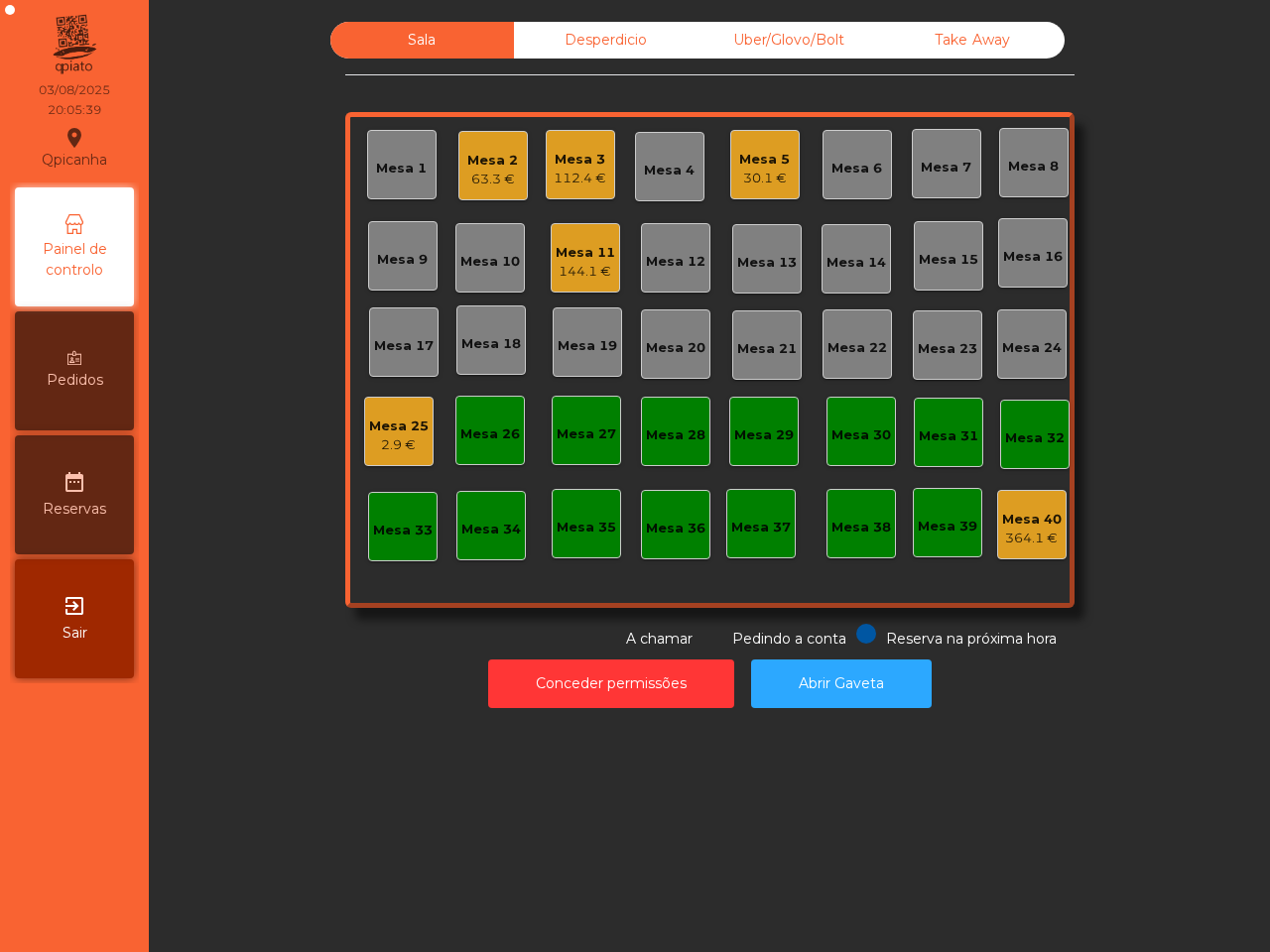 scroll, scrollTop: 0, scrollLeft: 0, axis: both 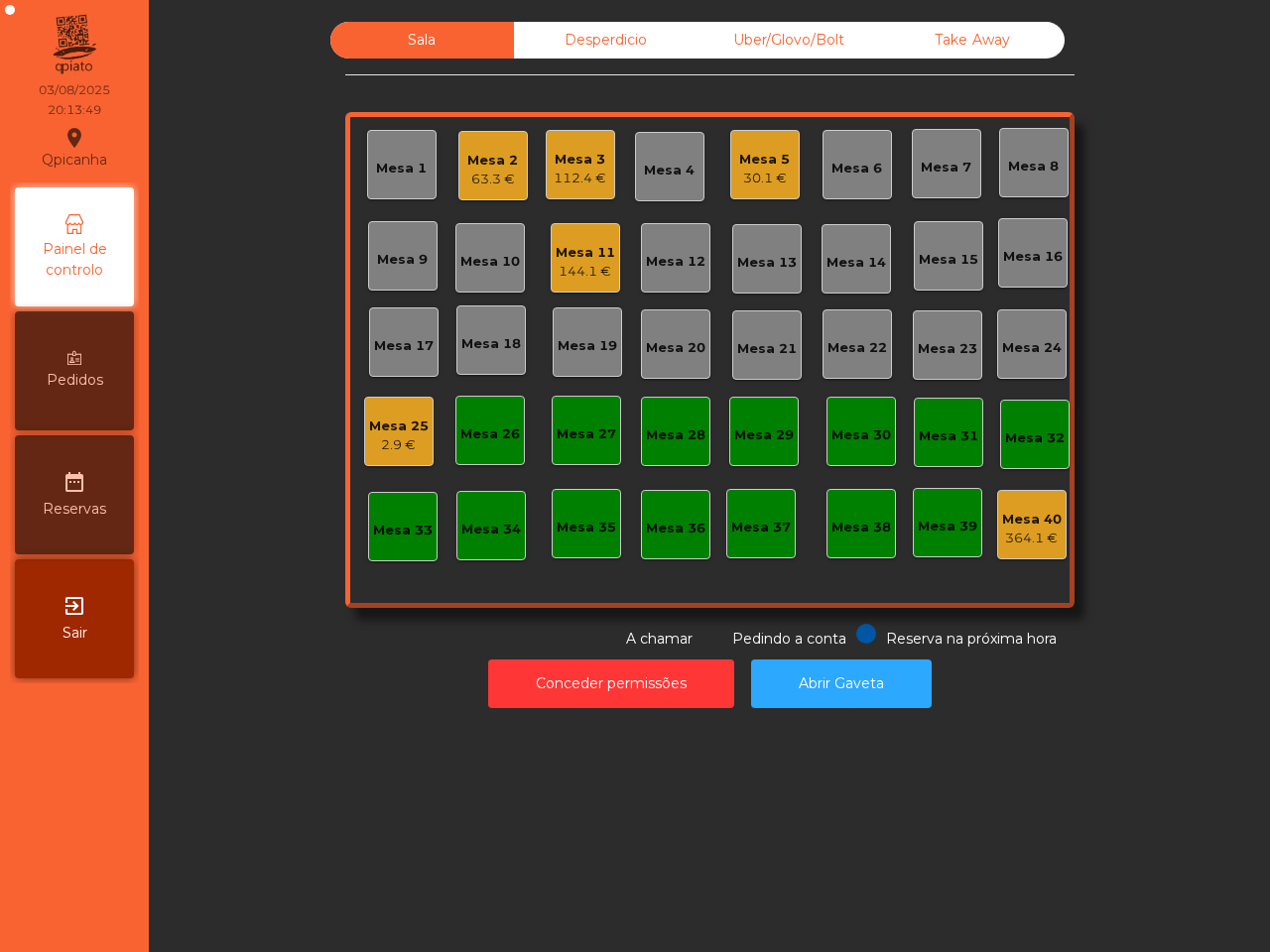 click on "30.1 €" 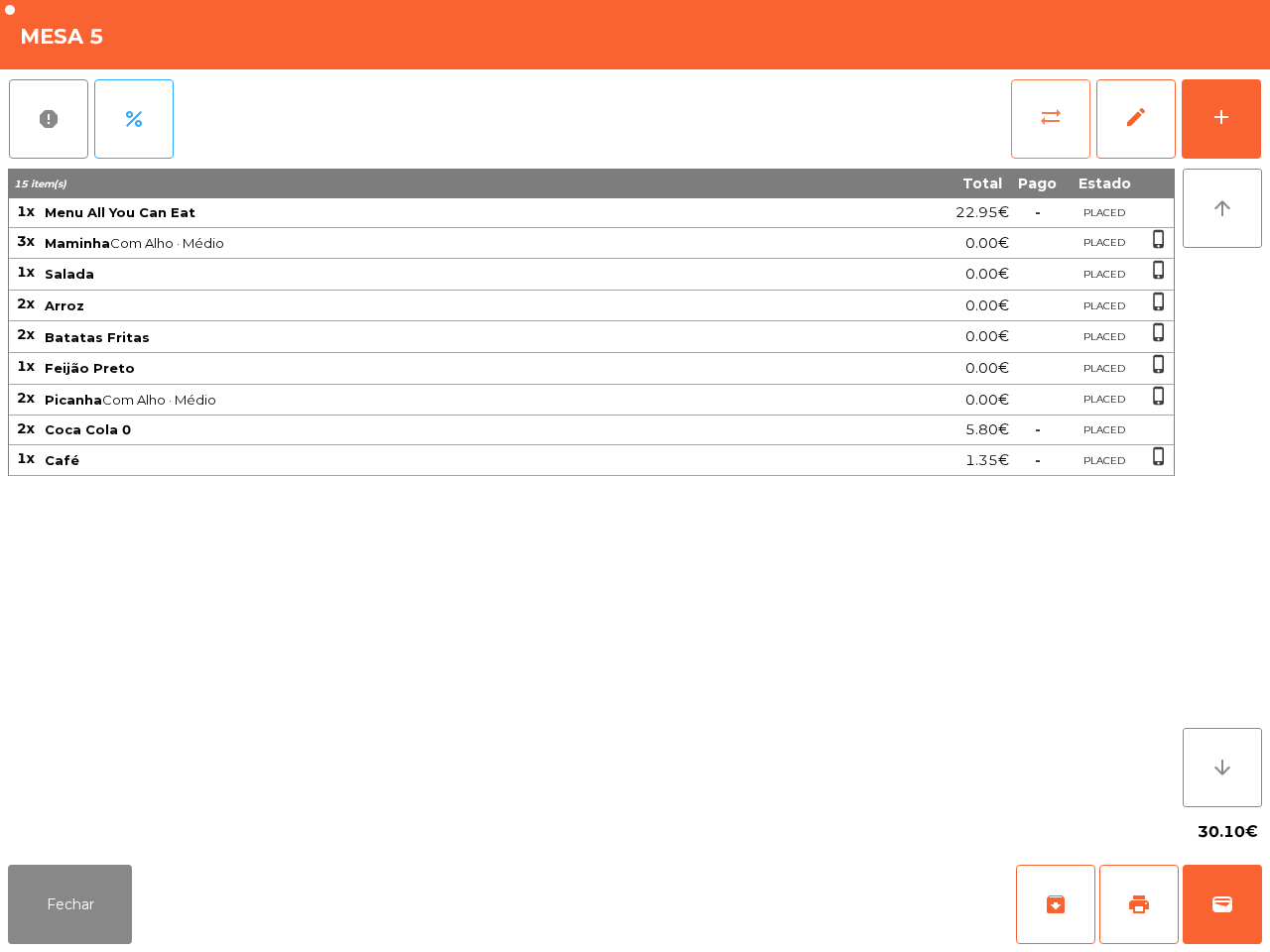 click on "sync_alt" 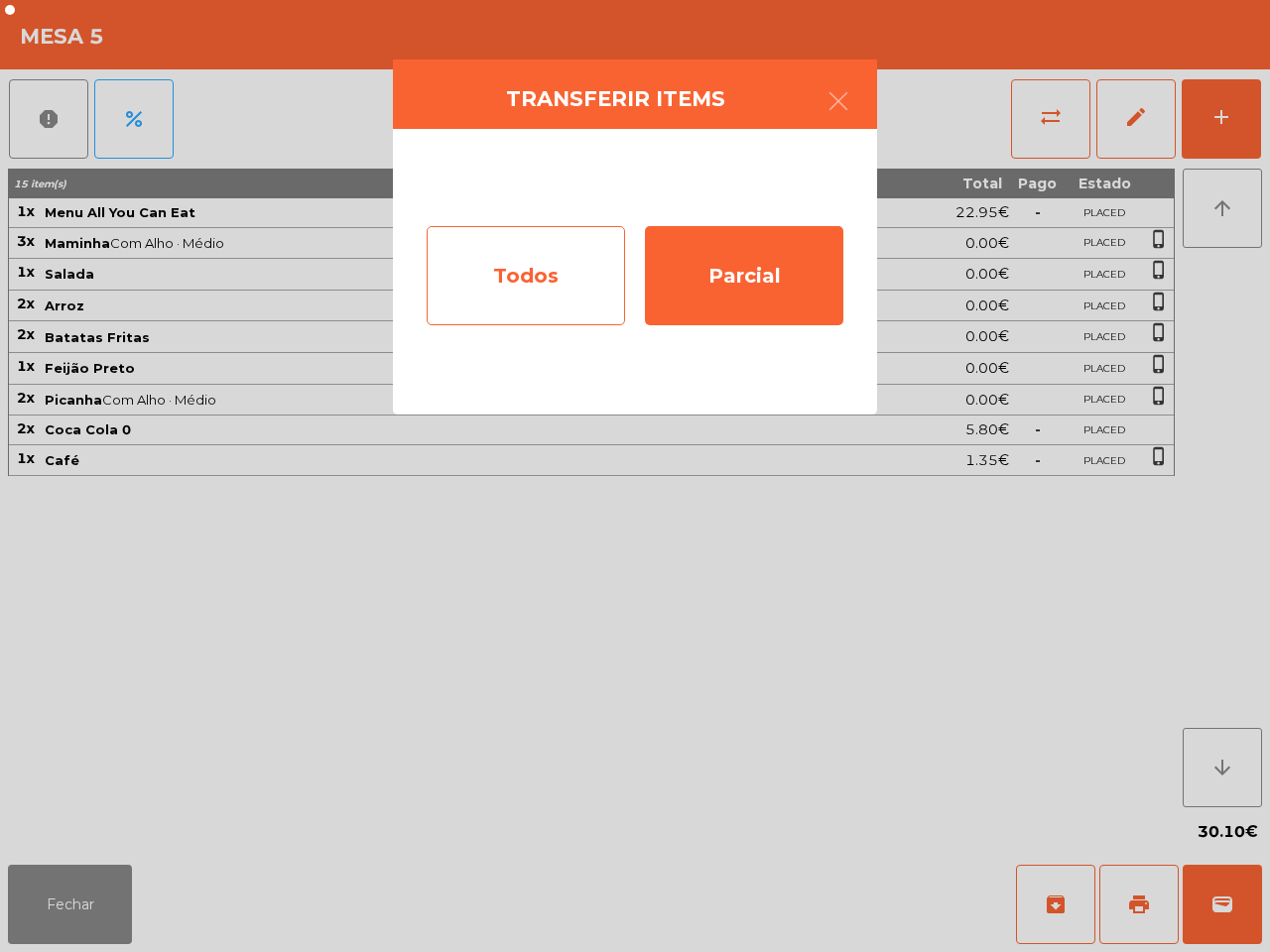 click on "Todos" 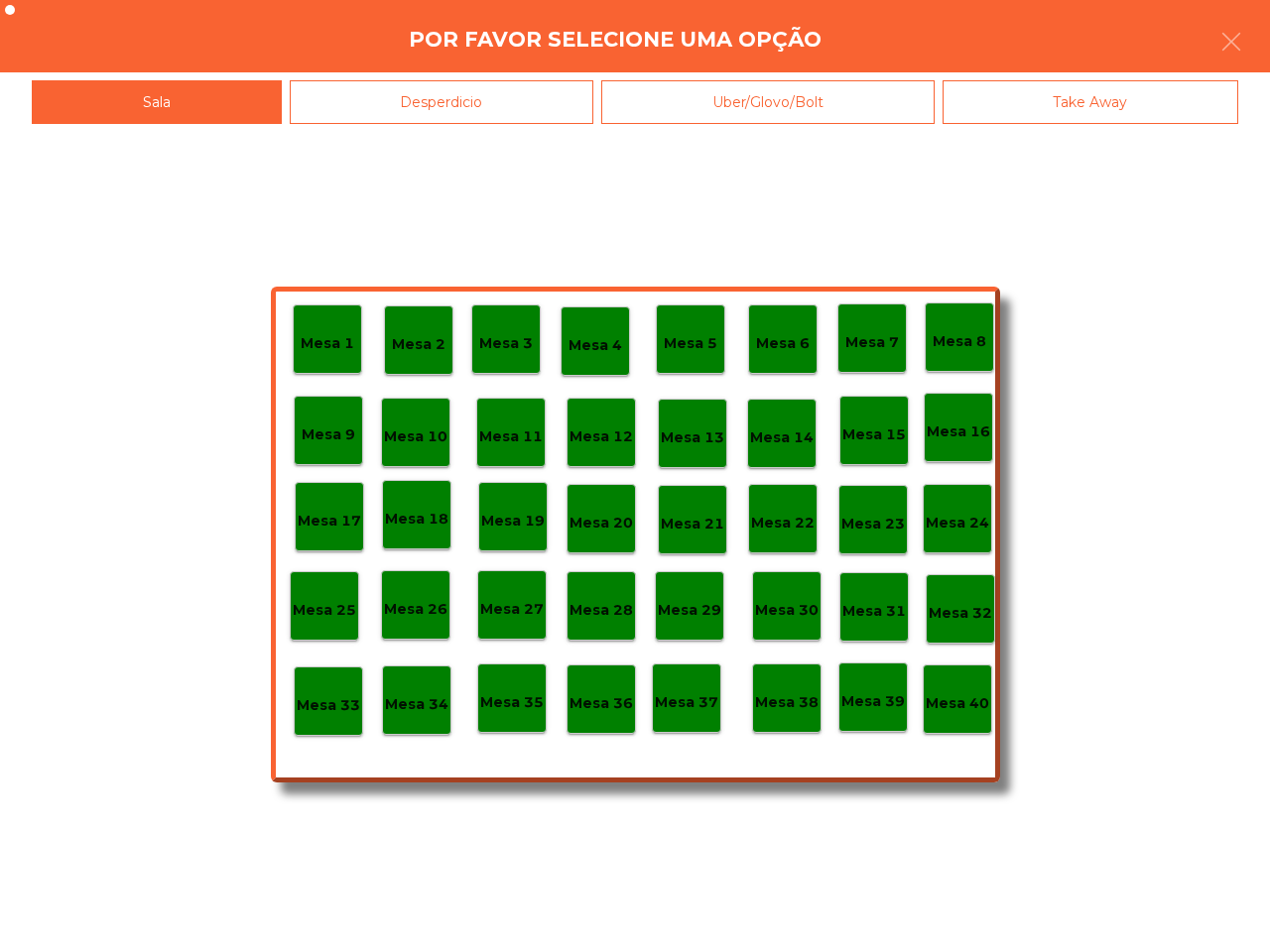 click on "Mesa 40" 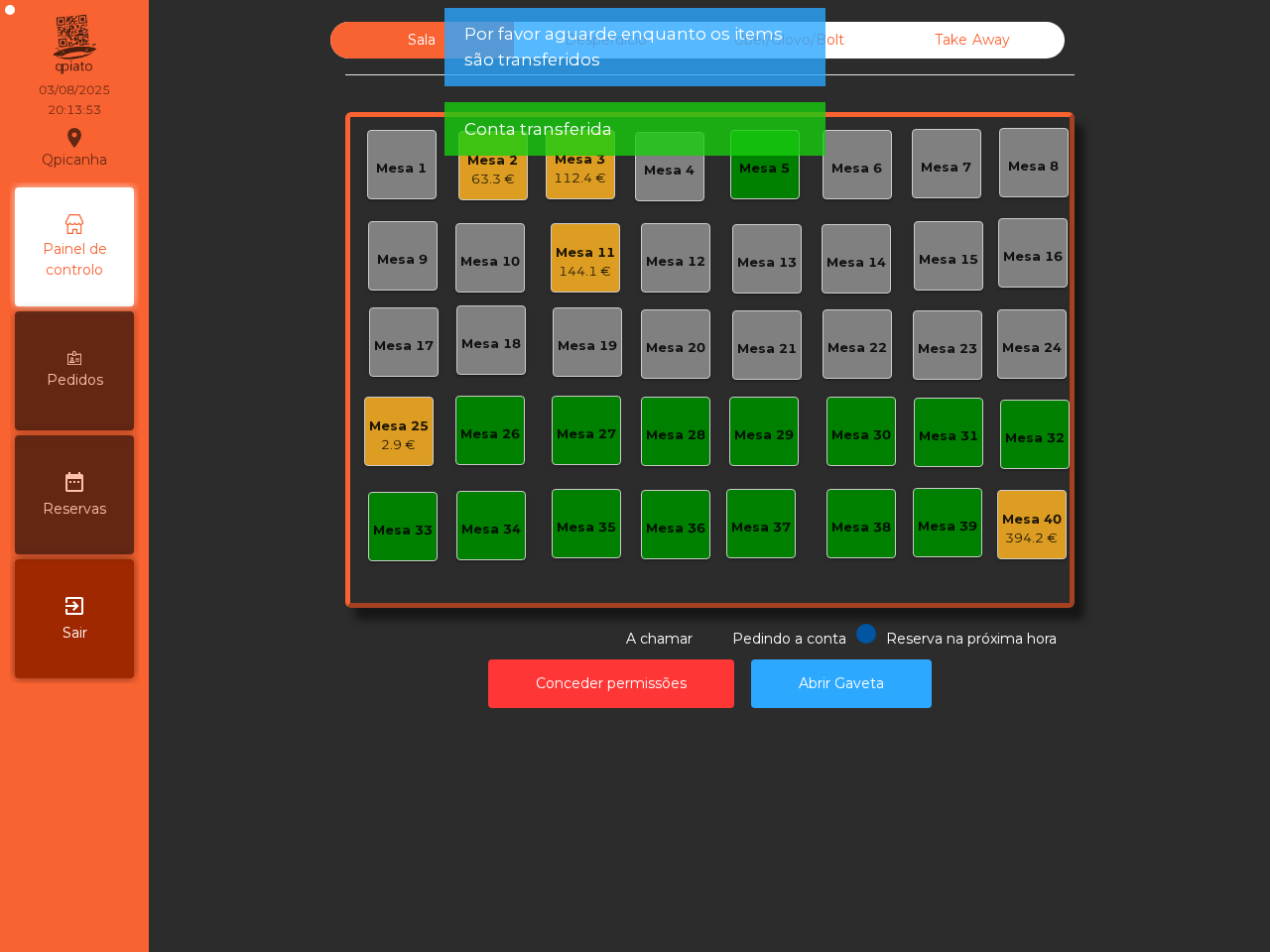 click on "Mesa 5" 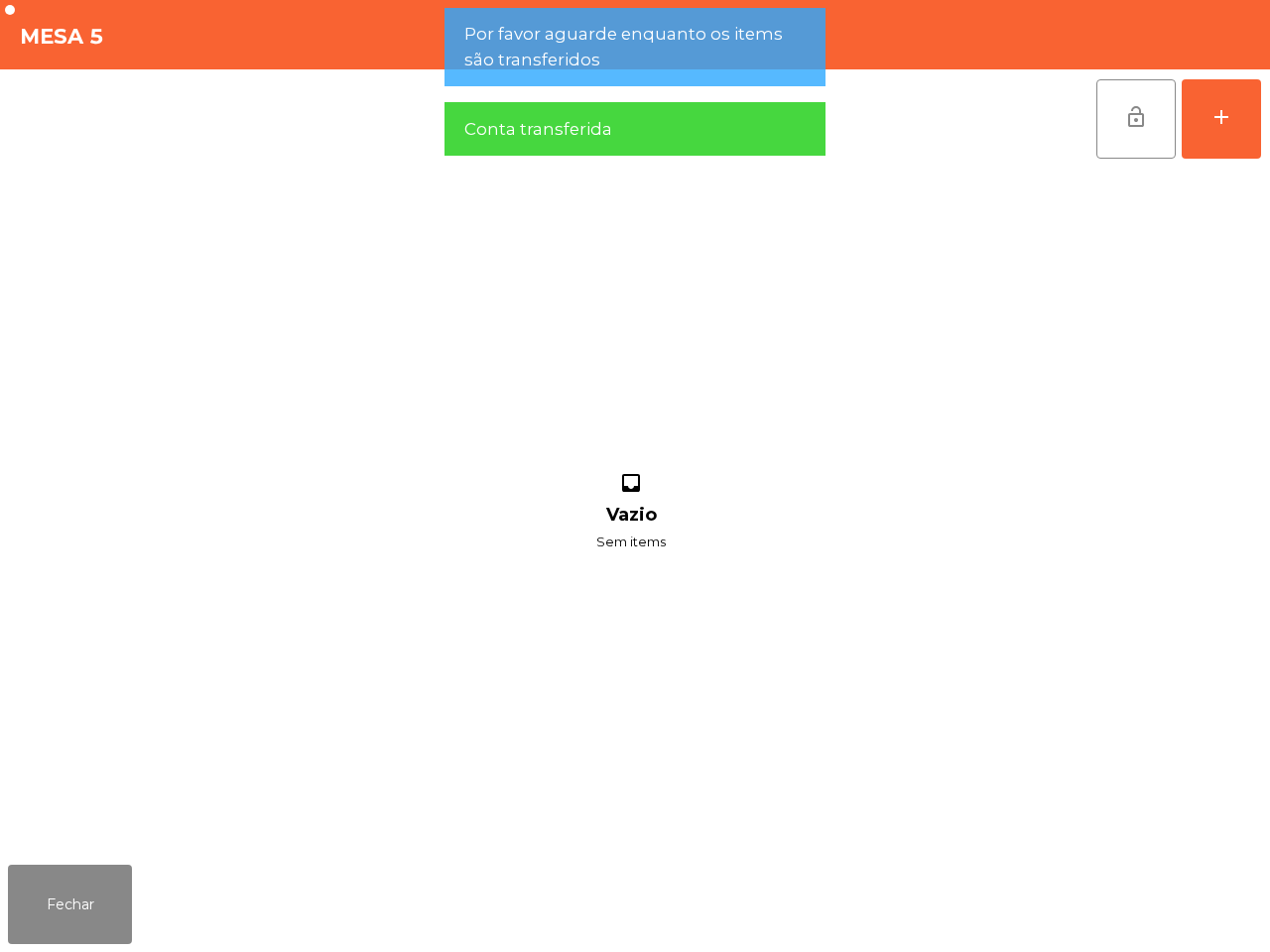 click on "lock_open" 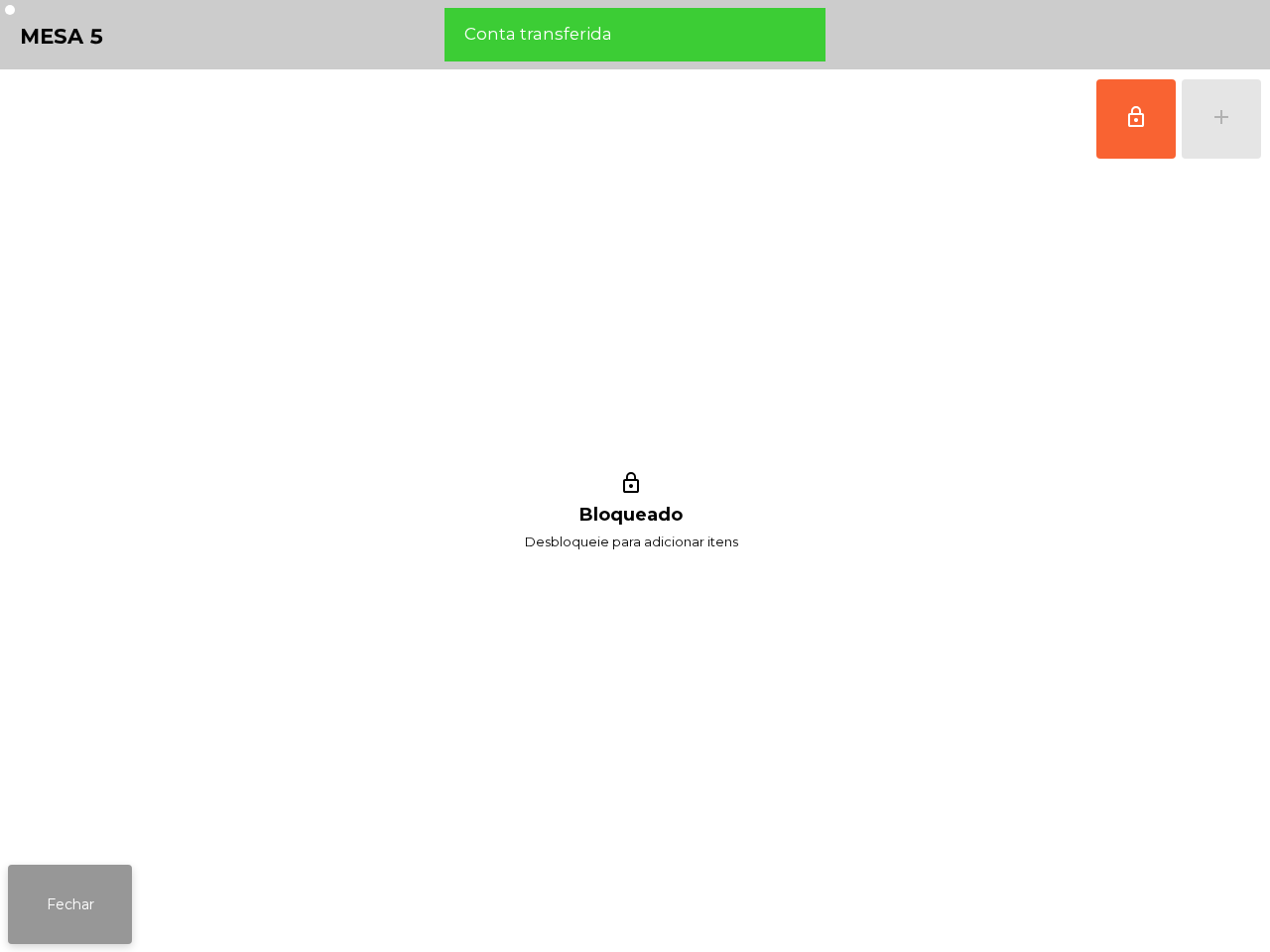 click on "Fechar" 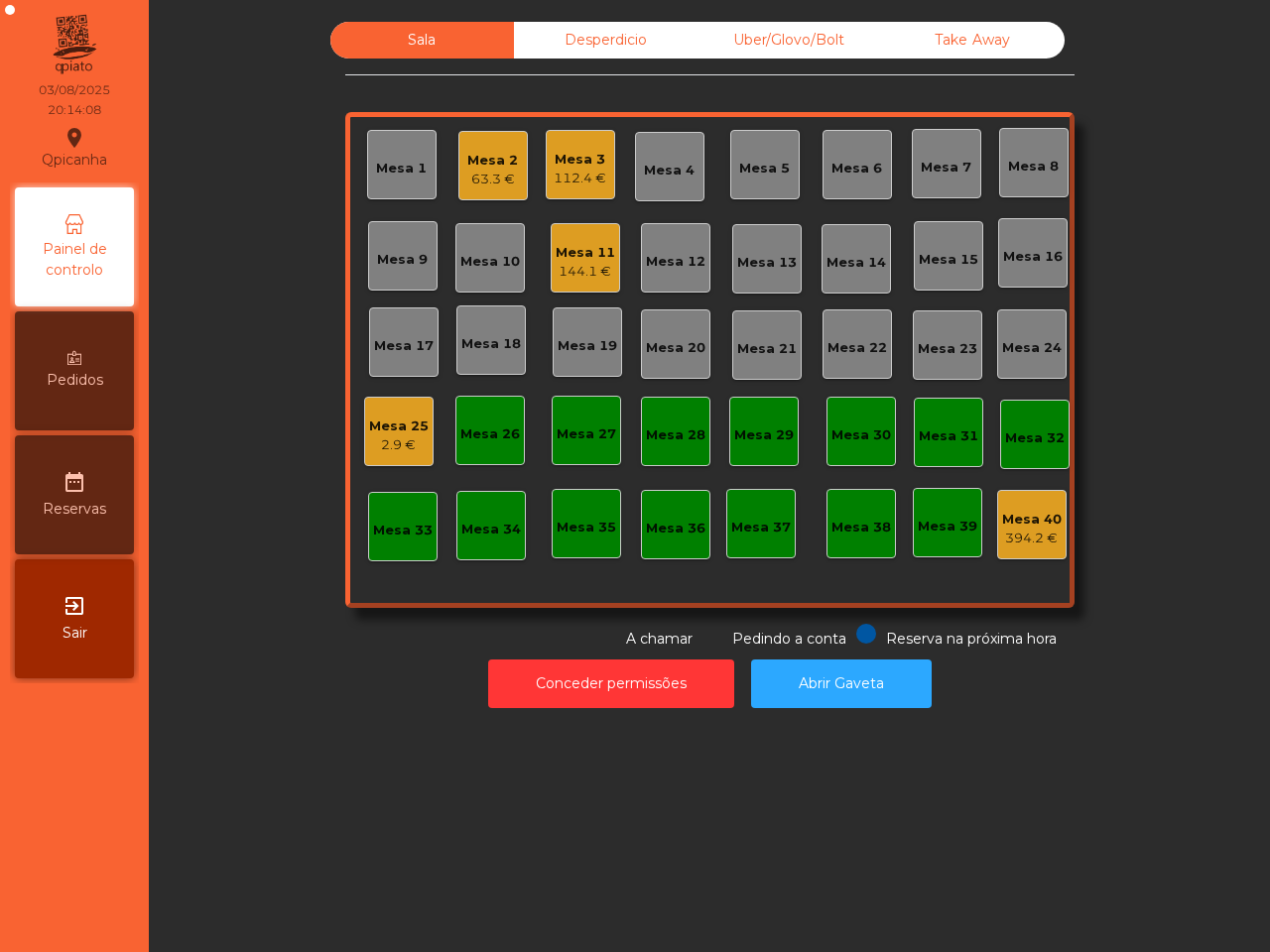 click on "63.3 €" 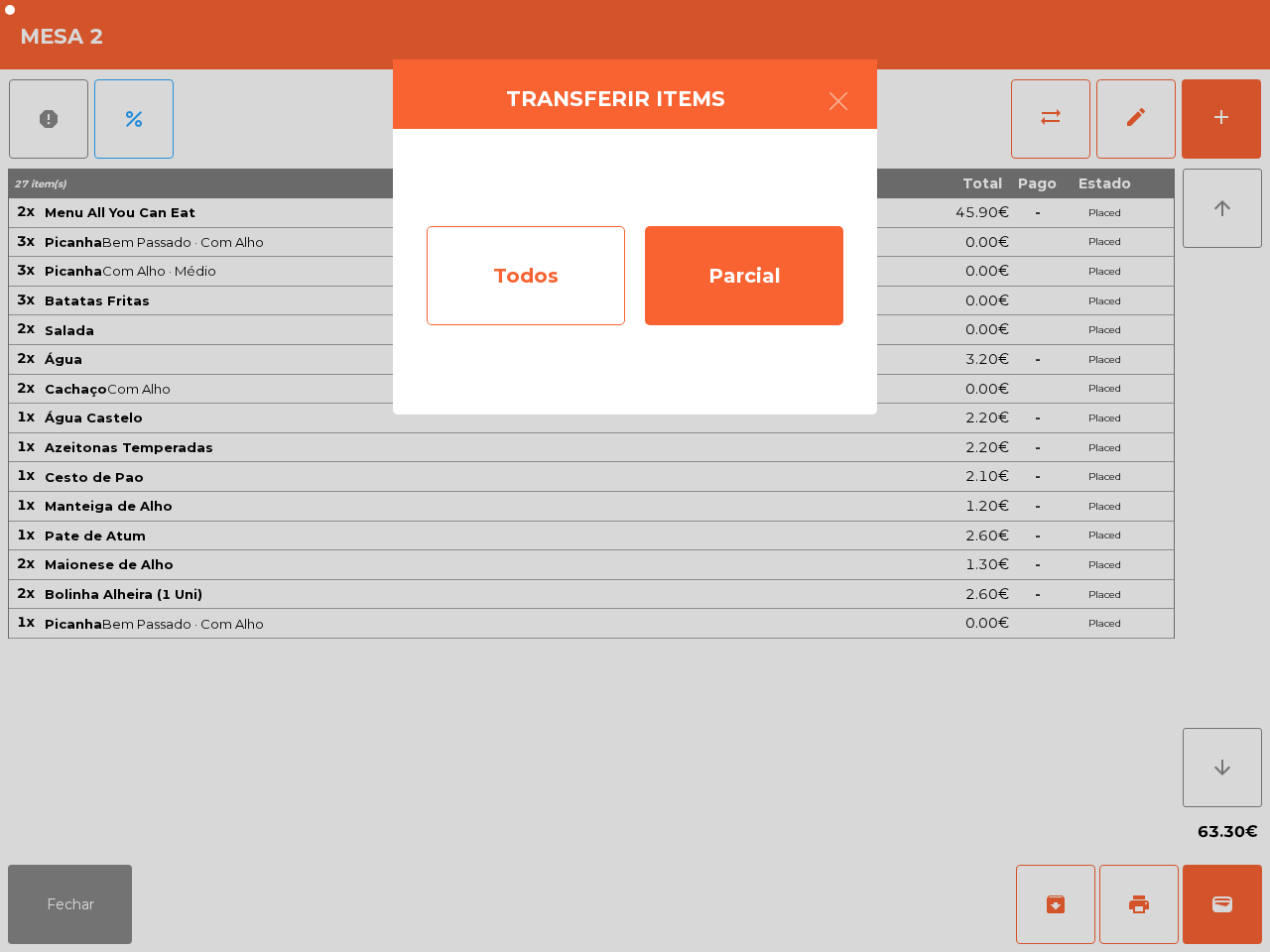 click on "Todos" 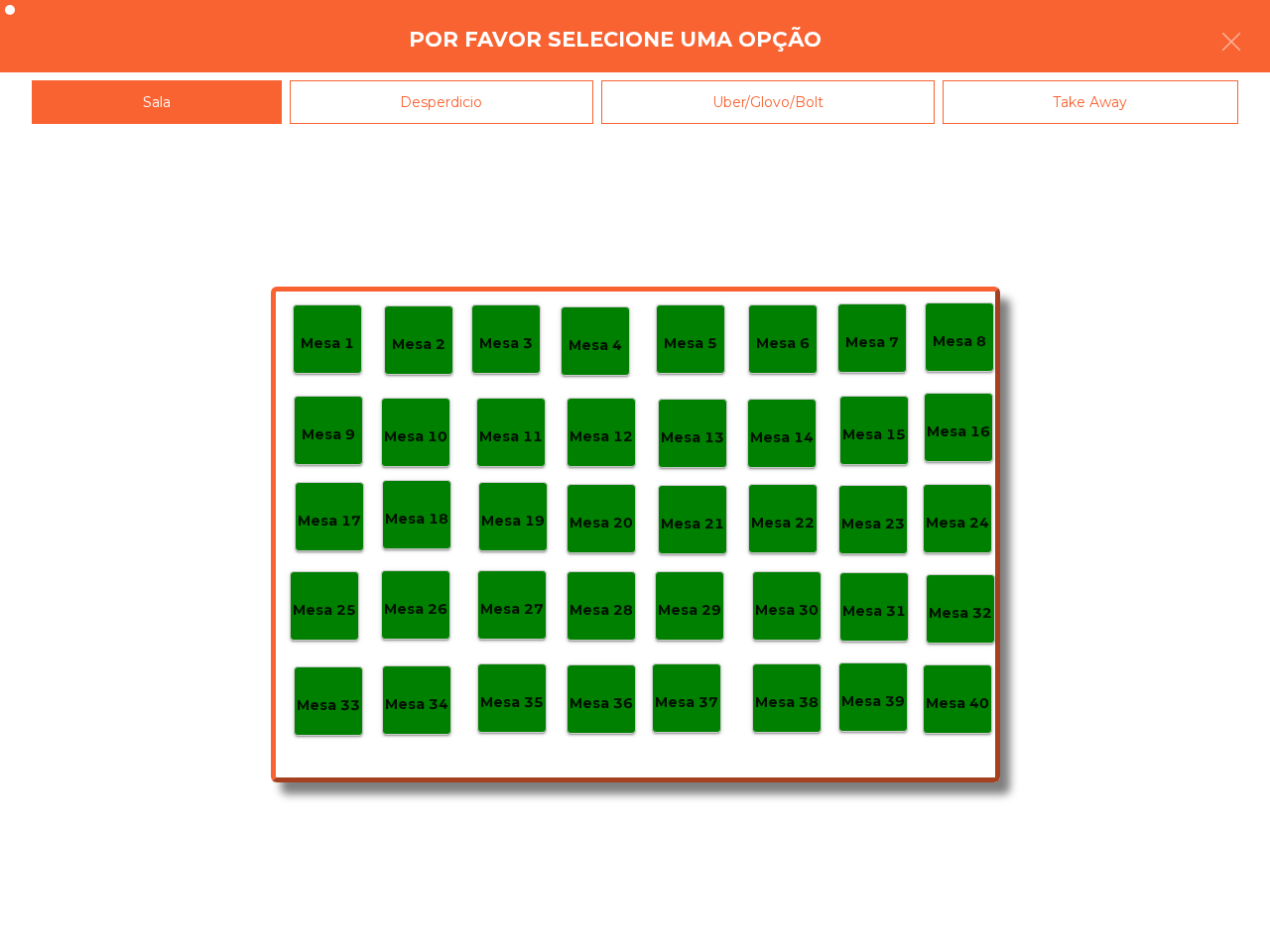 click on "Mesa 40" 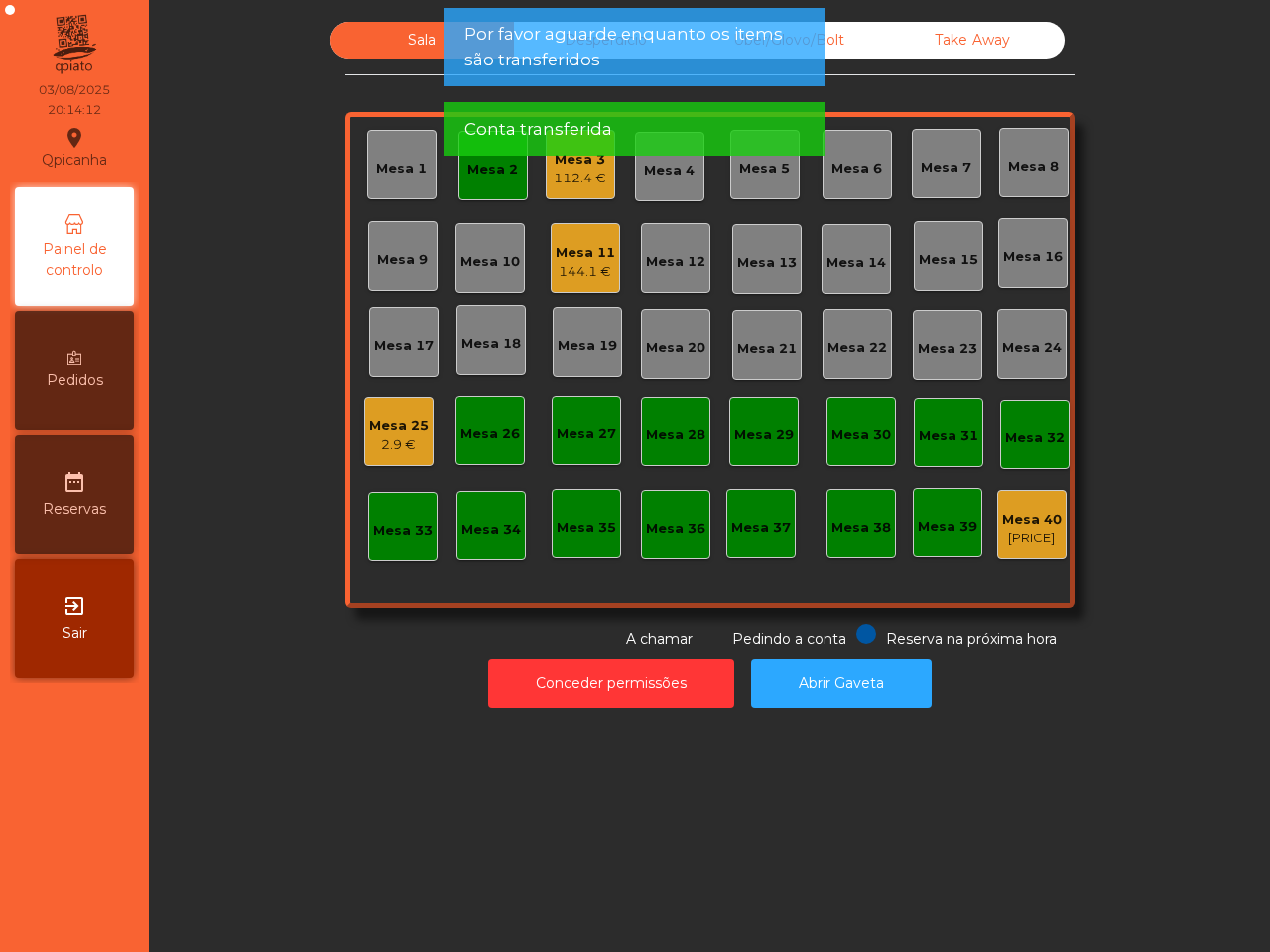 click on "Mesa 2" 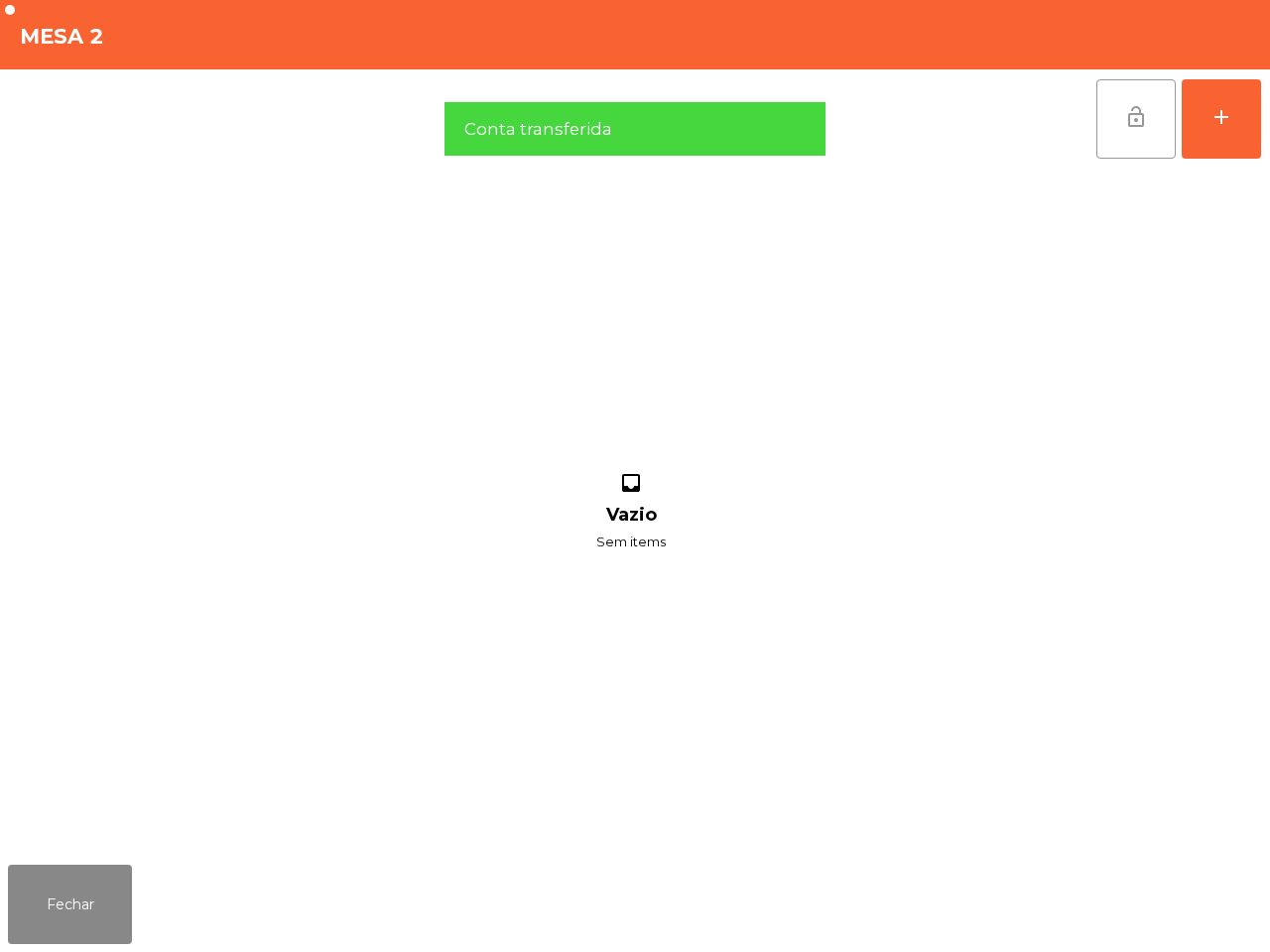 click on "lock_open" 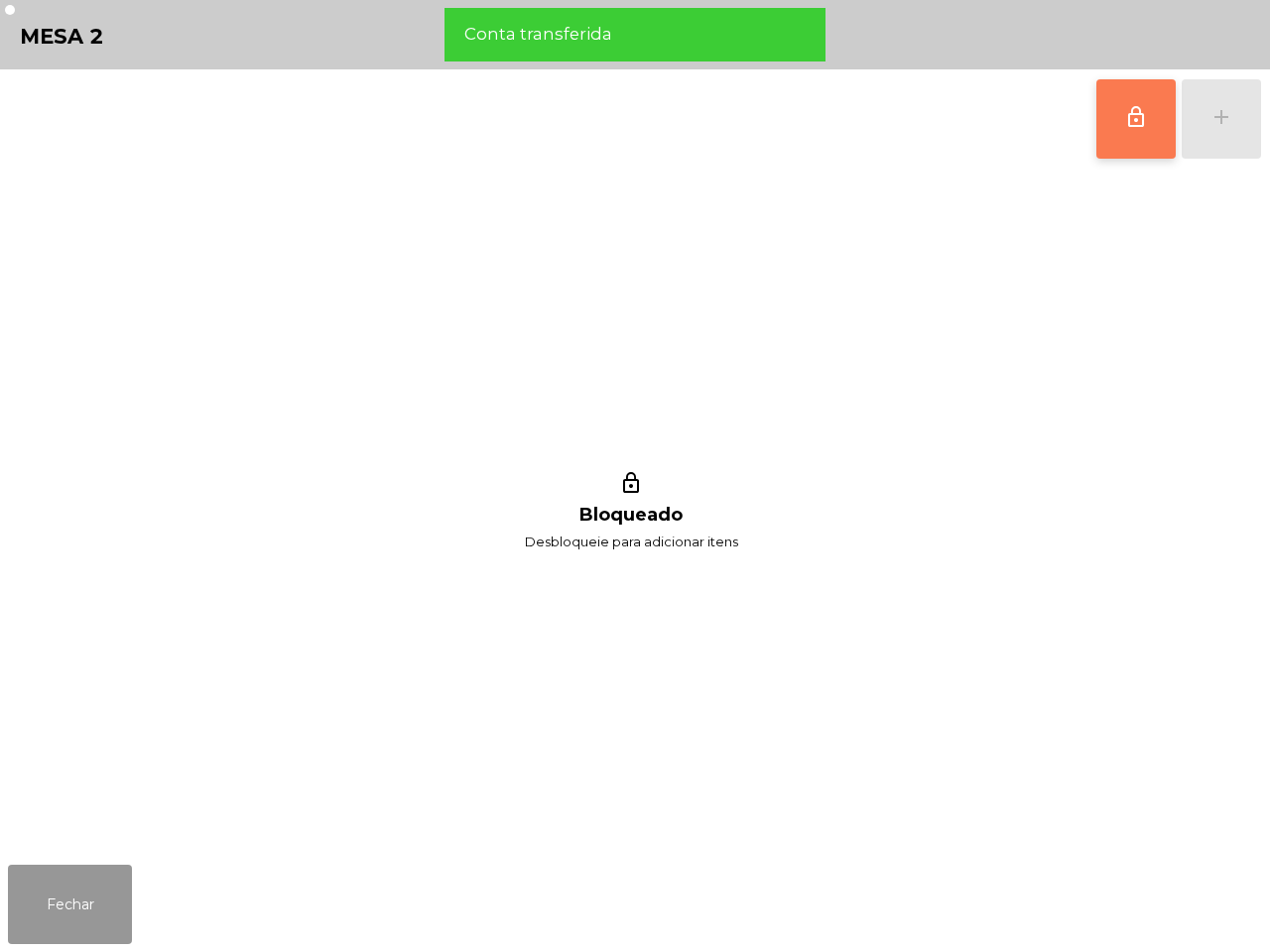 click on "Fechar" 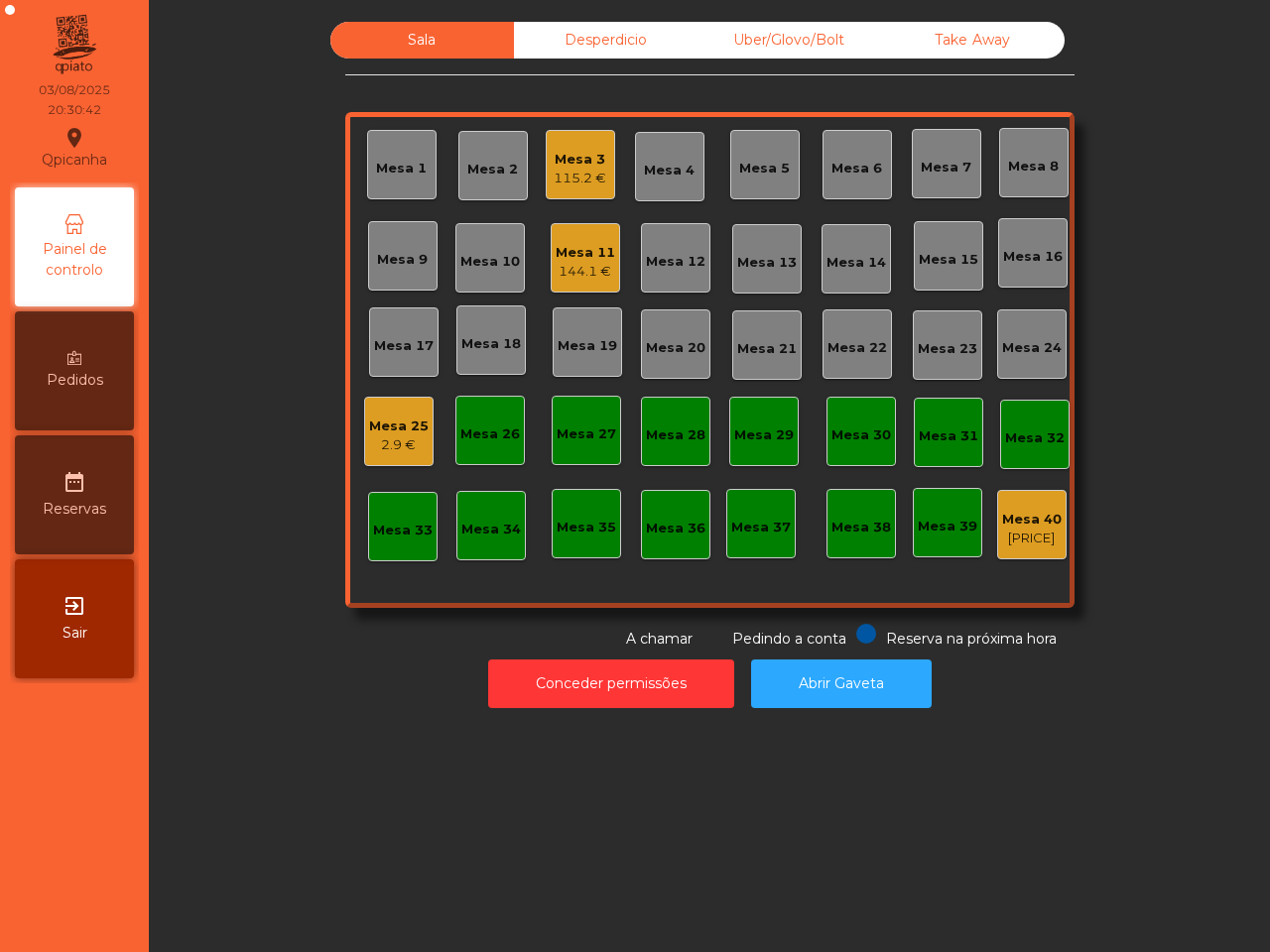 click on "Mesa 11" 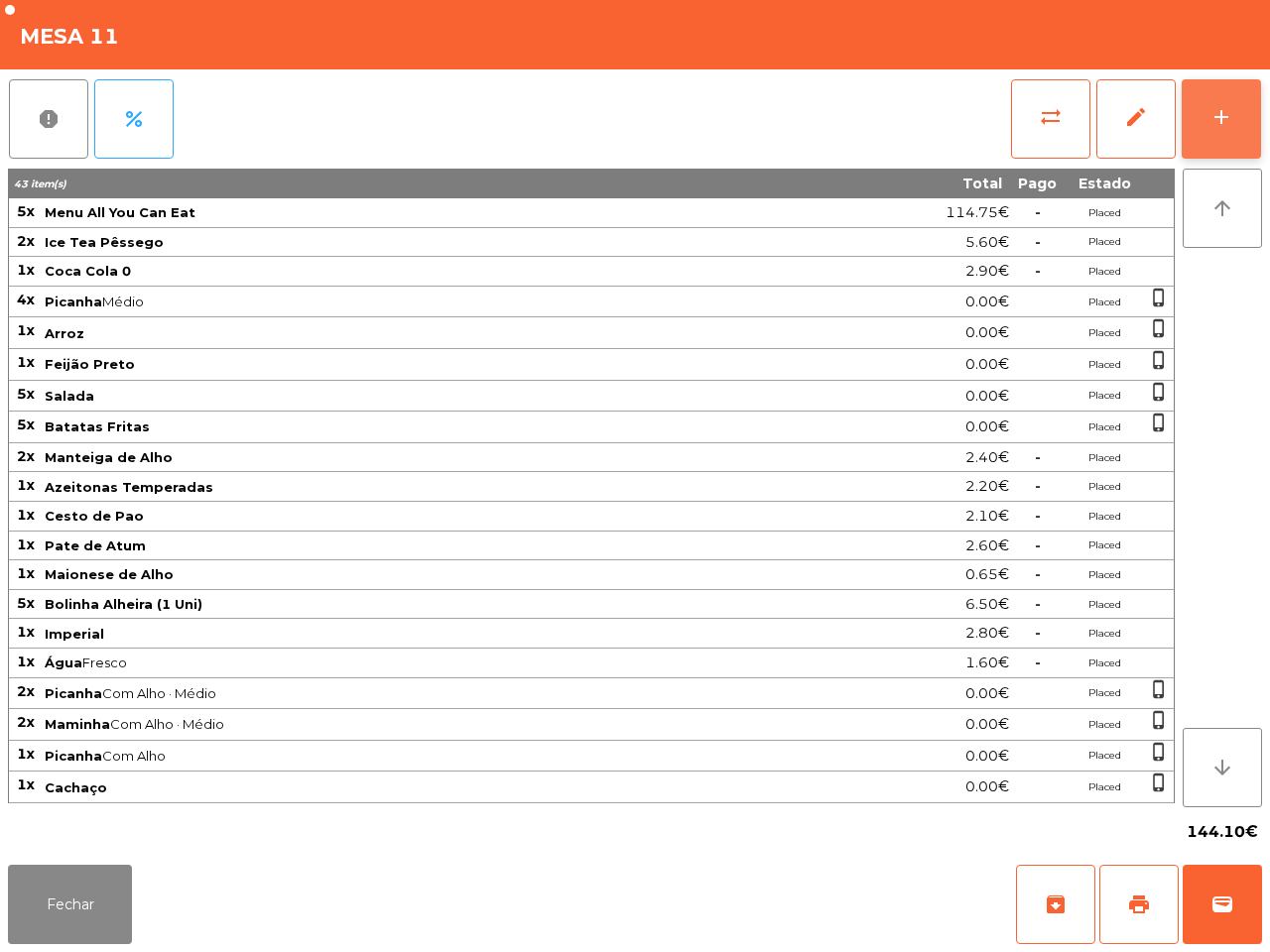 click on "add" 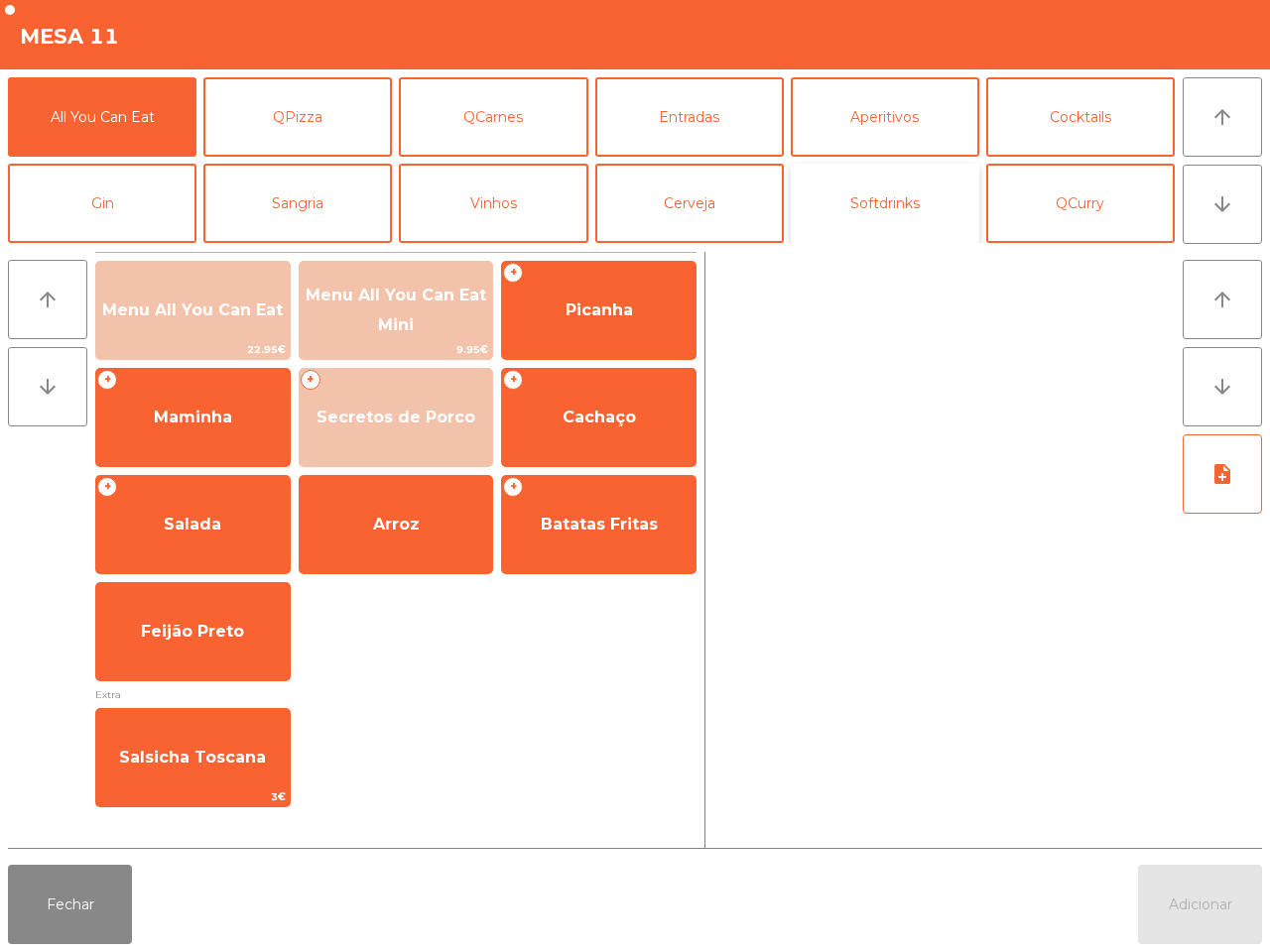 drag, startPoint x: 918, startPoint y: 236, endPoint x: 899, endPoint y: 225, distance: 21.954498 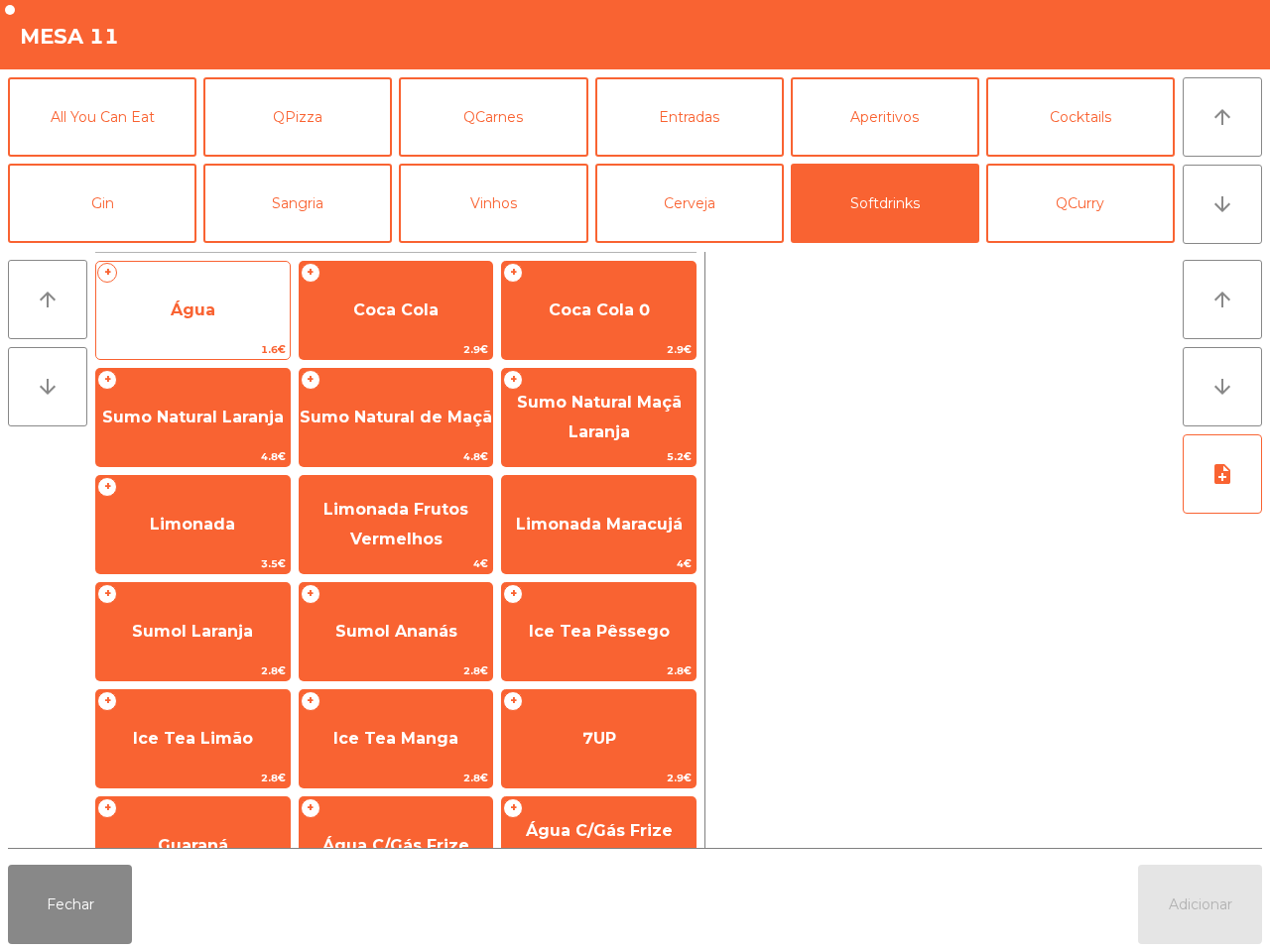 click on "Água" 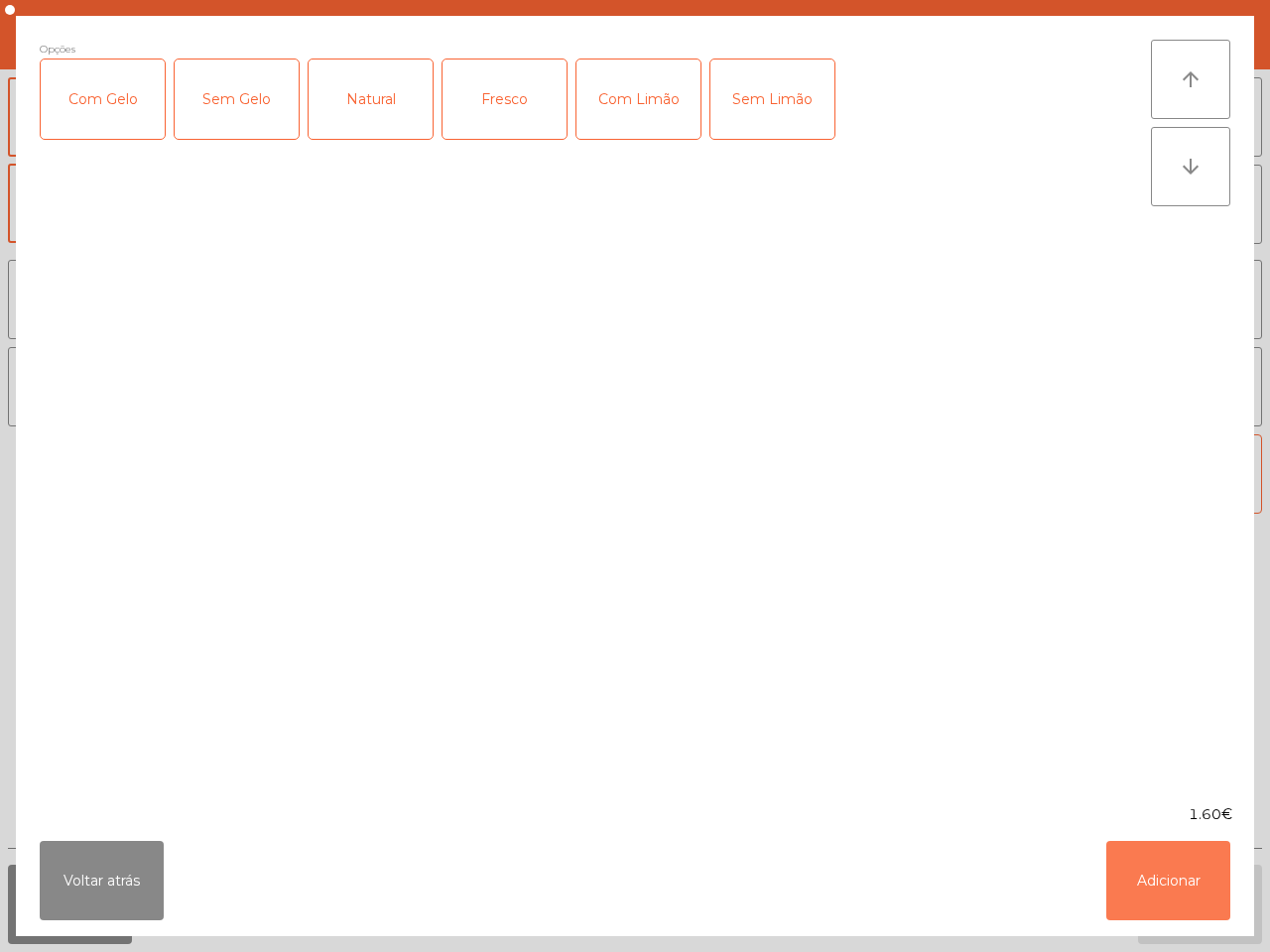 click on "Adicionar" 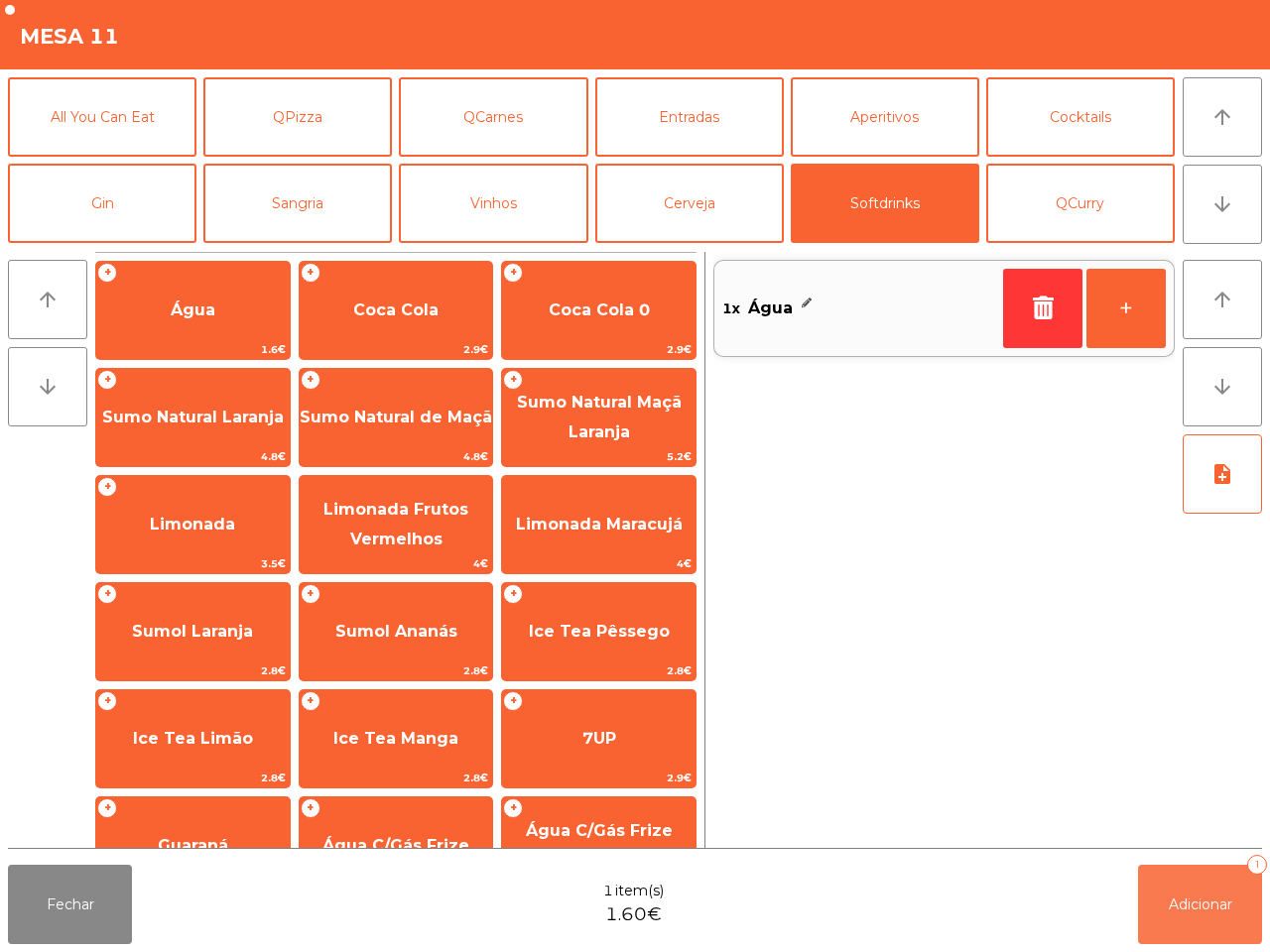 click on "Adicionar   1" 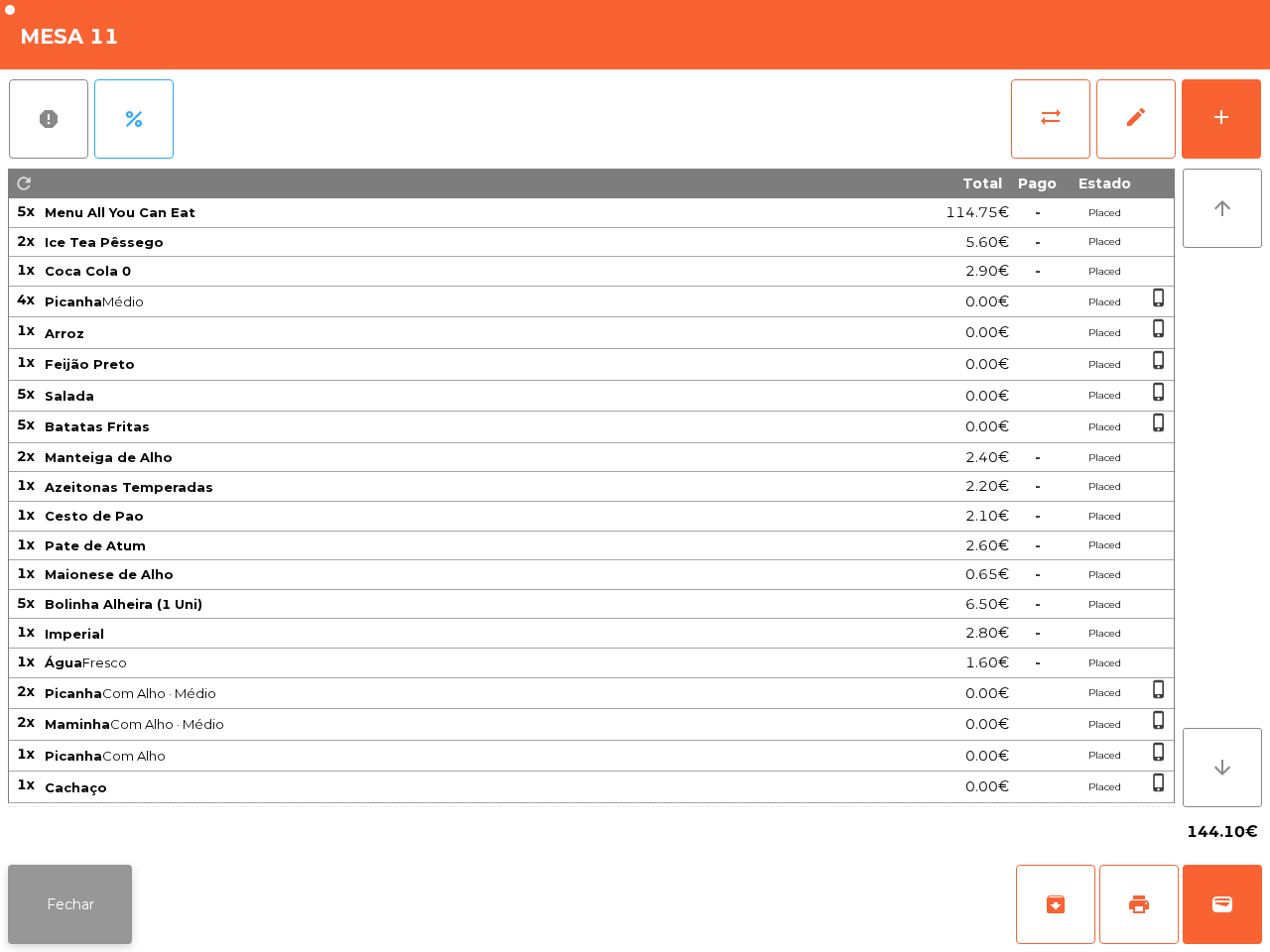 click on "Fechar" 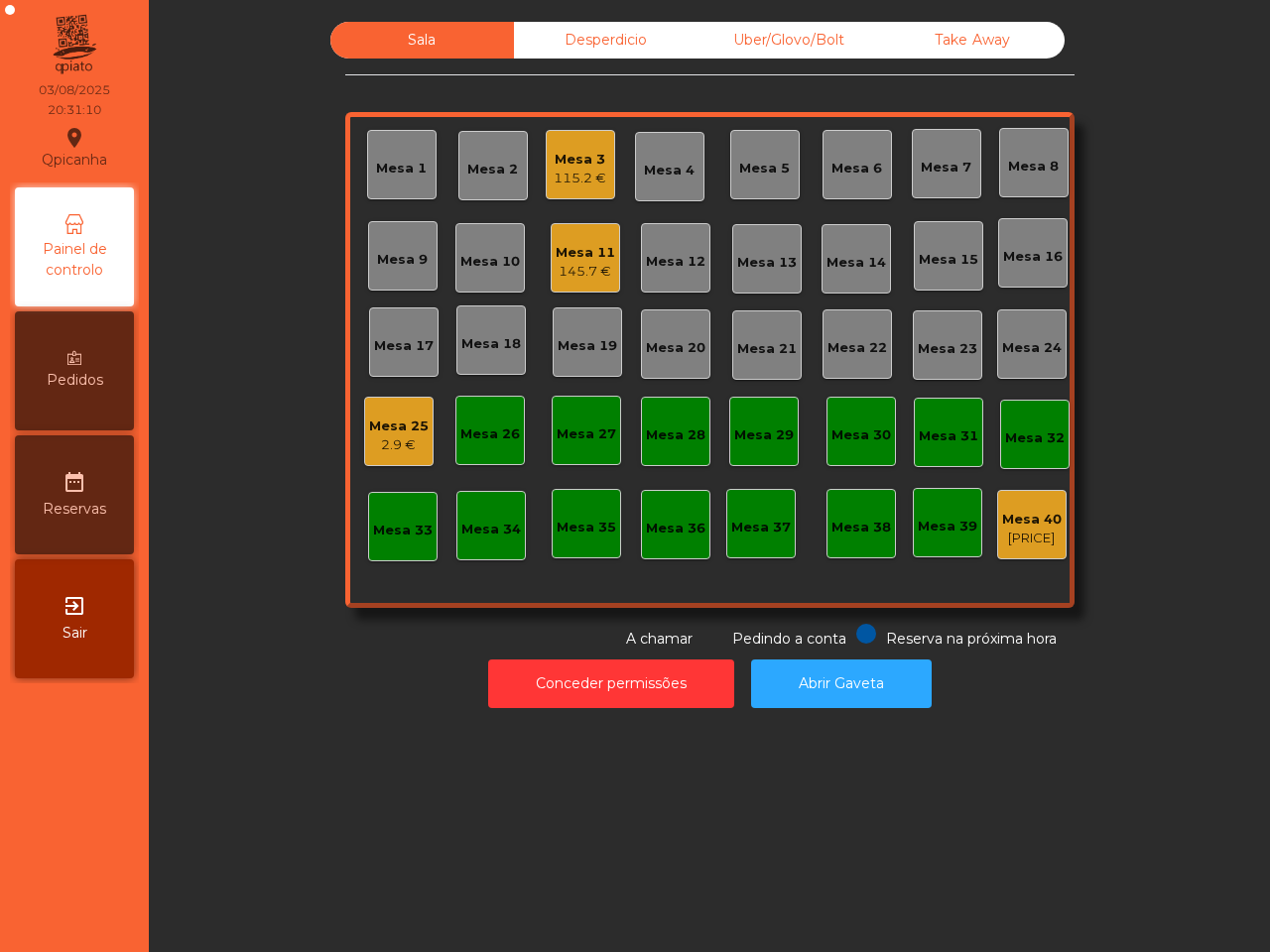 click on "Sala   Desperdicio   Uber/Glovo/Bolt   Take Away   Mesa 1   Mesa 2   Mesa 3   [PRICE]   Mesa 4   Mesa 5   Mesa 6   Mesa 7   Mesa 8   Mesa 9   Mesa 10   Mesa 11   [PRICE]   Mesa 12   Mesa 13   Mesa 14   Mesa 15   Mesa 16   Mesa 17   Mesa 18   Mesa 19   Mesa 20   Mesa 21   Mesa 22   Mesa 23   Mesa 24   Mesa 25   [PRICE]  Mesa 26   Mesa 27   Mesa 28   Mesa 29   Mesa 30   Mesa 31   Mesa 32   Mesa 33   Mesa 34   Mesa 35   Mesa 36   Mesa 37   Mesa 38   Mesa 39   Mesa 40   [PRICE]  Reserva na próxima hora Pedindo a conta A chamar  Conceder permissões   Abrir Gaveta" 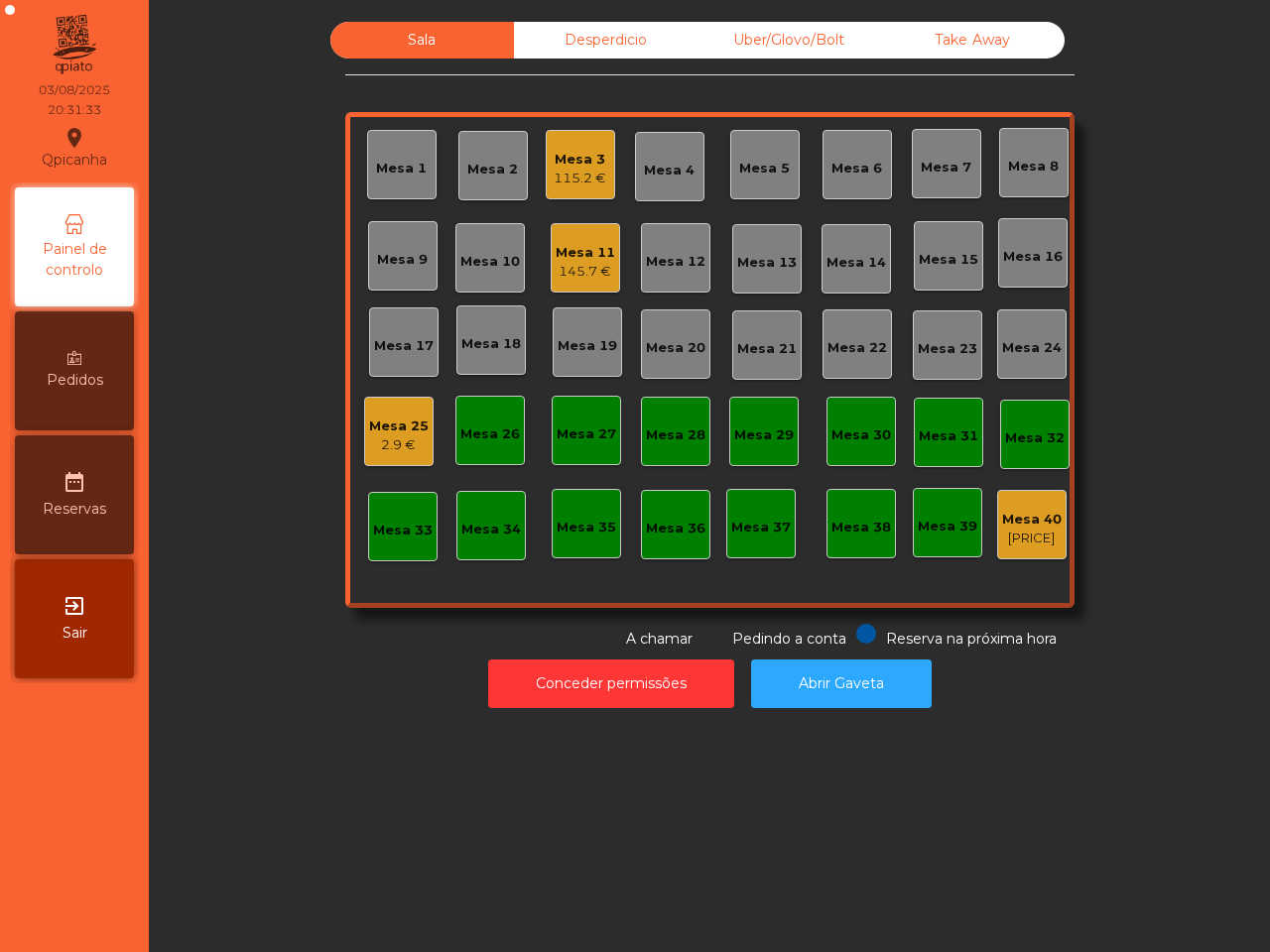 click on "Sala   Desperdicio   Uber/Glovo/Bolt   Take Away   Mesa 1   Mesa 2   Mesa 3   [PRICE]   Mesa 4   Mesa 5   Mesa 6   Mesa 7   Mesa 8   Mesa 9   Mesa 10   Mesa 11   [PRICE]   Mesa 12   Mesa 13   Mesa 14   Mesa 15   Mesa 16   Mesa 17   Mesa 18   Mesa 19   Mesa 20   Mesa 21   Mesa 22   Mesa 23   Mesa 24   Mesa 25   [PRICE]  Mesa 26   Mesa 27   Mesa 28   Mesa 29   Mesa 30   Mesa 31   Mesa 32   Mesa 33   Mesa 34   Mesa 35   Mesa 36   Mesa 37   Mesa 38   Mesa 39   Mesa 40   [PRICE]  Reserva na próxima hora Pedindo a conta A chamar  Conceder permissões   Abrir Gaveta" 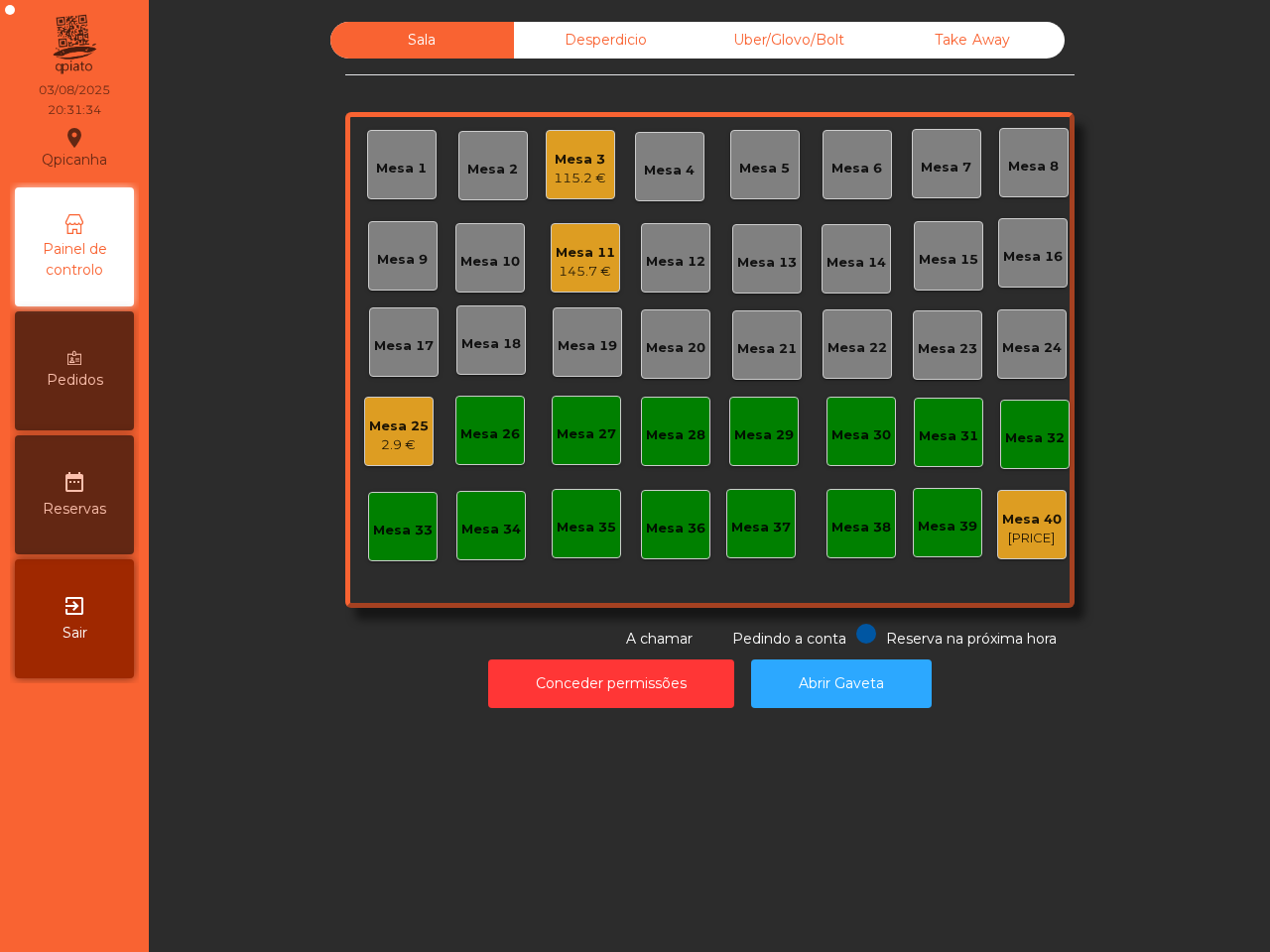 click on "Mesa 11" 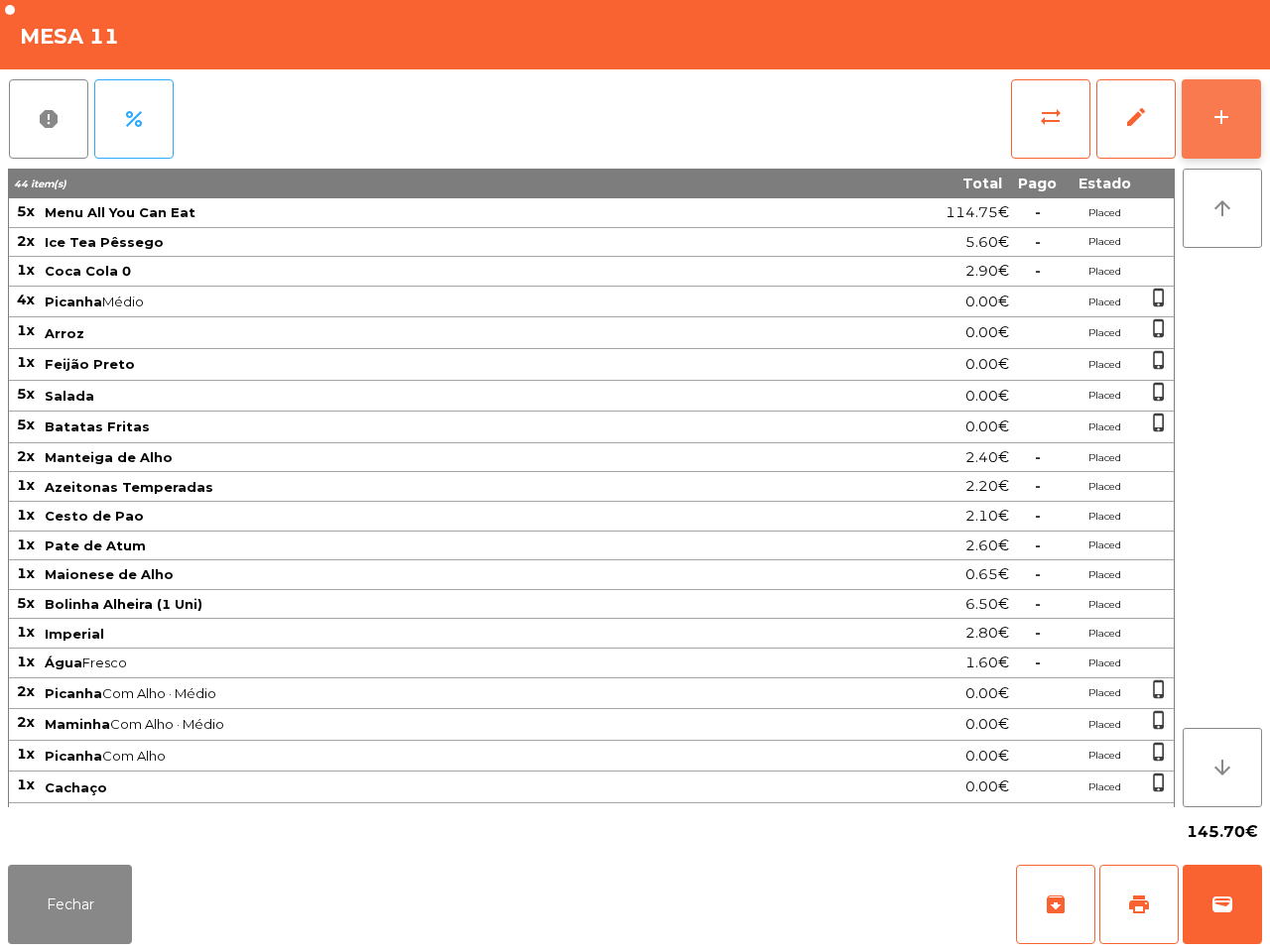 click on "add" 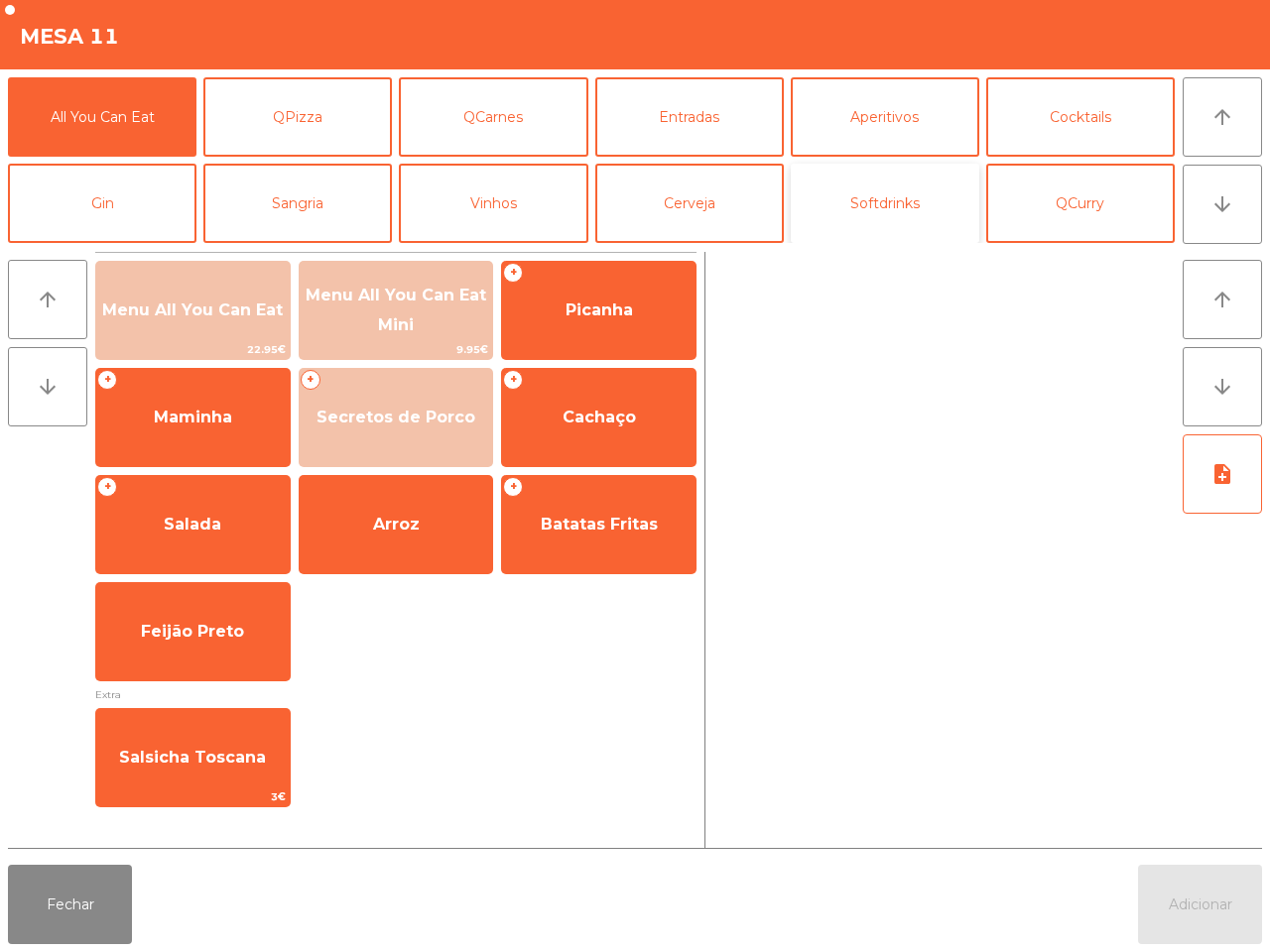 click on "Softdrinks" 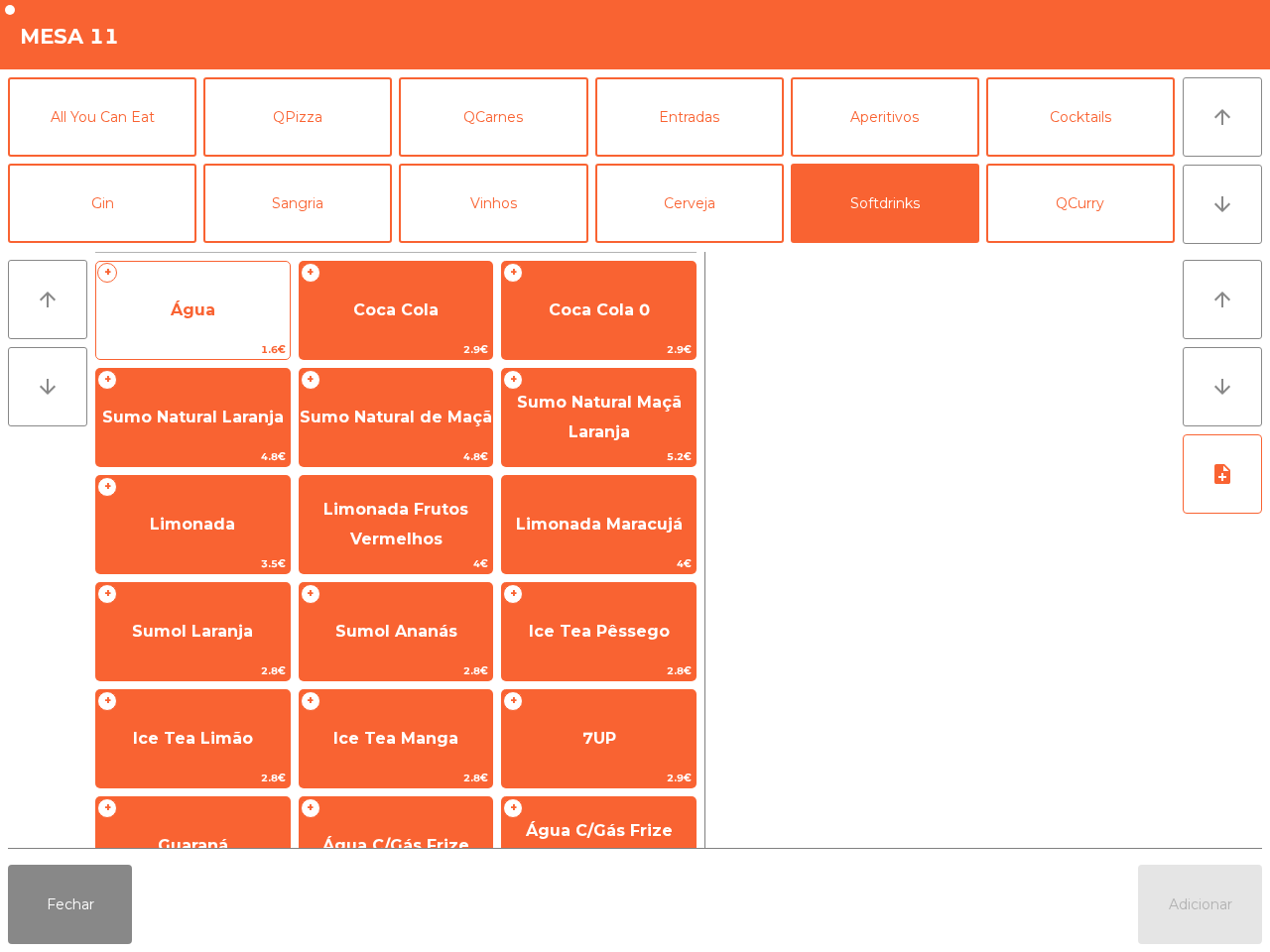 click on "Água" 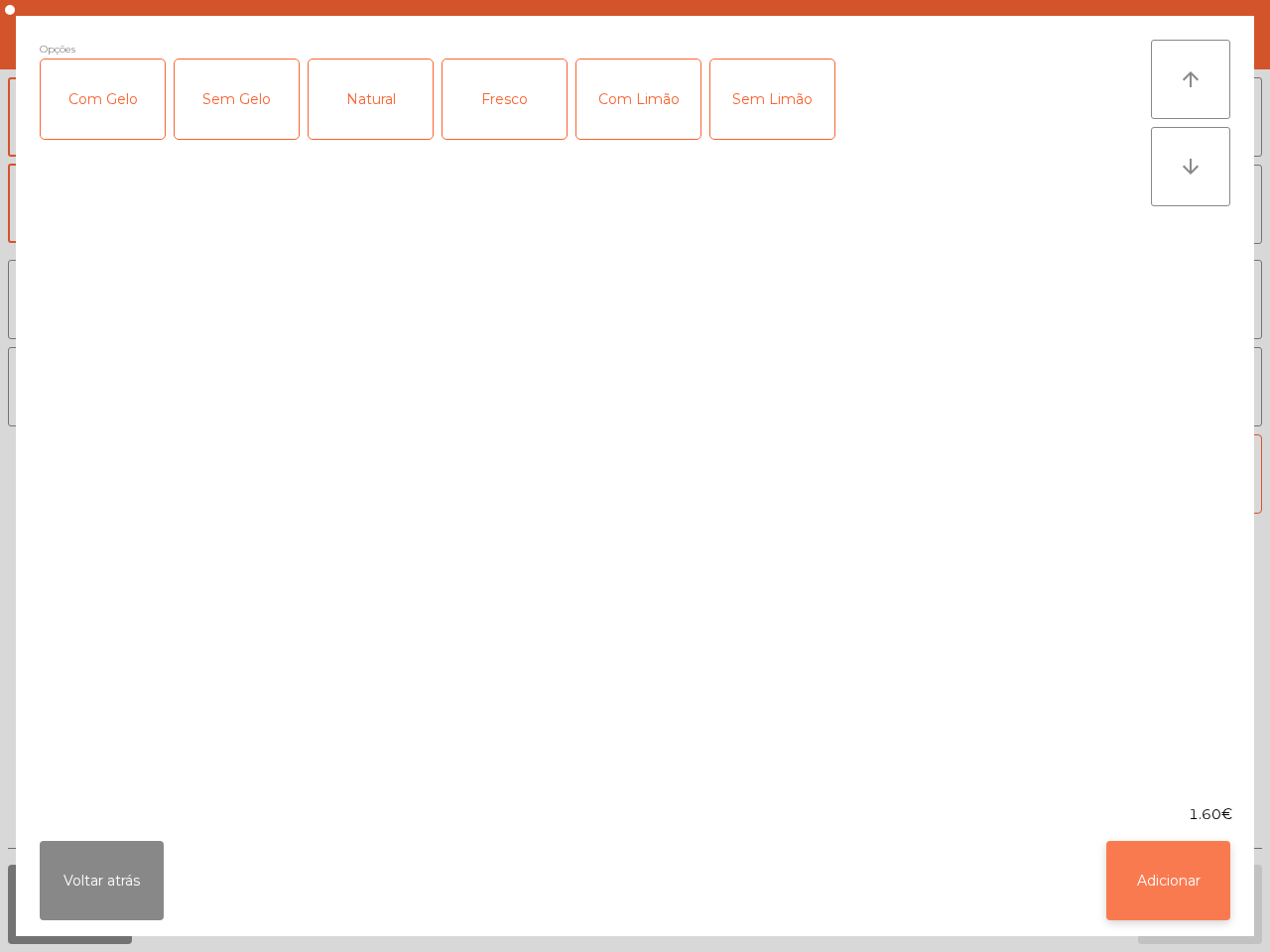 click on "Adicionar" 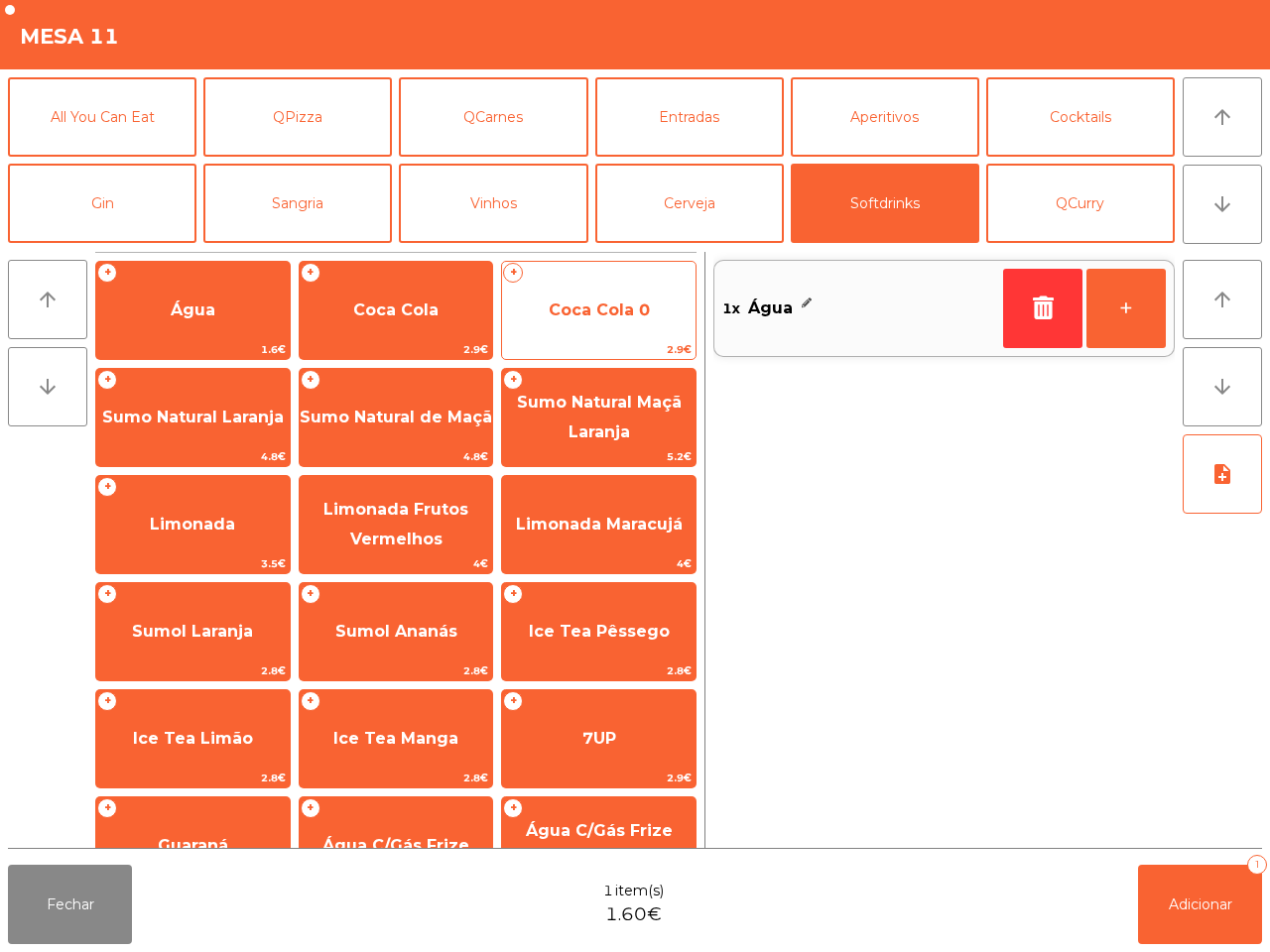 click on "Coca Cola 0" 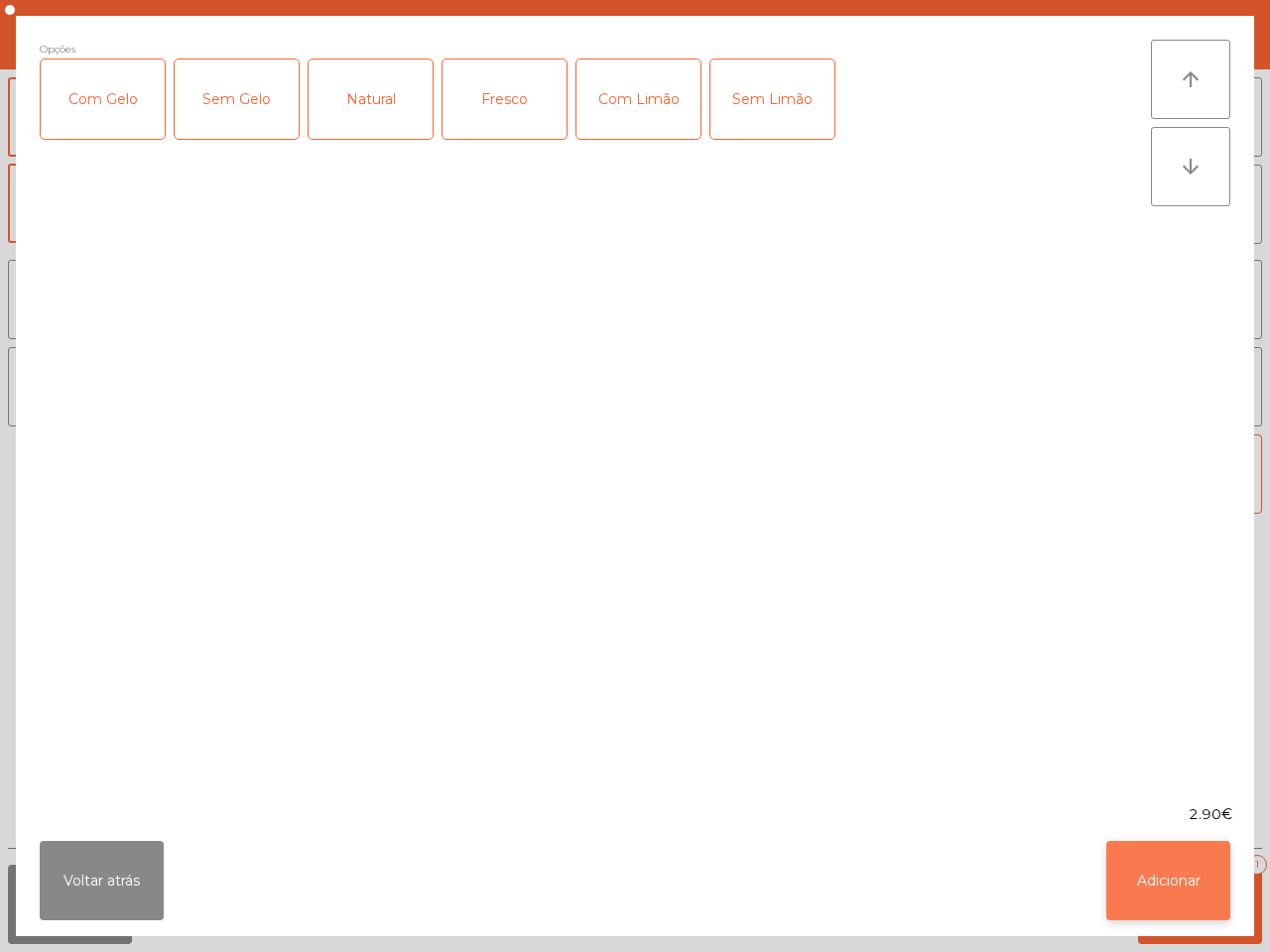 click on "Adicionar" 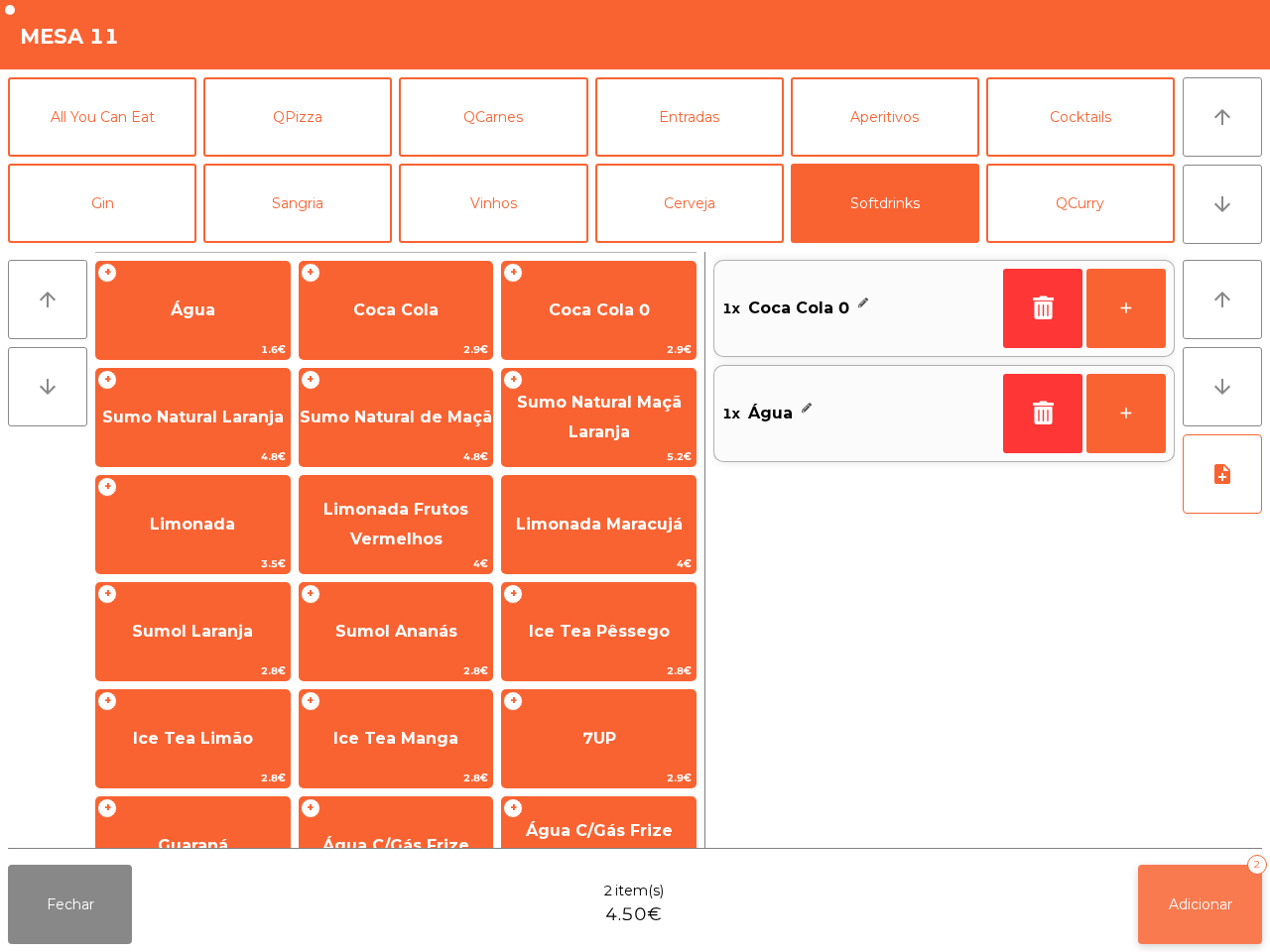 click on "Adicionar" 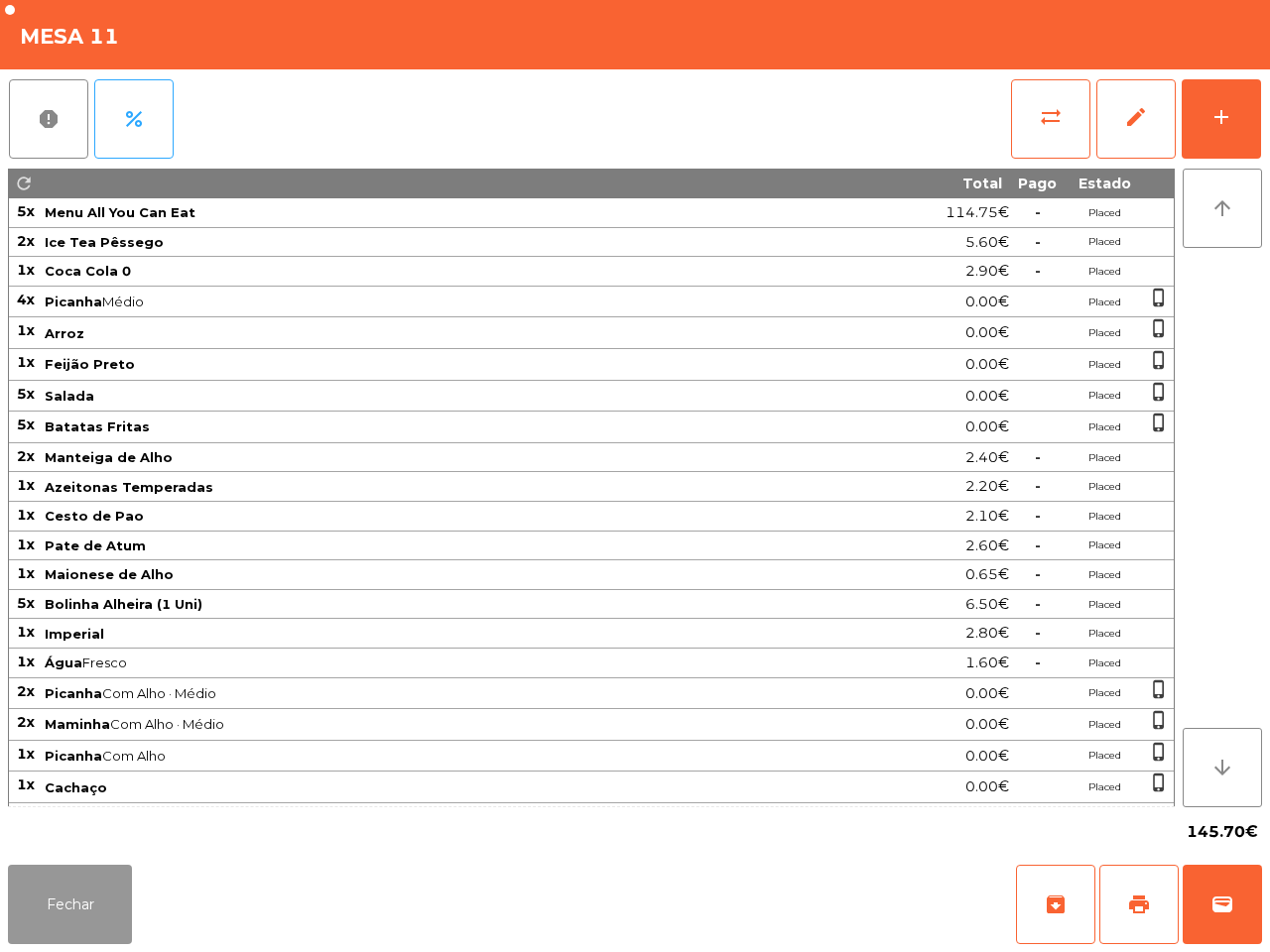 click on "Fechar" 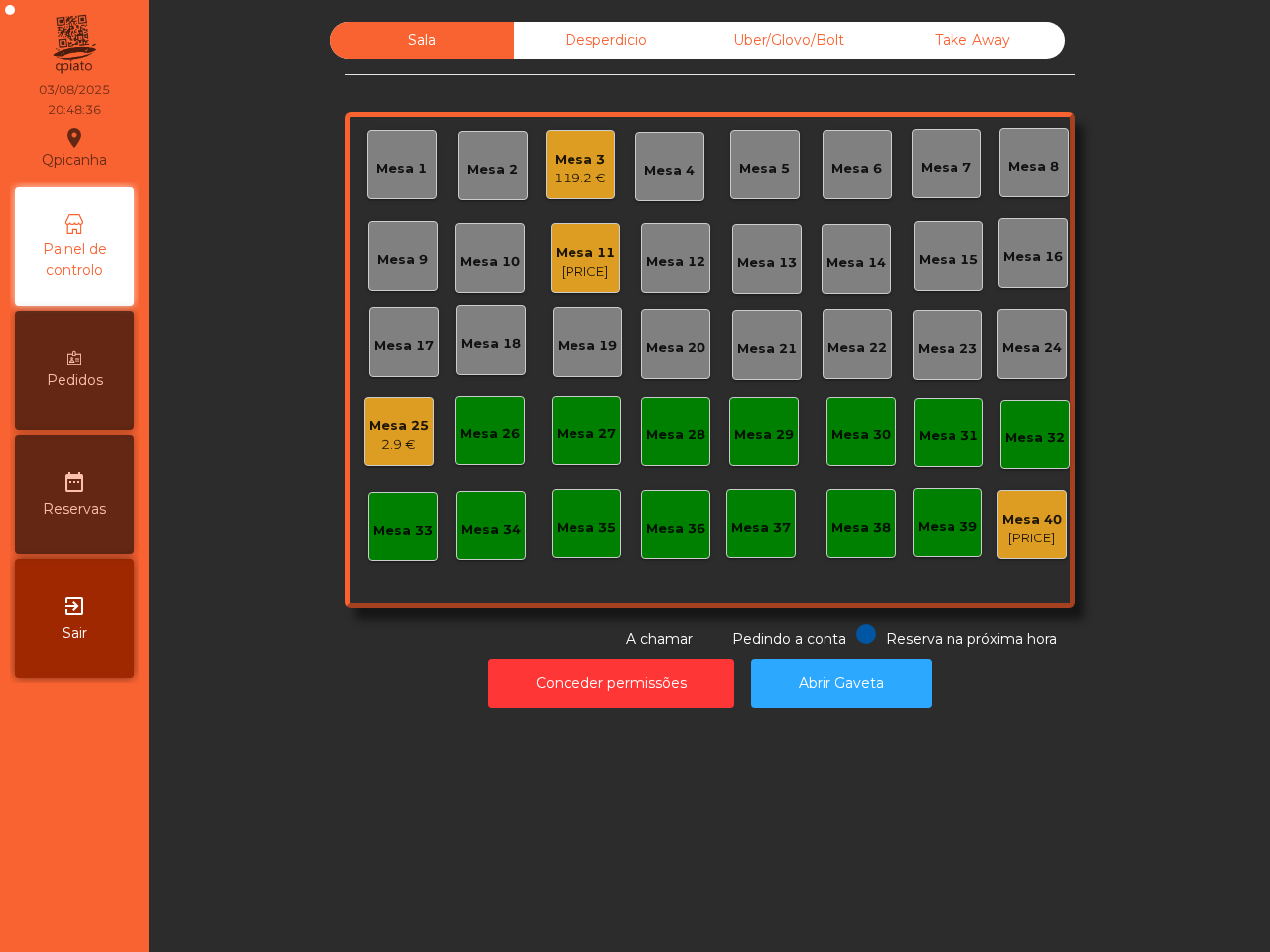 click on "Mesa 18" 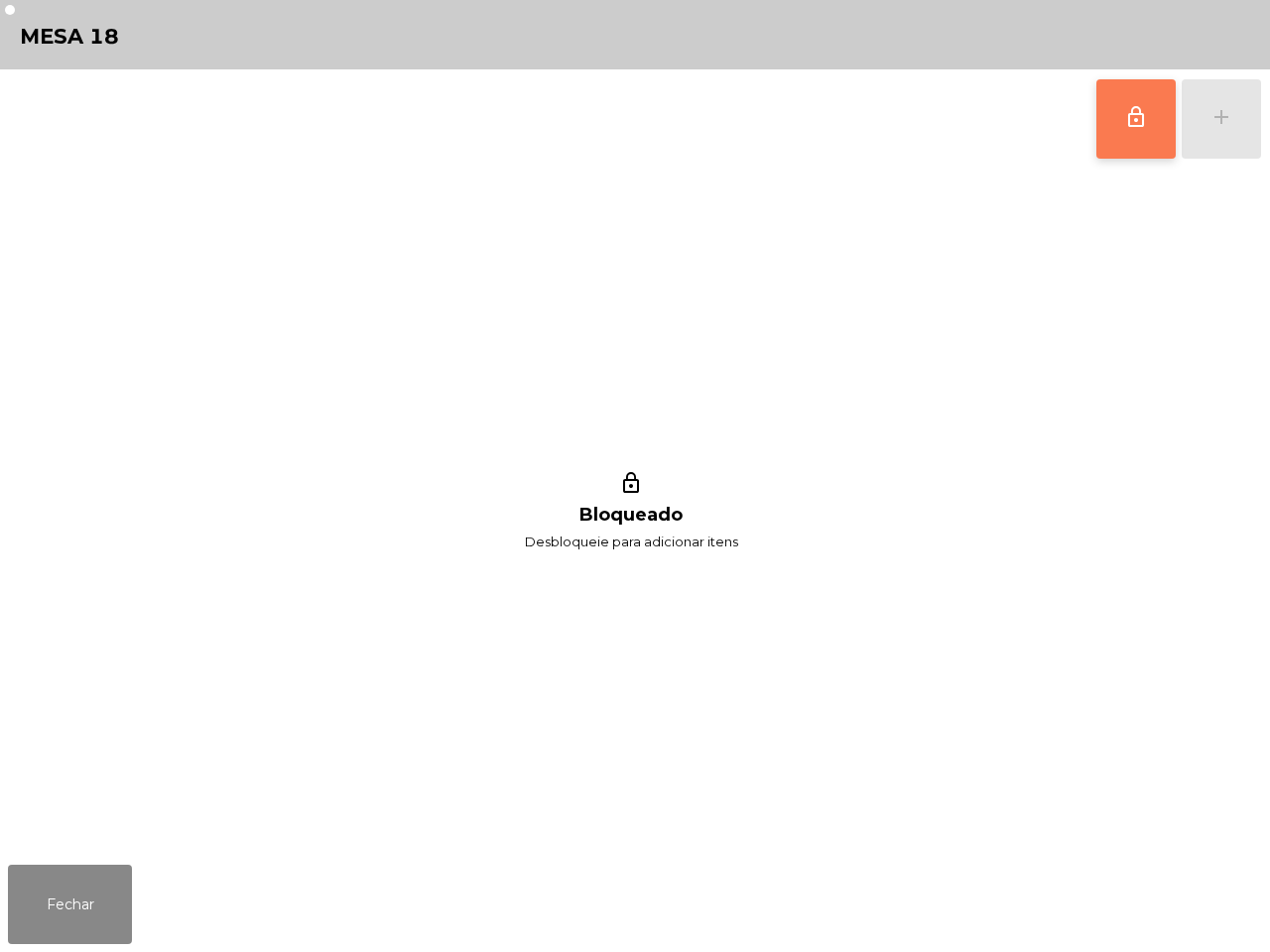 click on "lock_outline" 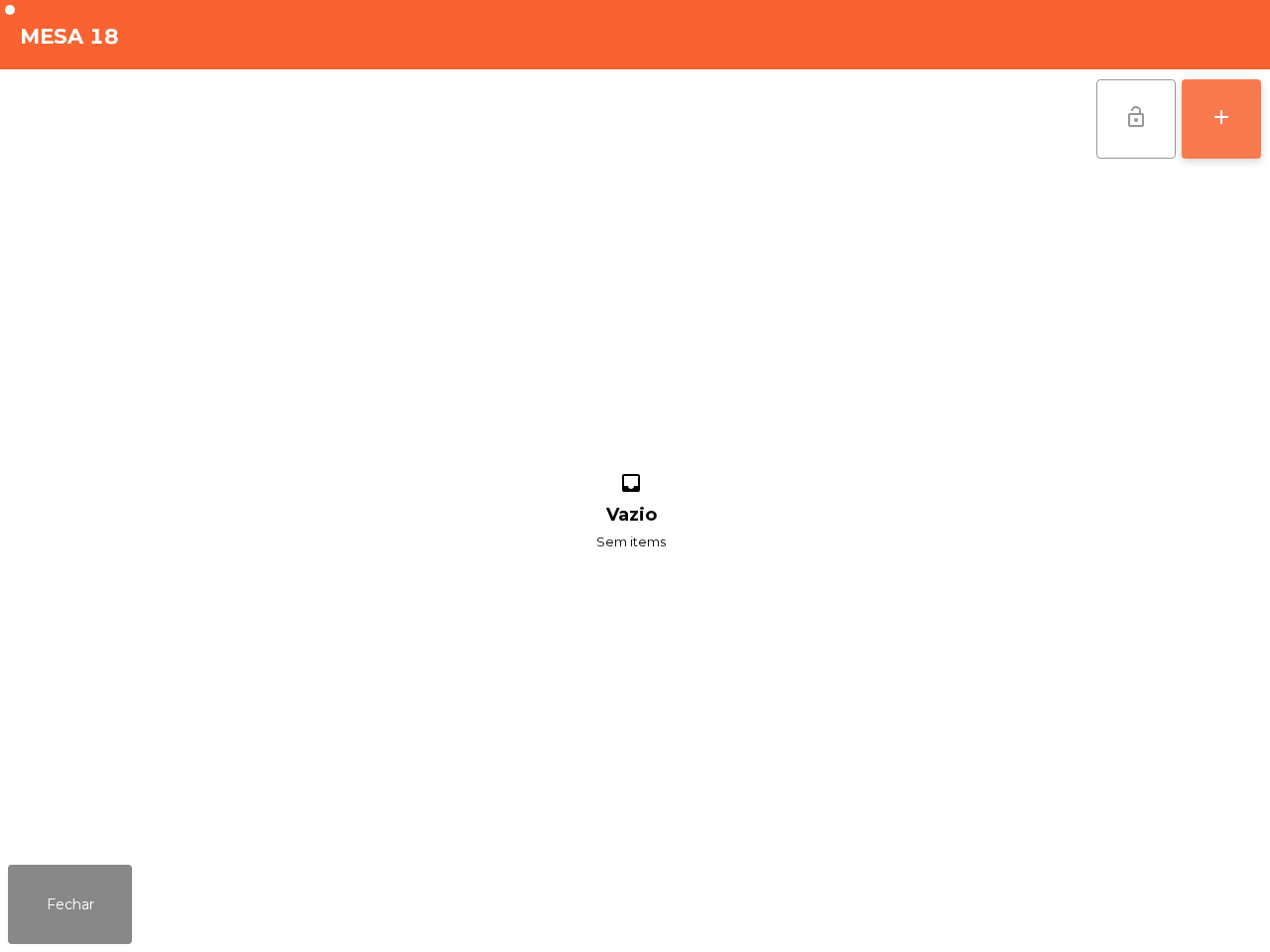 click on "add" 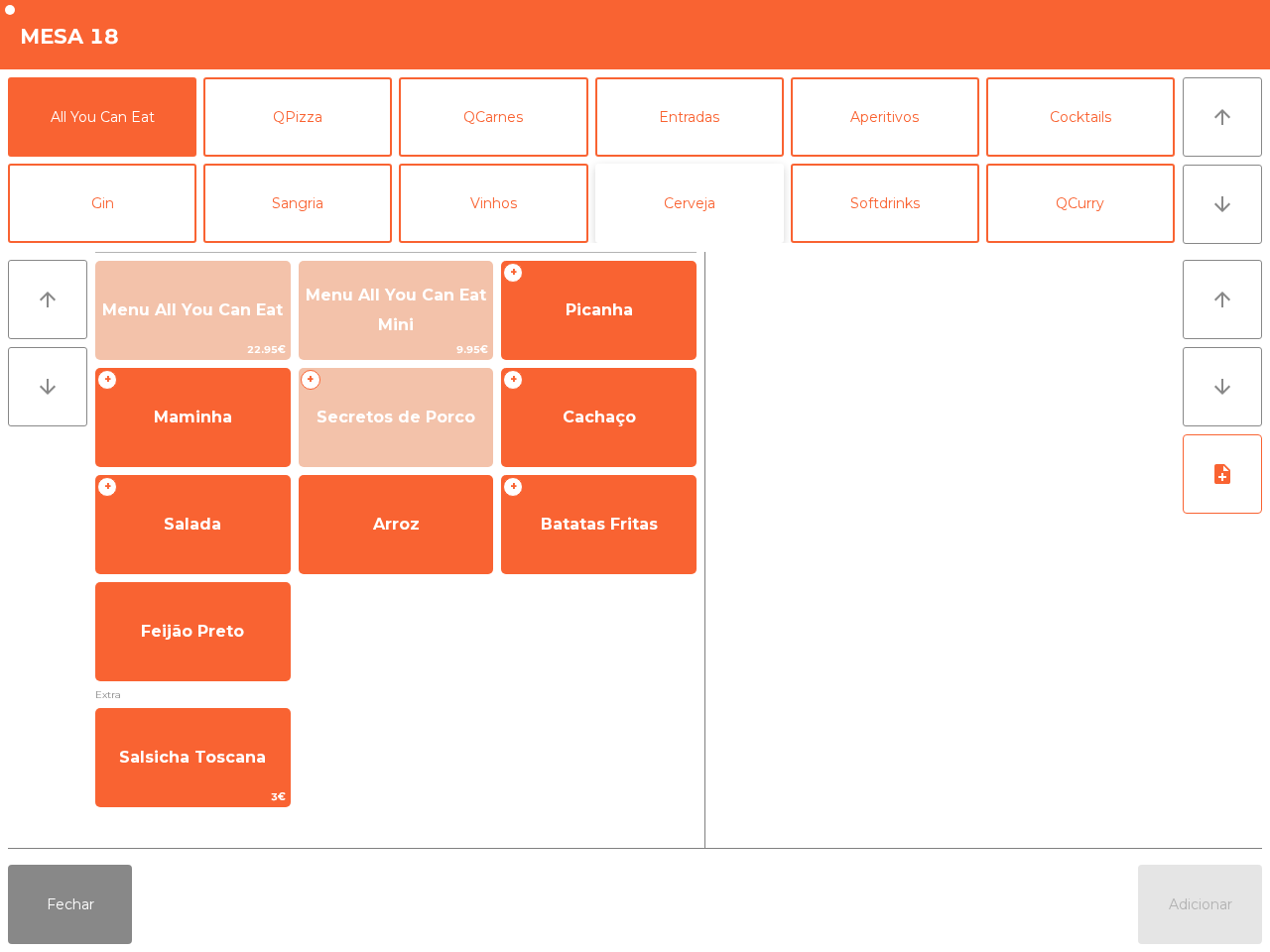click on "Cerveja" 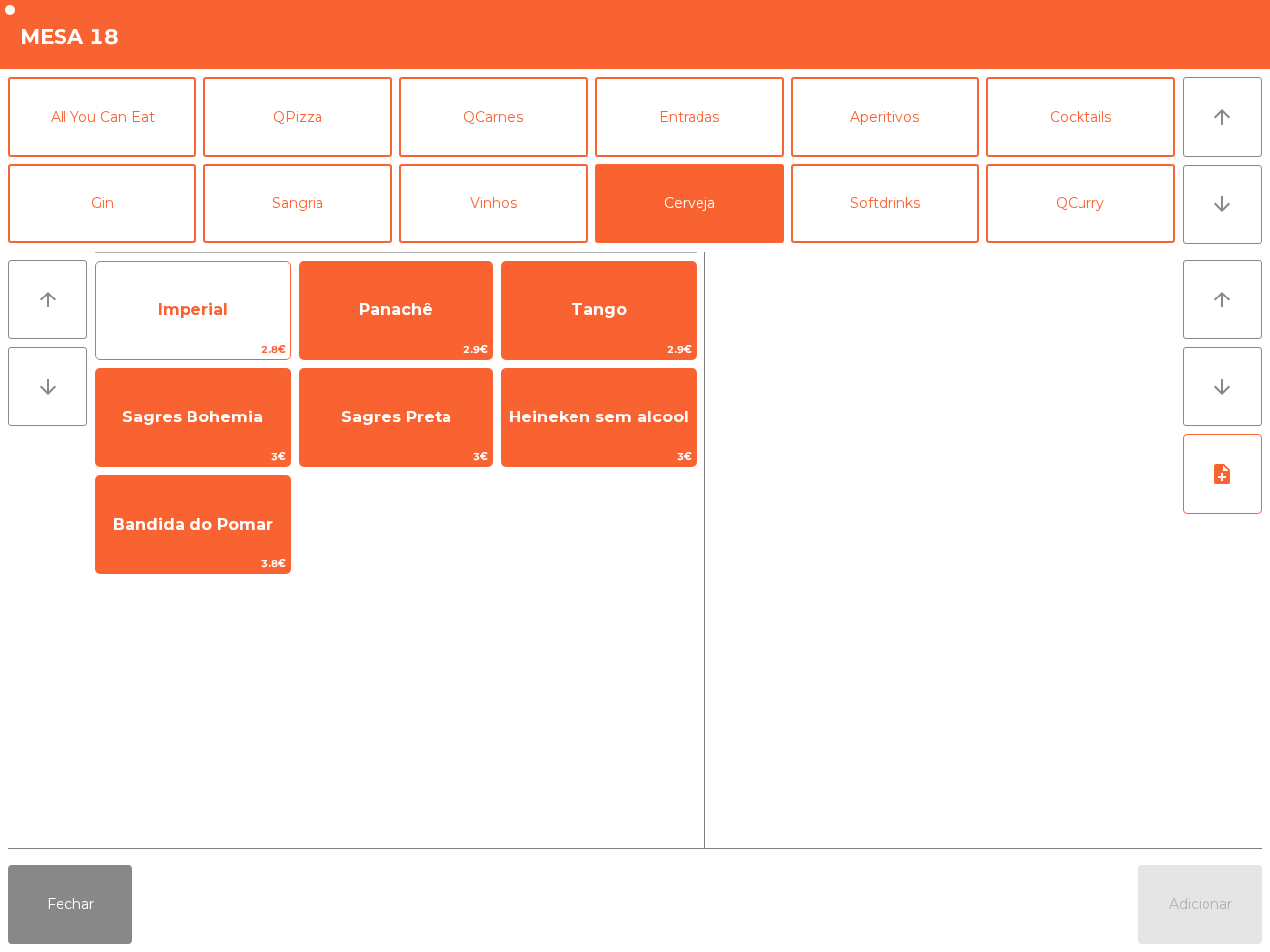 click on "Imperial" 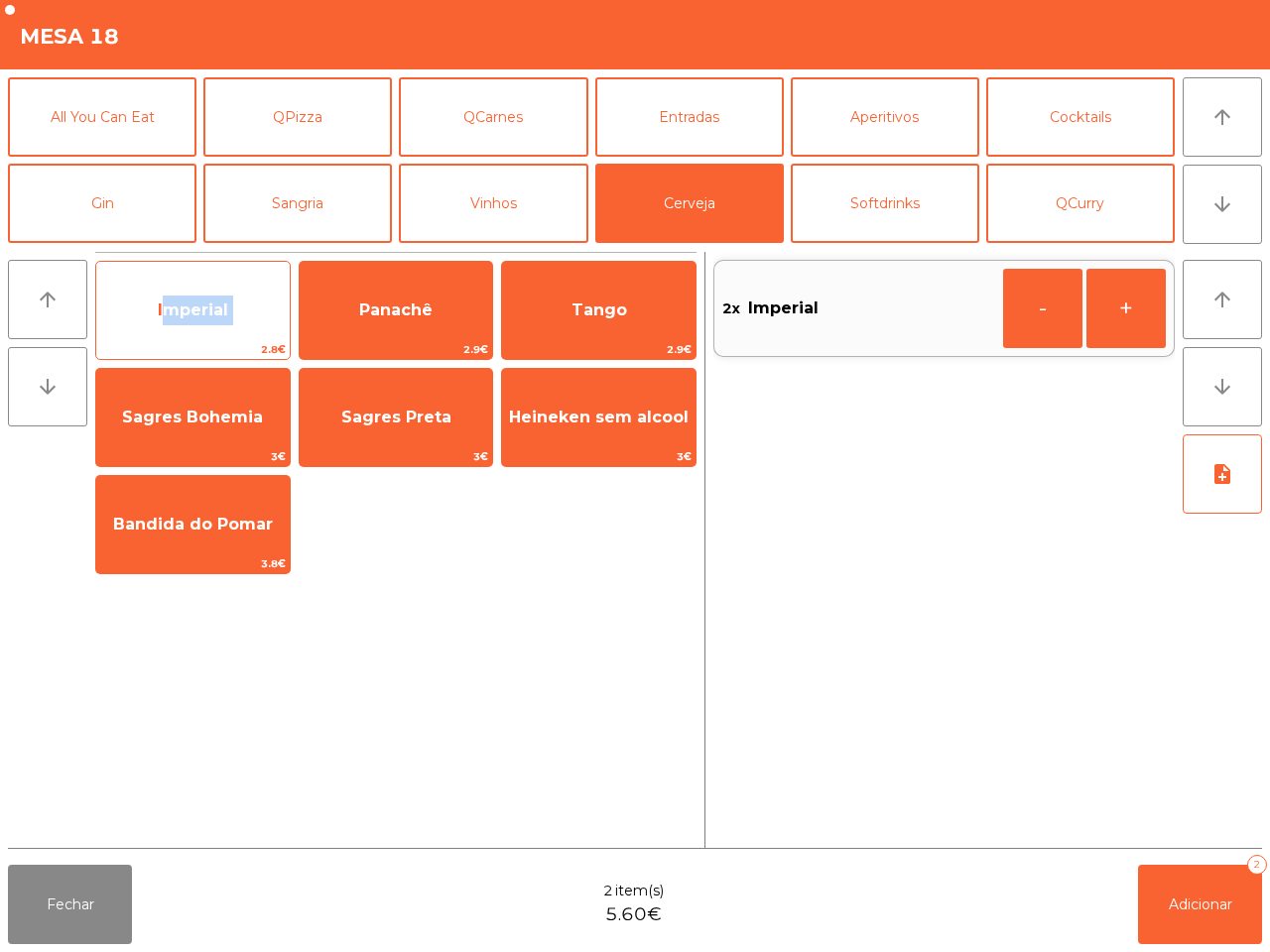 click on "Imperial" 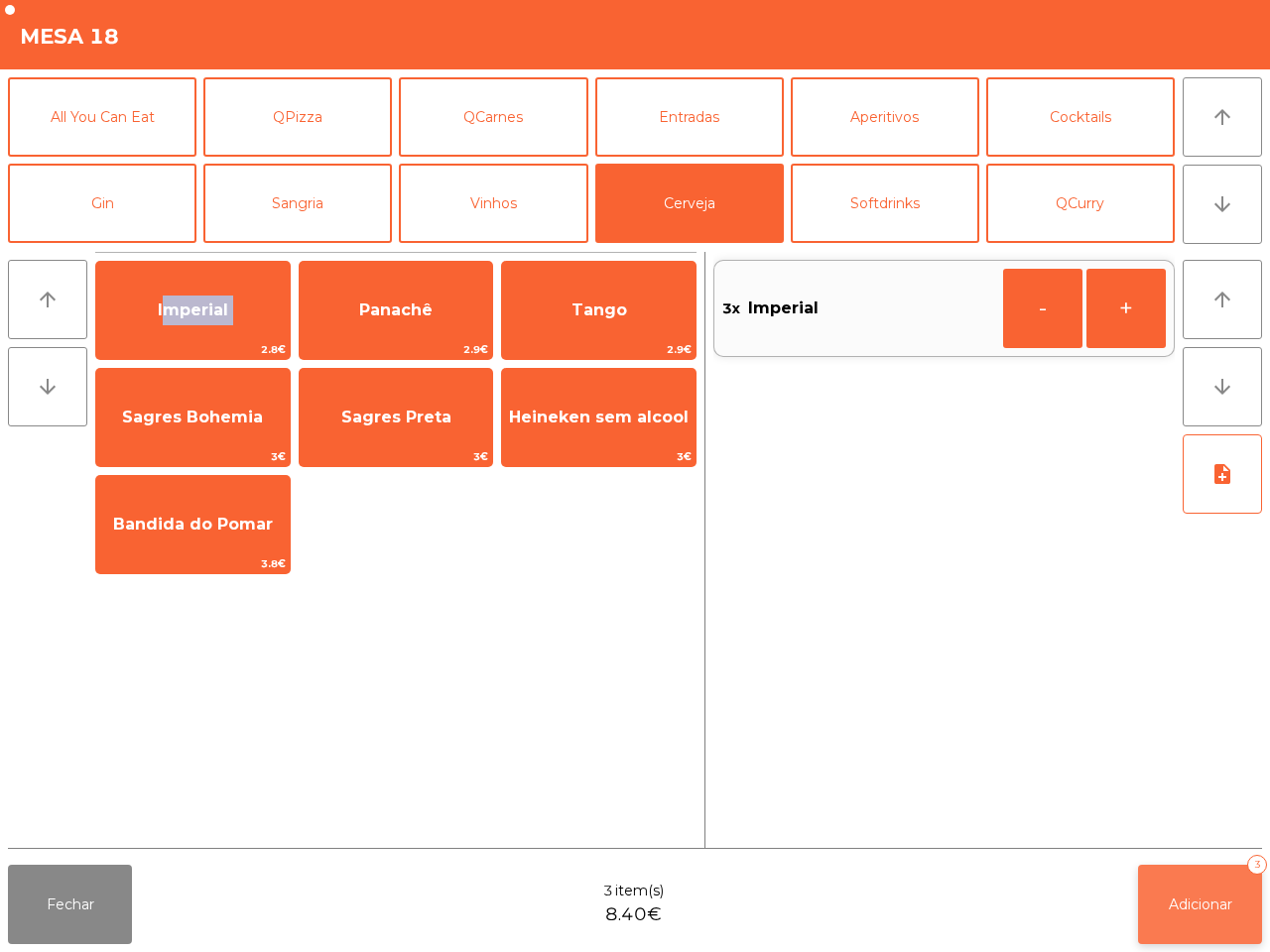 click on "Adicionar   3" 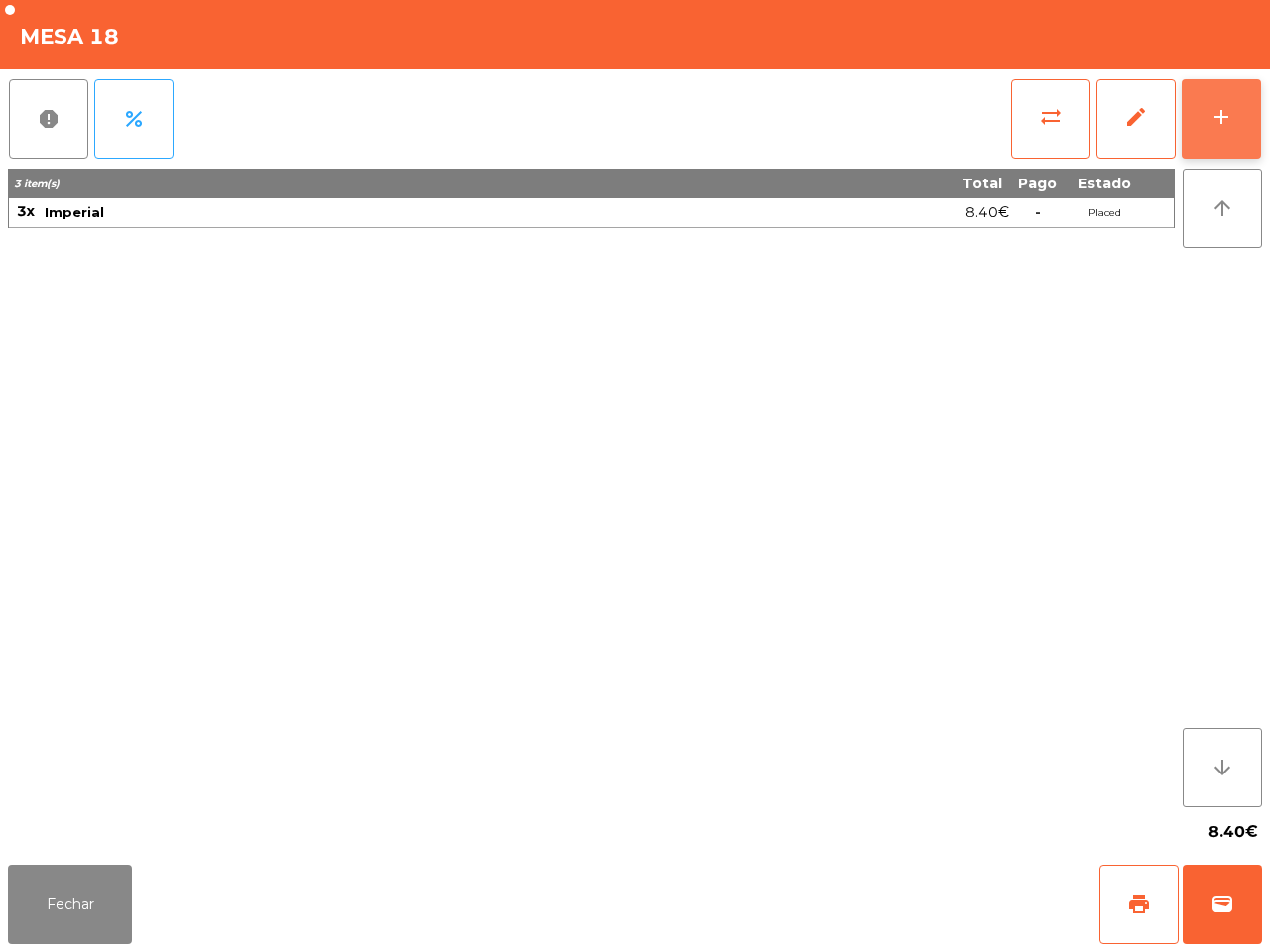 click on "add" 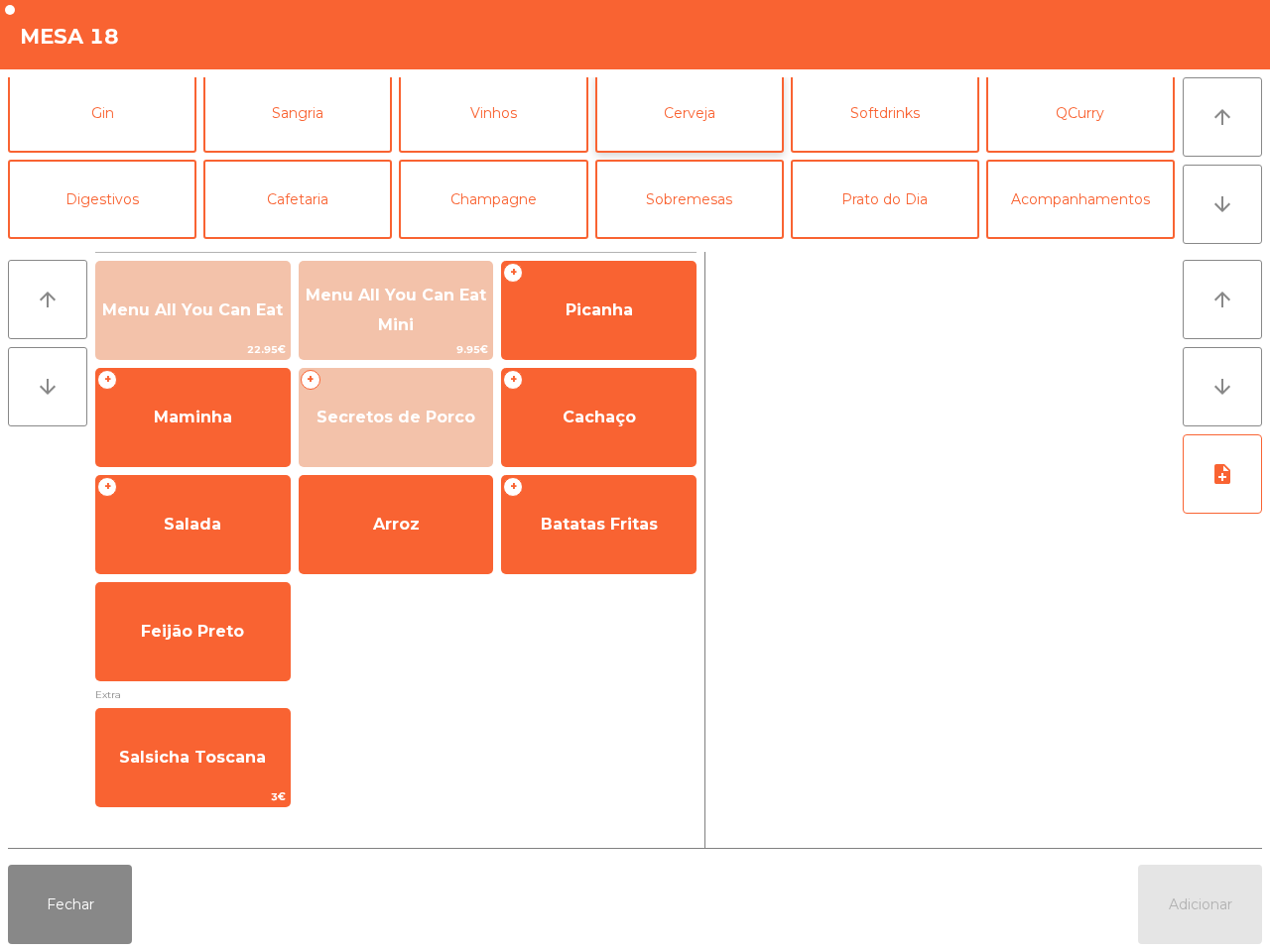 scroll, scrollTop: 0, scrollLeft: 0, axis: both 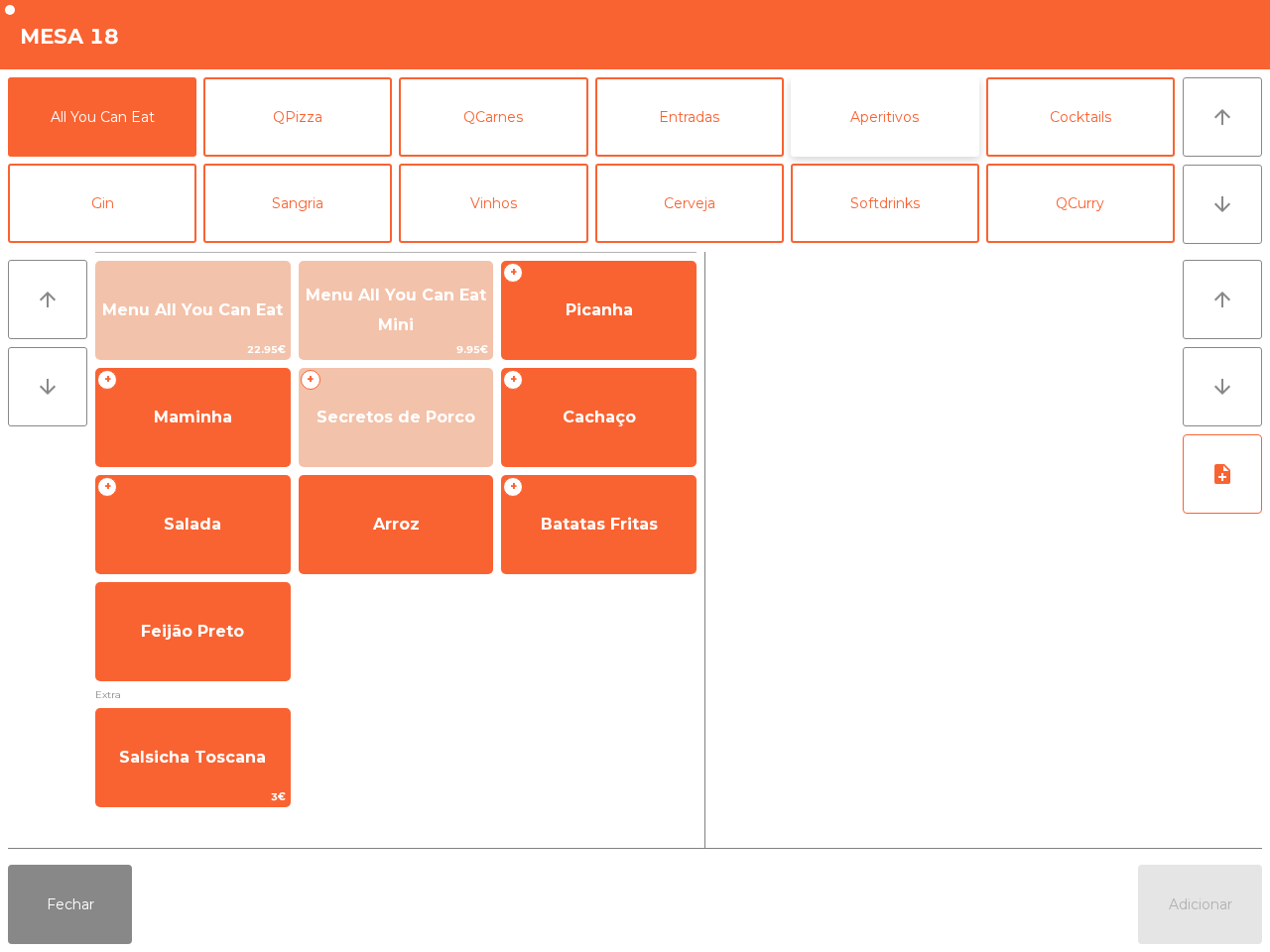click on "Aperitivos" 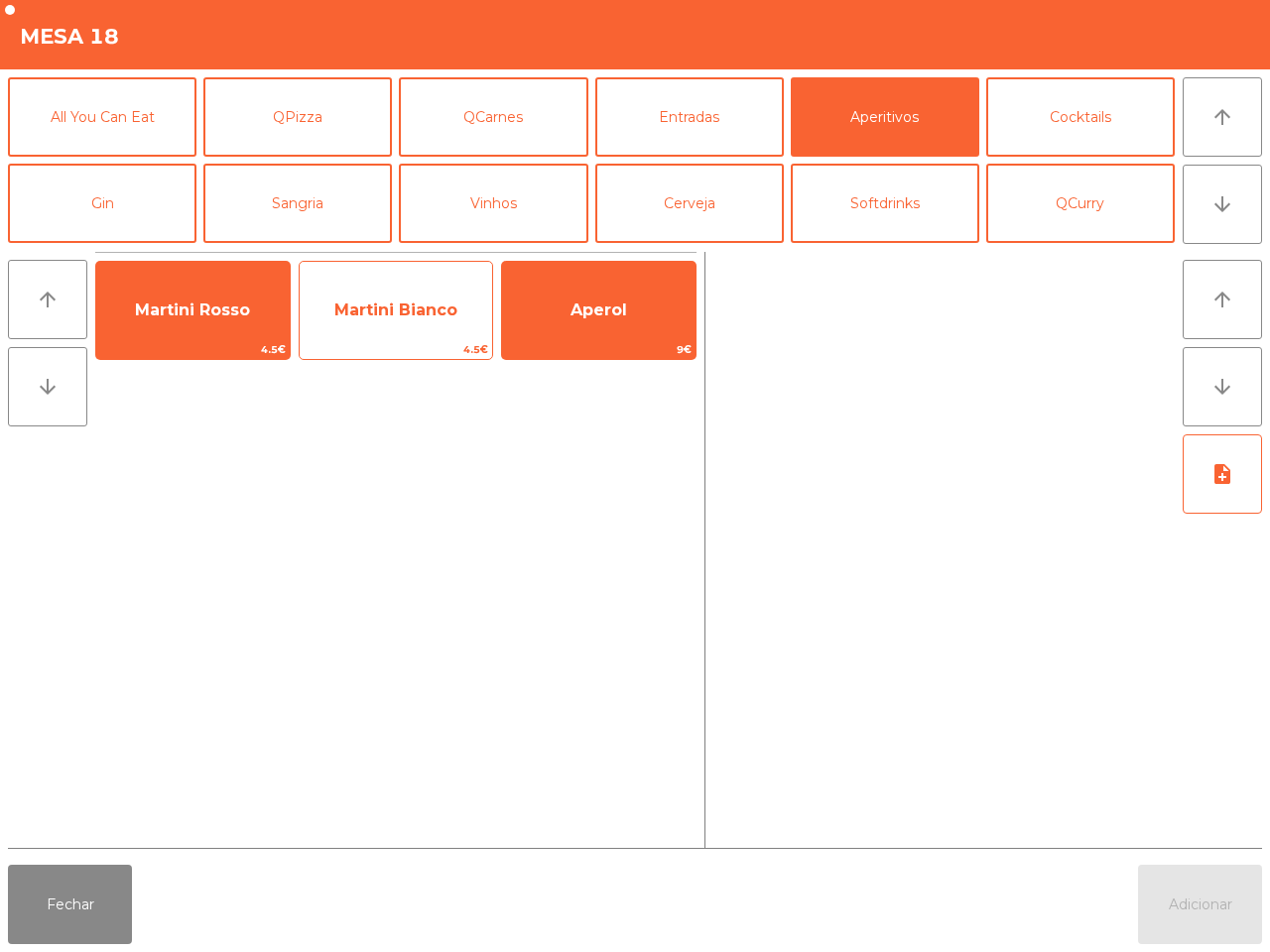 click on "Martini Bianco" 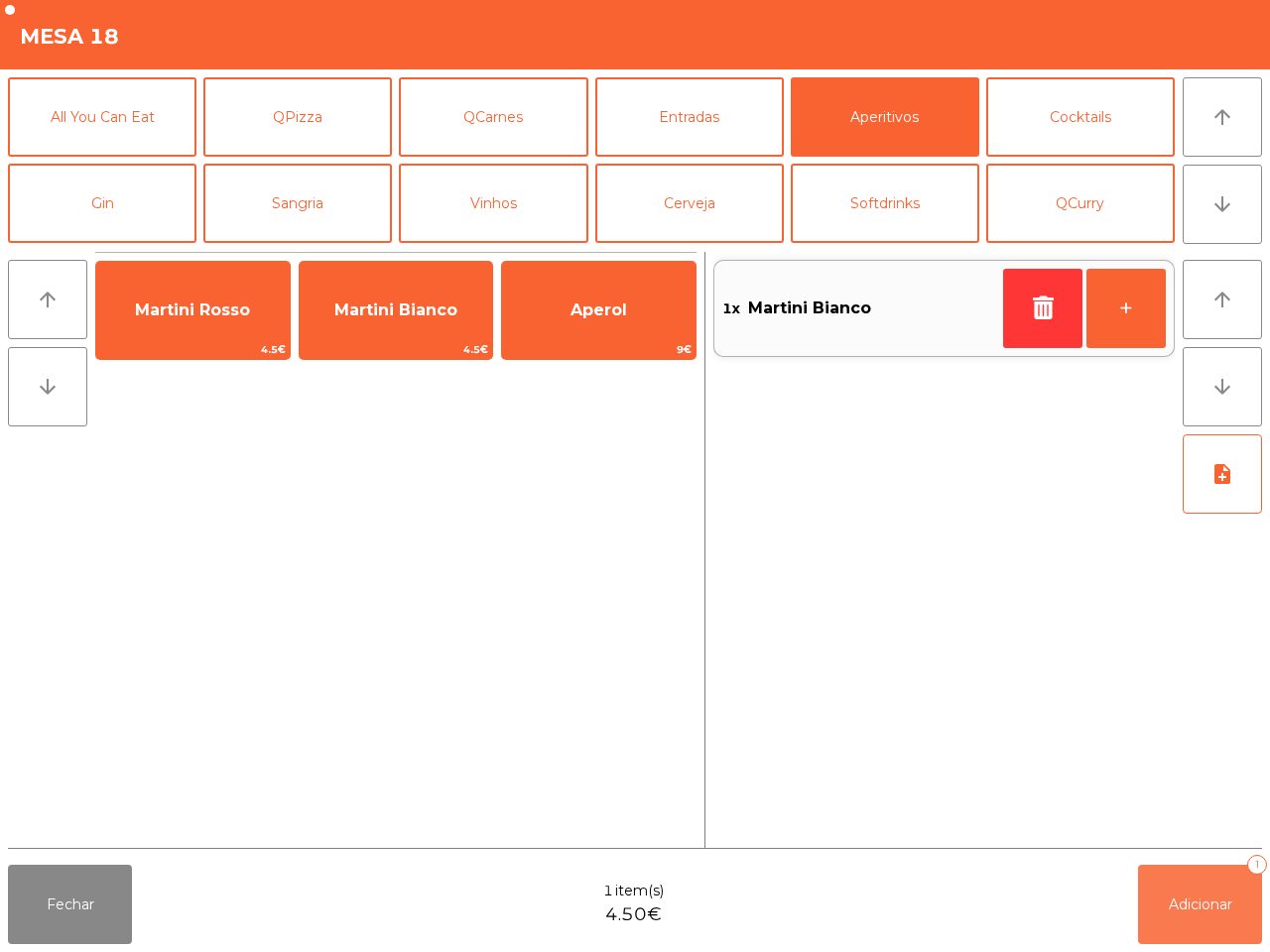 click on "Adicionar   1" 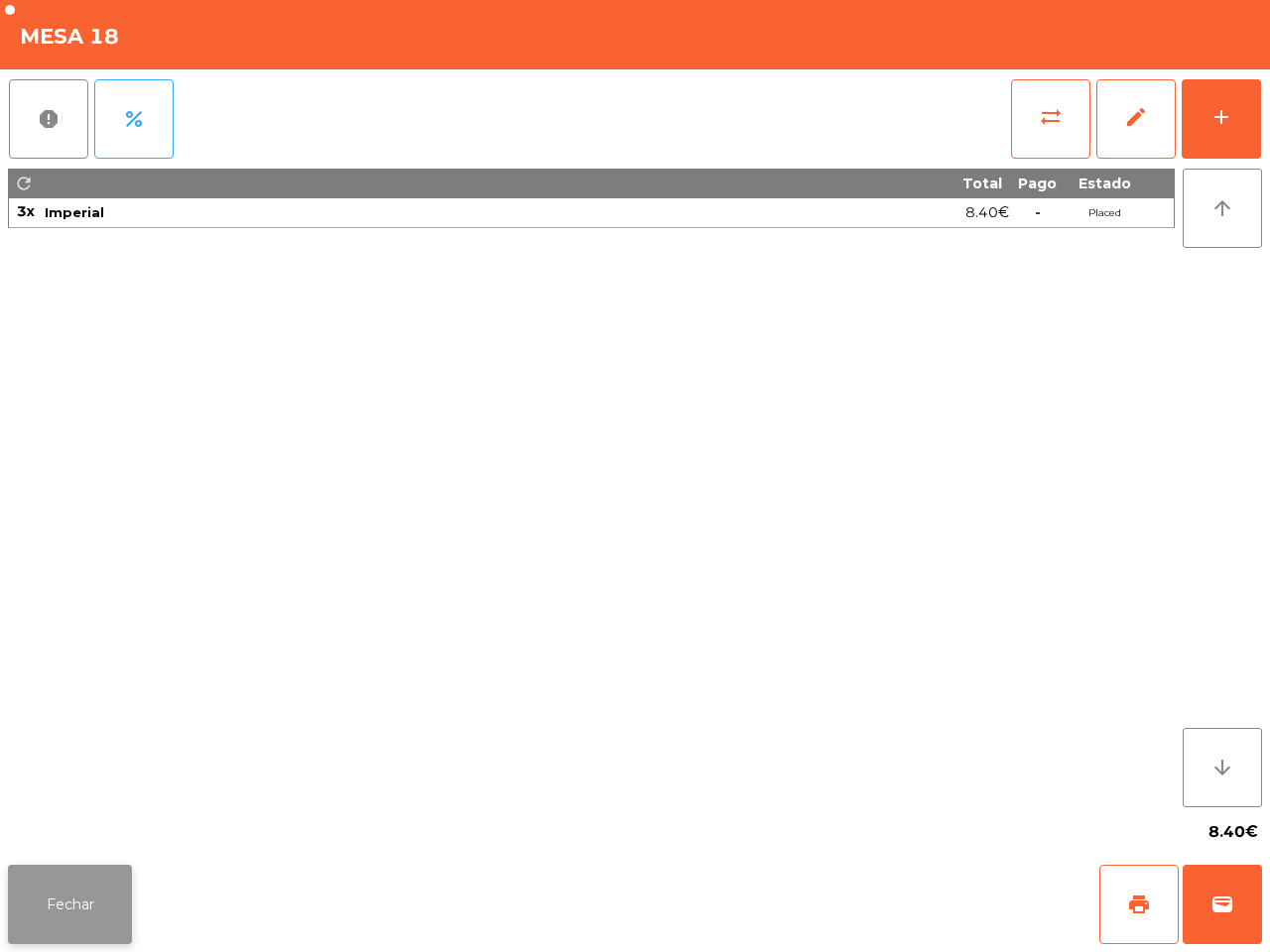 click on "Fechar" 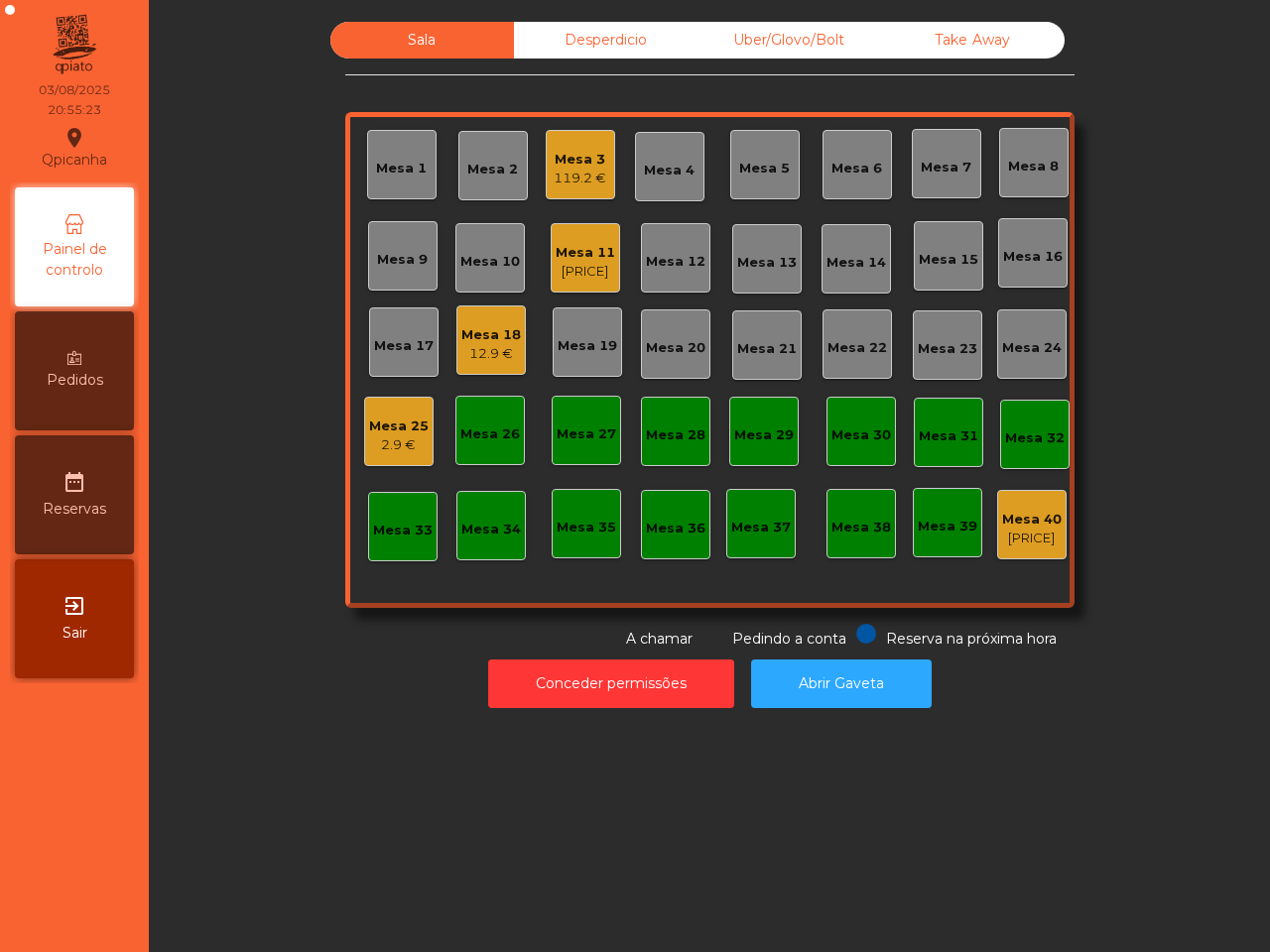 click on "Qpicanha  location_on  [DATE]   [TIME]   Painel de controlo   Pedidos  date_range  Reservas  exit_to_app  Sair" 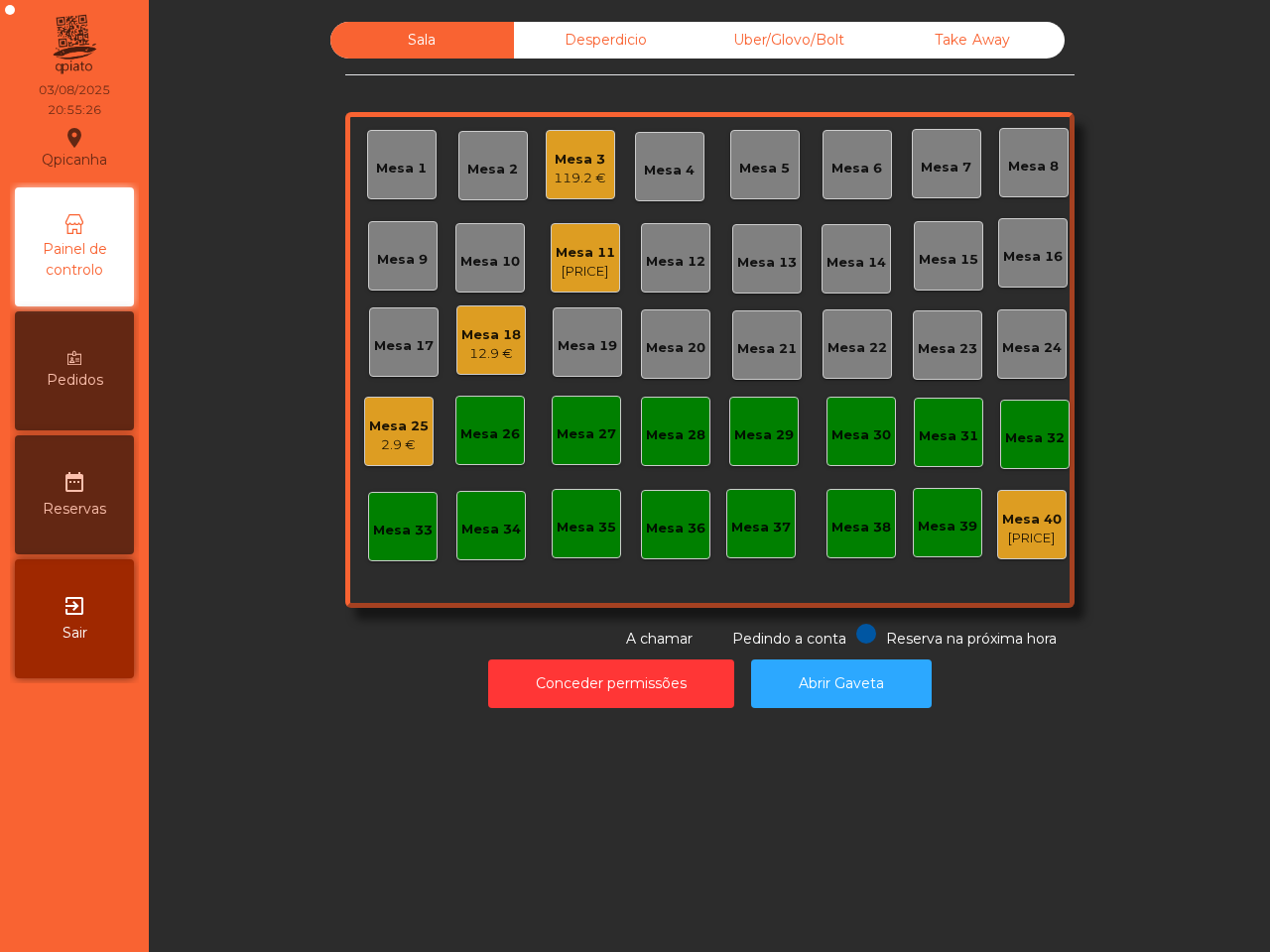 click on "Take Away" 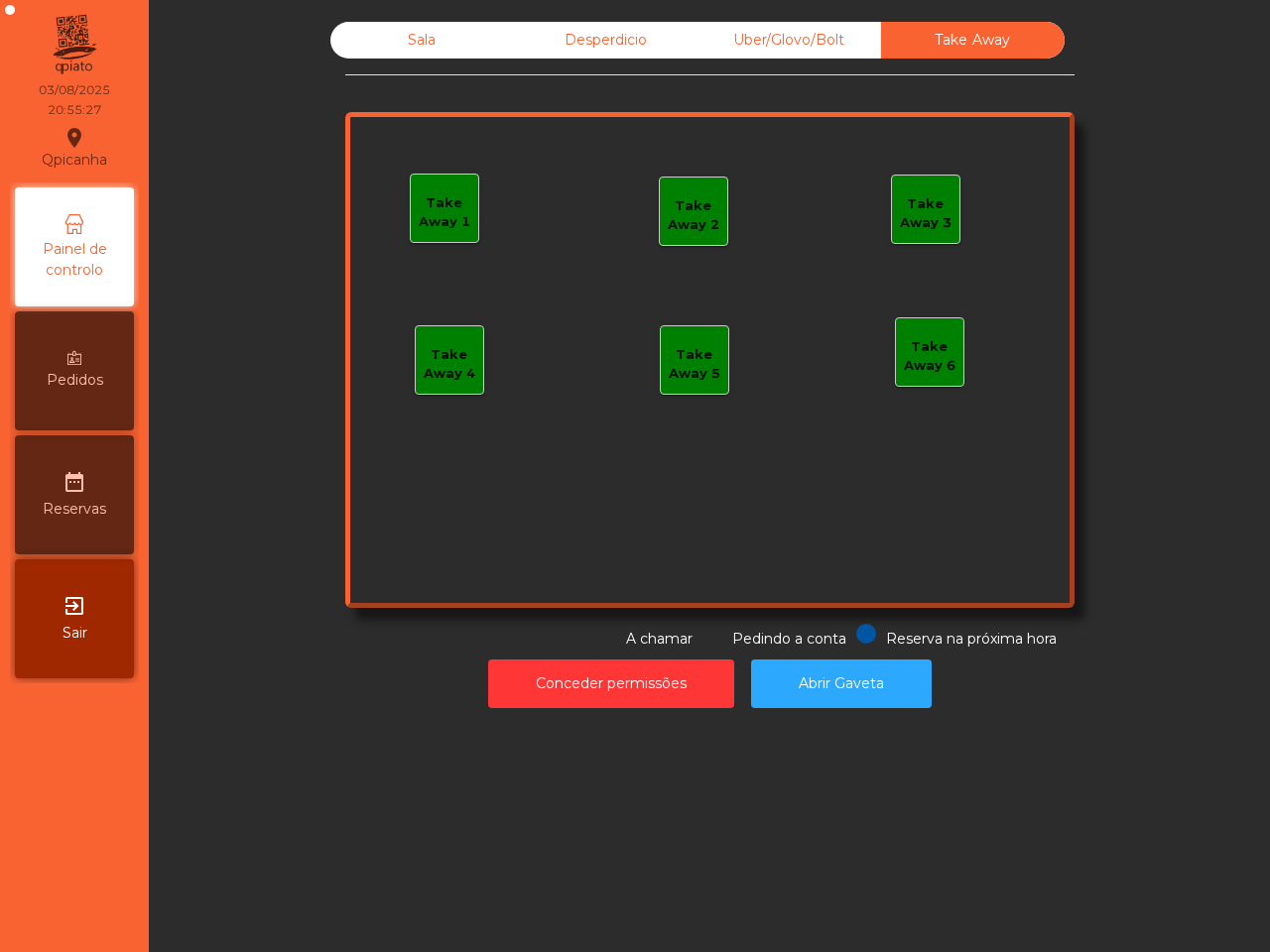 click on "Take Away 1" 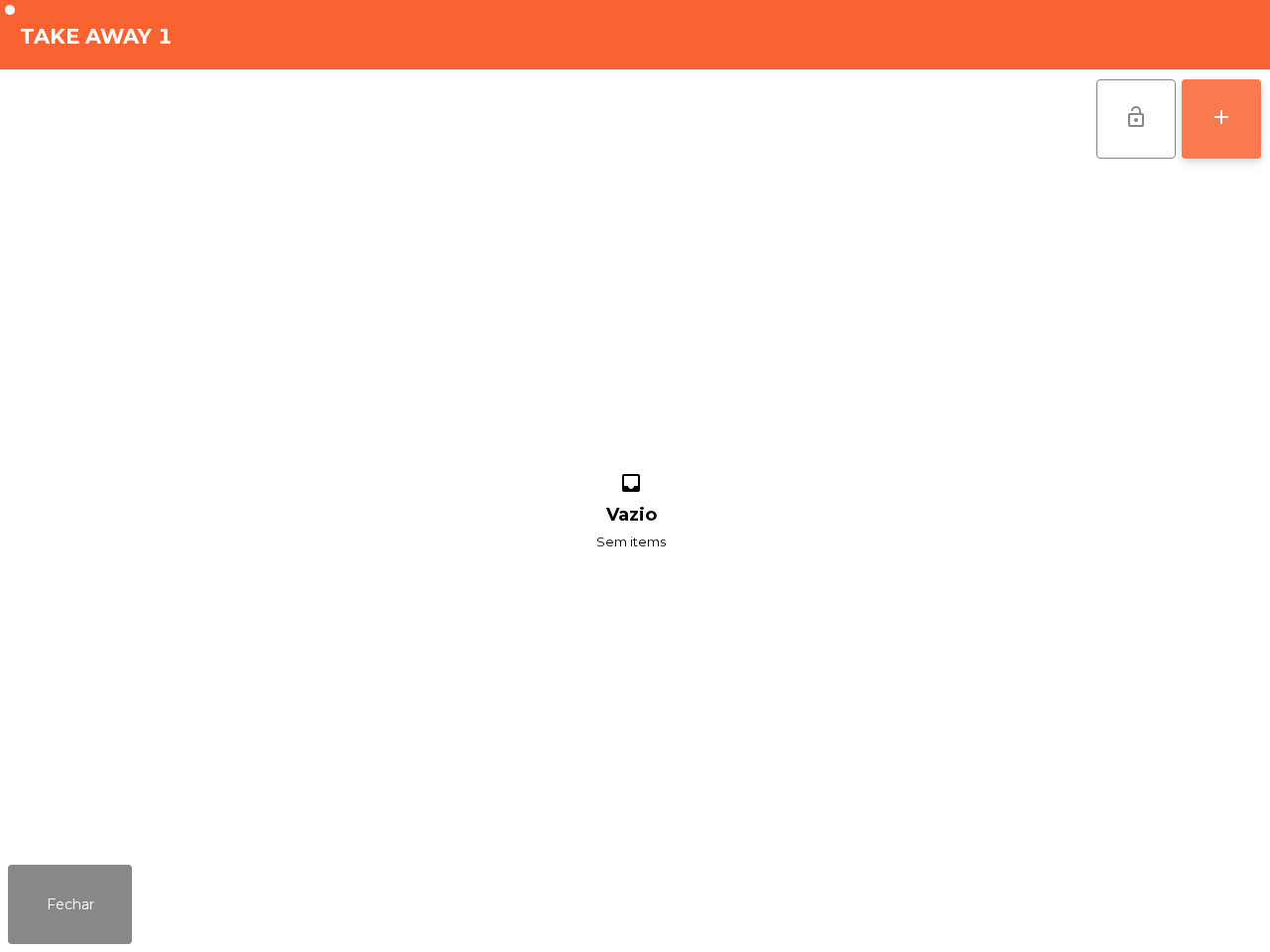 click on "add" 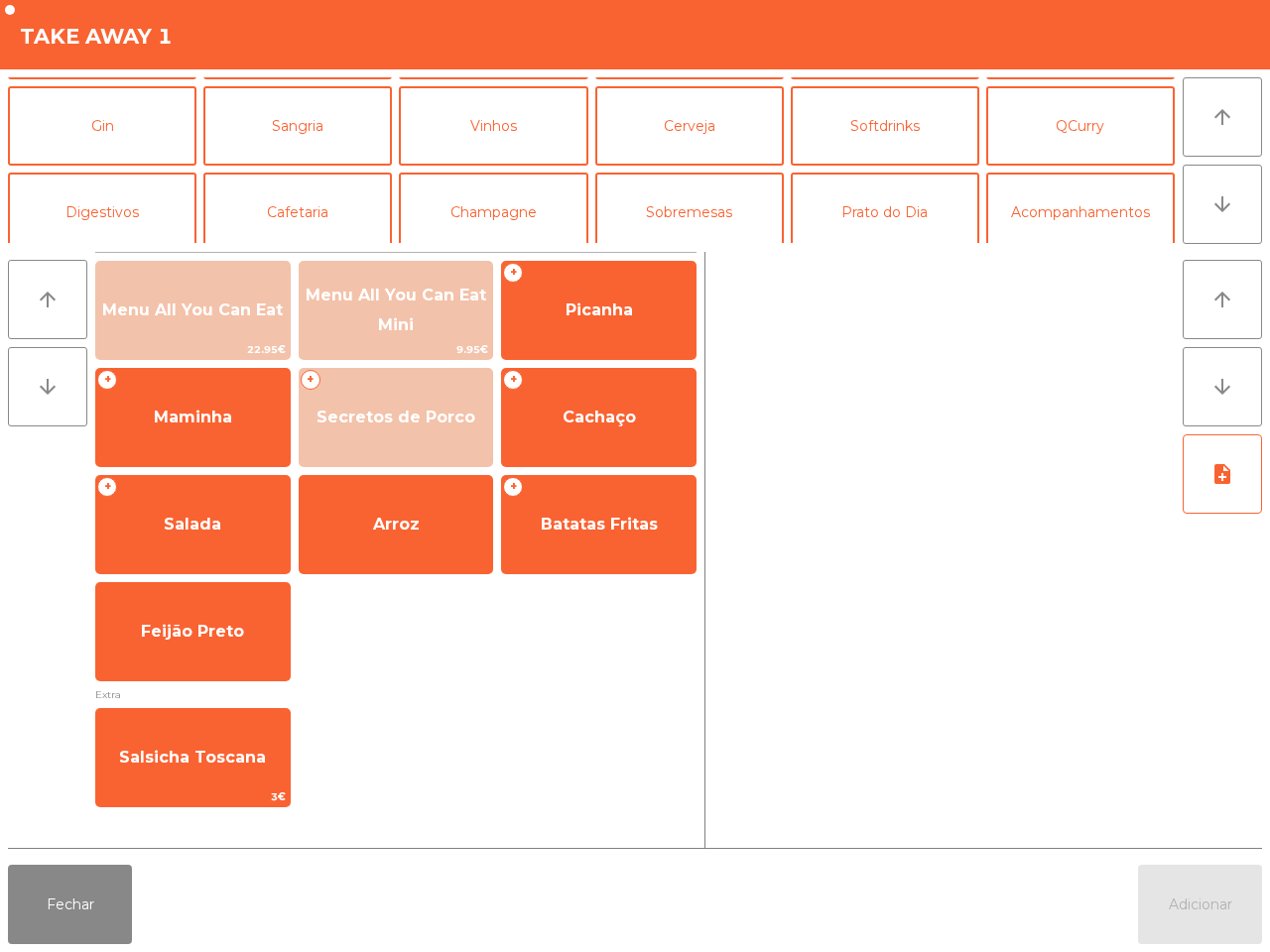 scroll, scrollTop: 172, scrollLeft: 0, axis: vertical 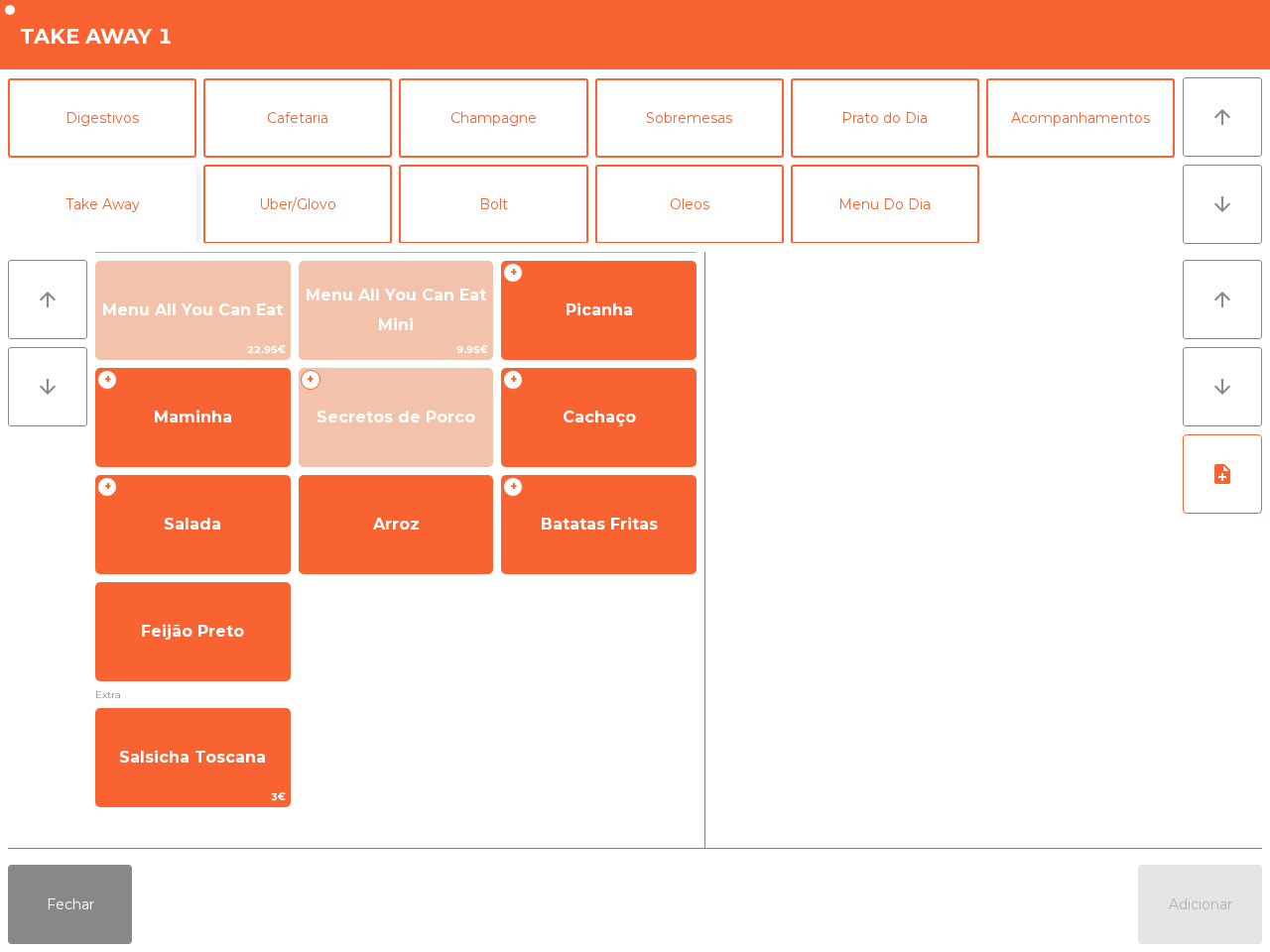 click on "Take Away" 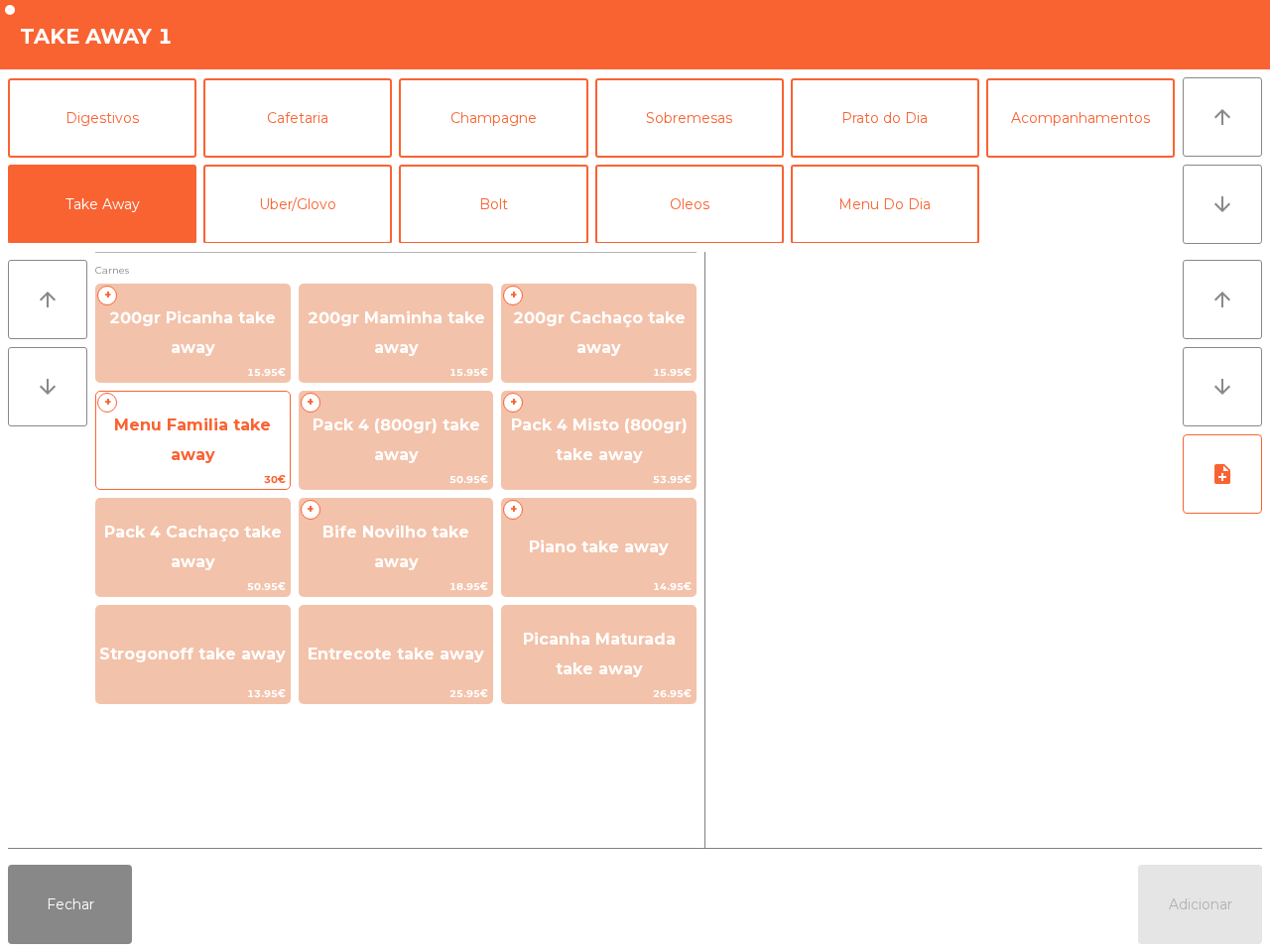 click on "Menu Familia take away" 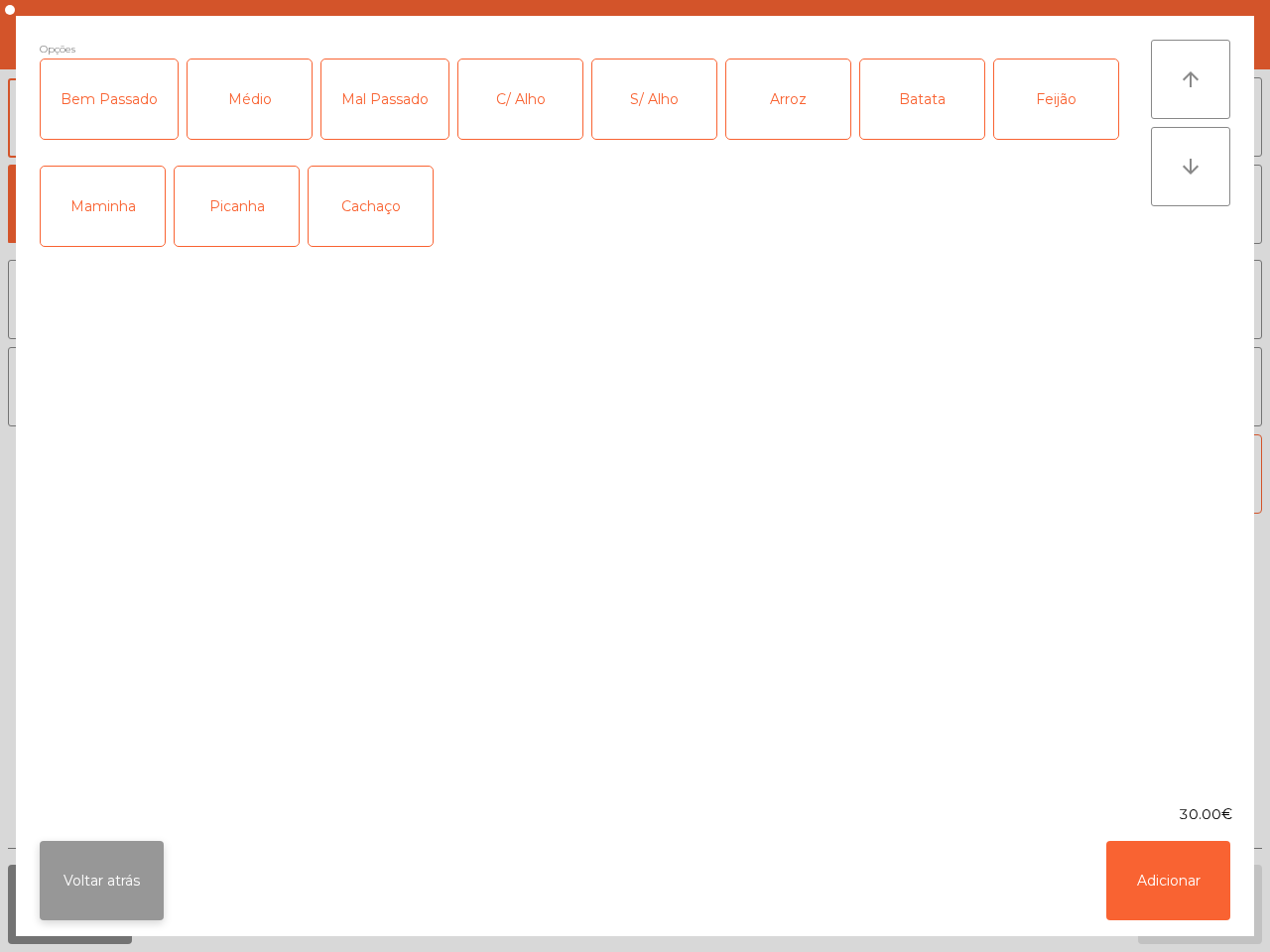 click on "Voltar atrás" 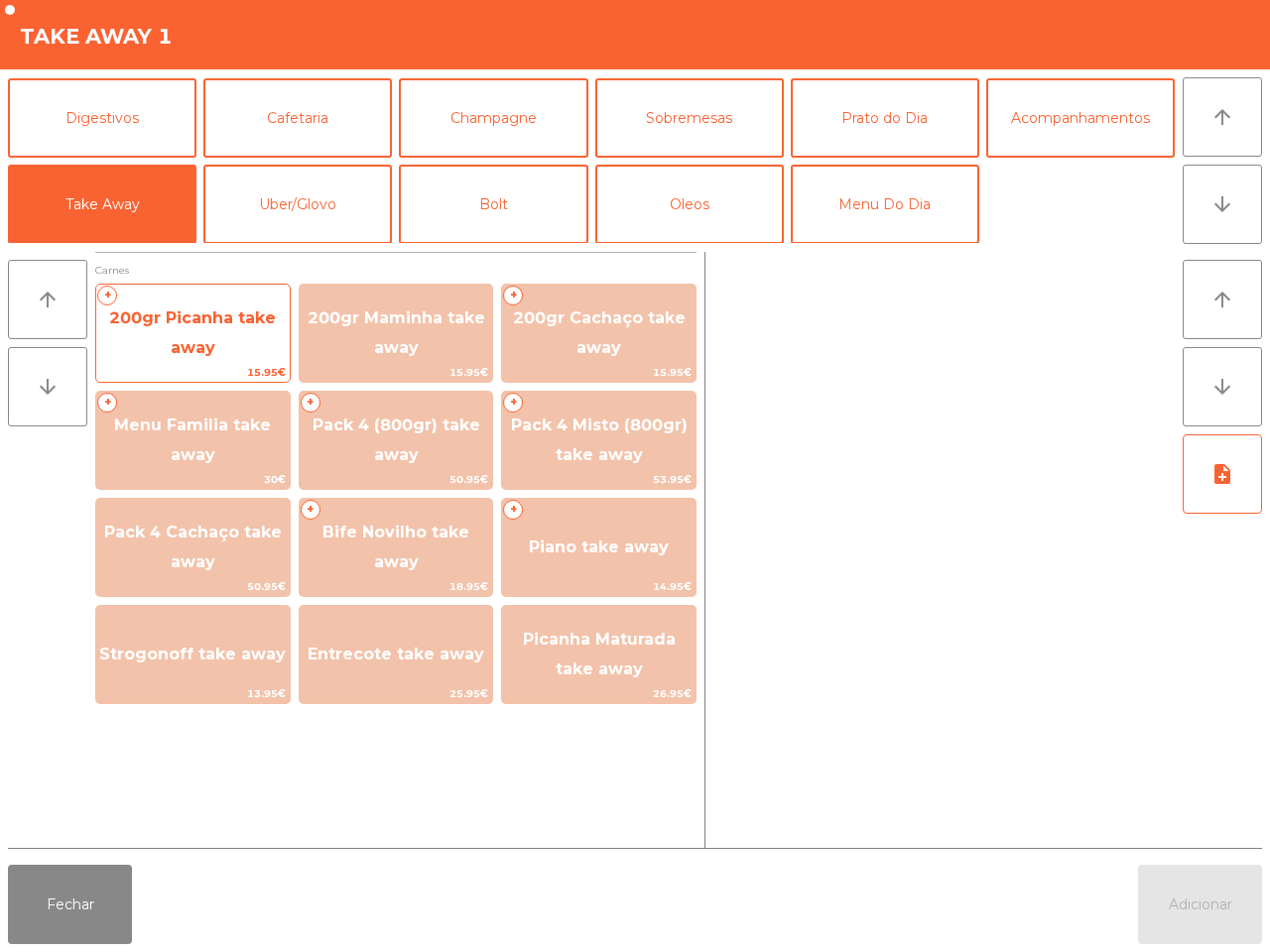 click on "200gr Picanha take away" 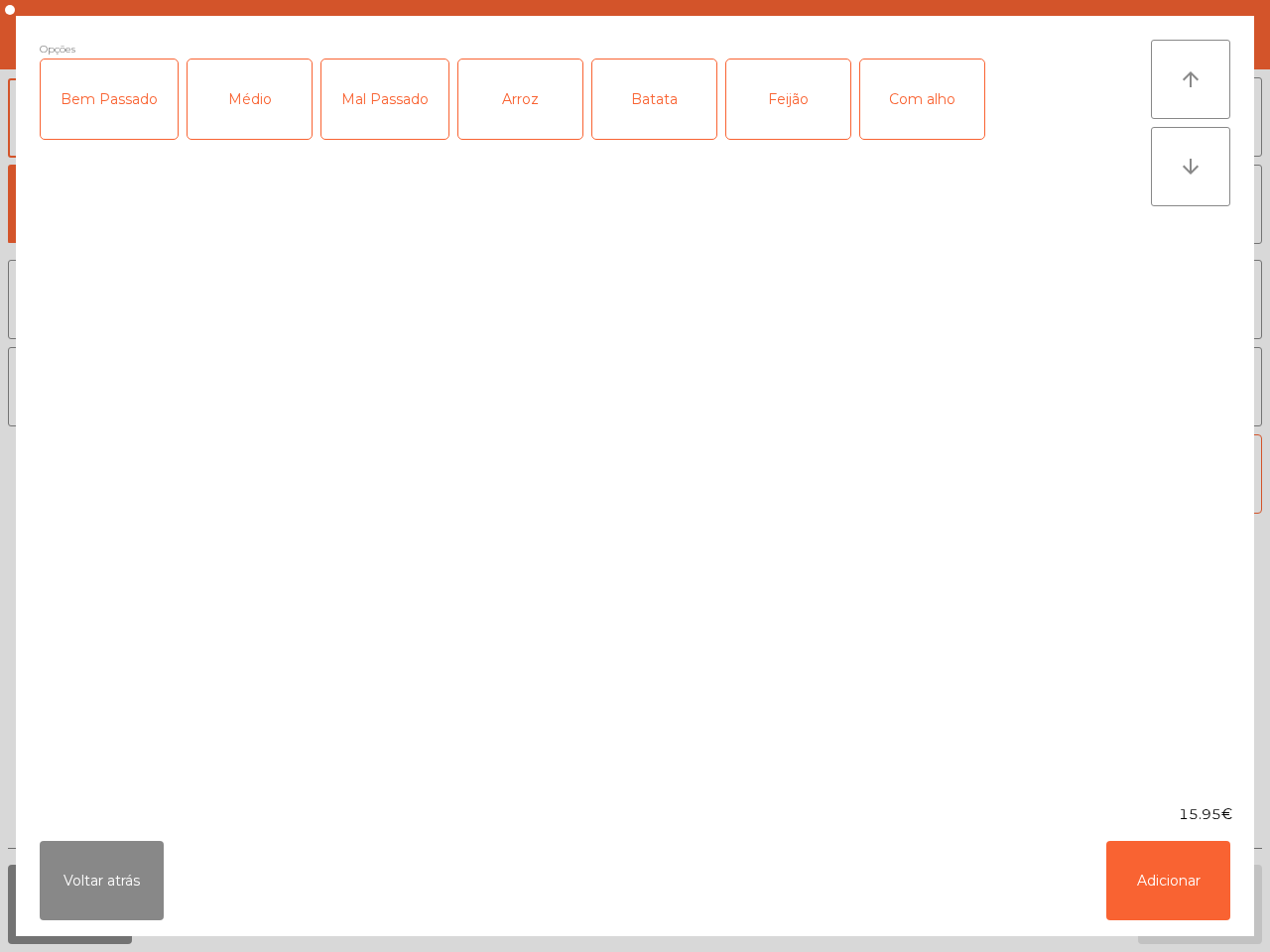 click on "Bem Passado" 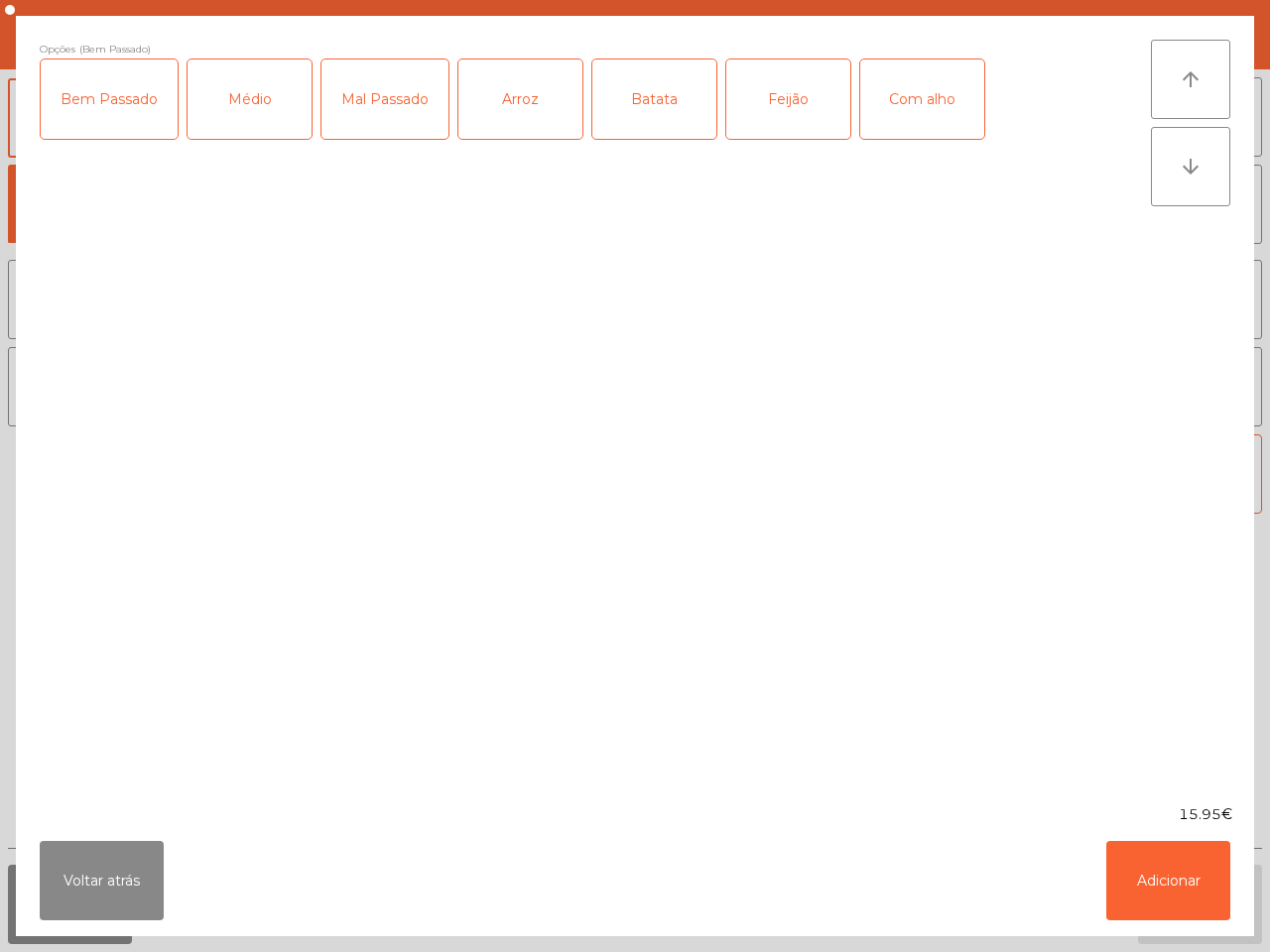 click on "Médio" 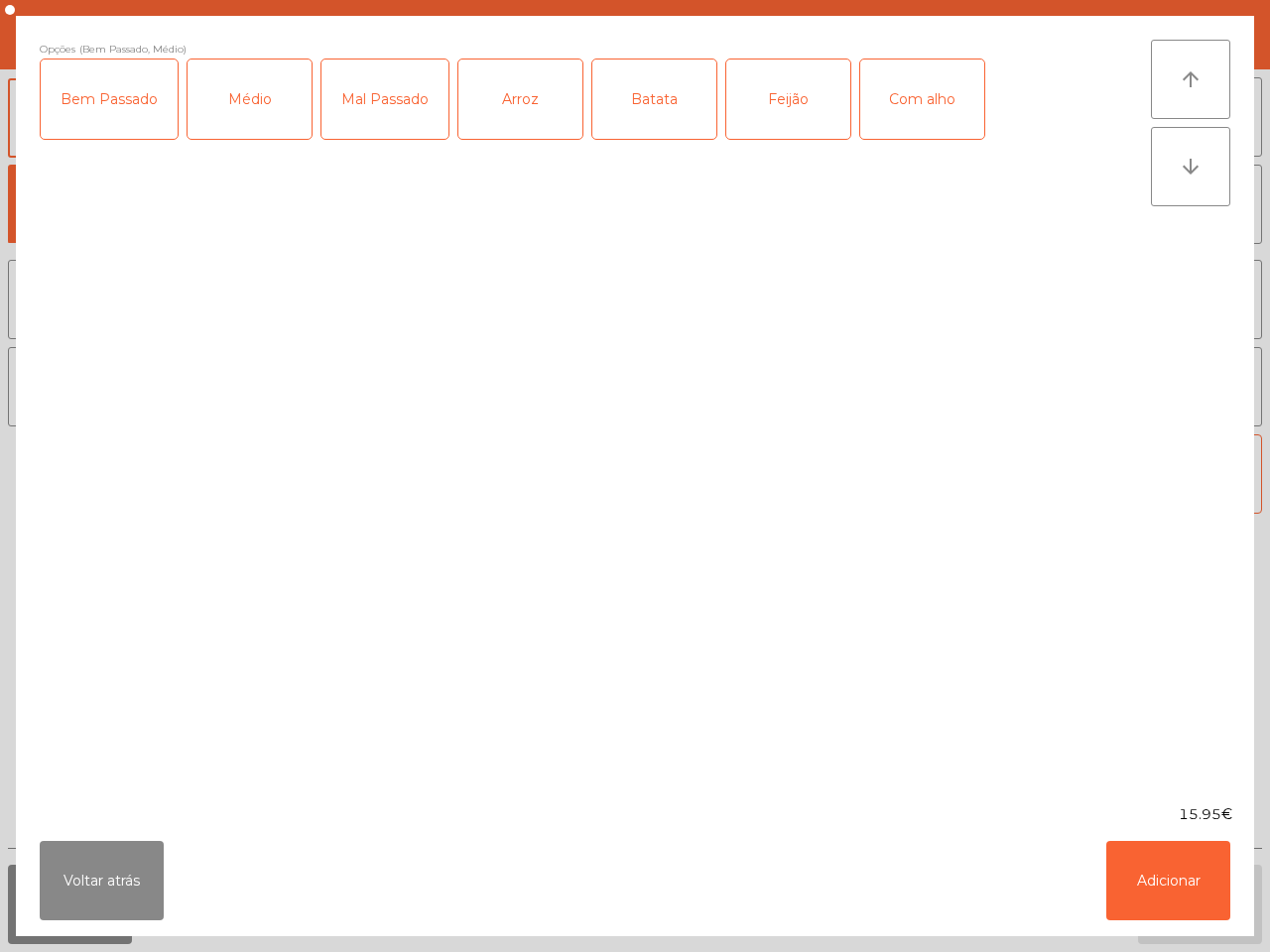 click on "Feijão" 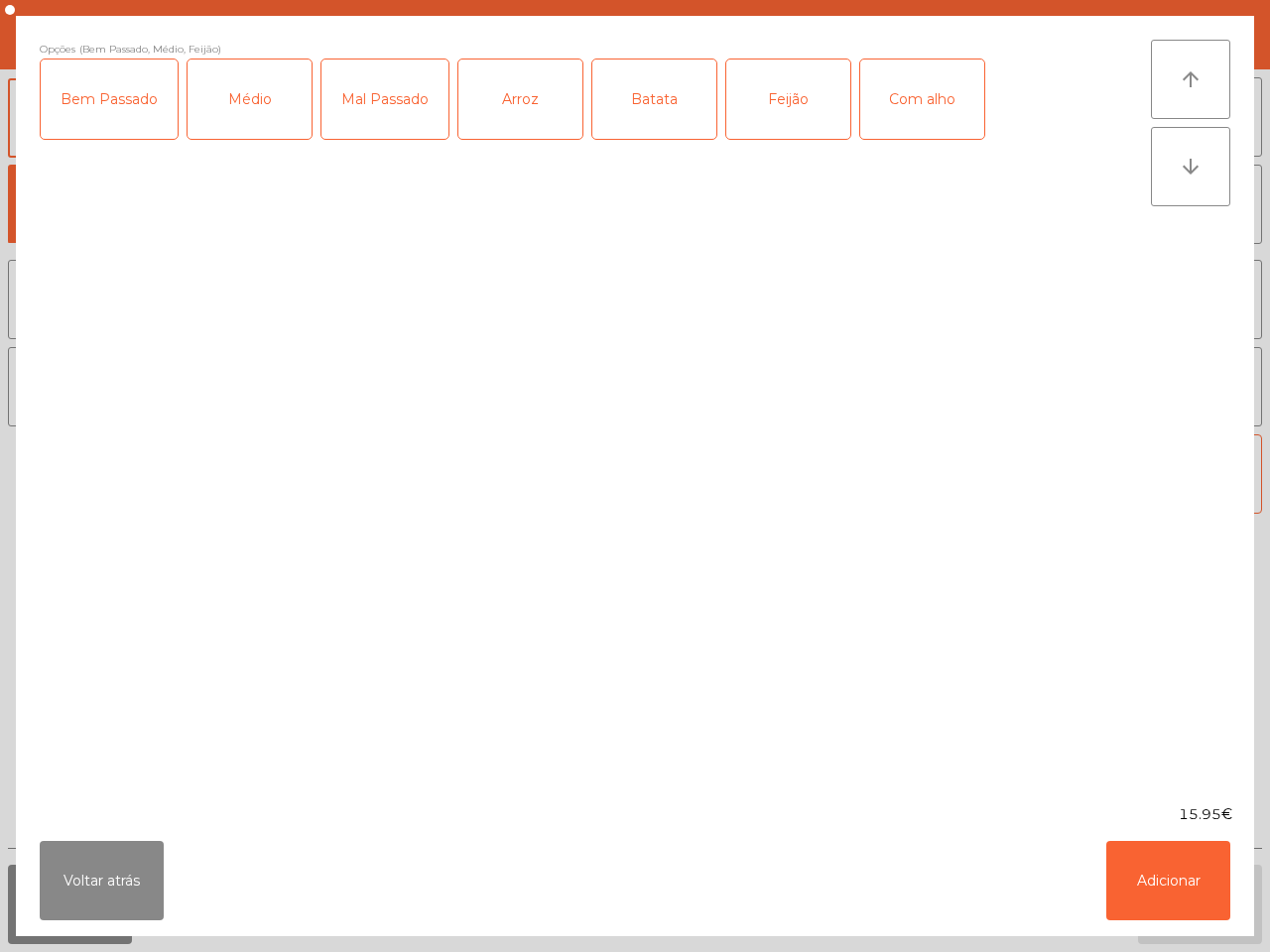 click on "Batata" 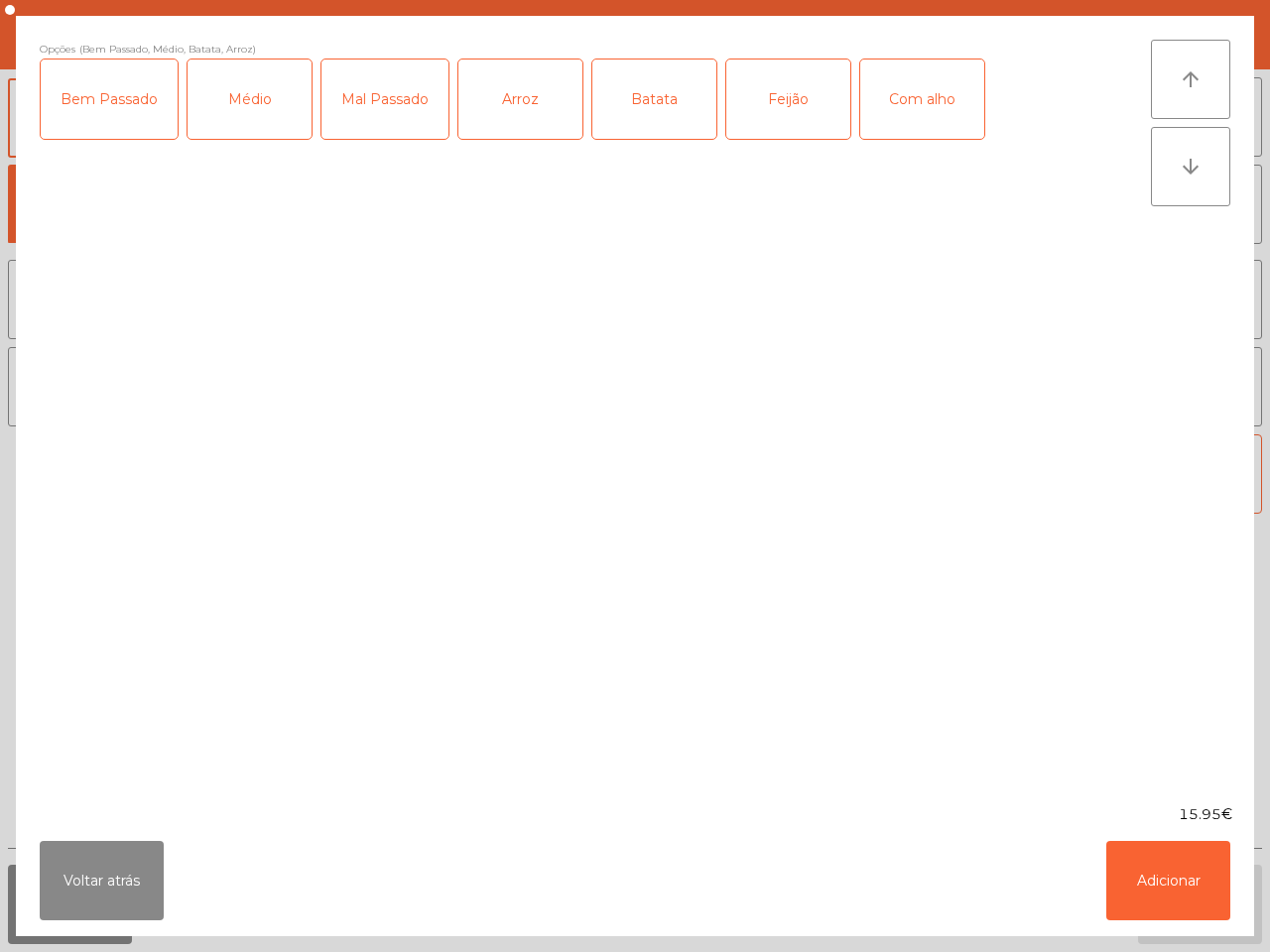 click on "Arroz" 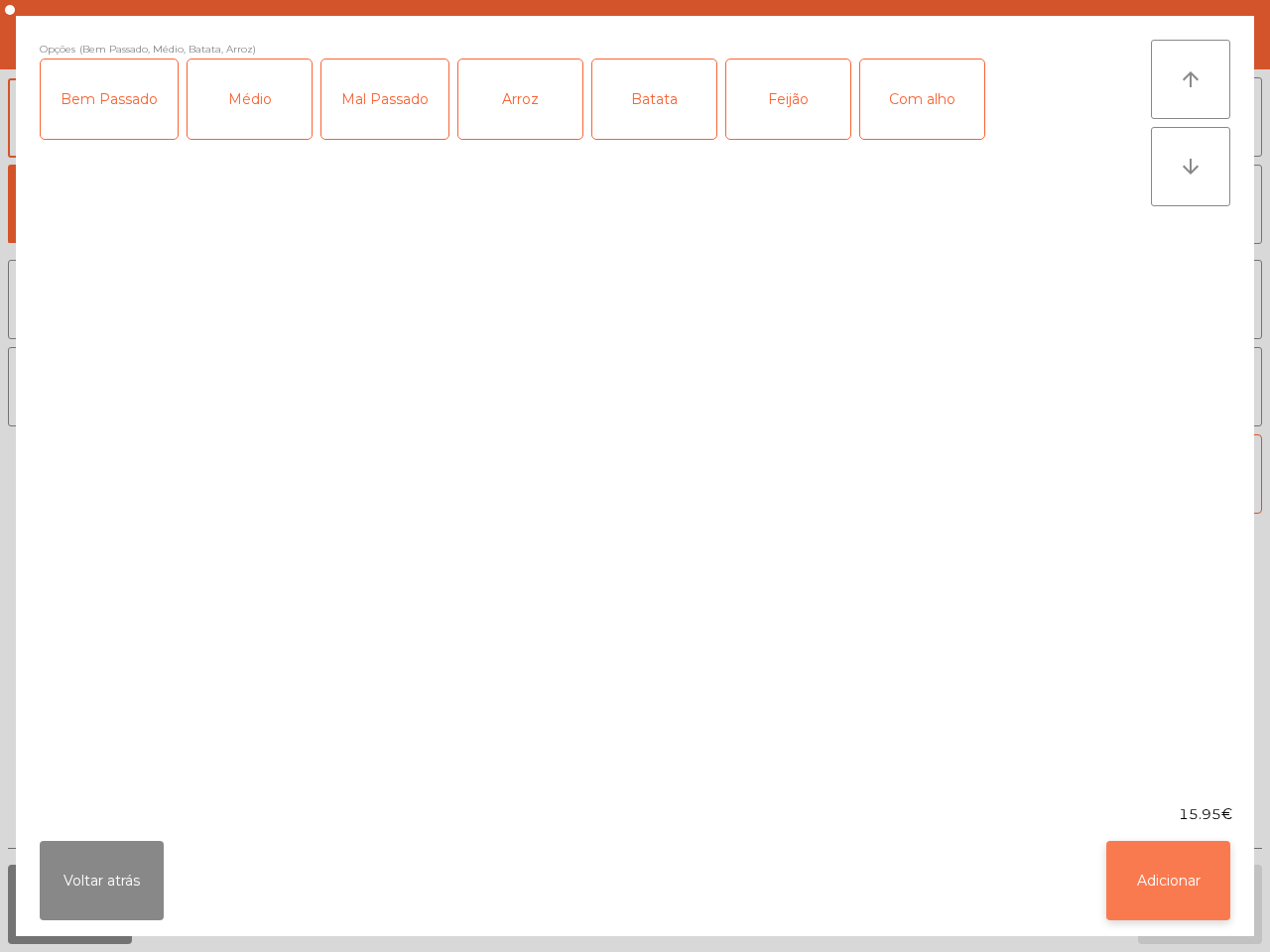 click on "Adicionar" 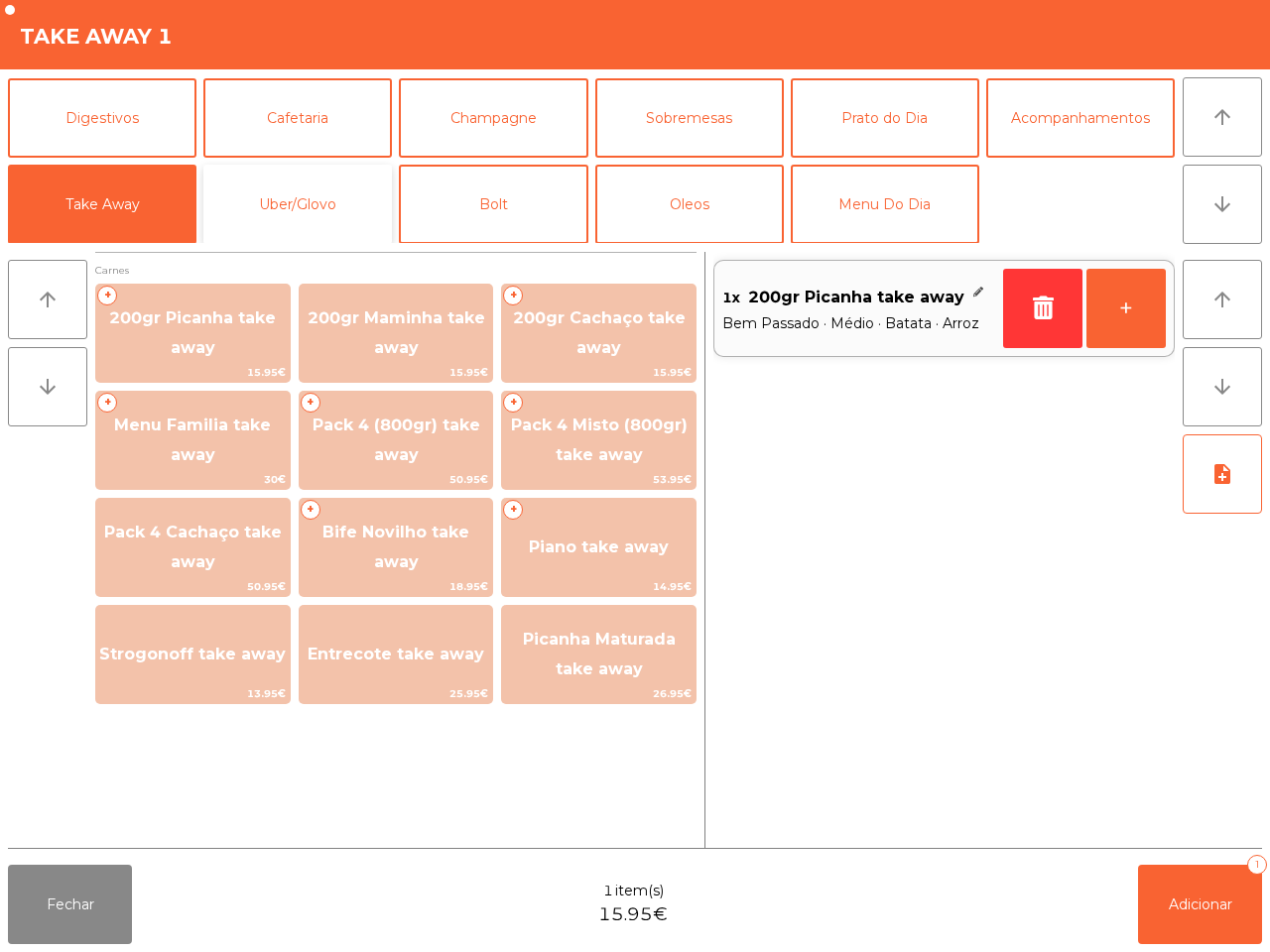 click on "Uber/Glovo" 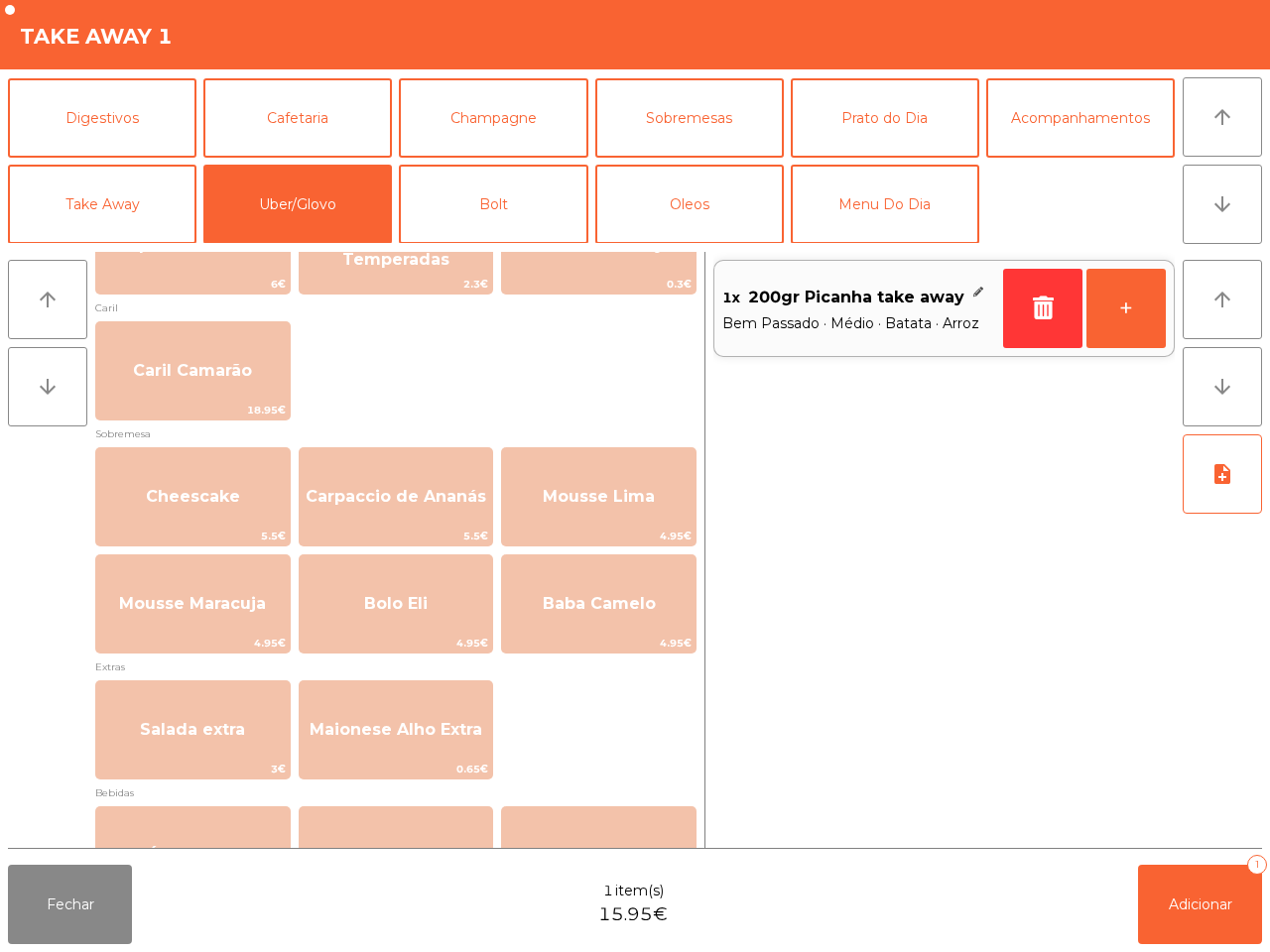scroll, scrollTop: 387, scrollLeft: 0, axis: vertical 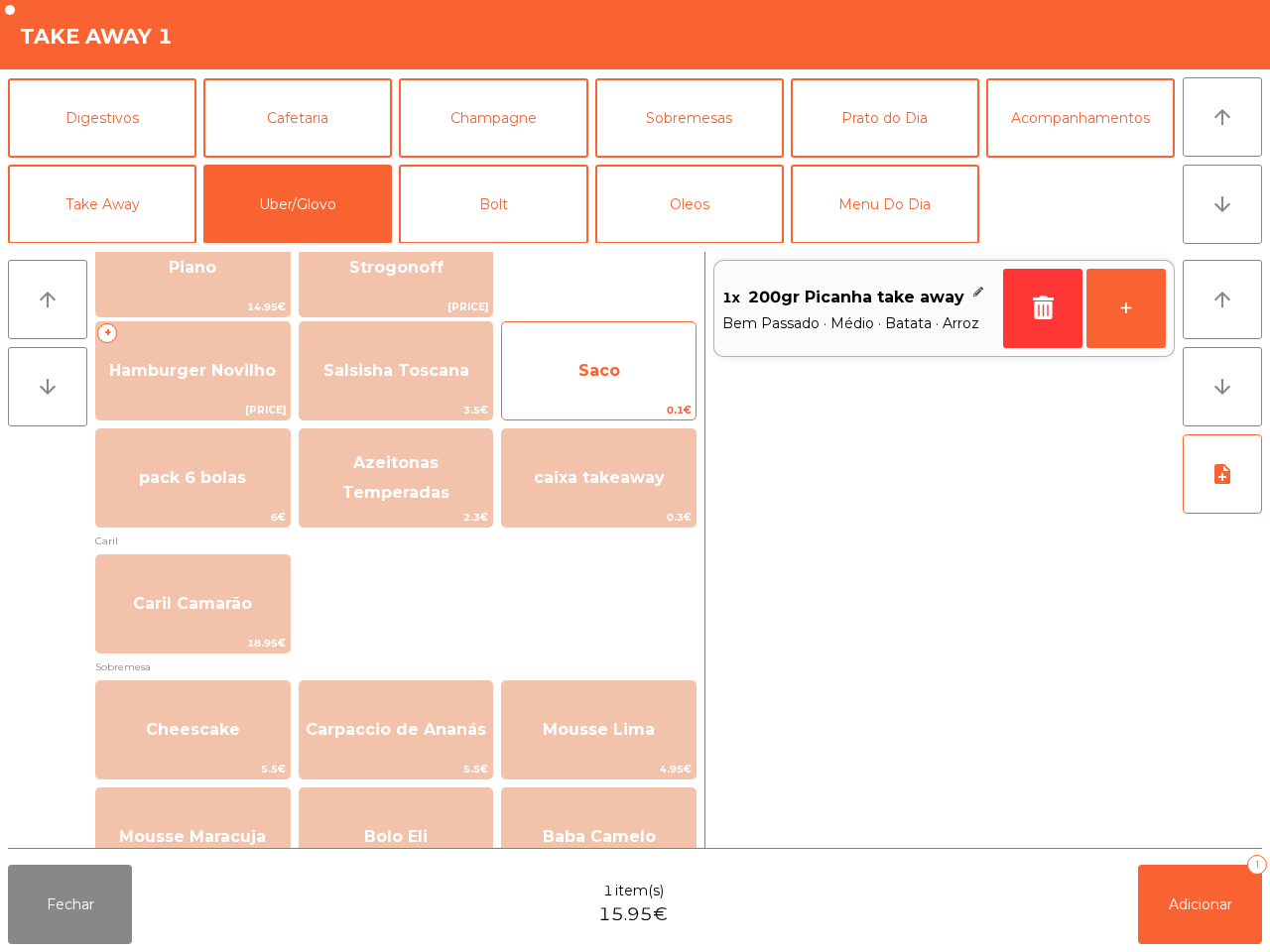 click on "Saco" 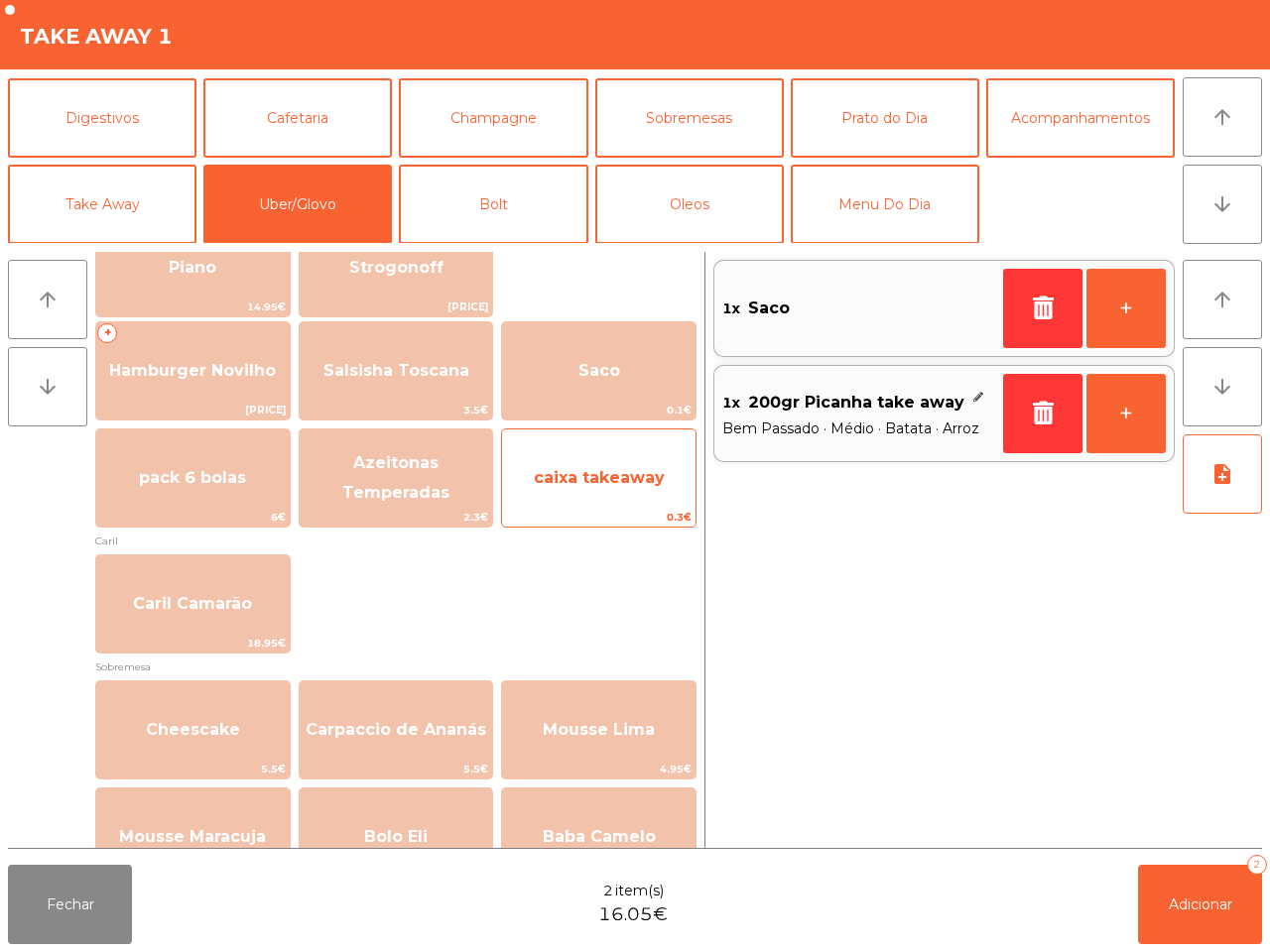 click on "caixa takeaway" 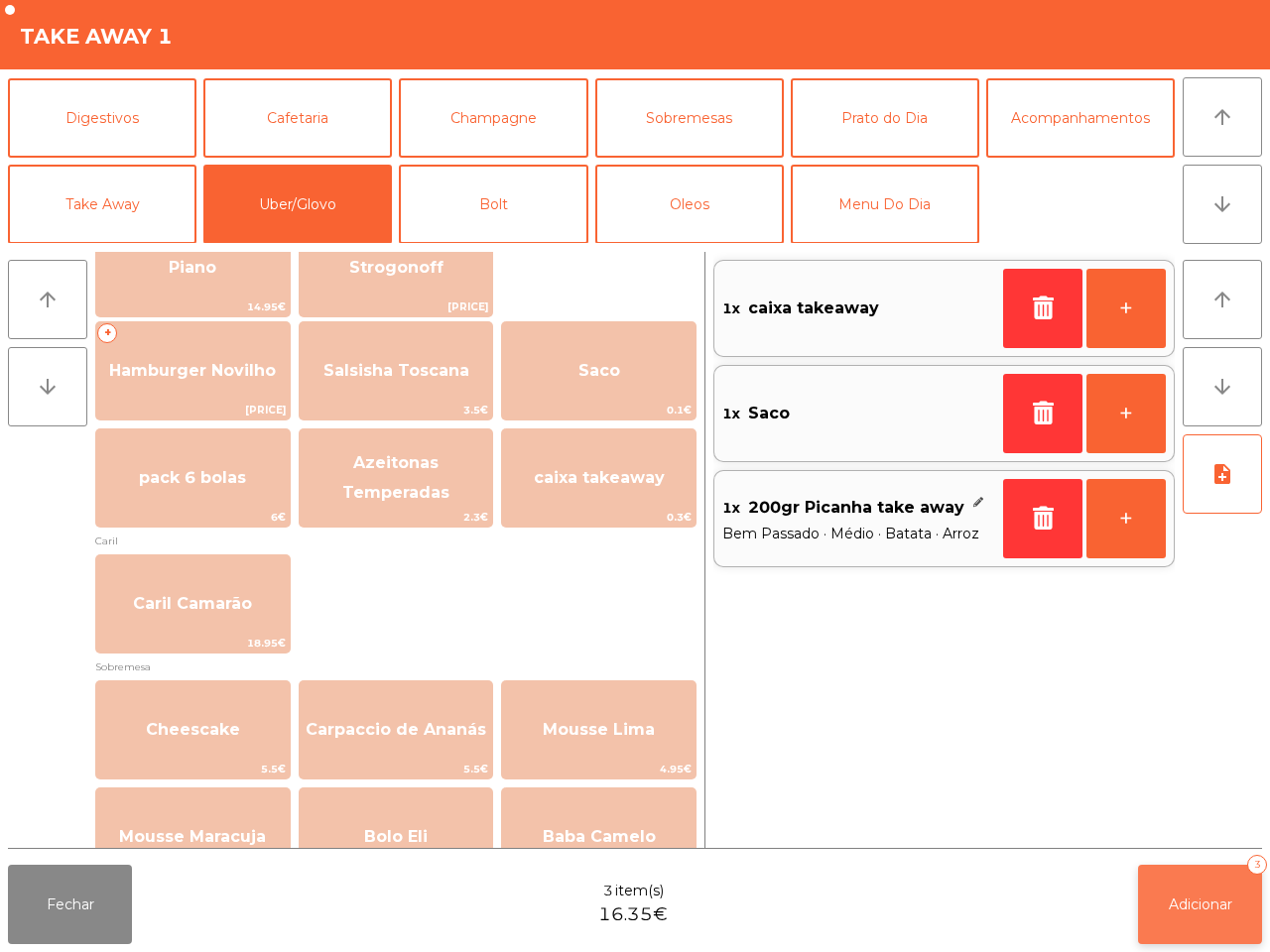 click on "Adicionar   3" 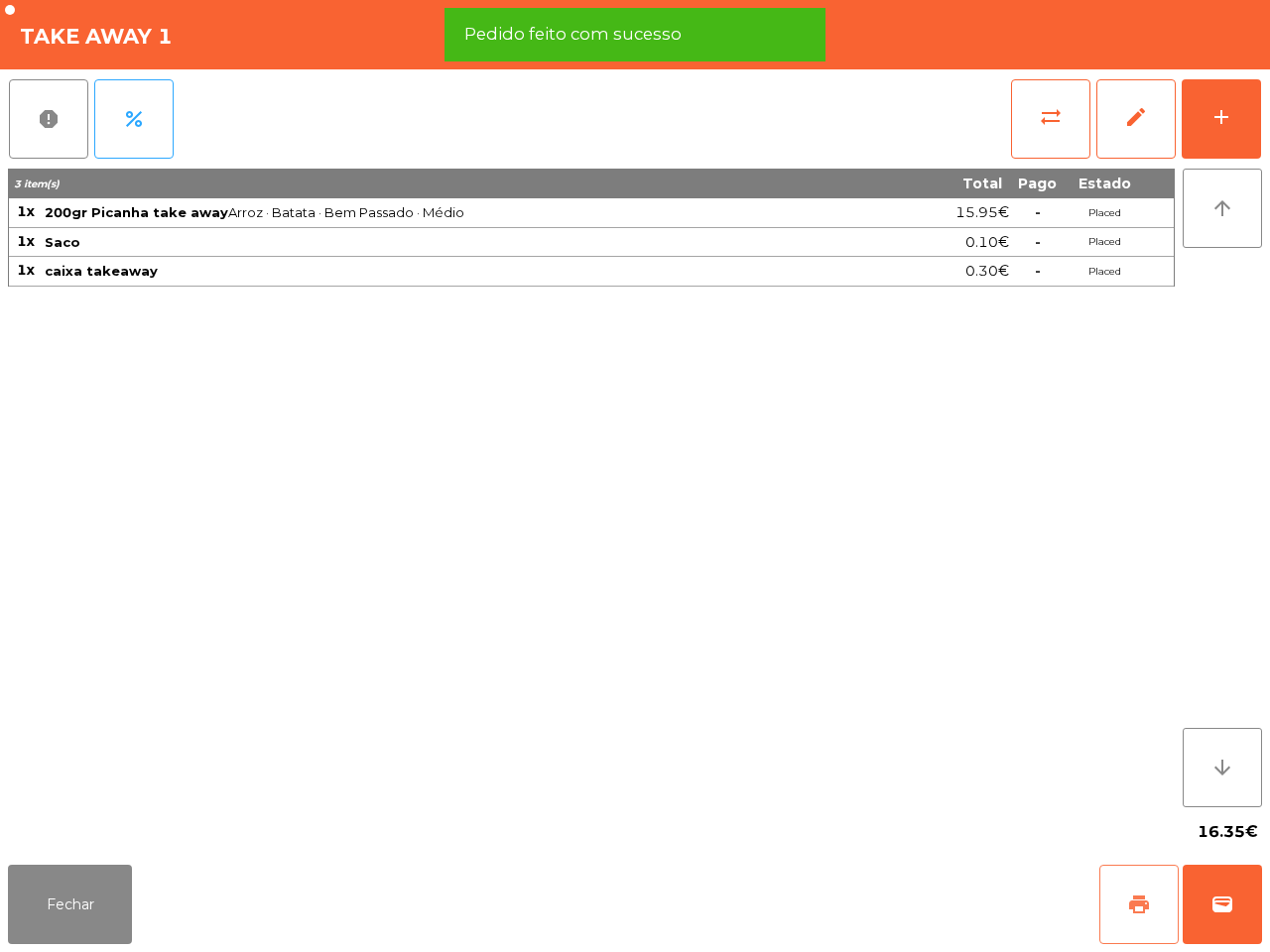 click on "print" 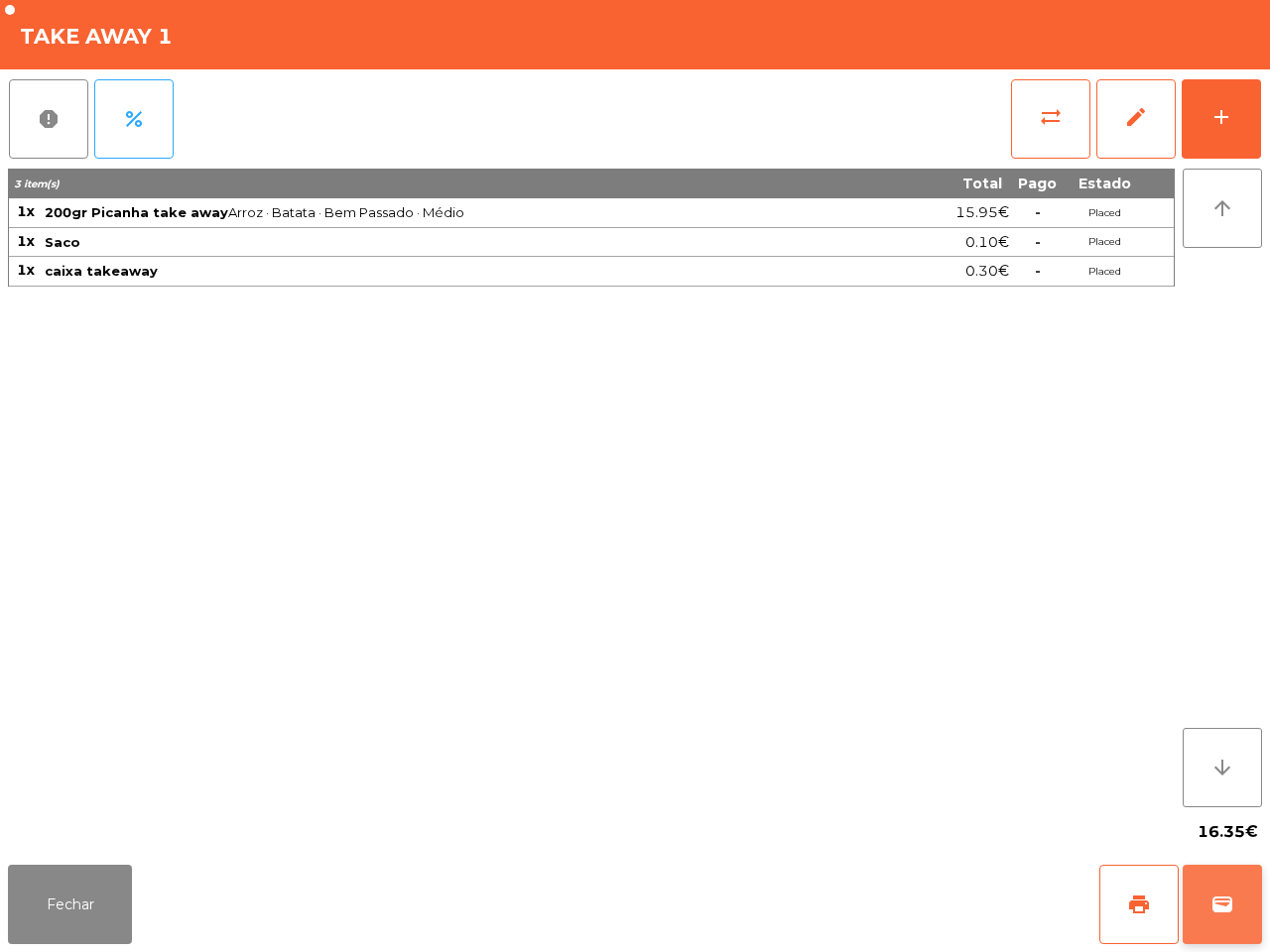 click on "wallet" 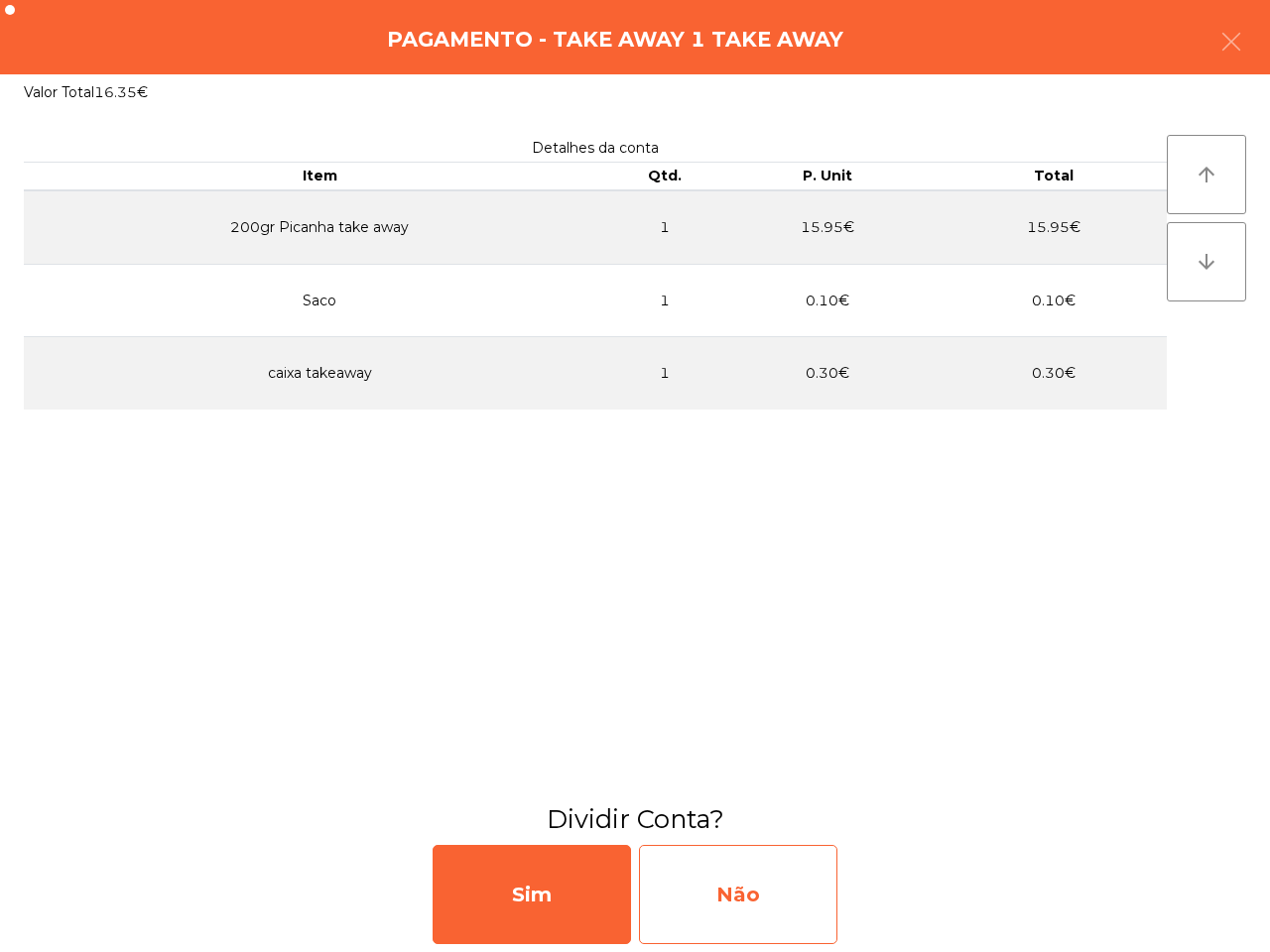 click on "Não" 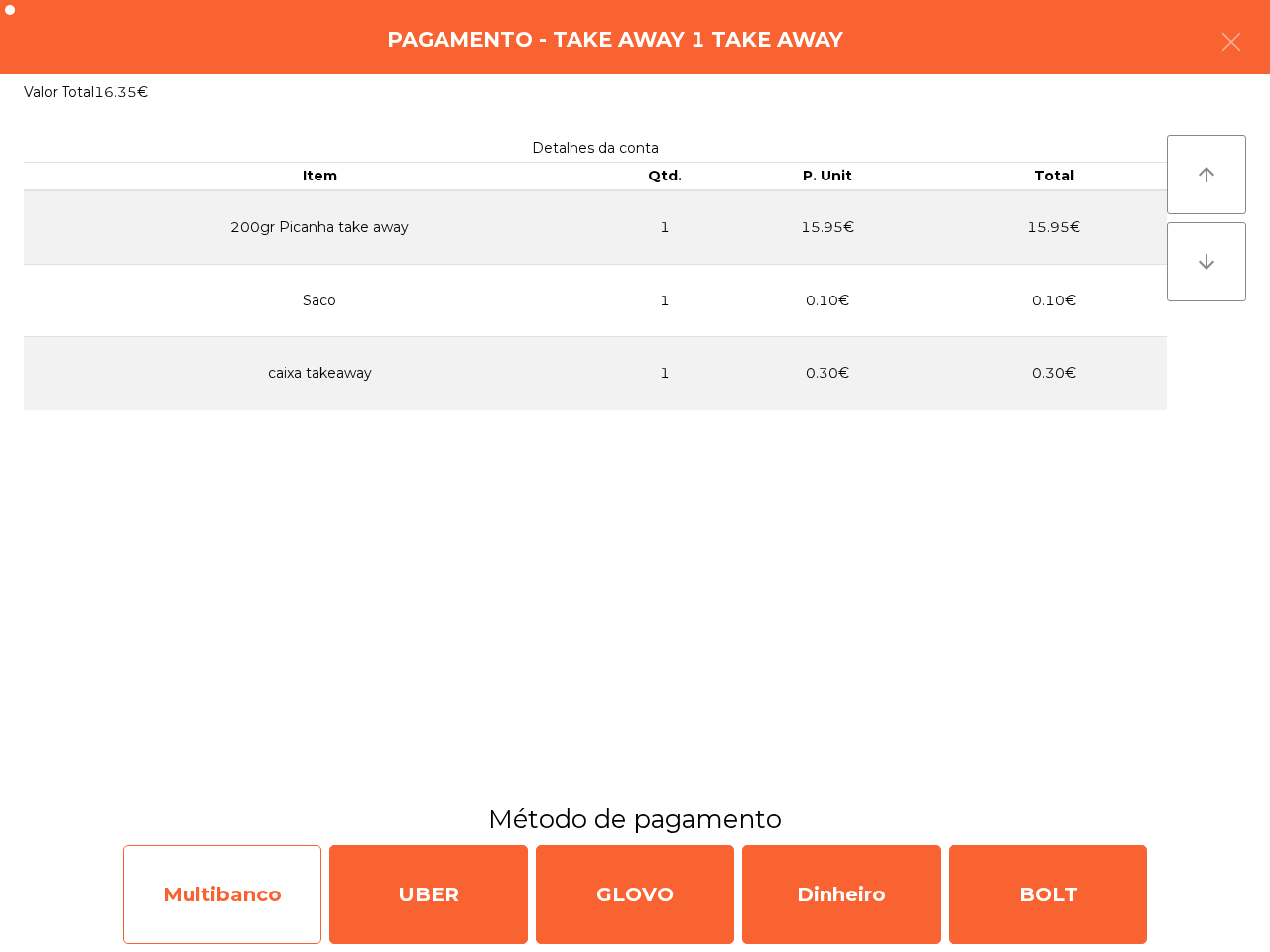 click on "Multibanco" 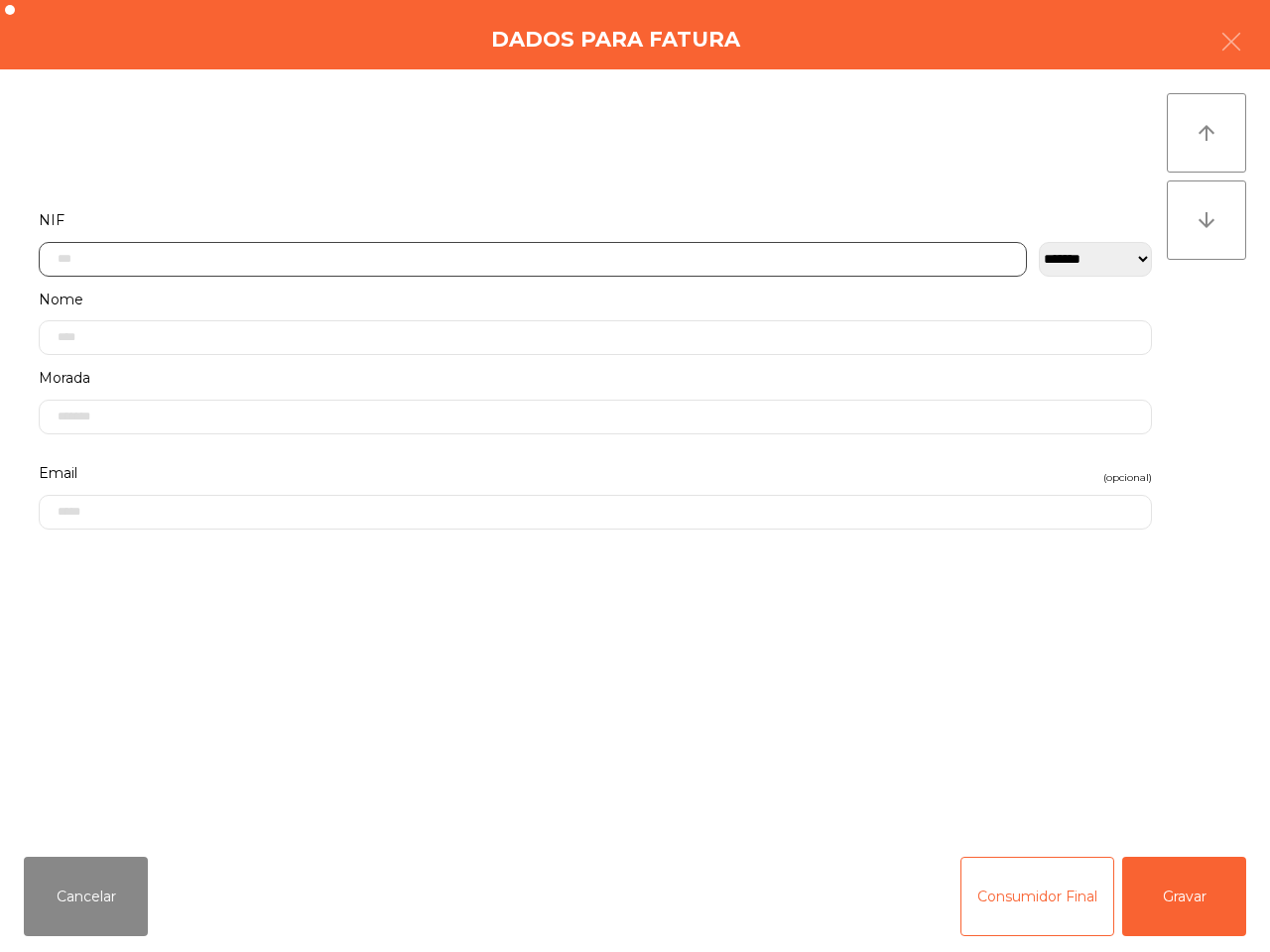 click 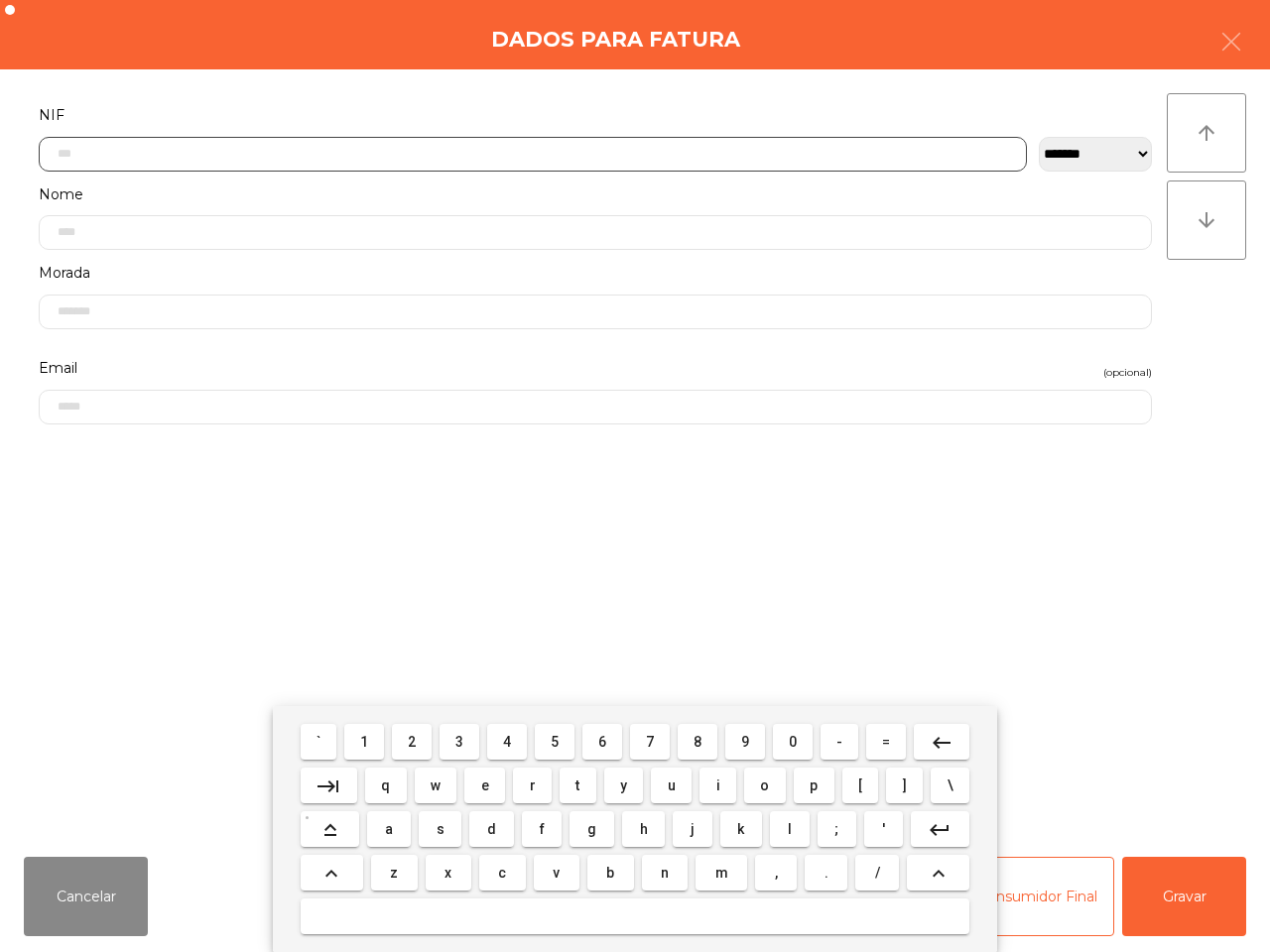 scroll, scrollTop: 111, scrollLeft: 0, axis: vertical 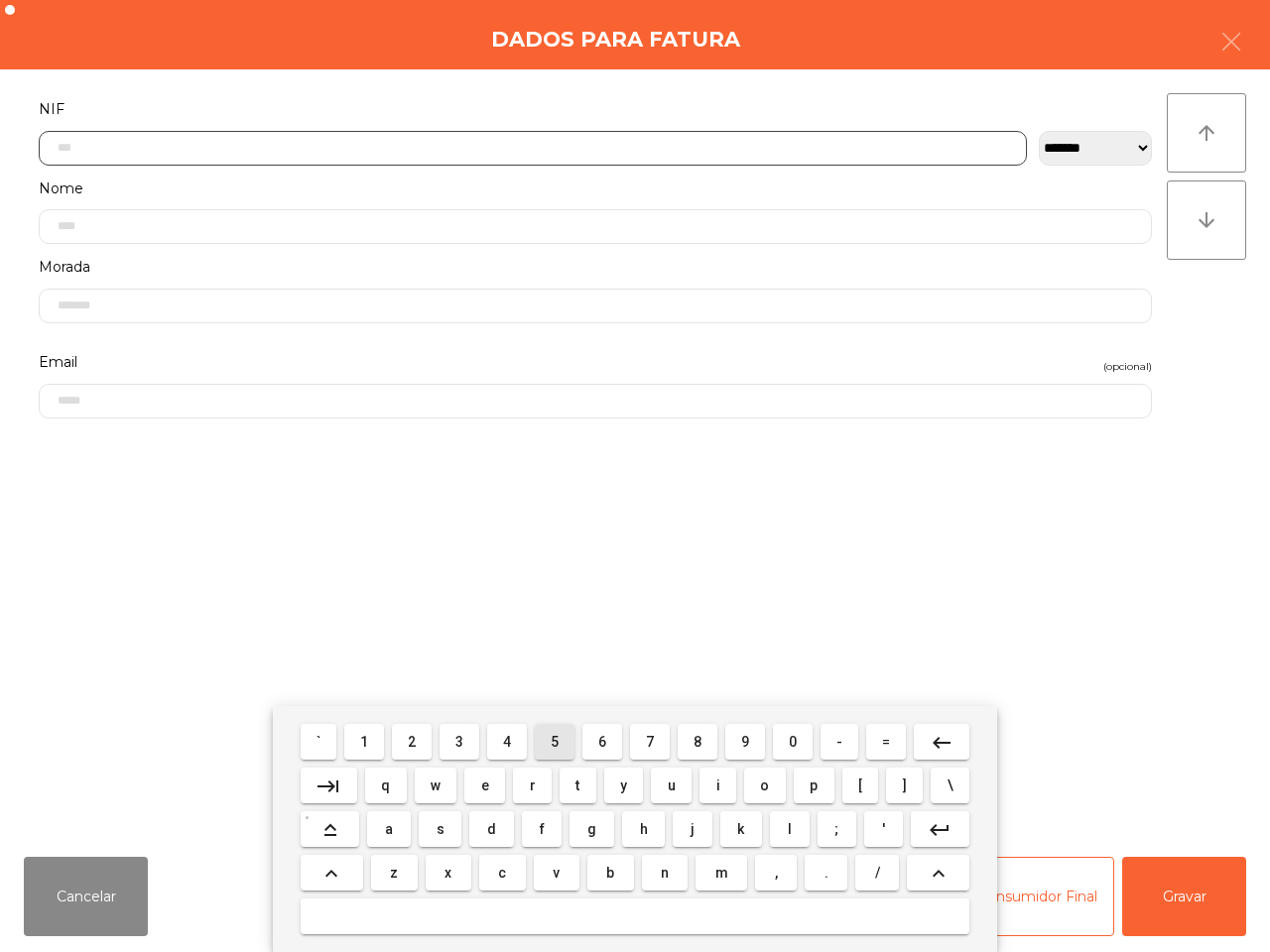 click on "5" at bounding box center (555, 742) 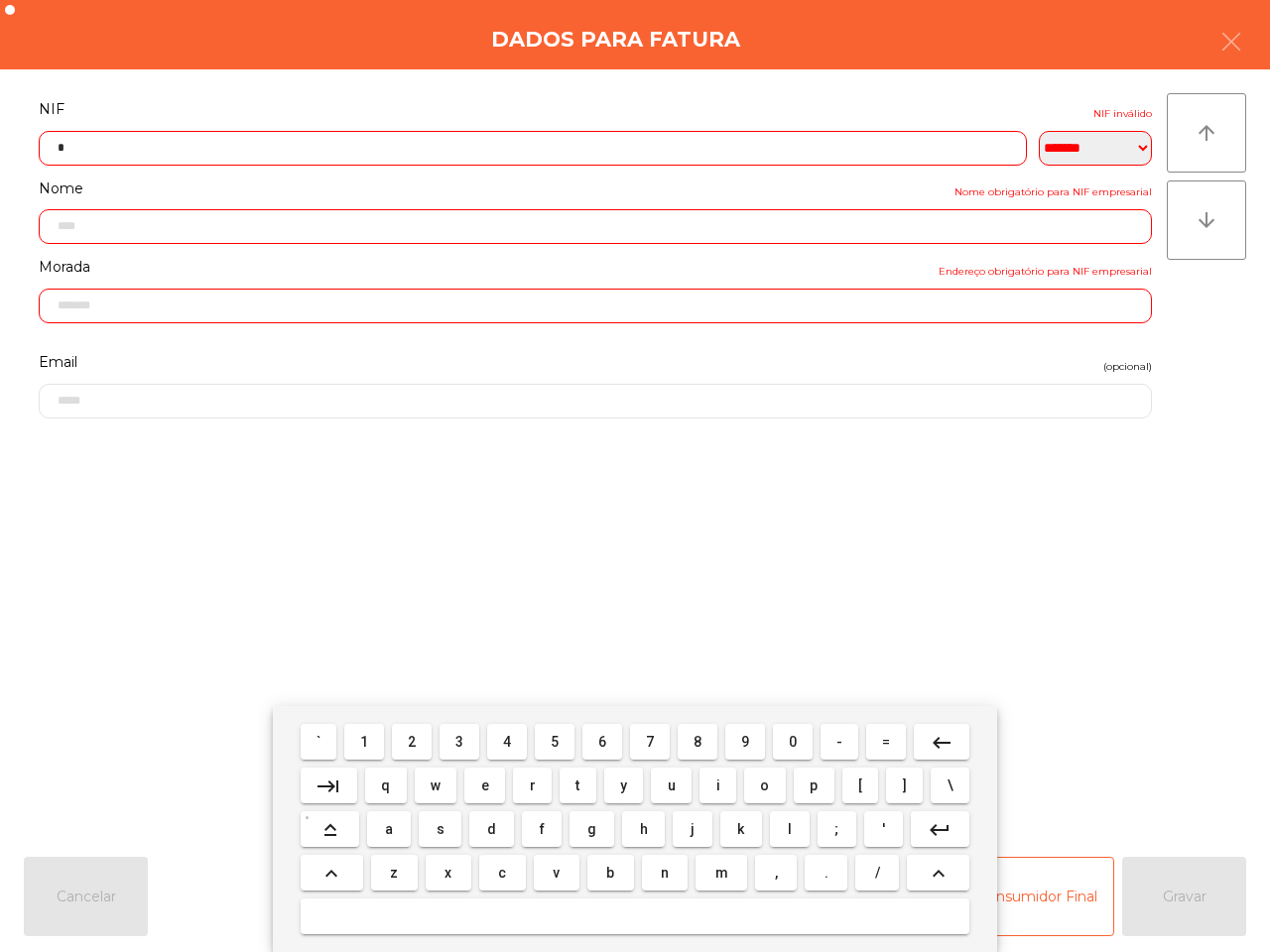 click on "0" at bounding box center [793, 742] 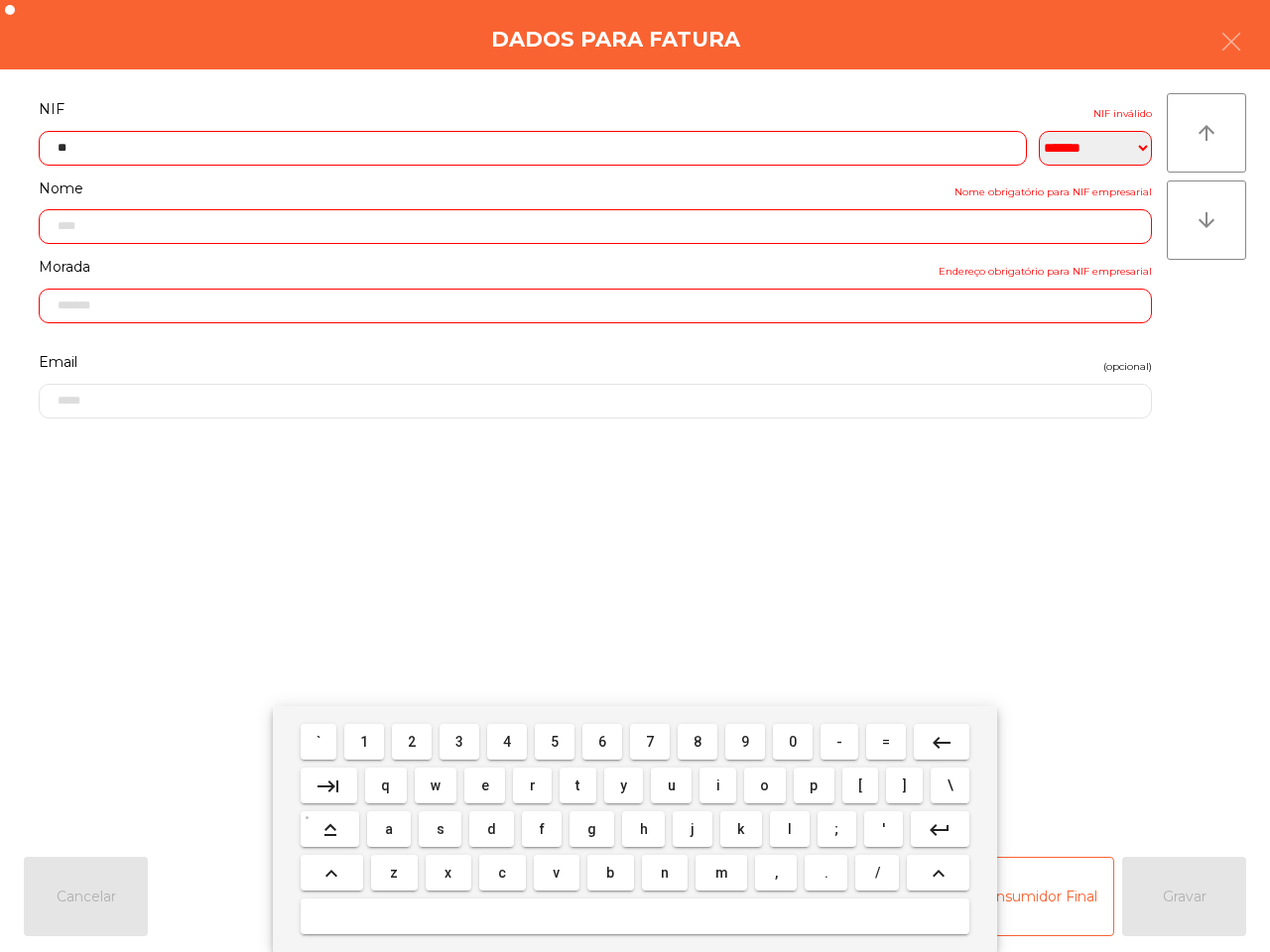 click on "8" at bounding box center (698, 742) 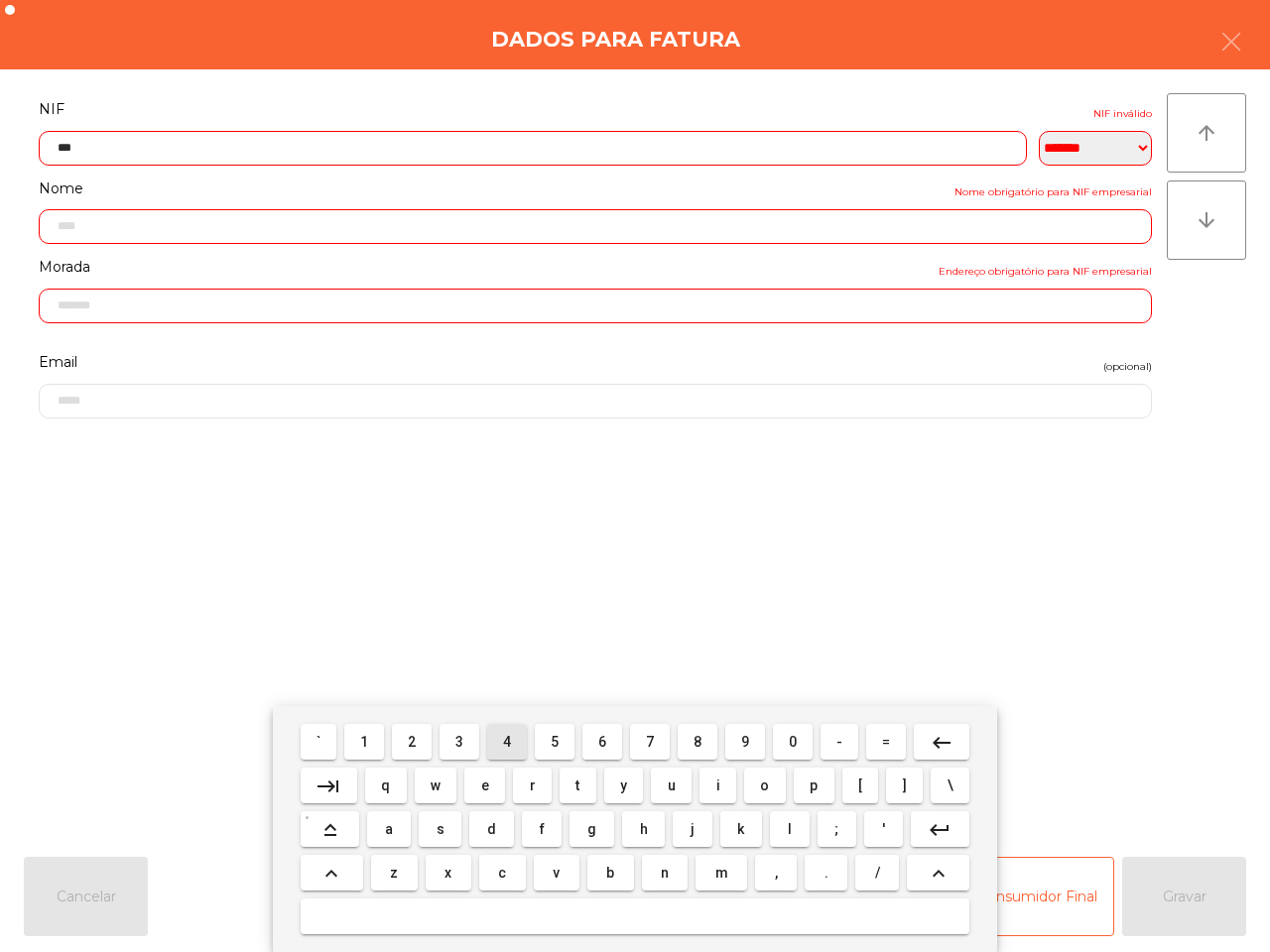 click on "4" at bounding box center (507, 742) 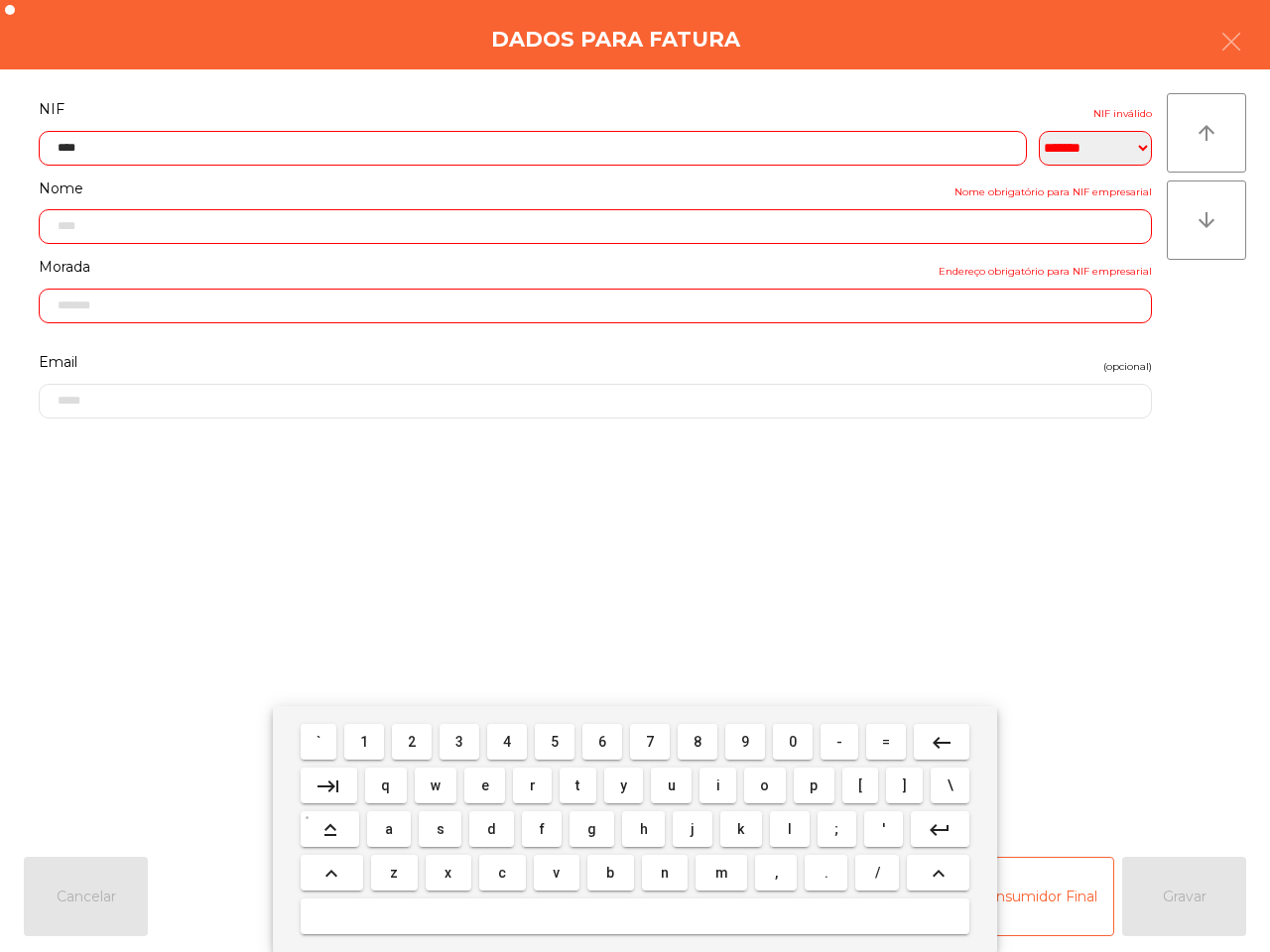 click on "5" at bounding box center [555, 742] 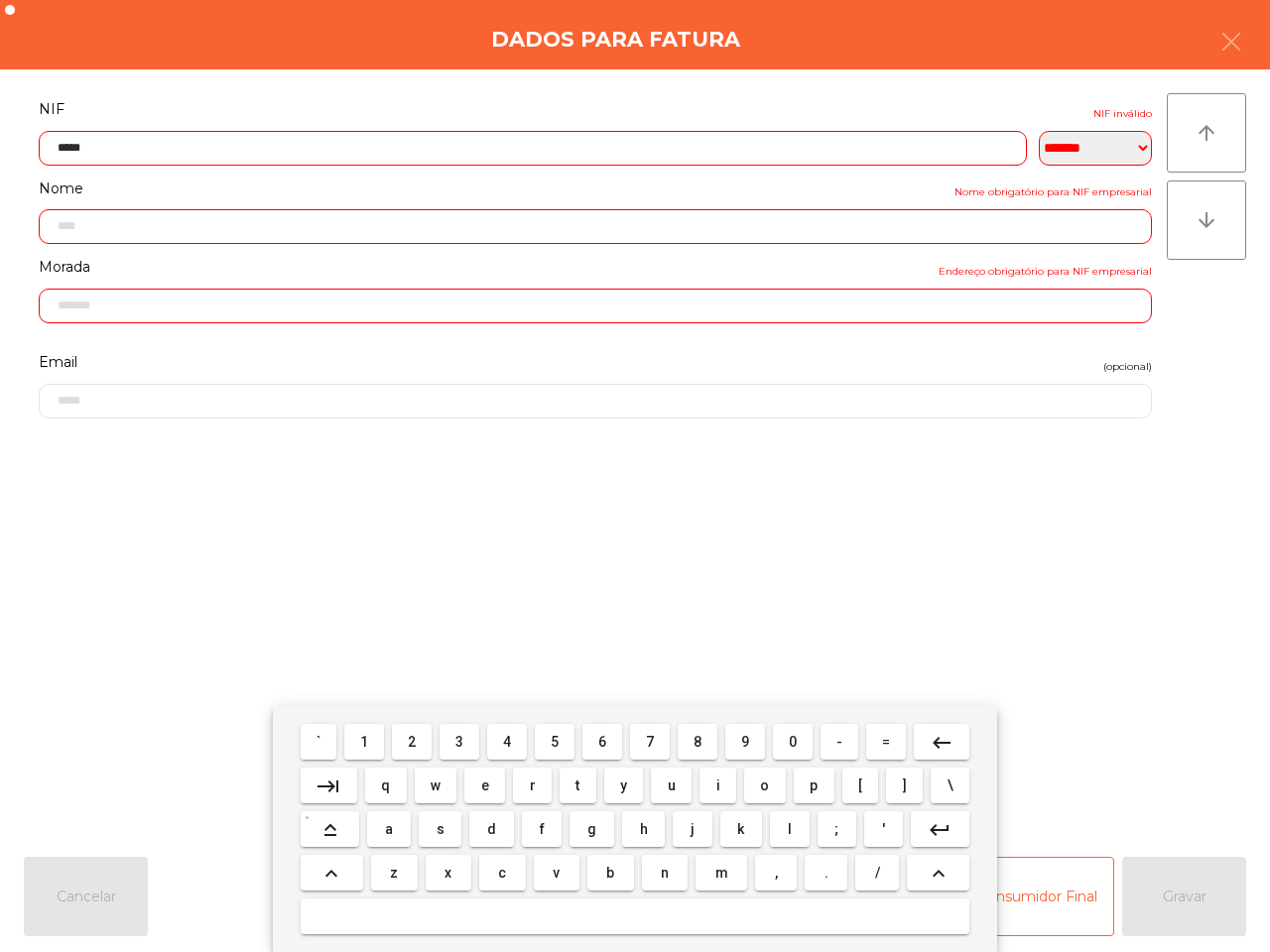 click on "2" at bounding box center [412, 742] 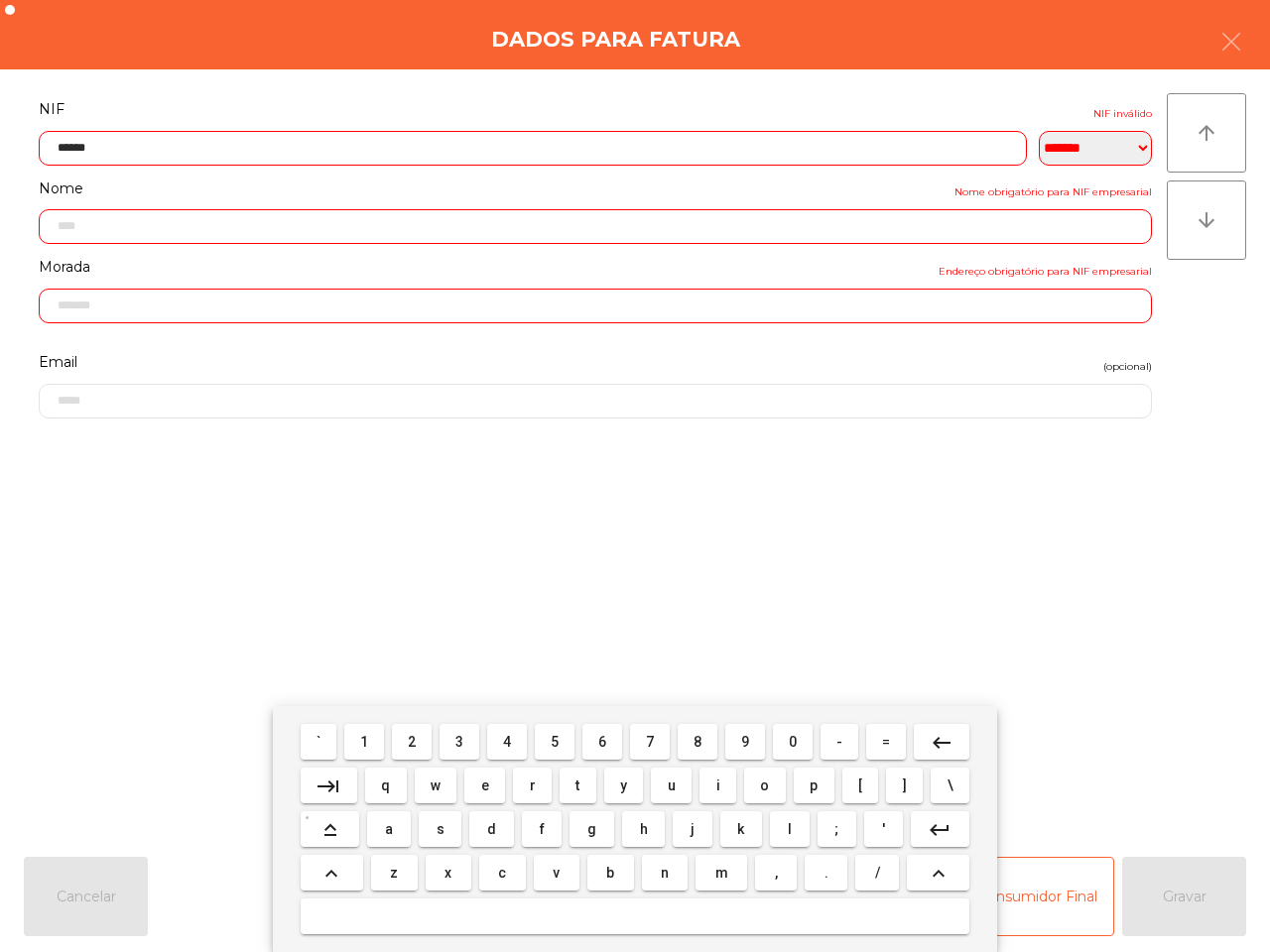 click on "7" at bounding box center [650, 742] 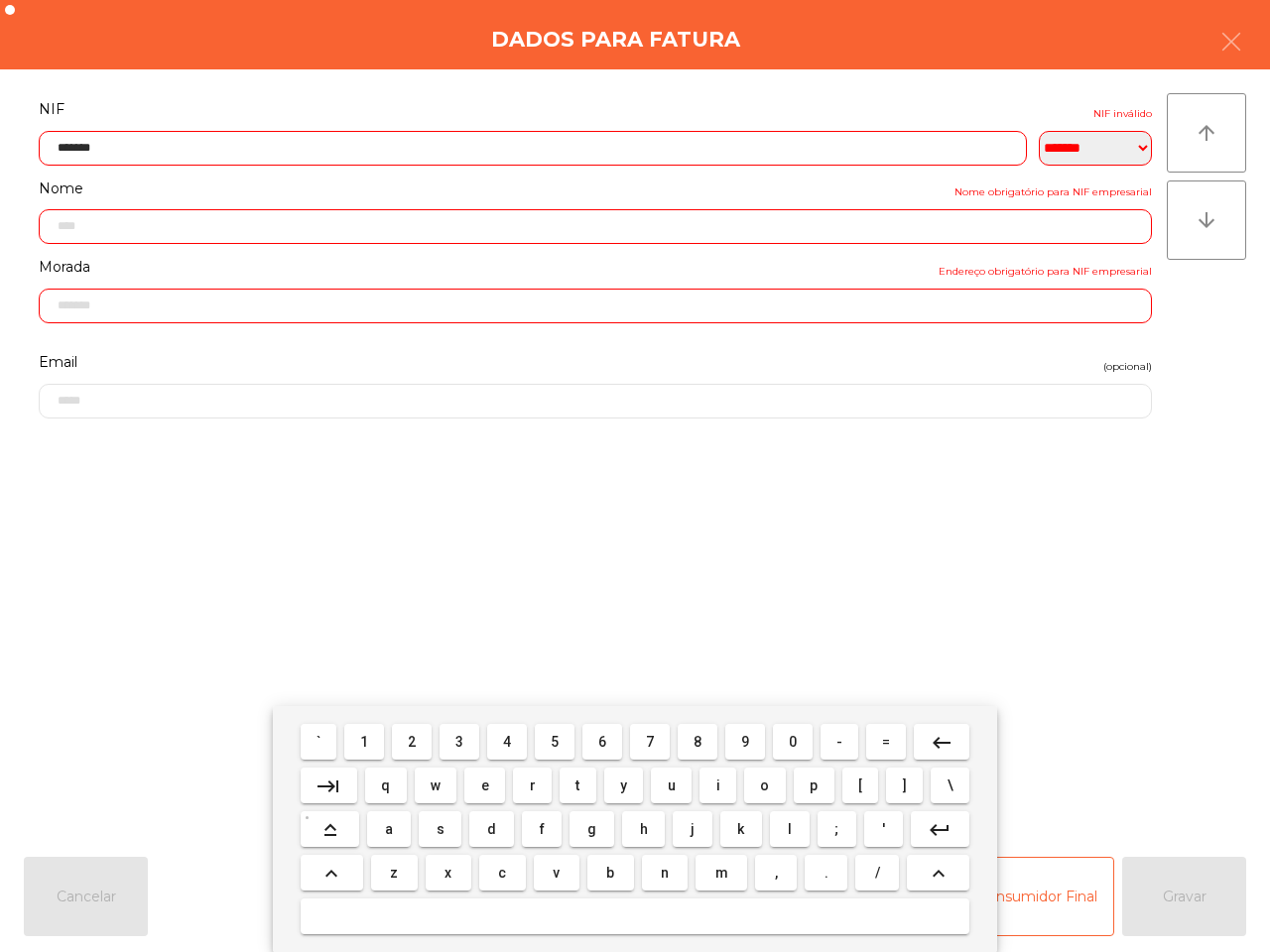 click on "2" at bounding box center [412, 742] 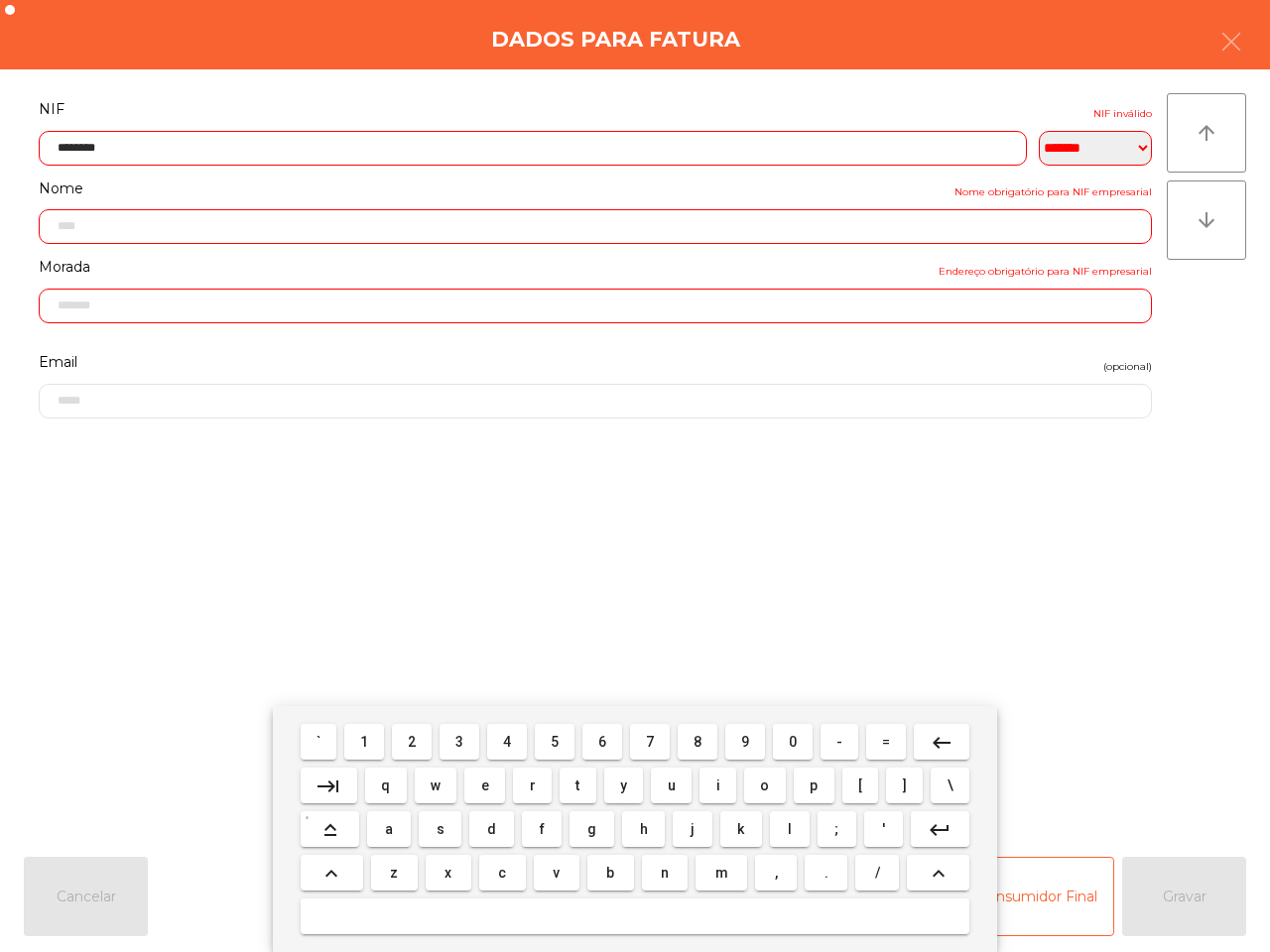 click on "4" at bounding box center (507, 742) 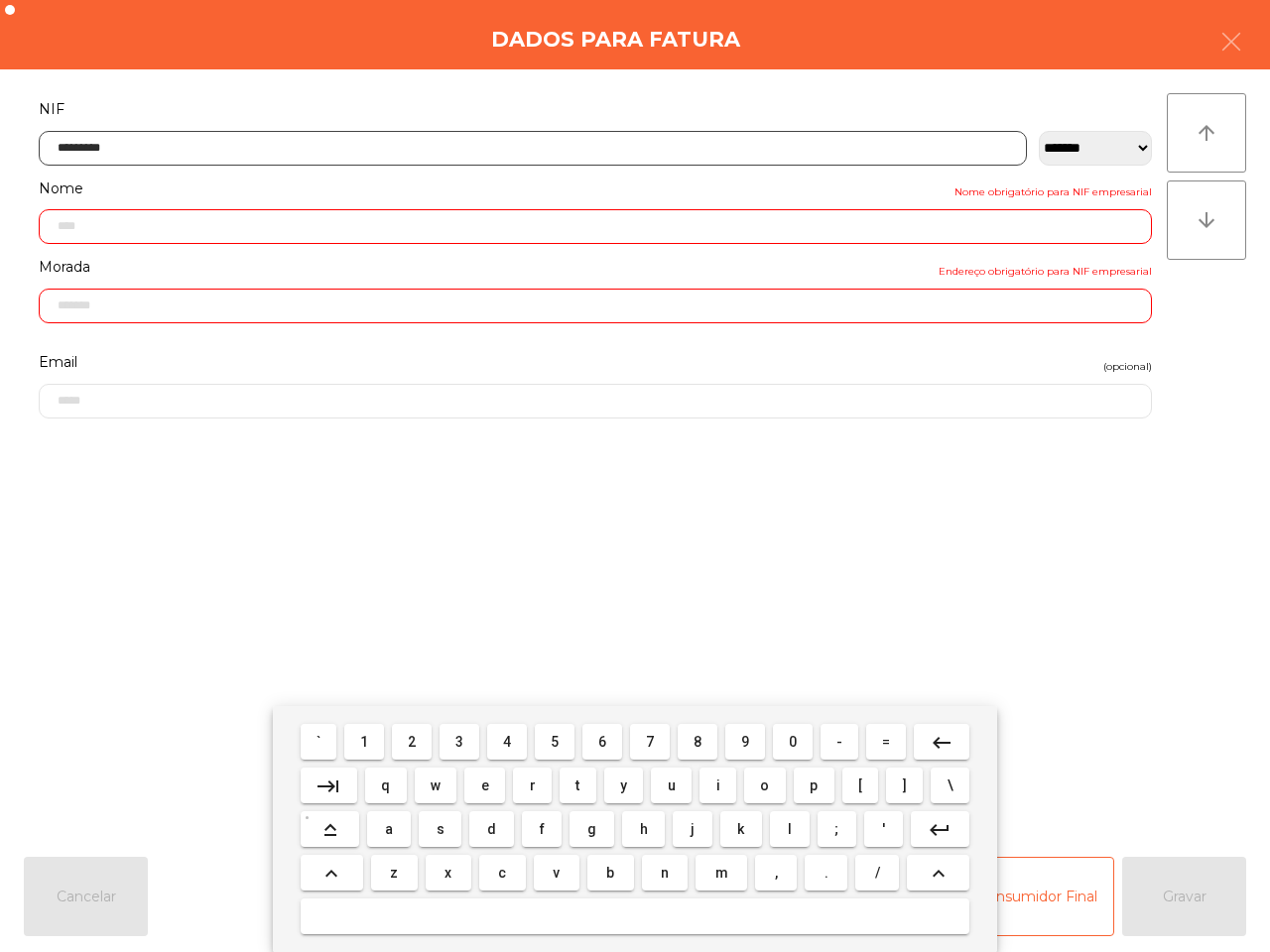 type on "**********" 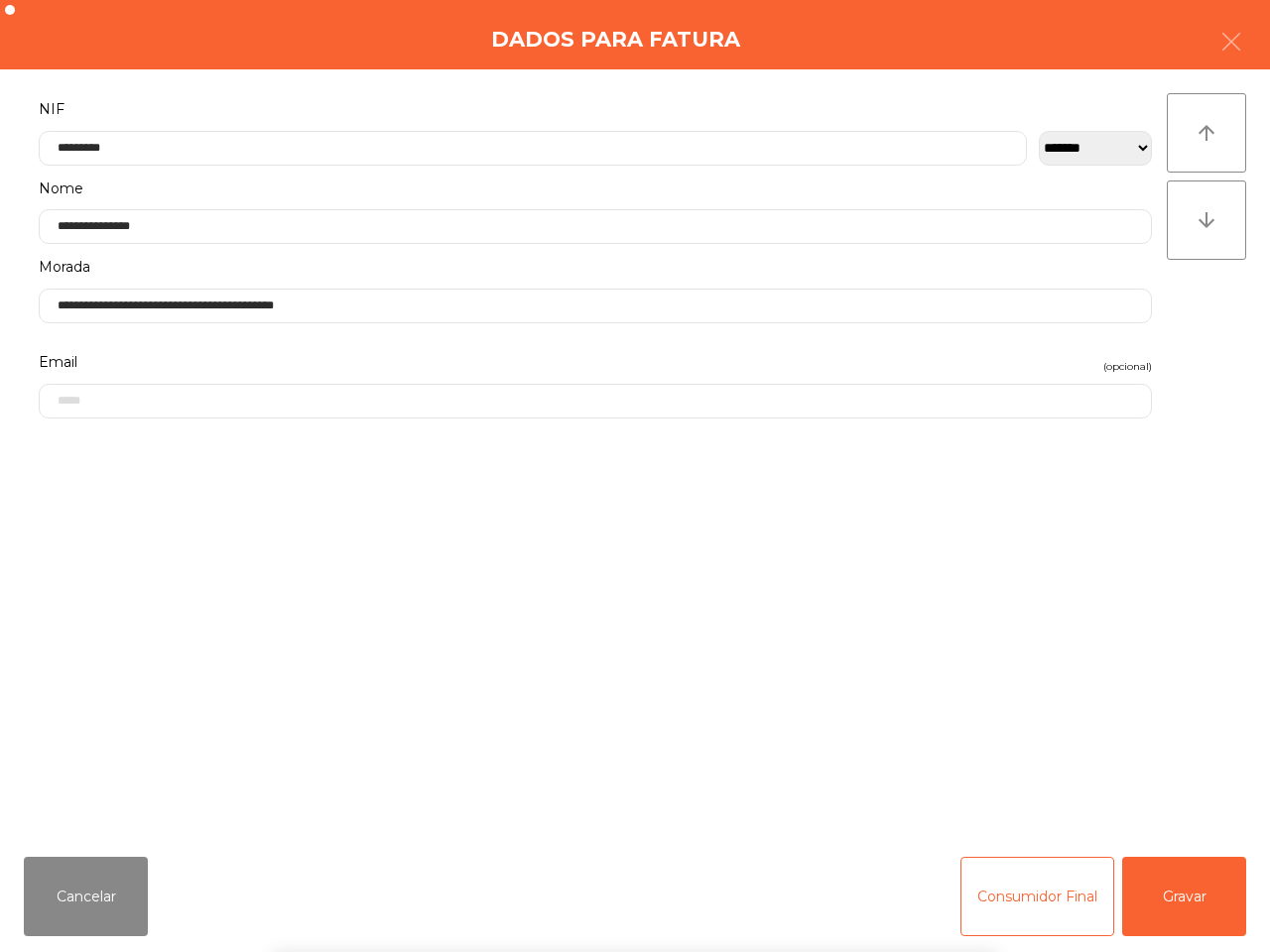 click on "` 1 2 3 4 5 6 7 8 9 0 - = keyboard_backspace keyboard_tab q w e r t y u i o p [ ] \ keyboard_capslock a s d f g h j k l ; ' keyboard_return keyboard_arrow_up z x c v b n m , . / keyboard_arrow_up" at bounding box center (635, 829) 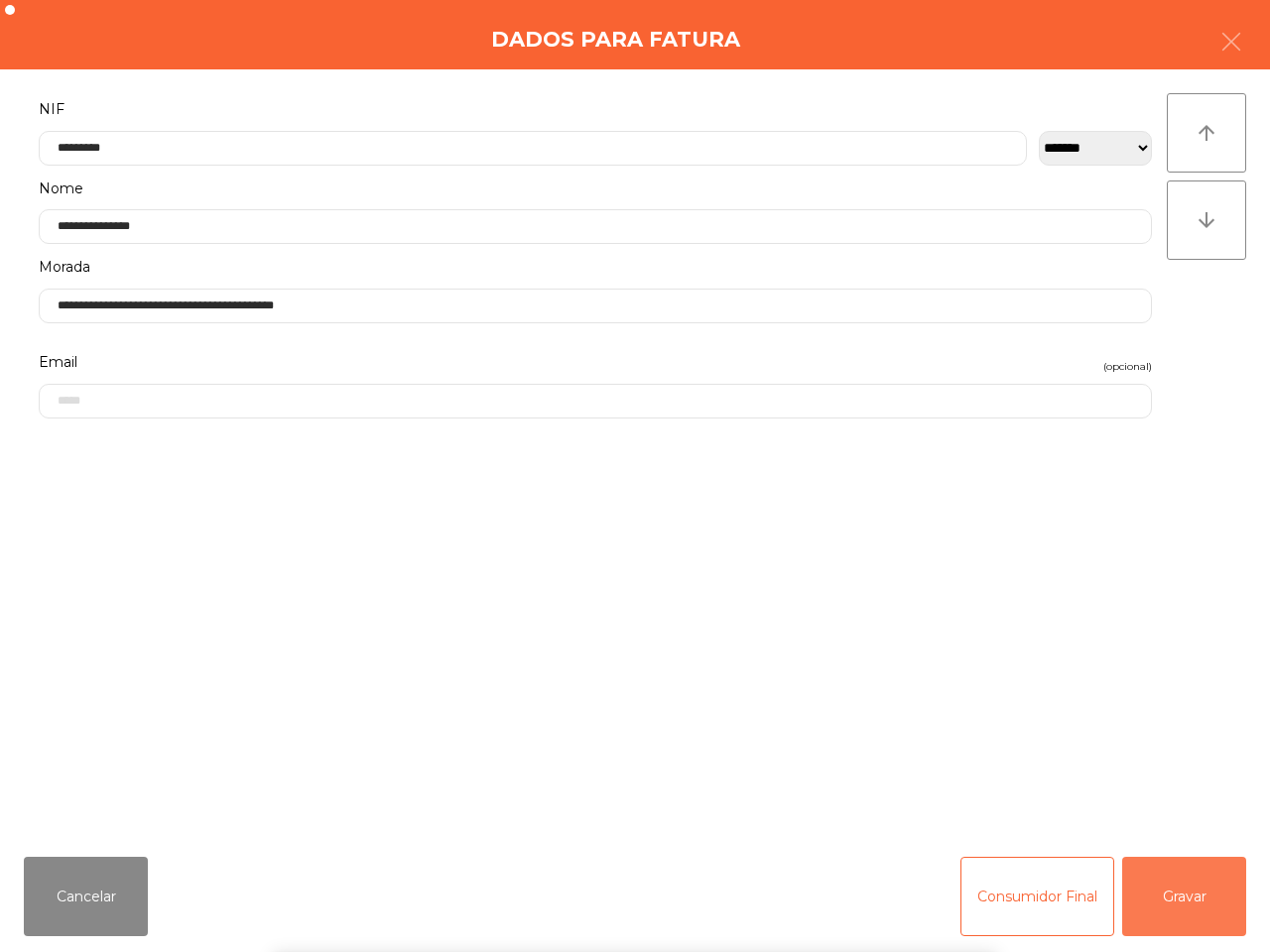 click on "Gravar" 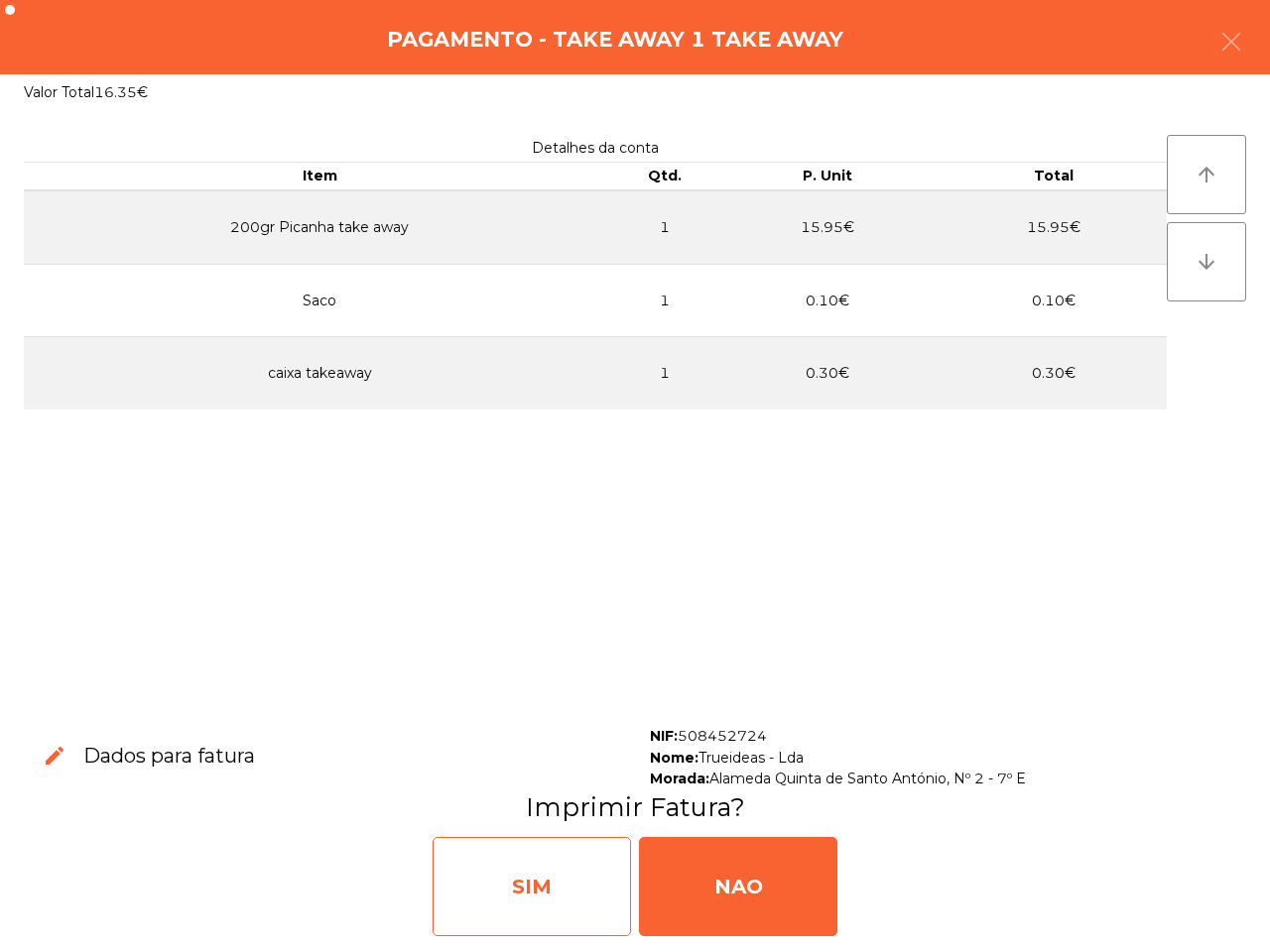 click on "SIM" 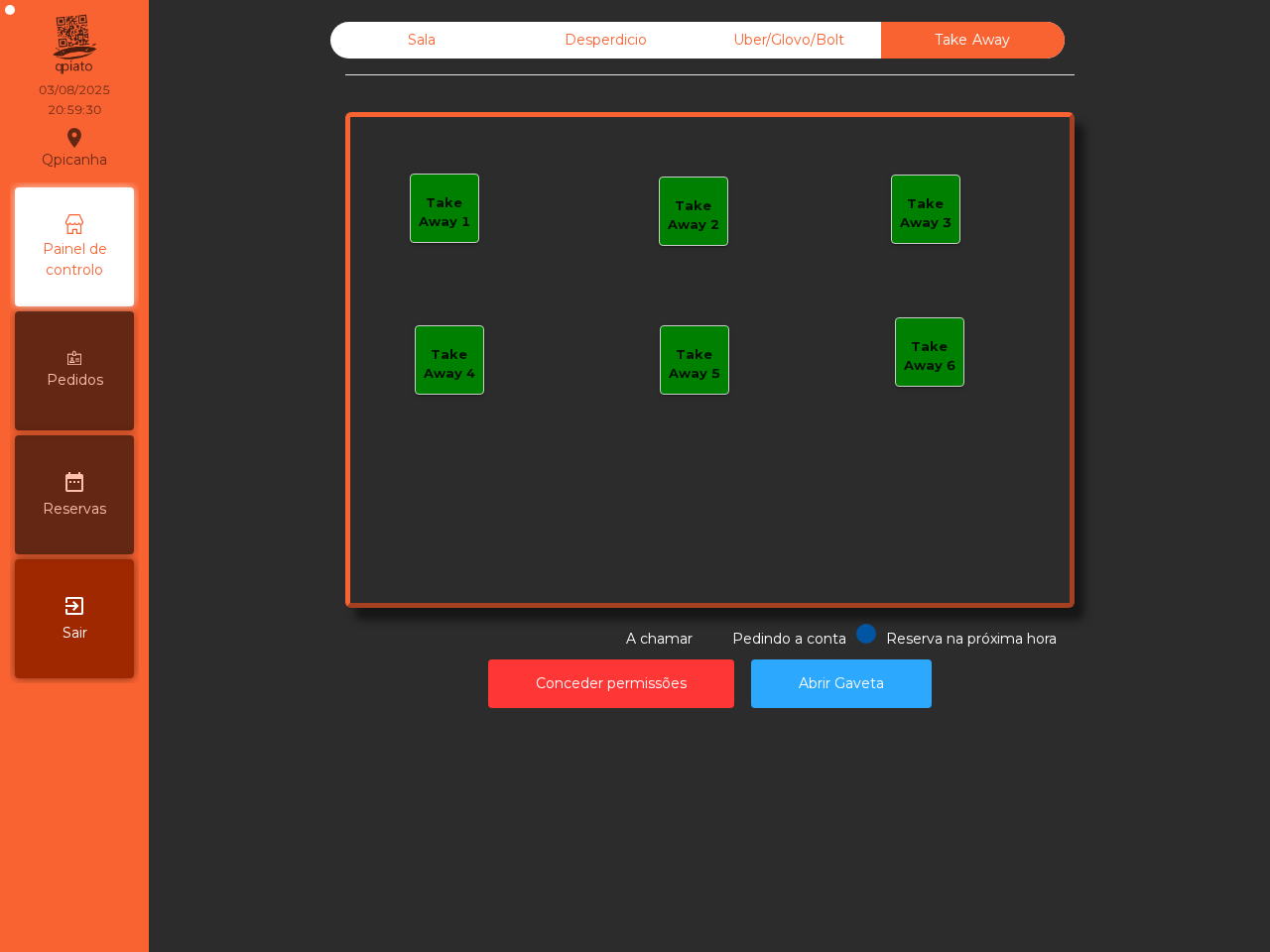 click on "Sala   Desperdicio   Uber/Glovo/Bolt   Take Away   Take Away 1   Take Away 2   Take Away 3   Take Away 4   Take Away 5   Take Away 6  Reserva na próxima hora Pedindo a conta A chamar  Conceder permissões   Abrir Gaveta" 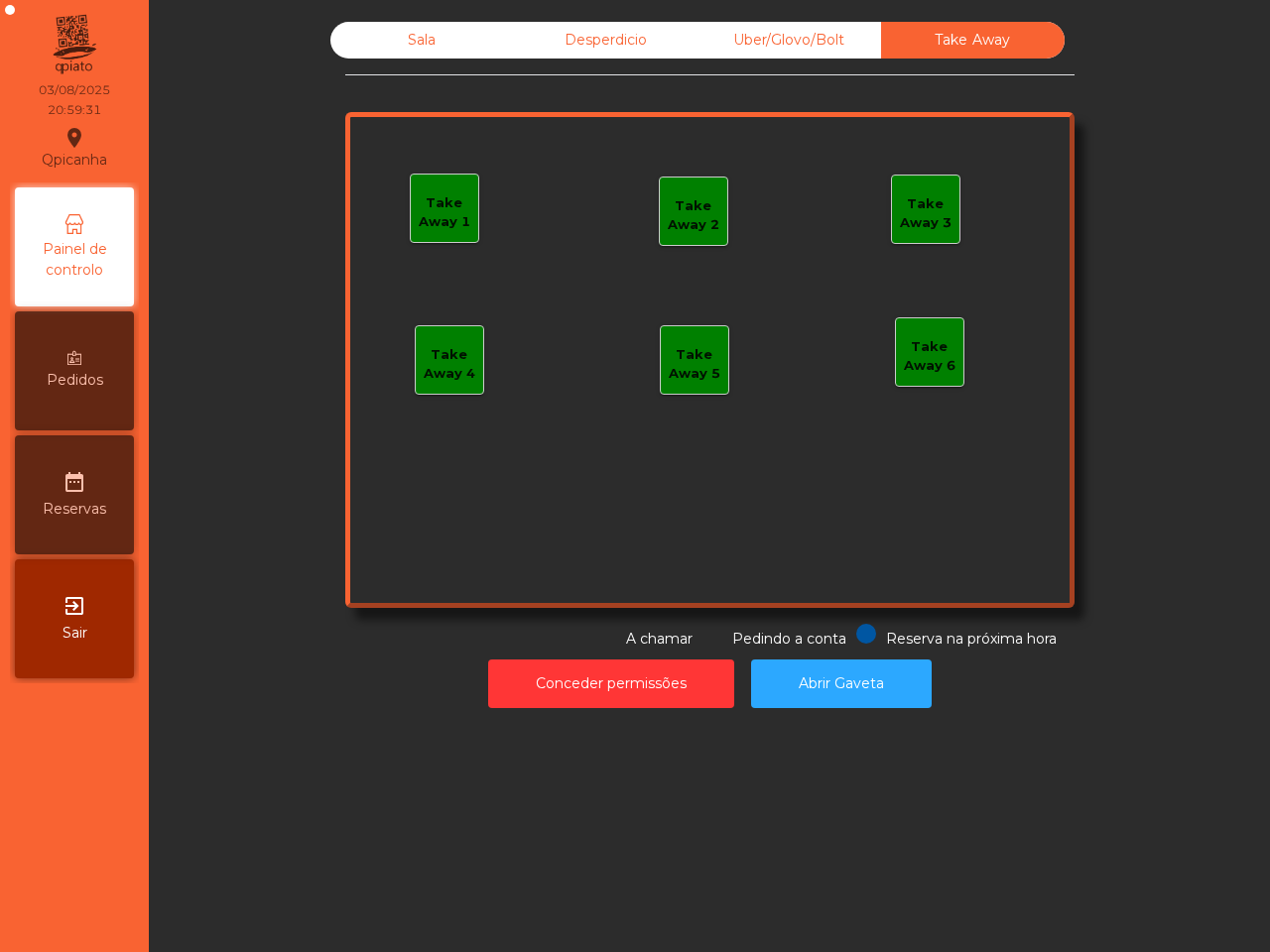 drag, startPoint x: 352, startPoint y: 56, endPoint x: 343, endPoint y: 50, distance: 10.816654 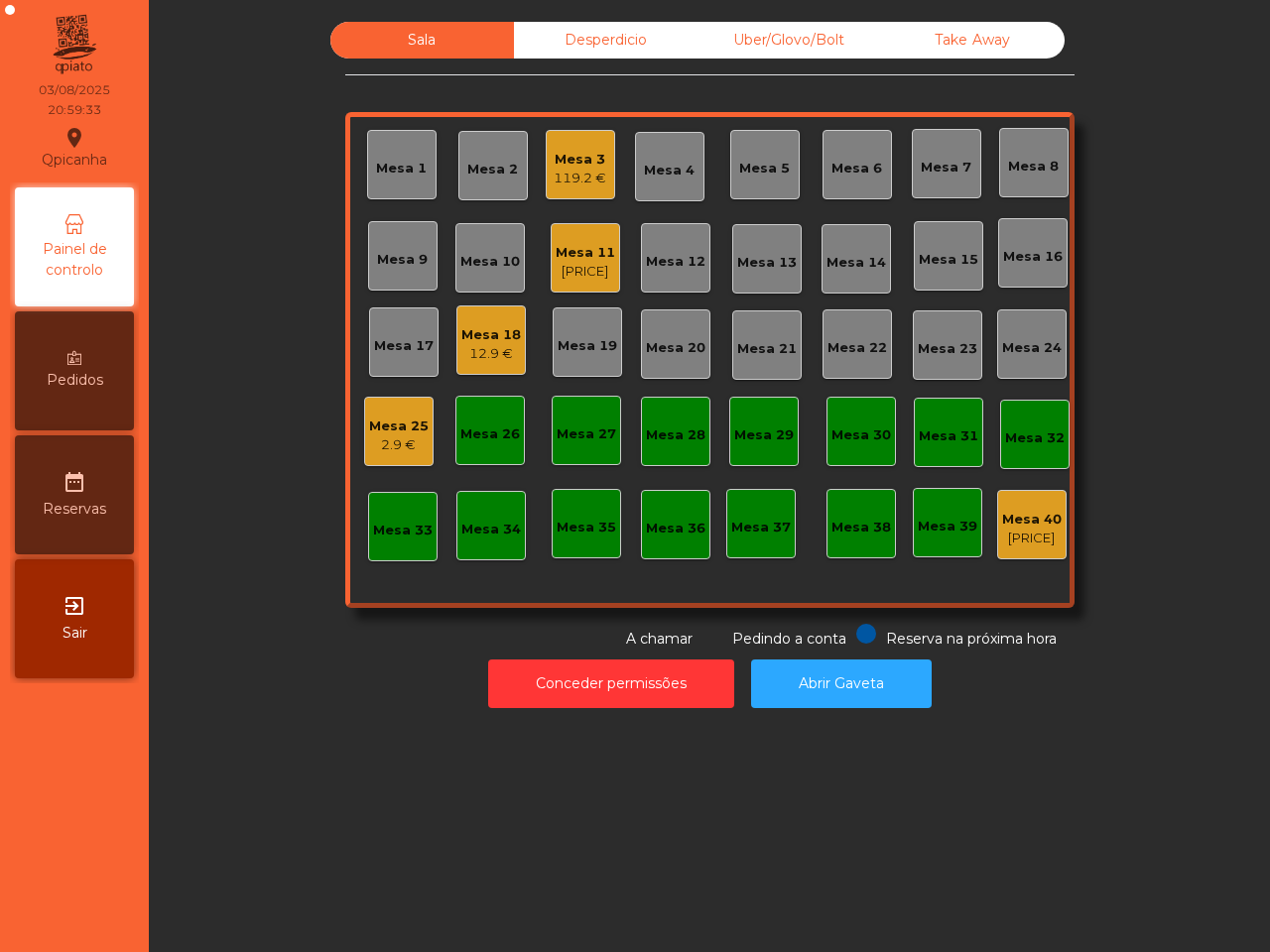 click on "12.9 €" 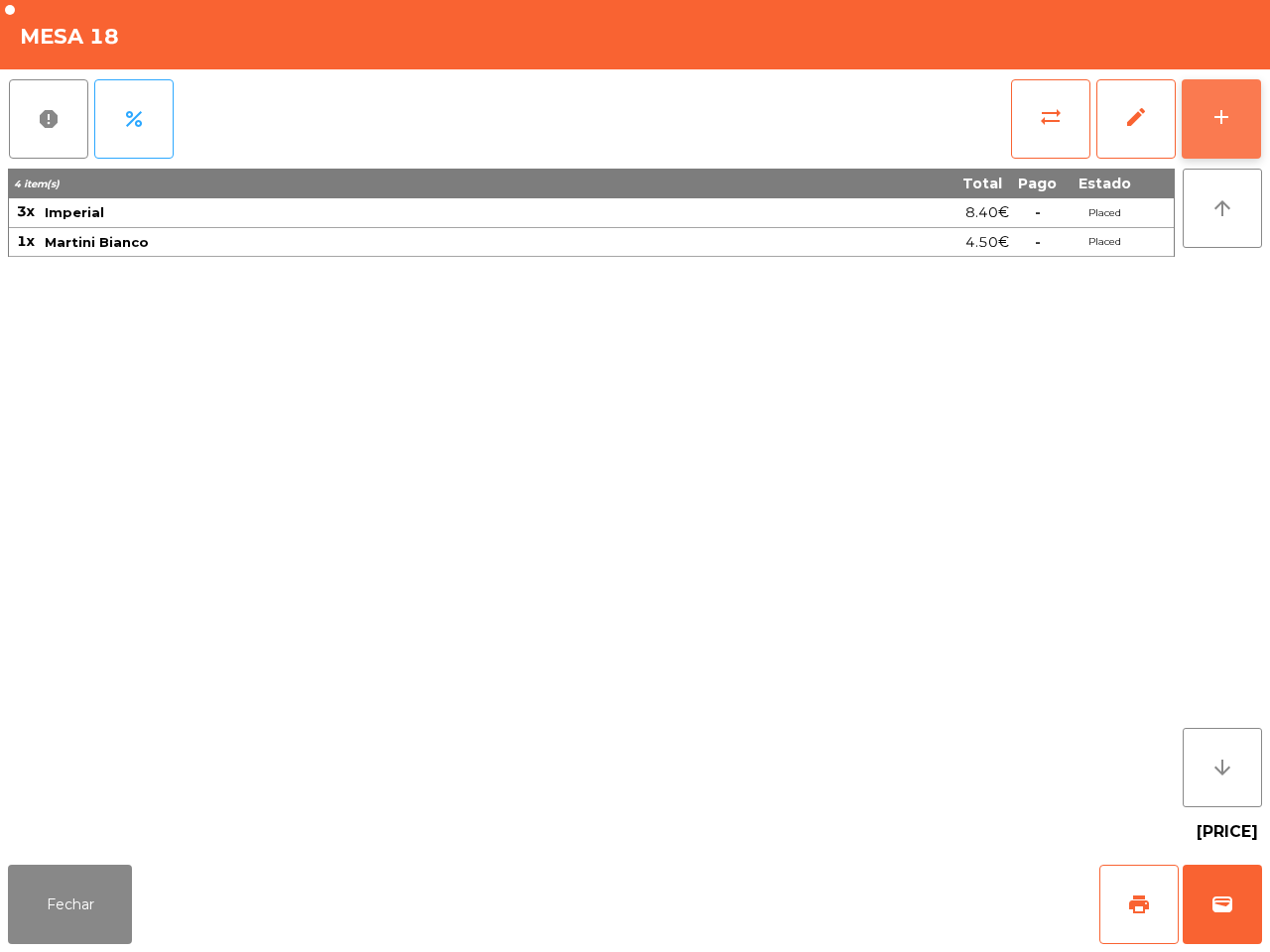 click on "add" 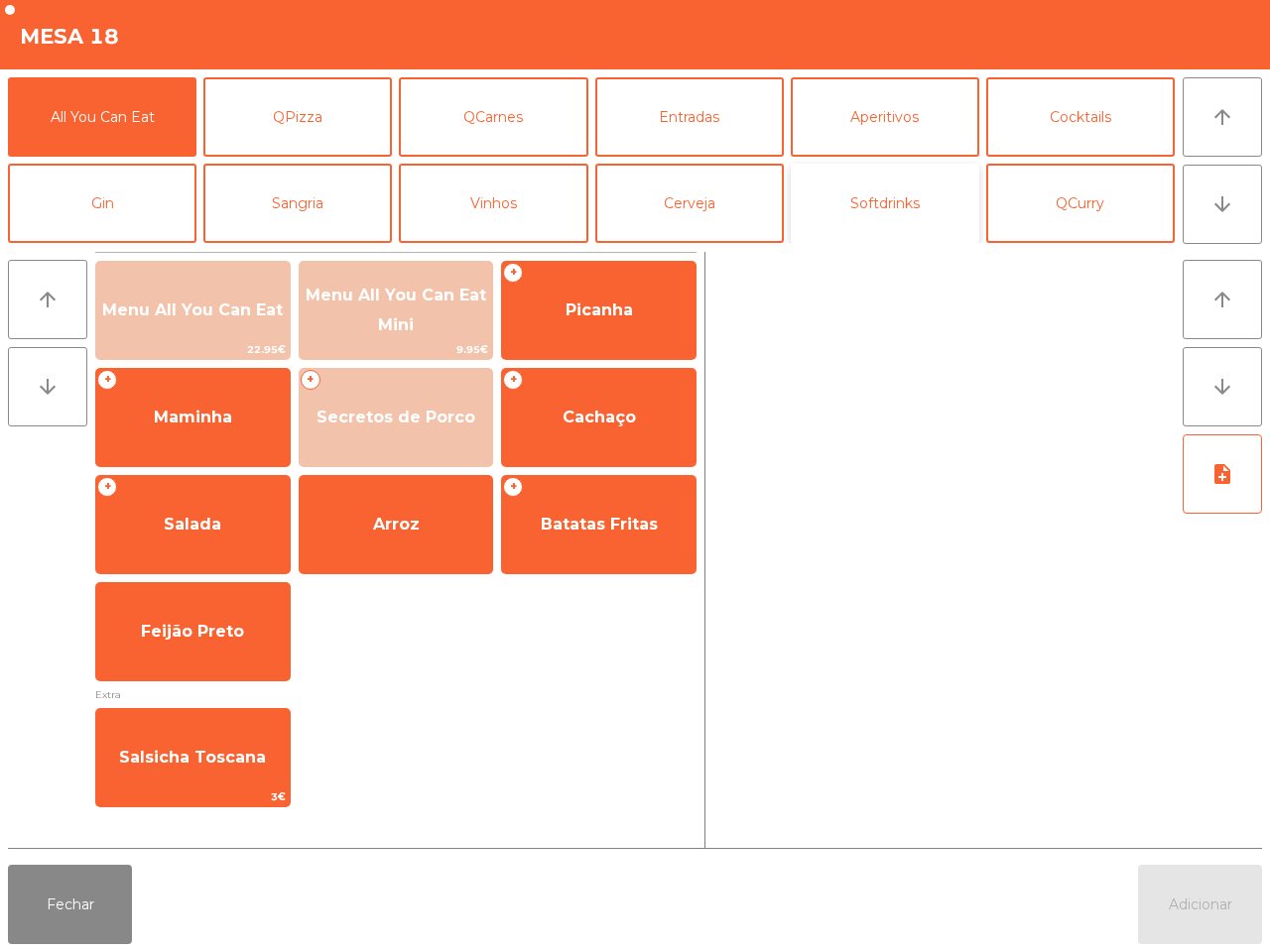 click on "Softdrinks" 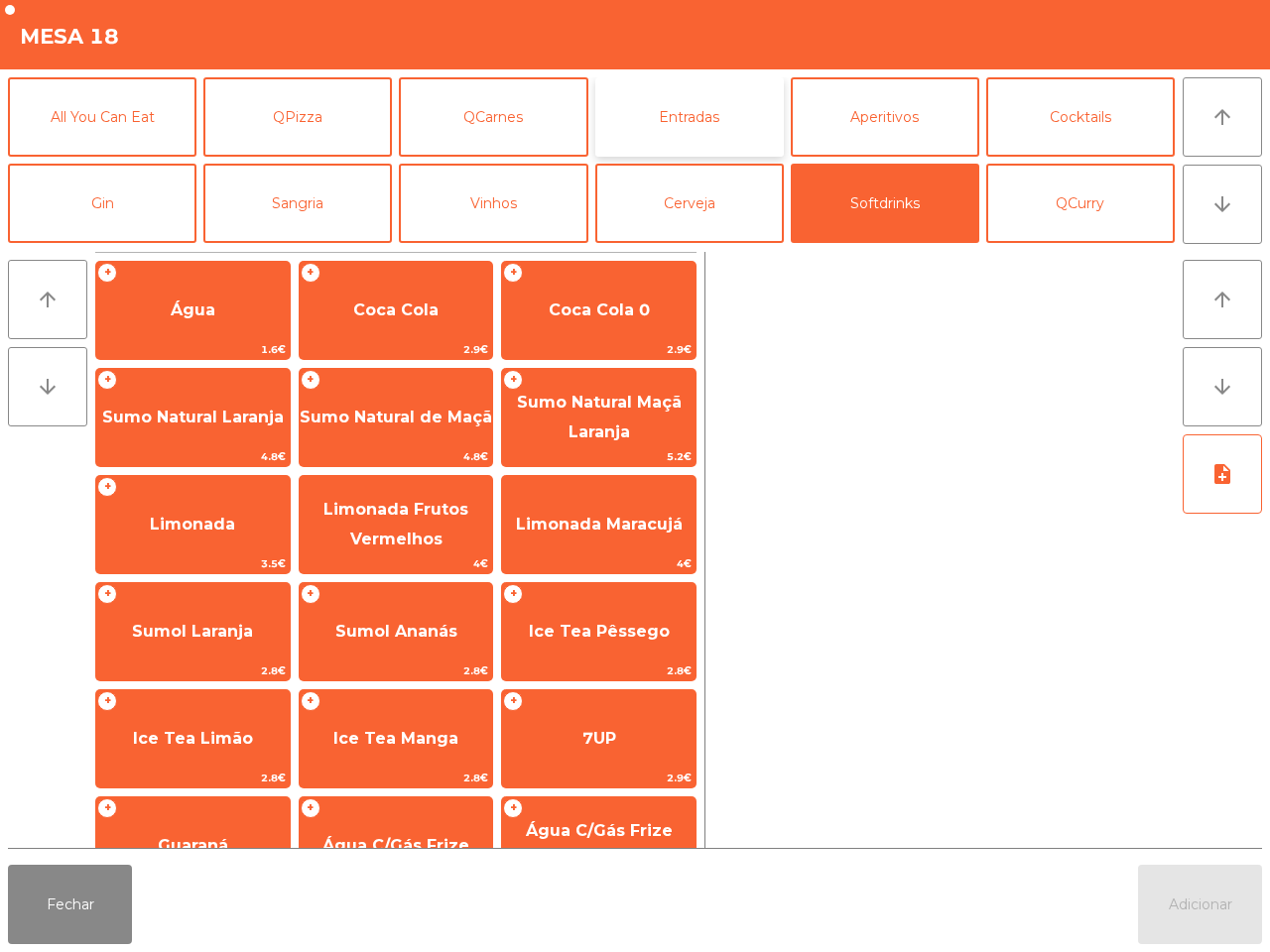 click on "Entradas" 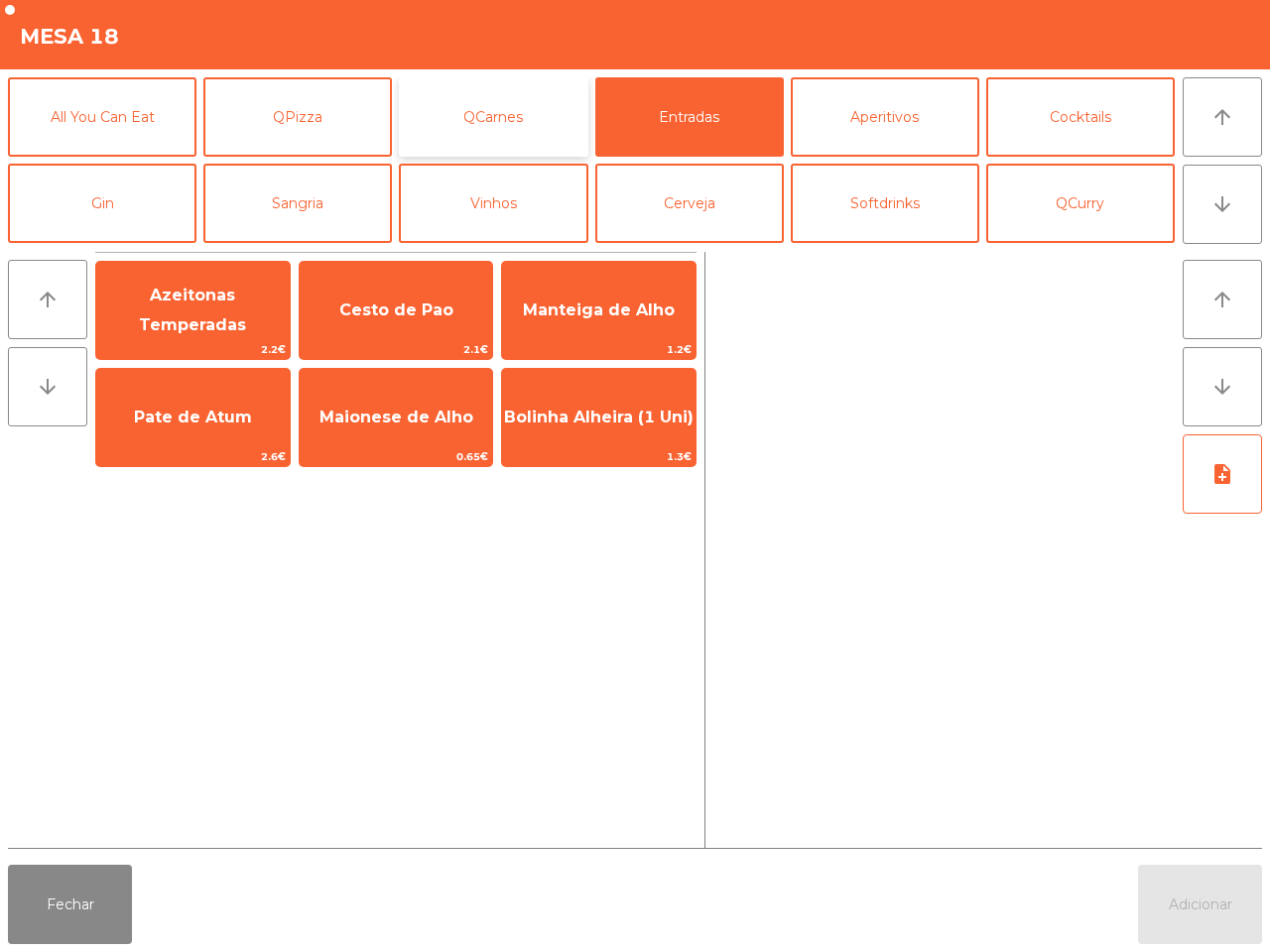 click on "QCarnes" 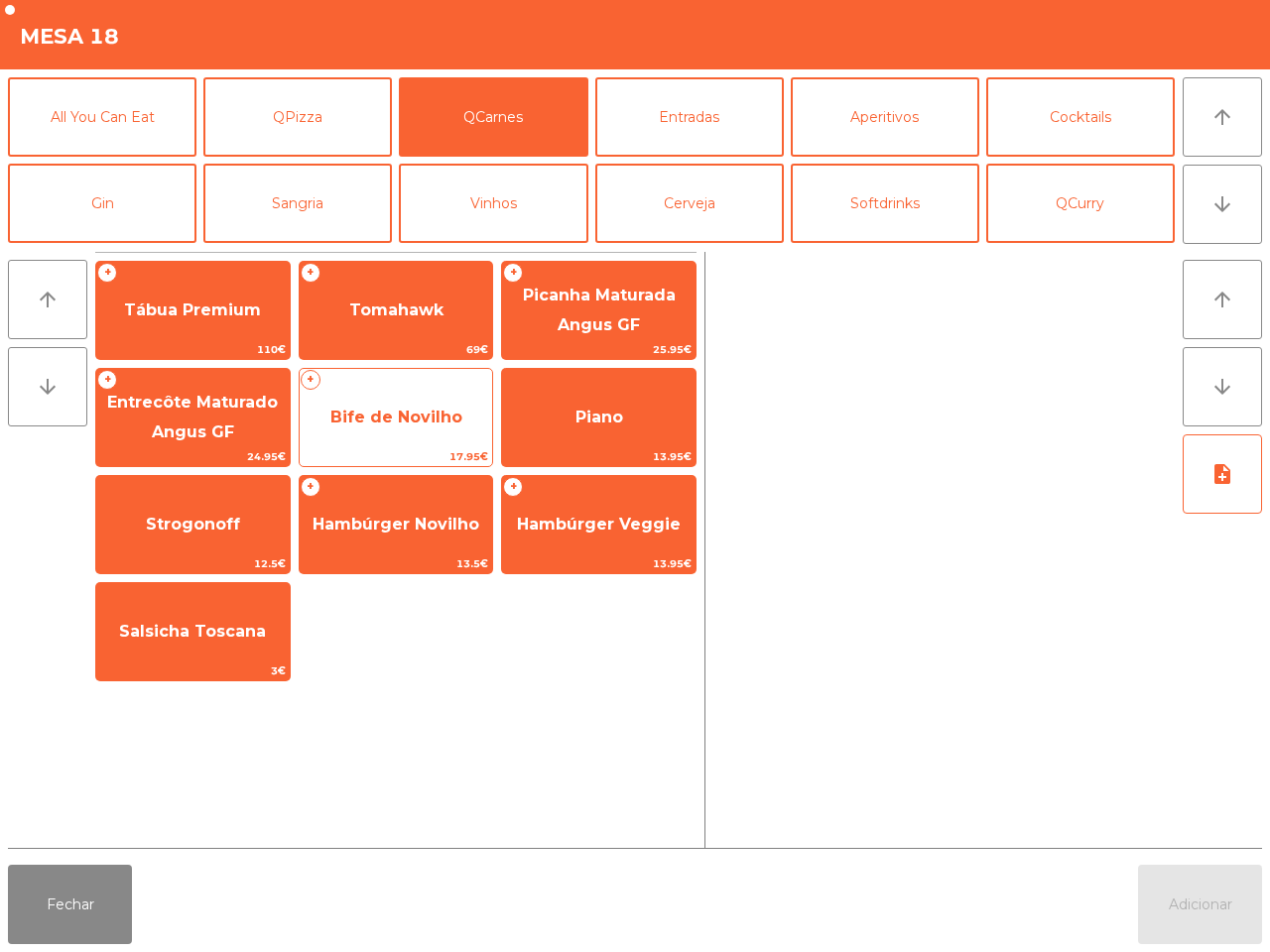 click on "Bife de Novilho" 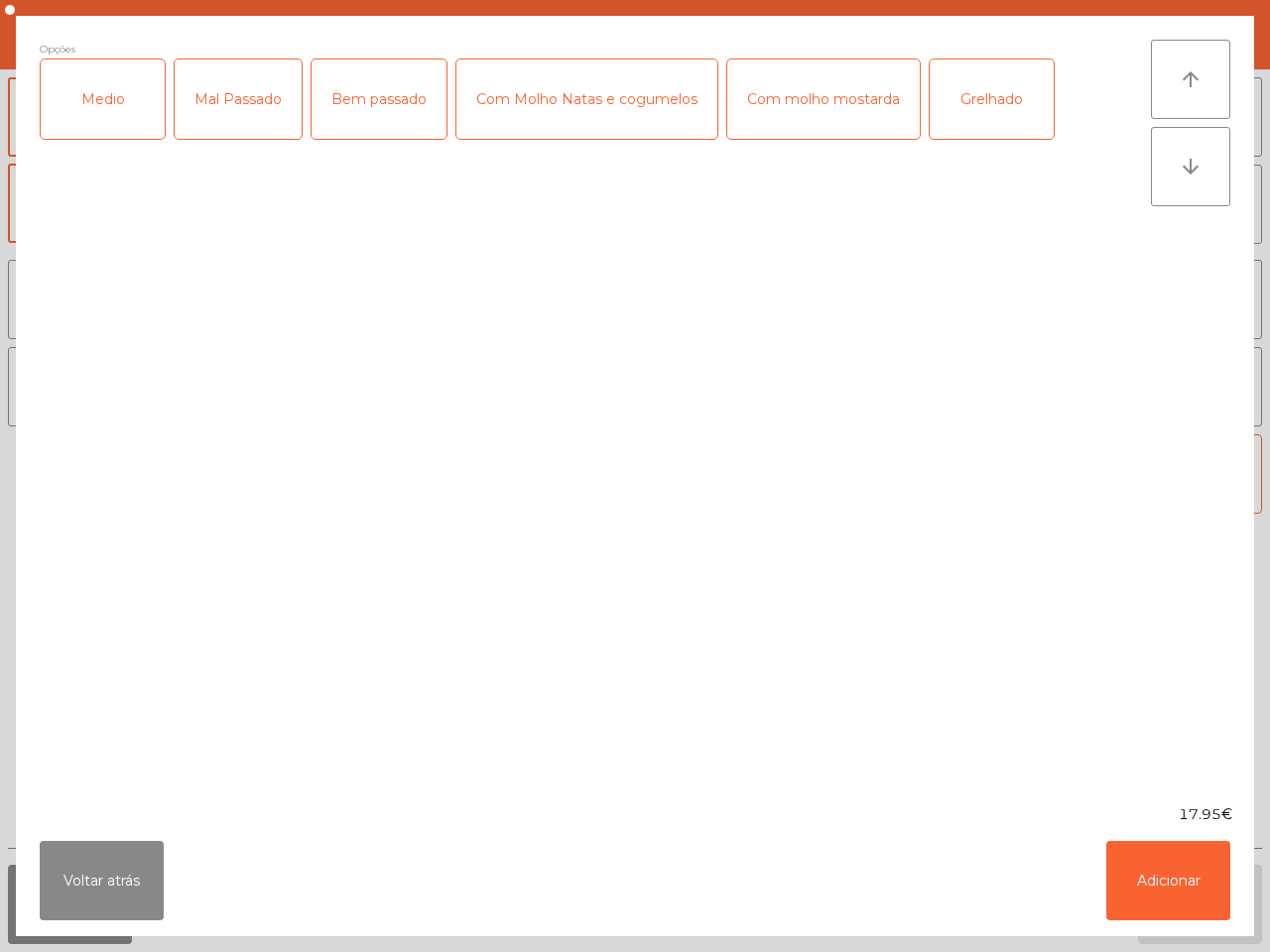 click on "Medio" 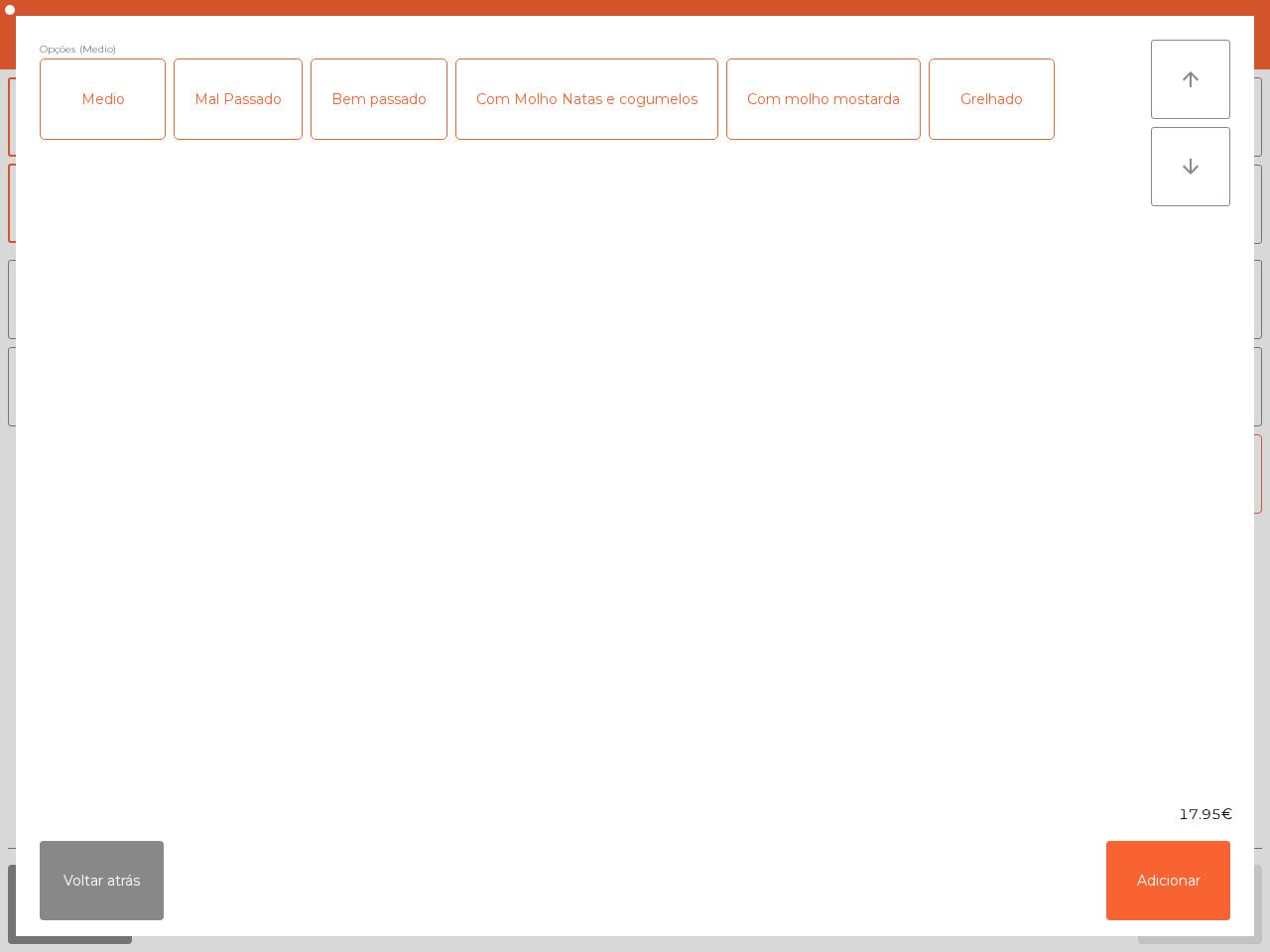 click on "Mal Passado" 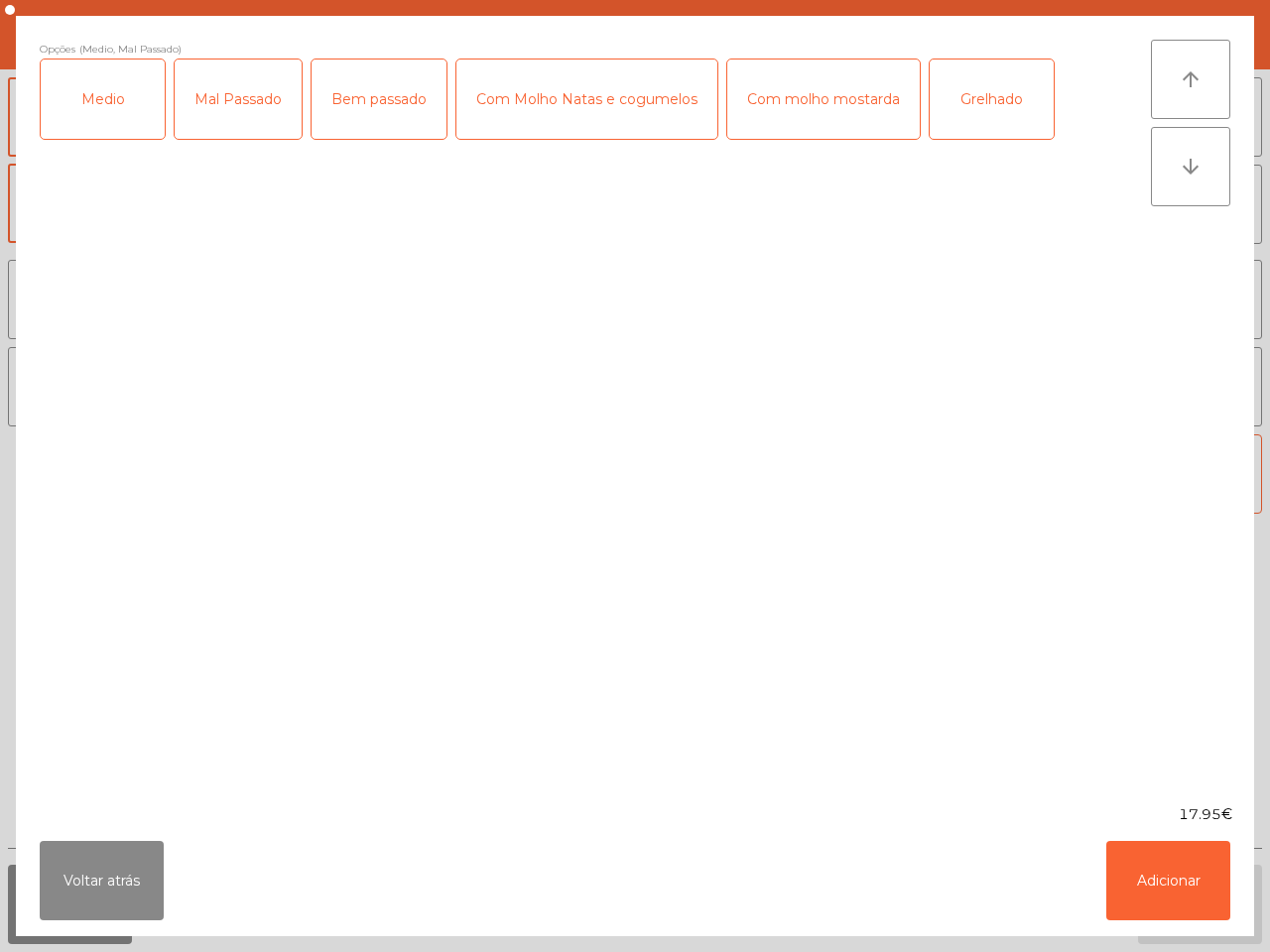 click on "Com molho mostarda" 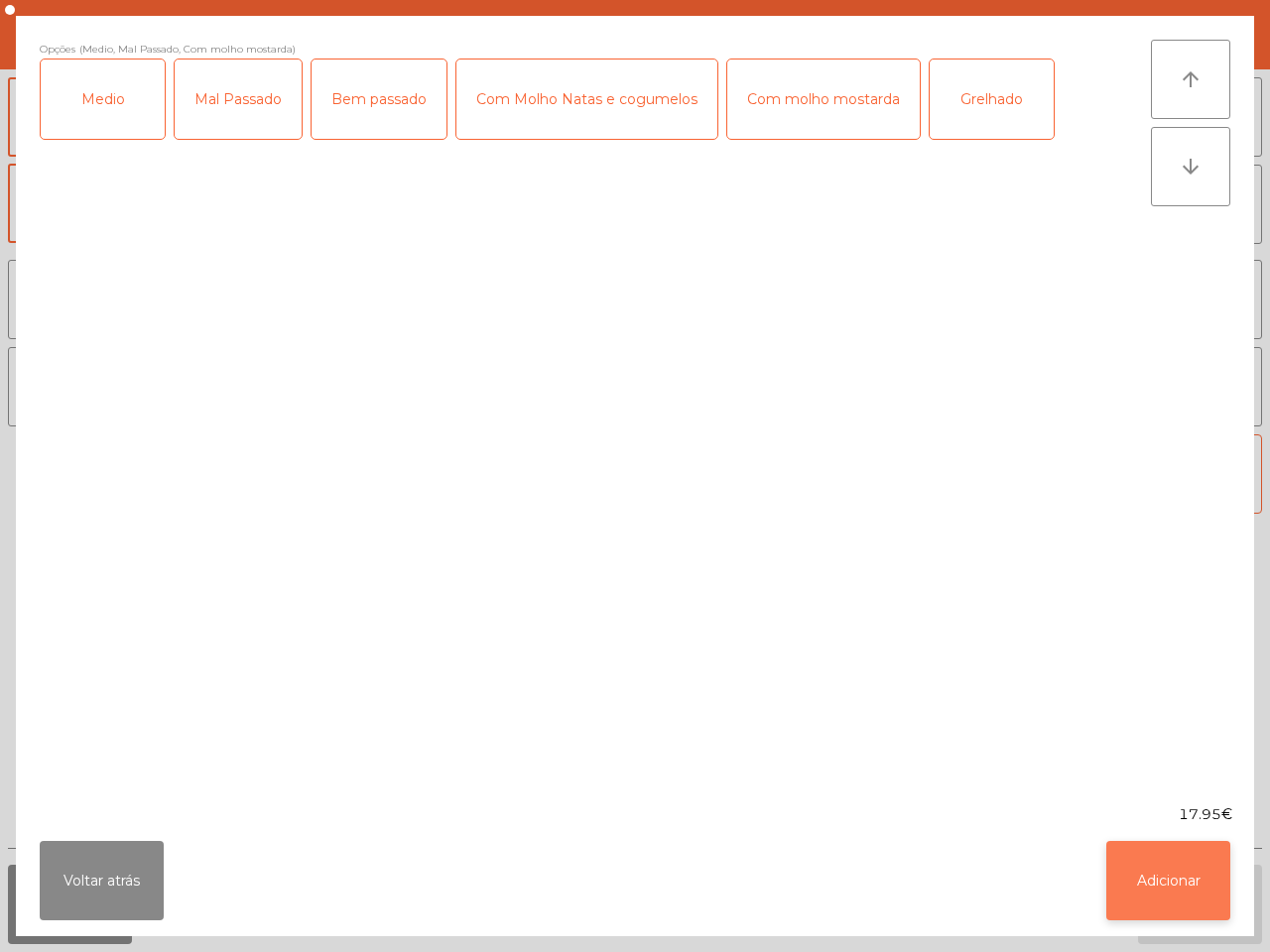 click on "Adicionar" 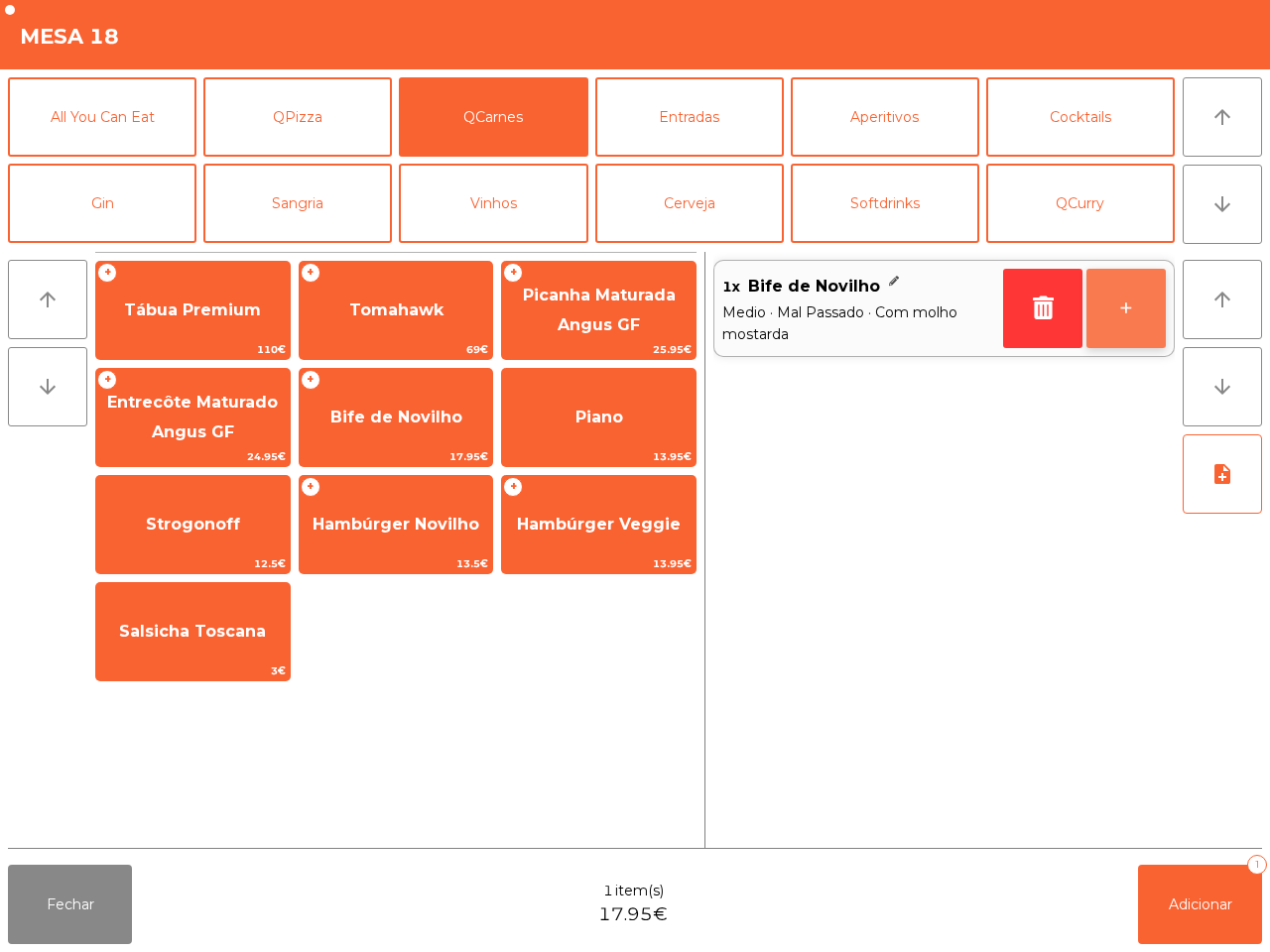 click on "+" 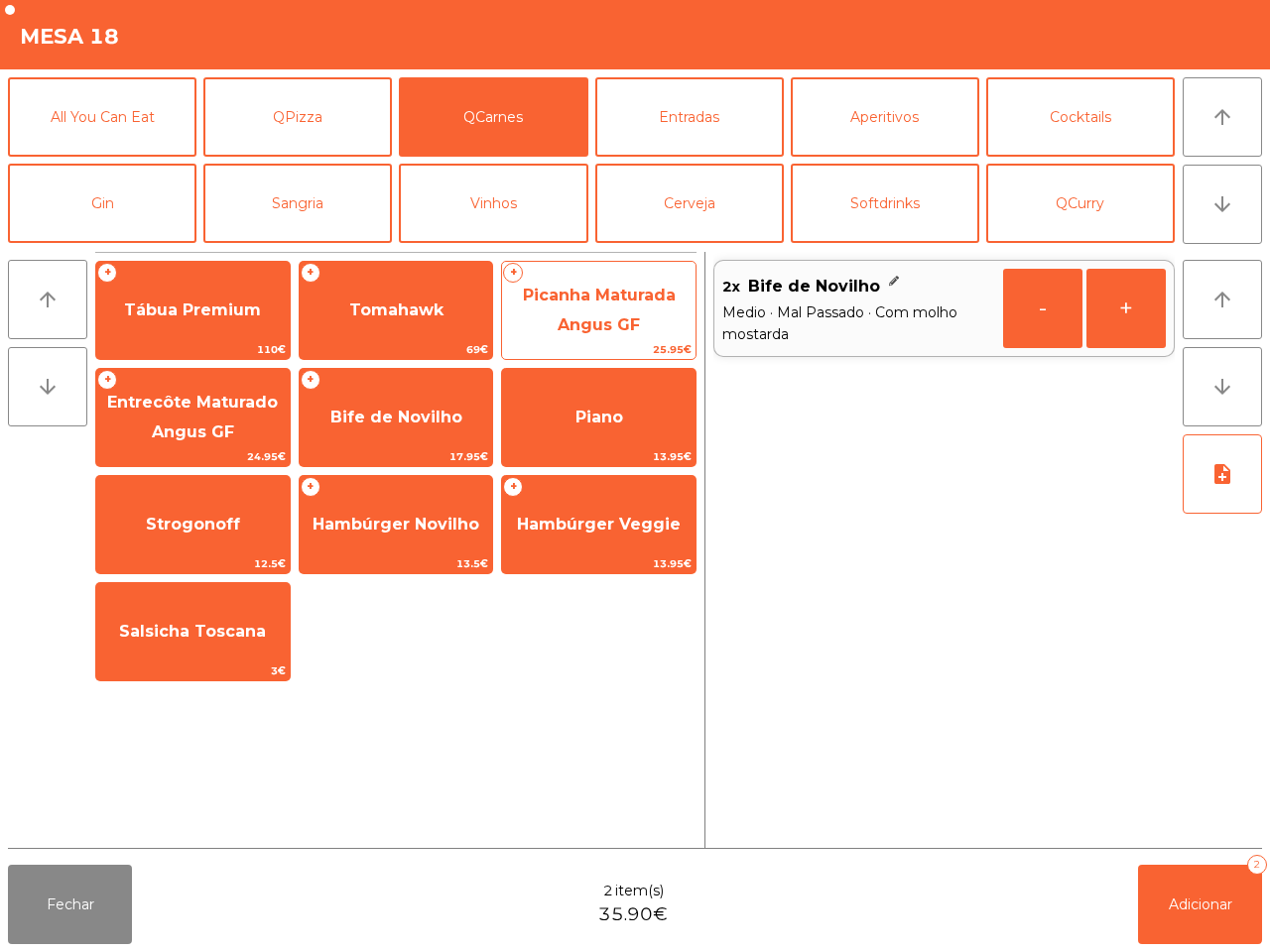 click on "Picanha Maturada Angus GF" 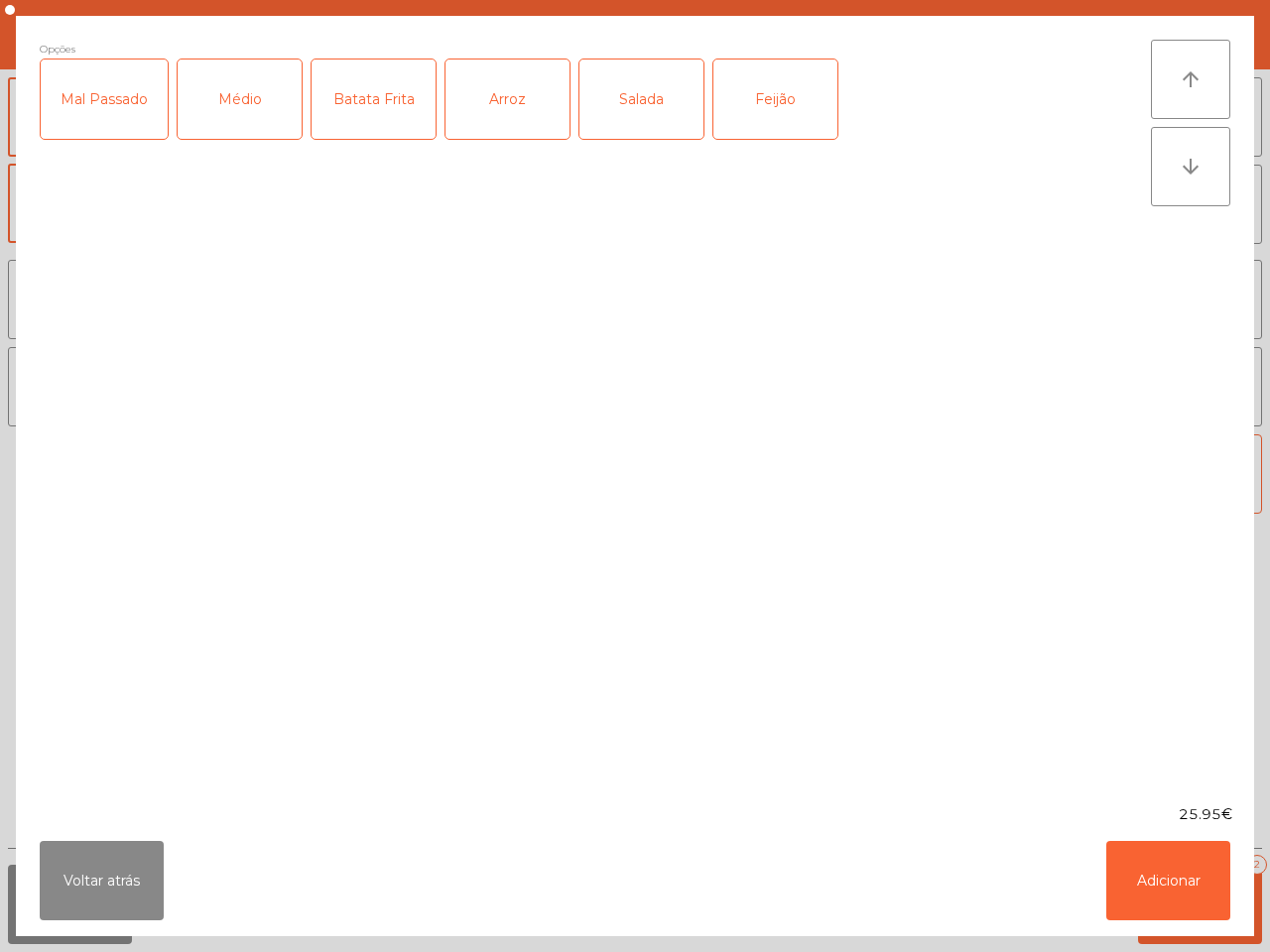 click on "Médio" 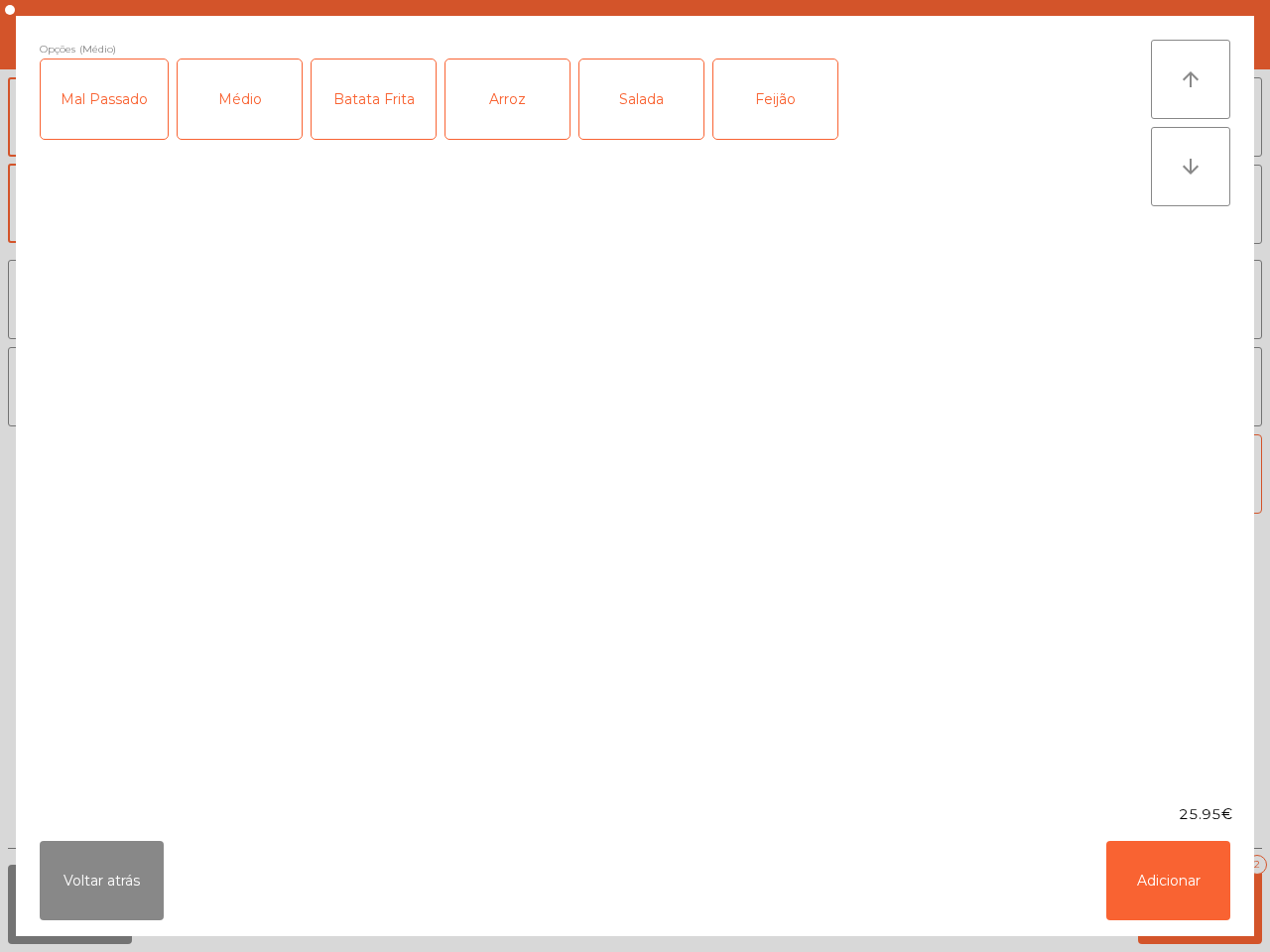 click on "Mal Passado" 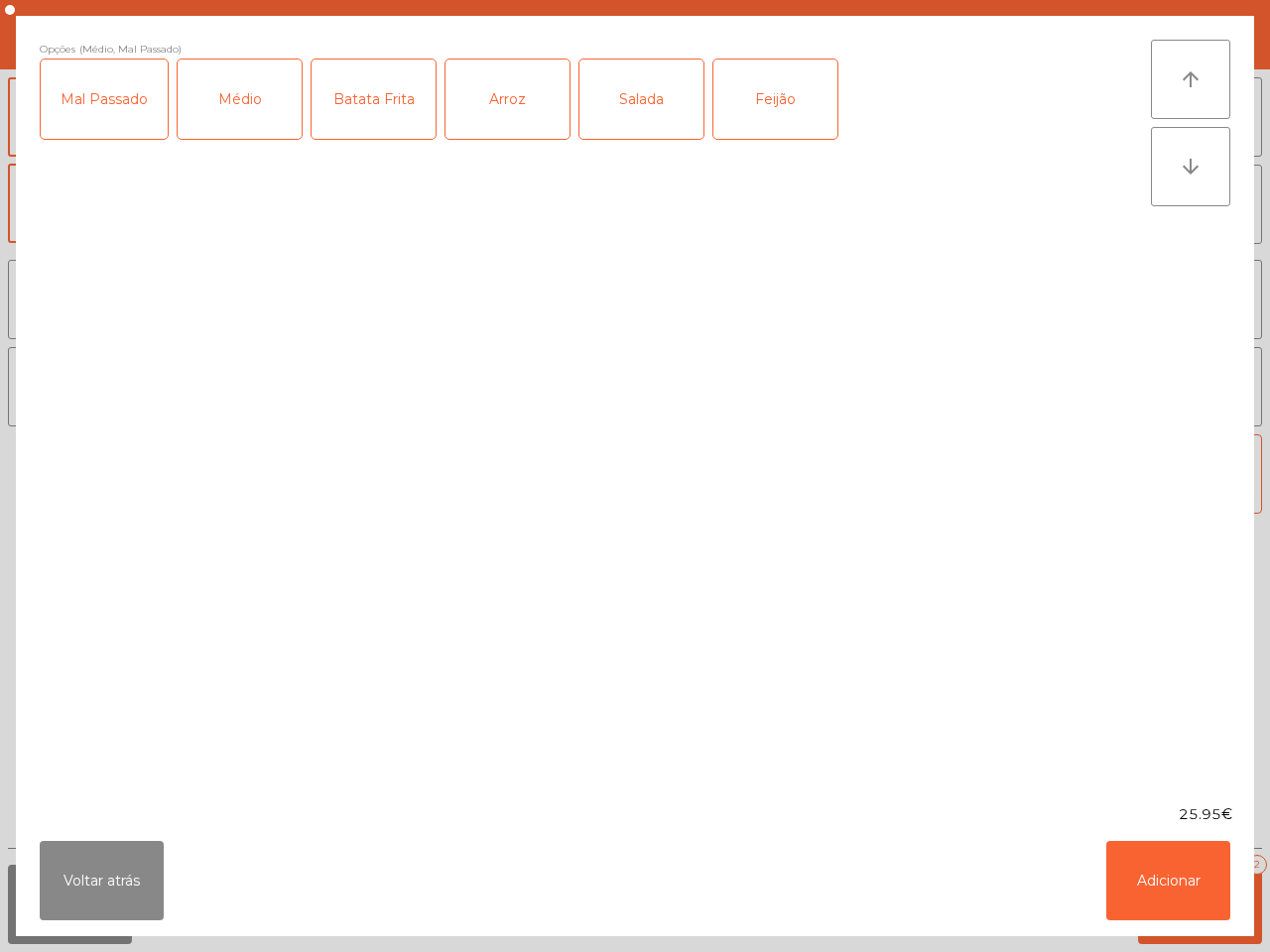 click on "Batata Frita" 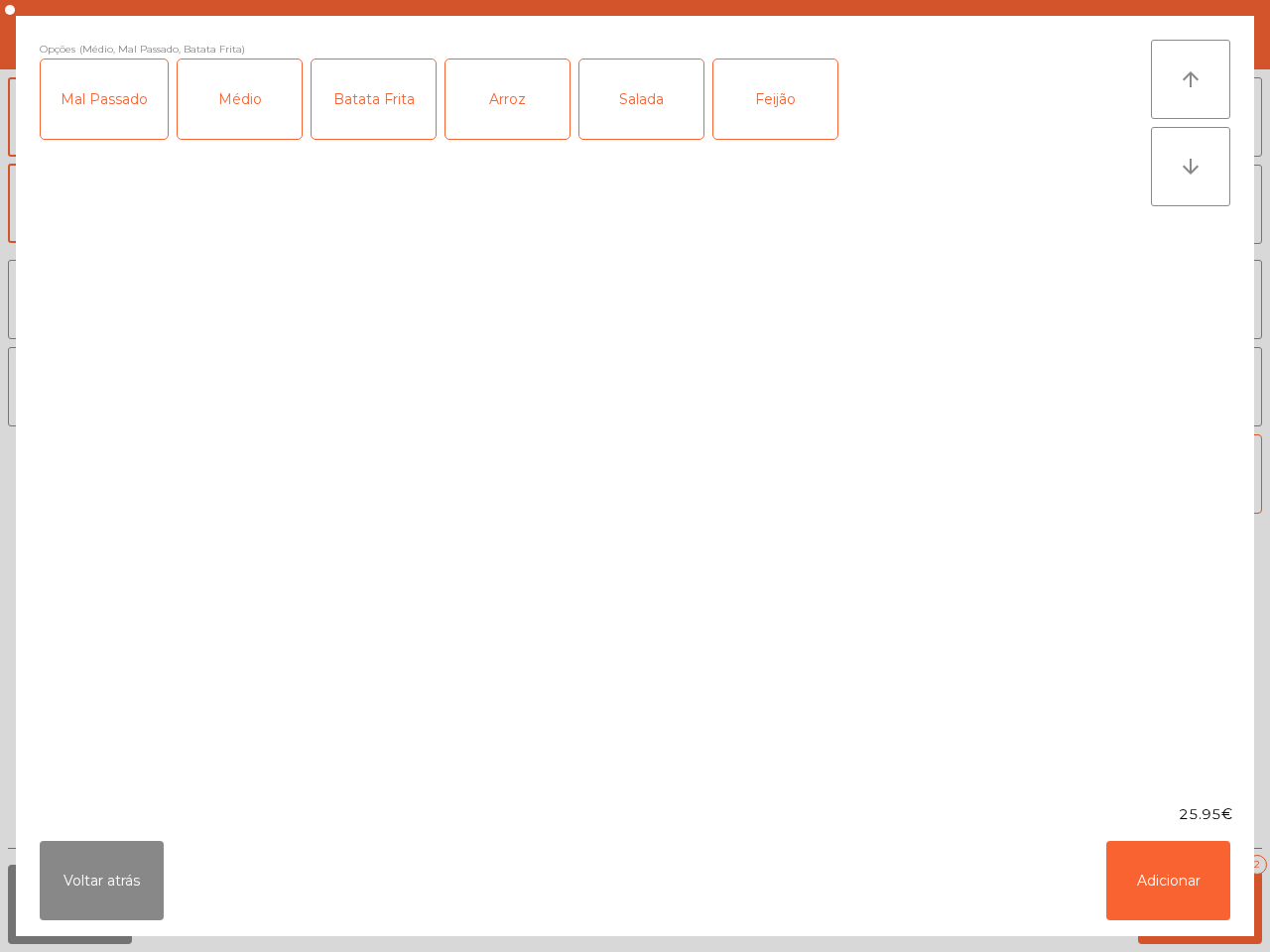 click on "Feijão" 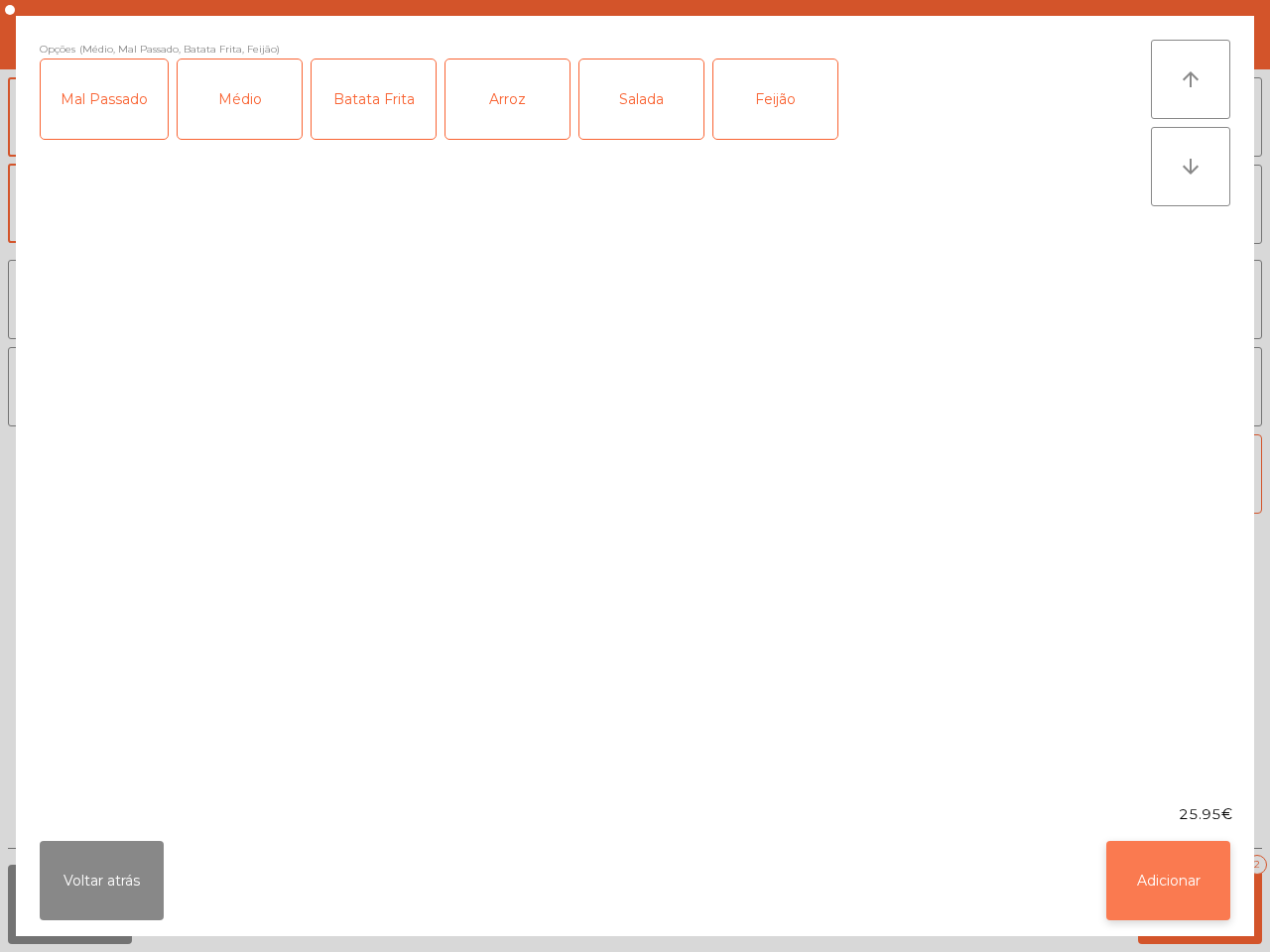 click on "Adicionar" 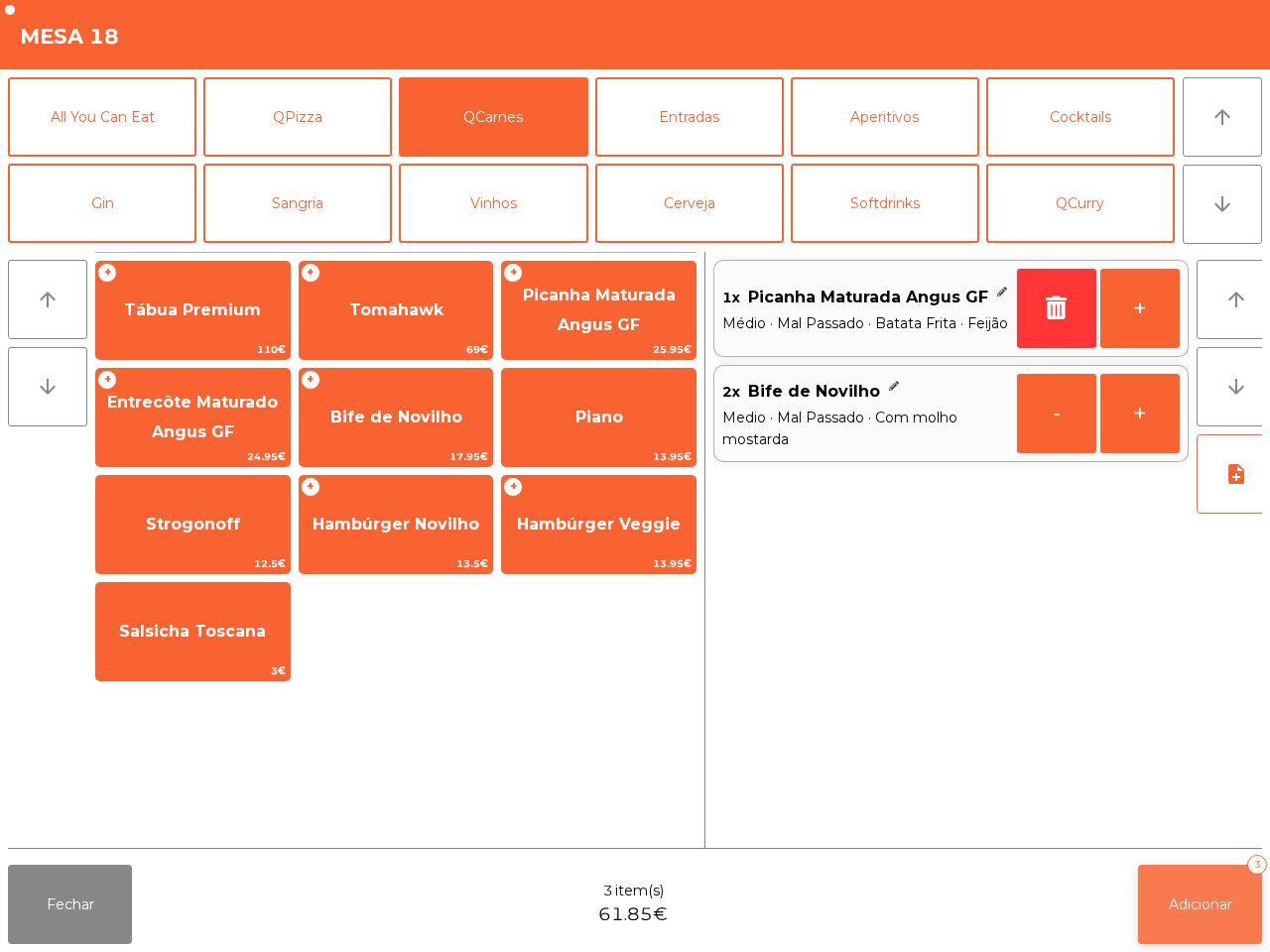 click on "Adicionar" 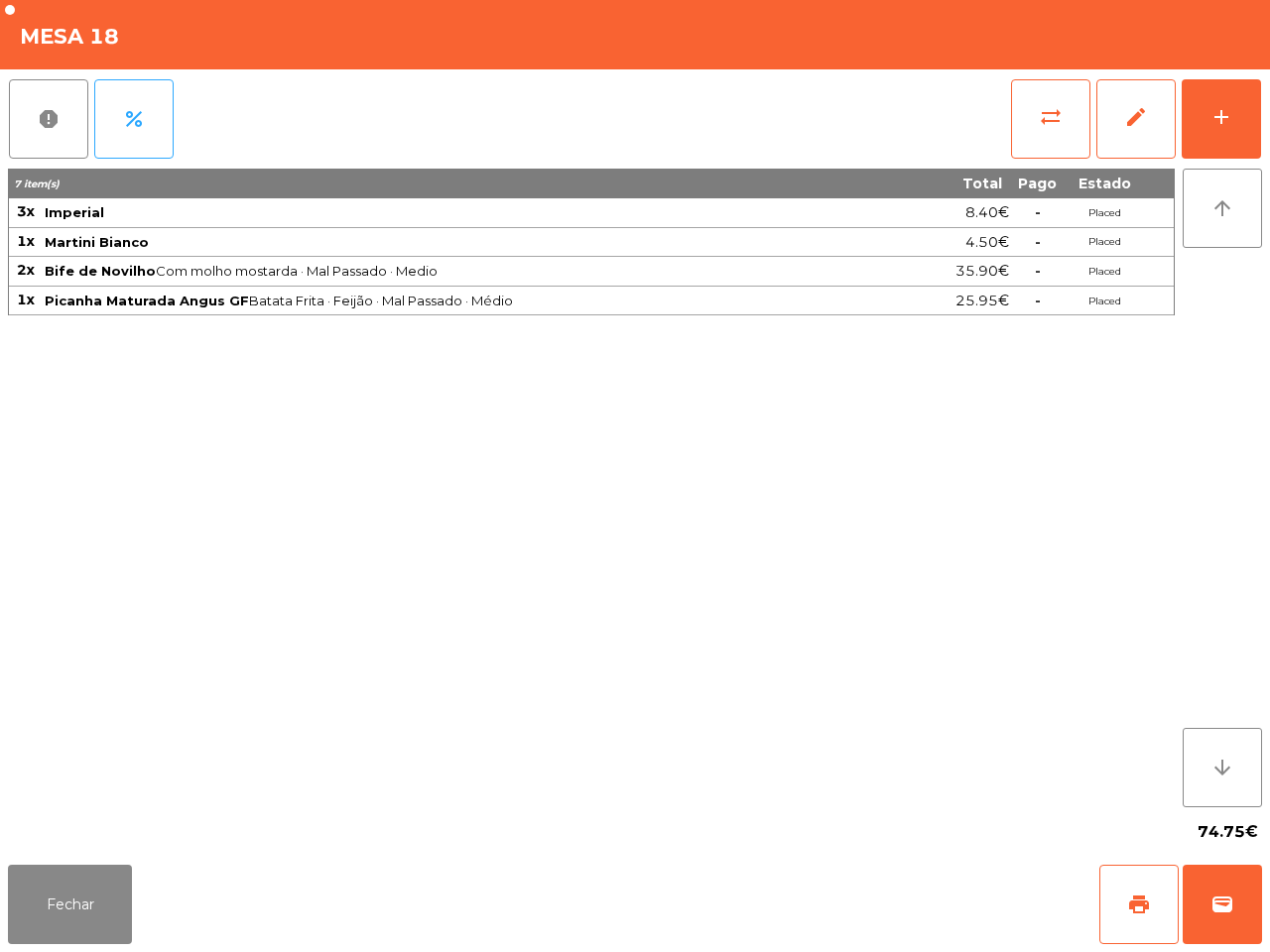 click on "7 item(s) TotalPago Estado 3x Imperial [PRICE]  -  Placed 1x Martini Bianco [PRICE]  -  Placed 2x Bife de Novilho  Com molho mostarda · Mal Passado · Medio  [PRICE]  -  Placed 1x Picanha Maturada Angus GF  Batata Frita · Feijão · Mal Passado · Médio  [PRICE]  -  Placed" 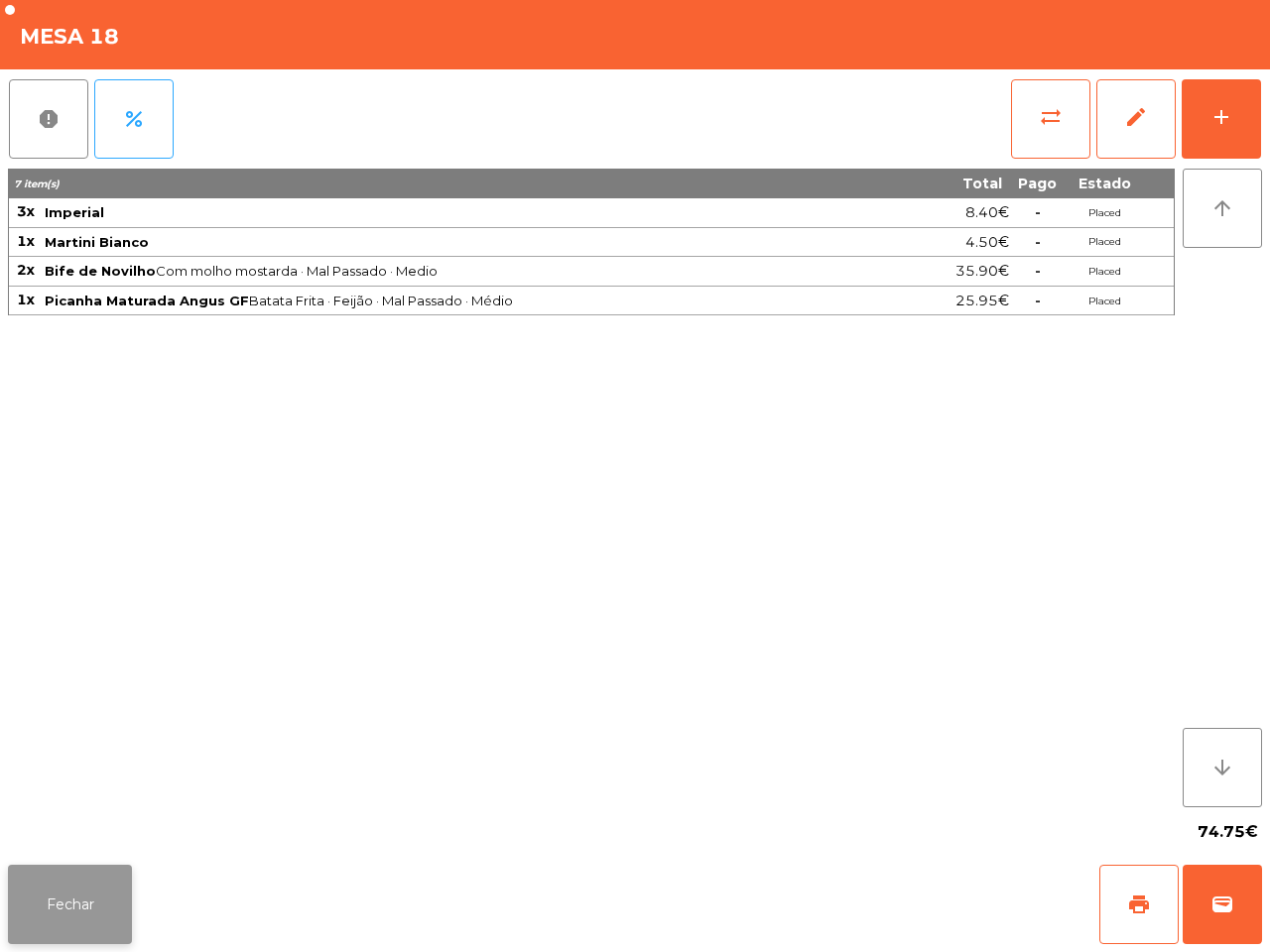 click on "Fechar" 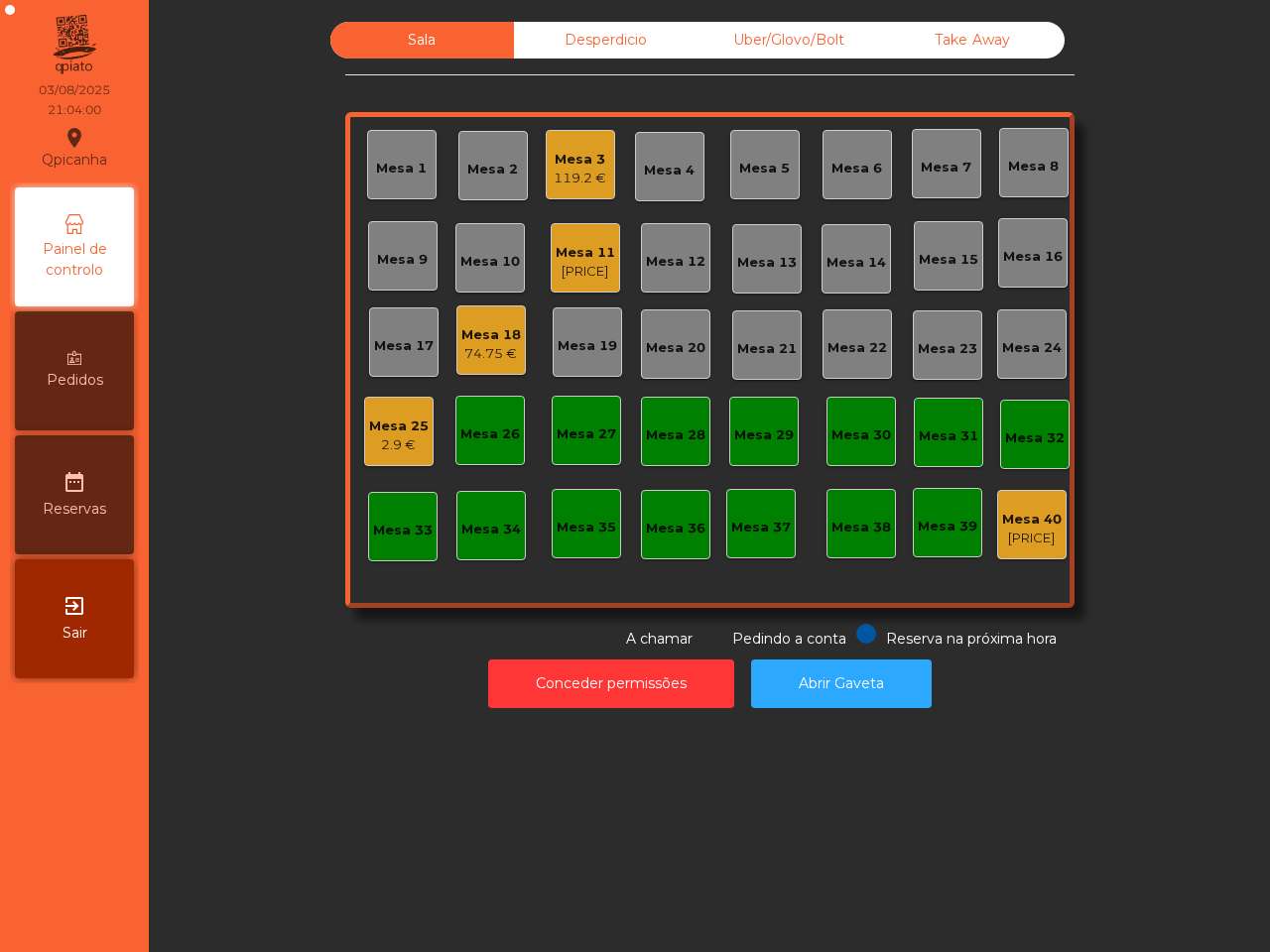 click on "Mesa 11" 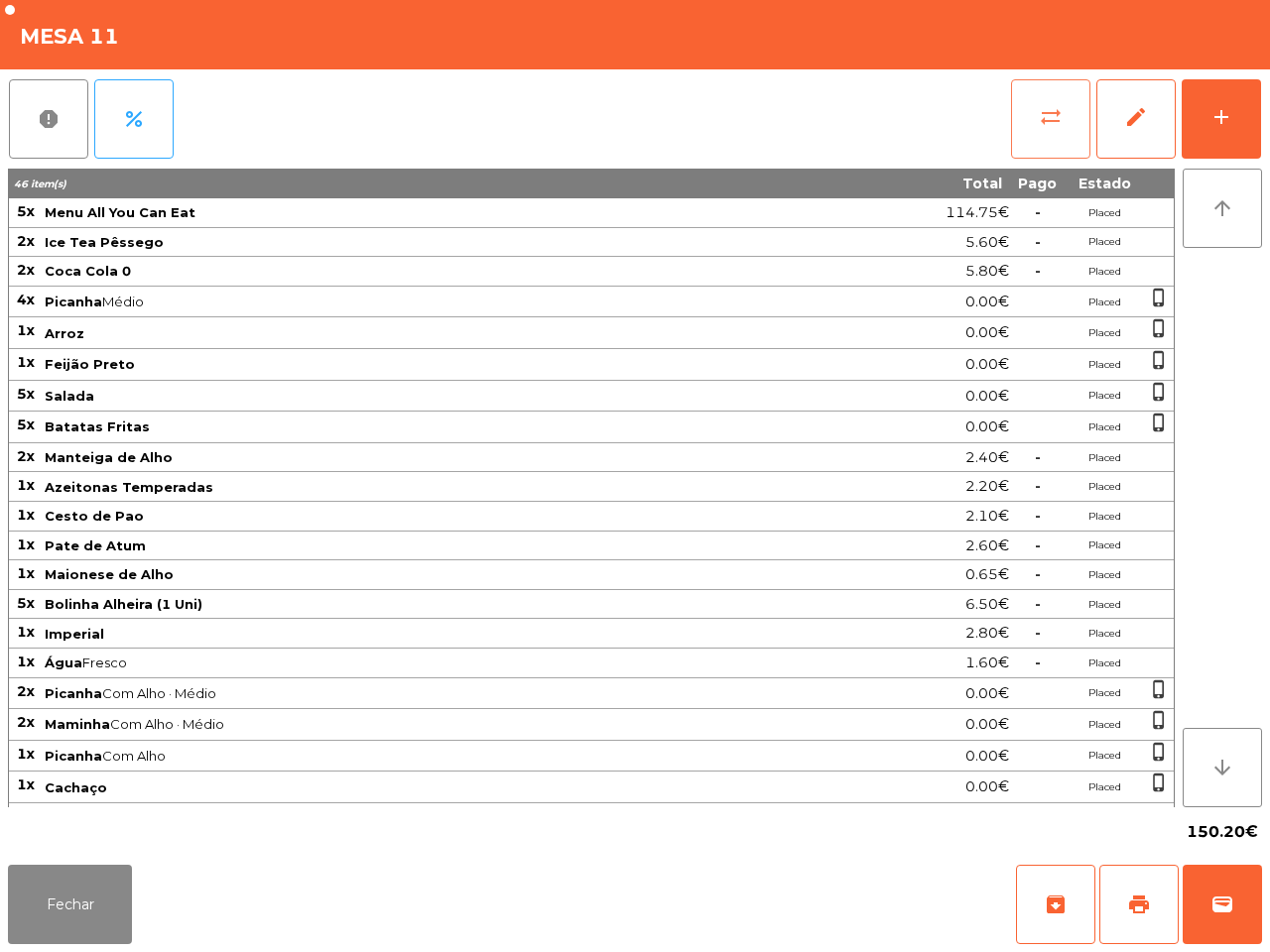 click on "sync_alt" 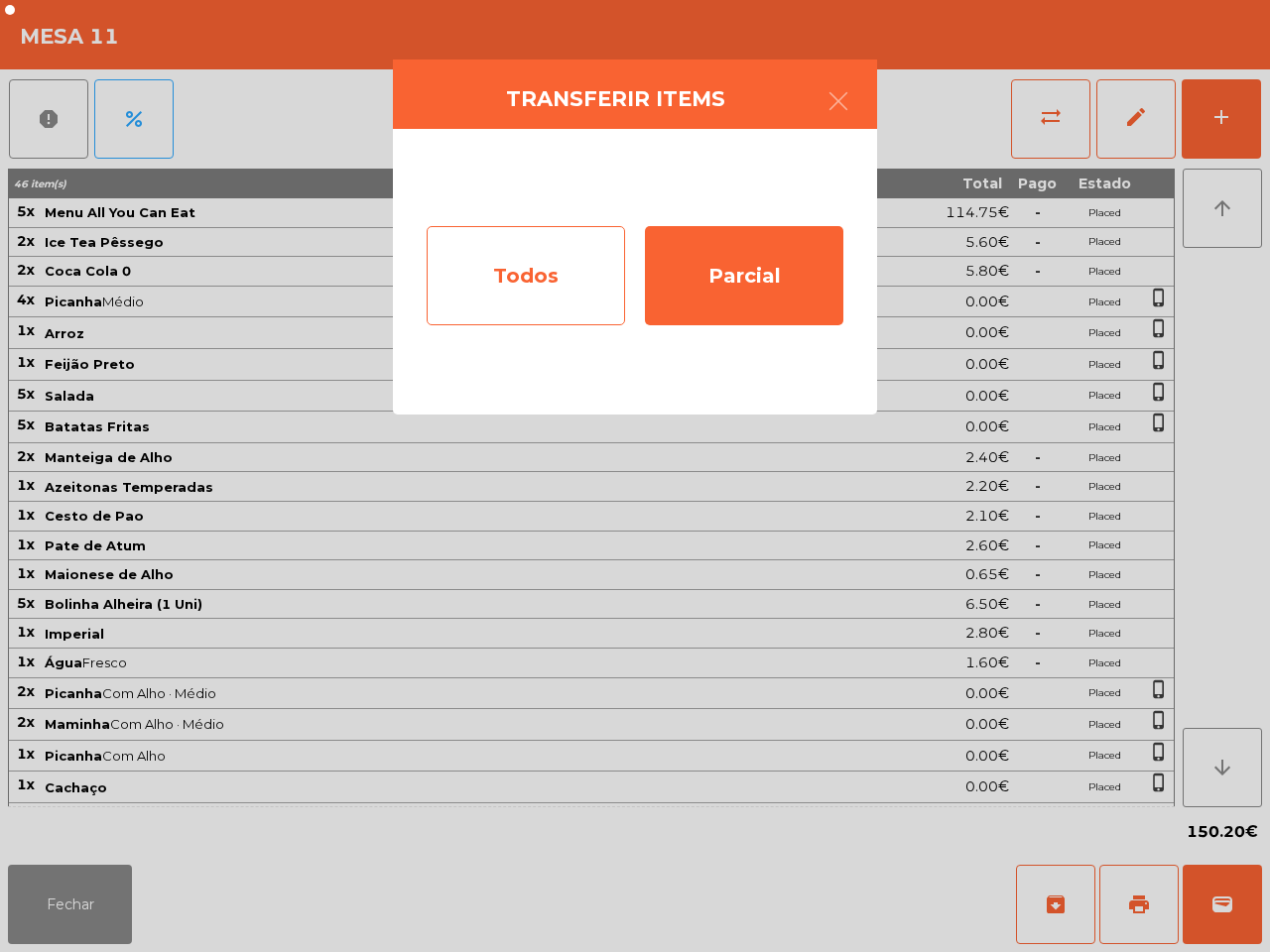 click on "Todos" 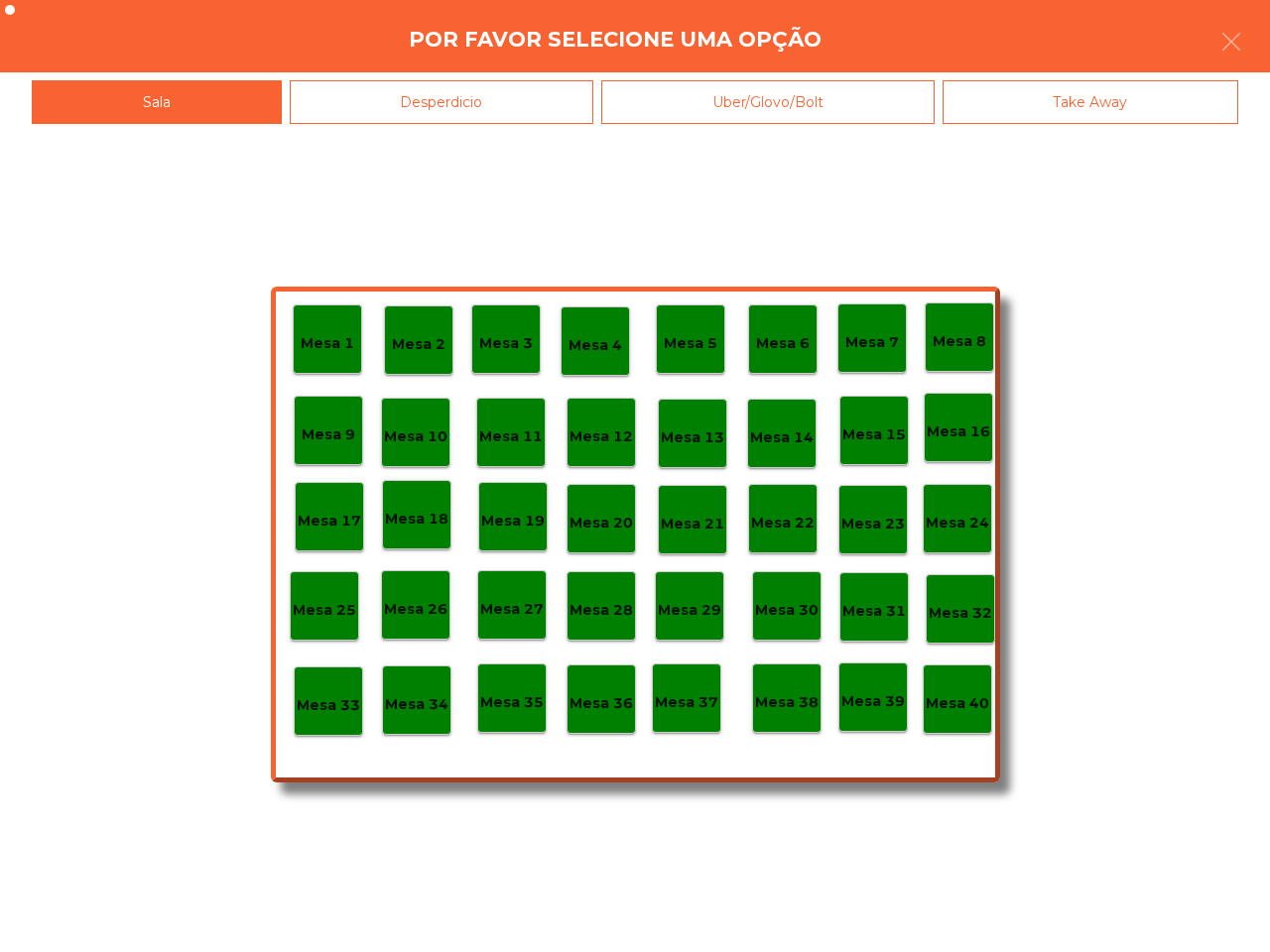 click on "Mesa 40" 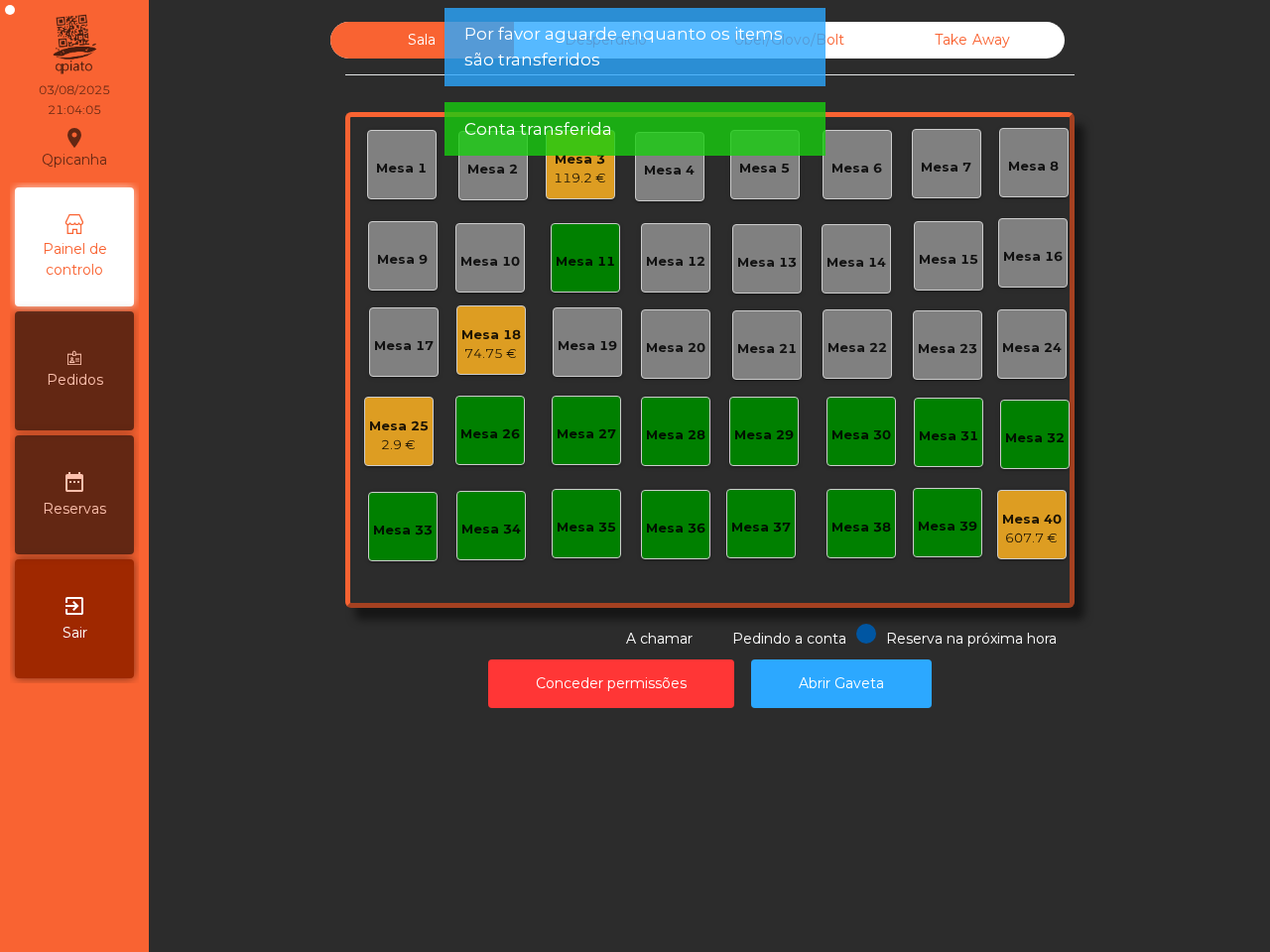 click on "Mesa 11" 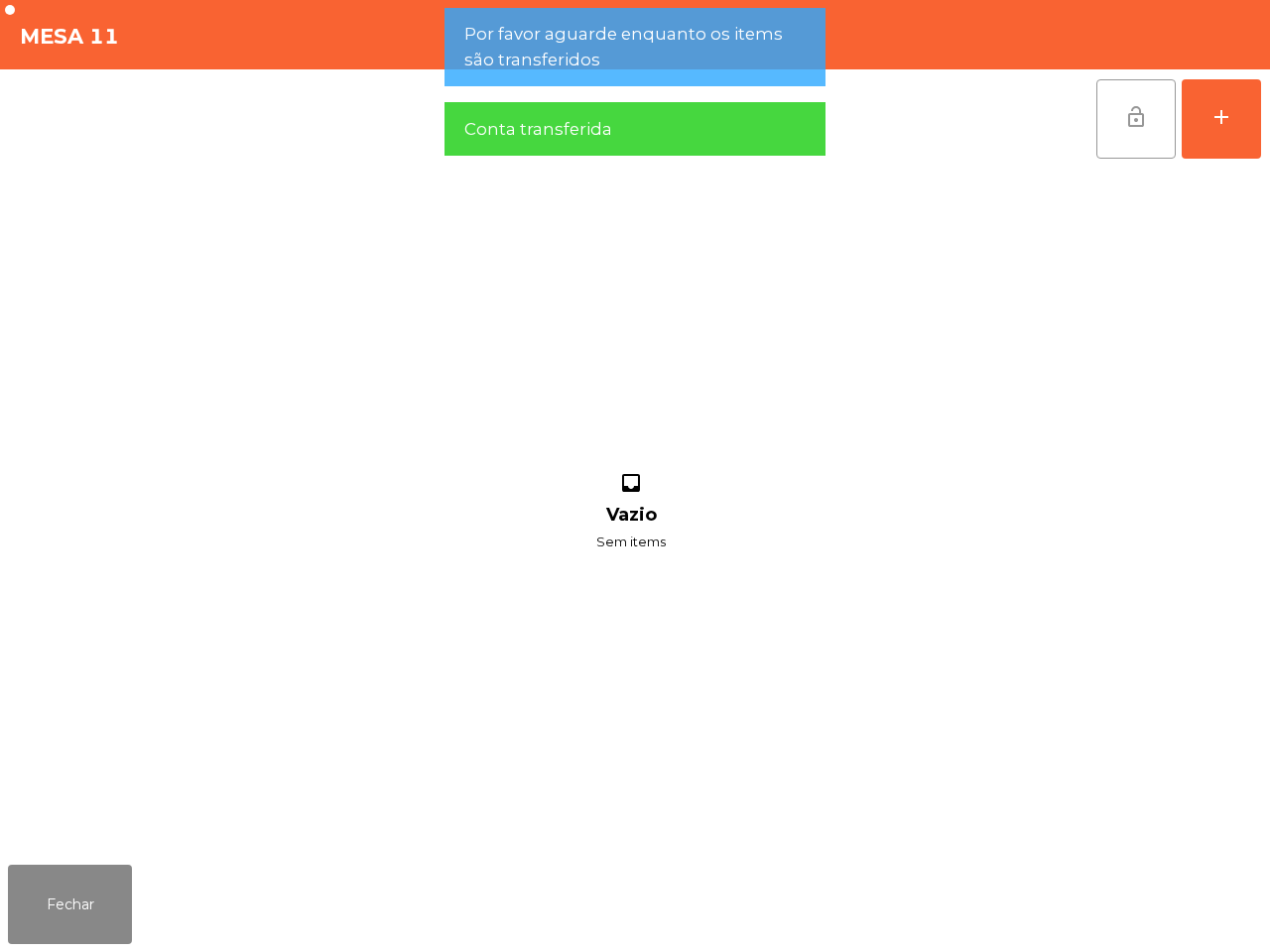 click on "lock_open" 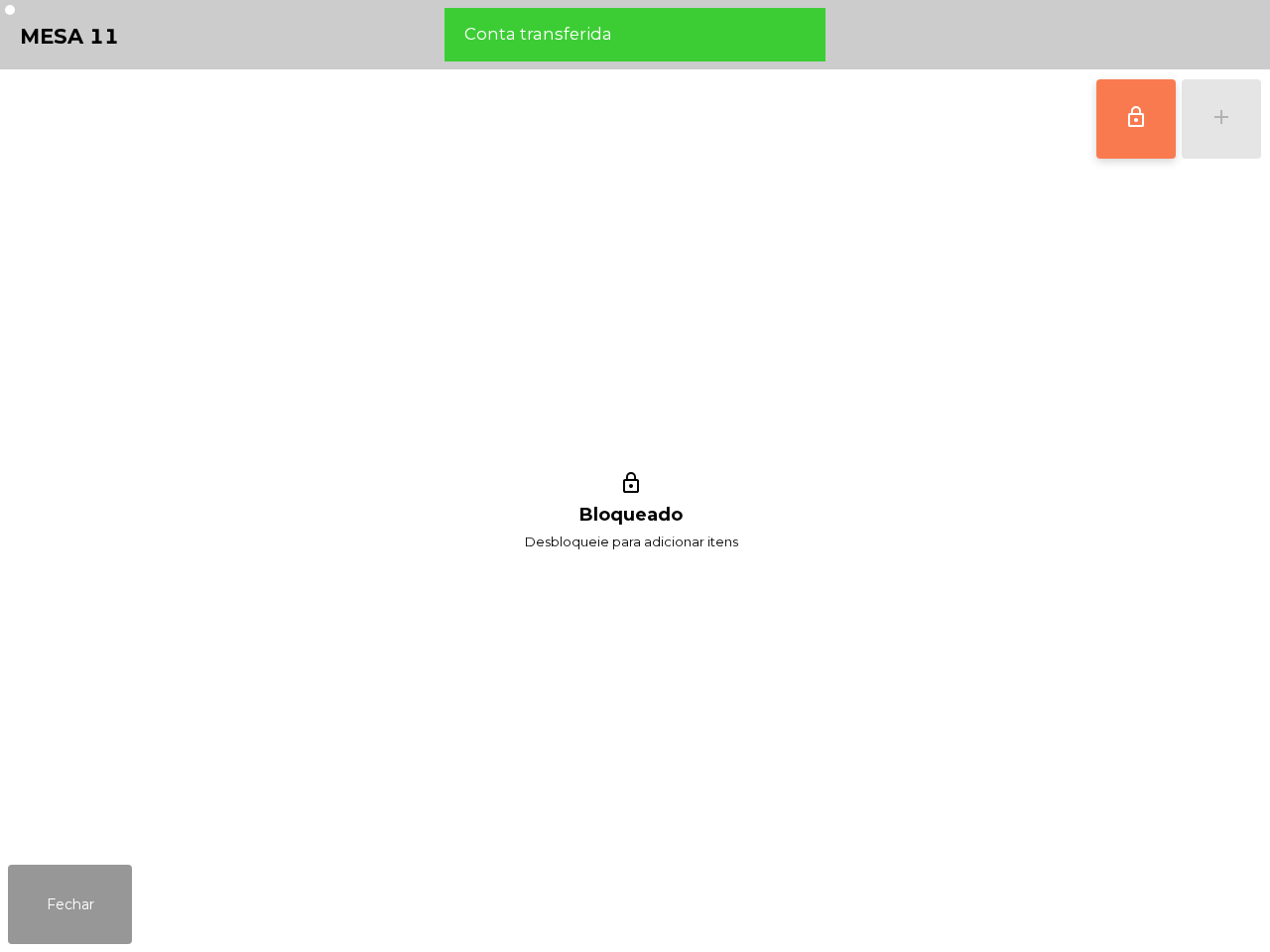 click on "Fechar" 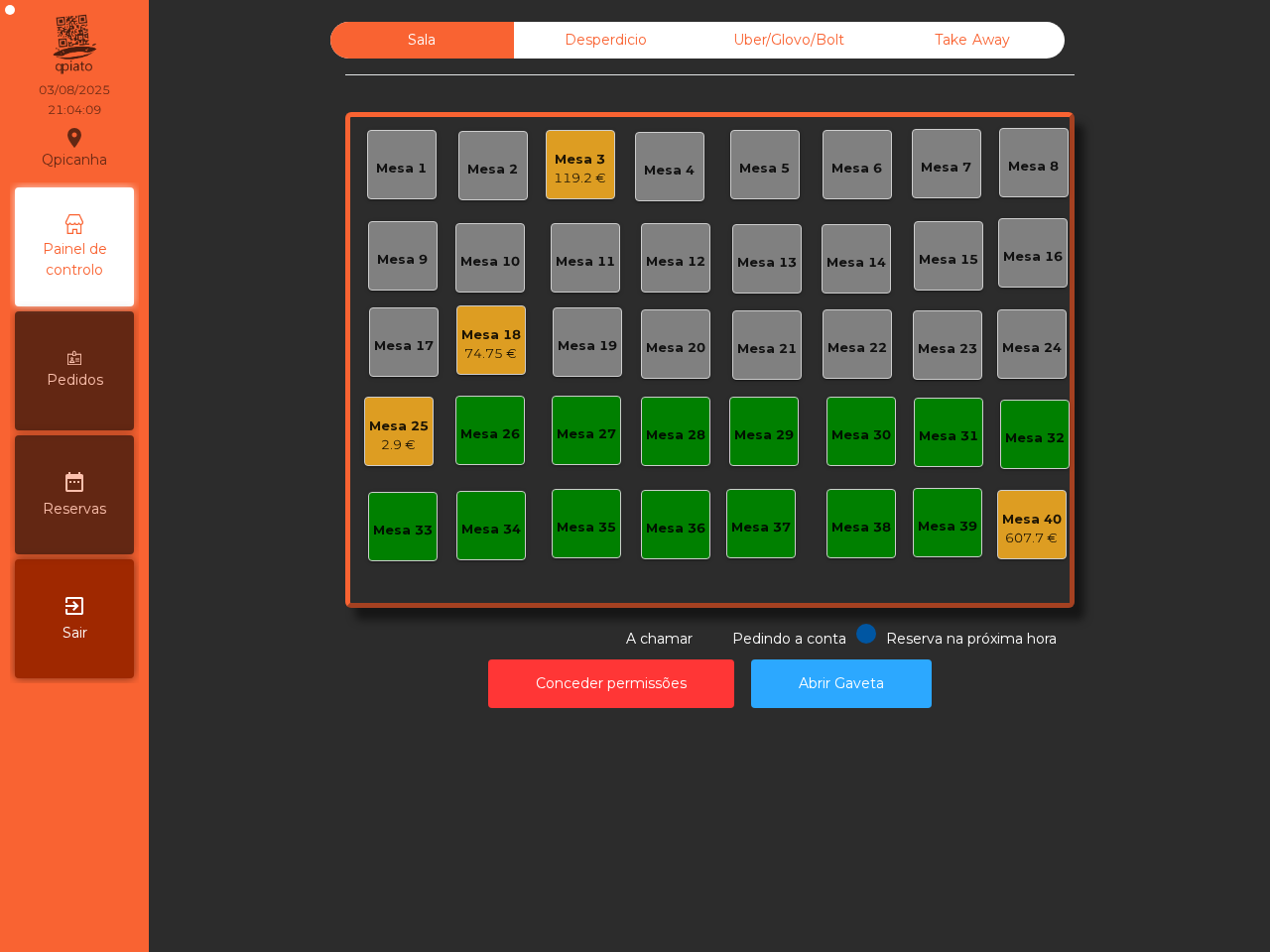 click on "Mesa 7" 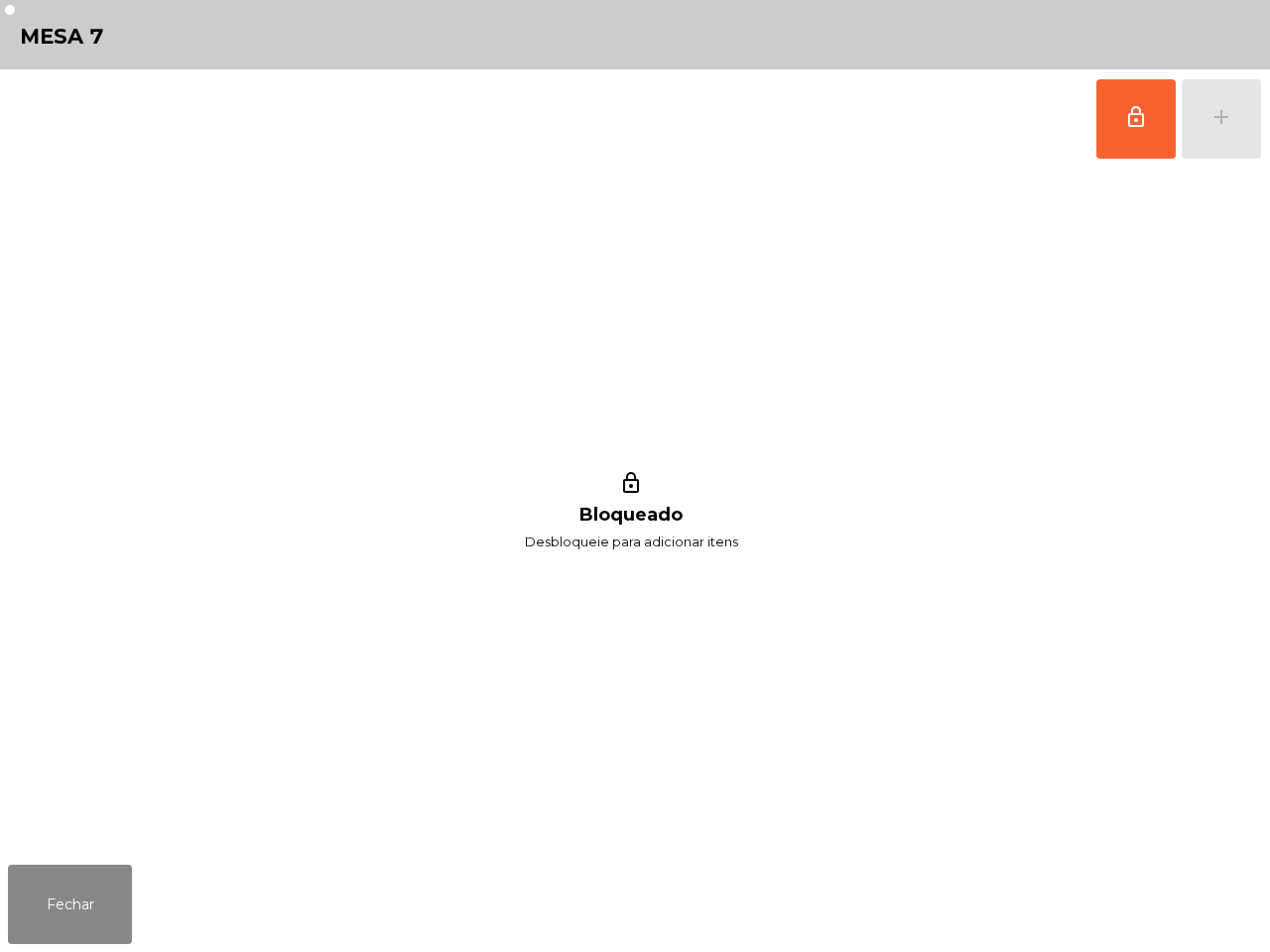 drag, startPoint x: 1128, startPoint y: 119, endPoint x: 1179, endPoint y: 121, distance: 51.0392 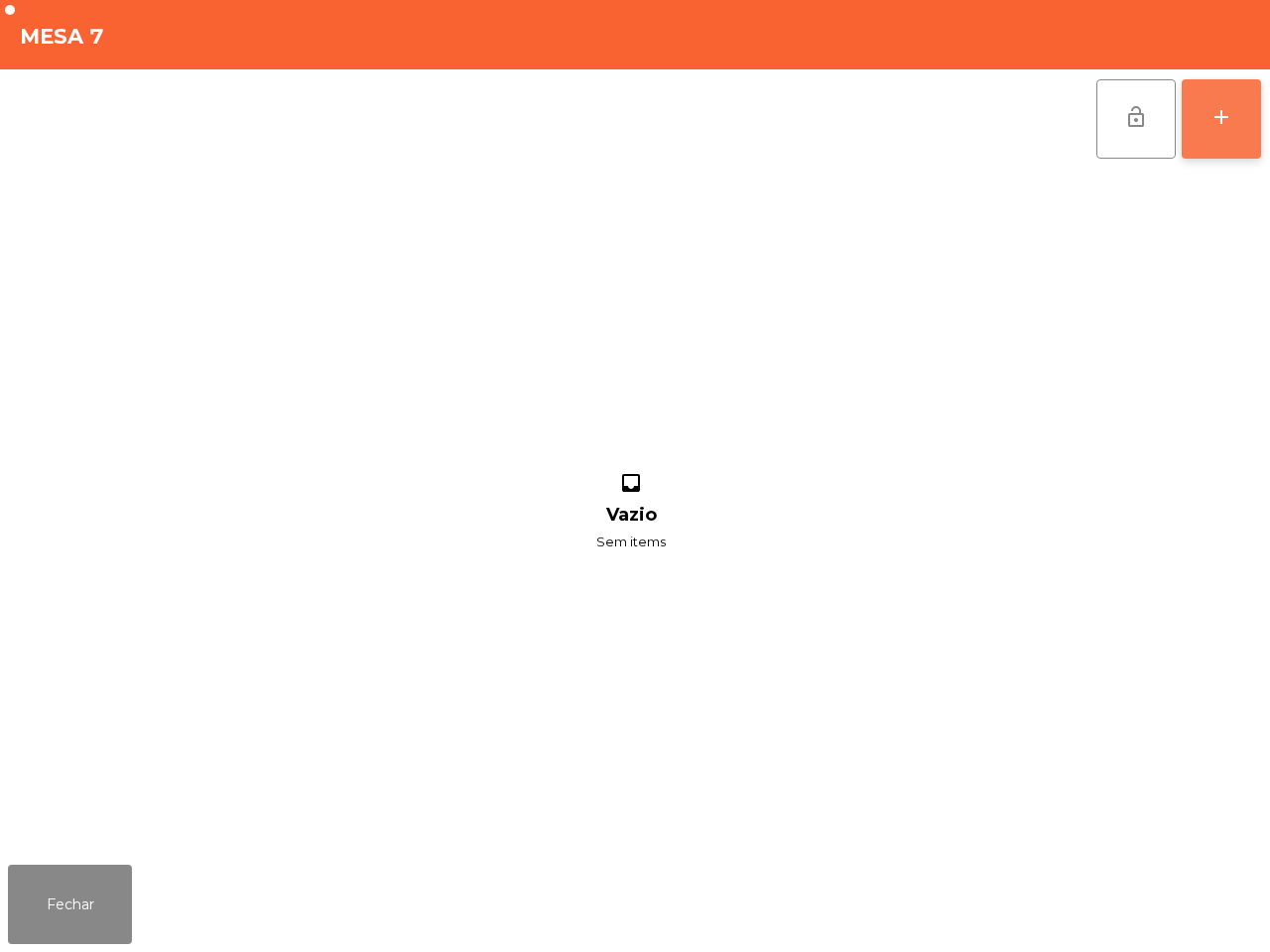click on "add" 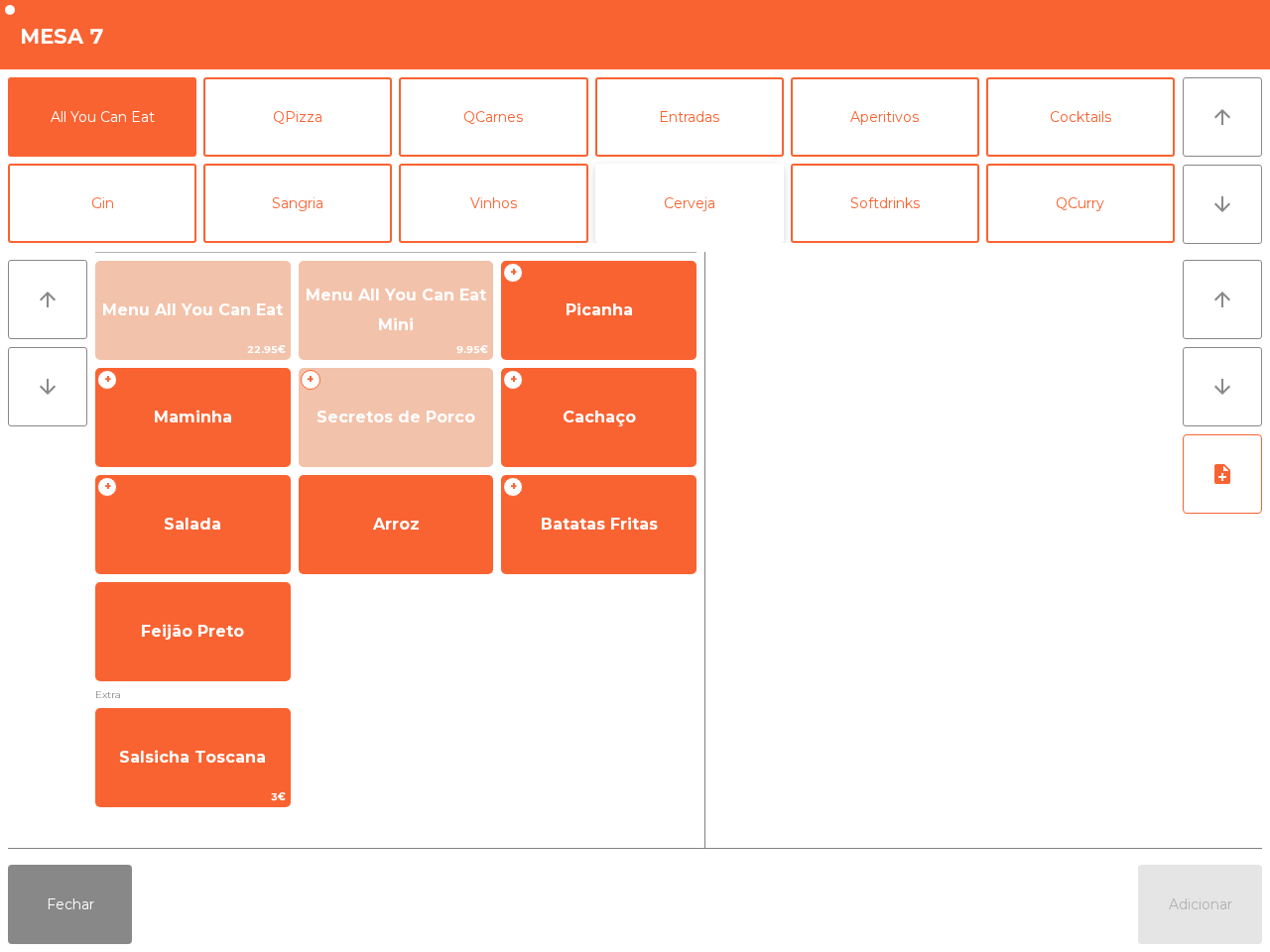 click on "Cerveja" 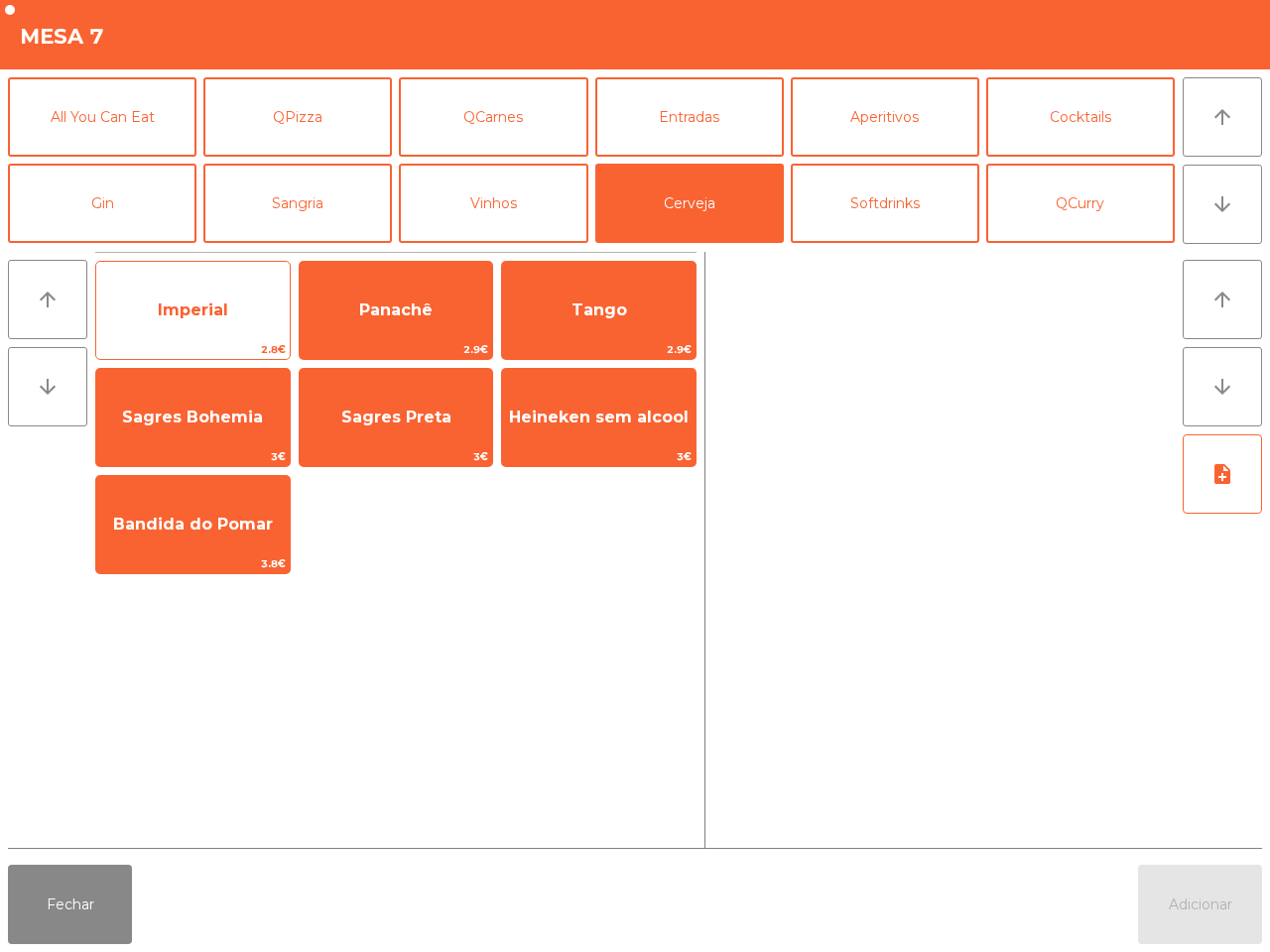 click on "Imperial" 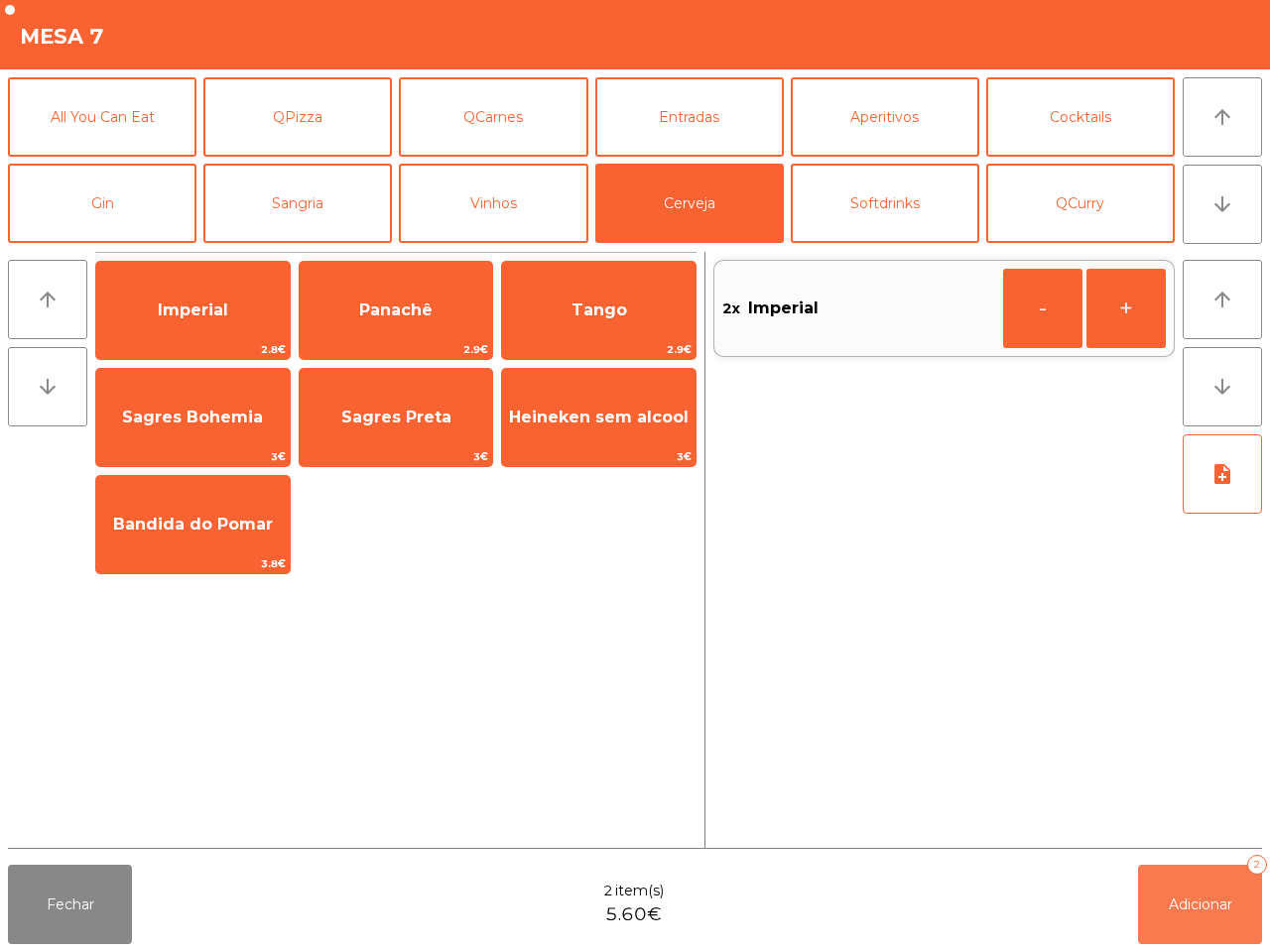 drag, startPoint x: 1181, startPoint y: 894, endPoint x: 1193, endPoint y: 895, distance: 12.0415946 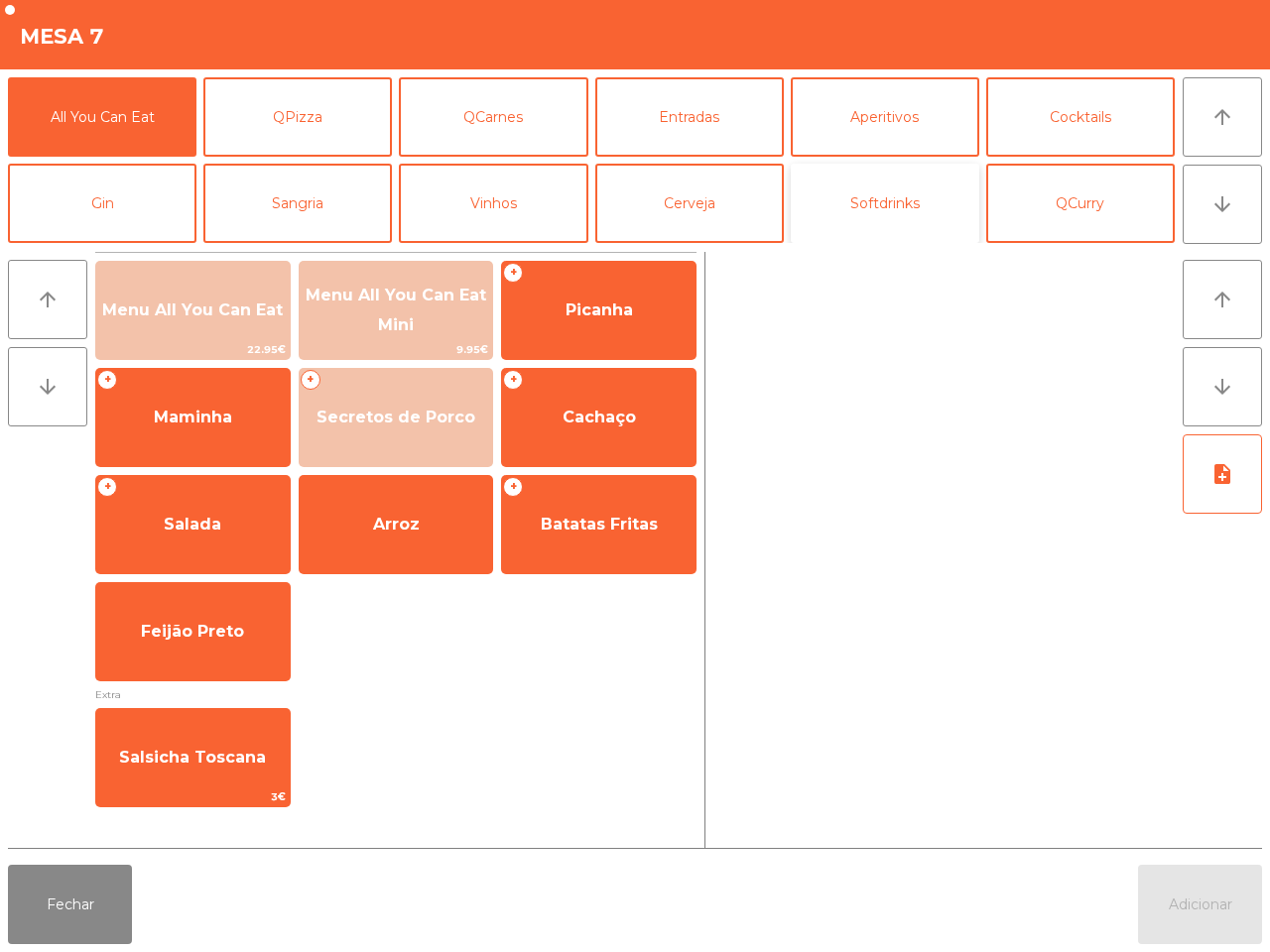 click on "Softdrinks" 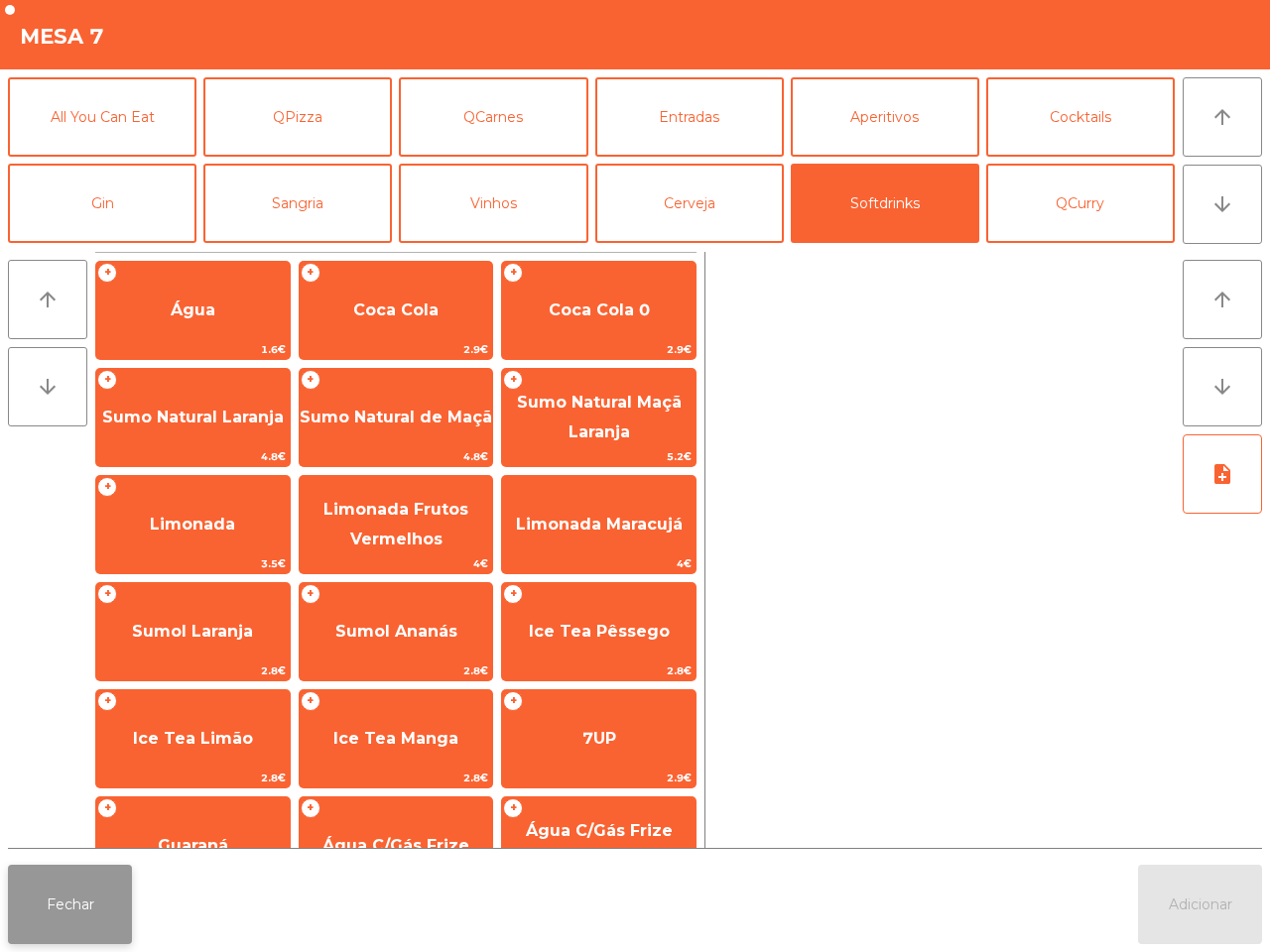 click on "Fechar" 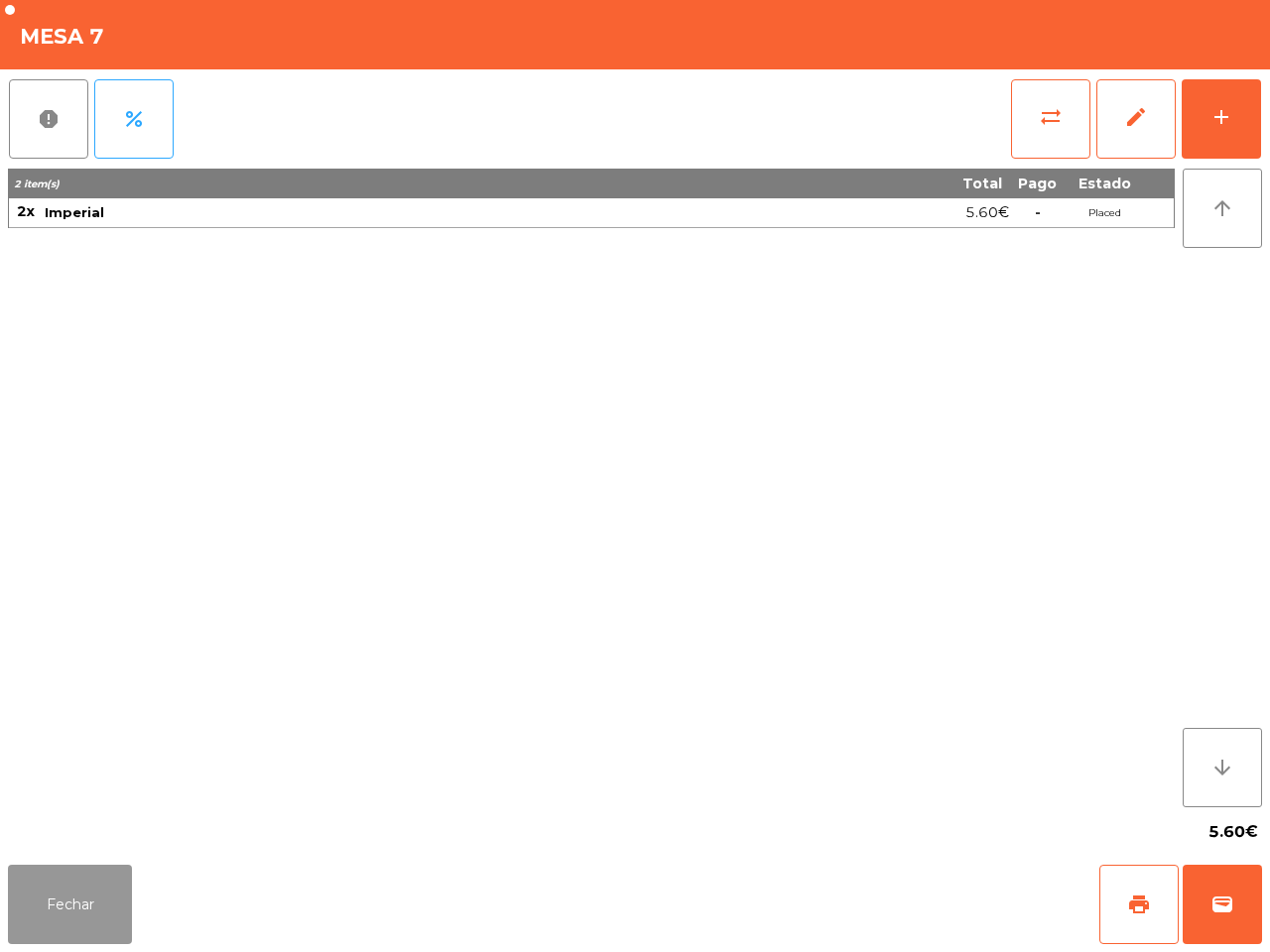 click on "Fechar" 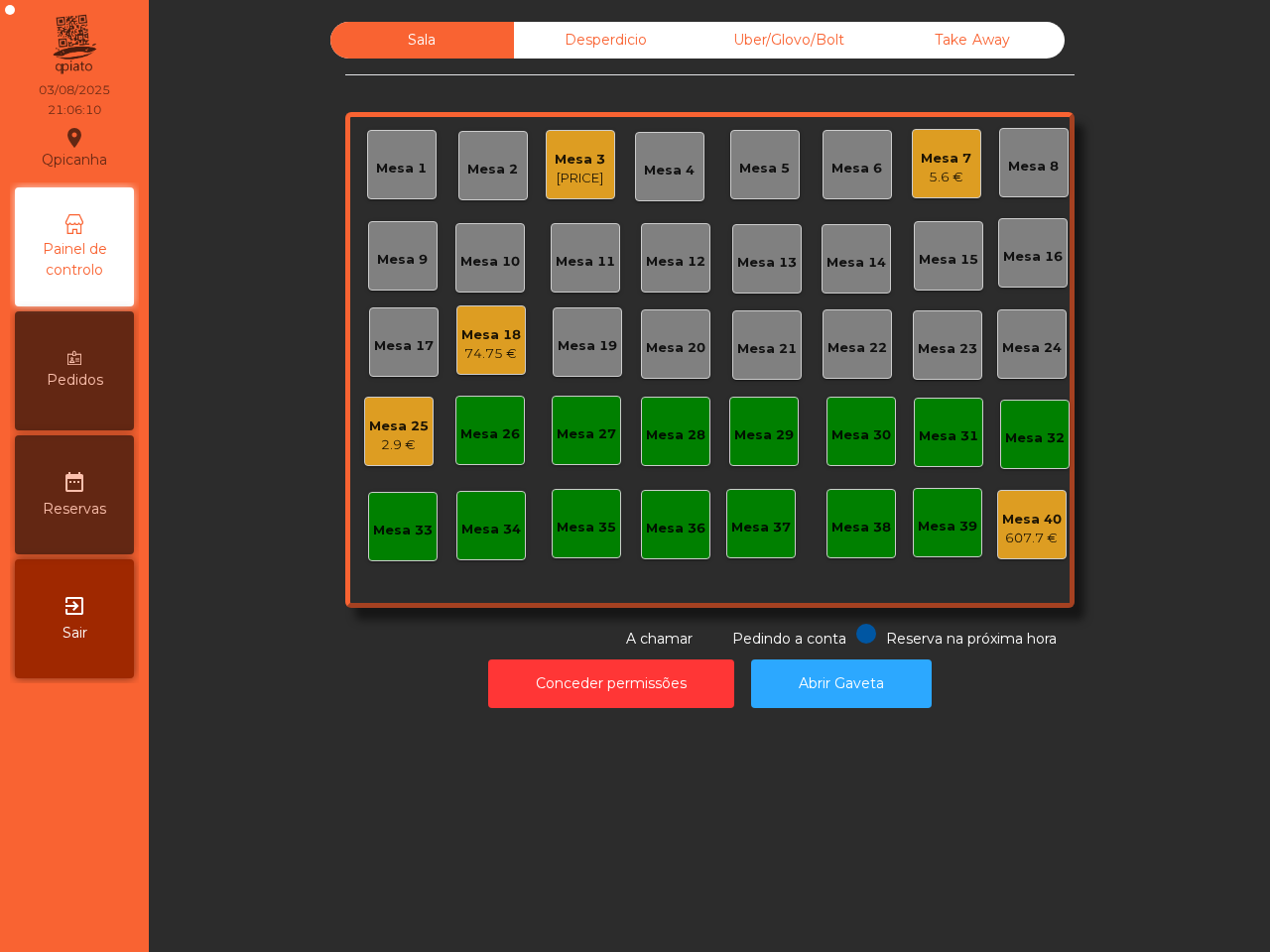 click on "74.75 €" 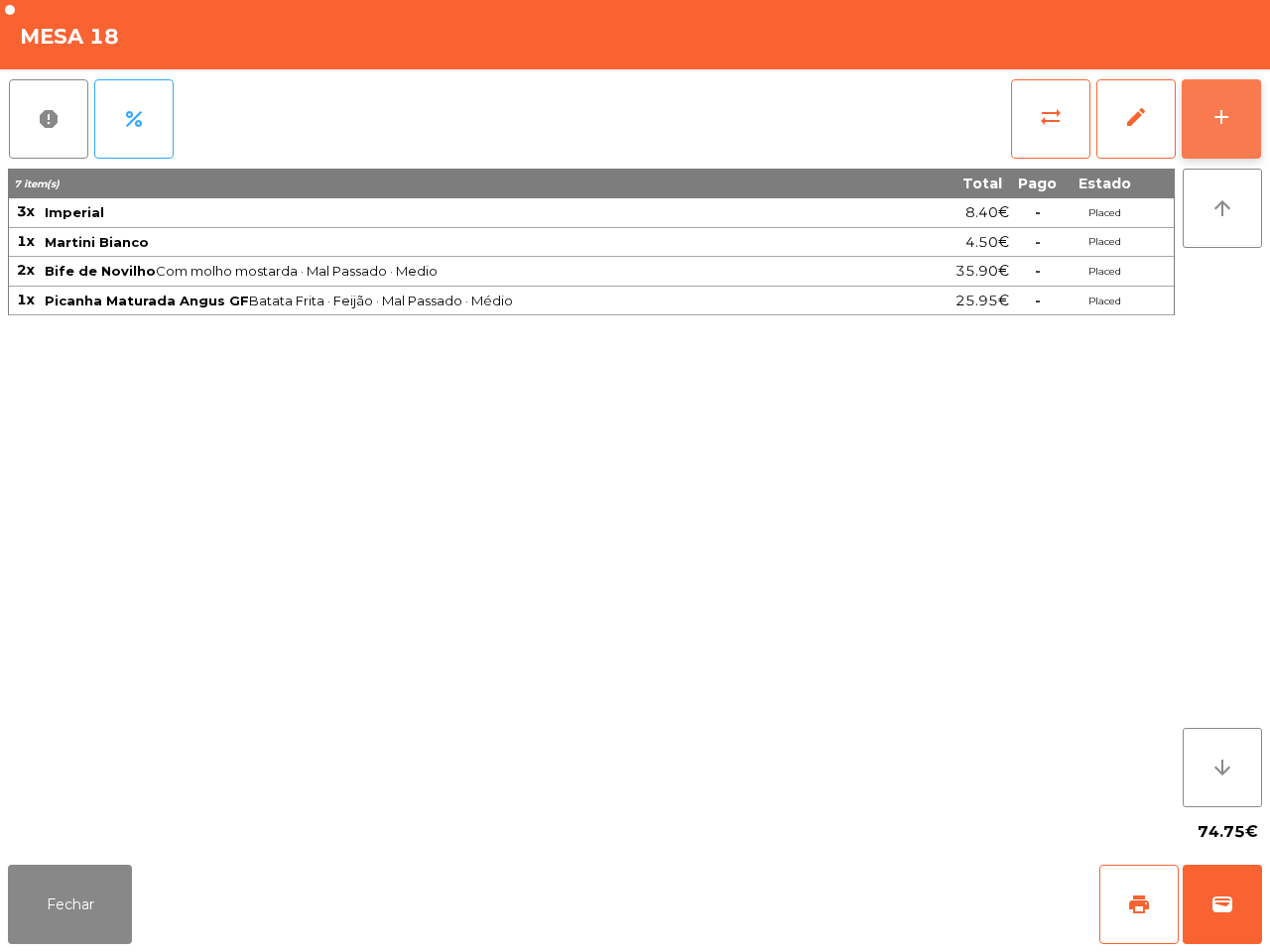 click on "add" 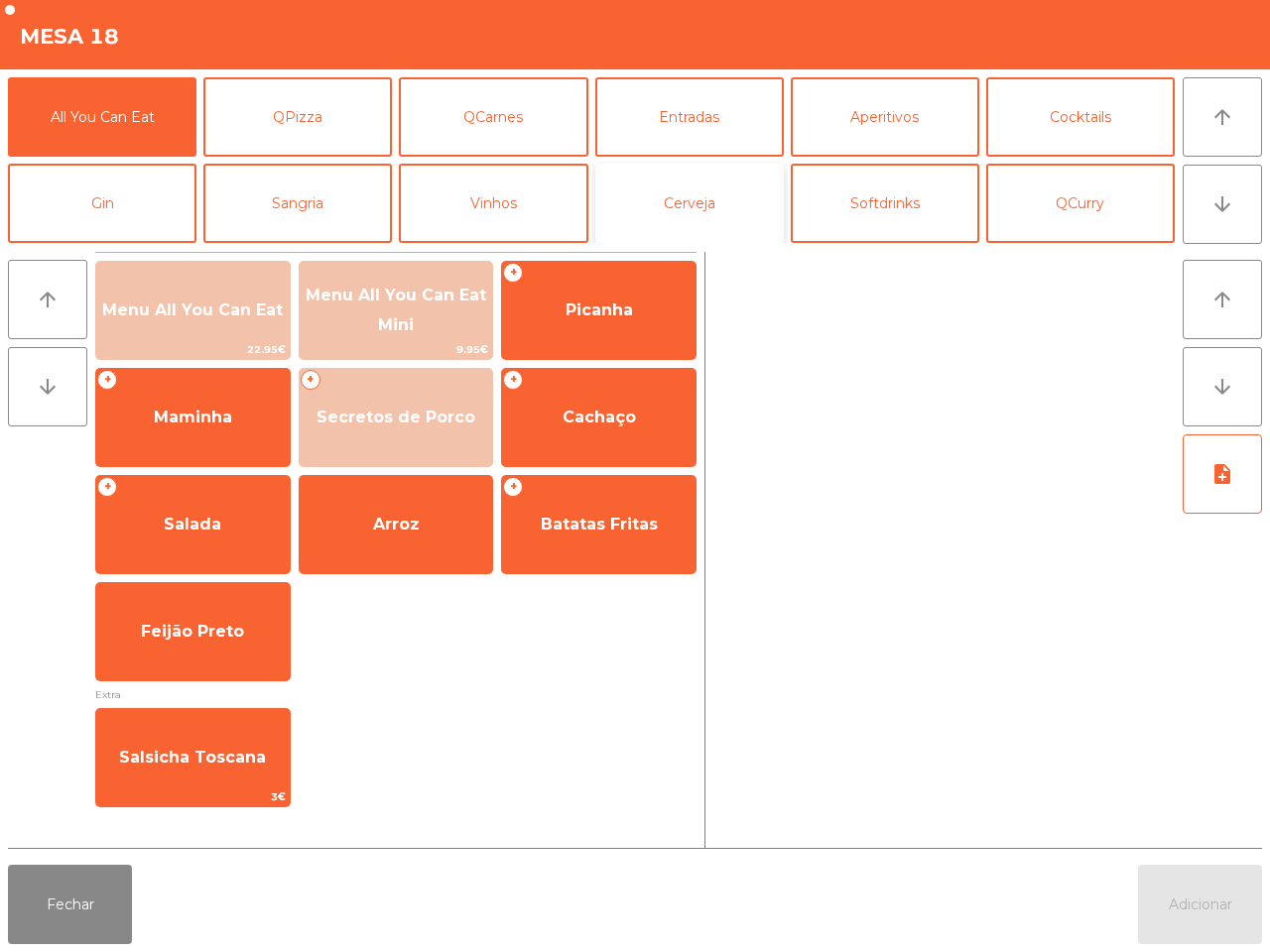 click on "Cerveja" 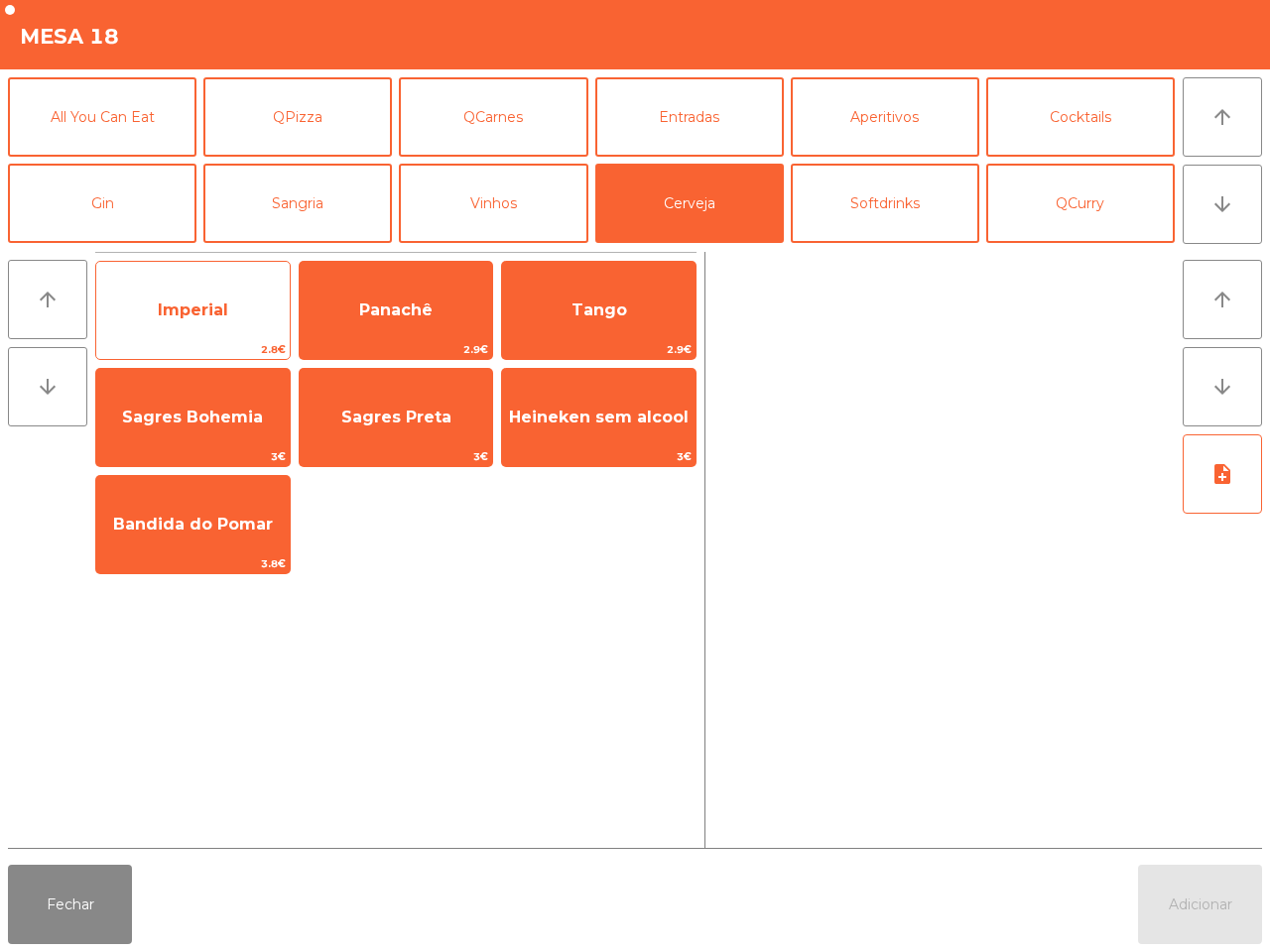 click on "Imperial" 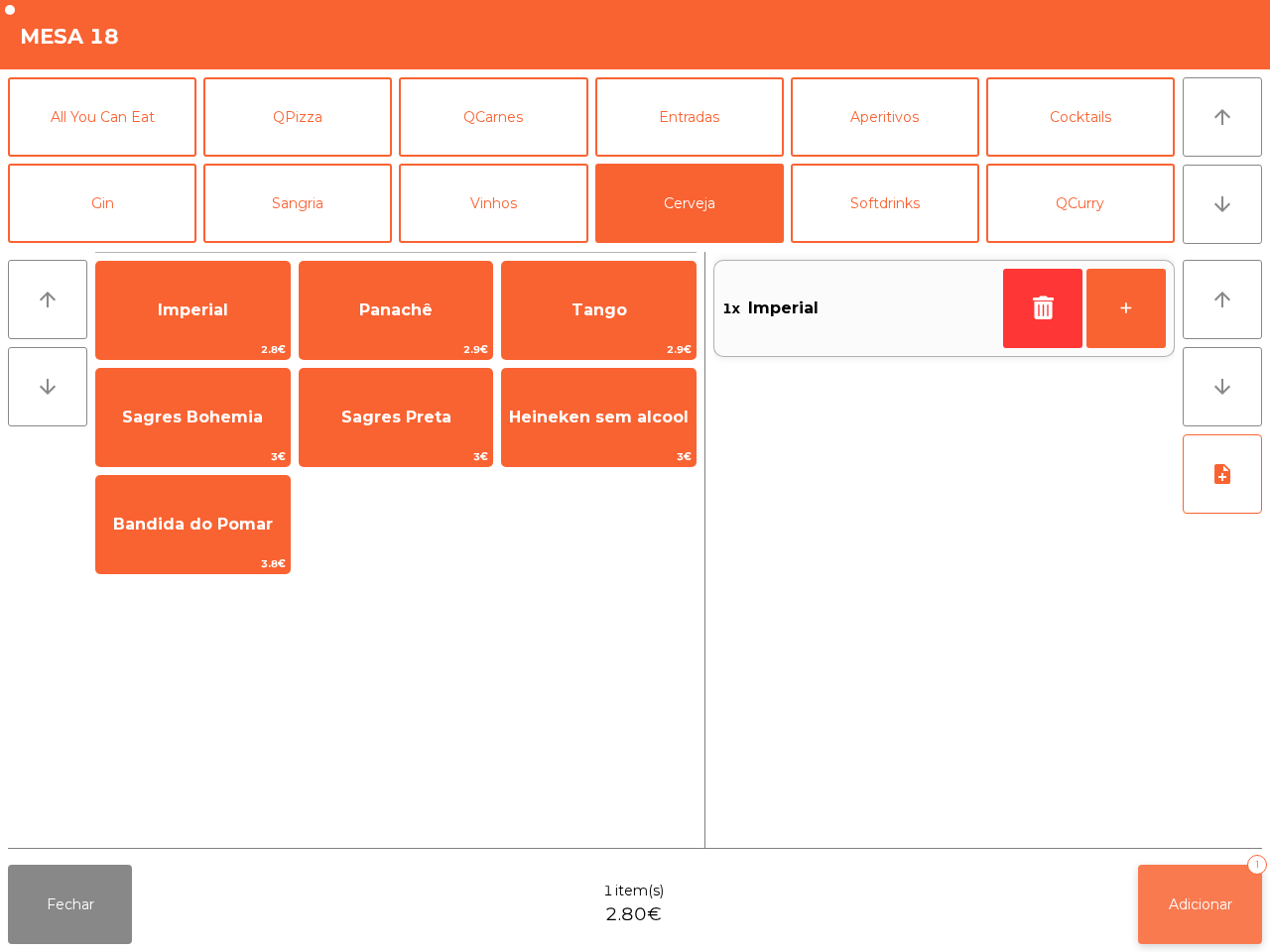 click on "Adicionar   1" 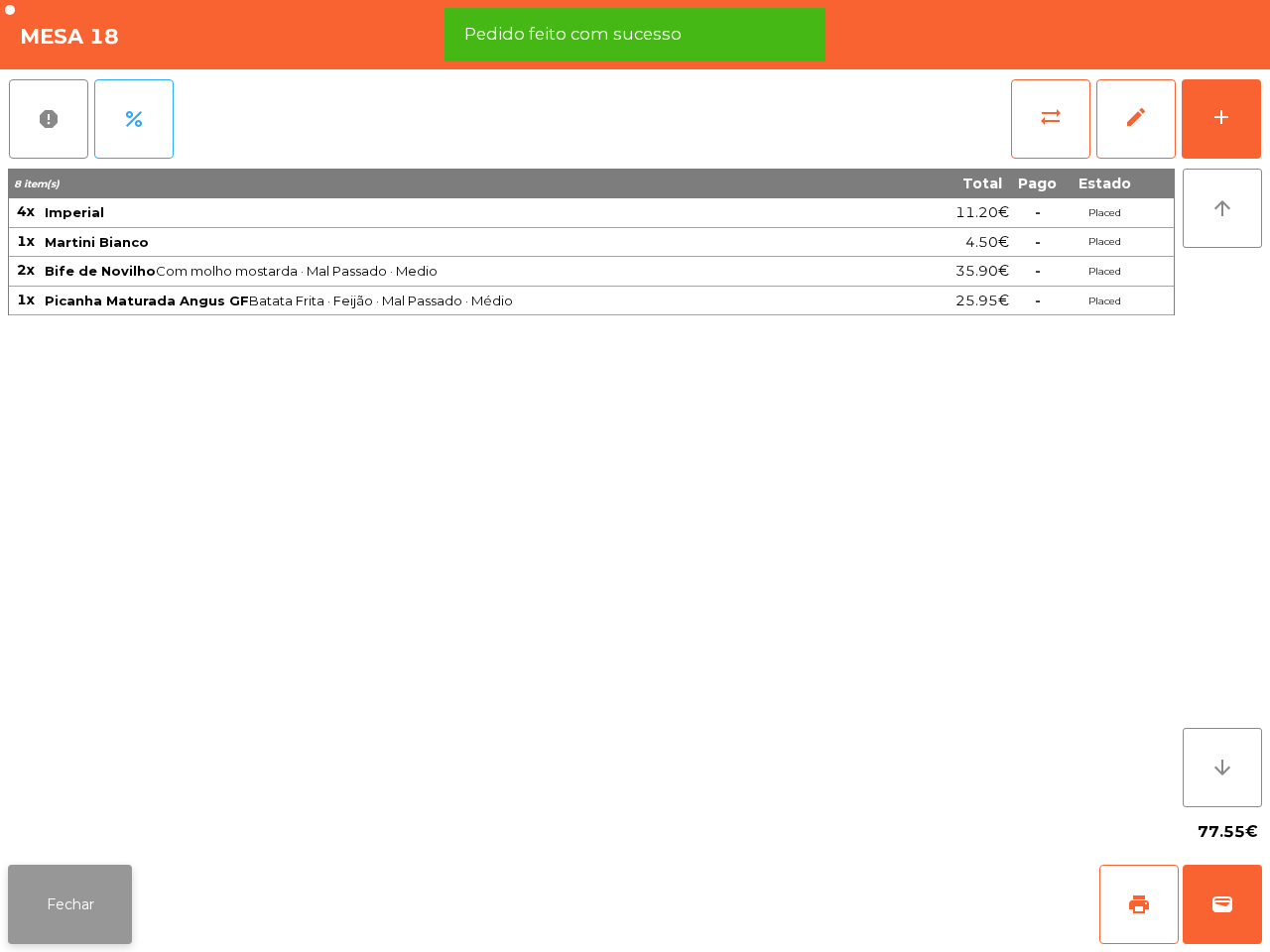 click on "Fechar" 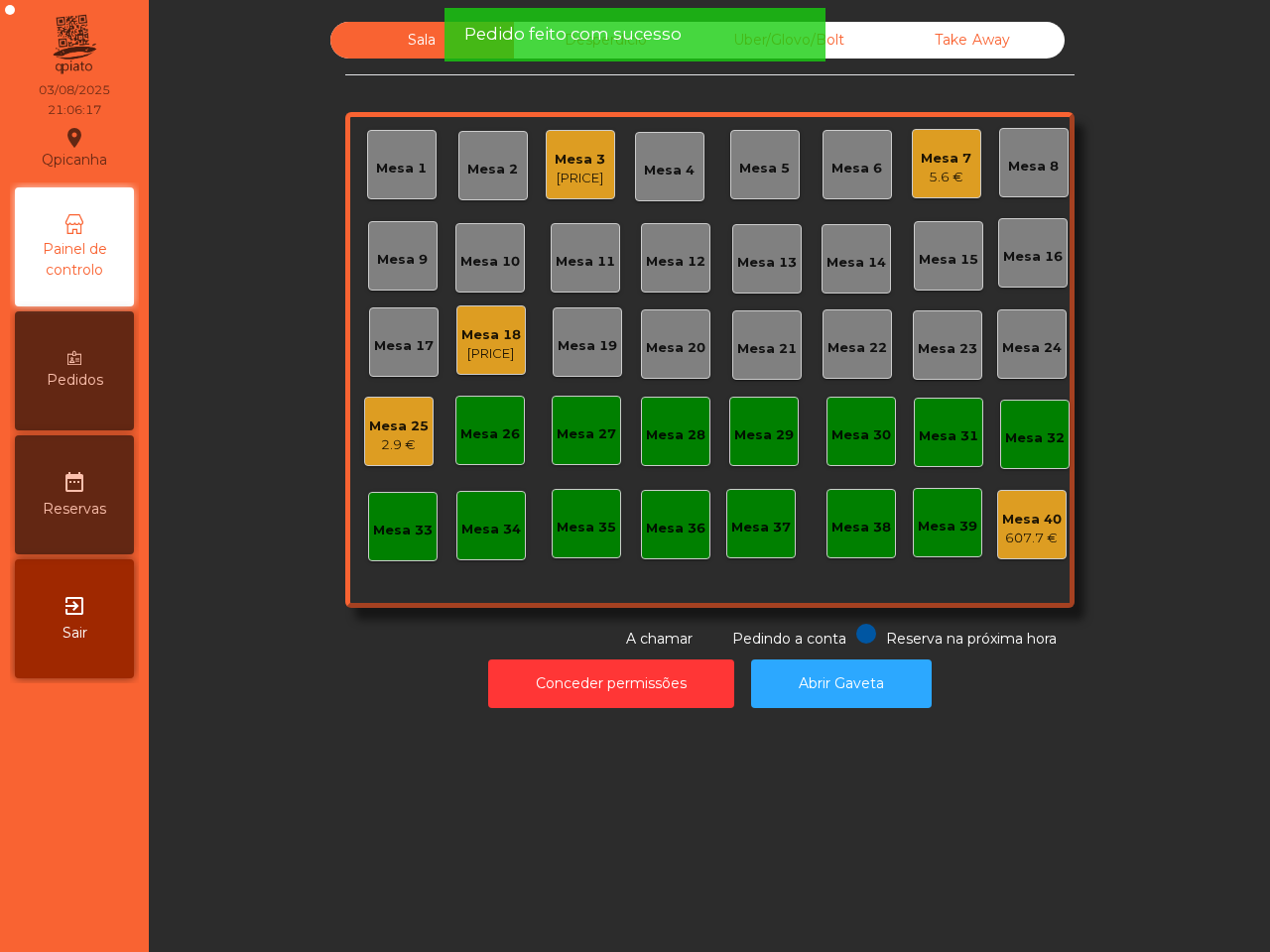 click on "Mesa 7" 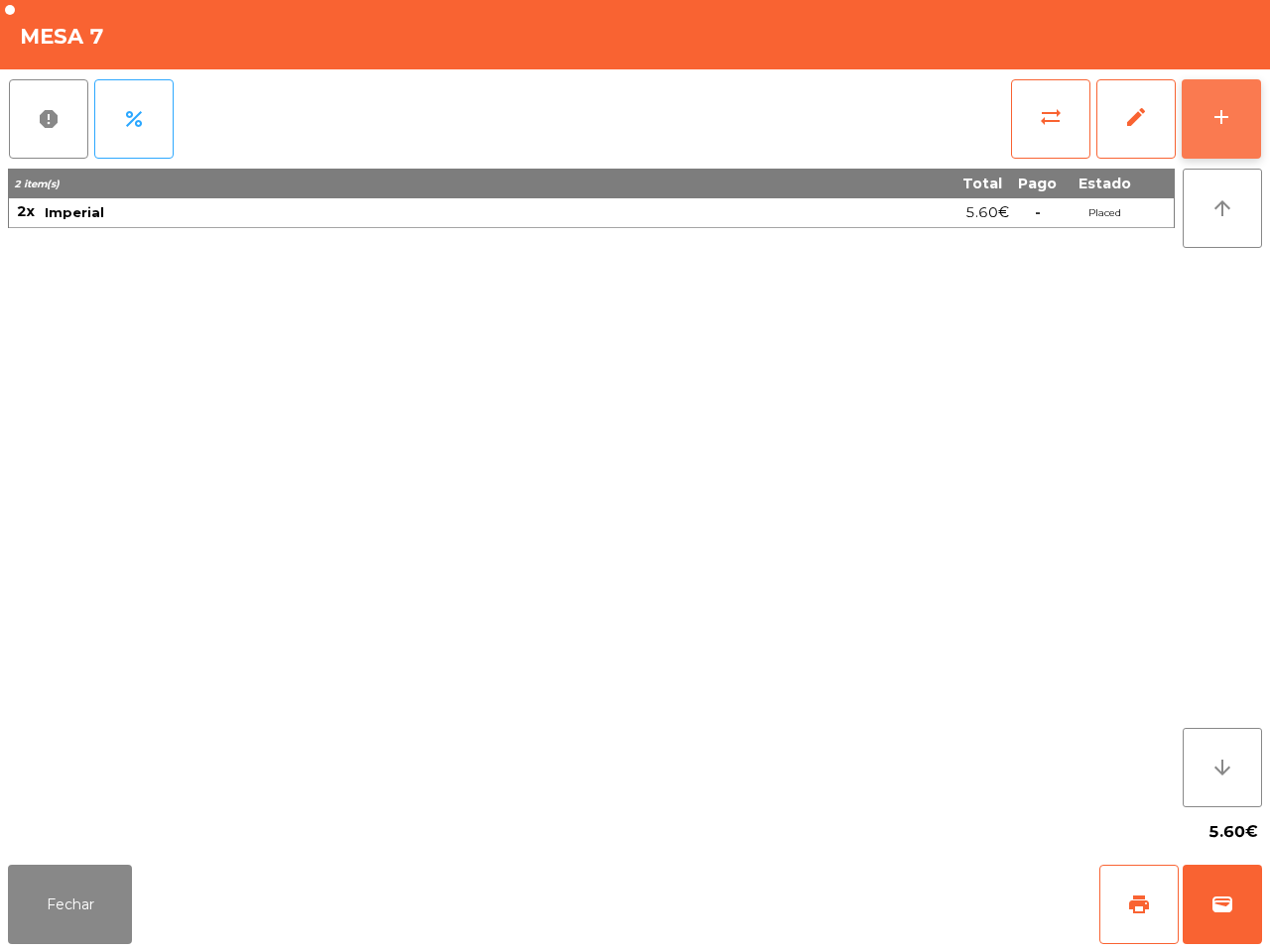 click on "add" 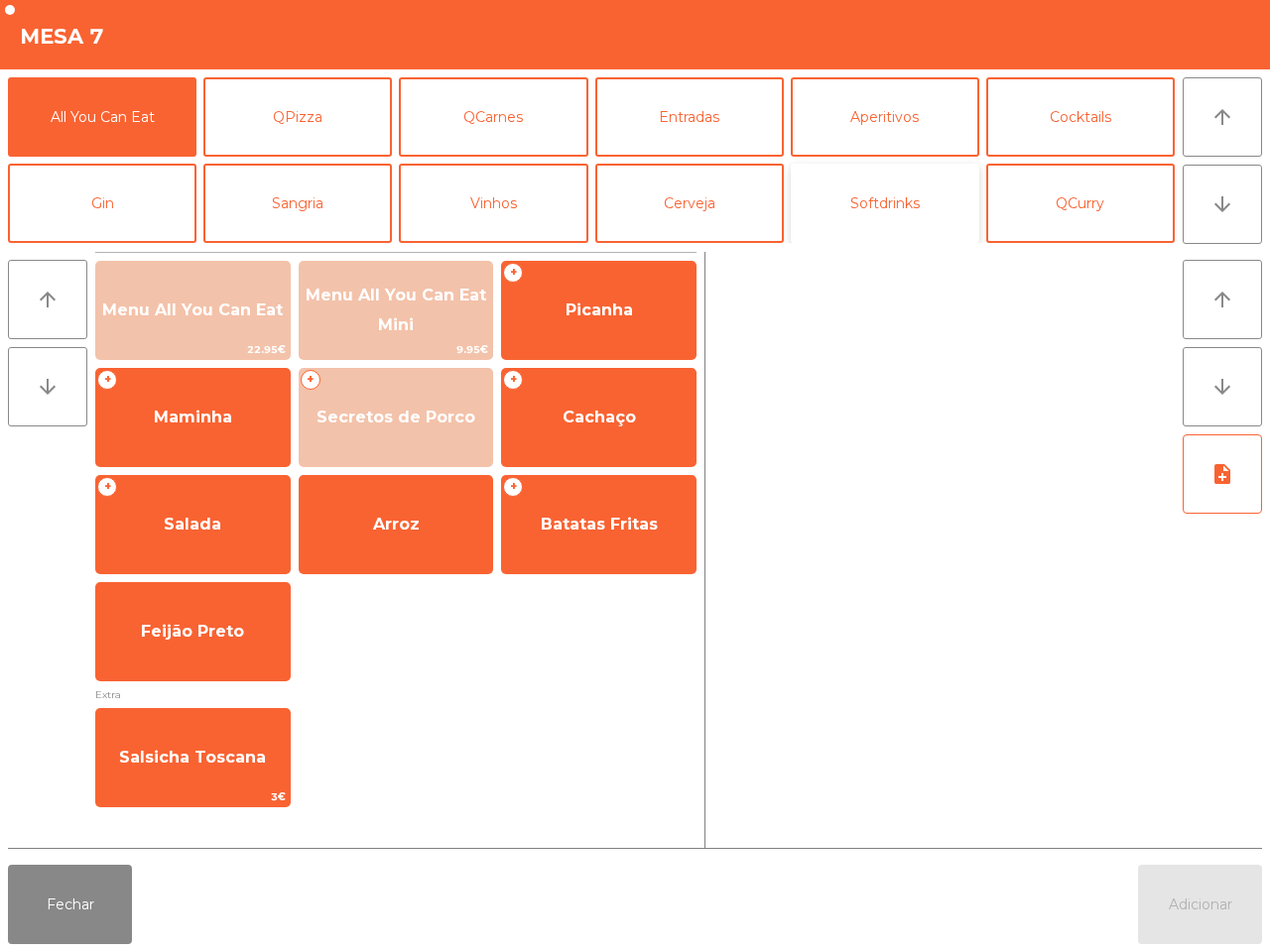 click on "Softdrinks" 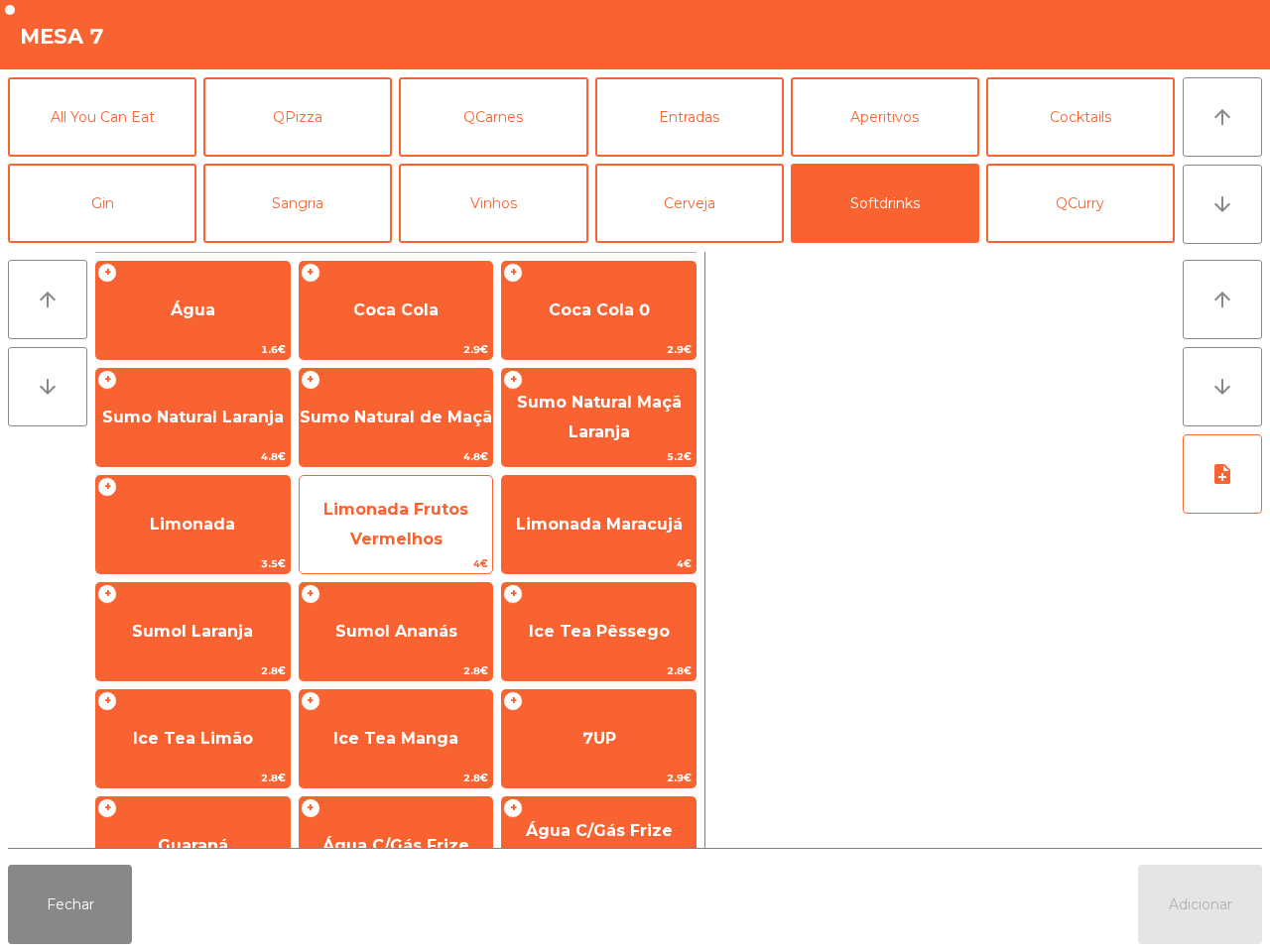 click on "Limonada Frutos Vermelhos" 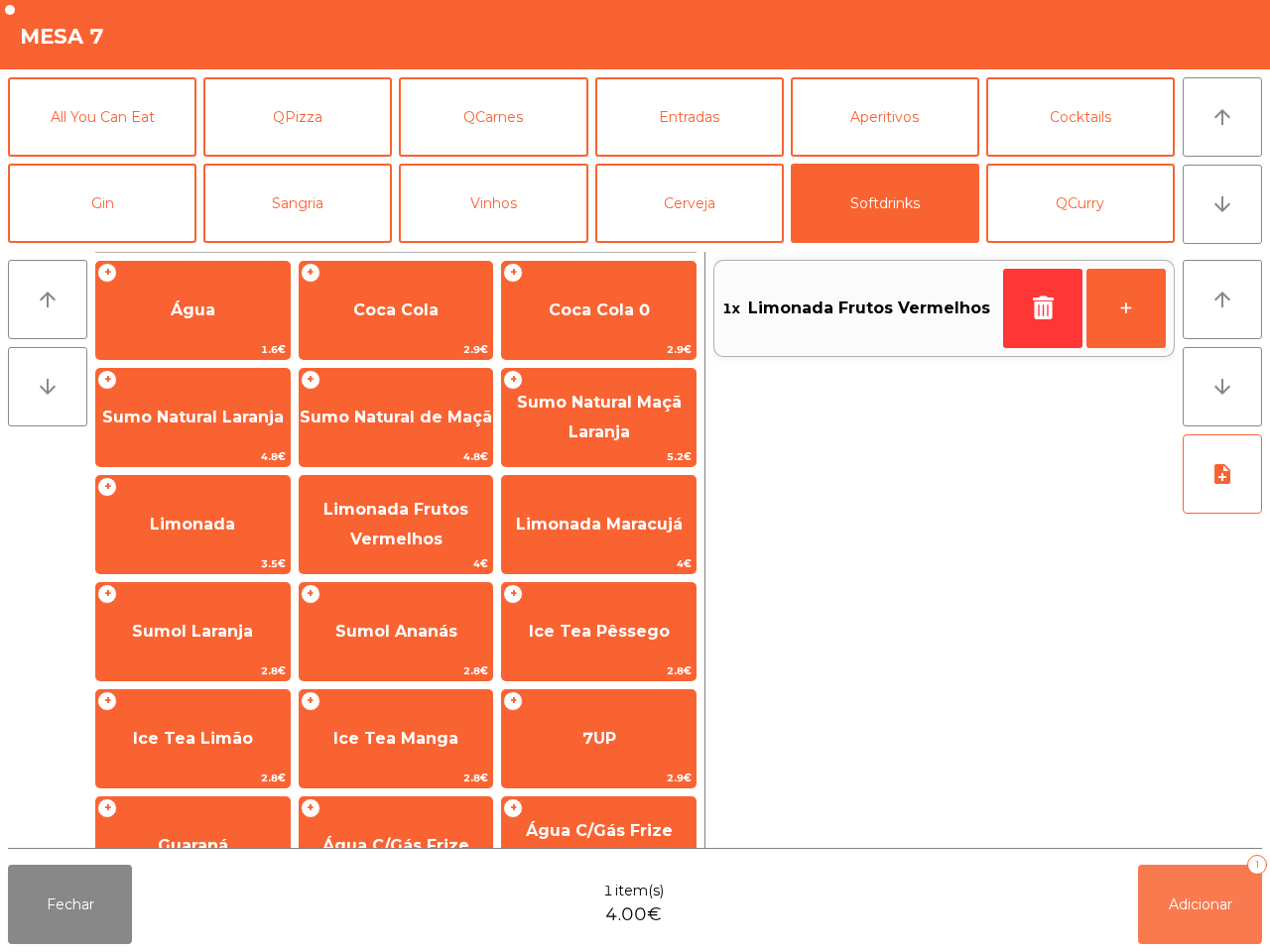 click on "Adicionar   1" 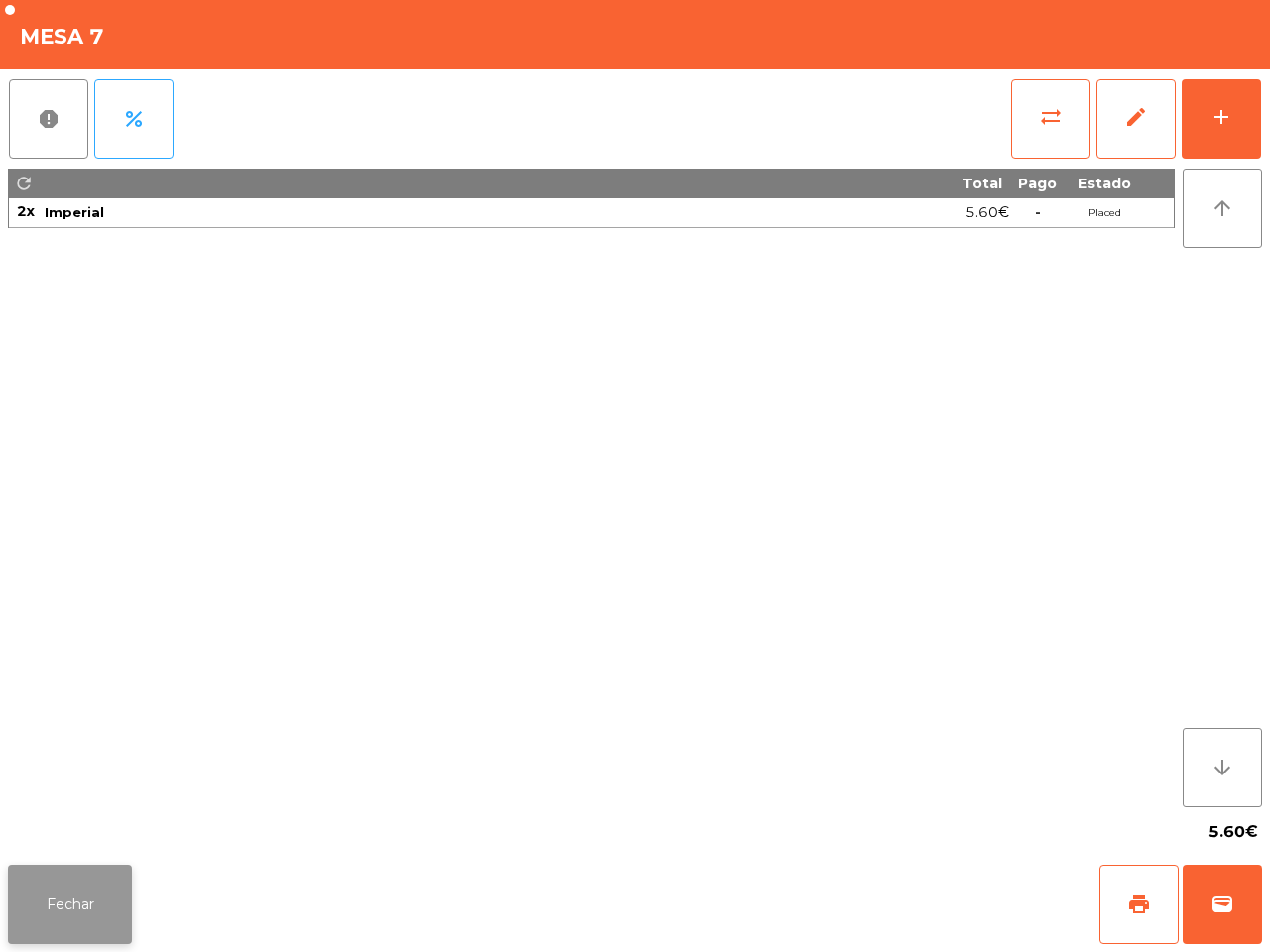 click on "Fechar" 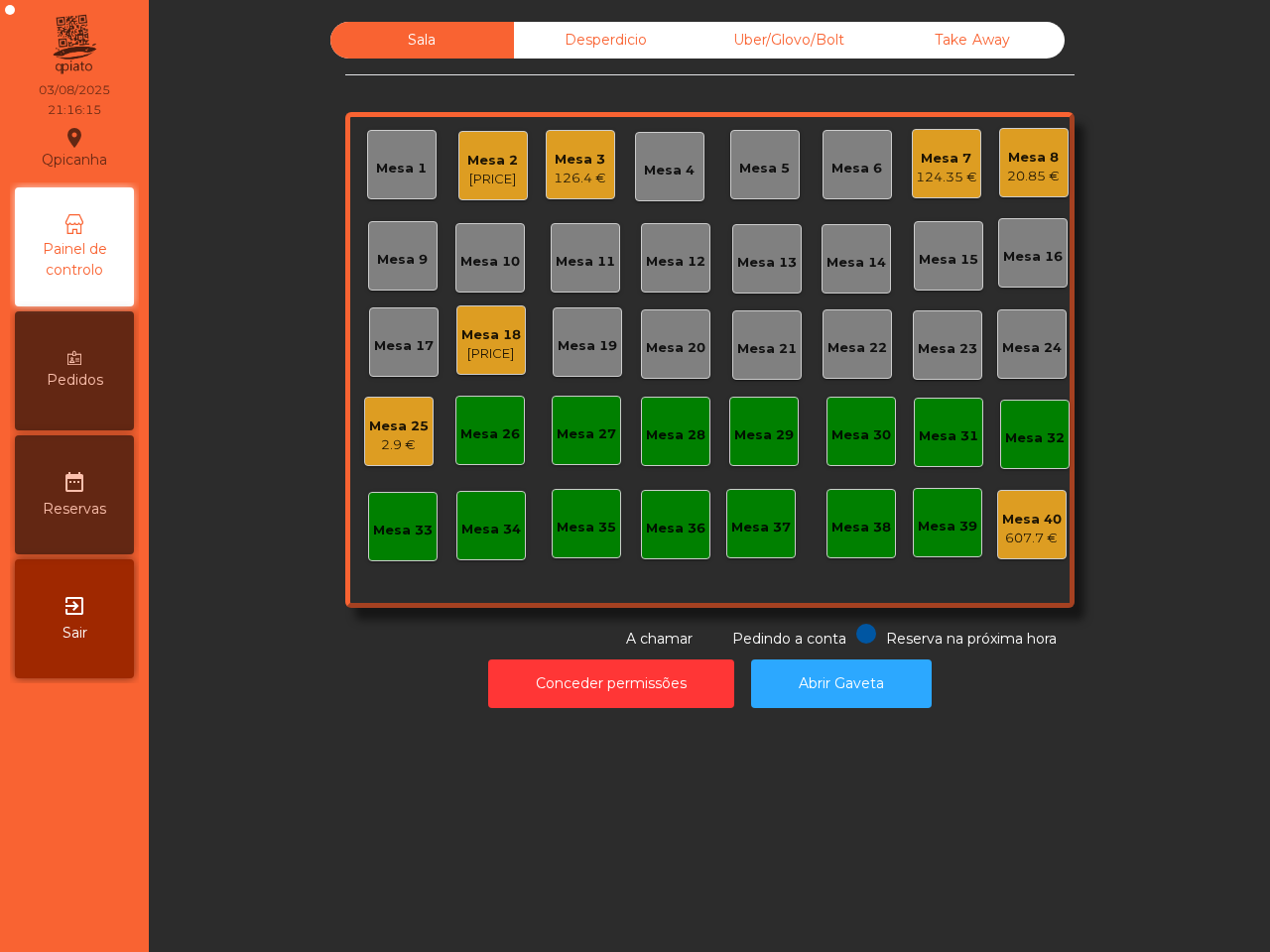 click on "[PRICE]" 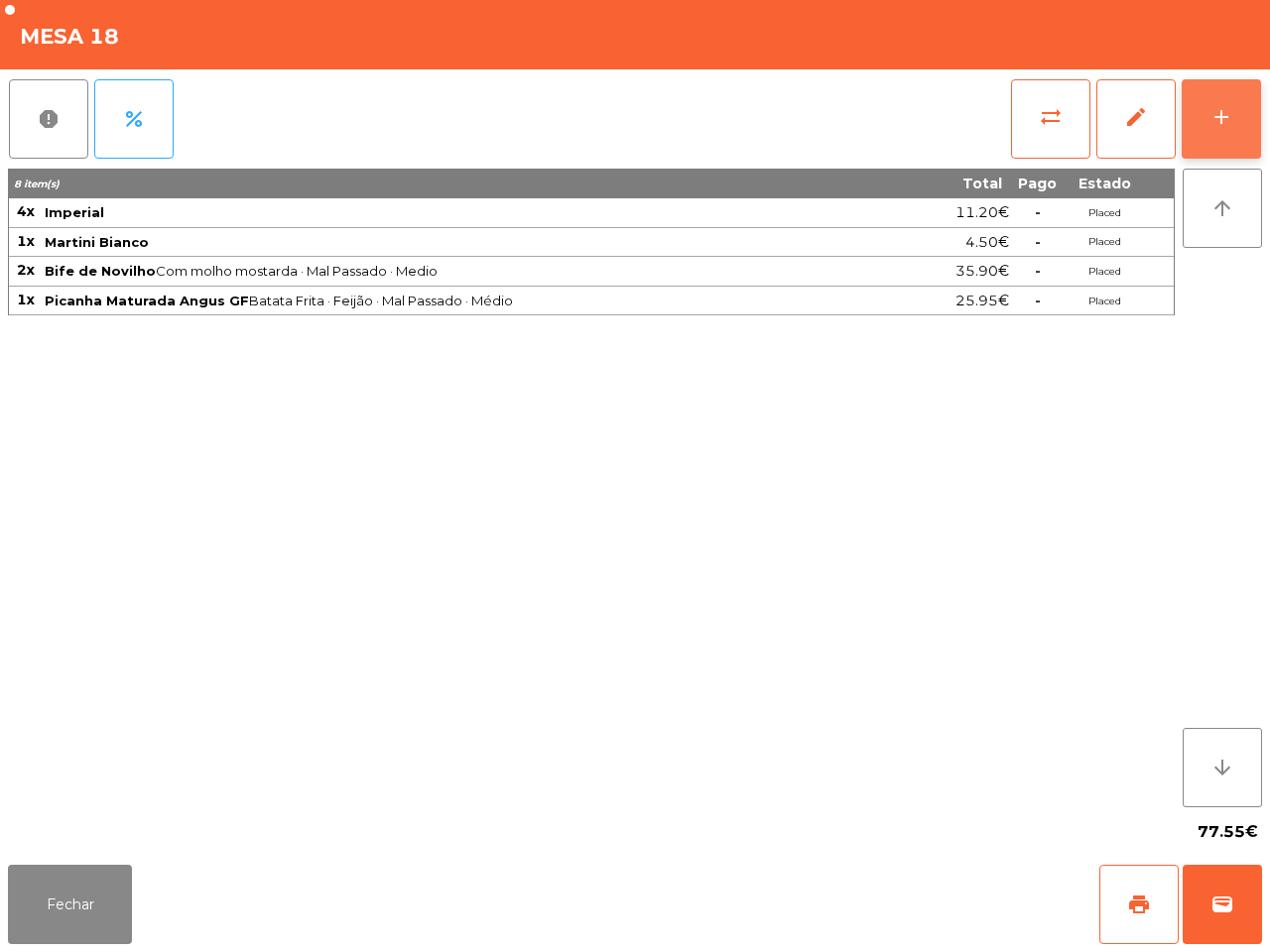 click on "add" 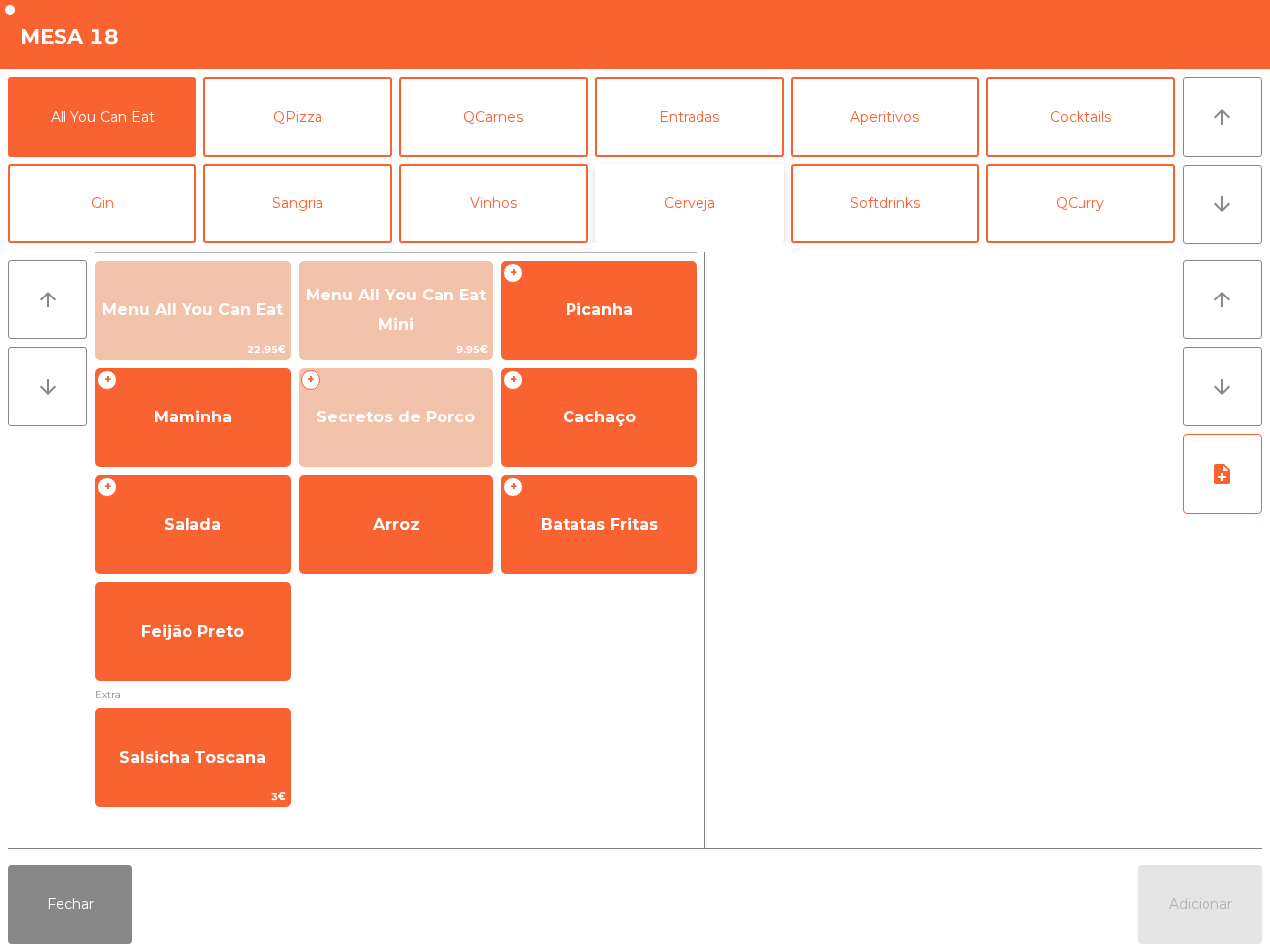 click on "Cerveja" 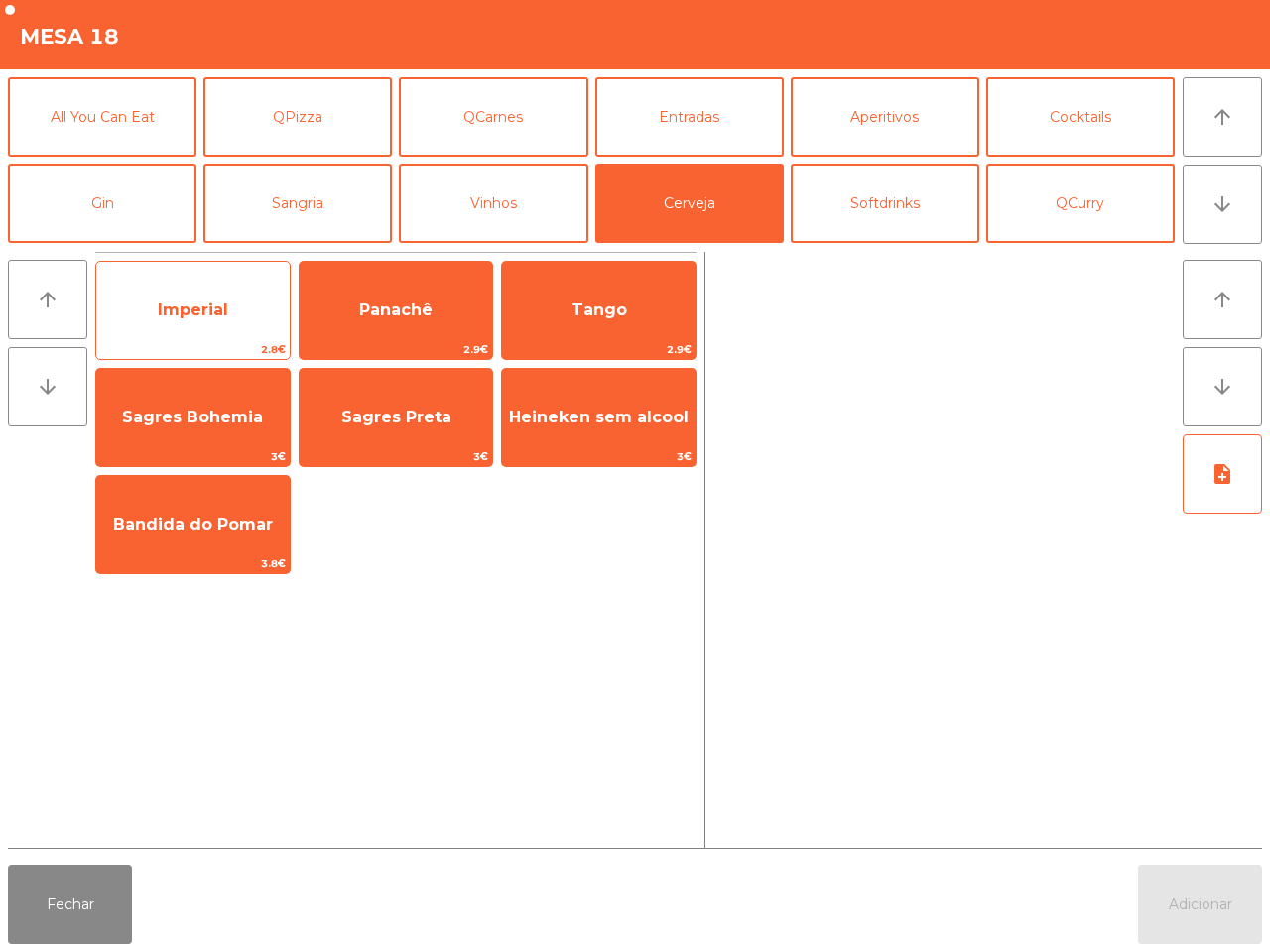 click on "Imperial" 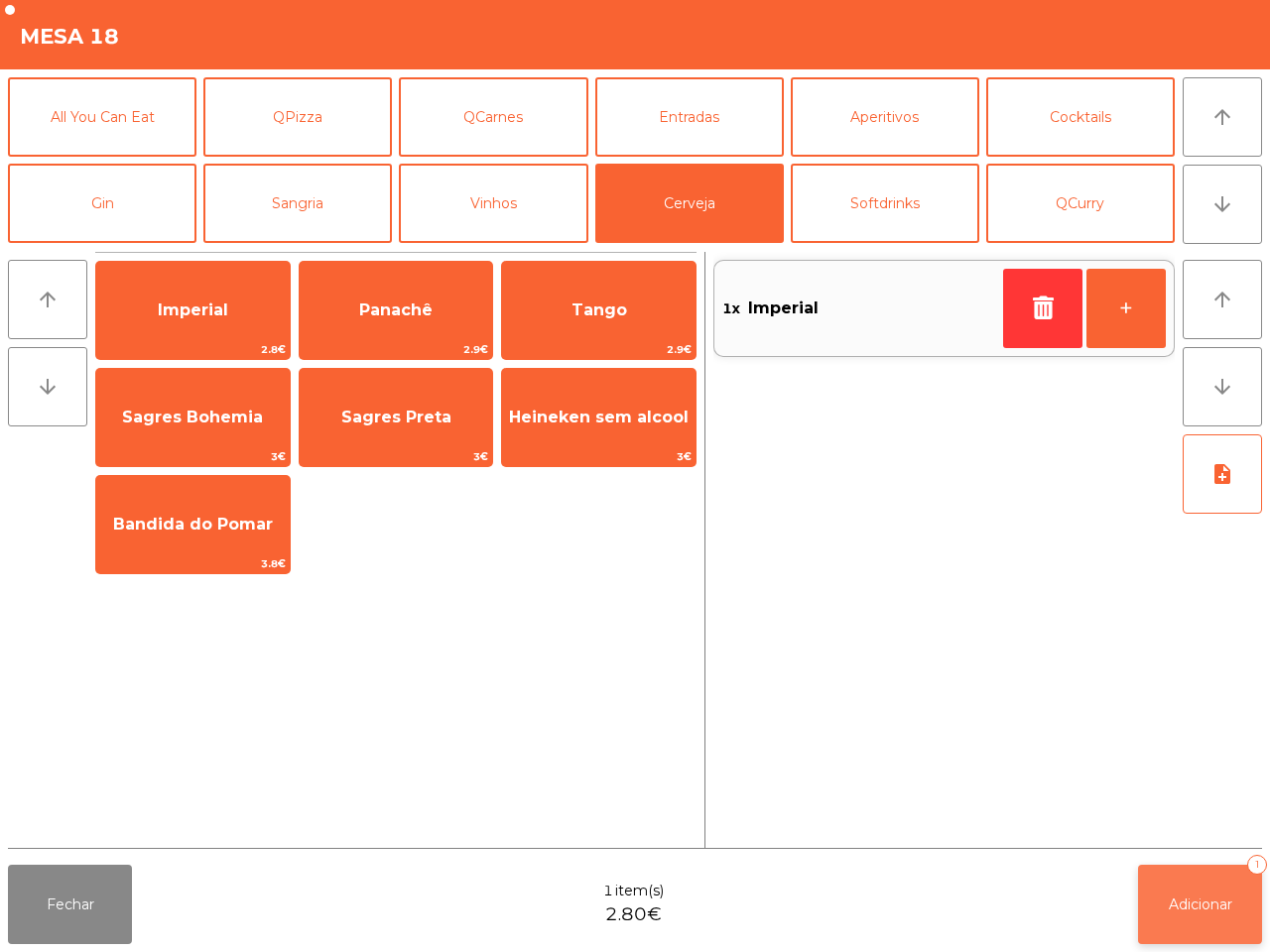 click on "Adicionar" 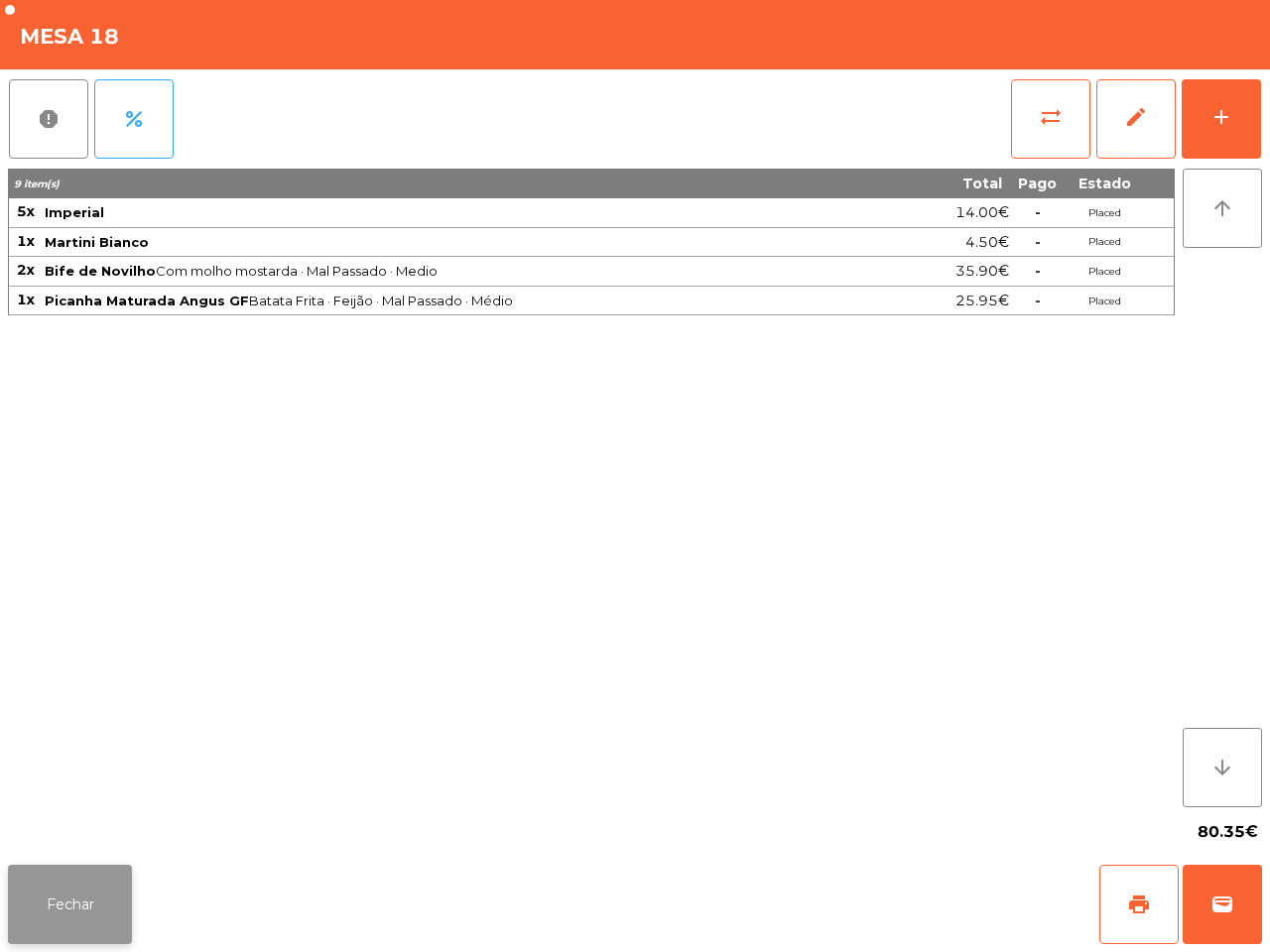 click on "Fechar" 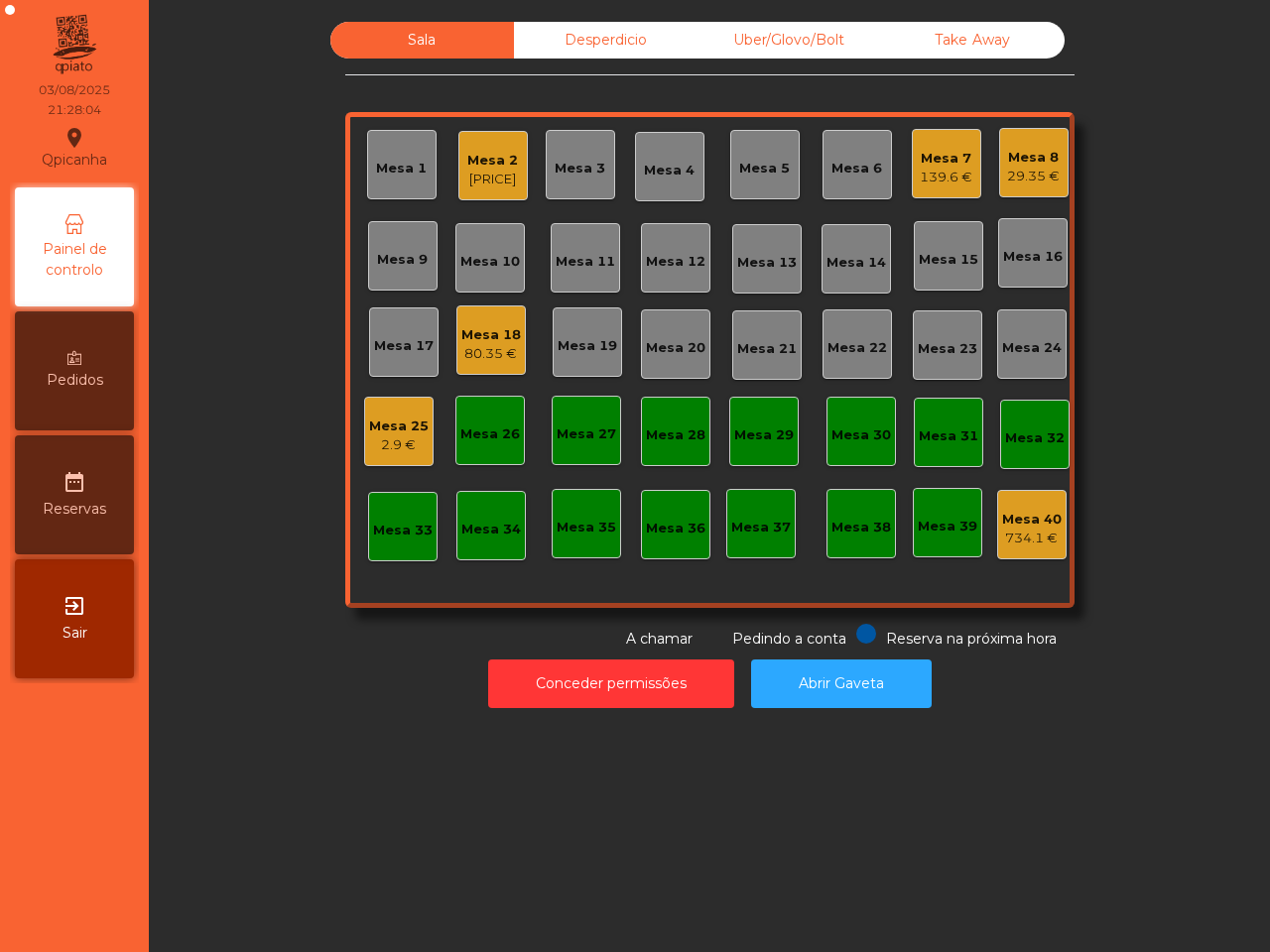 click on "139.6 €" 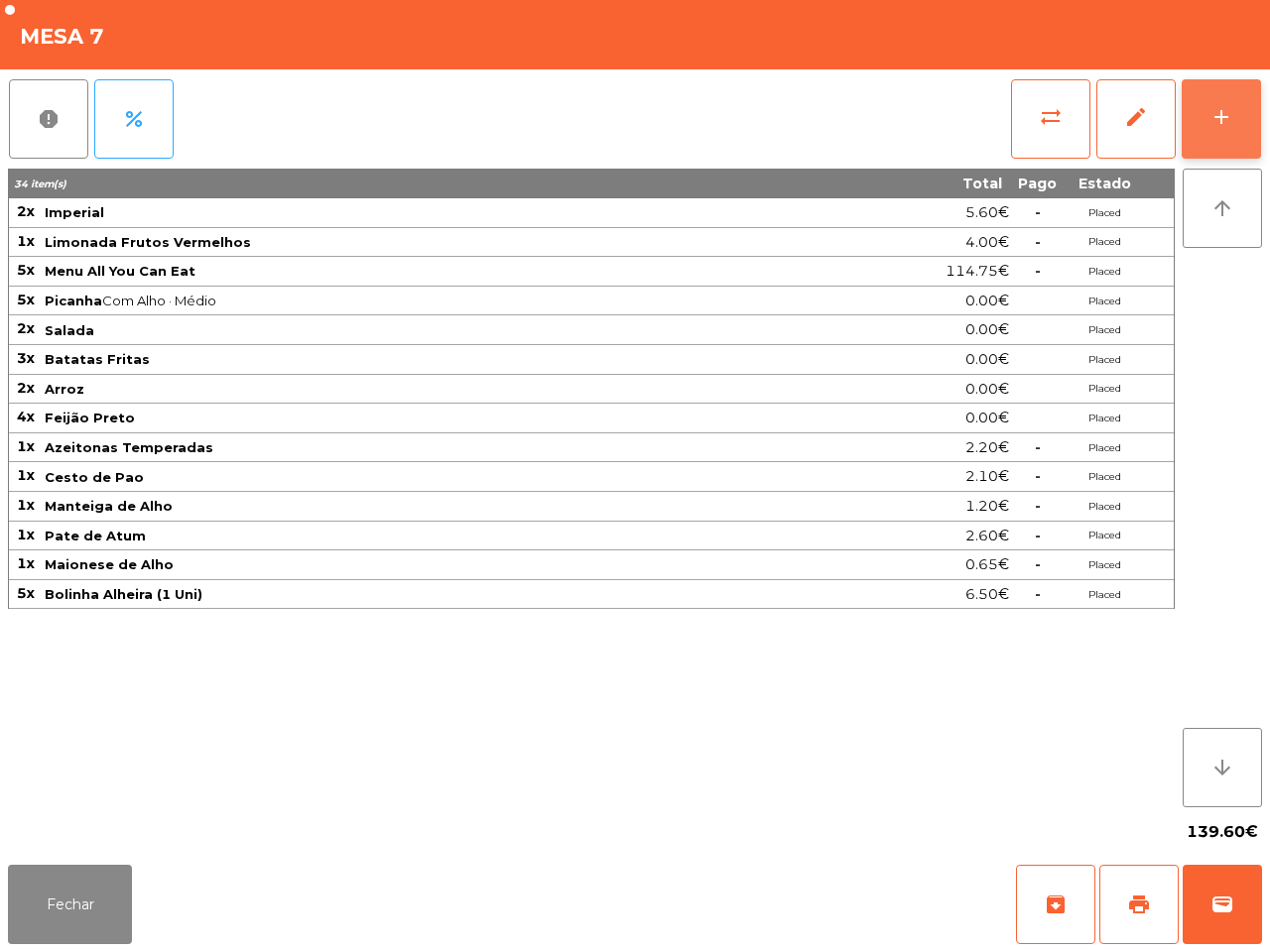 click on "add" 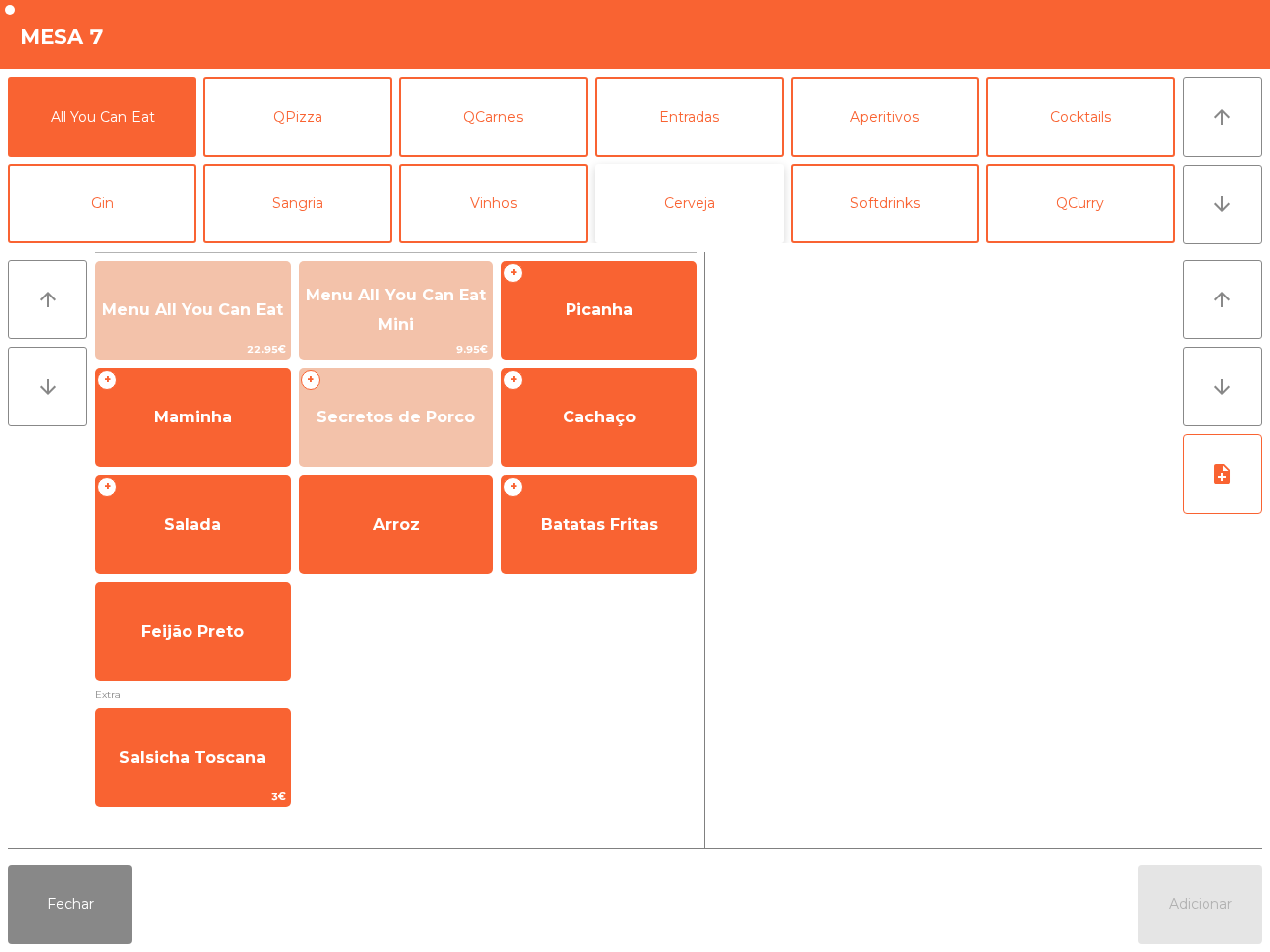 click on "Cerveja" 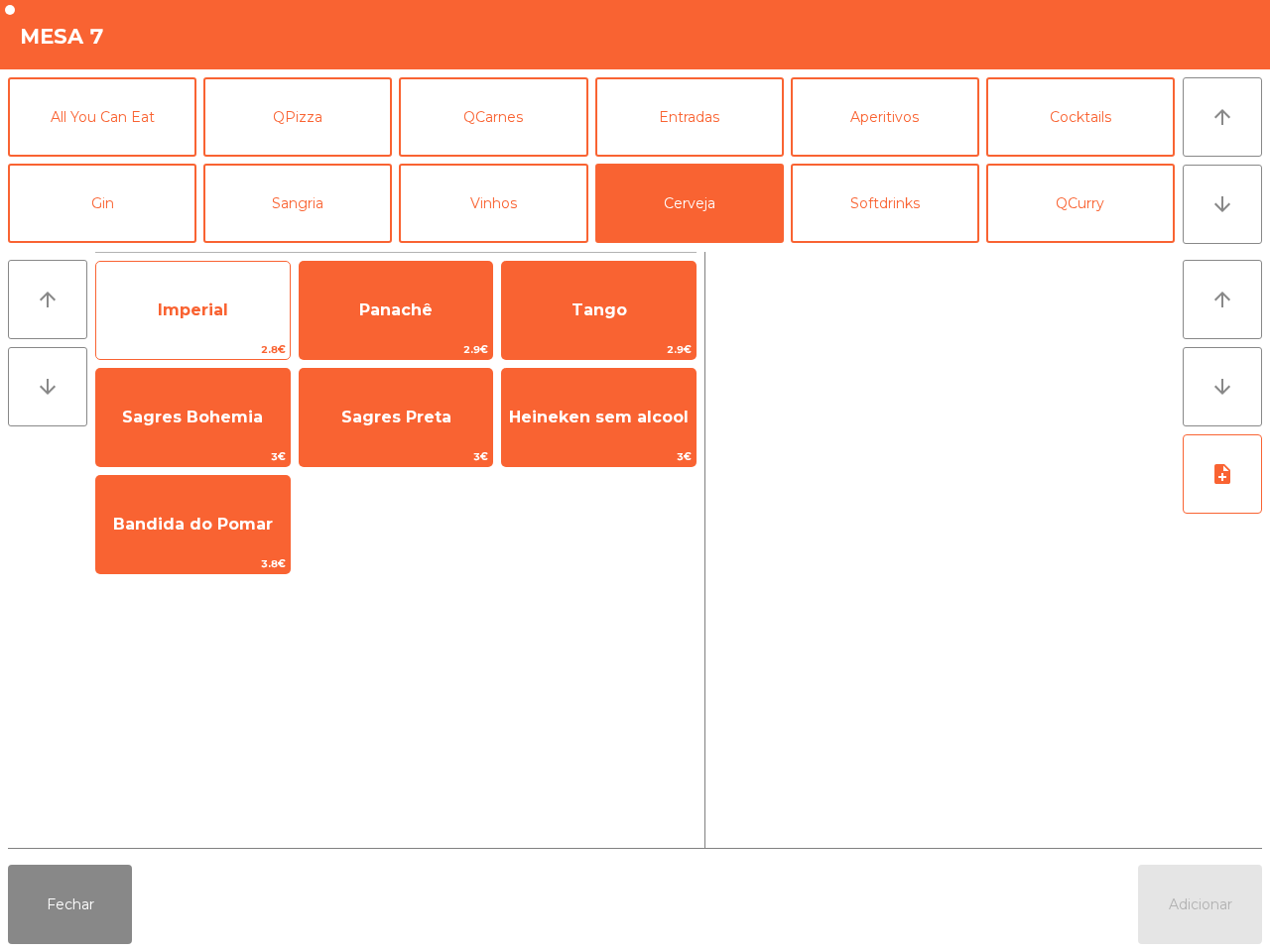 click on "Imperial" 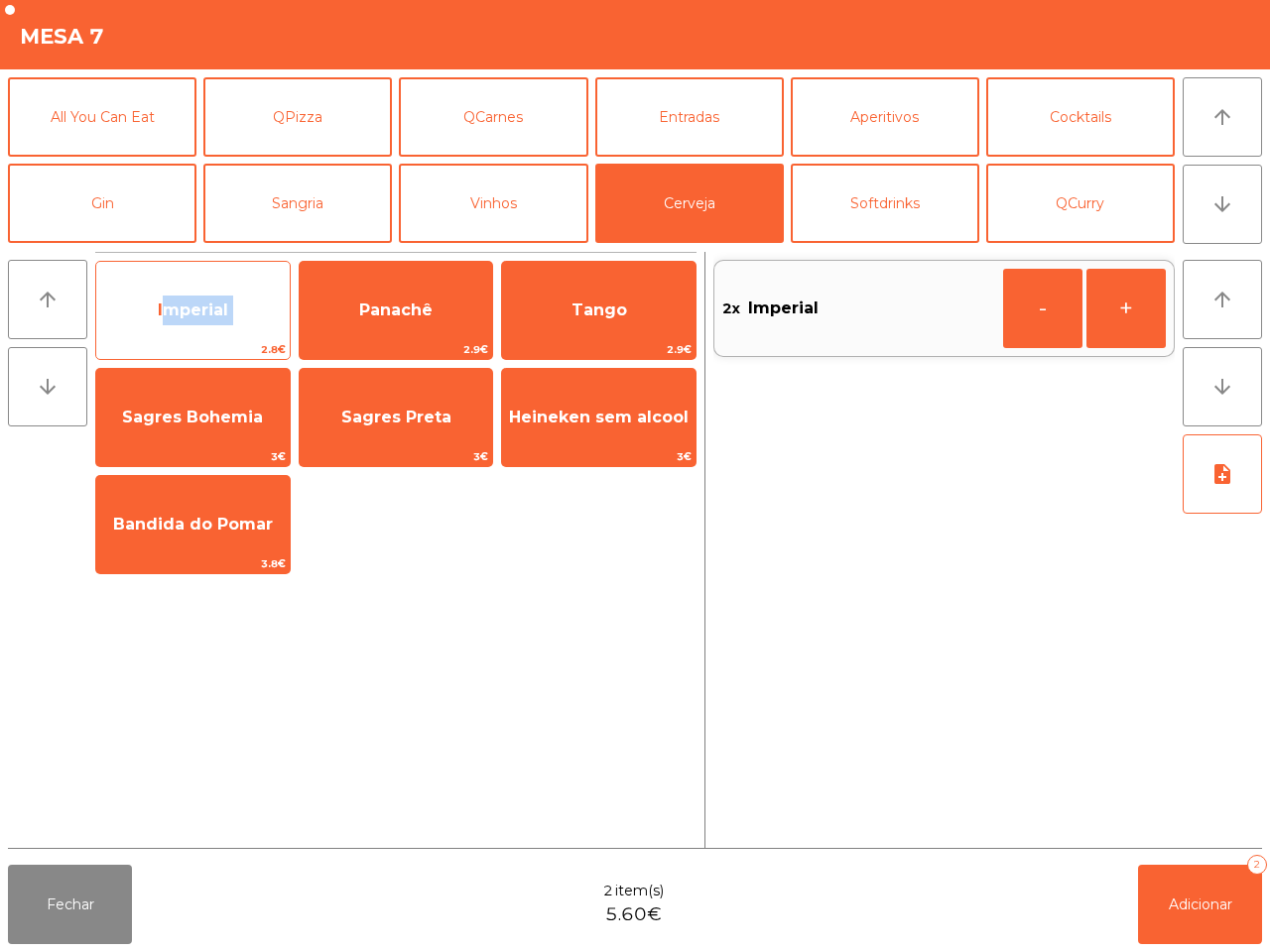 click on "Imperial" 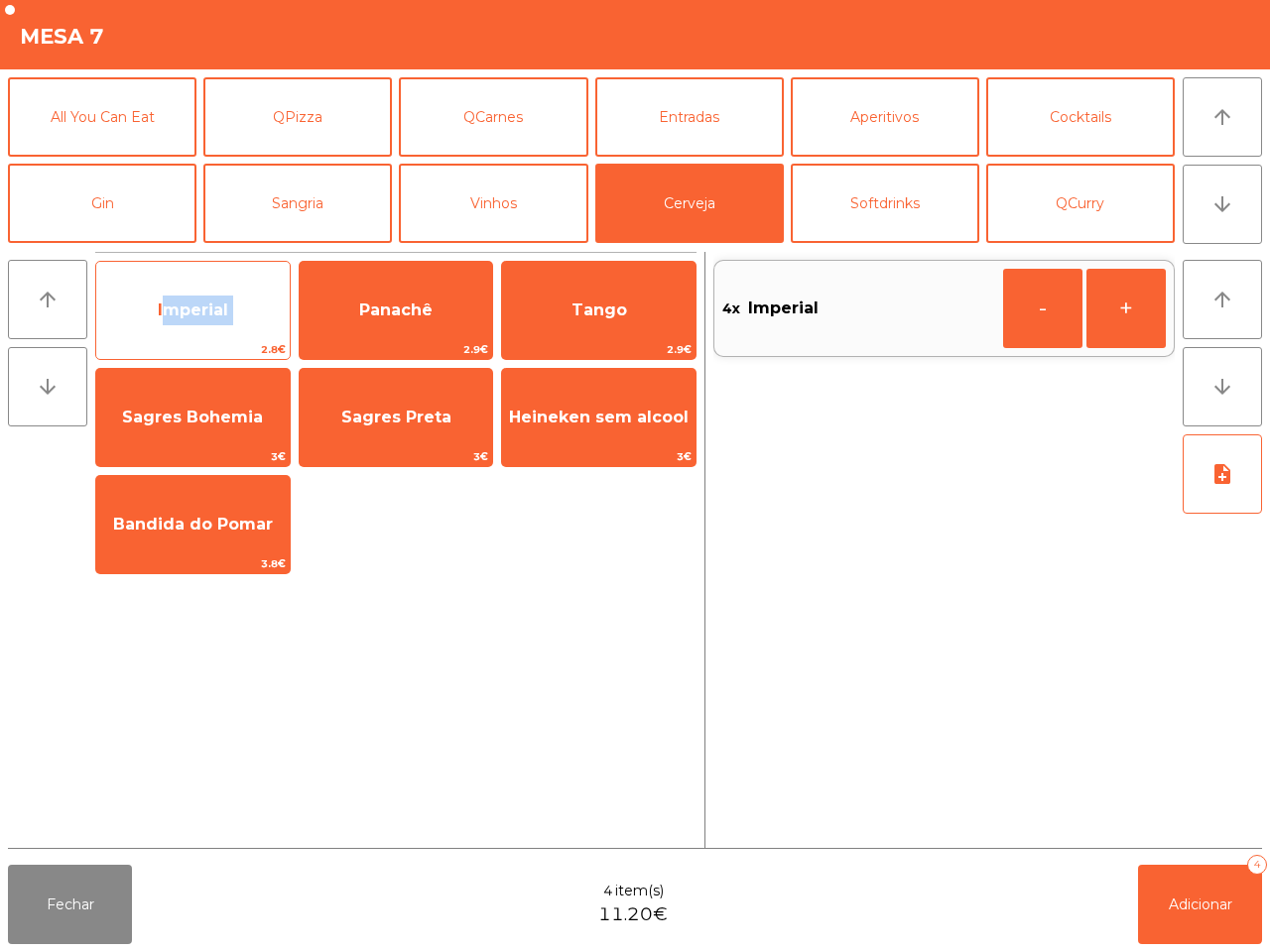 click on "Imperial" 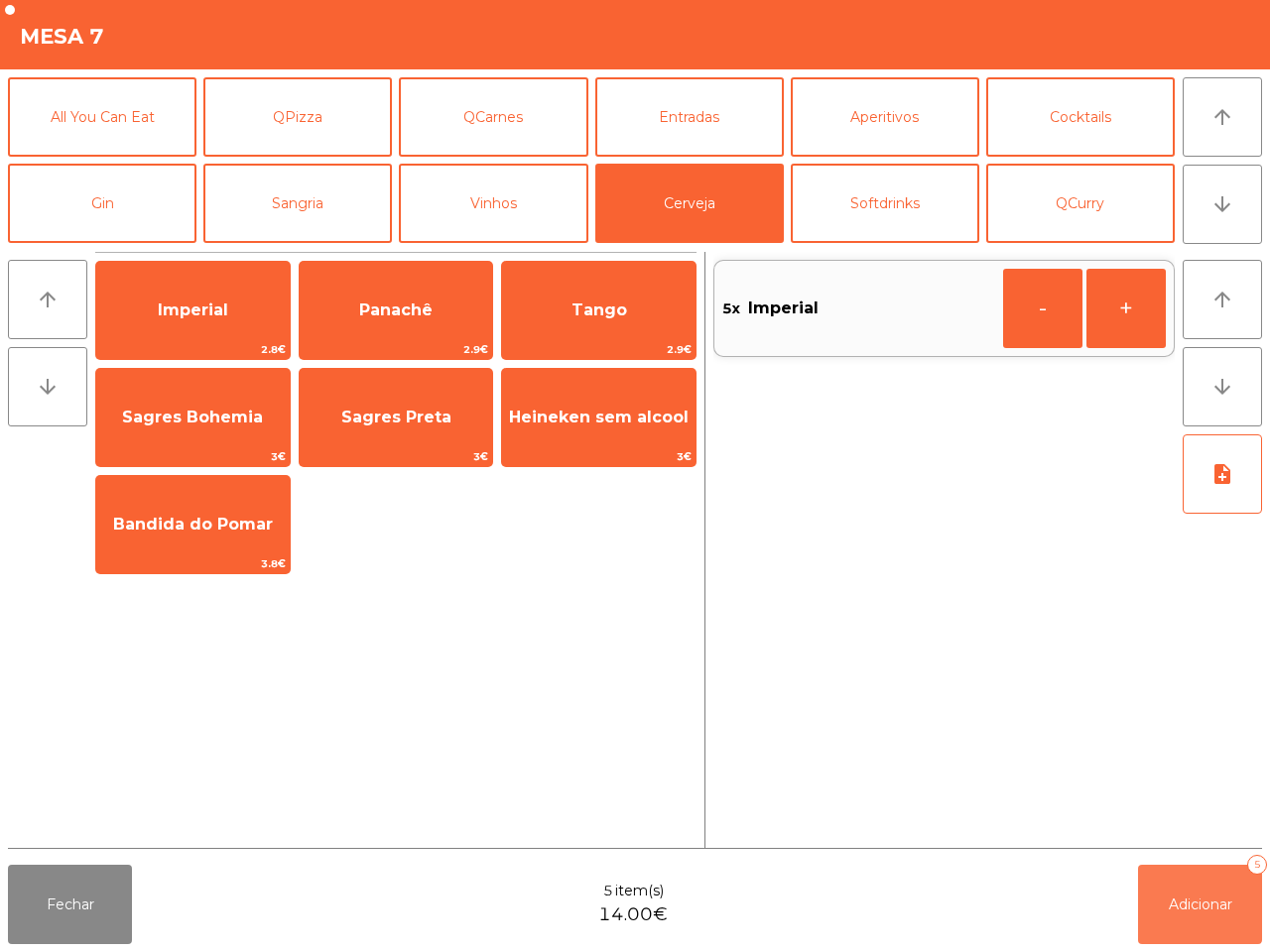 click on "Adicionar   5" 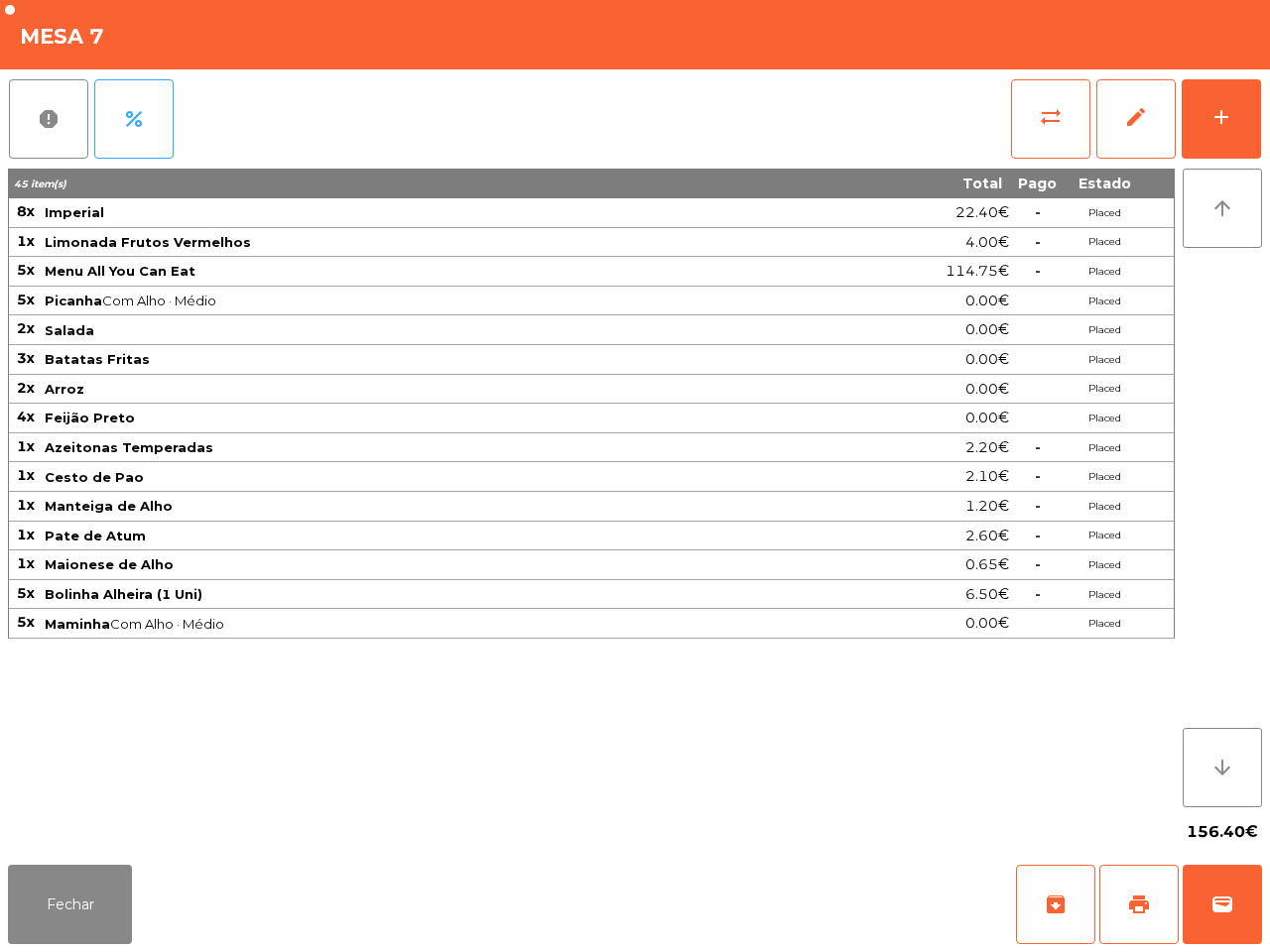 click on "Fechar   archive   print   wallet" 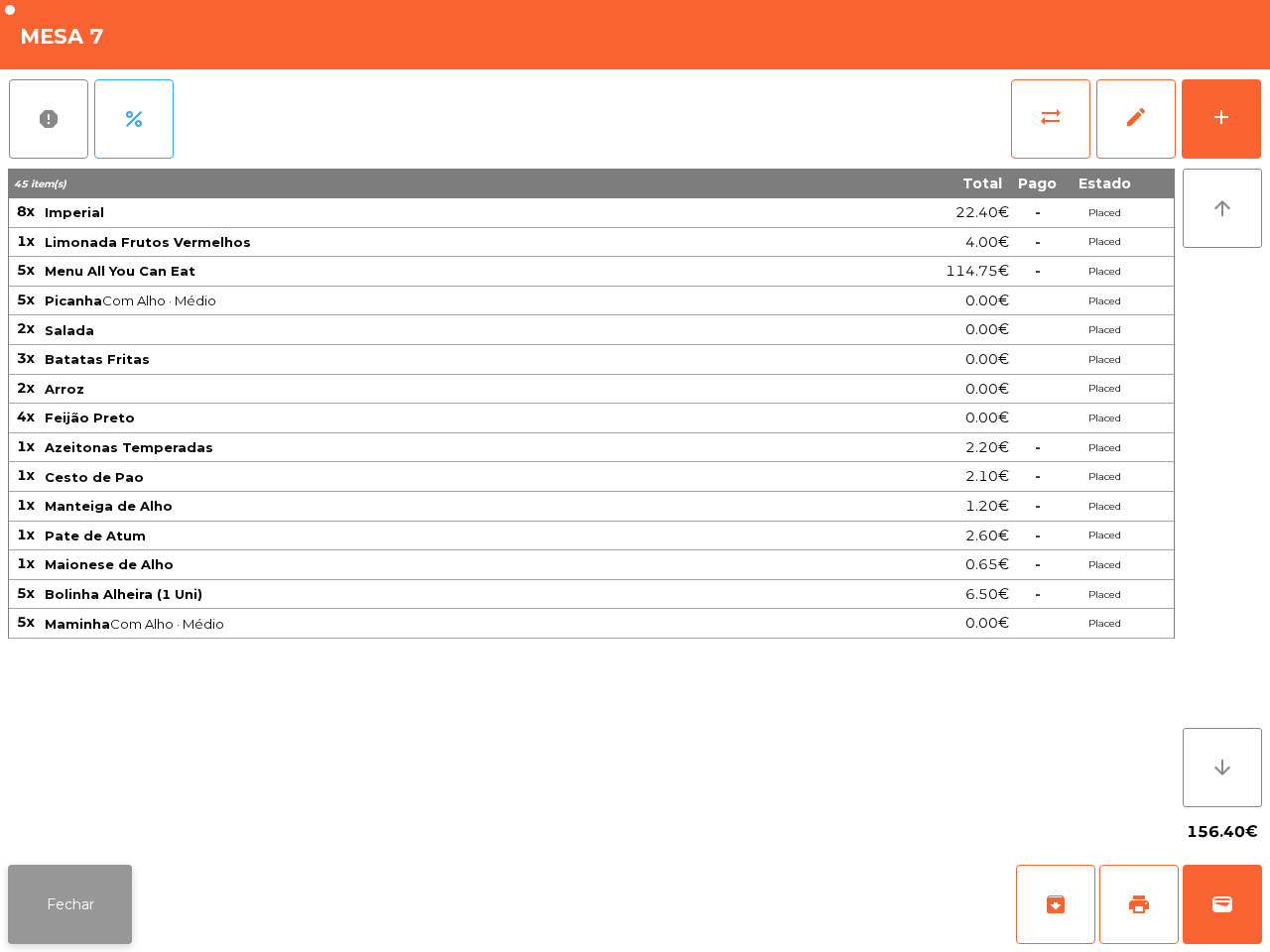 click on "Fechar" 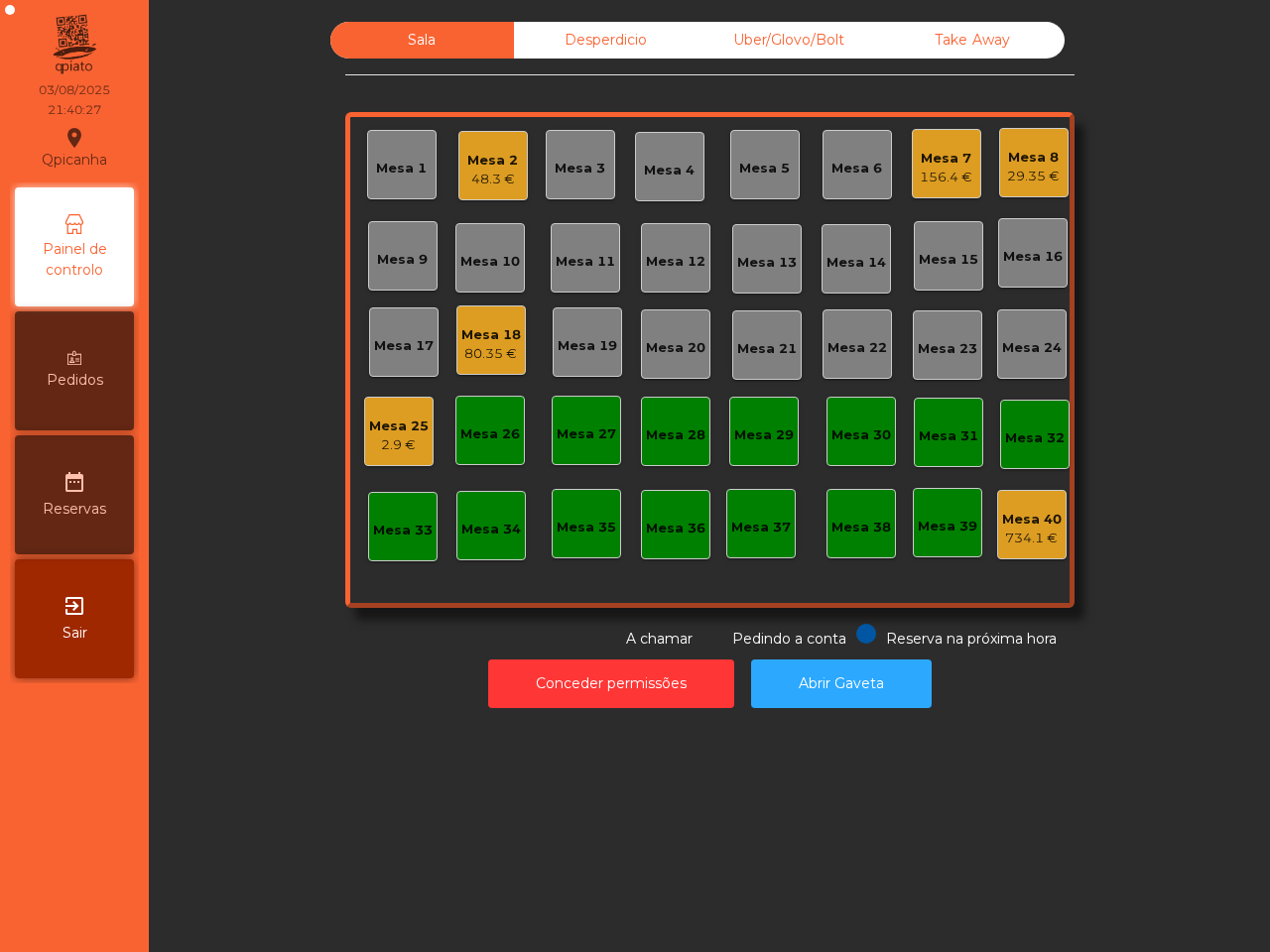 click on "Mesa 18" 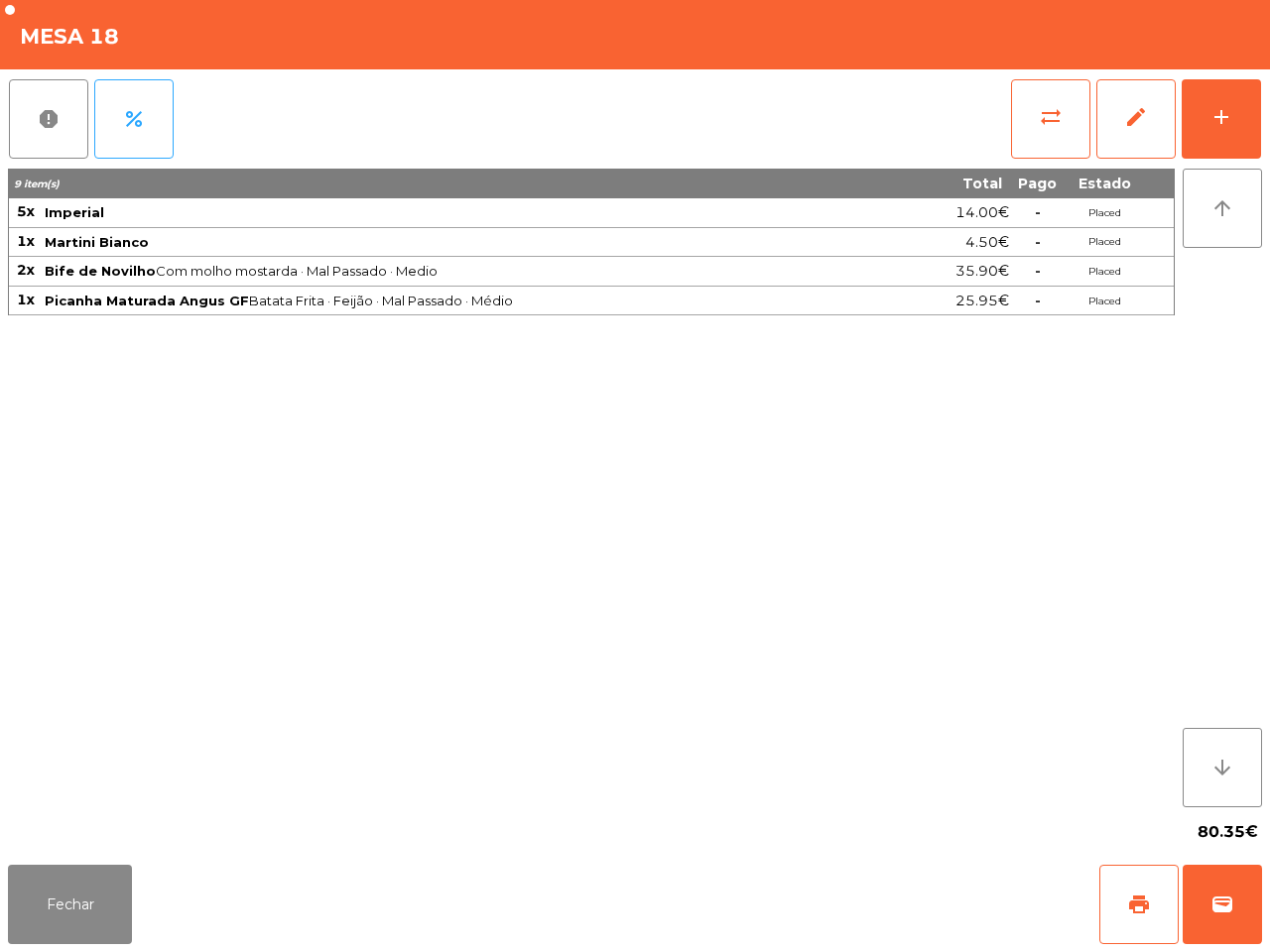 click on "report   percent   sync_alt   edit   add  9 item(s) TotalPago Estado 5x Imperial [PRICE]  -  Placed 1x Martini Bianco [PRICE]  -  Placed 2x Bife de Novilho  Com molho mostarda · Mal Passado · Medio  [PRICE]  -  Placed 1x Picanha Maturada Angus GF  Batata Frita · Feijão · Mal Passado · Médio  [PRICE]  -  Placed arrow_upward arrow_downward  [PRICE]" 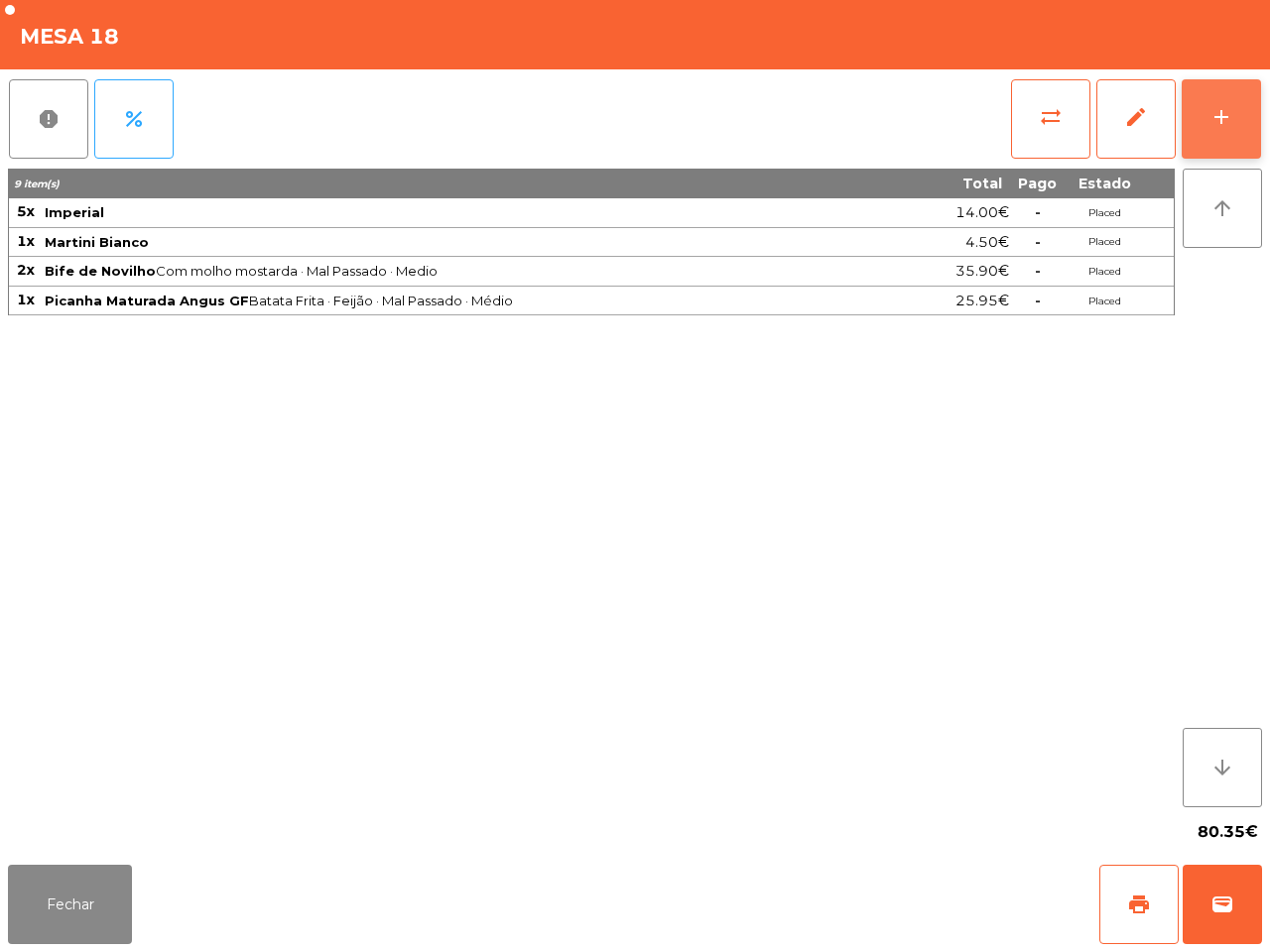 click on "add" 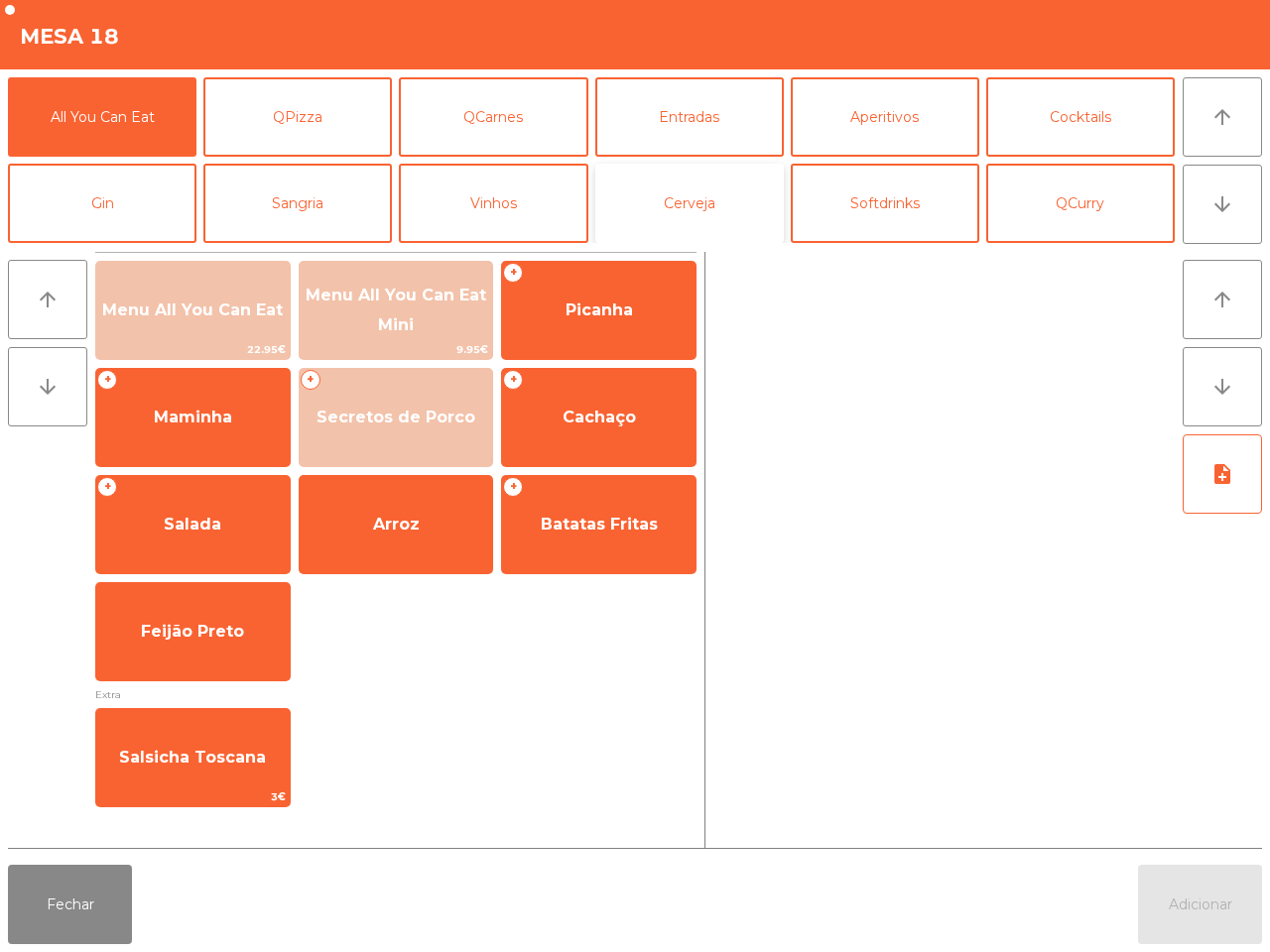 click on "Cerveja" 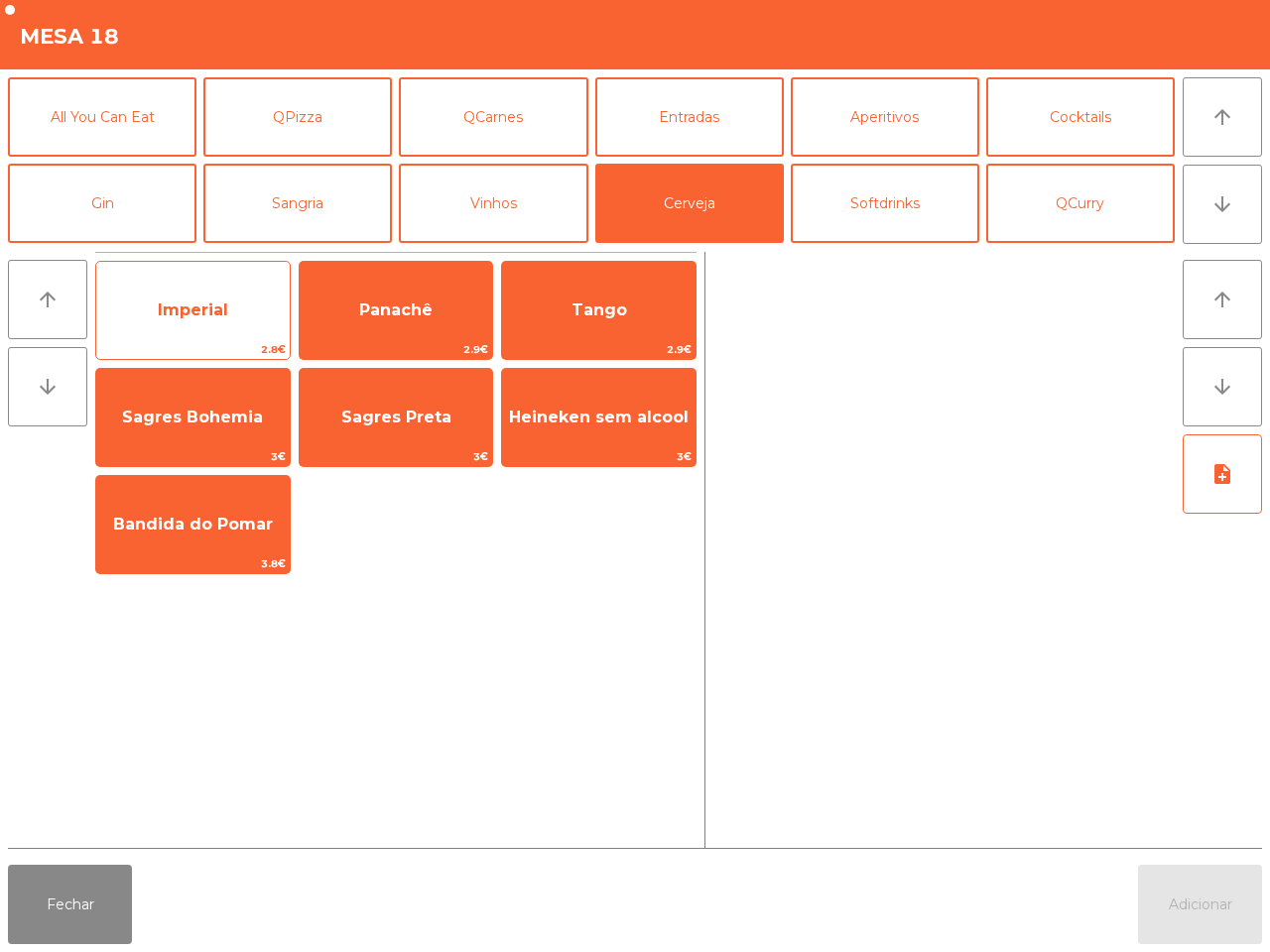 click on "Imperial" 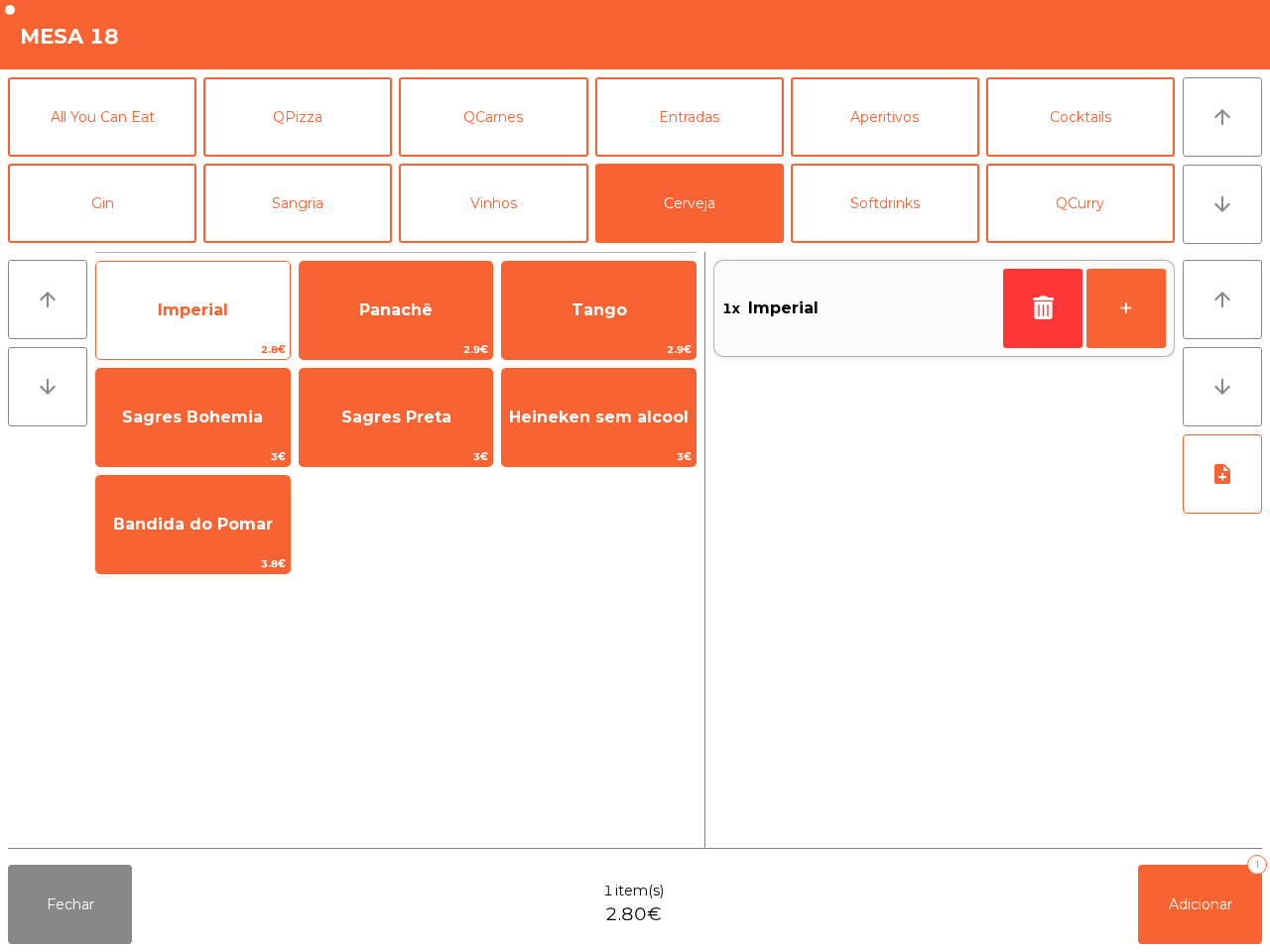 click on "Imperial" 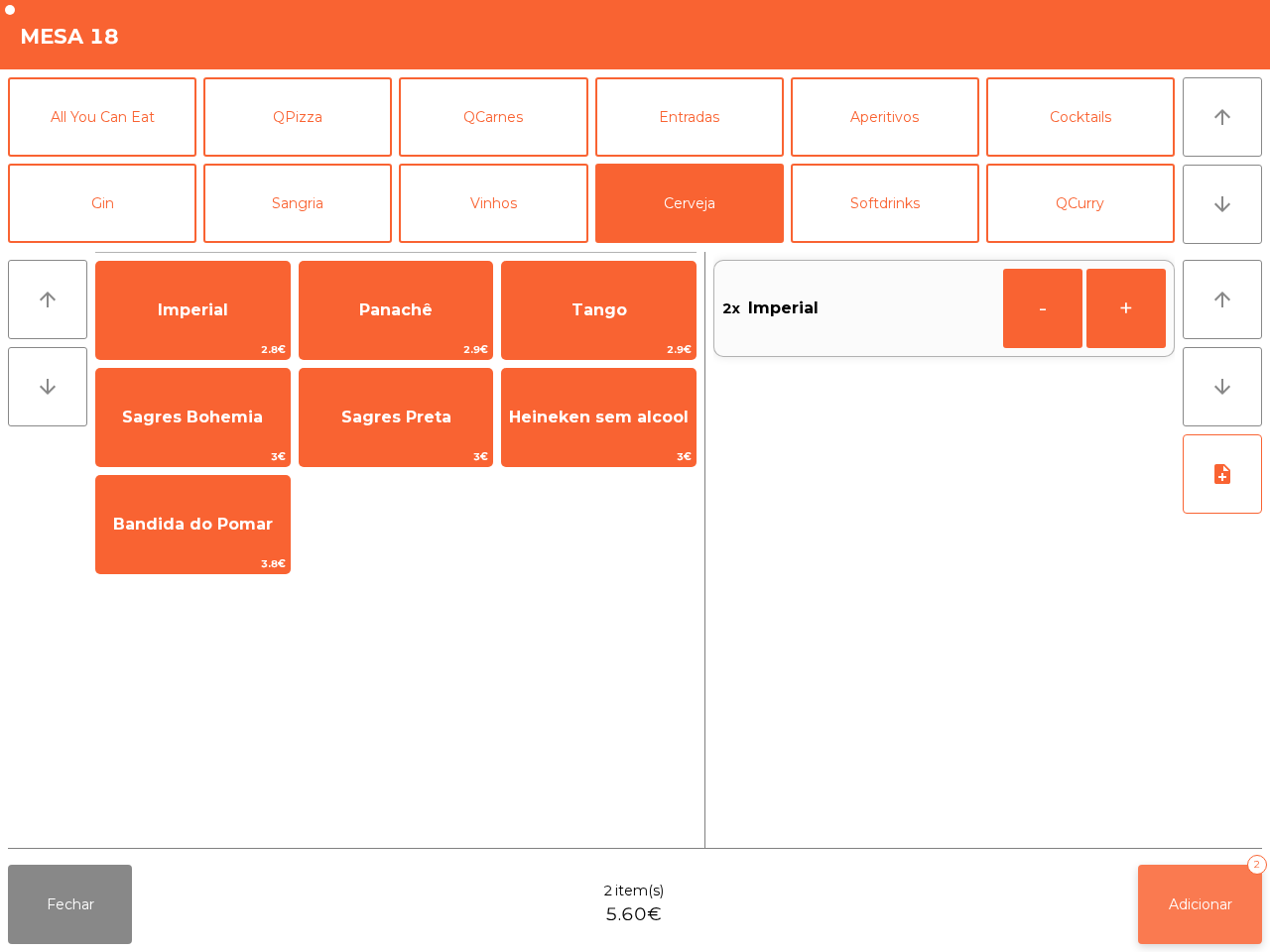 click on "Adicionar" 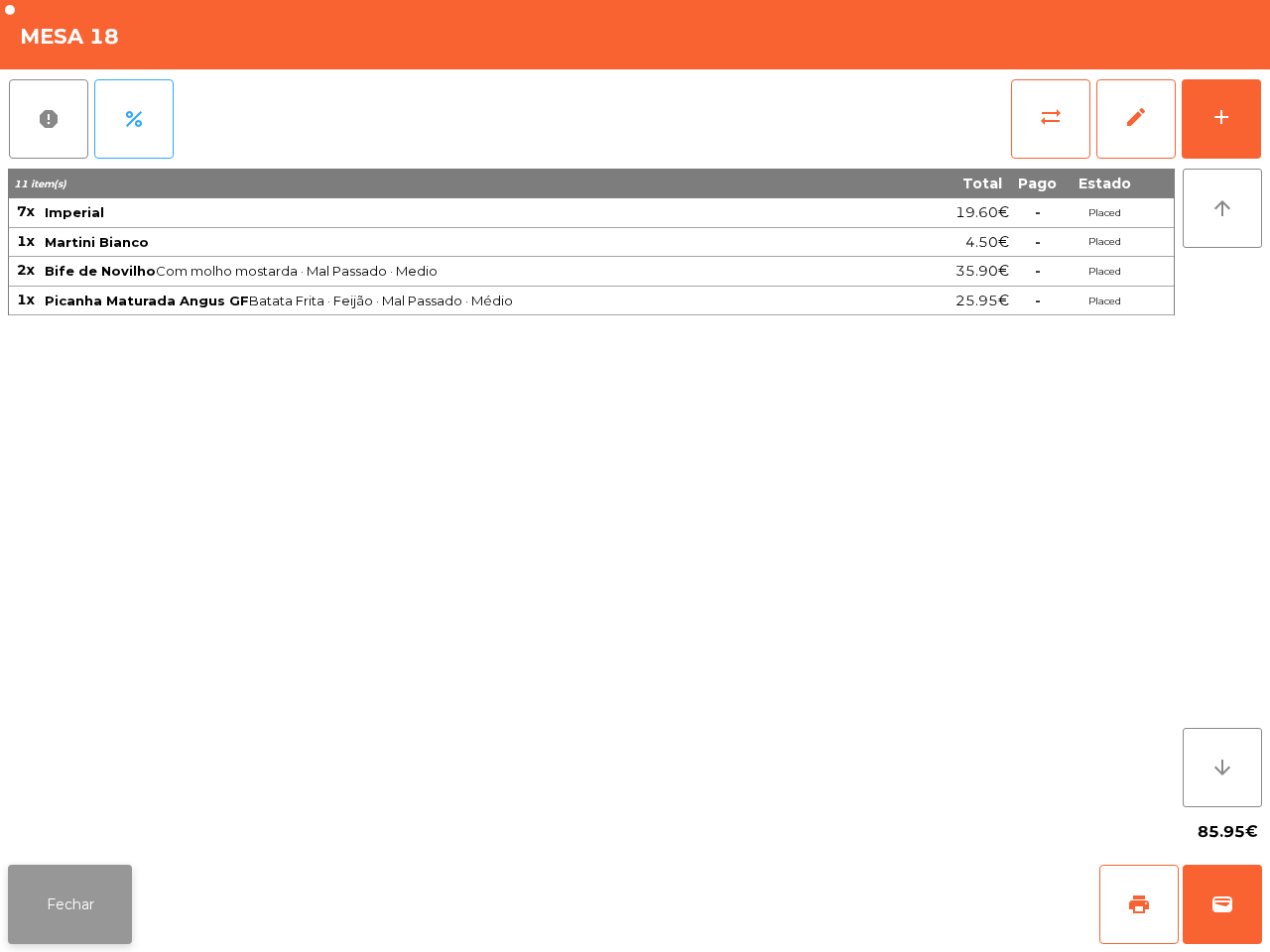click on "Fechar" 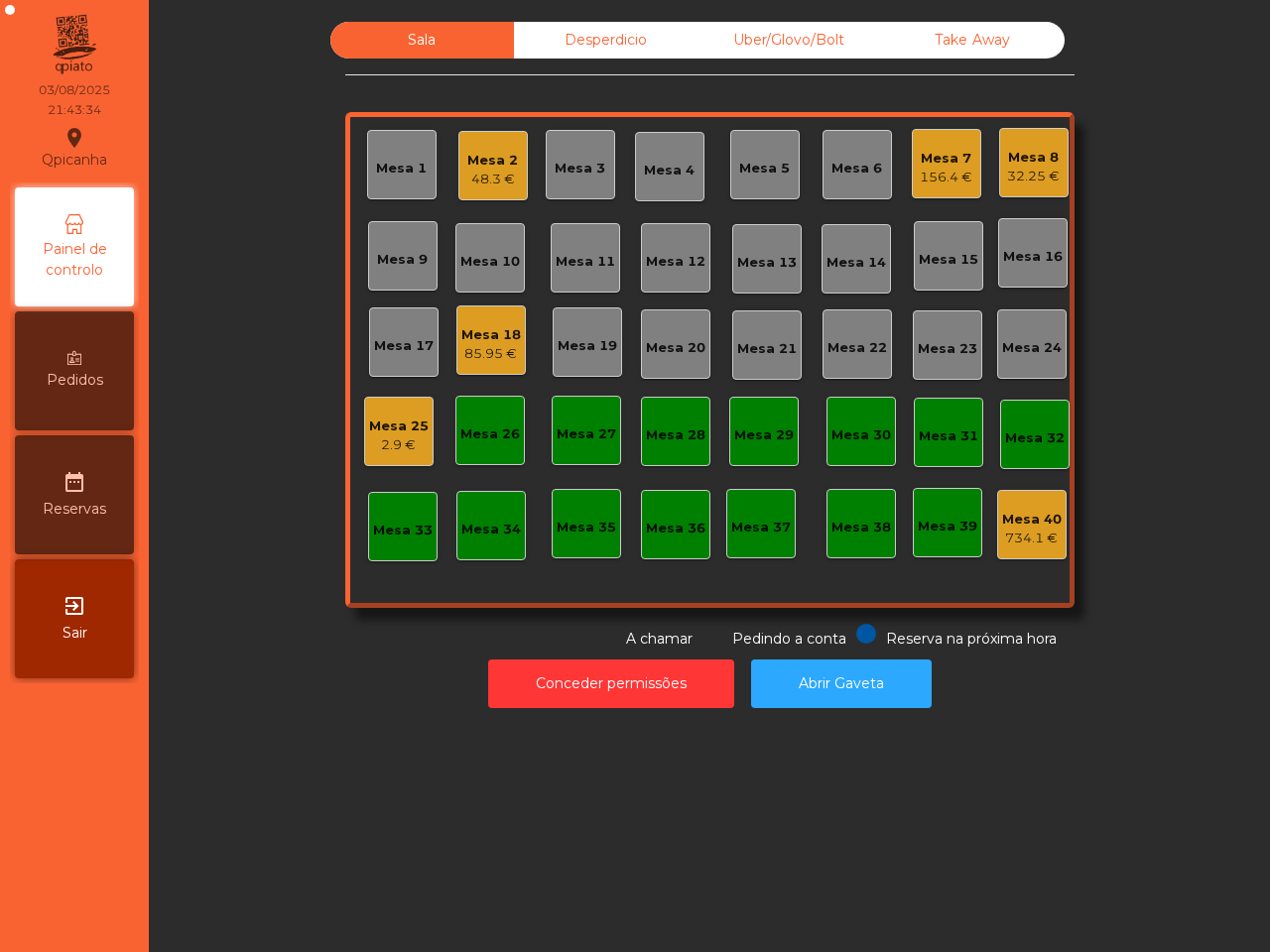 click on "Mesa 7" 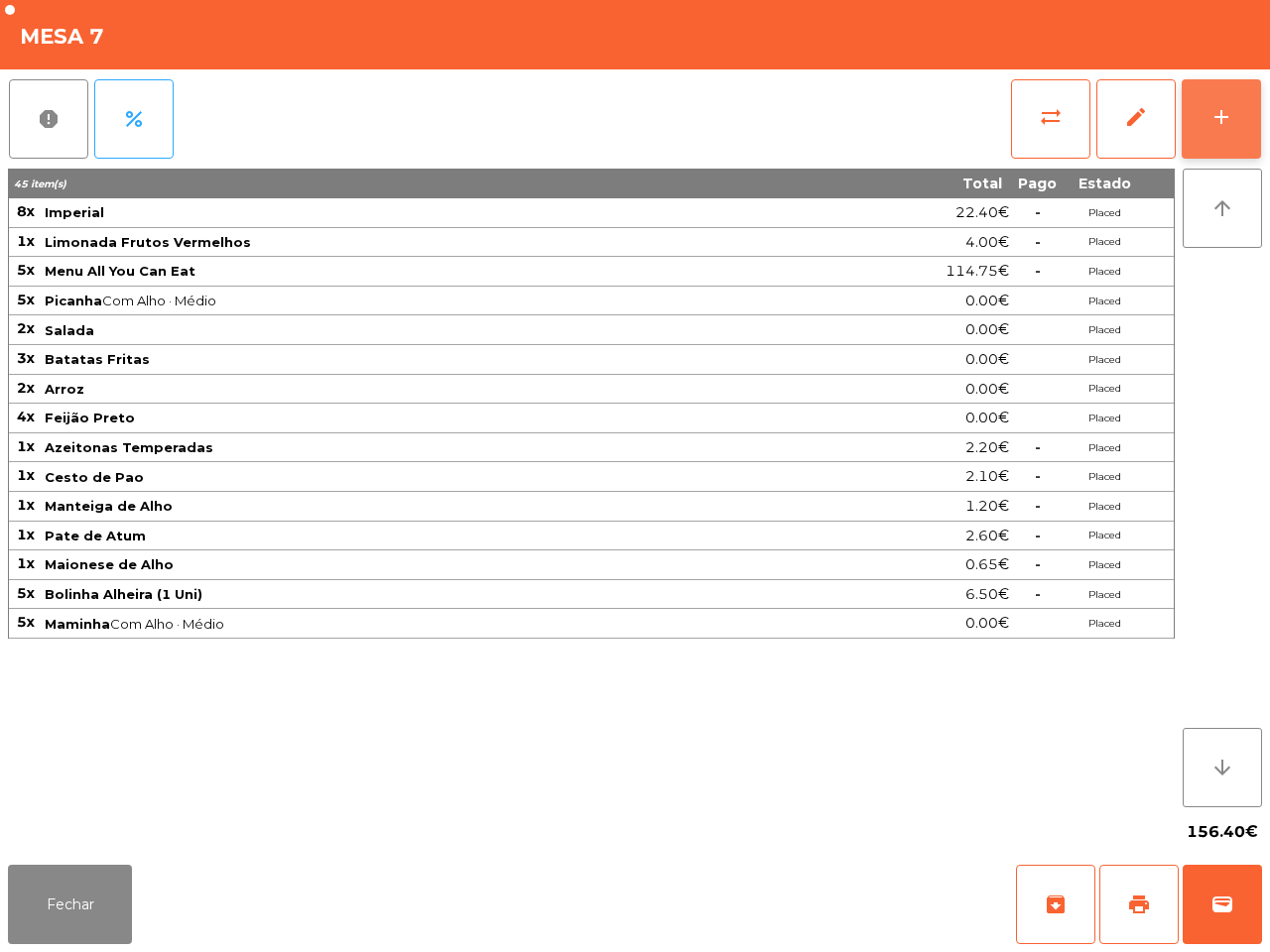 click on "add" 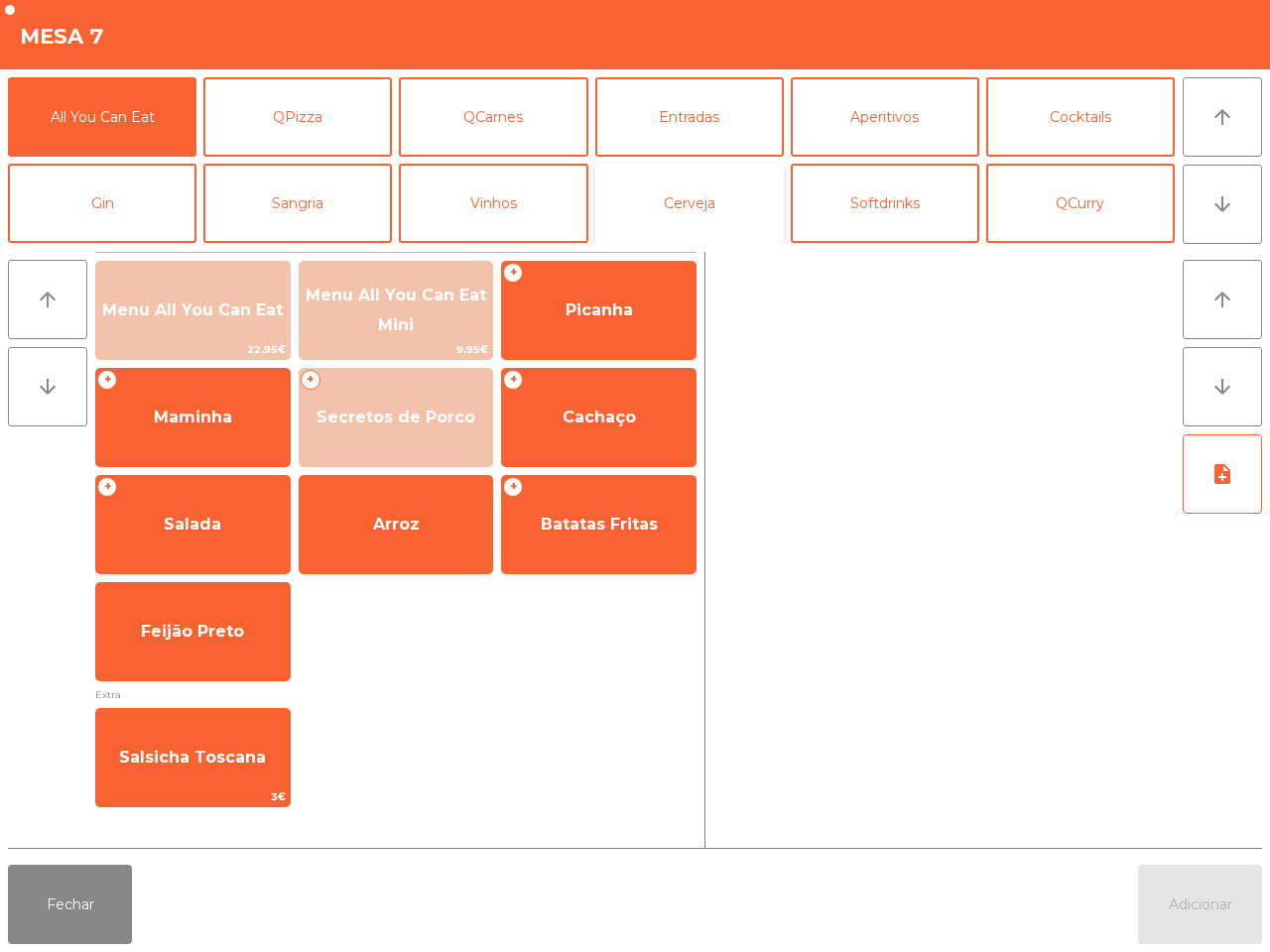 click on "Cerveja" 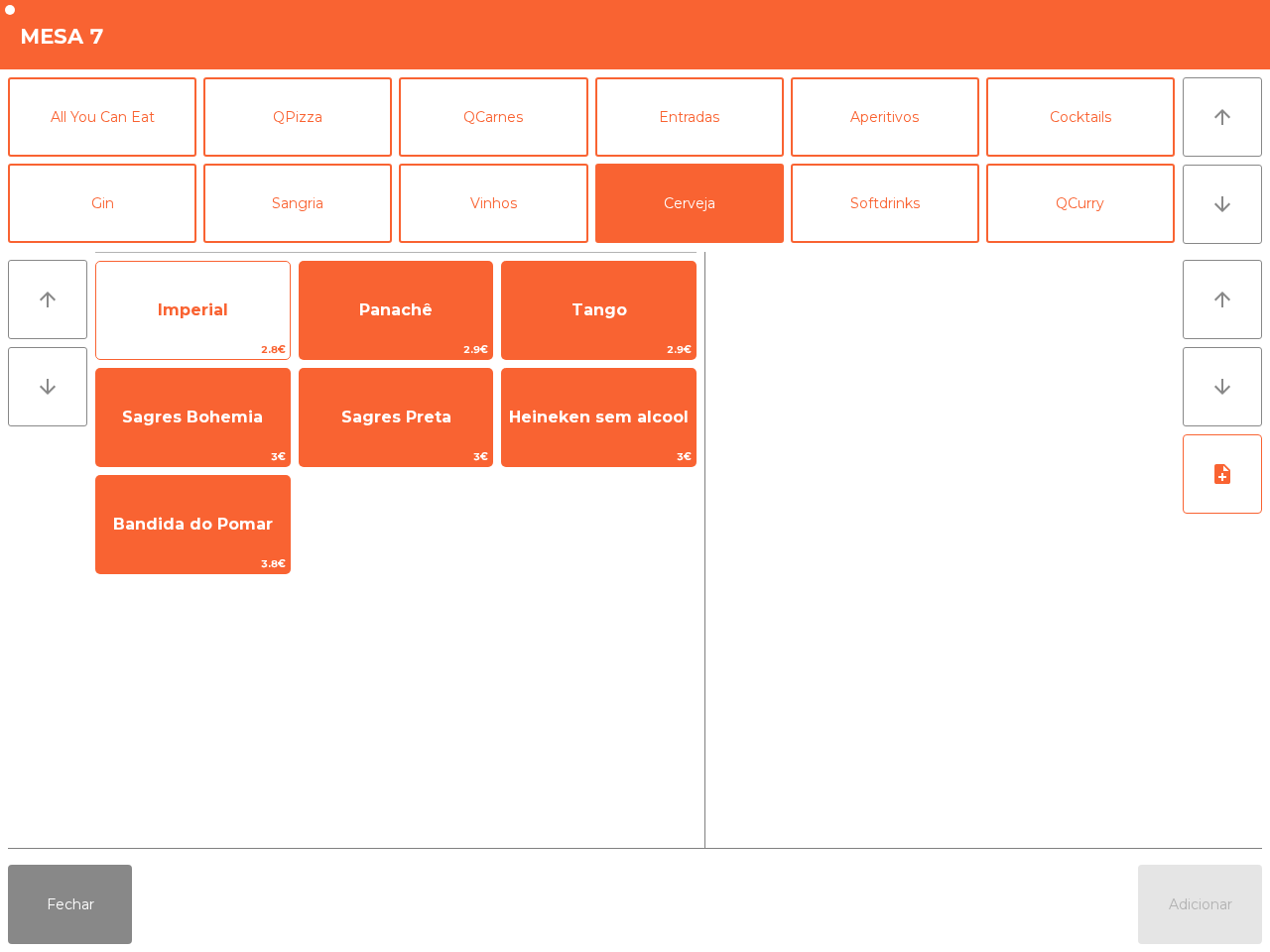 click on "Imperial" 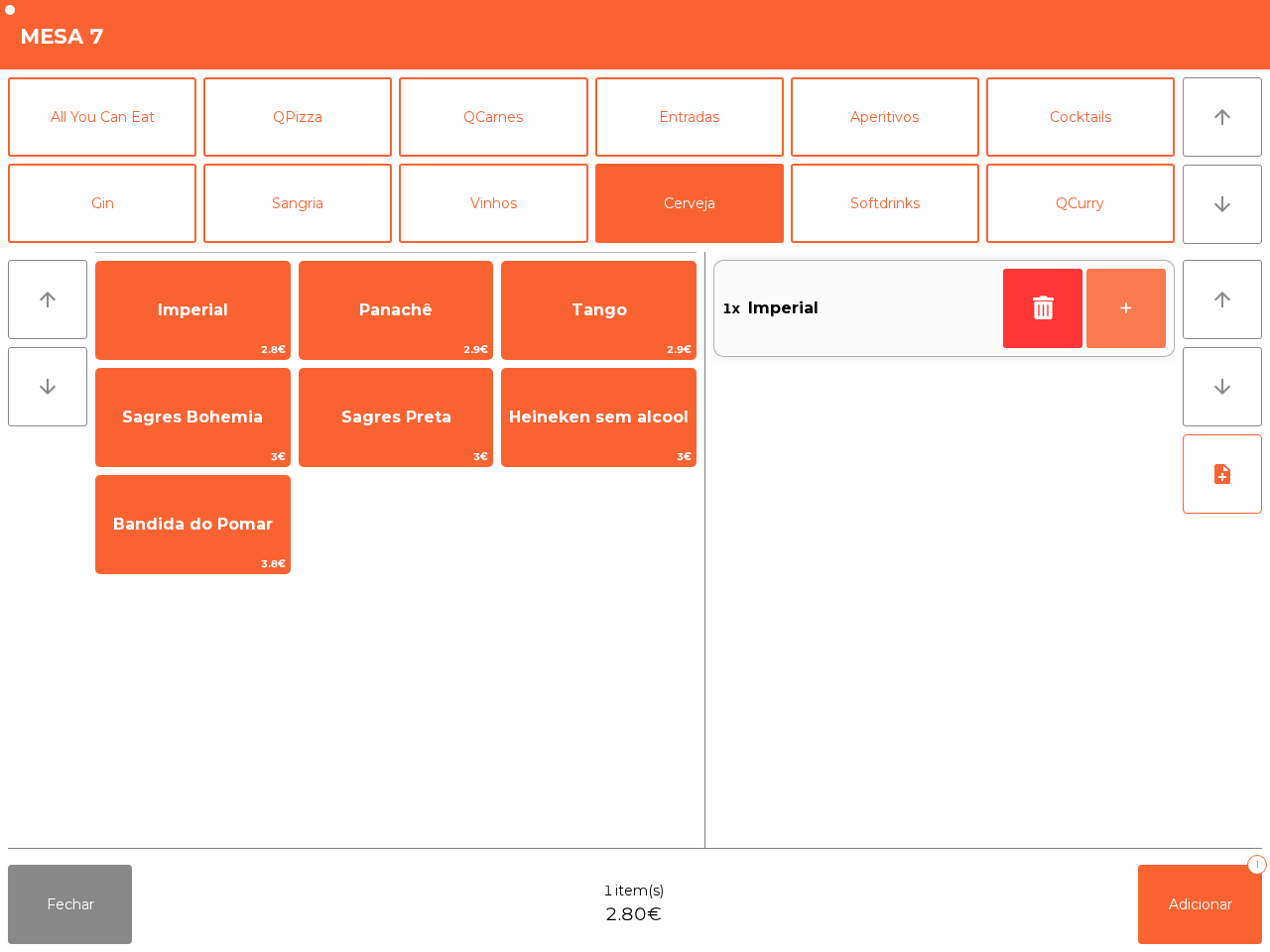 click on "+" 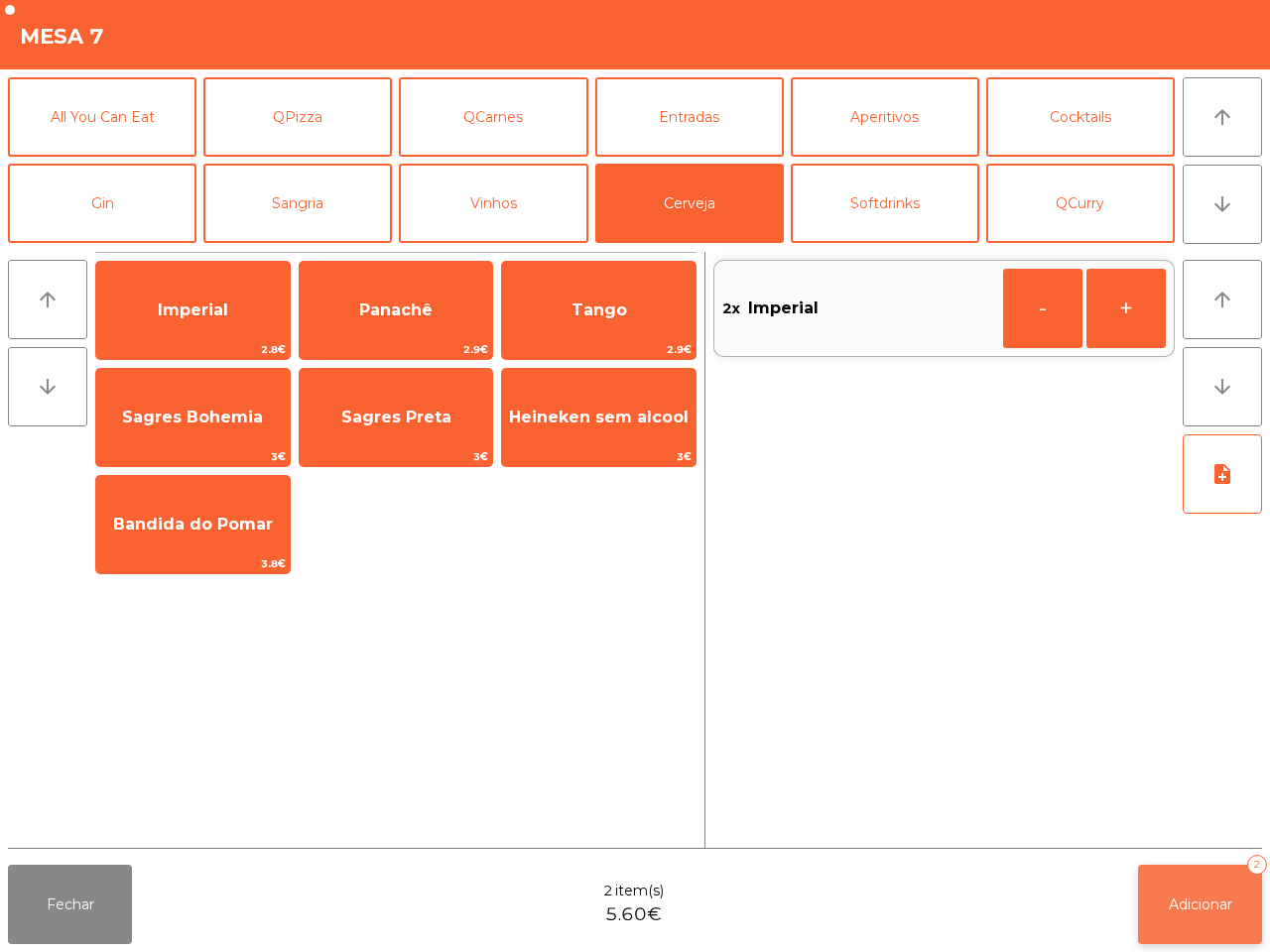 click on "Adicionar" 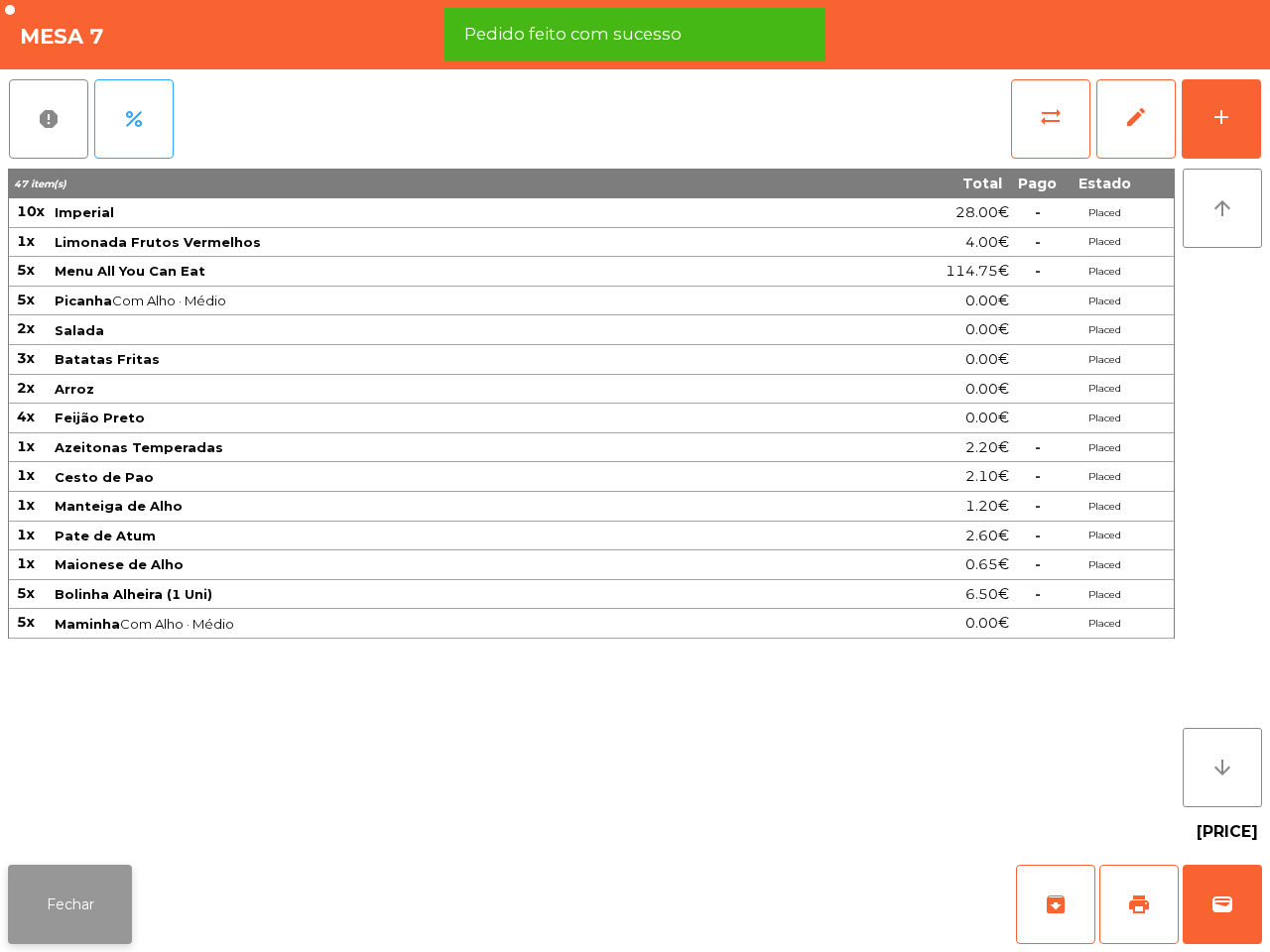click on "Fechar" 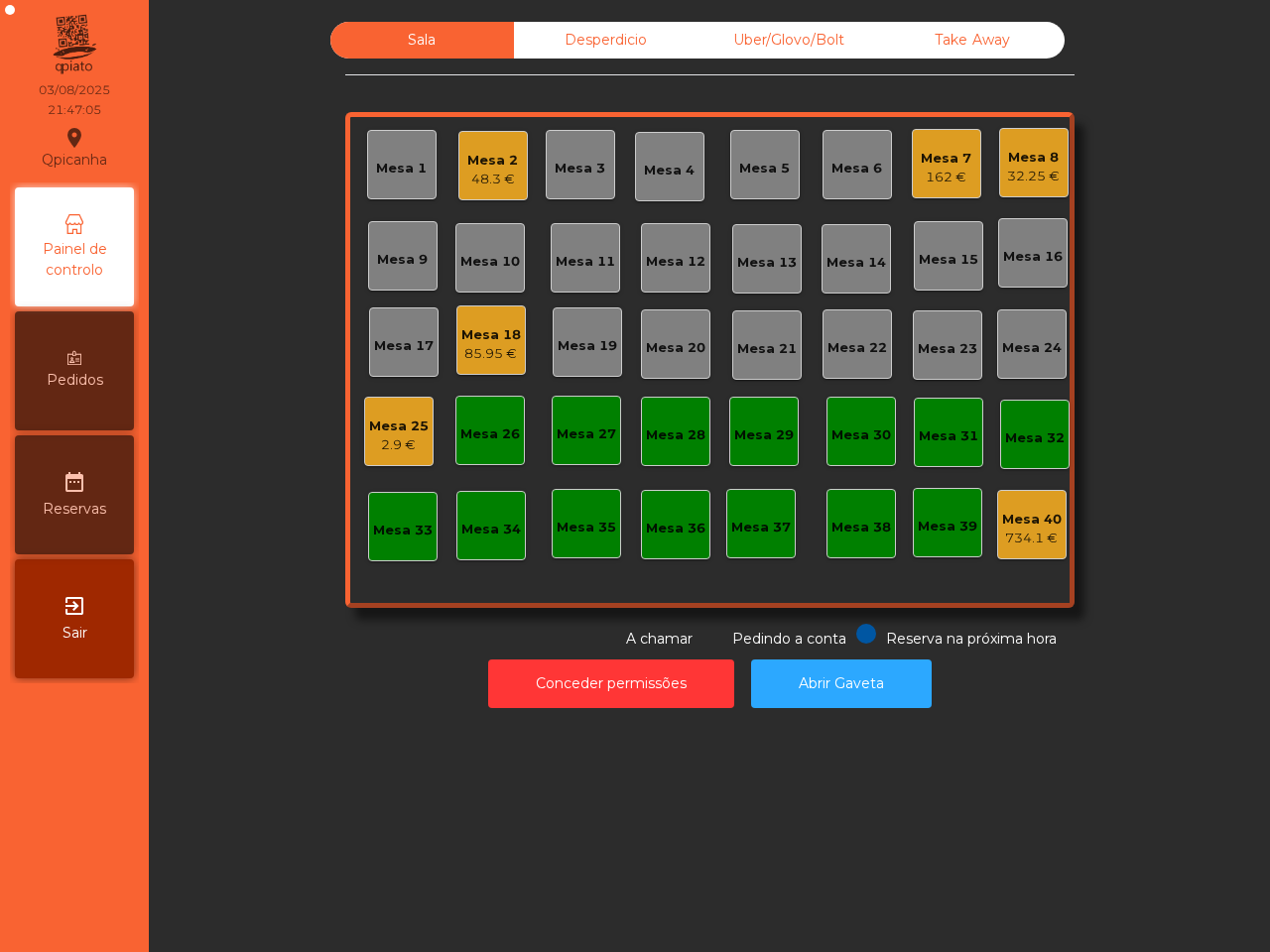 click on "Qpicanha  location_on  [DATE]   [TIME]   Painel de controlo   Pedidos  date_range  Reservas  exit_to_app  Sair" 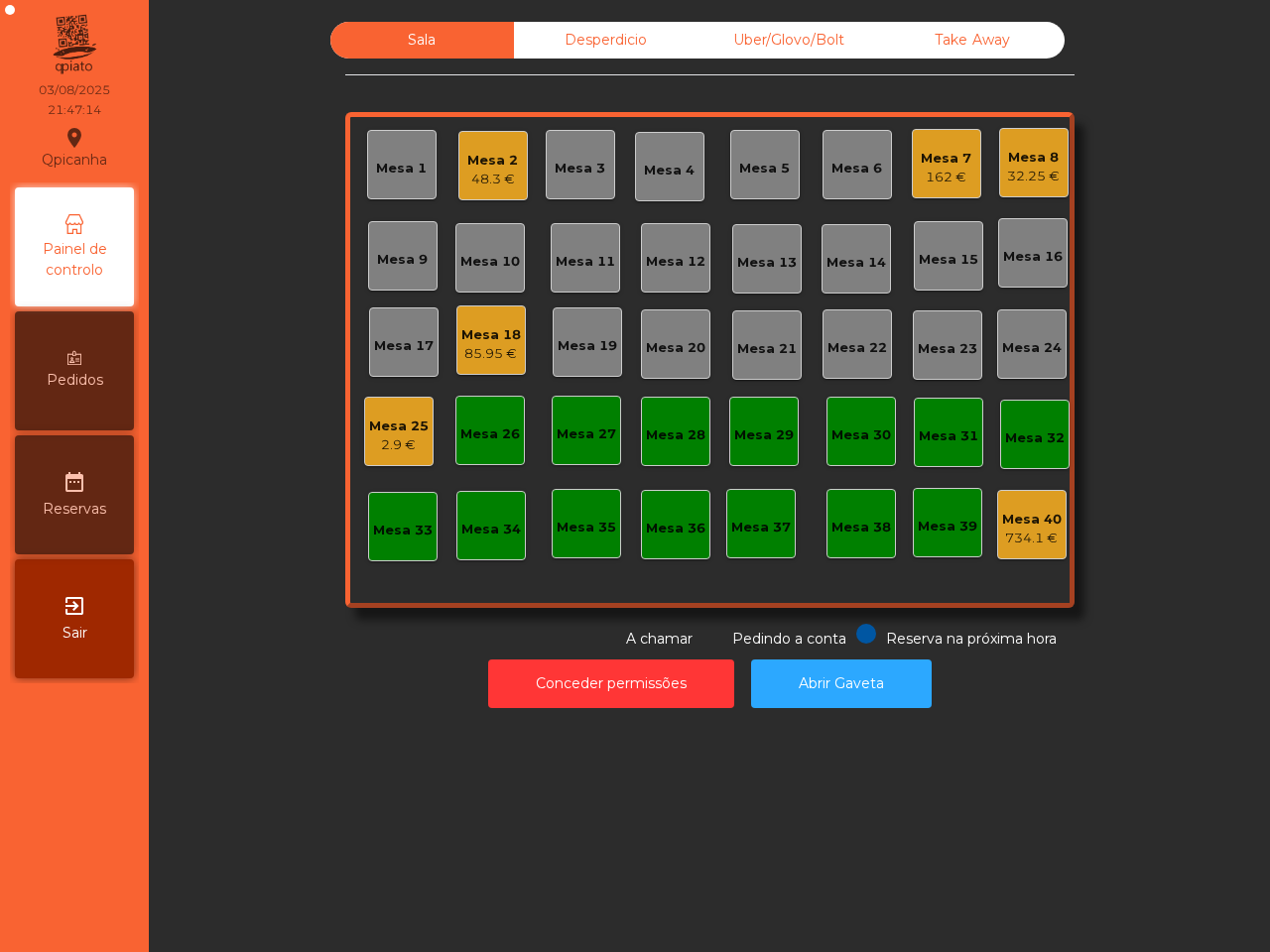 click on "Mesa 2" 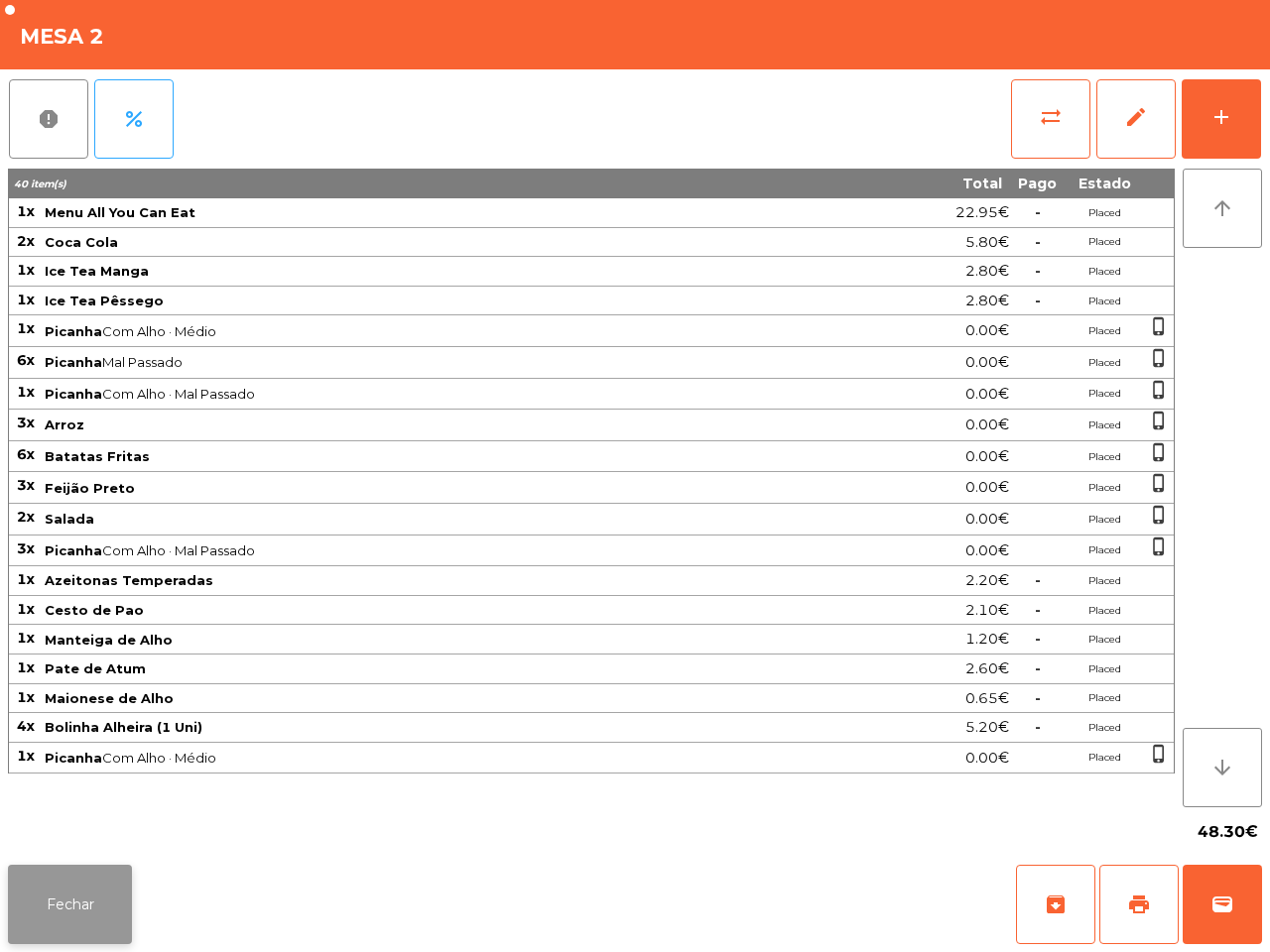 click on "Fechar" 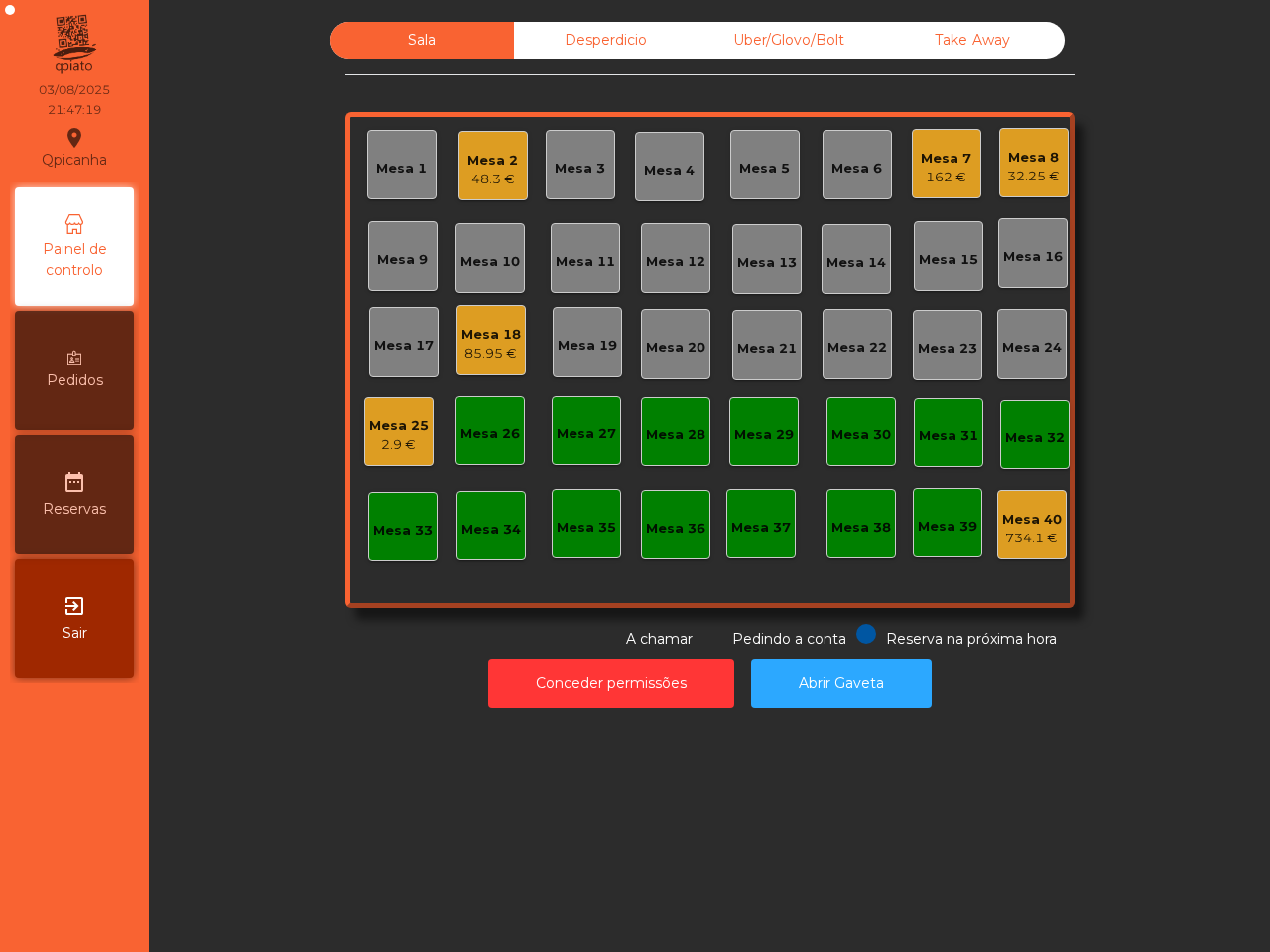 click on "162 €" 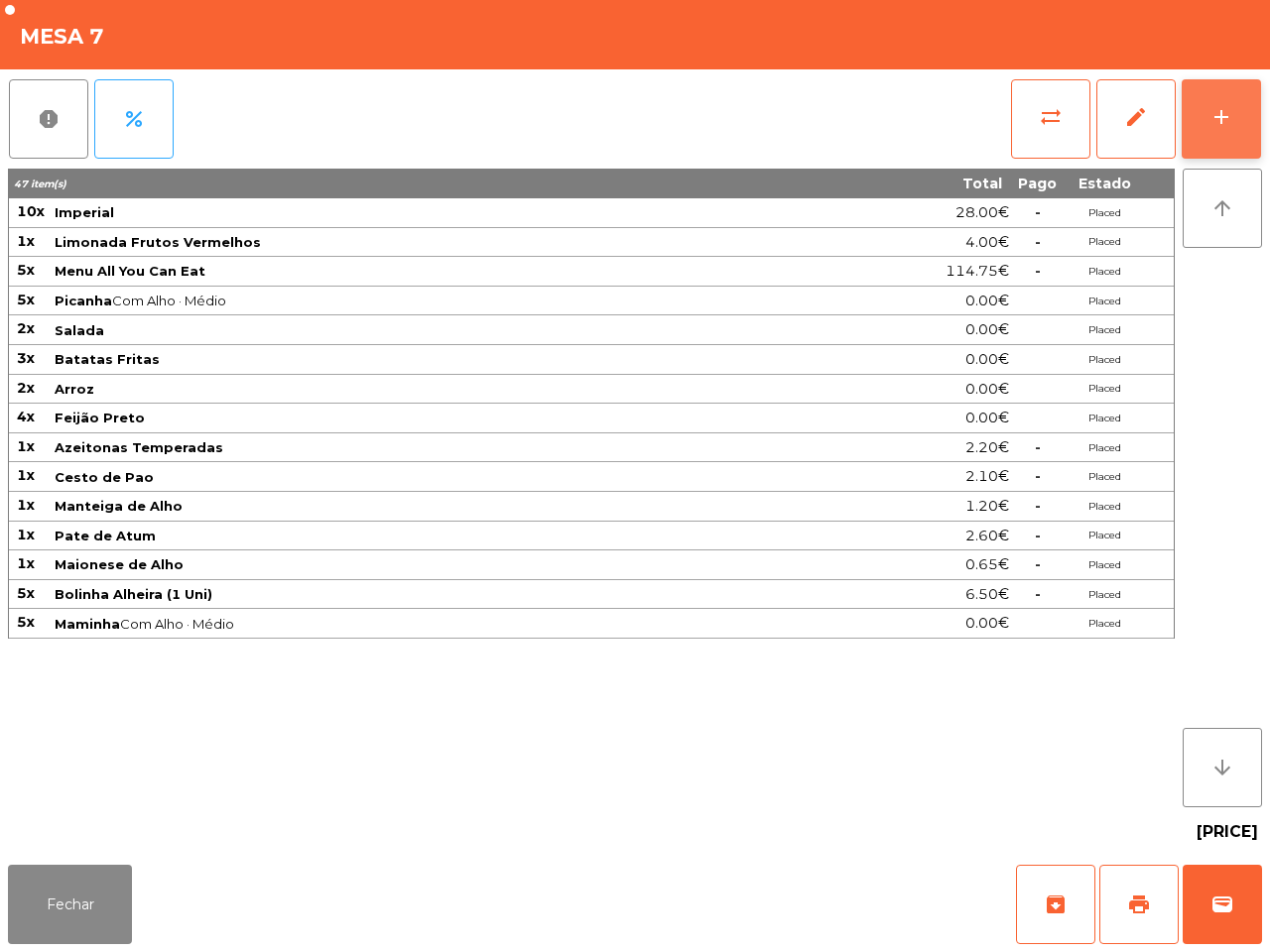 click on "add" 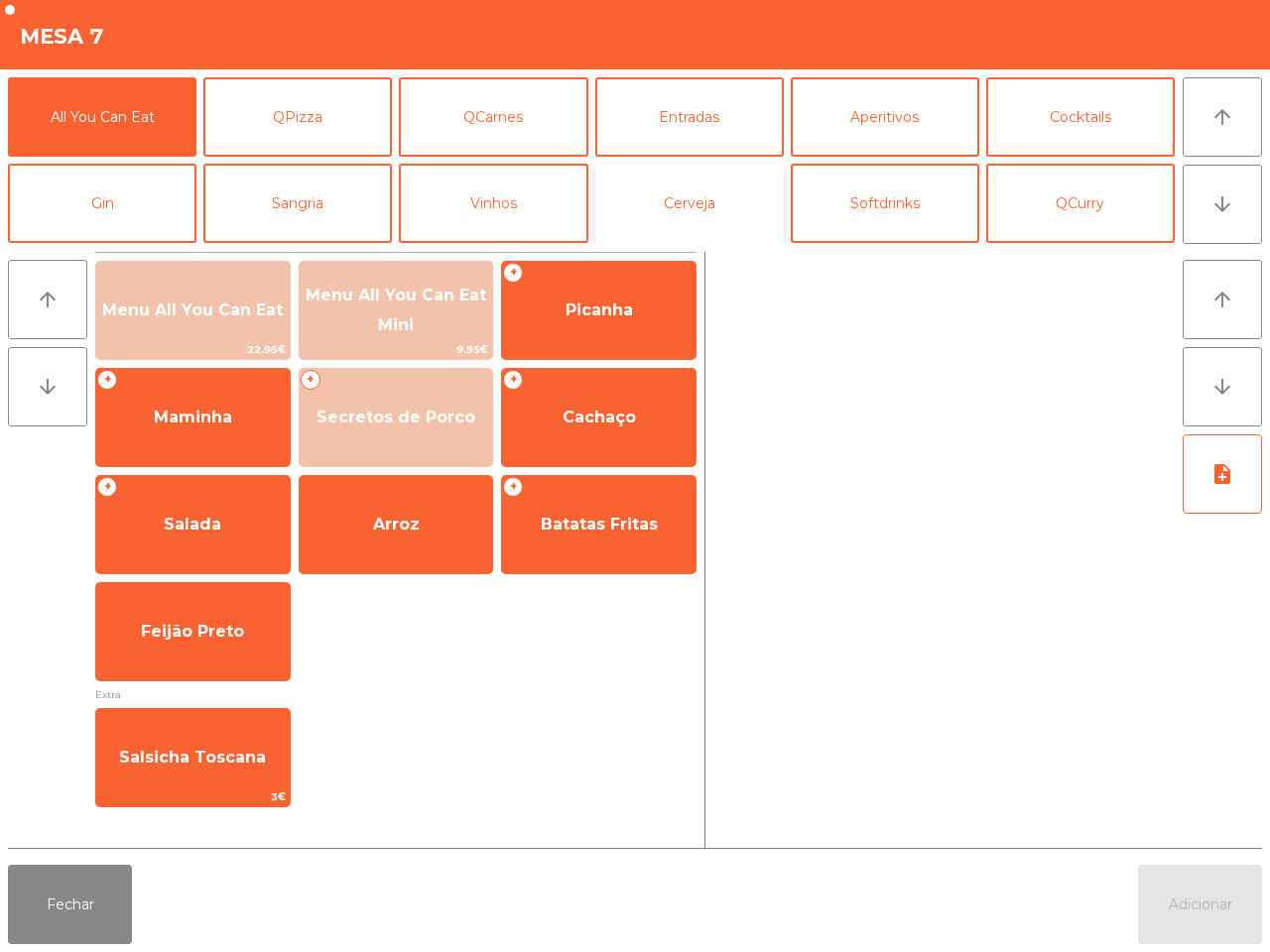 click on "Cerveja" 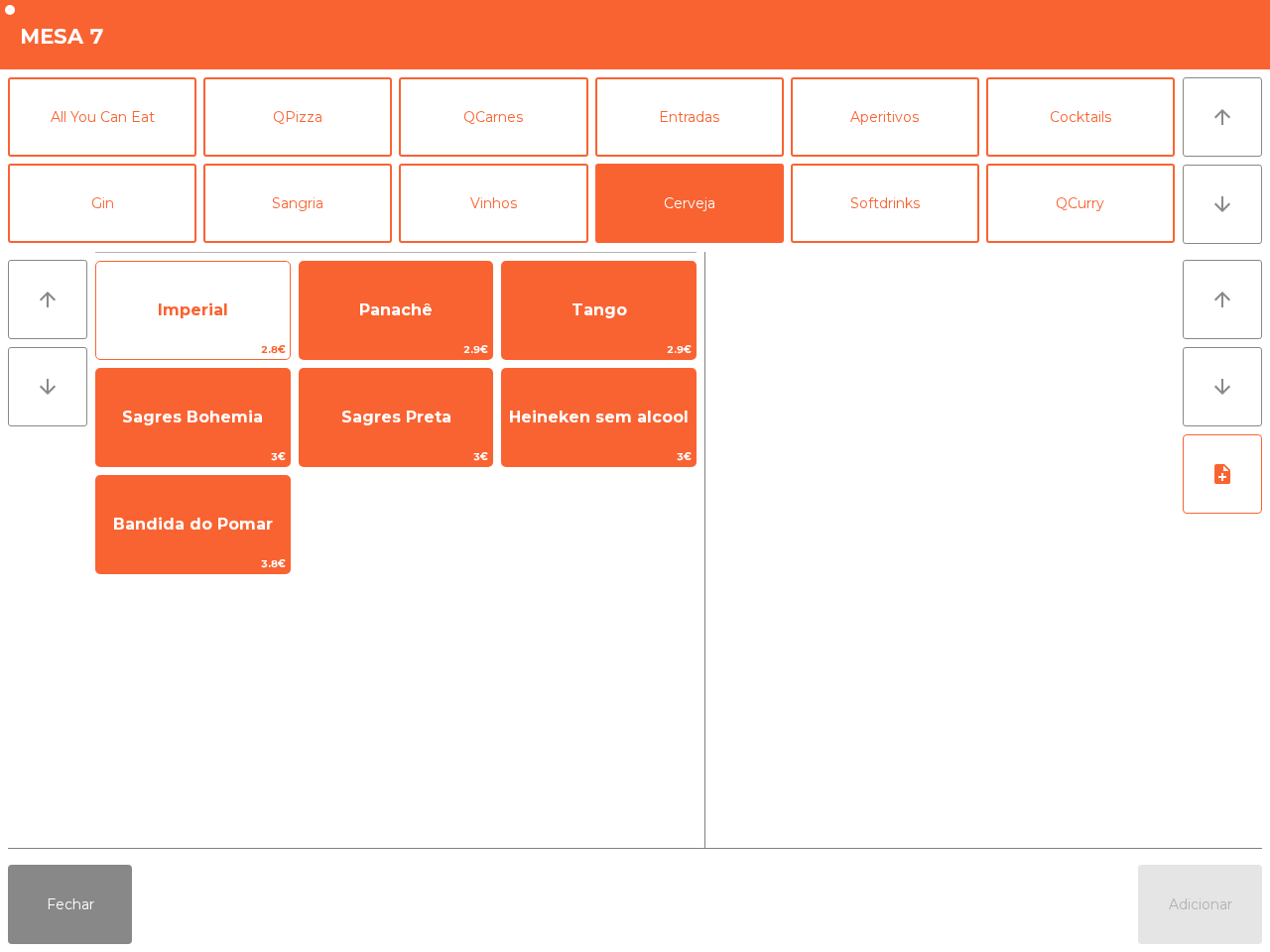 click on "Imperial" 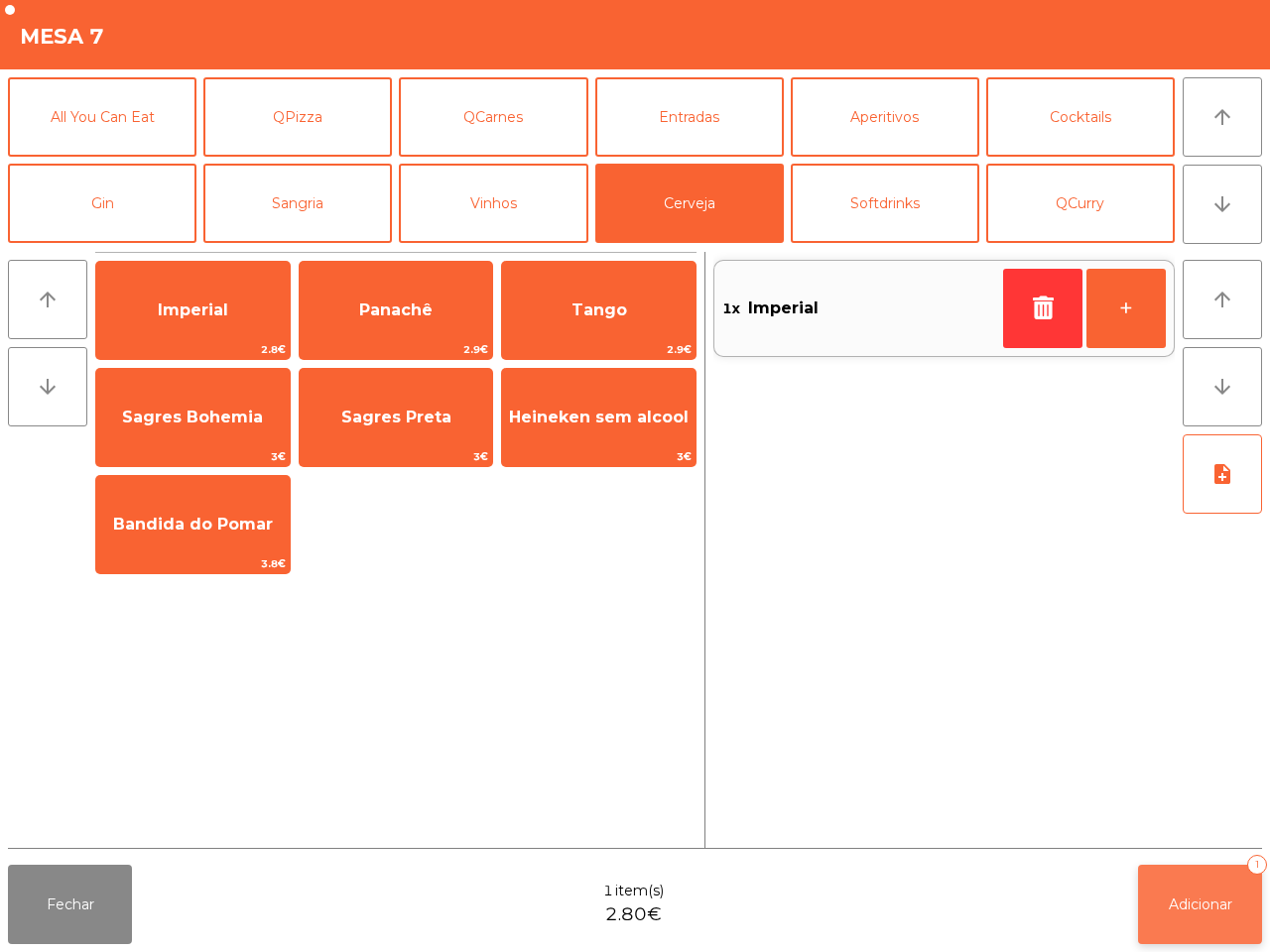 click on "Adicionar" 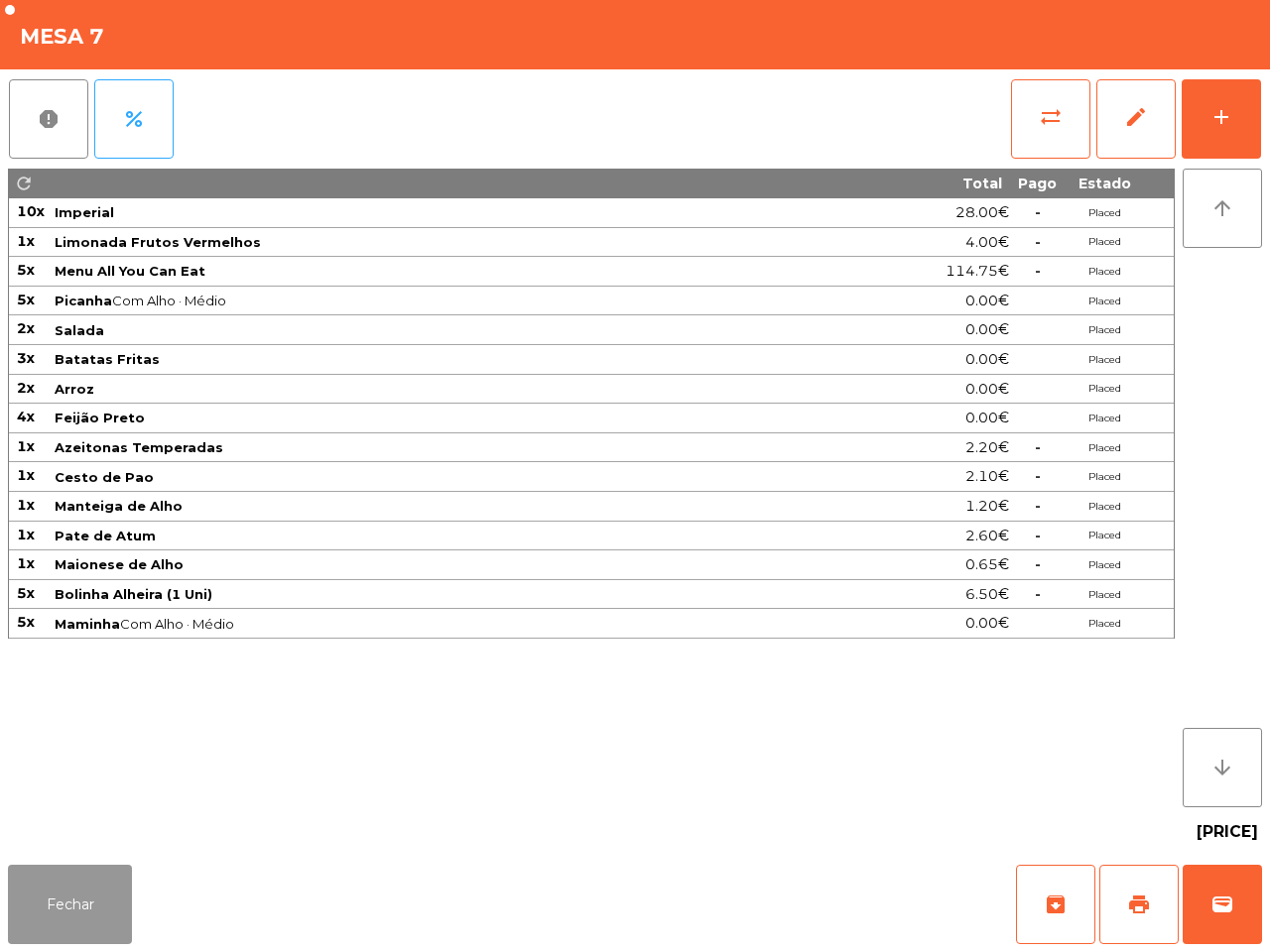 click on "Fechar" 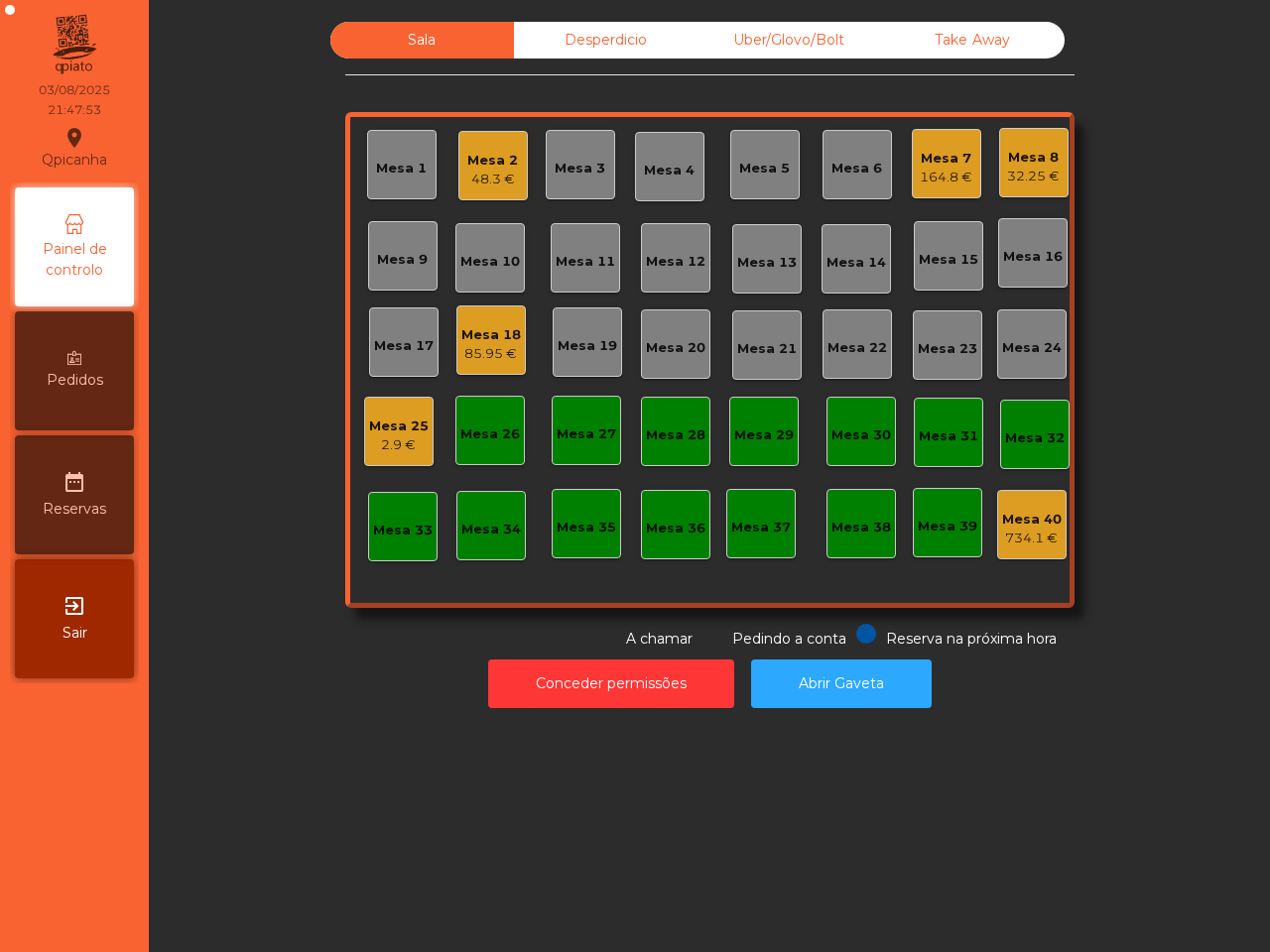 click on "Sala   Desperdicio   Uber/Glovo/Bolt   Take Away   Mesa 1   Mesa 2   Mesa 3   [PRICE]   Mesa 4   Mesa 5   Mesa 6   Mesa 7   Mesa 8   Mesa 9   Mesa 10   Mesa 11   Mesa 12   Mesa 13   Mesa 14   Mesa 15   Mesa 16   Mesa 17   Mesa 18   Mesa 19   Mesa 20   Mesa 21   Mesa 22   Mesa 23   Mesa 24   Mesa 25   [PRICE]  Reserva na próxima hora Pedindo a conta A chamar  Conceder permissões   Abrir Gaveta" 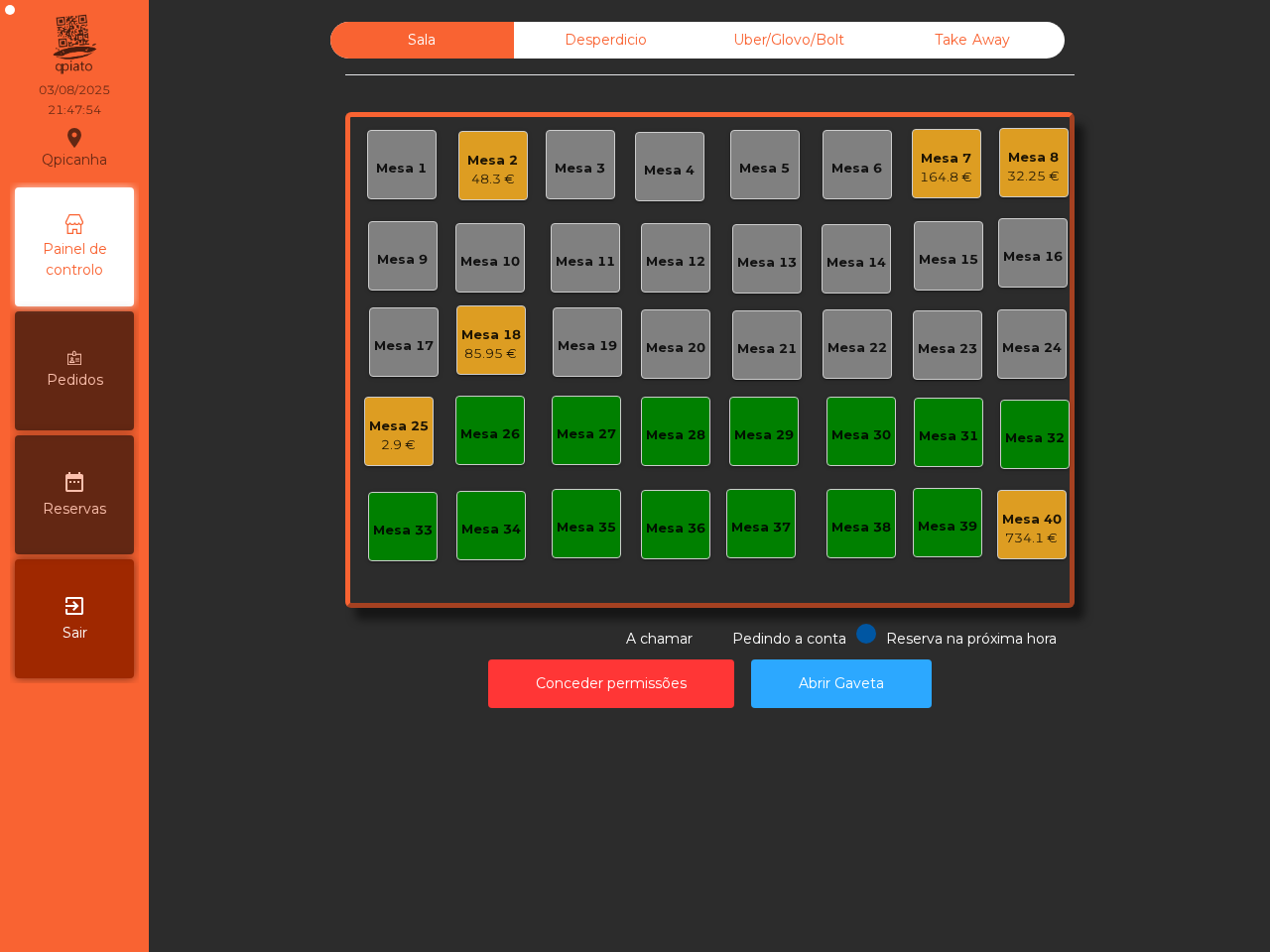 click on "32.25 €" 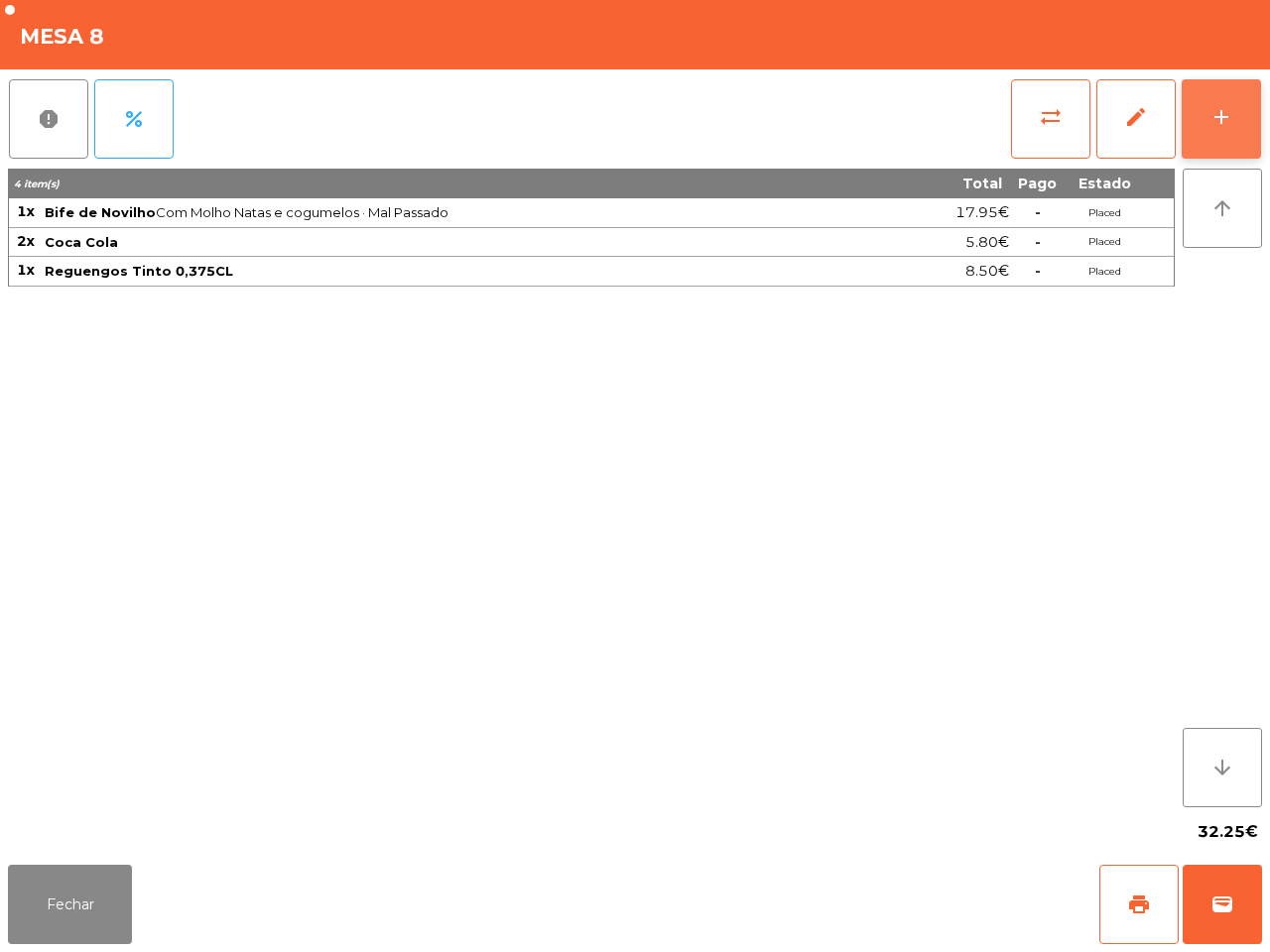 click on "add" 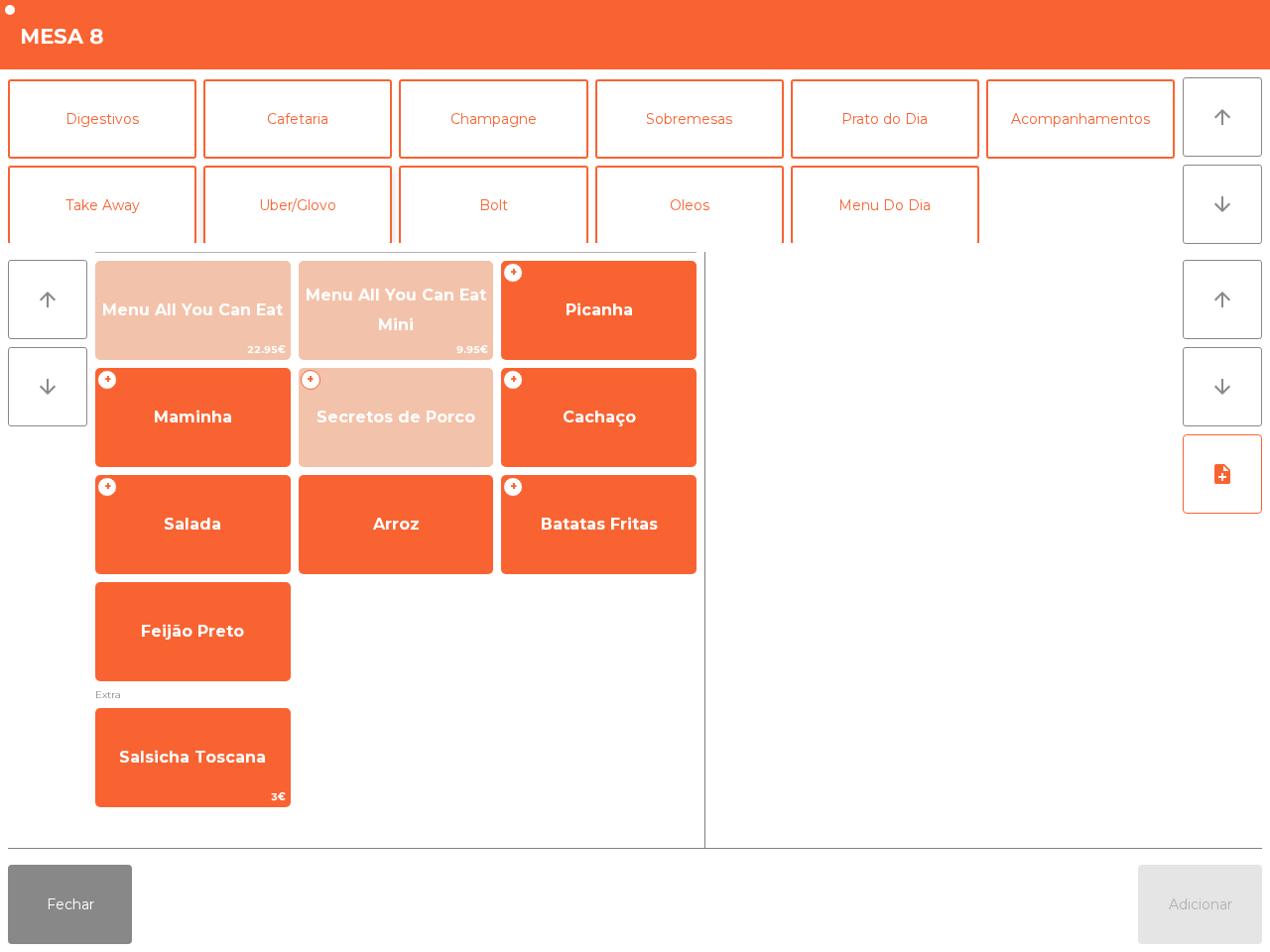 scroll, scrollTop: 172, scrollLeft: 0, axis: vertical 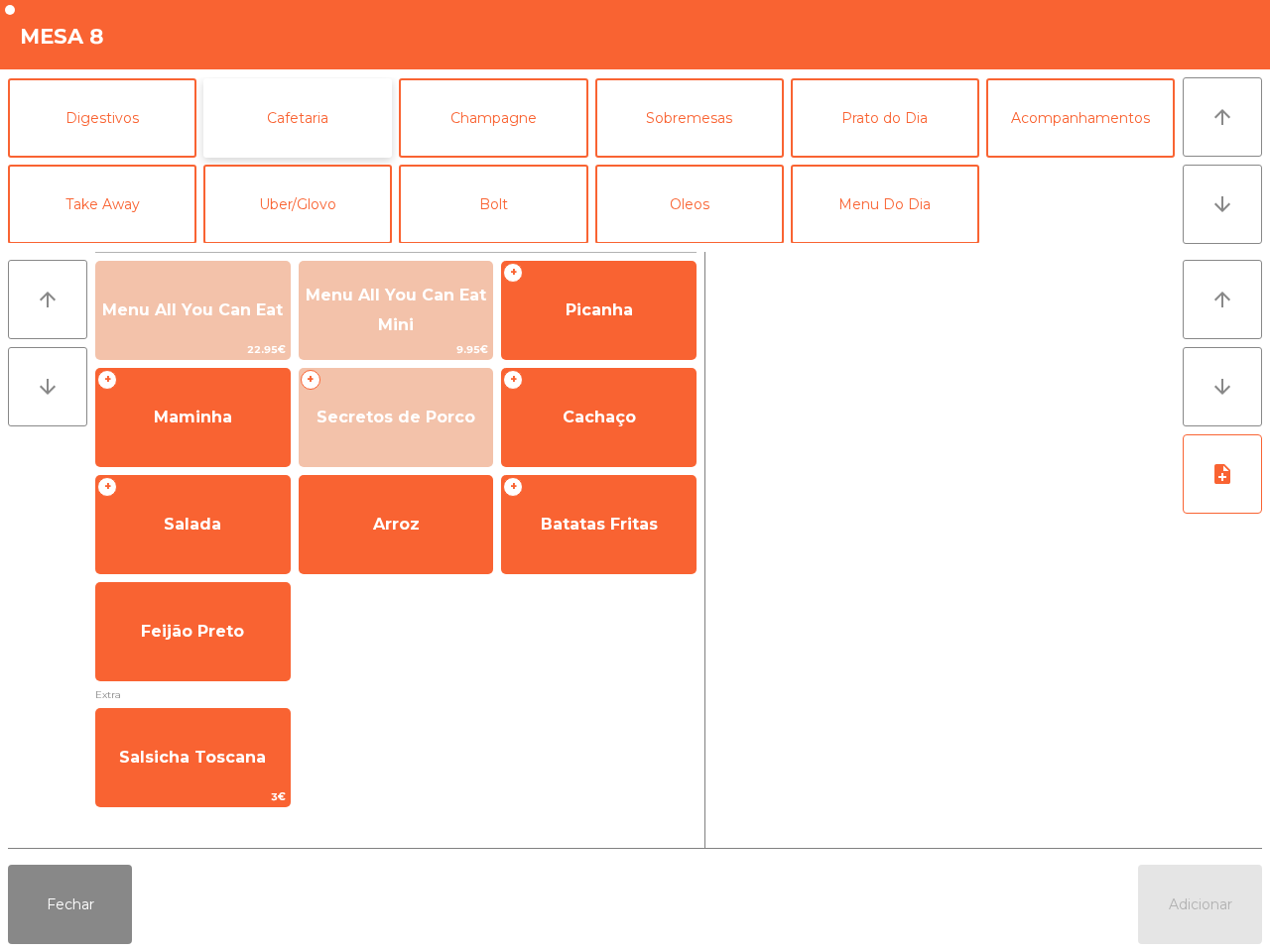 click on "Cafetaria" 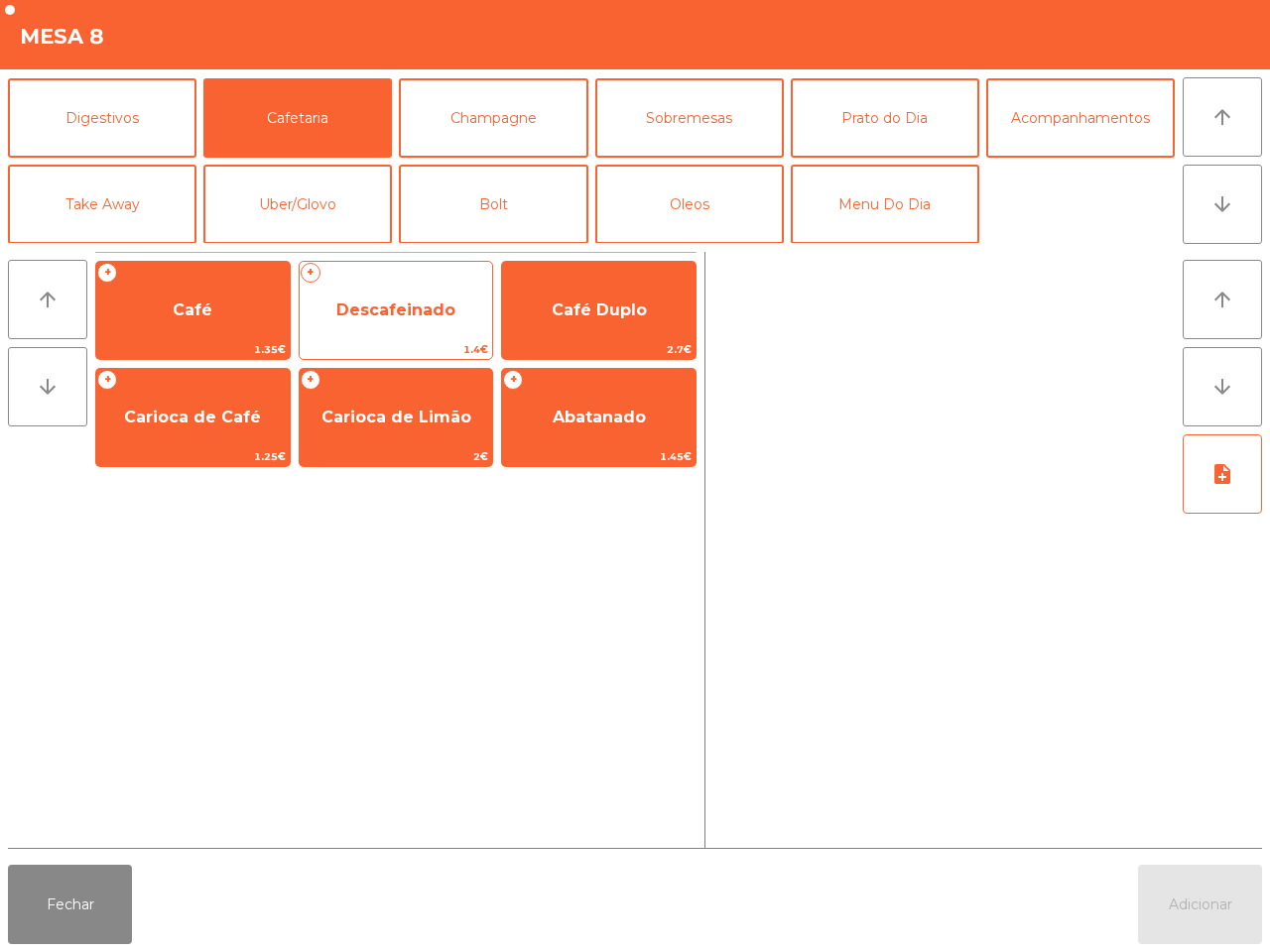 click on "Descafeinado" 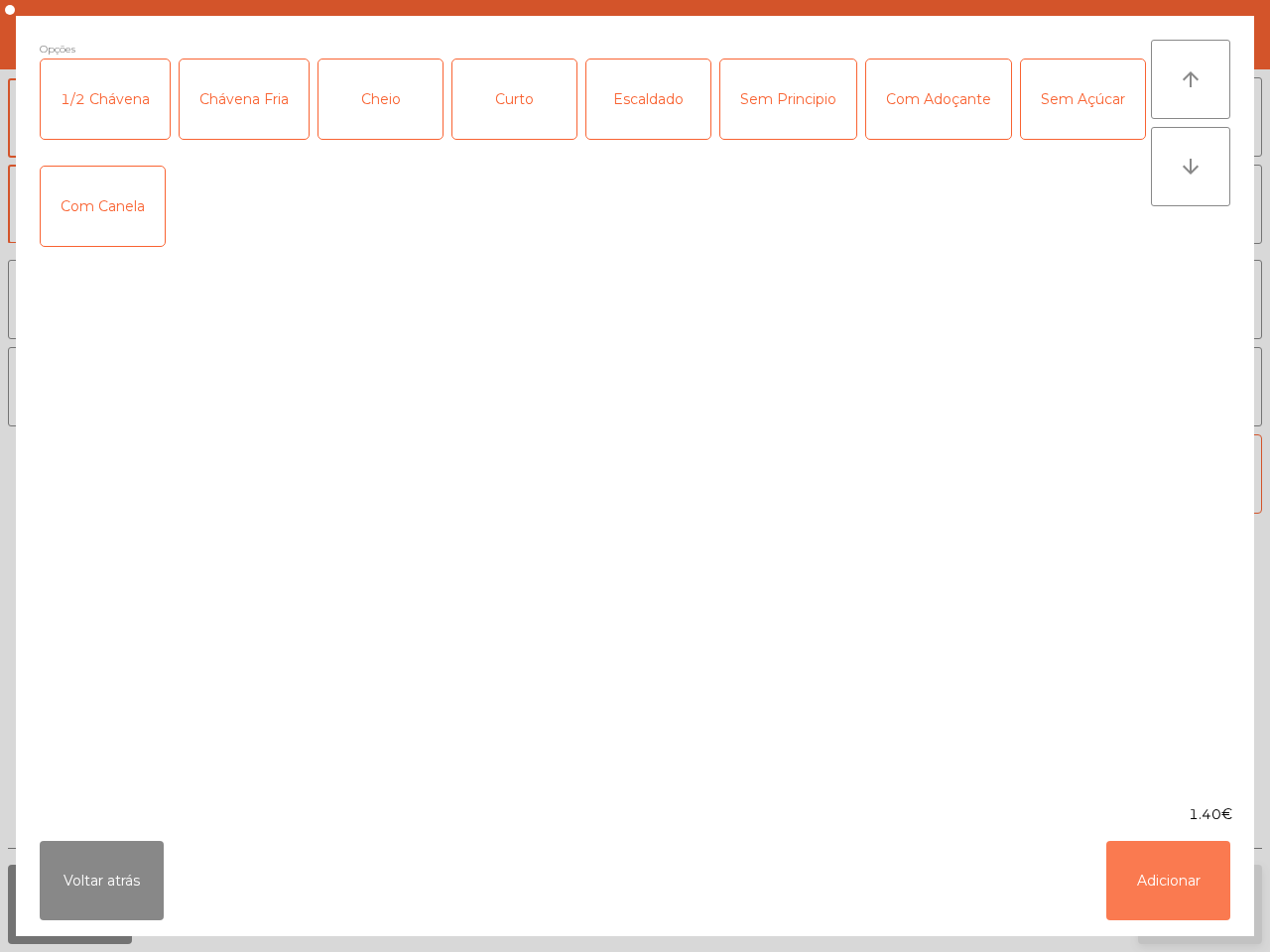 click on "Adicionar" 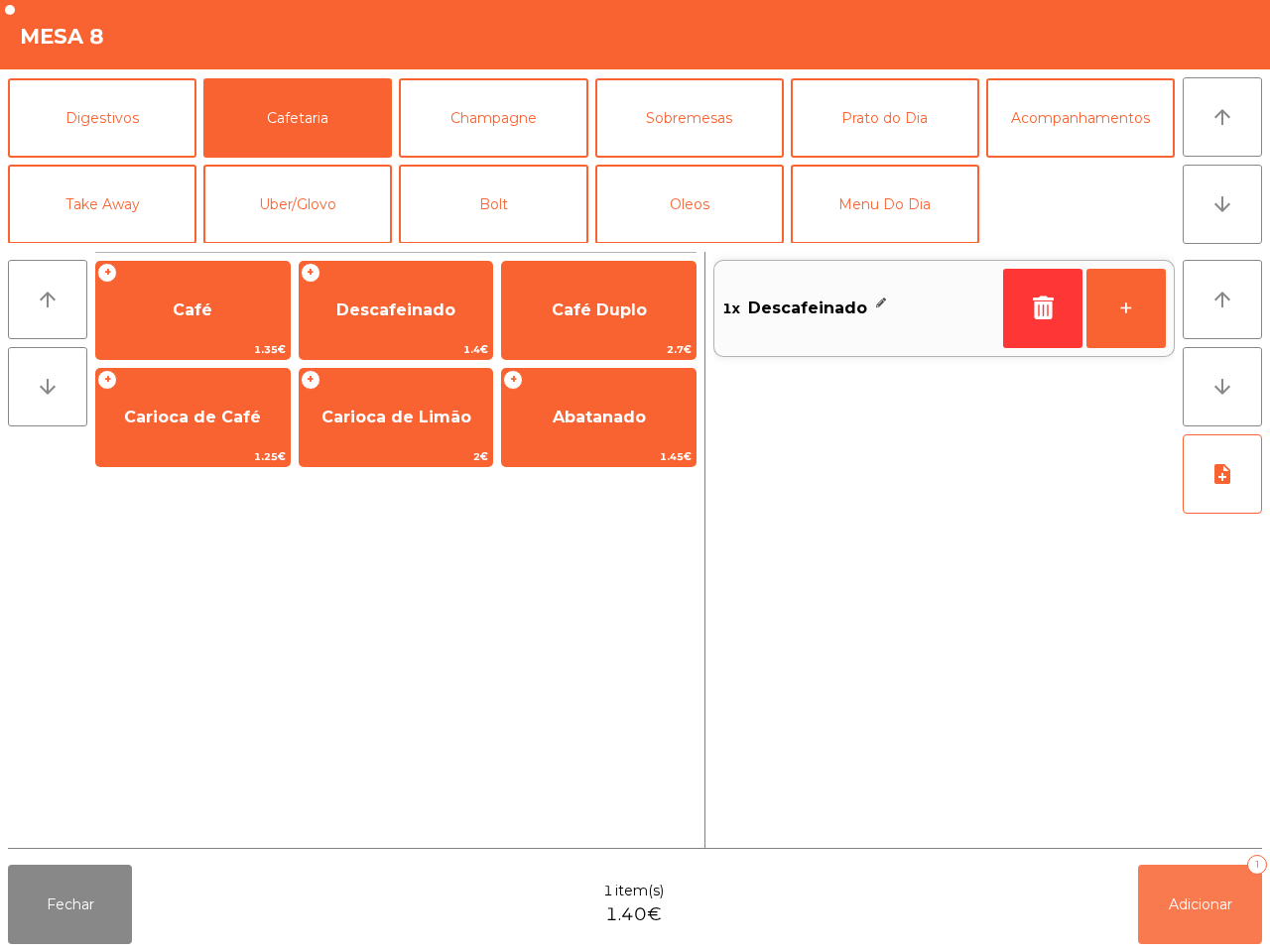 click on "Adicionar" 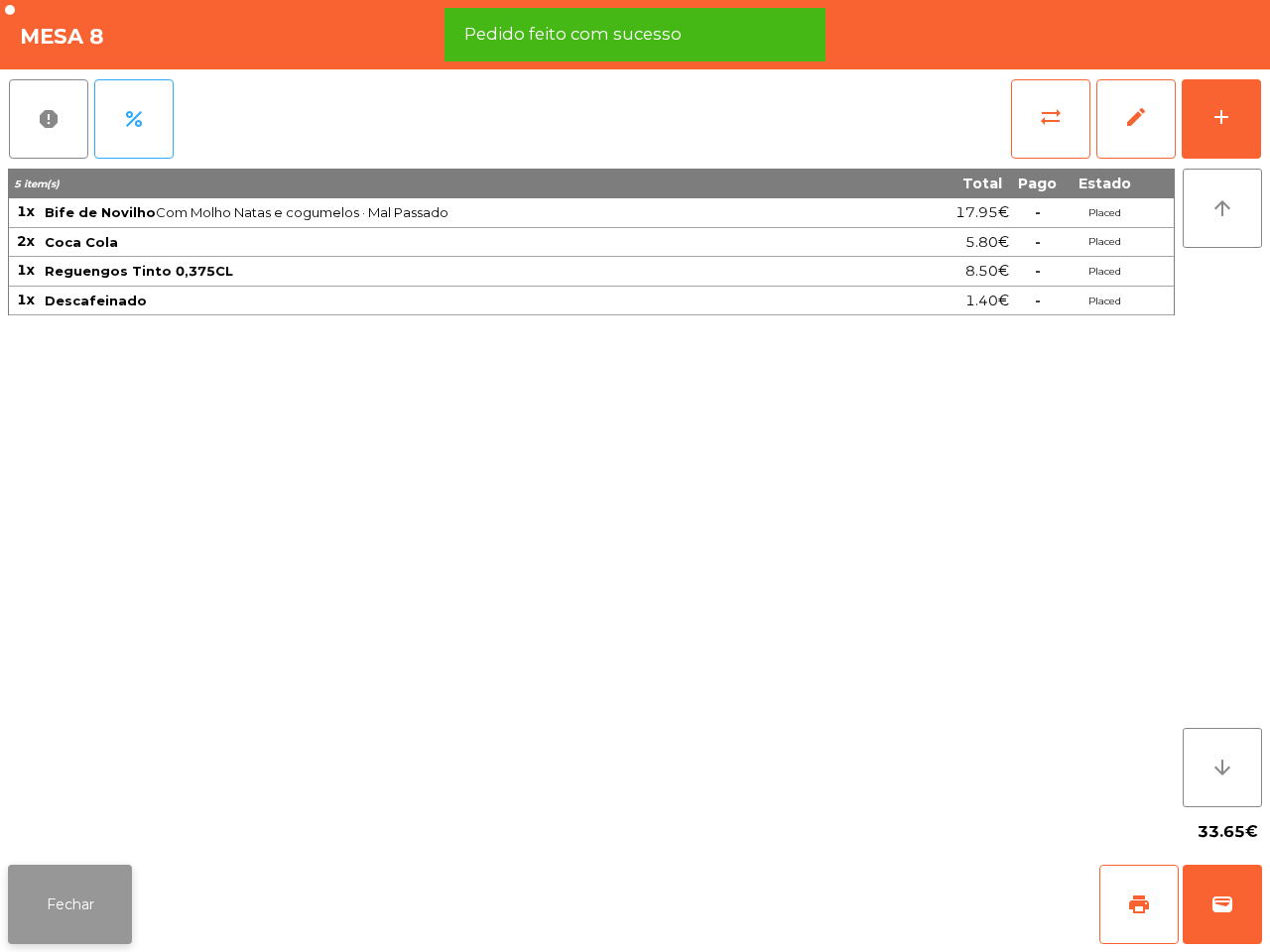 click on "Fechar" 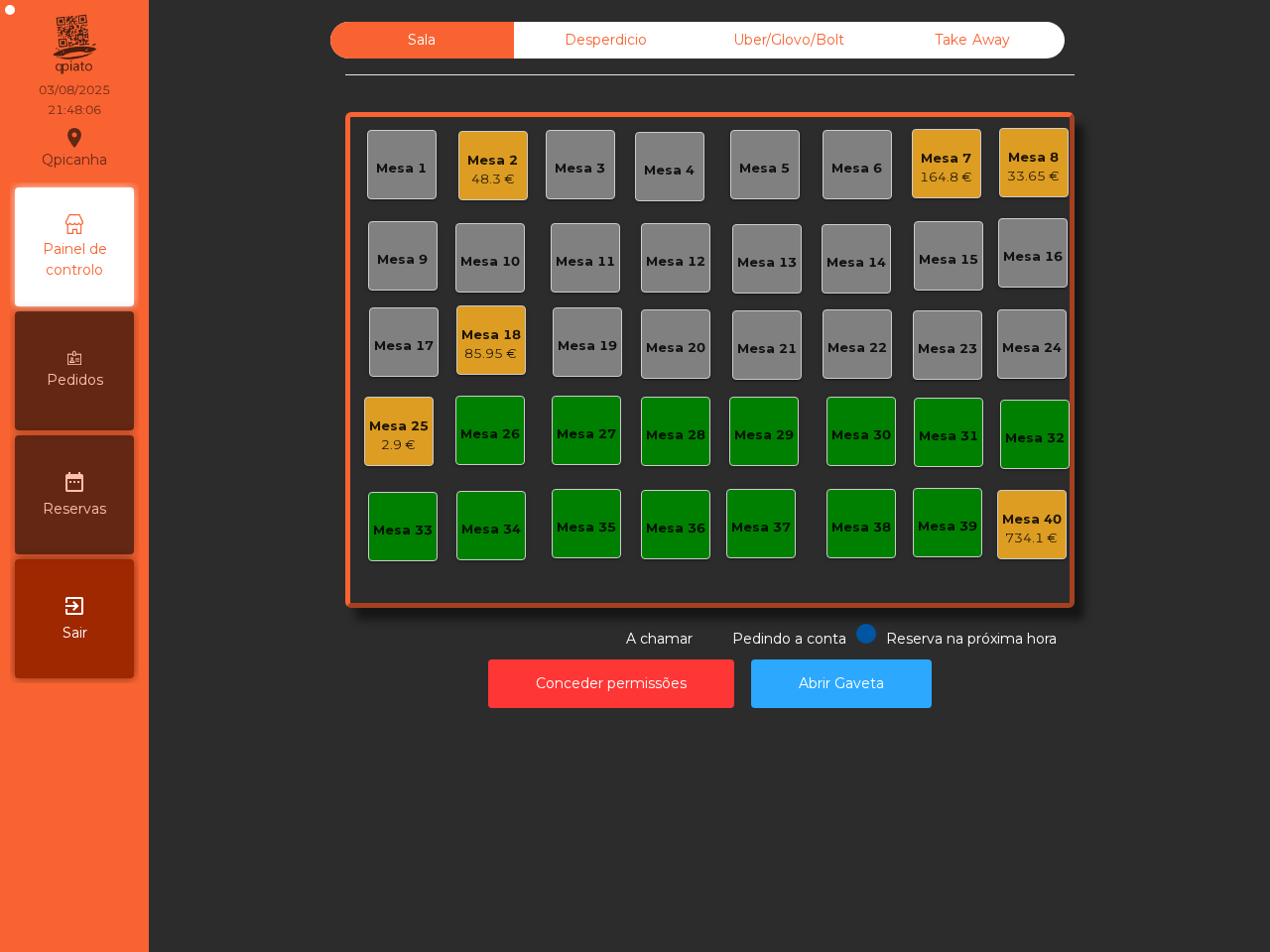 click on "33.65 €" 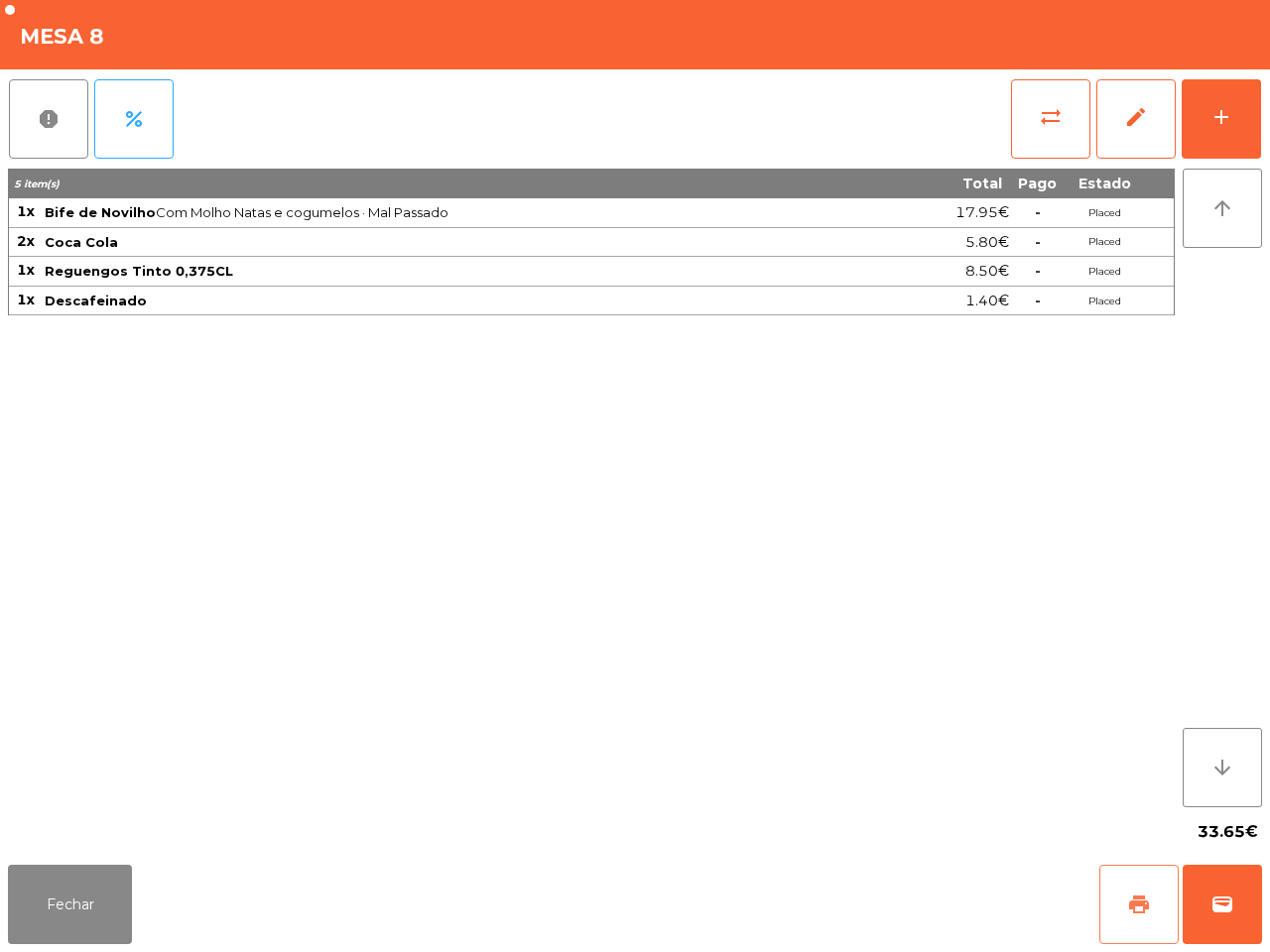 click on "print" 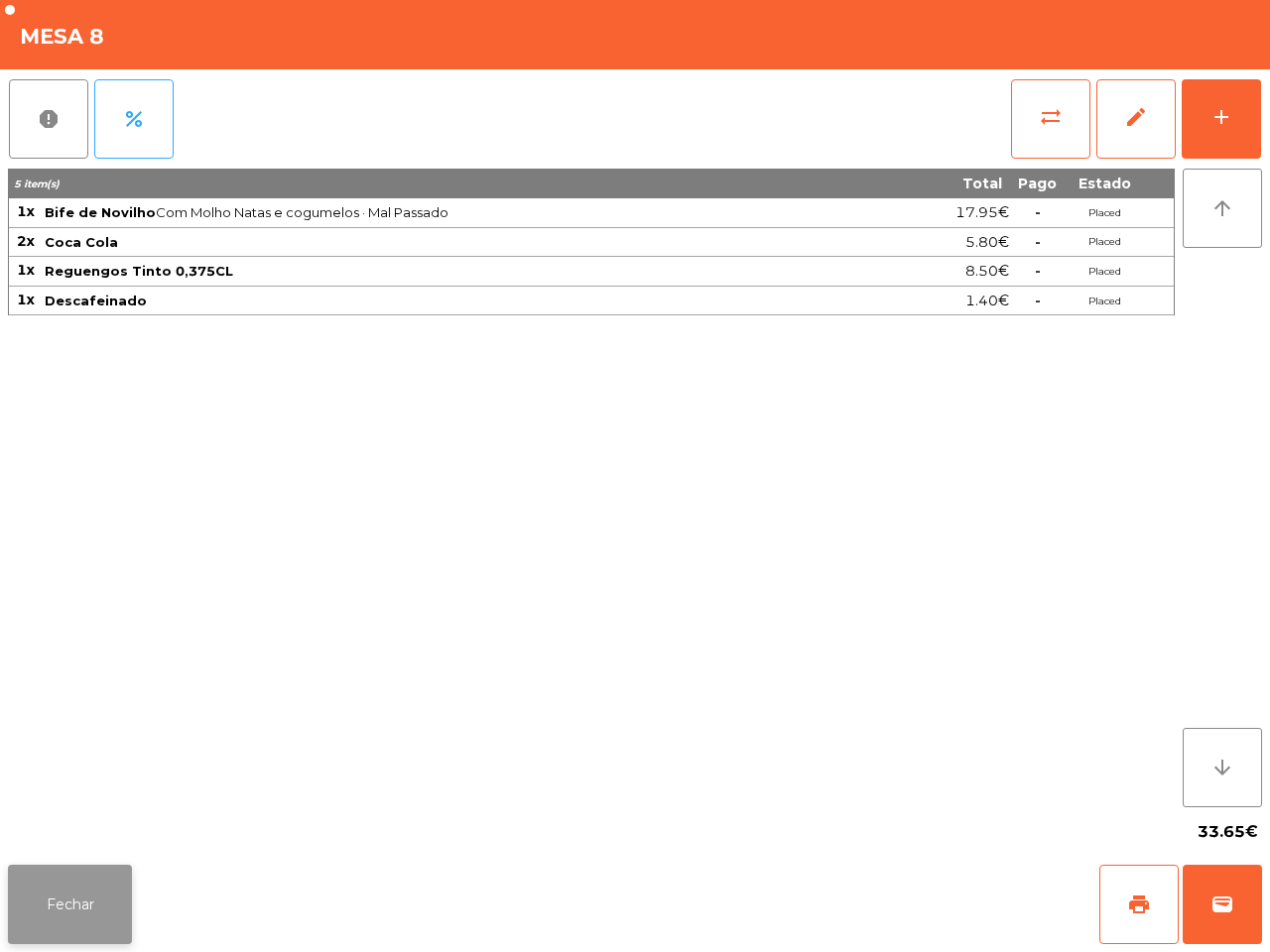 click on "Fechar" 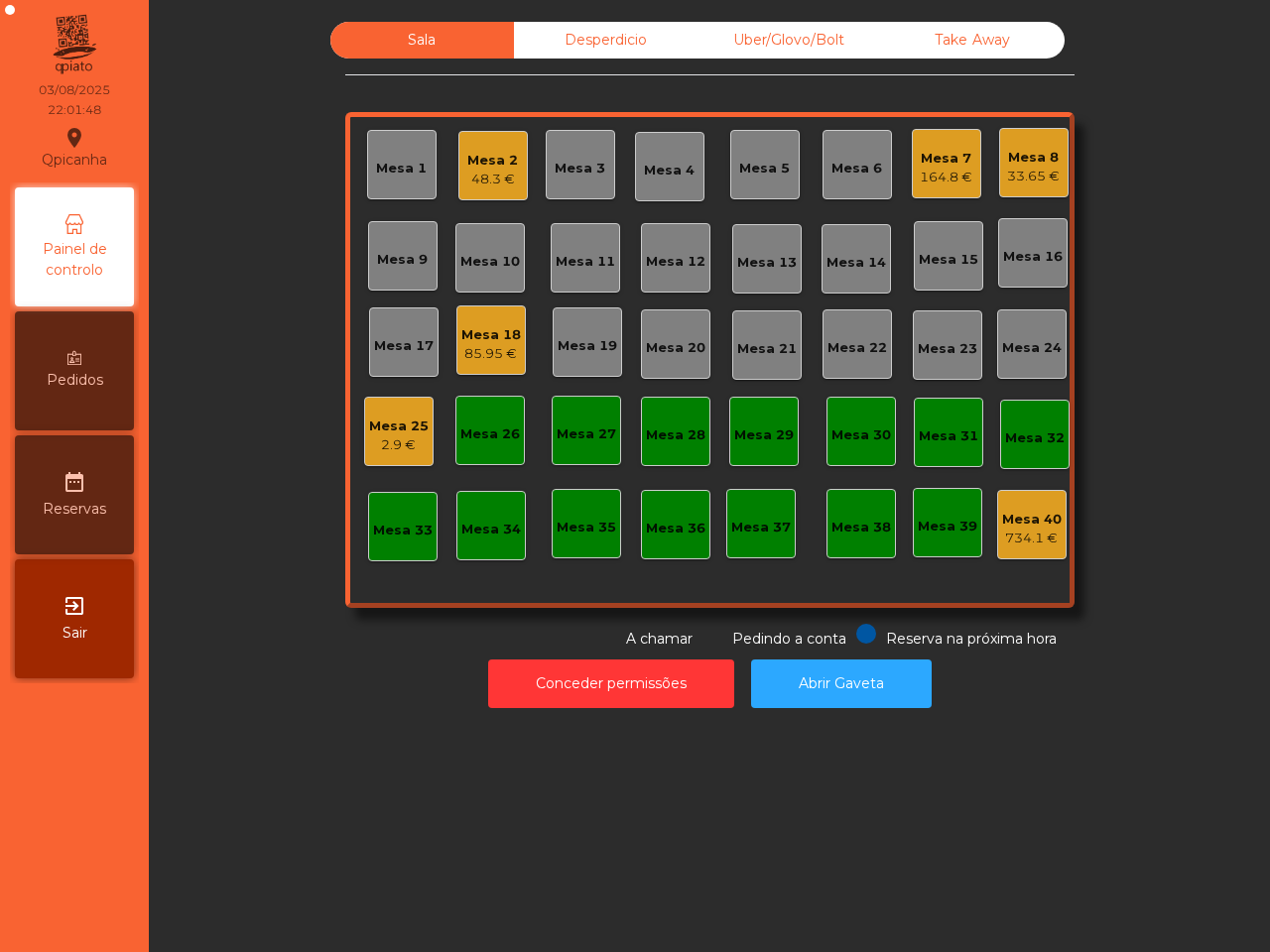 click on "164.8 €" 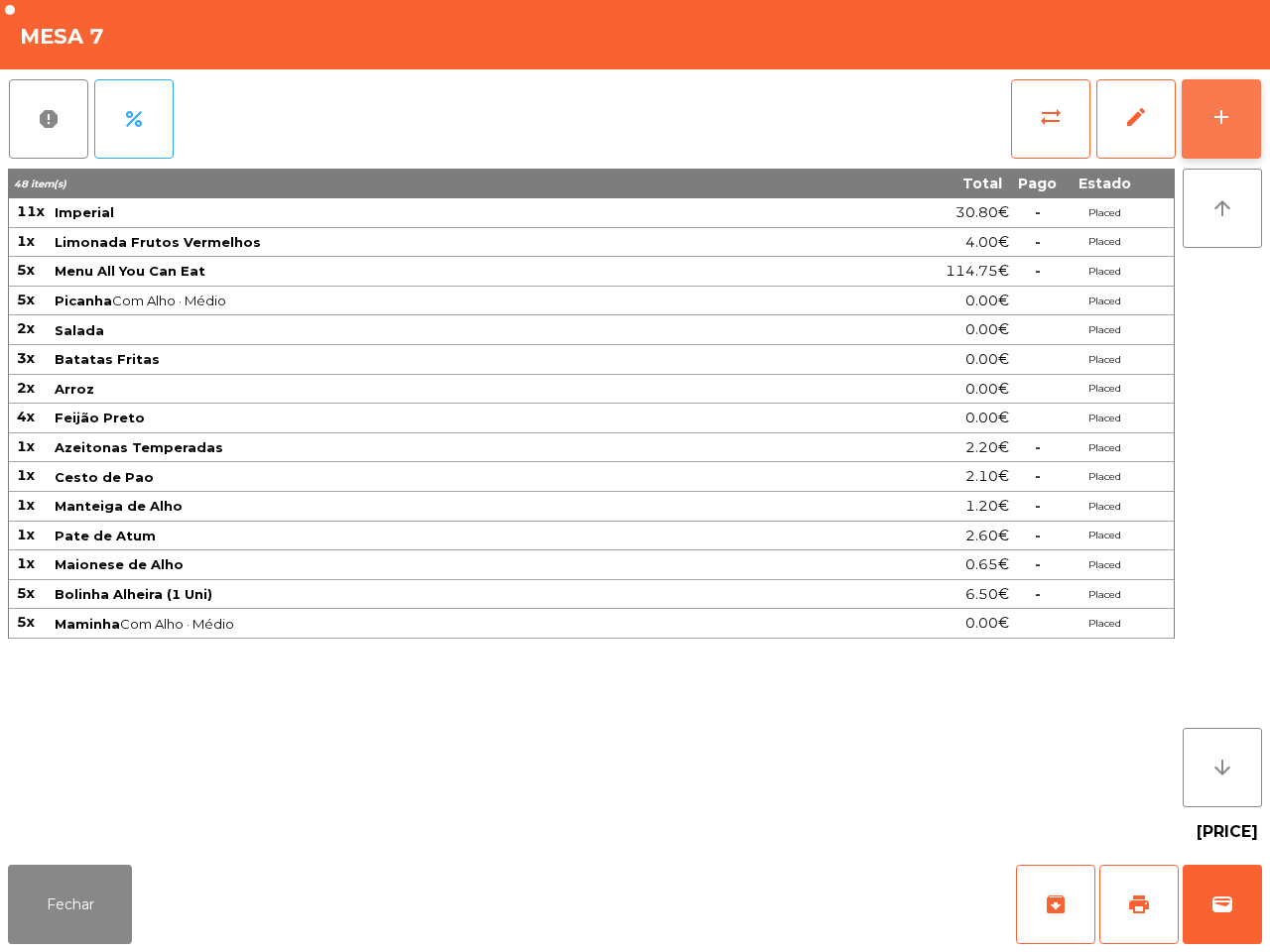 click on "add" 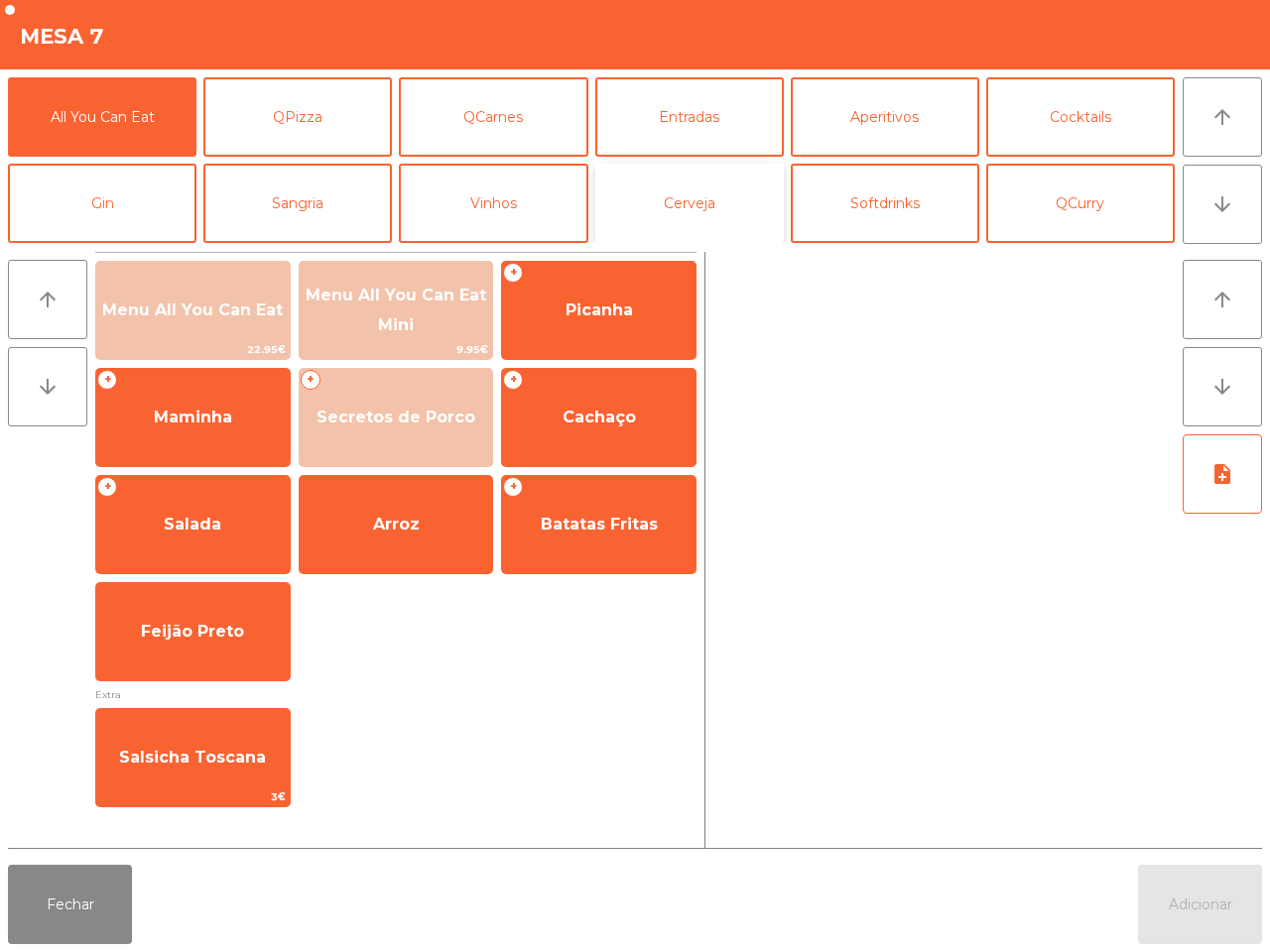 click on "Cerveja" 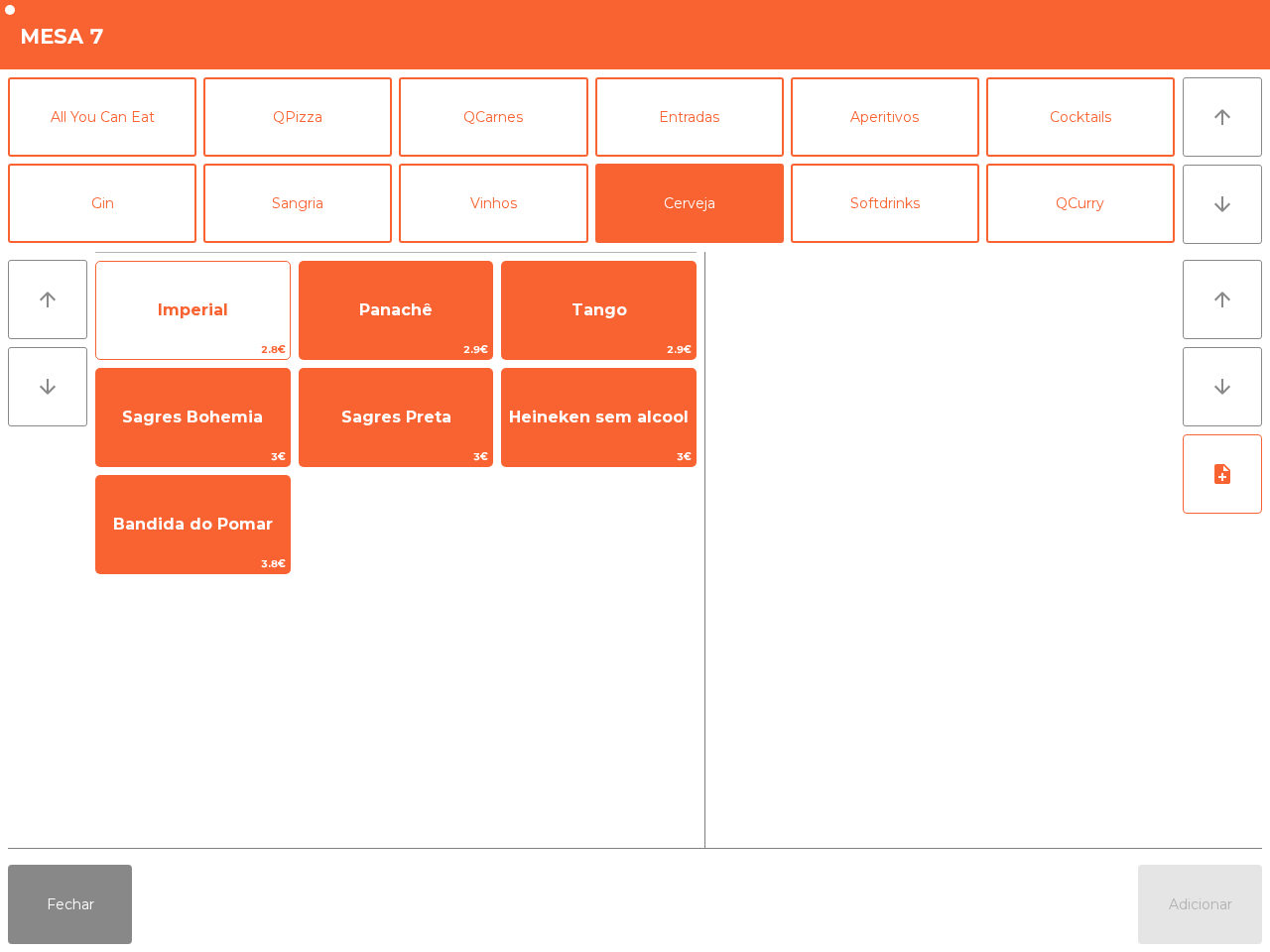 click on "Imperial" 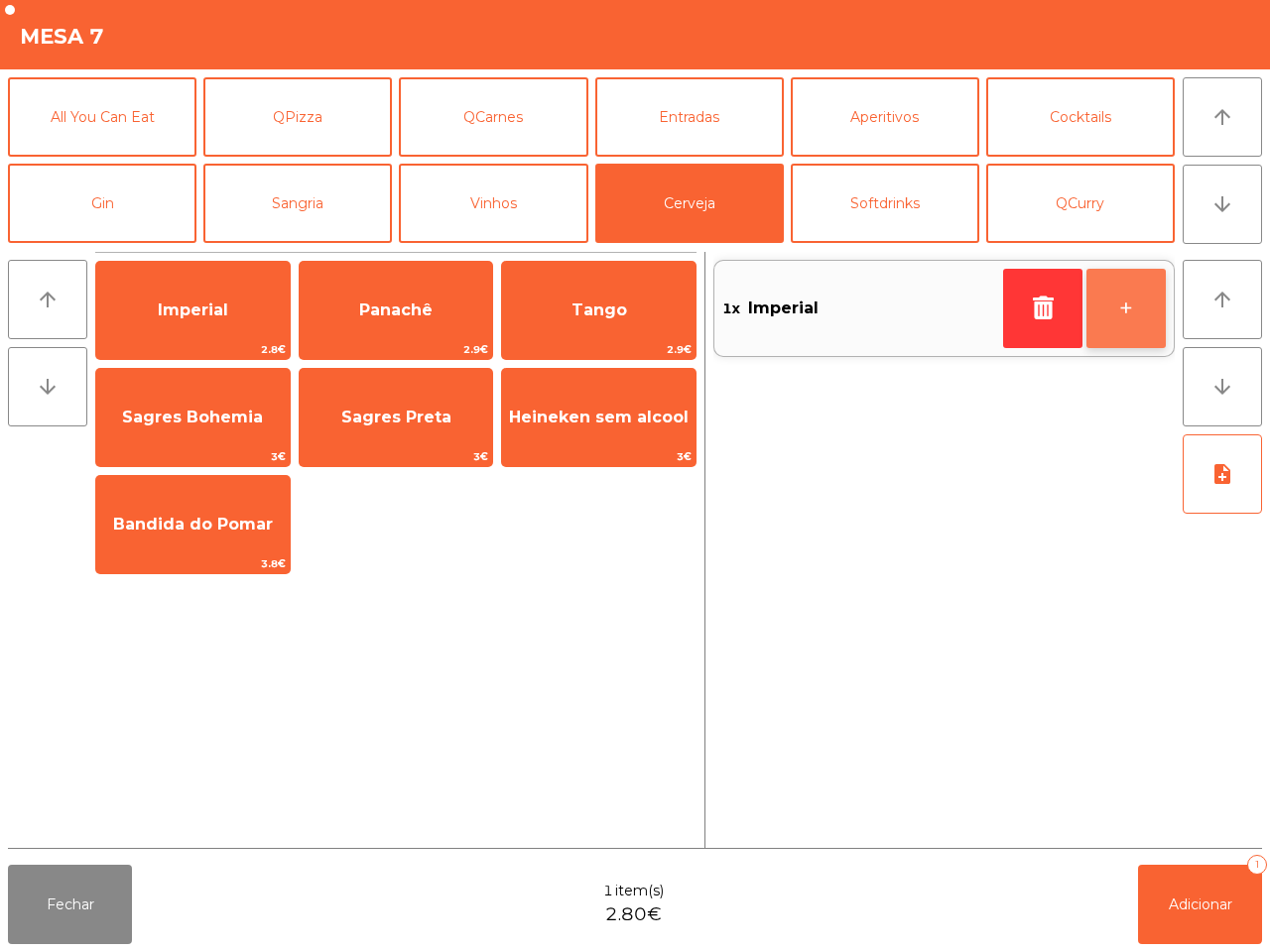 click on "+" 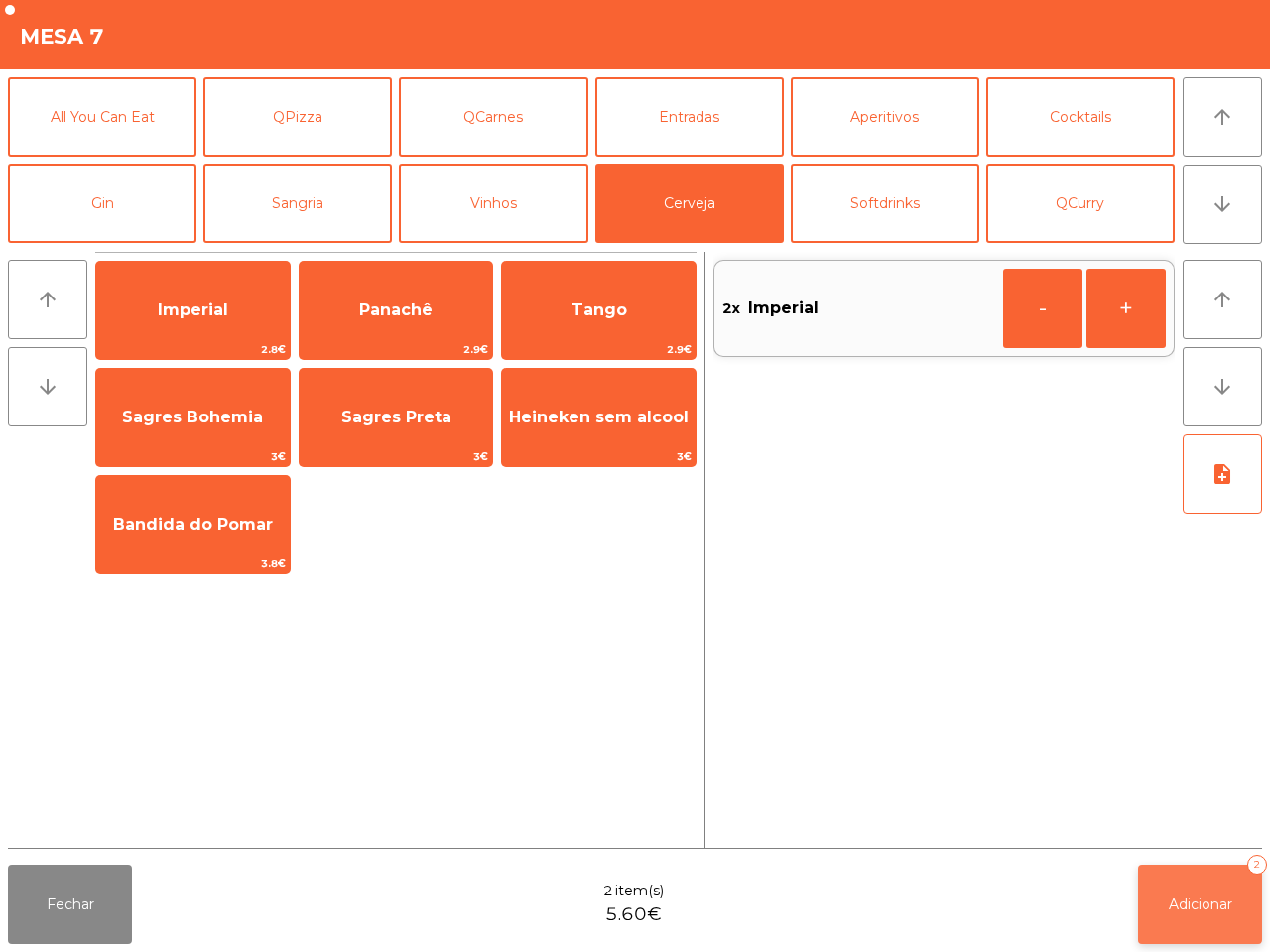 click on "Adicionar" 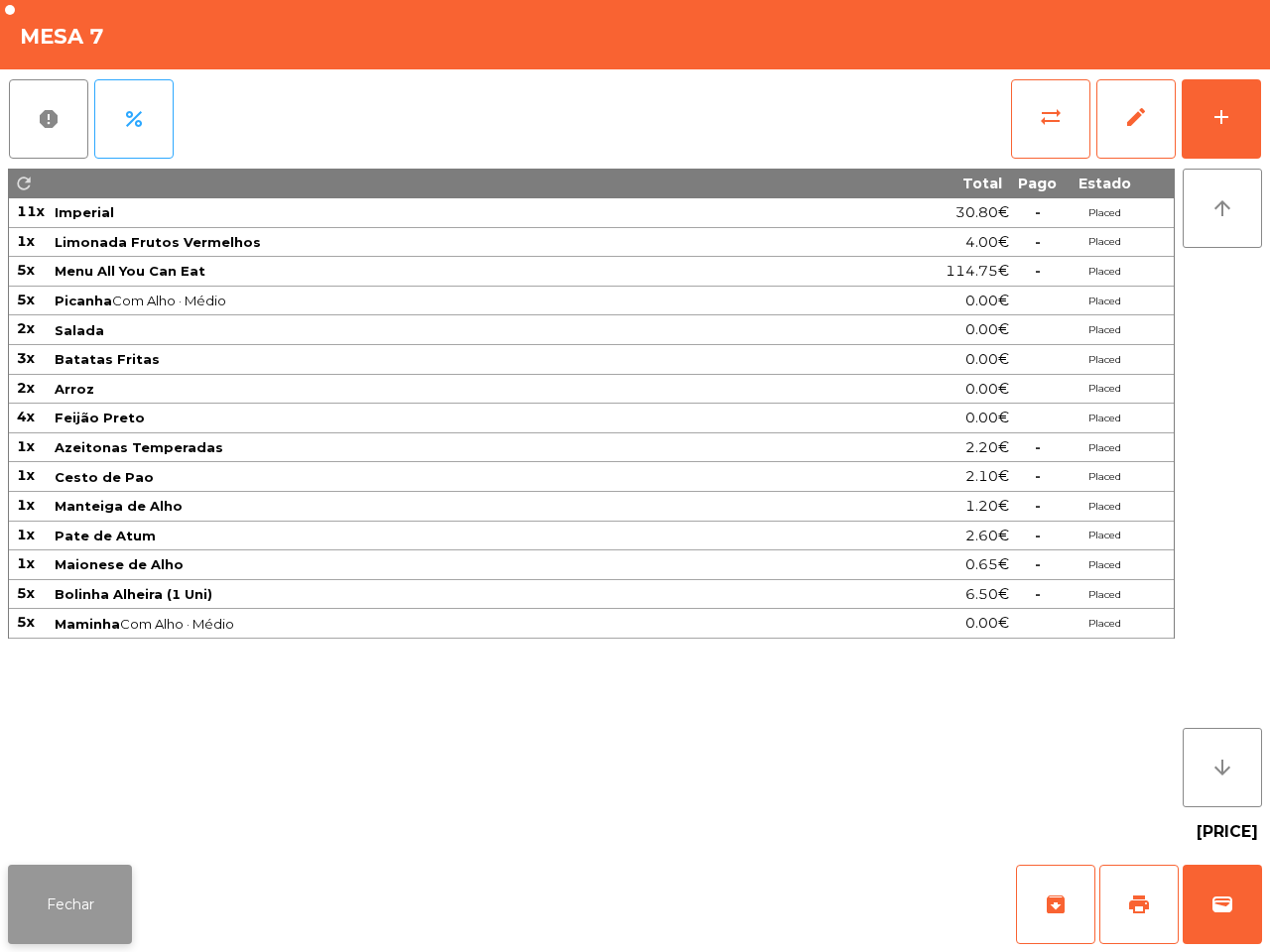 click on "Fechar" 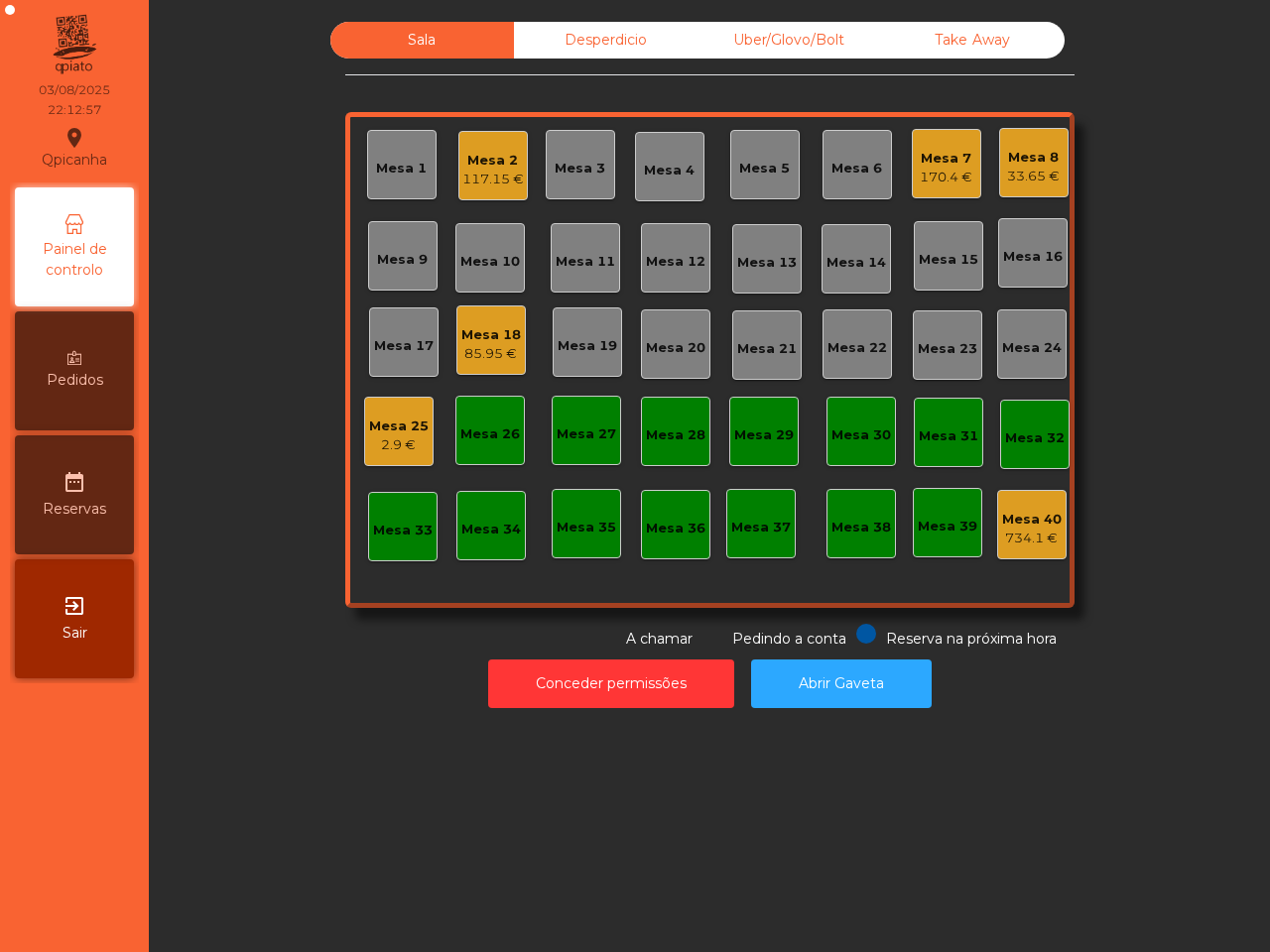 click on "Mesa 18" 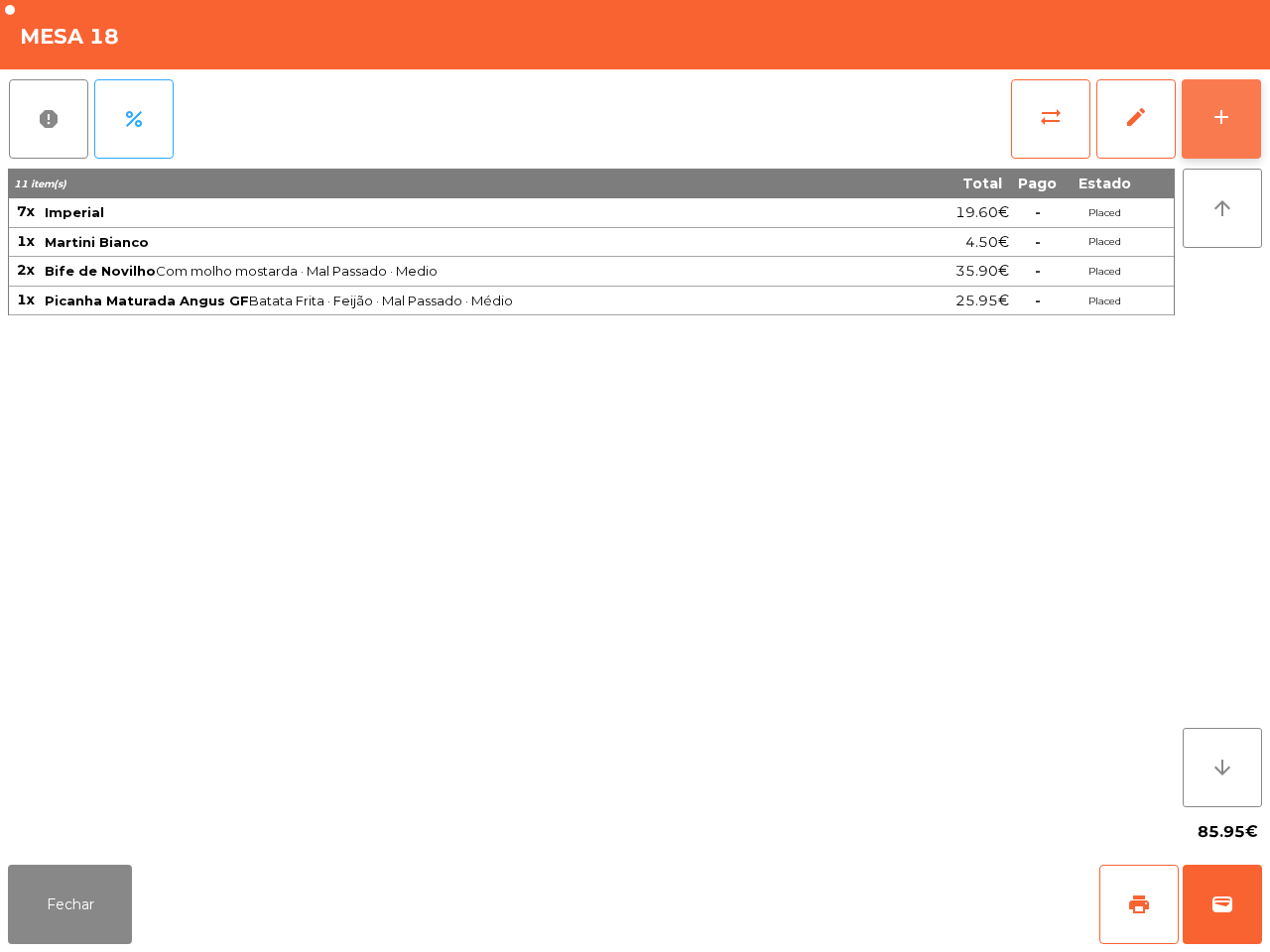 click on "add" 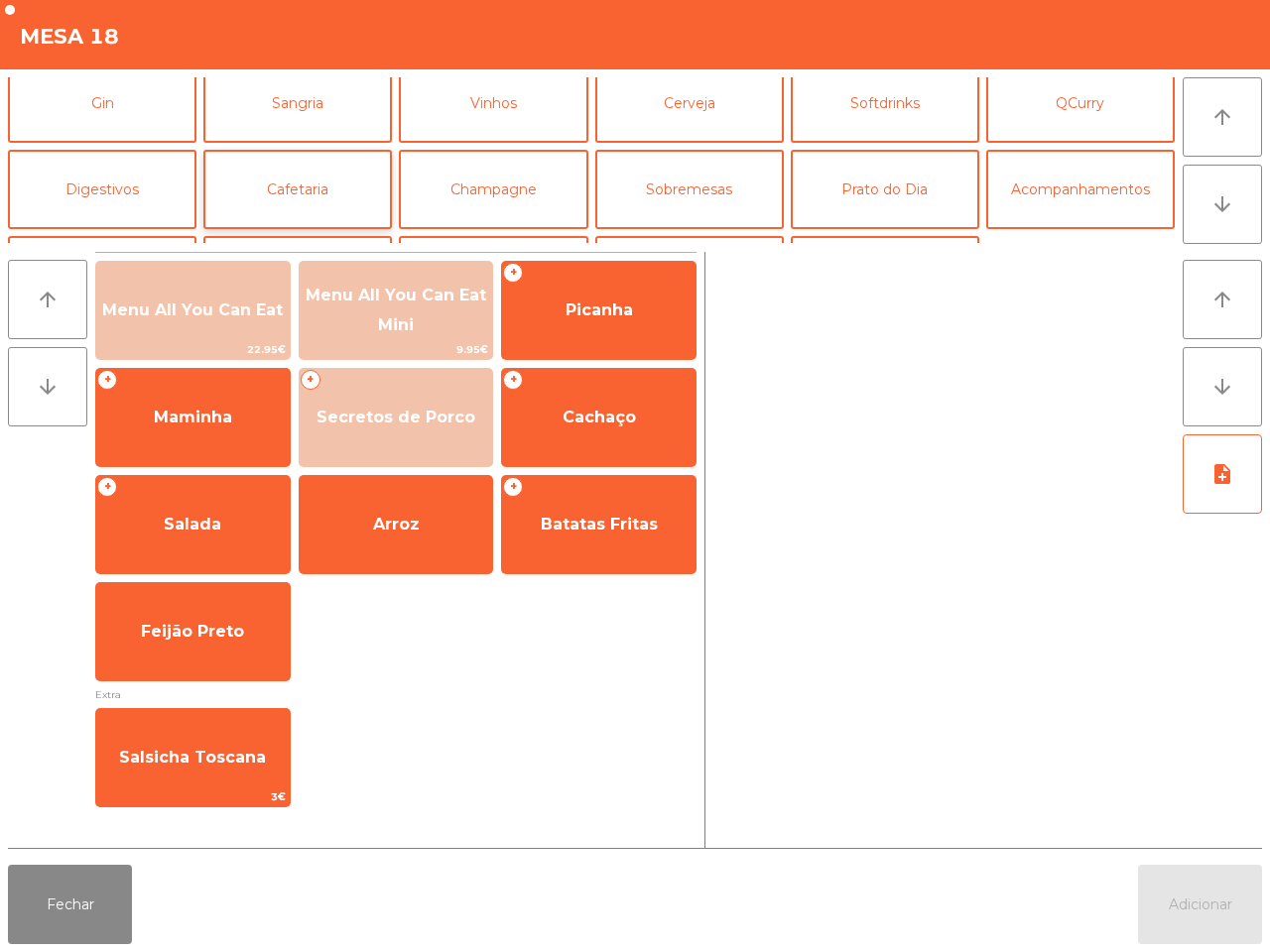 scroll, scrollTop: 124, scrollLeft: 0, axis: vertical 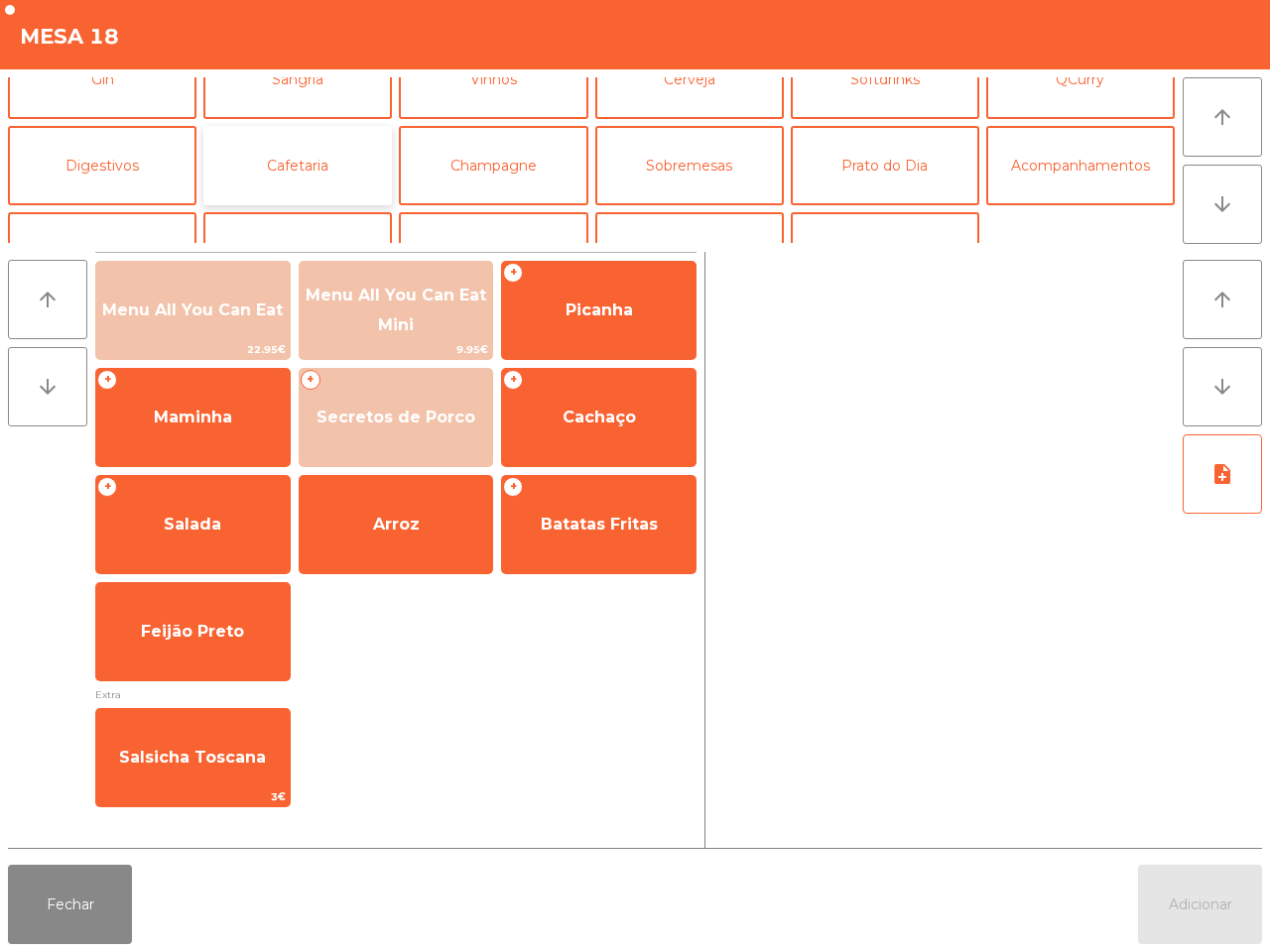 click on "Cafetaria" 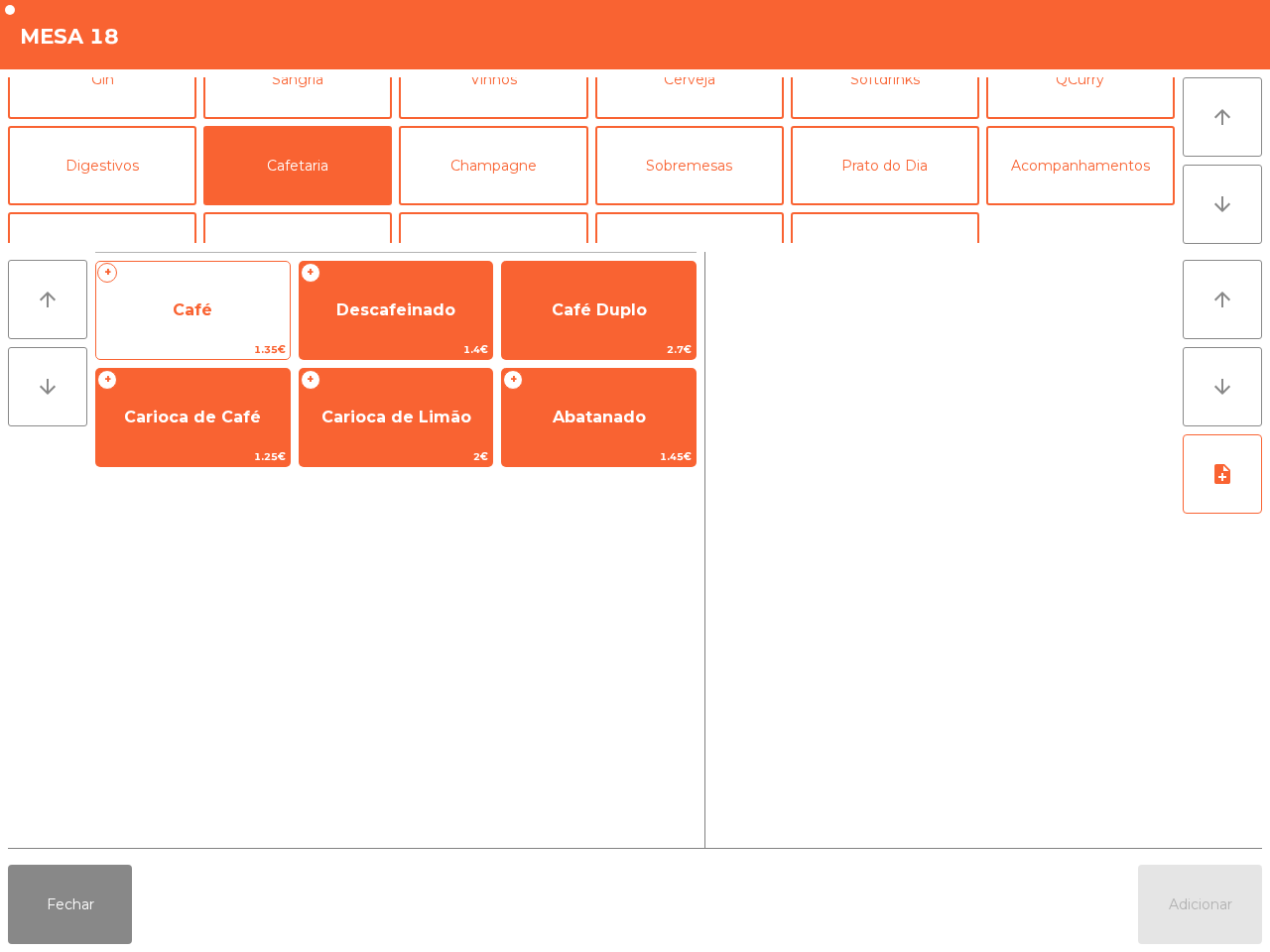click on "Café" 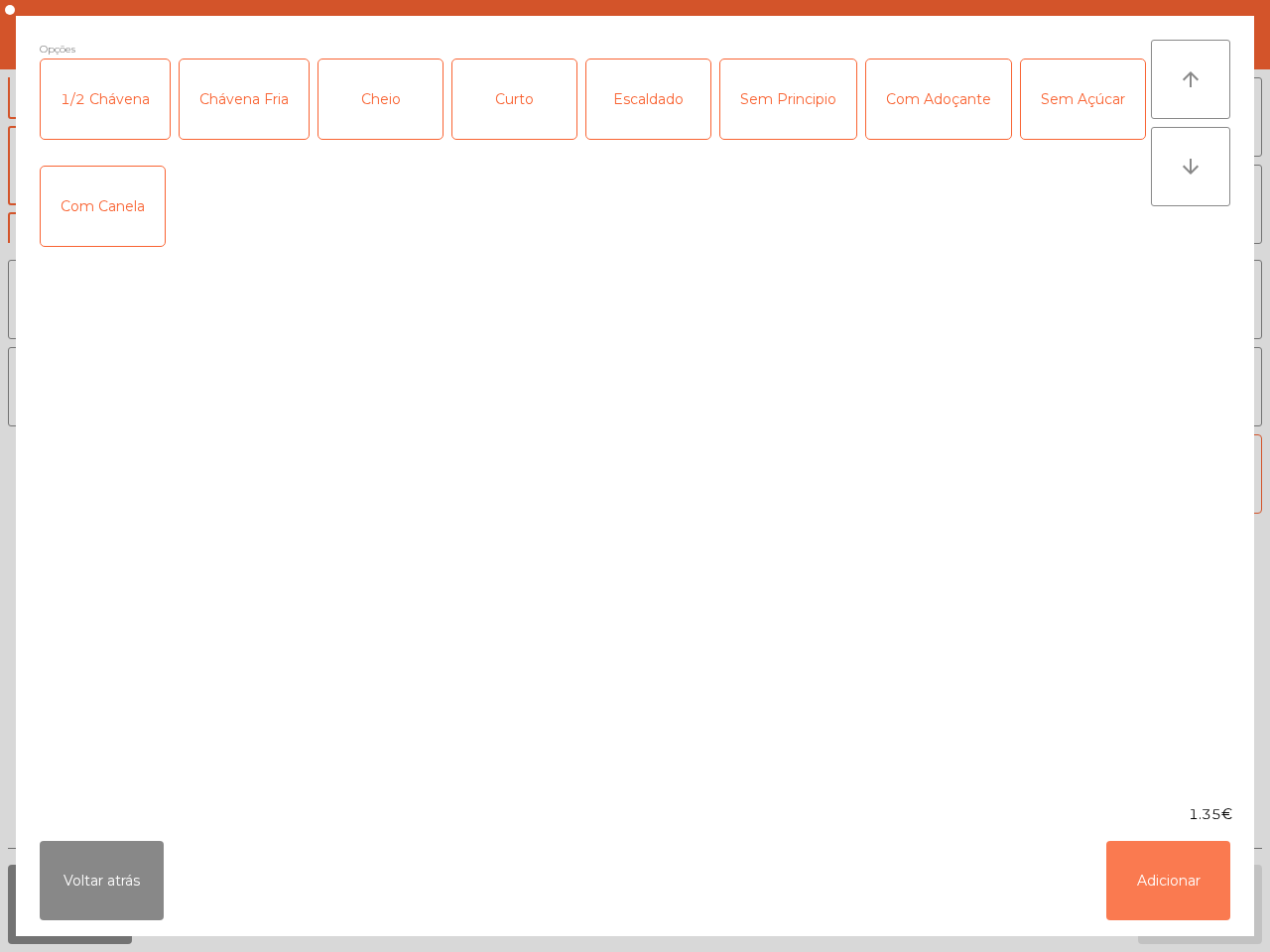 click on "Adicionar" 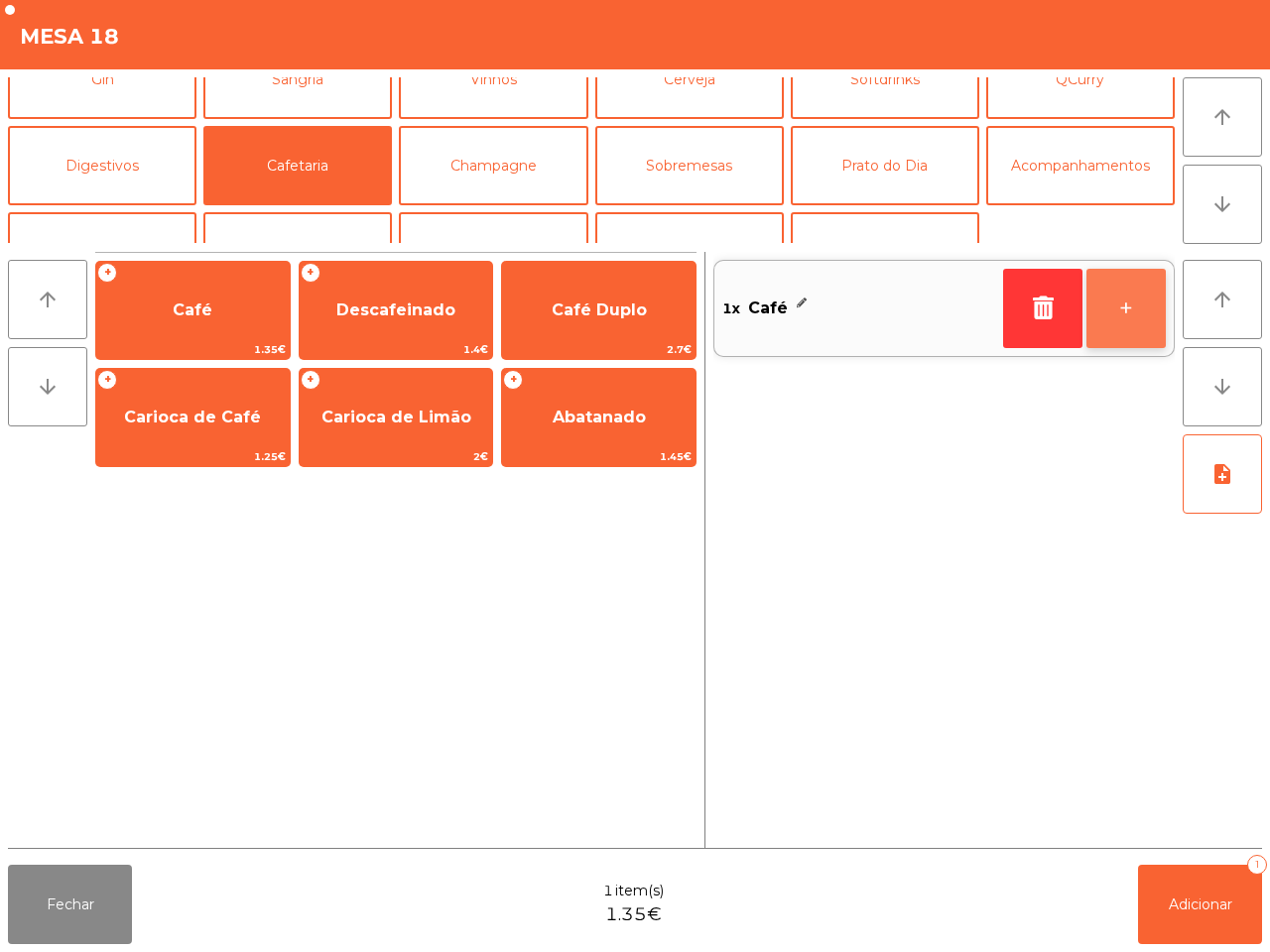 click on "+" 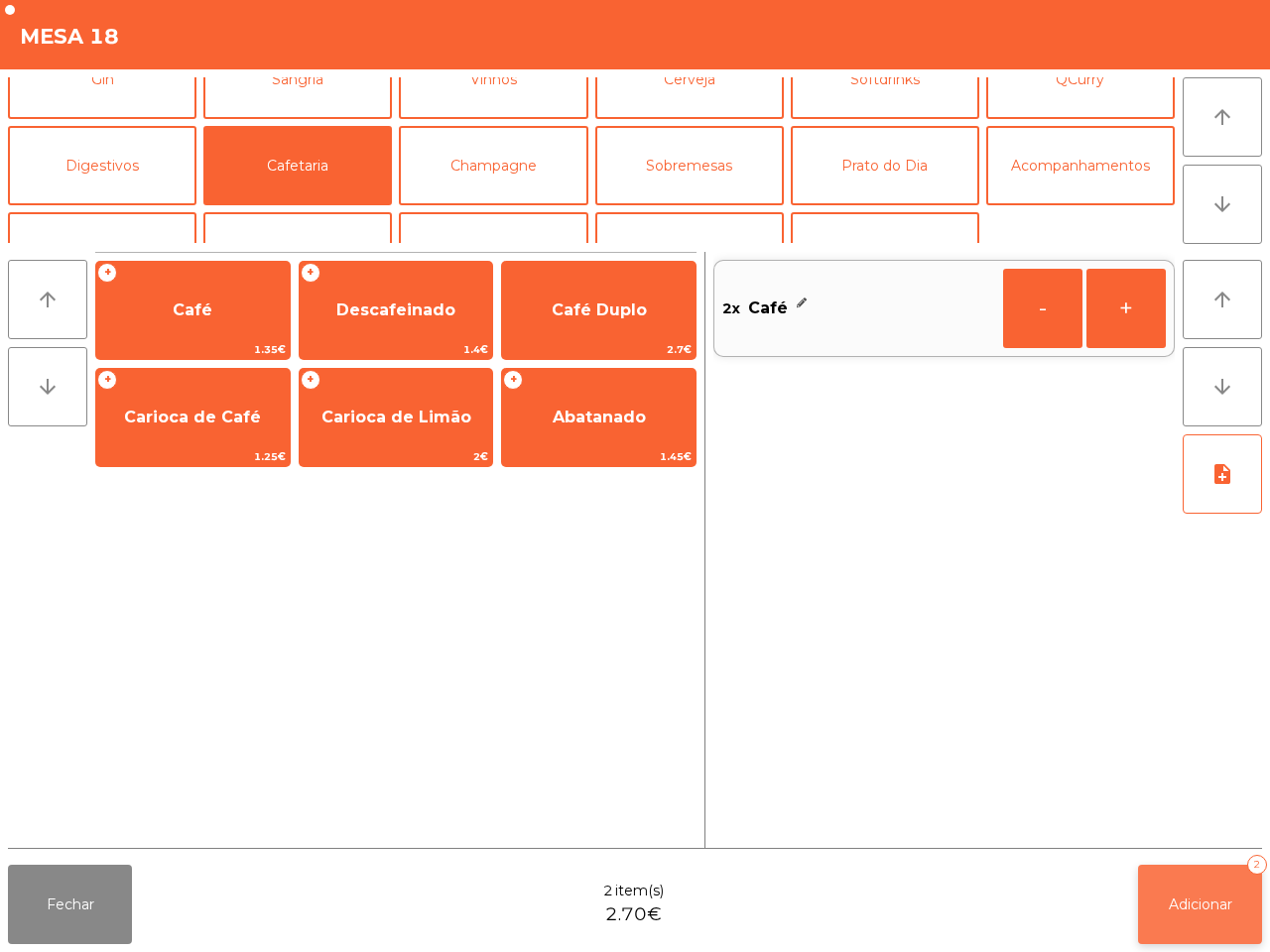 click on "Adicionar   2" 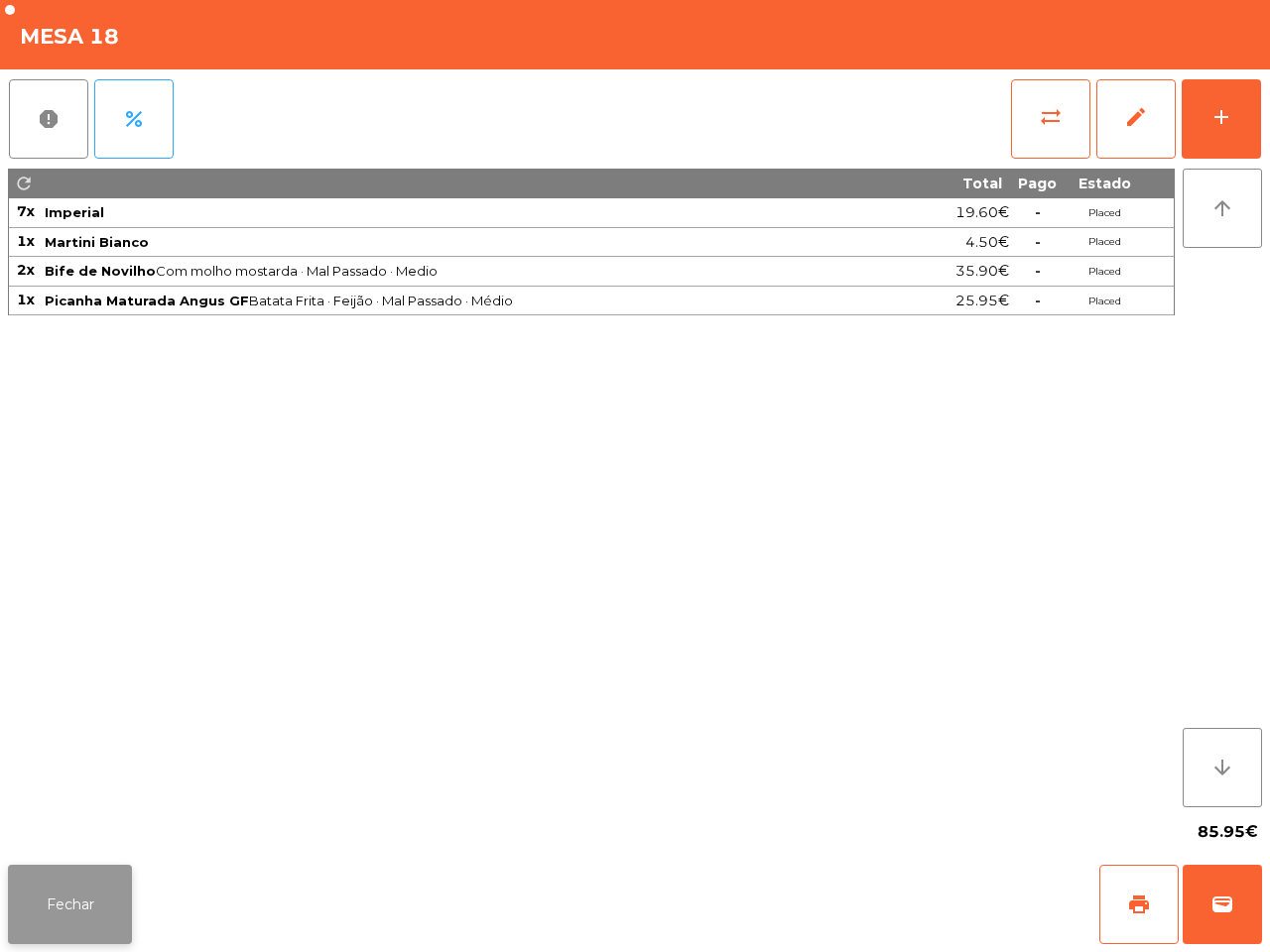 click on "Fechar" 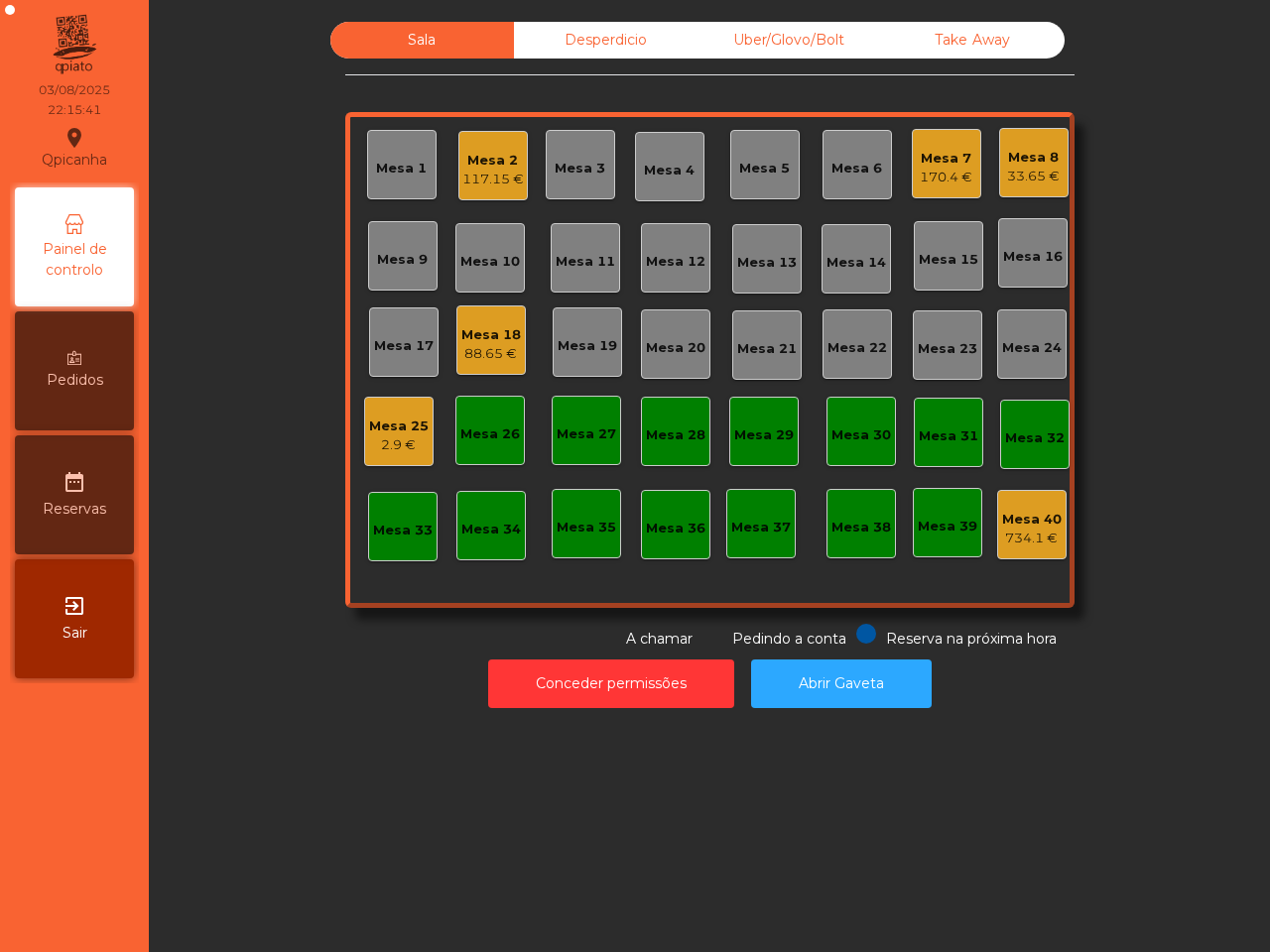 drag, startPoint x: 104, startPoint y: 910, endPoint x: 353, endPoint y: 638, distance: 368.76144 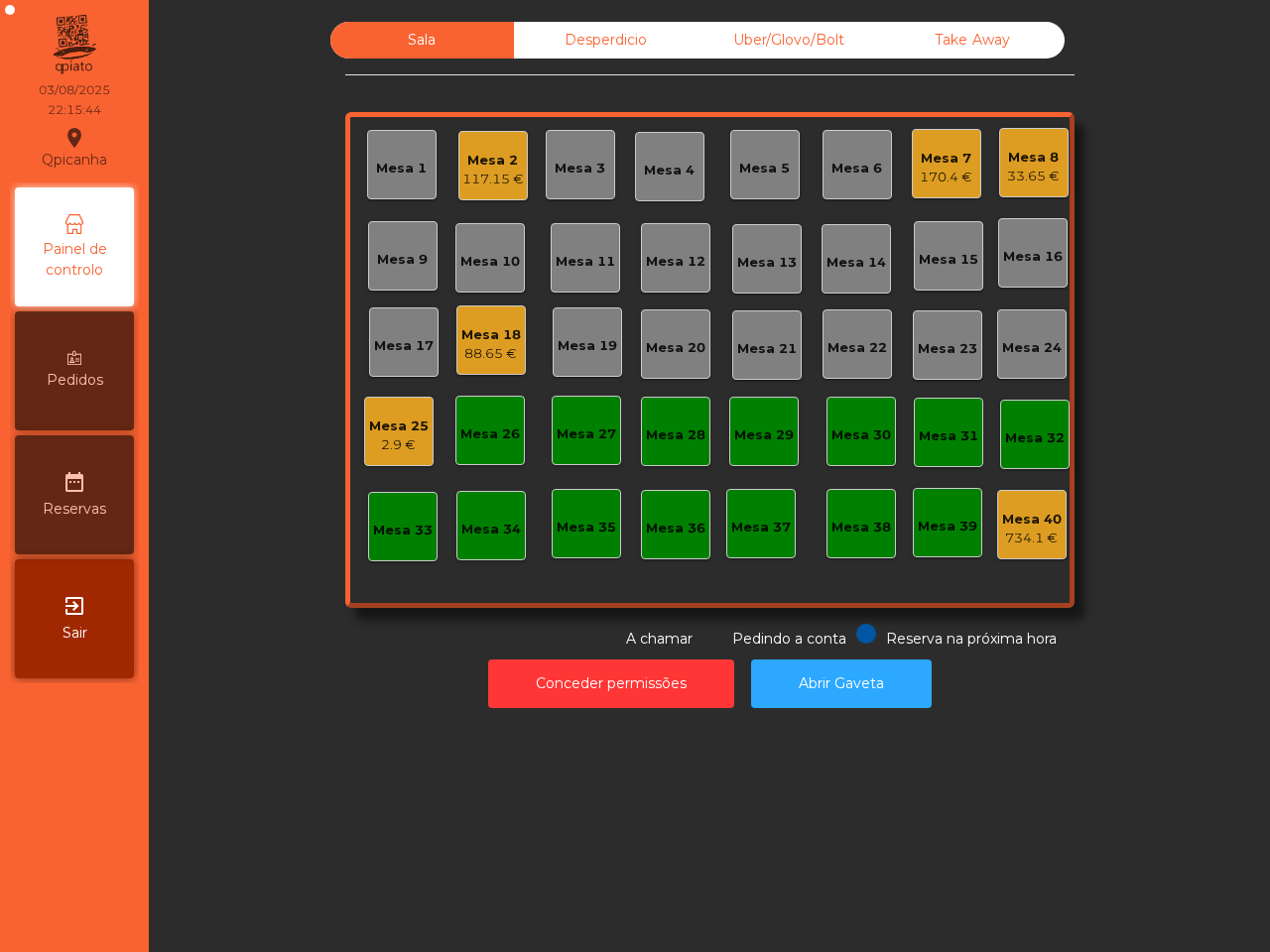 click on "Mesa 2" 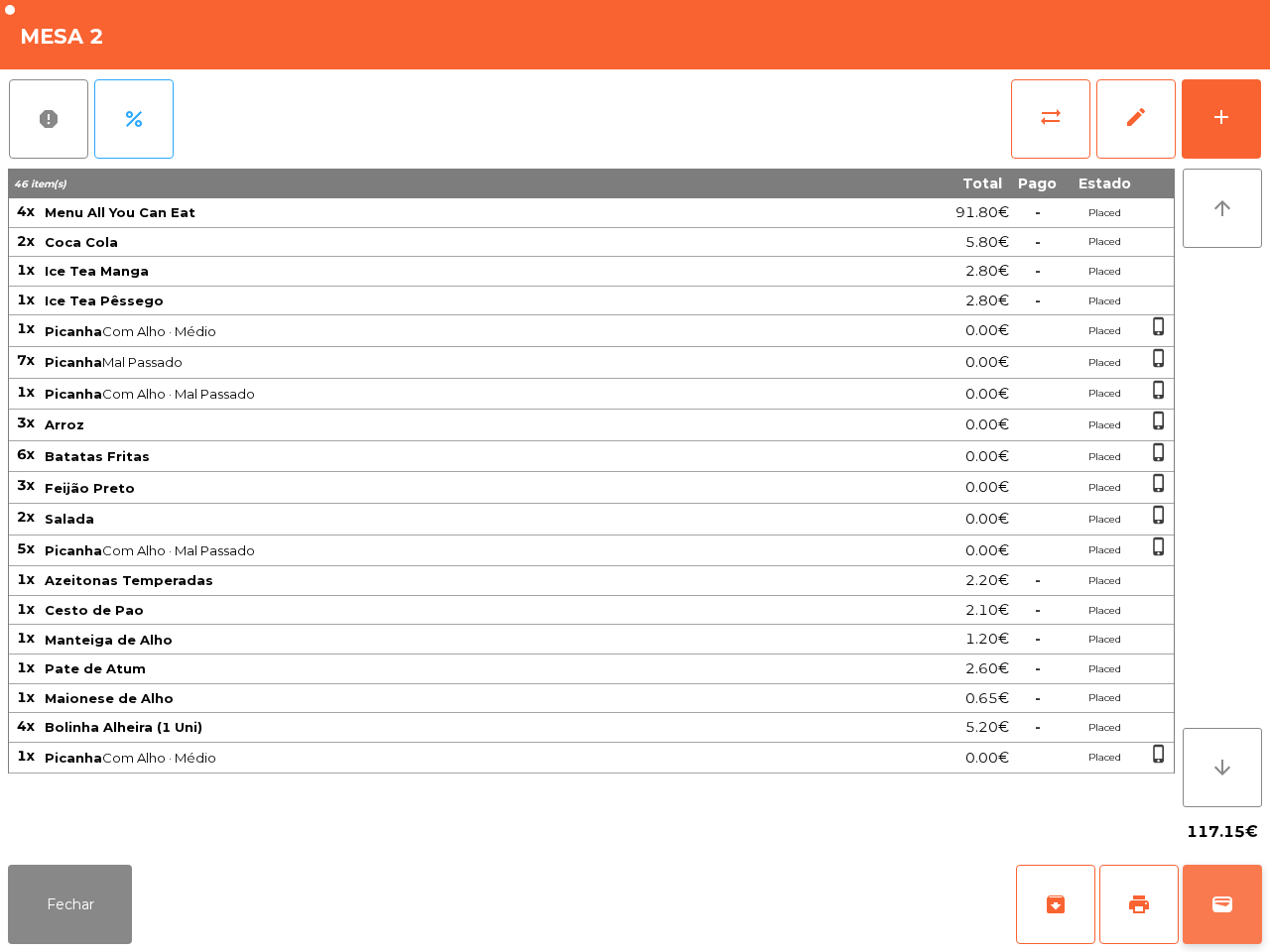 click on "wallet" 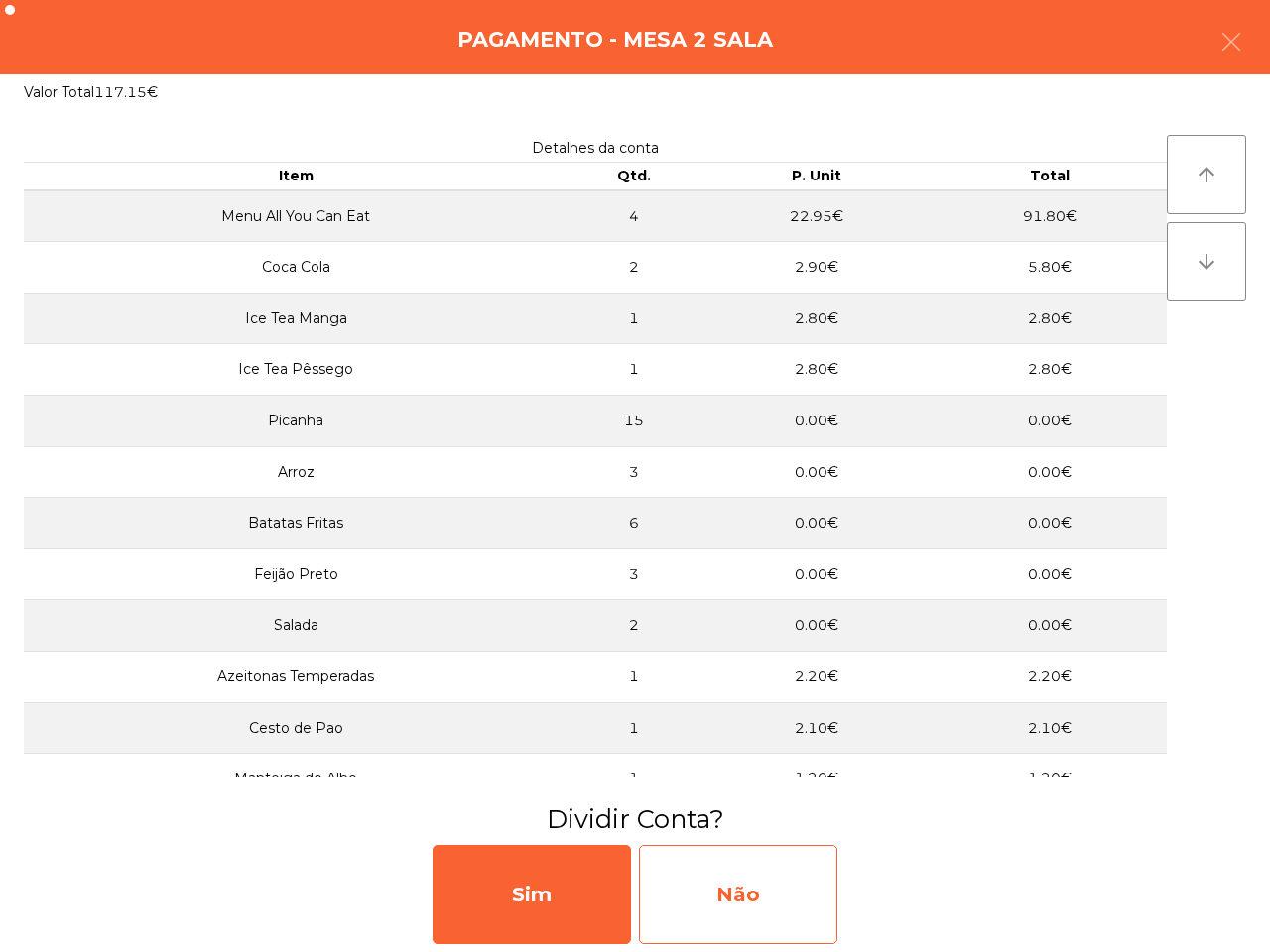 click on "Não" 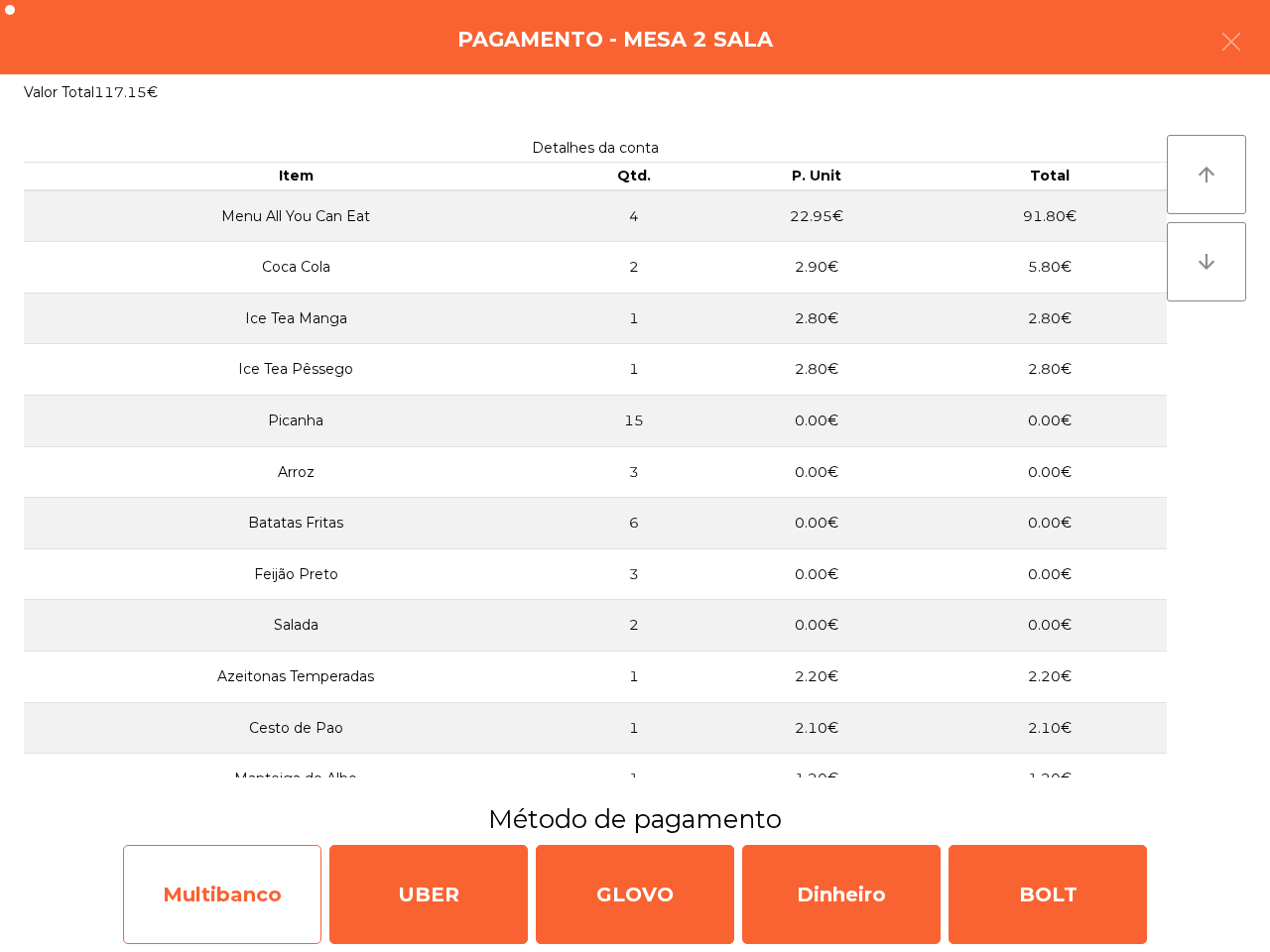 click on "Multibanco" 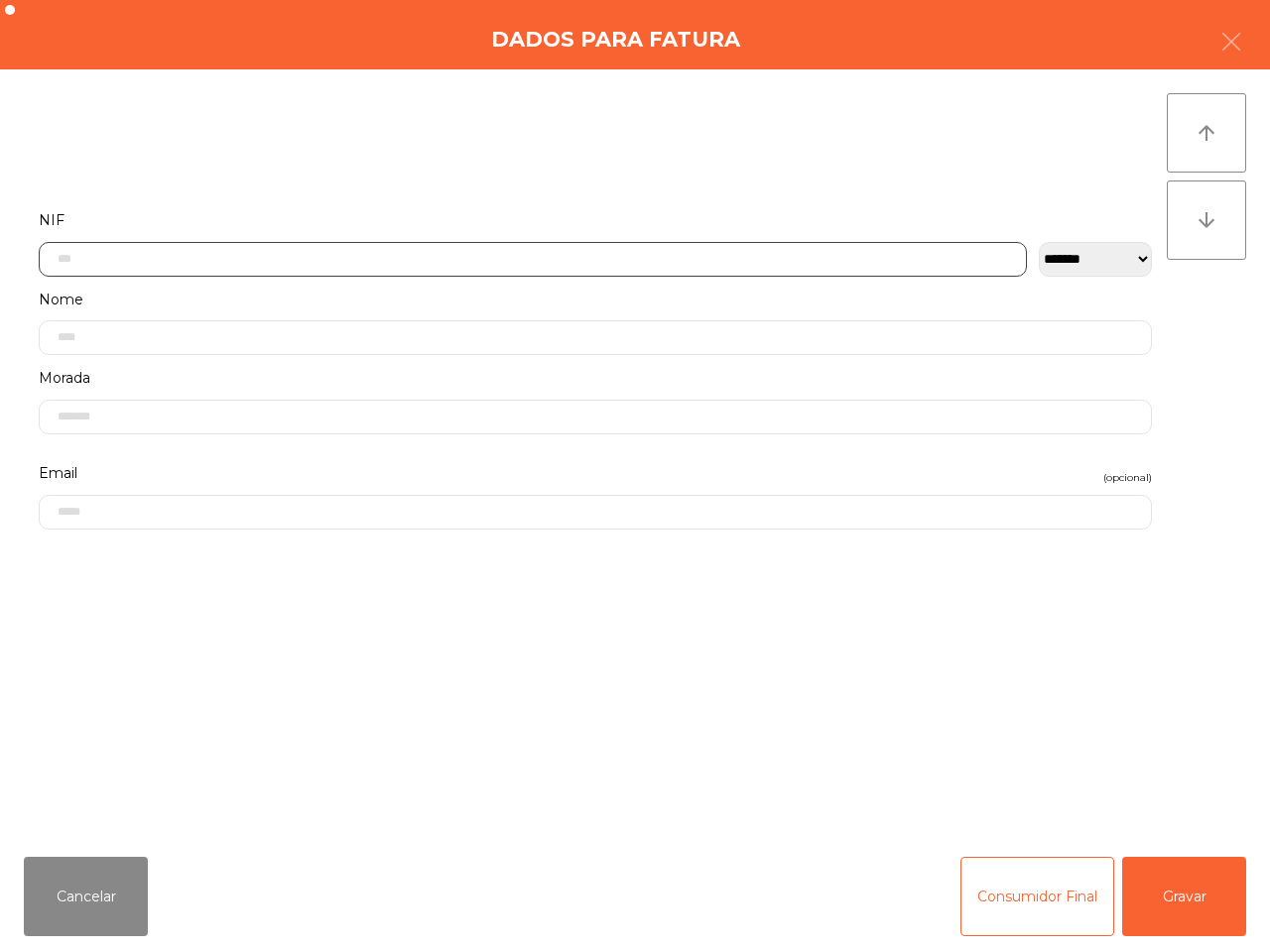 click 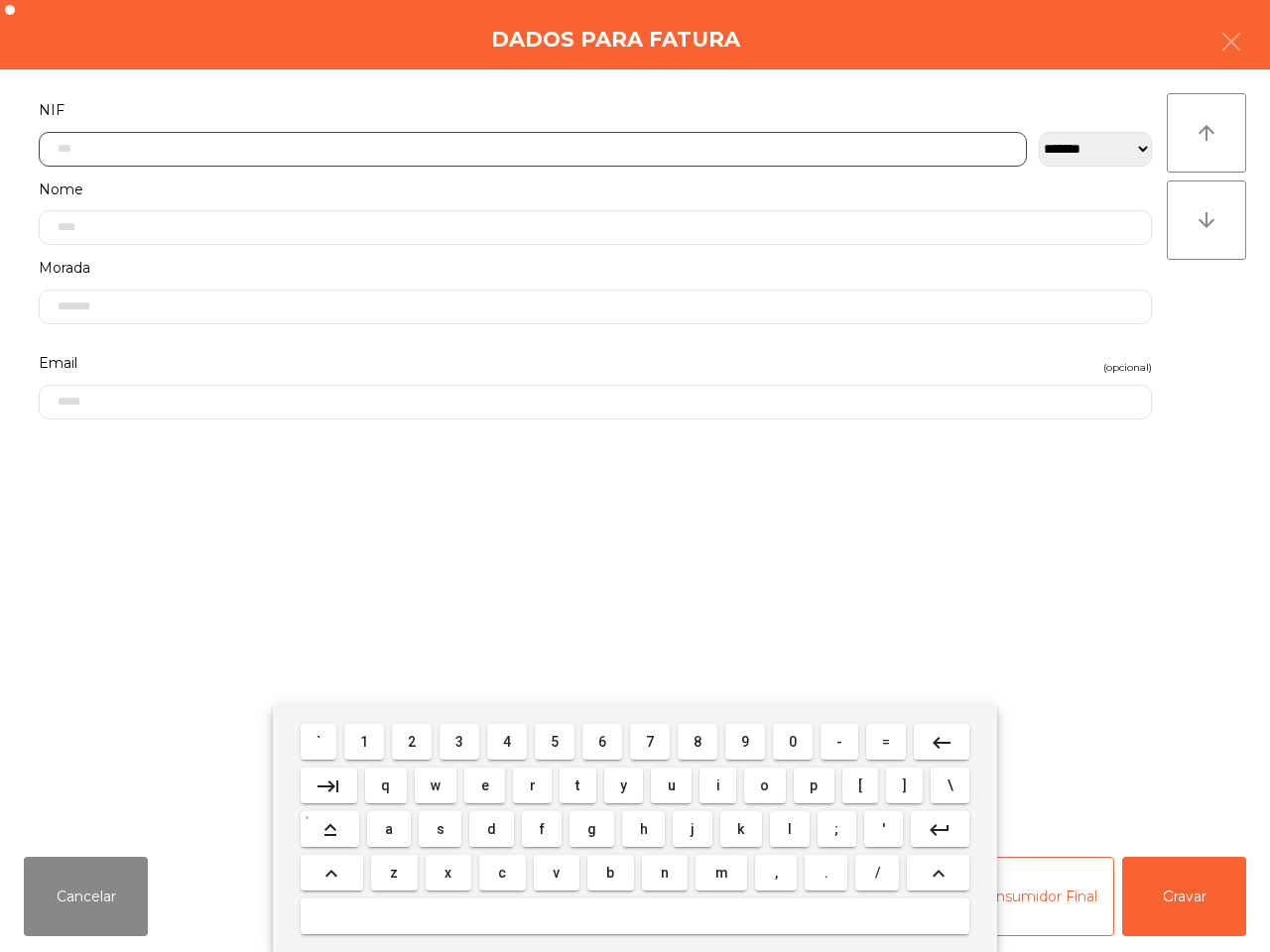 scroll, scrollTop: 111, scrollLeft: 0, axis: vertical 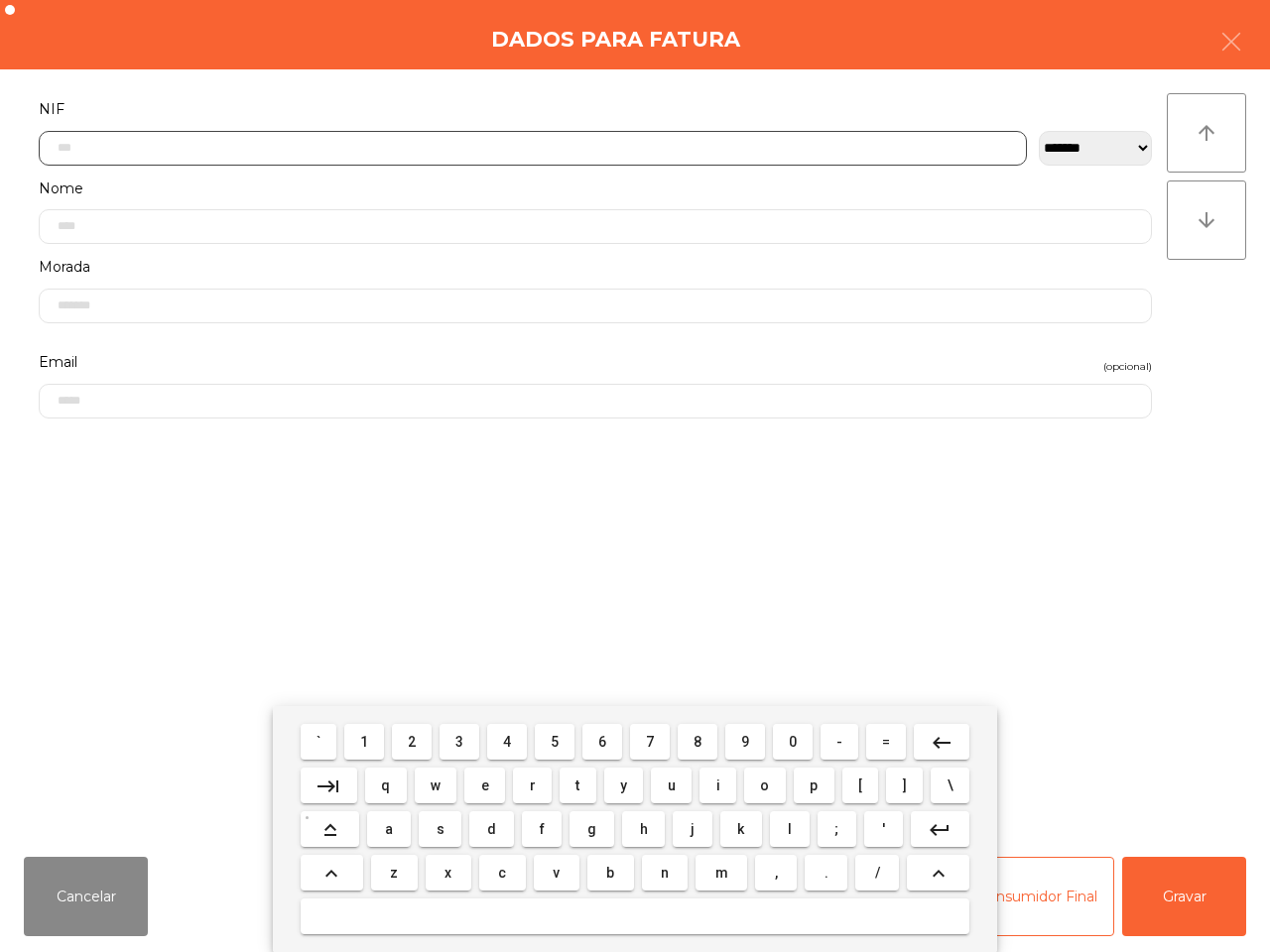 click on "2" at bounding box center [412, 742] 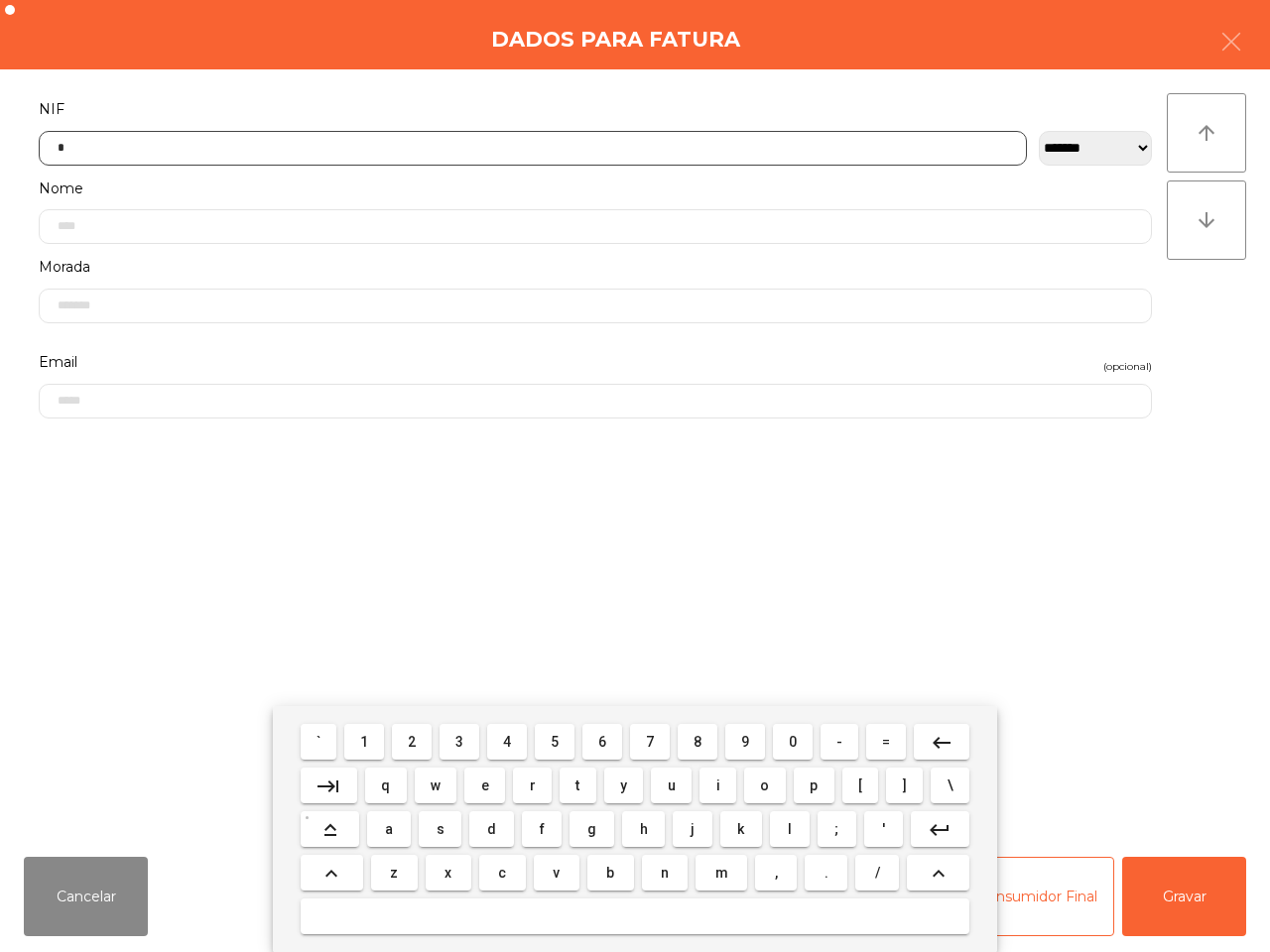 click on "6" at bounding box center (602, 742) 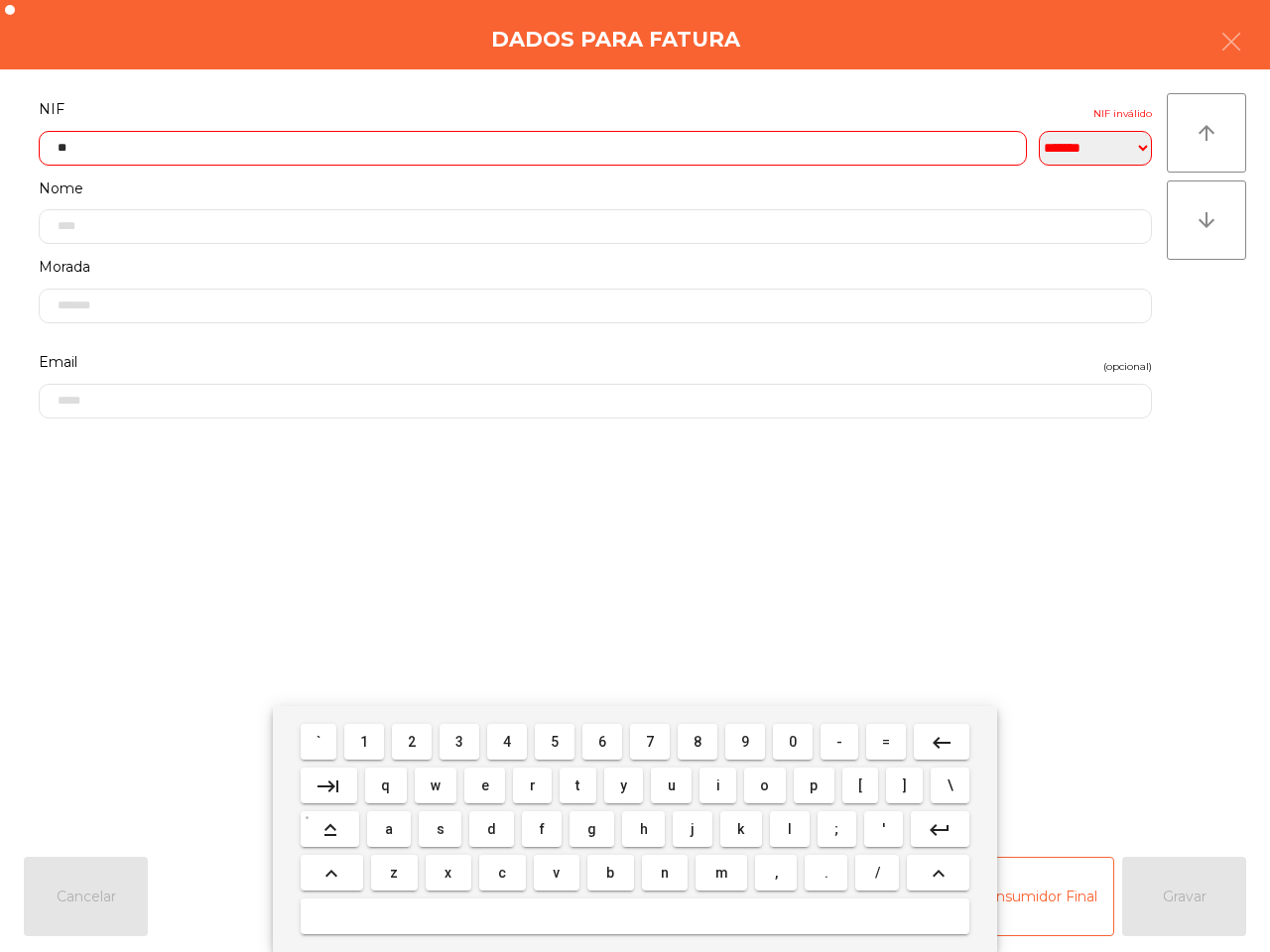 click on "9" at bounding box center [745, 742] 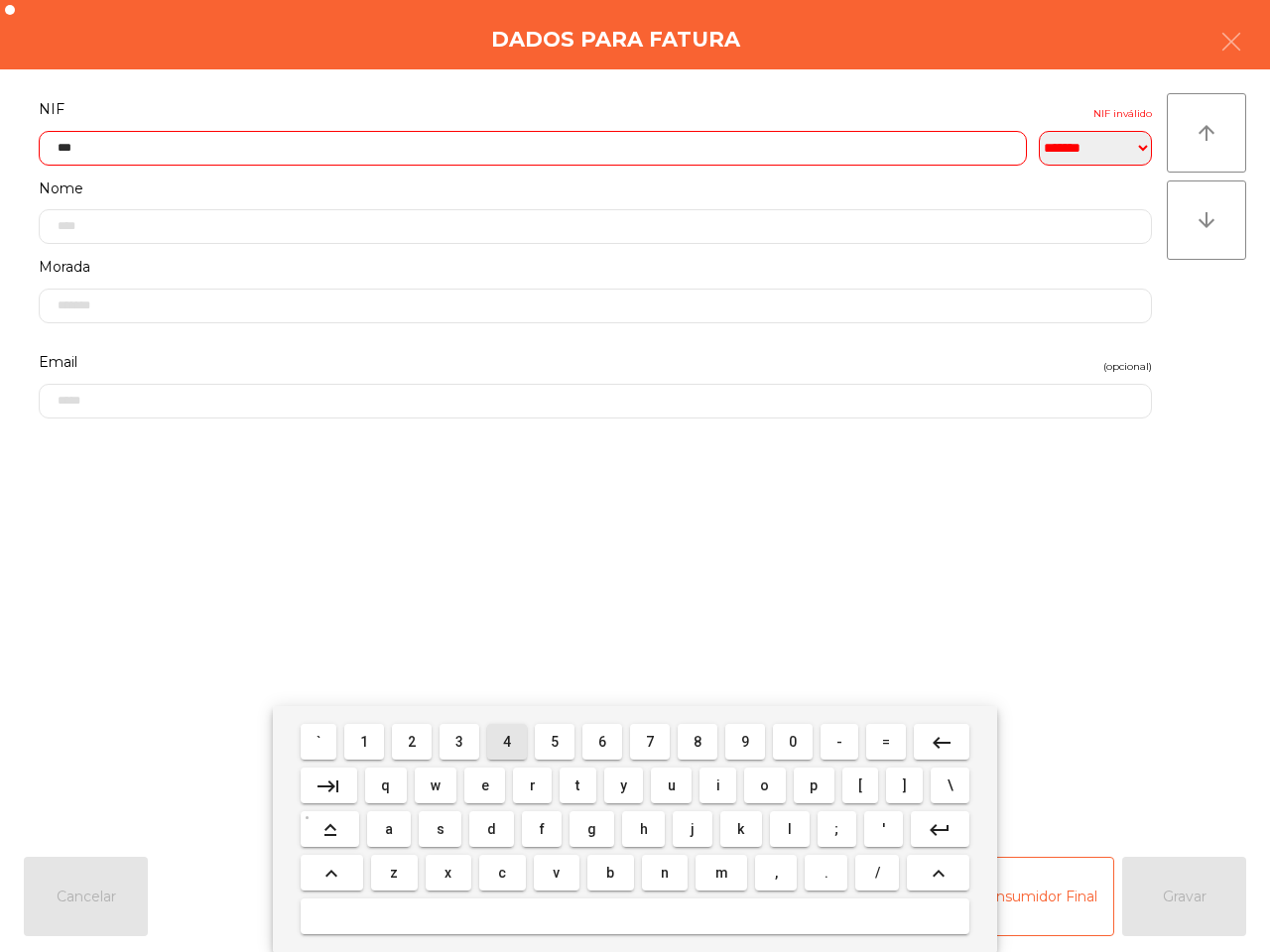 click on "4" at bounding box center (507, 742) 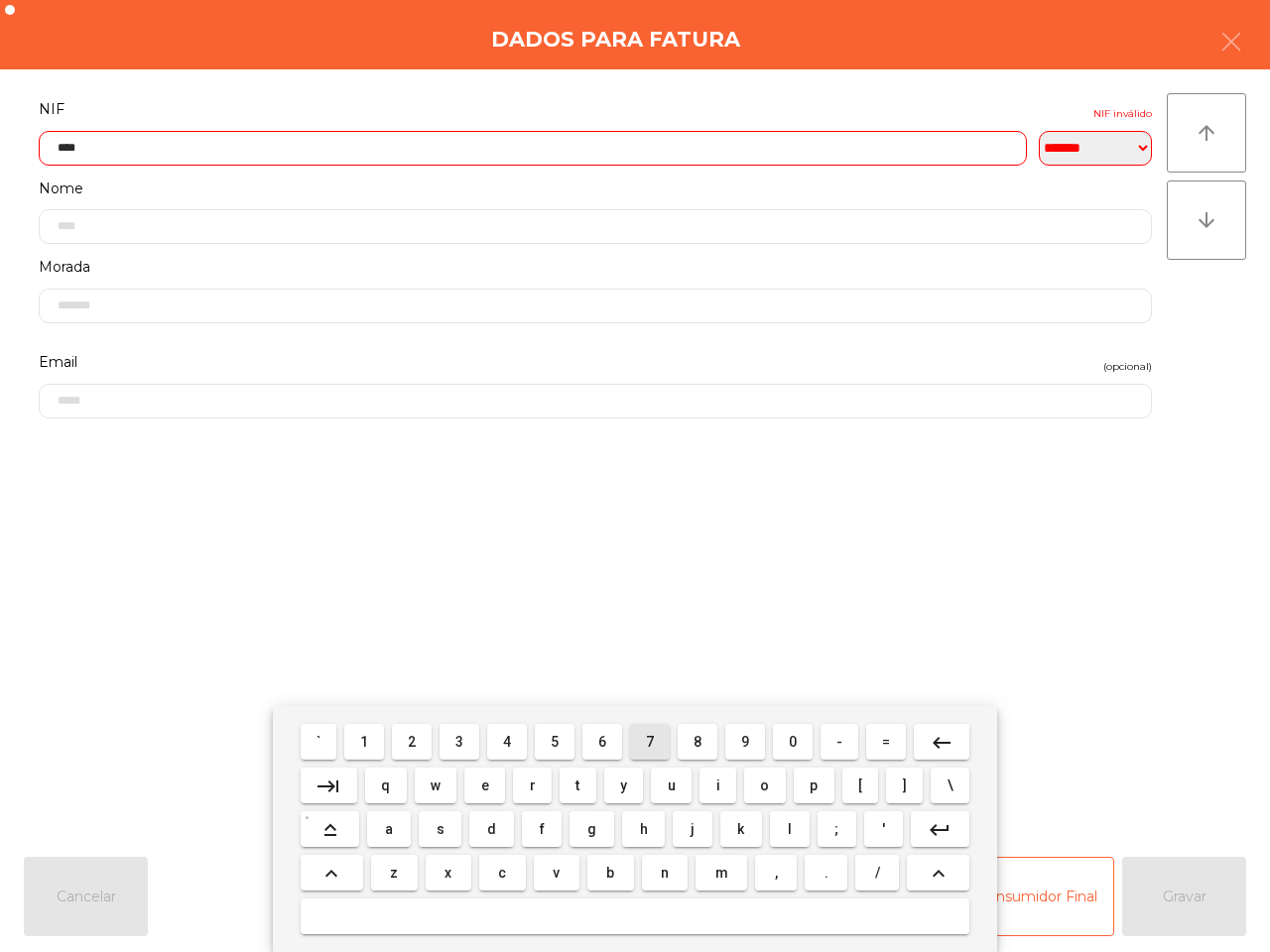 click on "7" at bounding box center [650, 742] 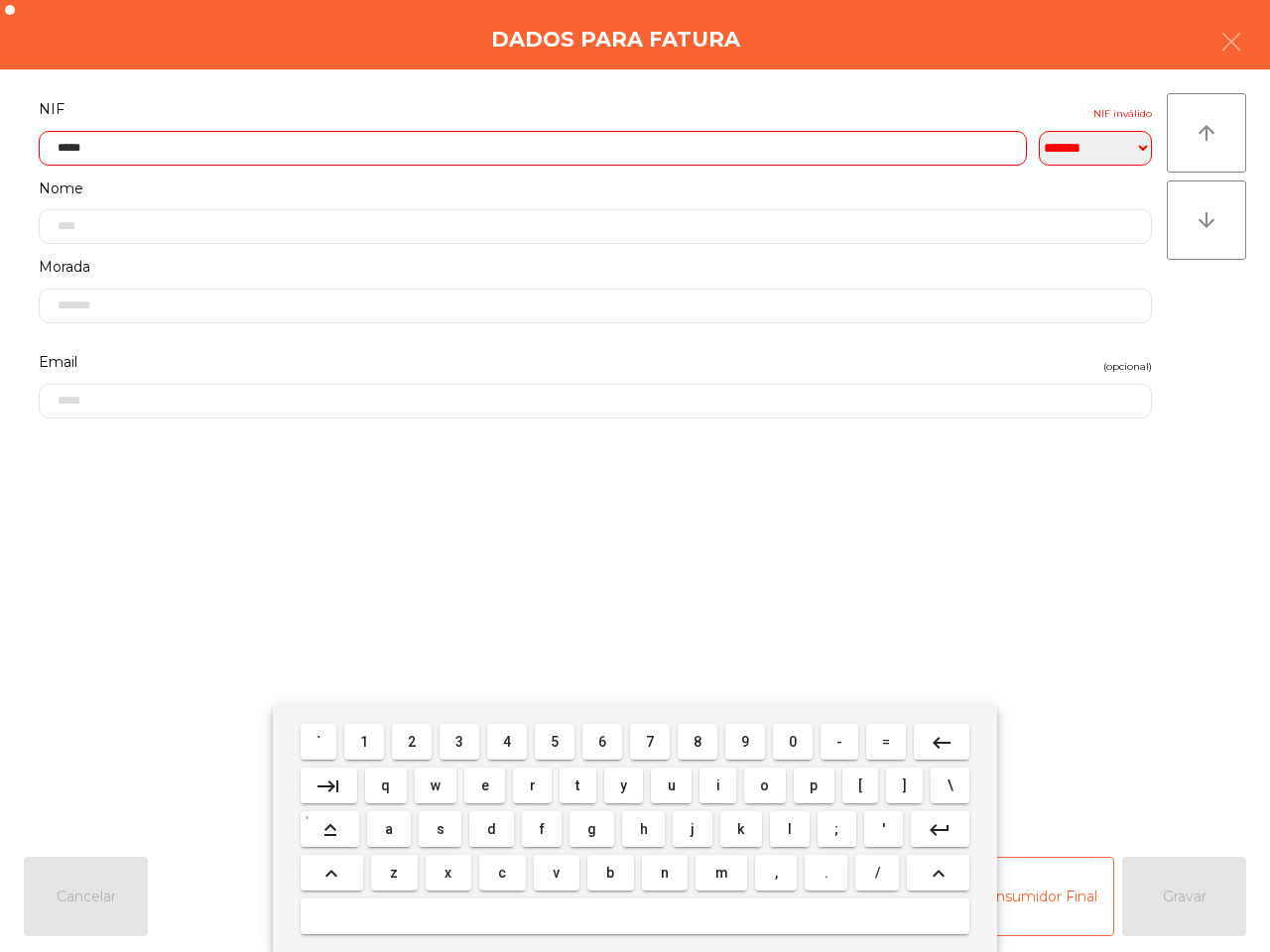 click on "2" at bounding box center (412, 742) 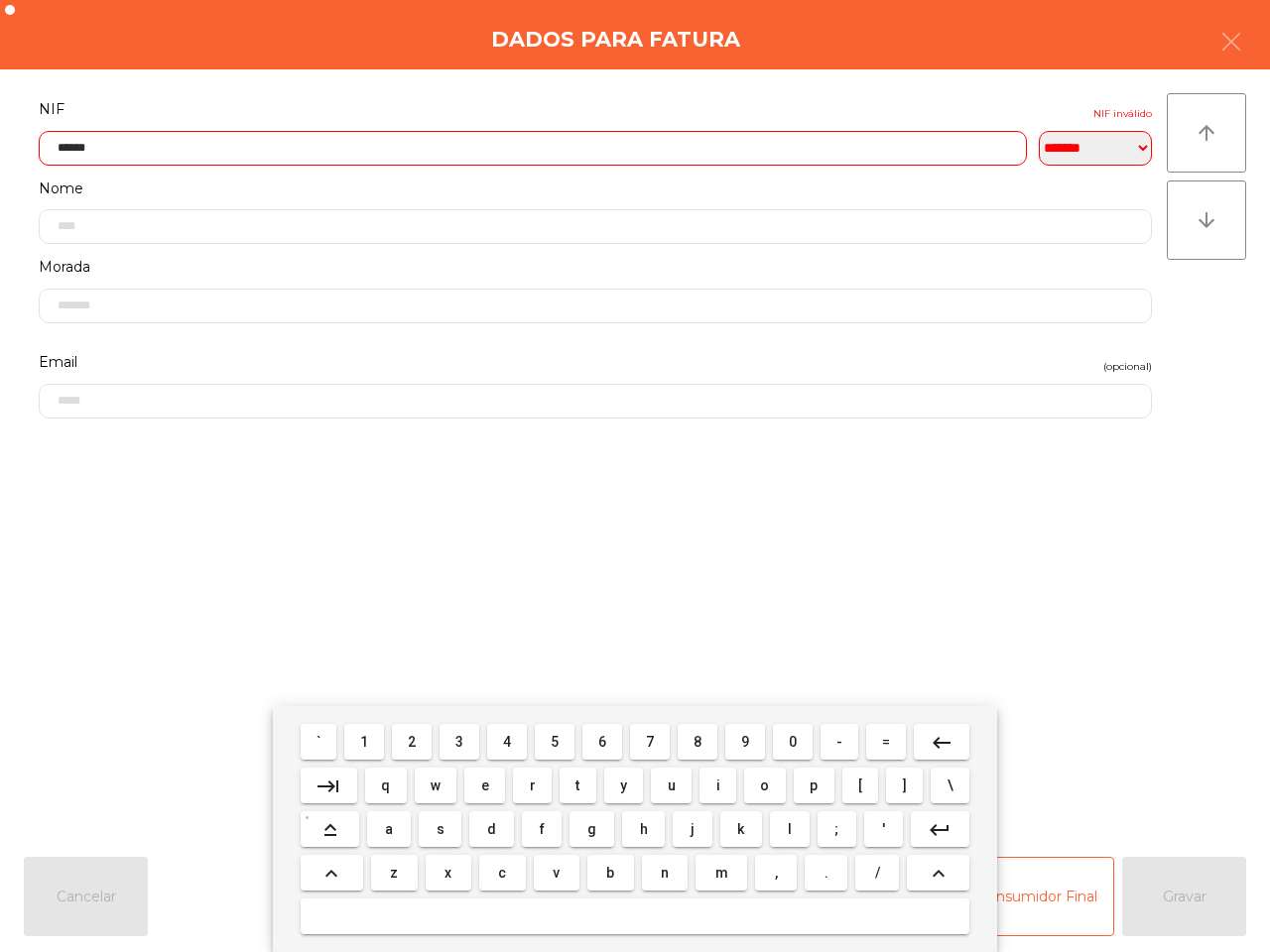 click on "6" at bounding box center [602, 742] 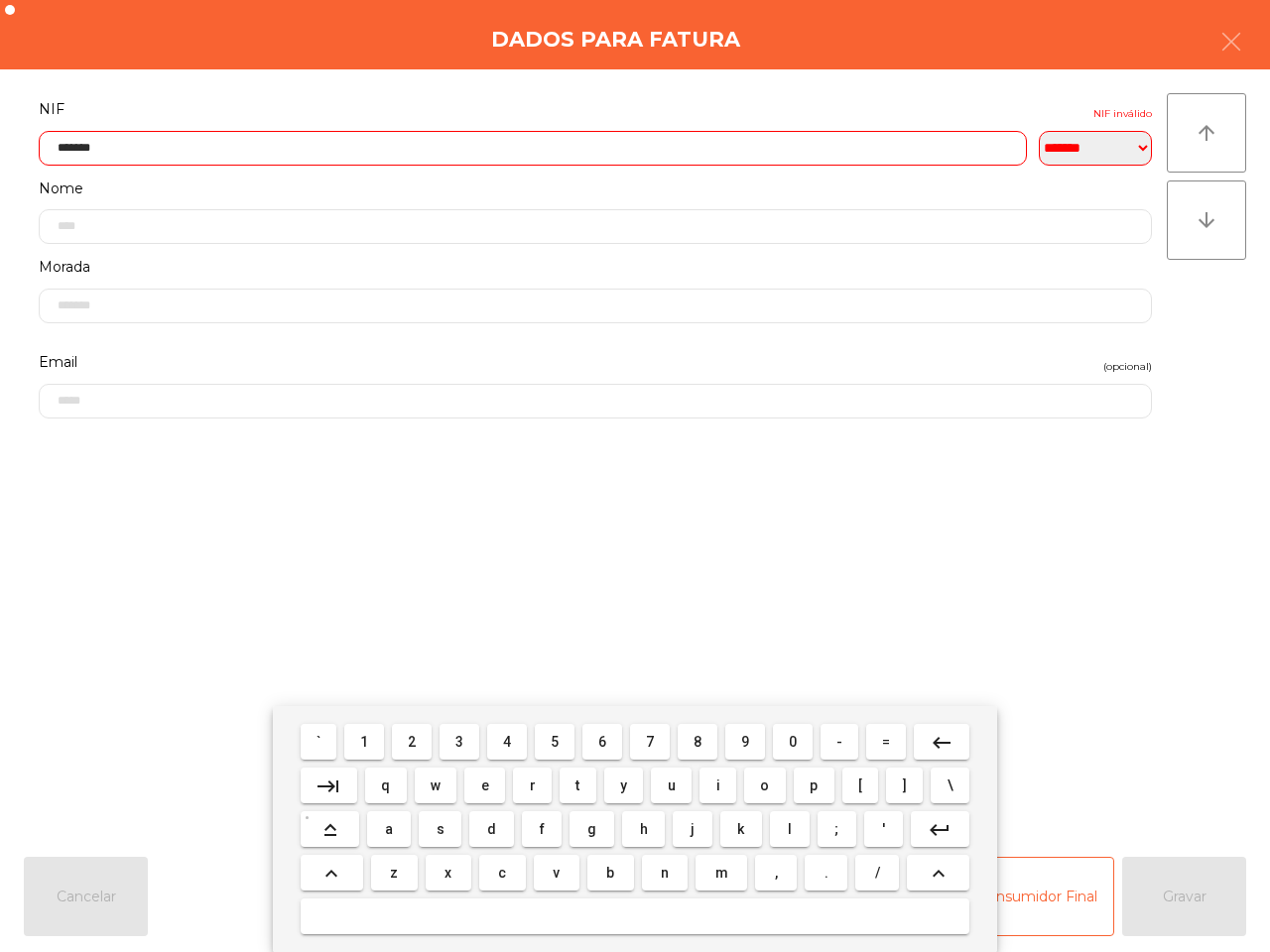 click on "8" at bounding box center [698, 742] 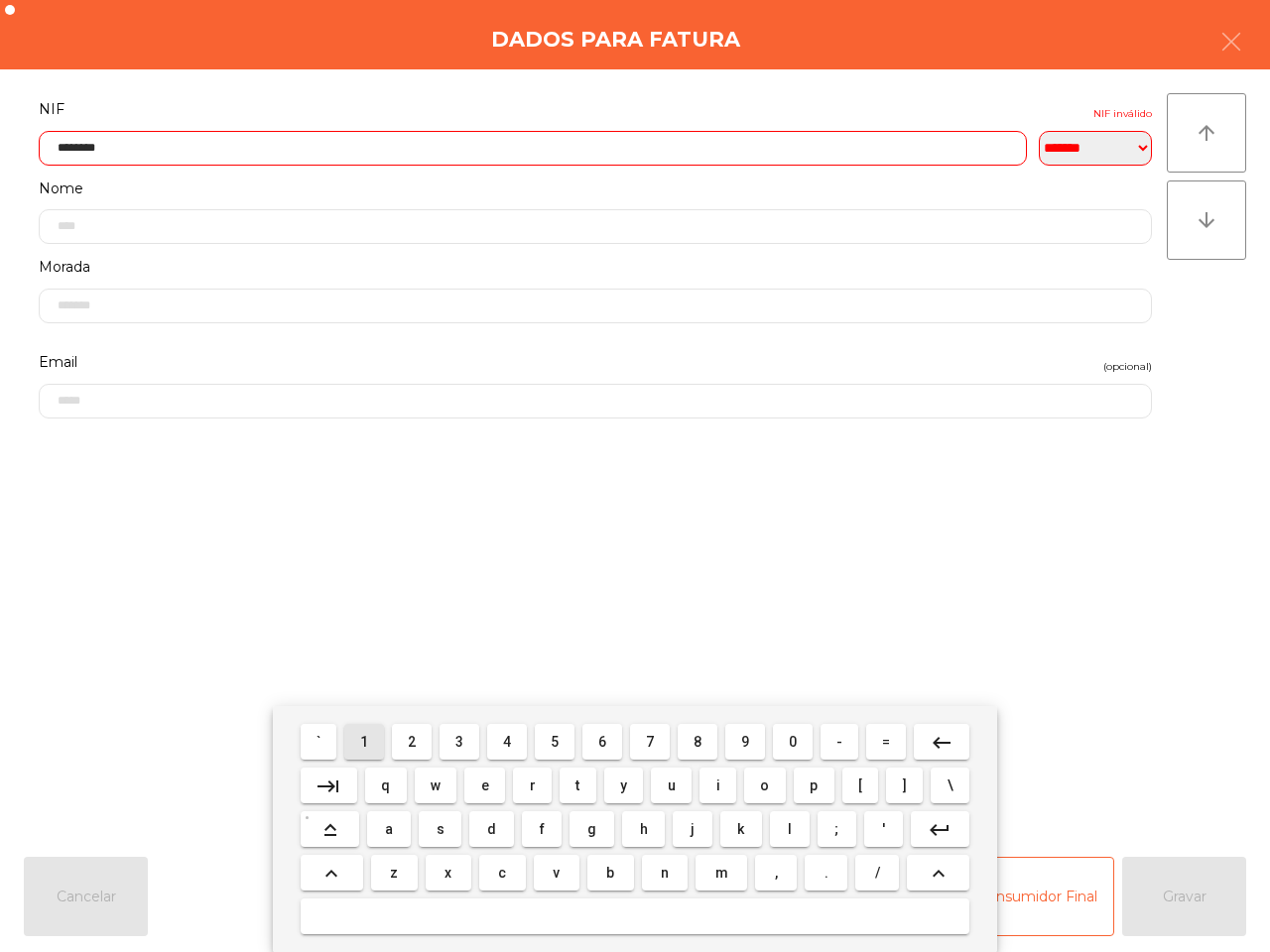 click on "1" at bounding box center [364, 742] 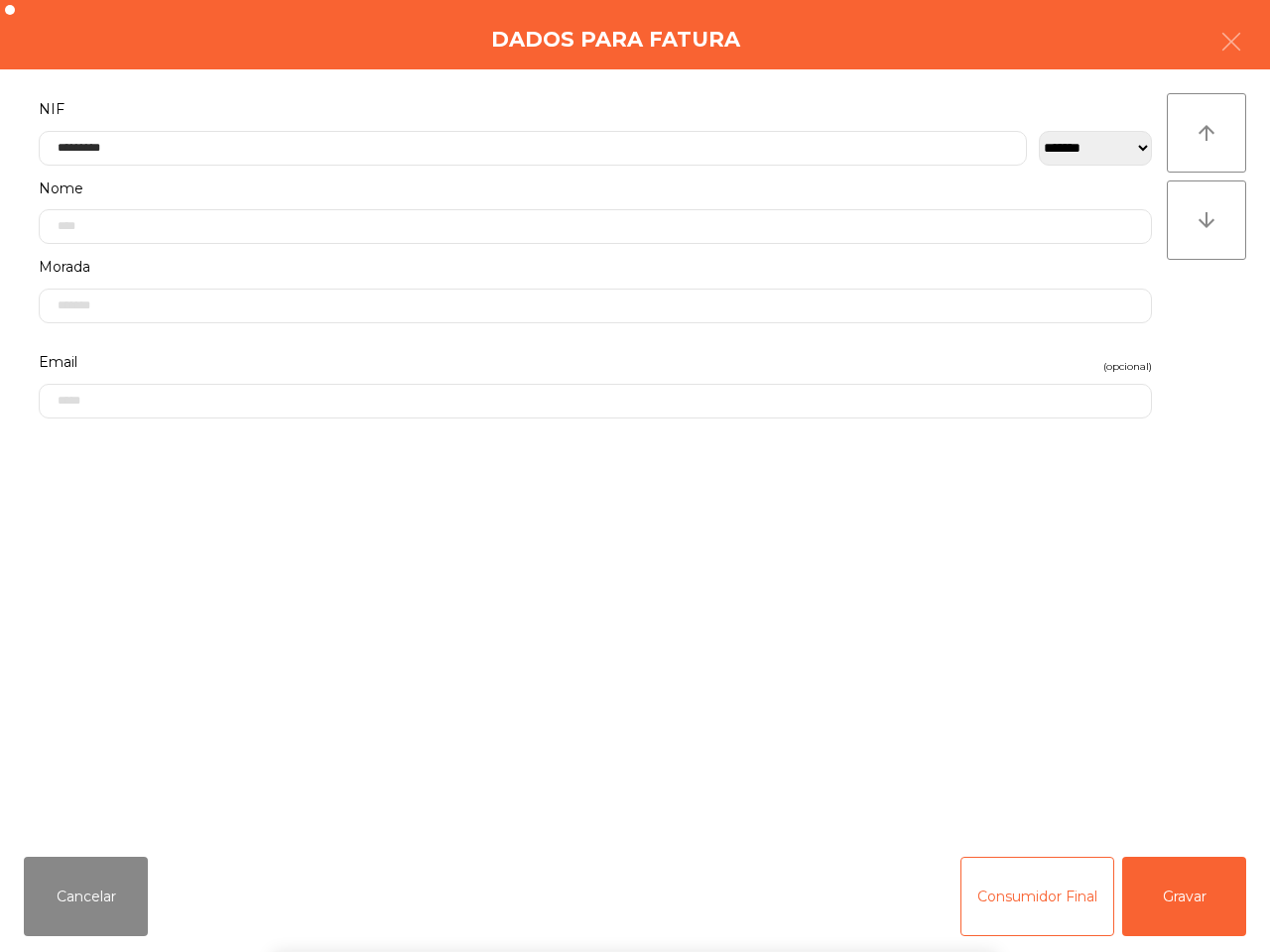 click on "` 1 2 3 4 5 6 7 8 9 0 - = keyboard_backspace keyboard_tab q w e r t y u i o p [ ] \ keyboard_capslock a s d f g h j k l ; ' keyboard_return keyboard_arrow_up z x c v b n m , . / keyboard_arrow_up" at bounding box center [635, 829] 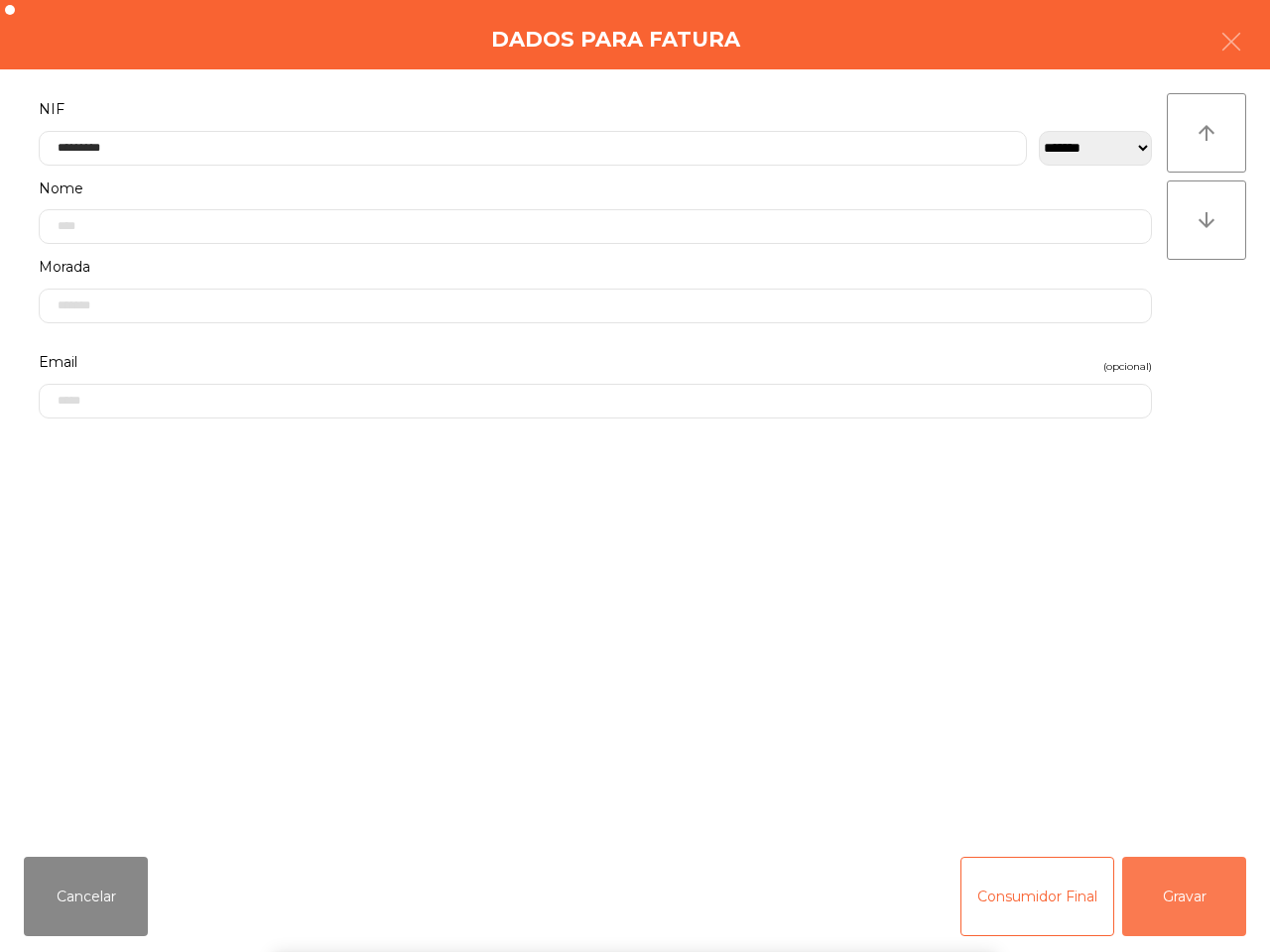 click on "Gravar" 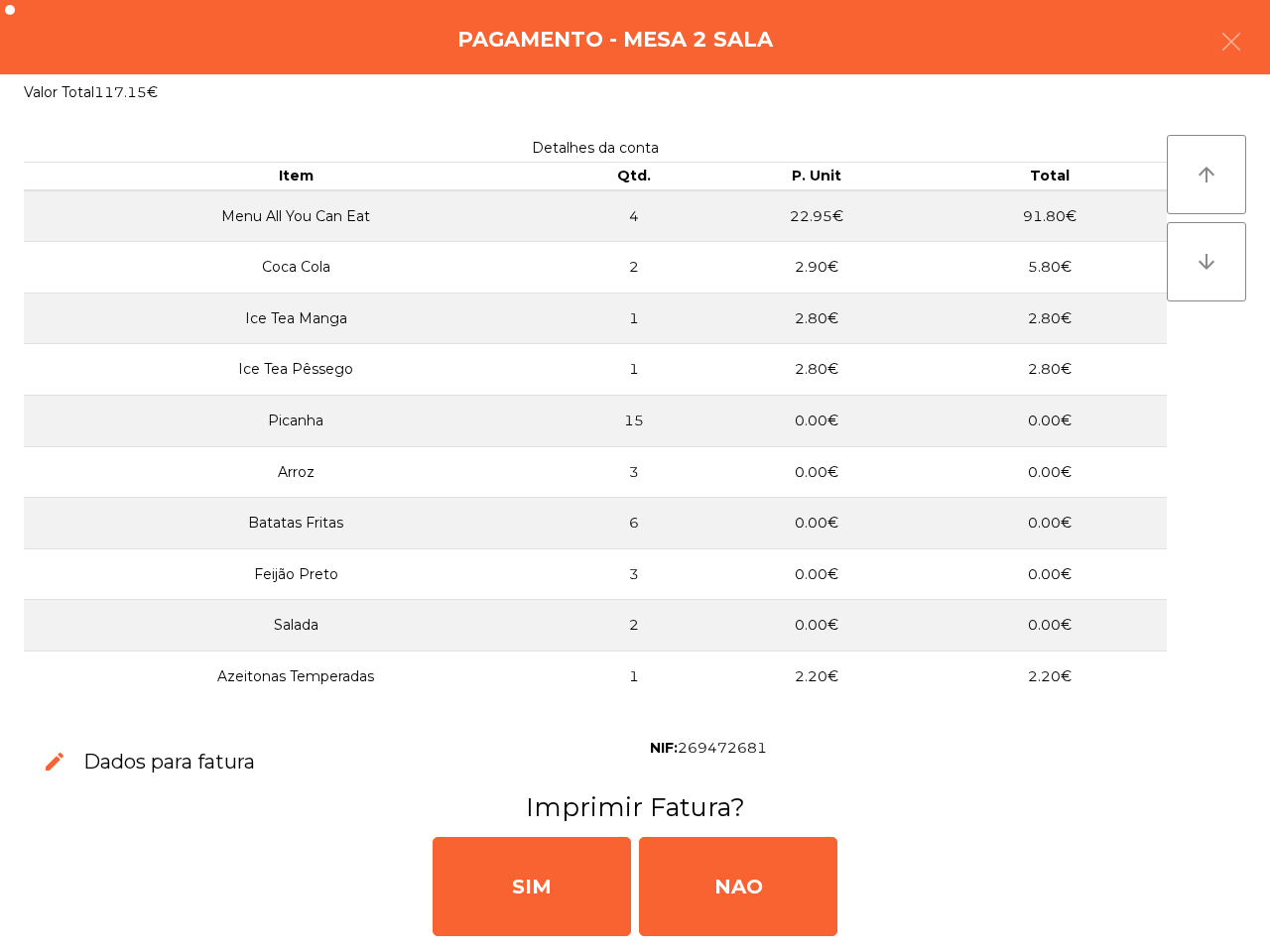 click on "SIM" 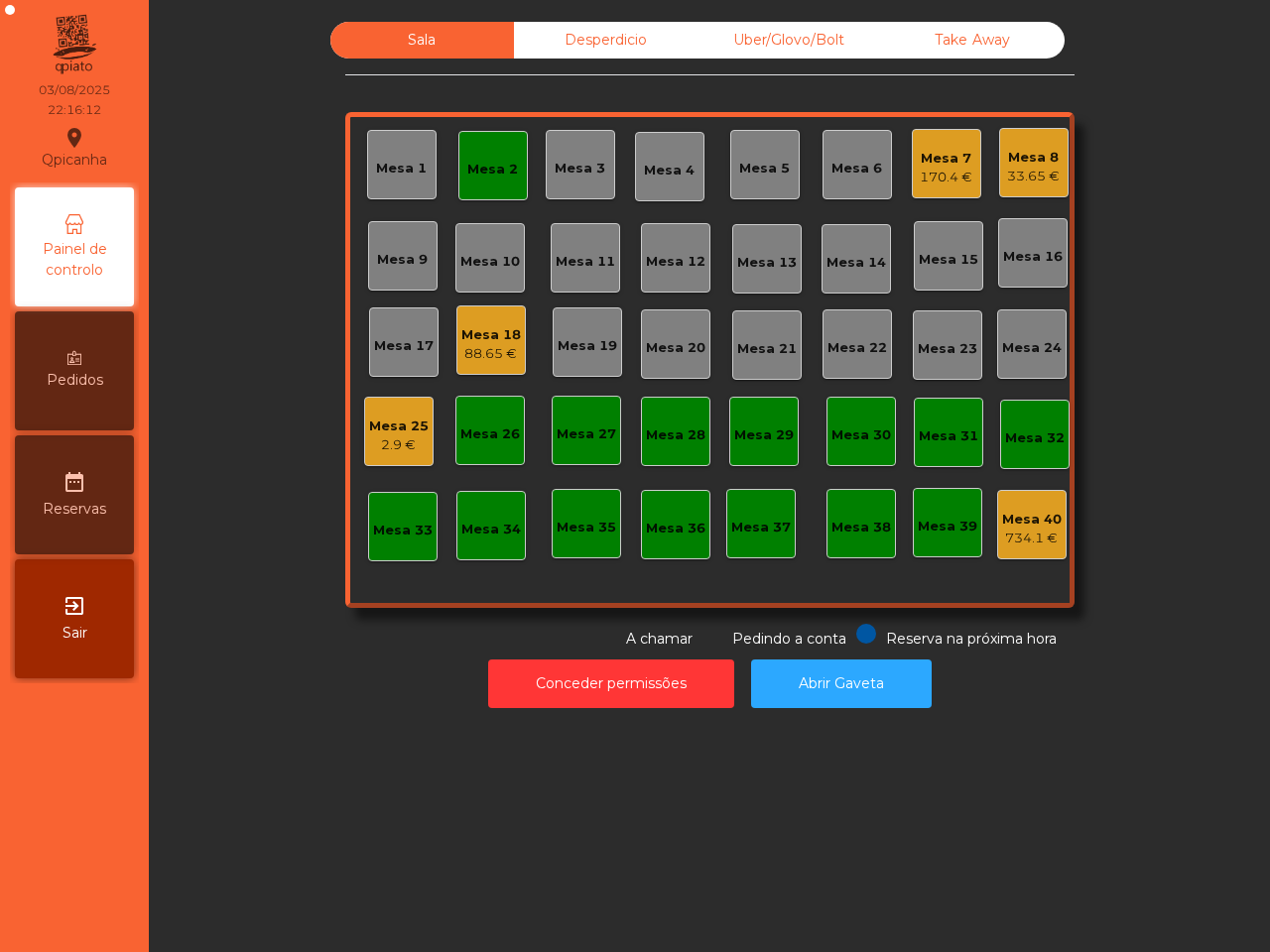 click on "Mesa 2" 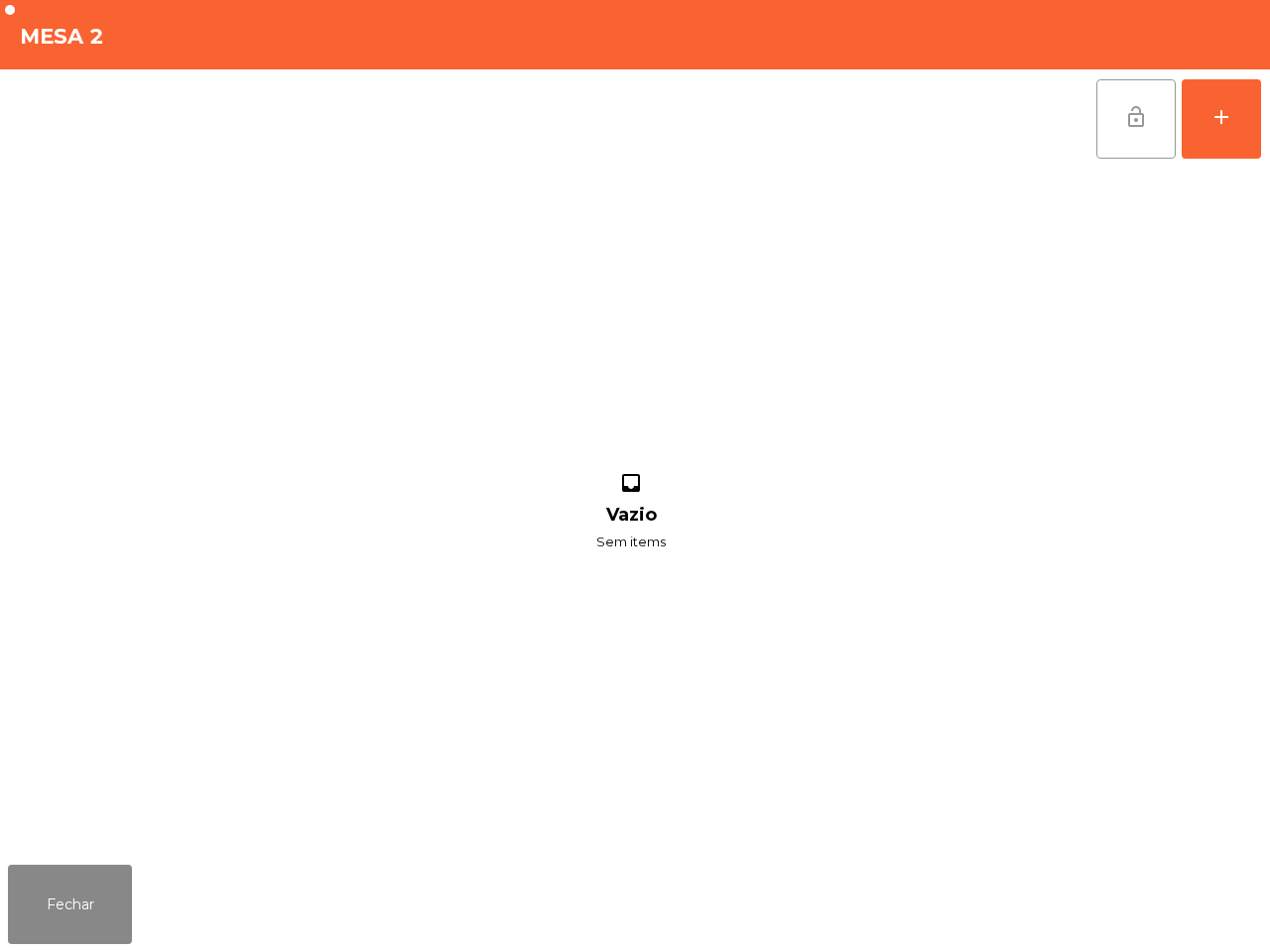 click on "lock_open" 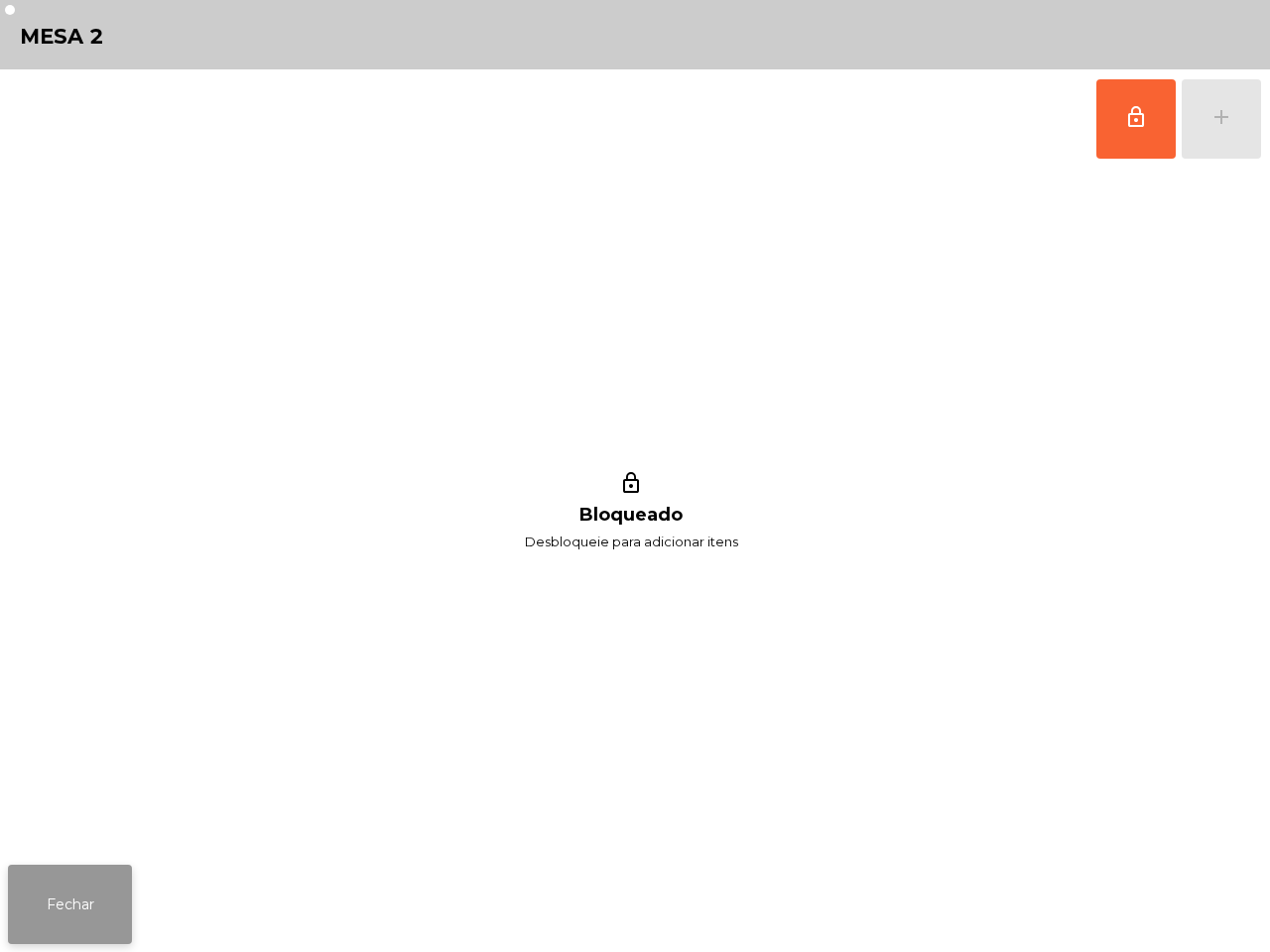 click on "Fechar" 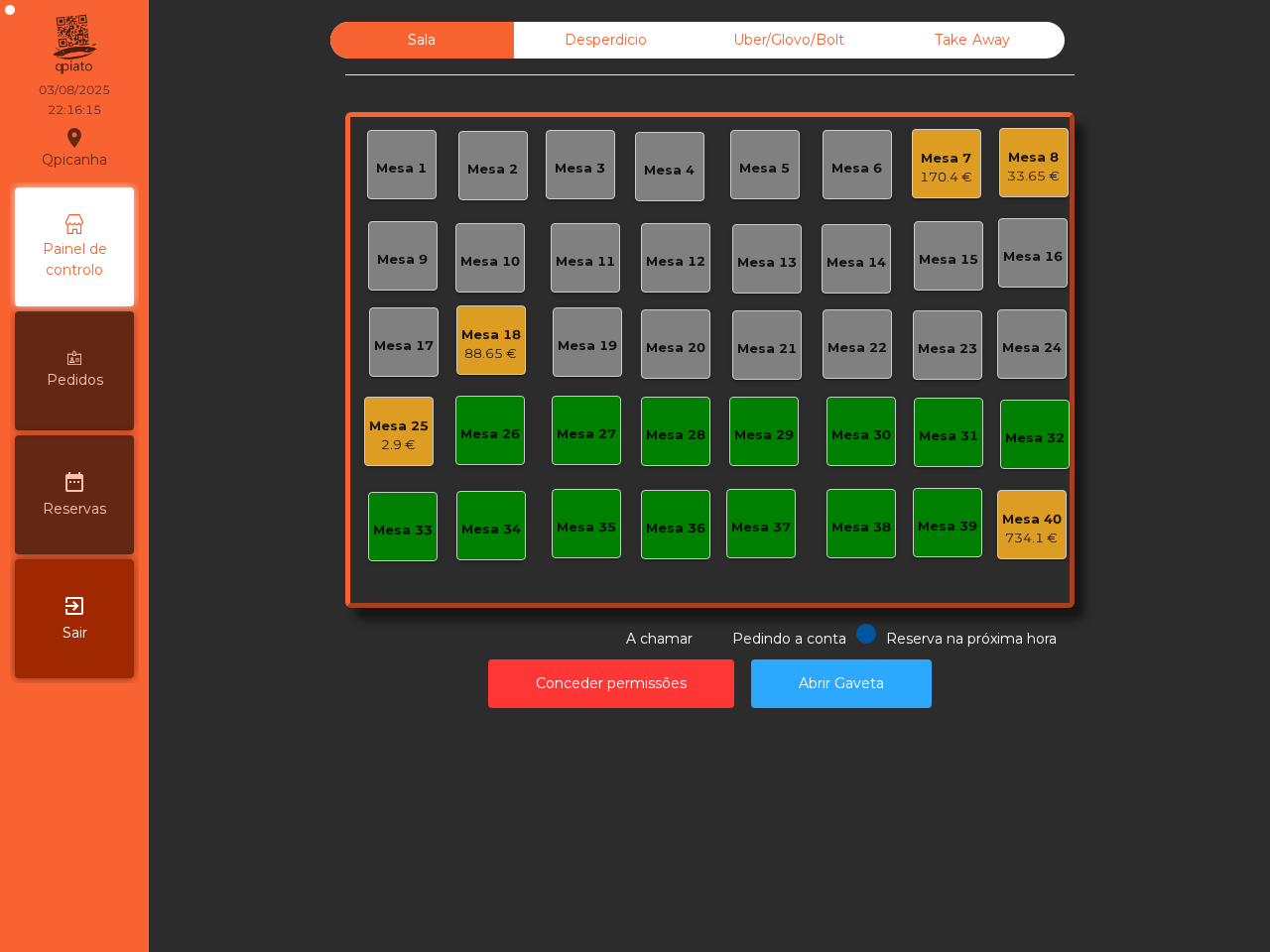 click on "Mesa 7   [PRICE]" 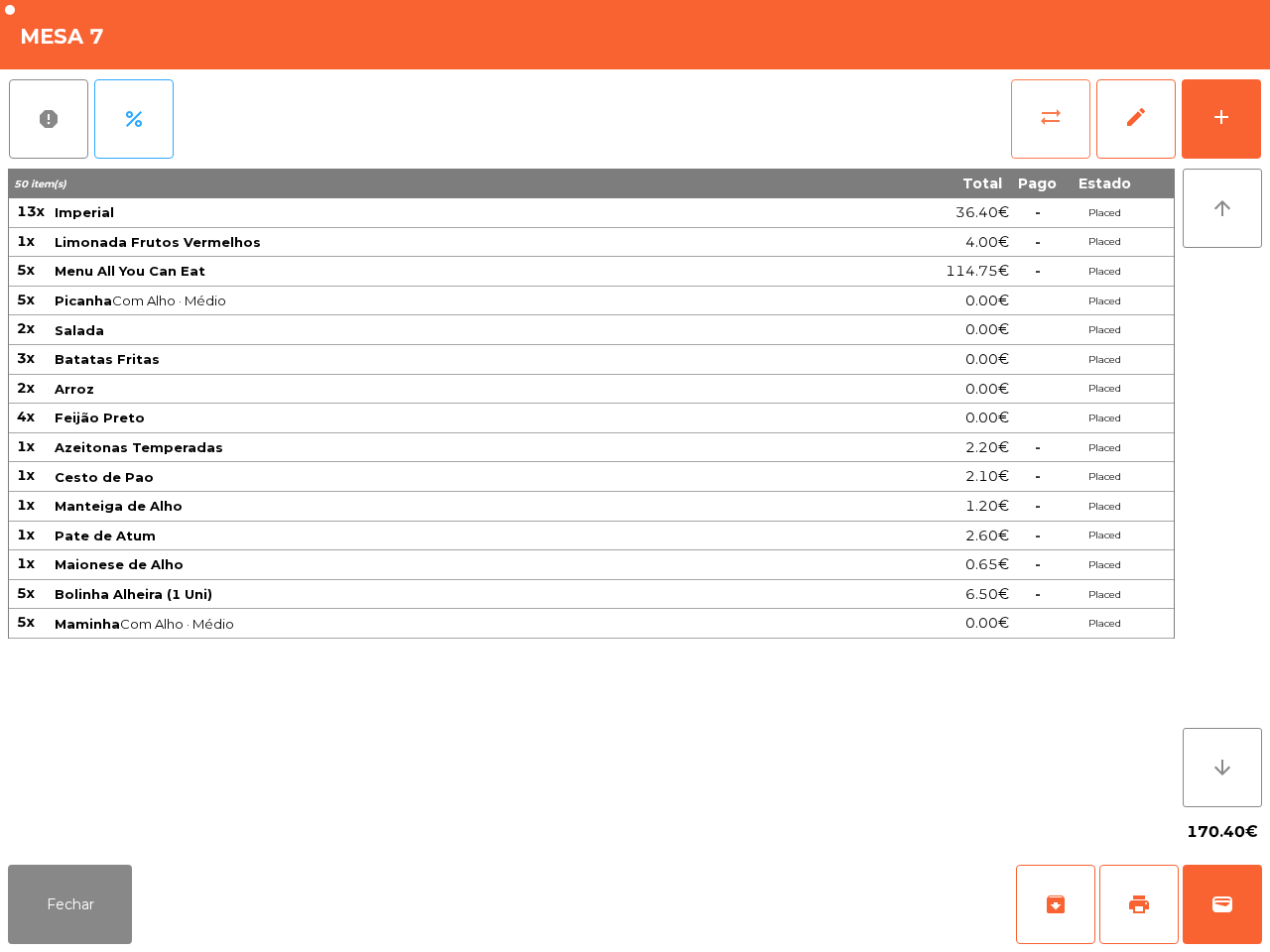 click on "sync_alt" 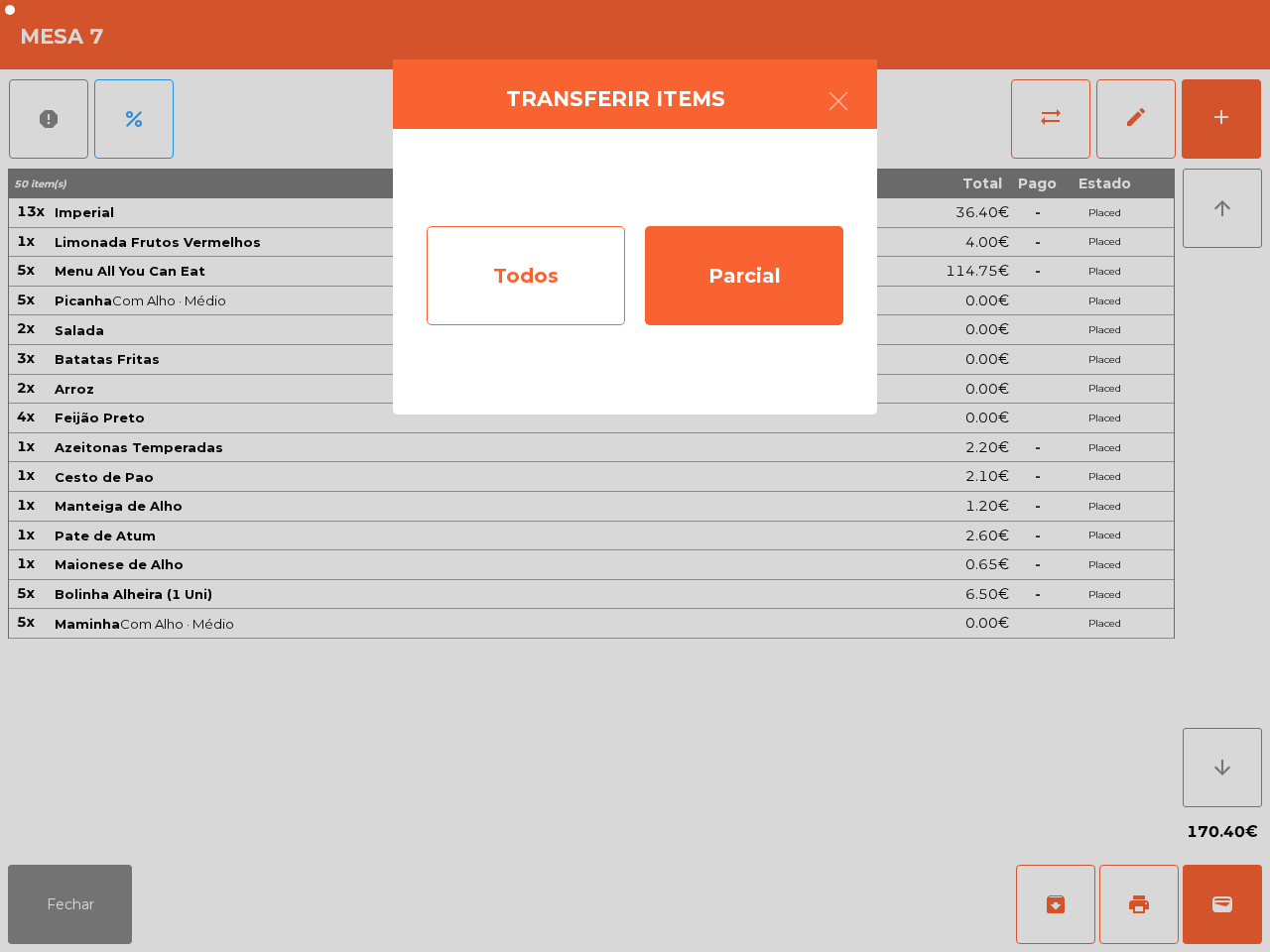 click on "Todos" 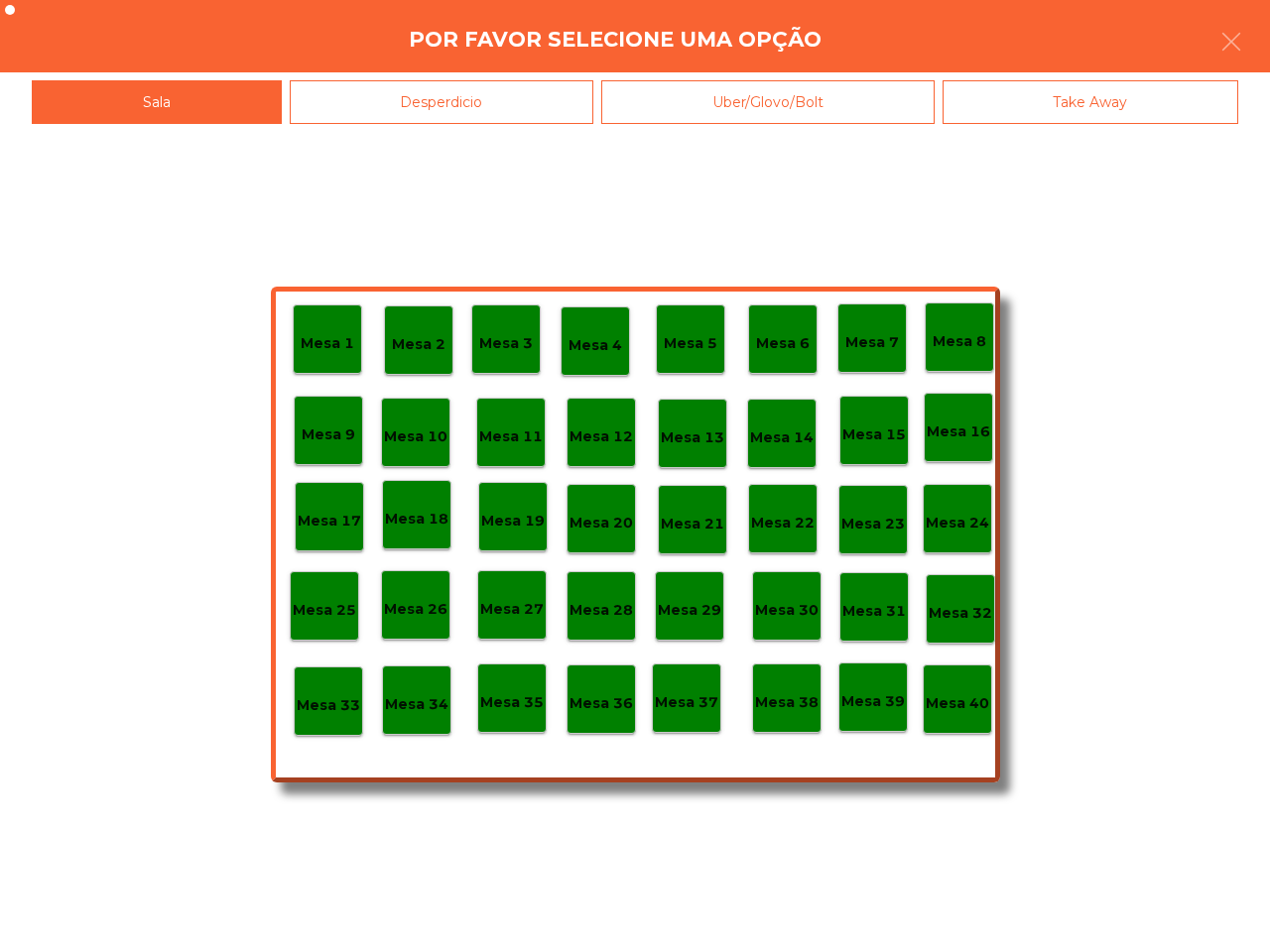 click on "Mesa 40" 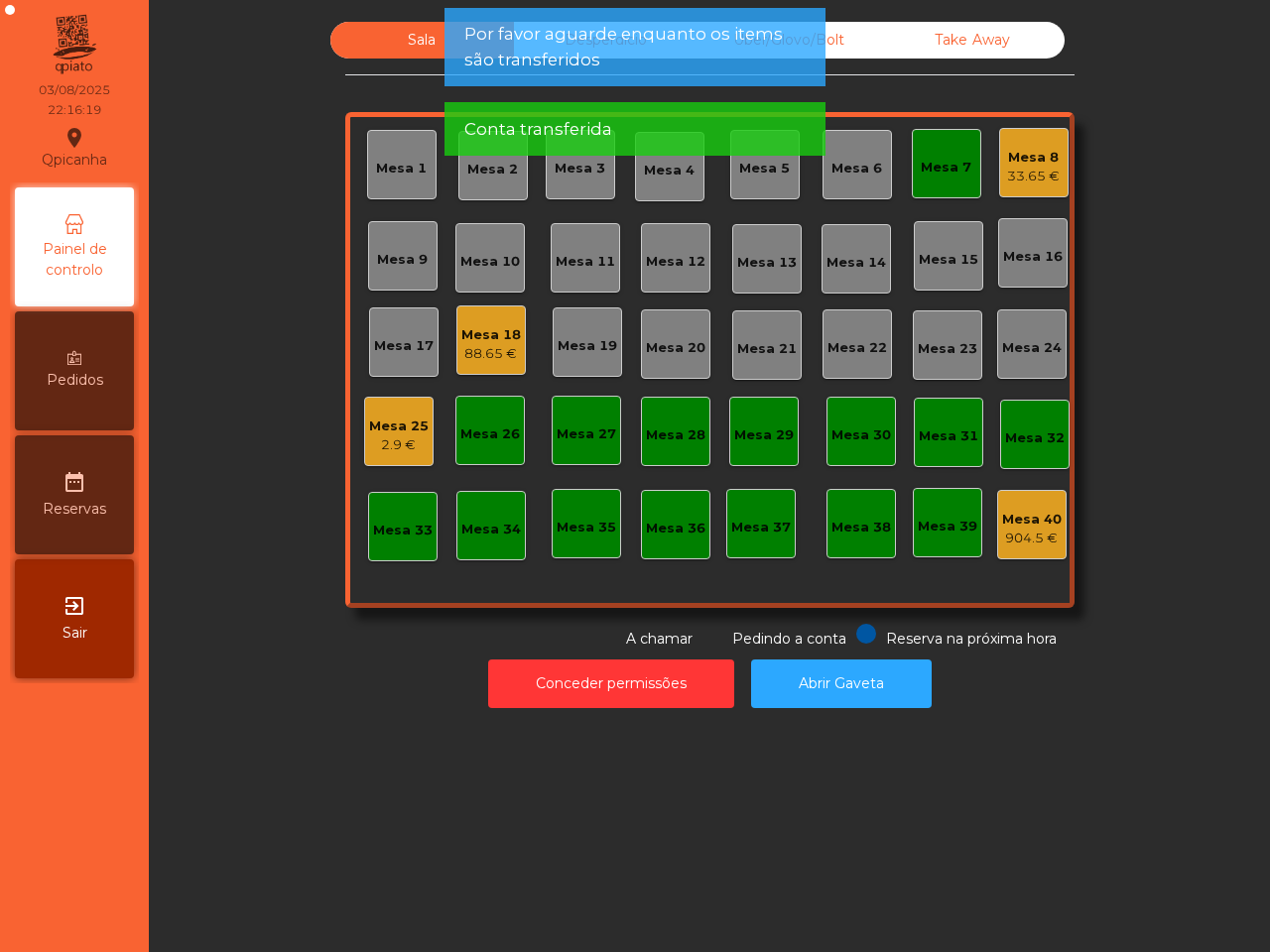 click on "33.65 €" 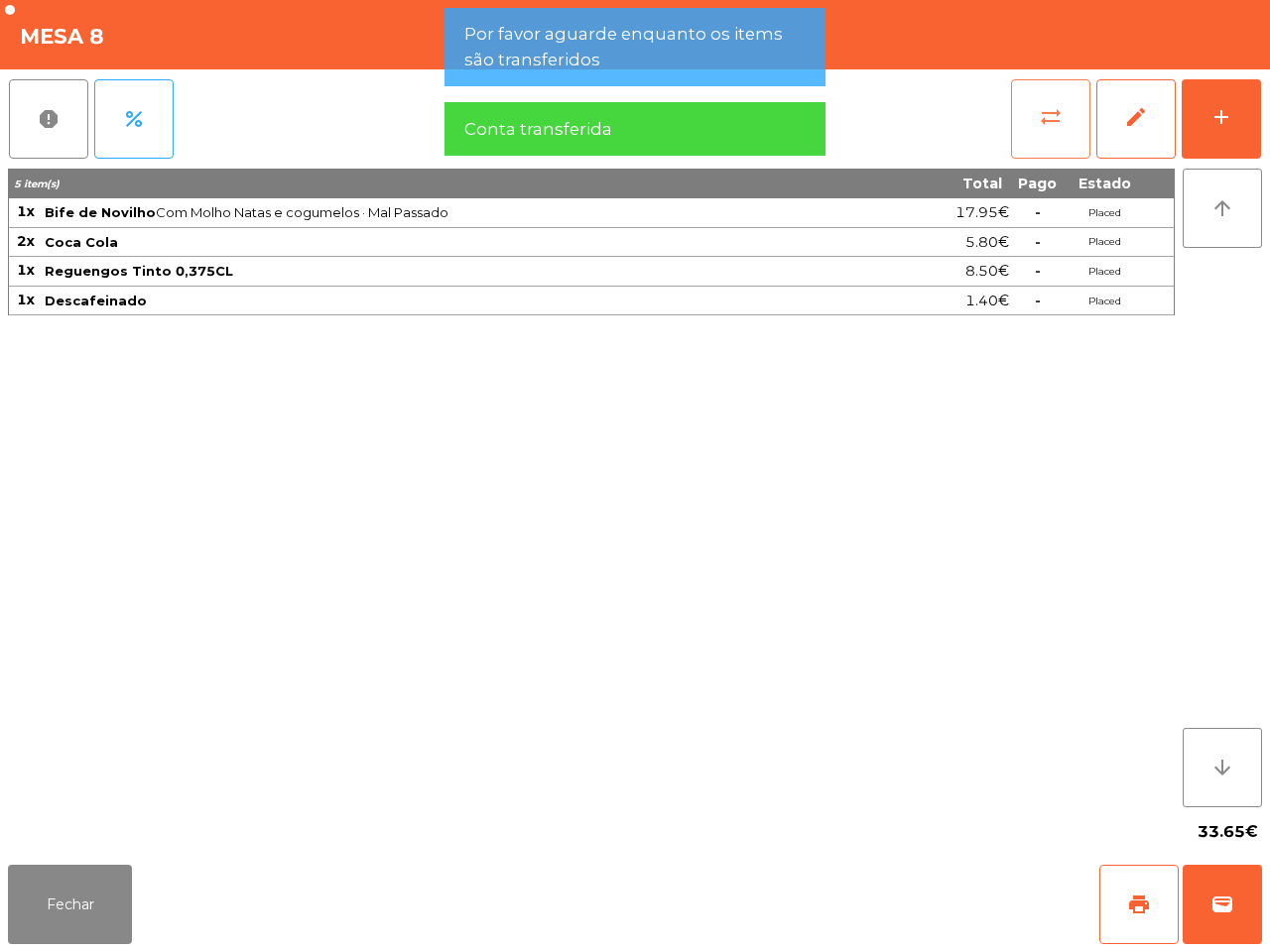 click on "sync_alt" 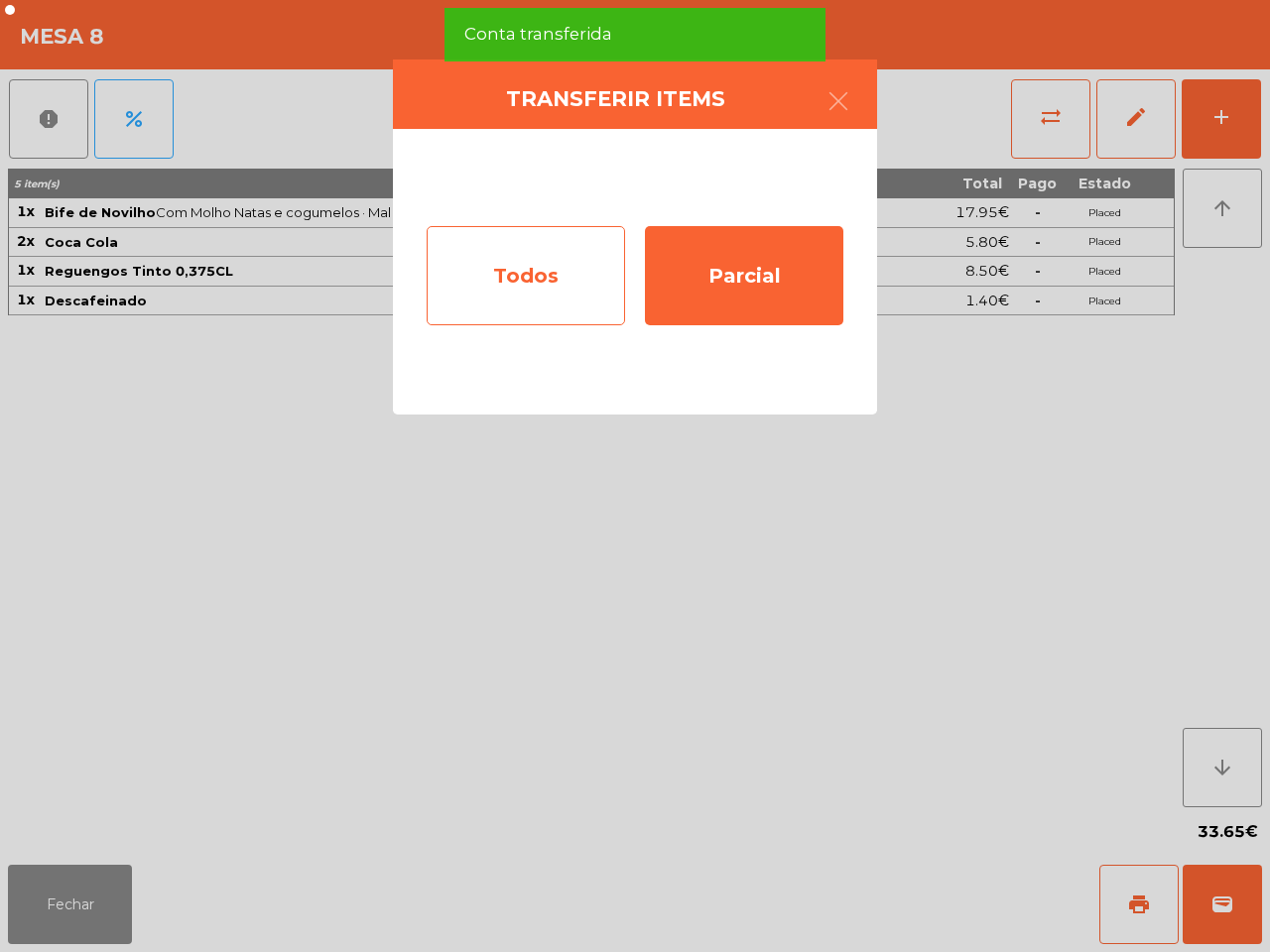click on "Todos" 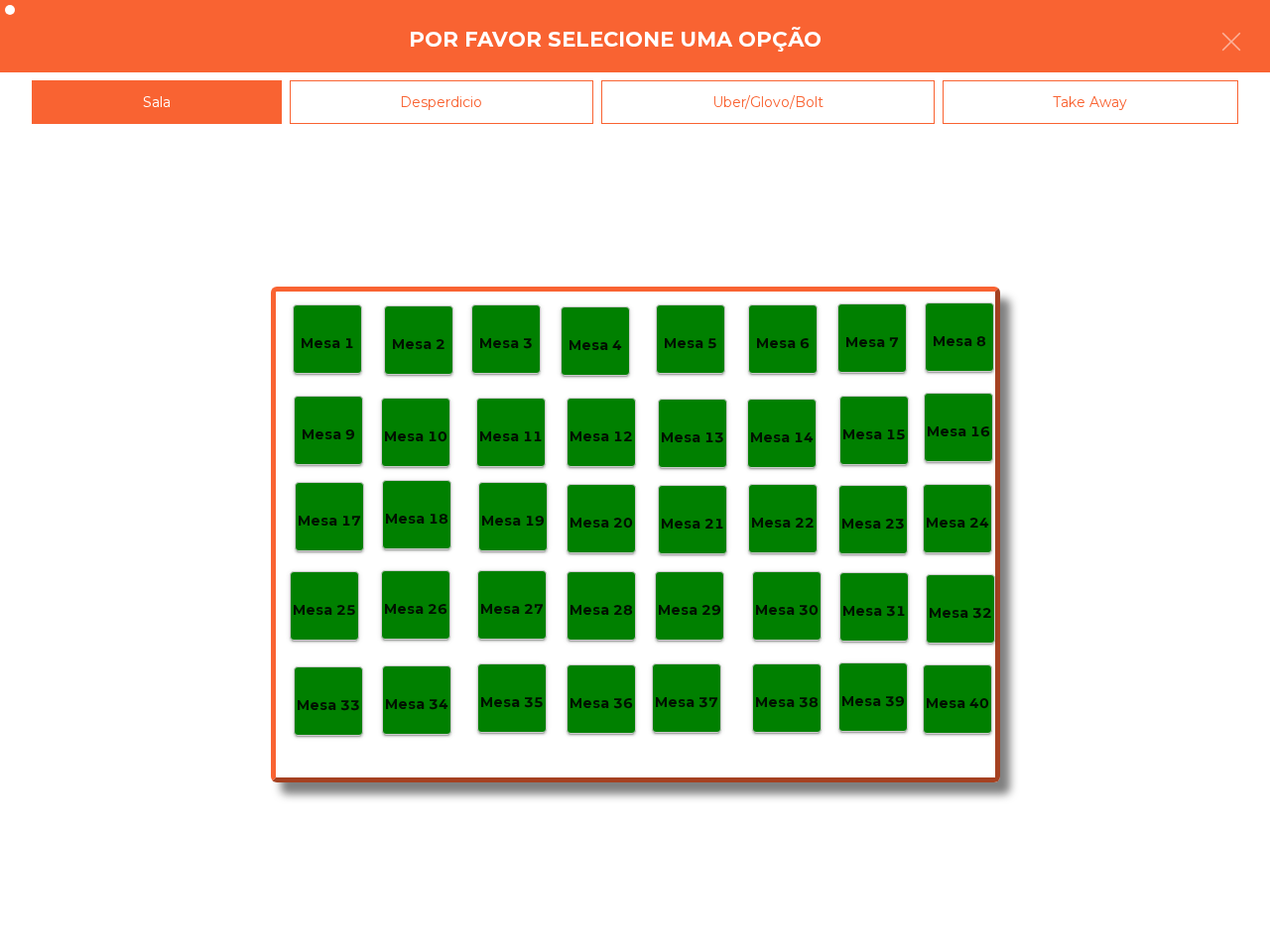 click on "Mesa 40" 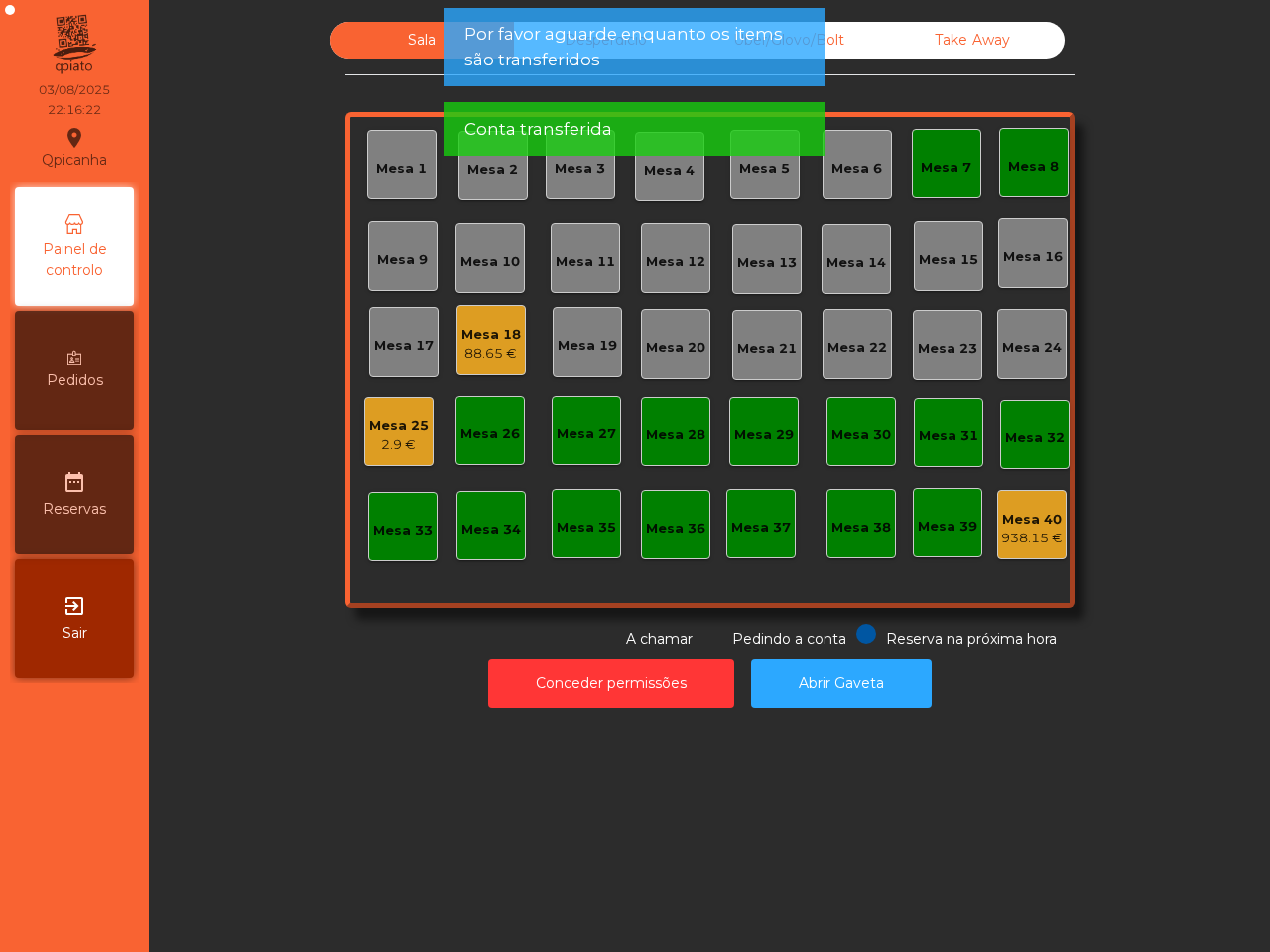 click on "Mesa 8" 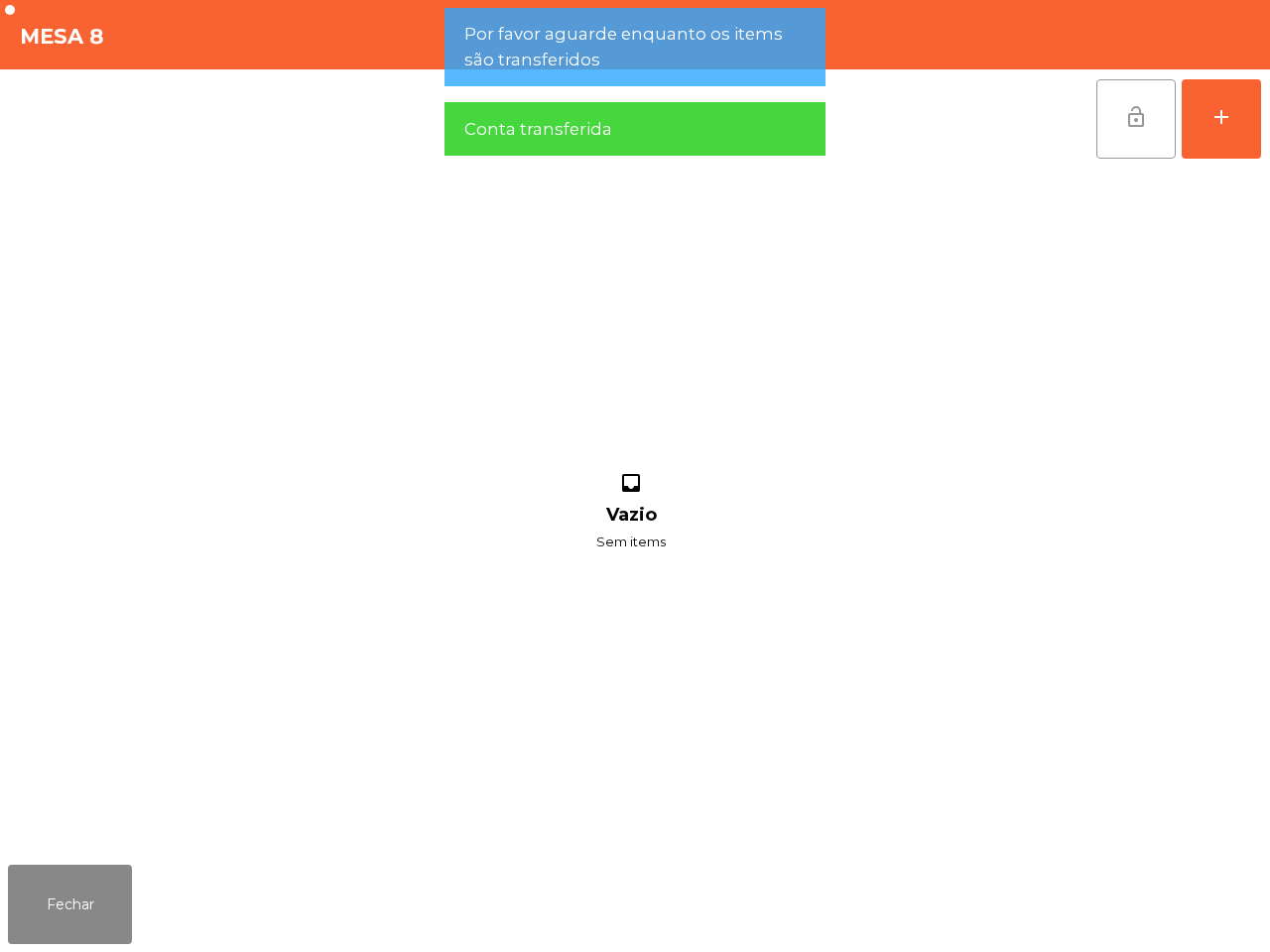 click on "lock_open" 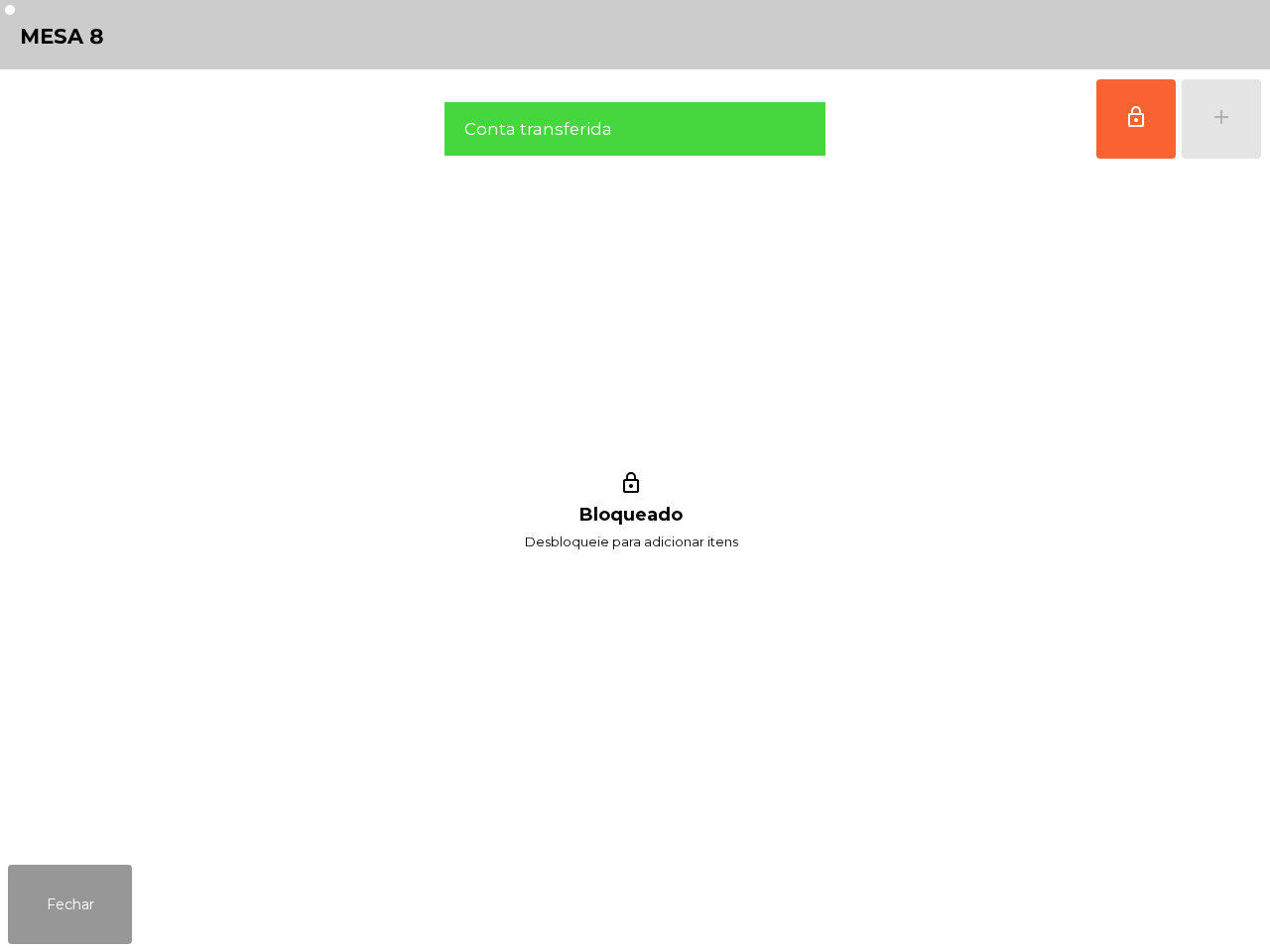 click on "Fechar" 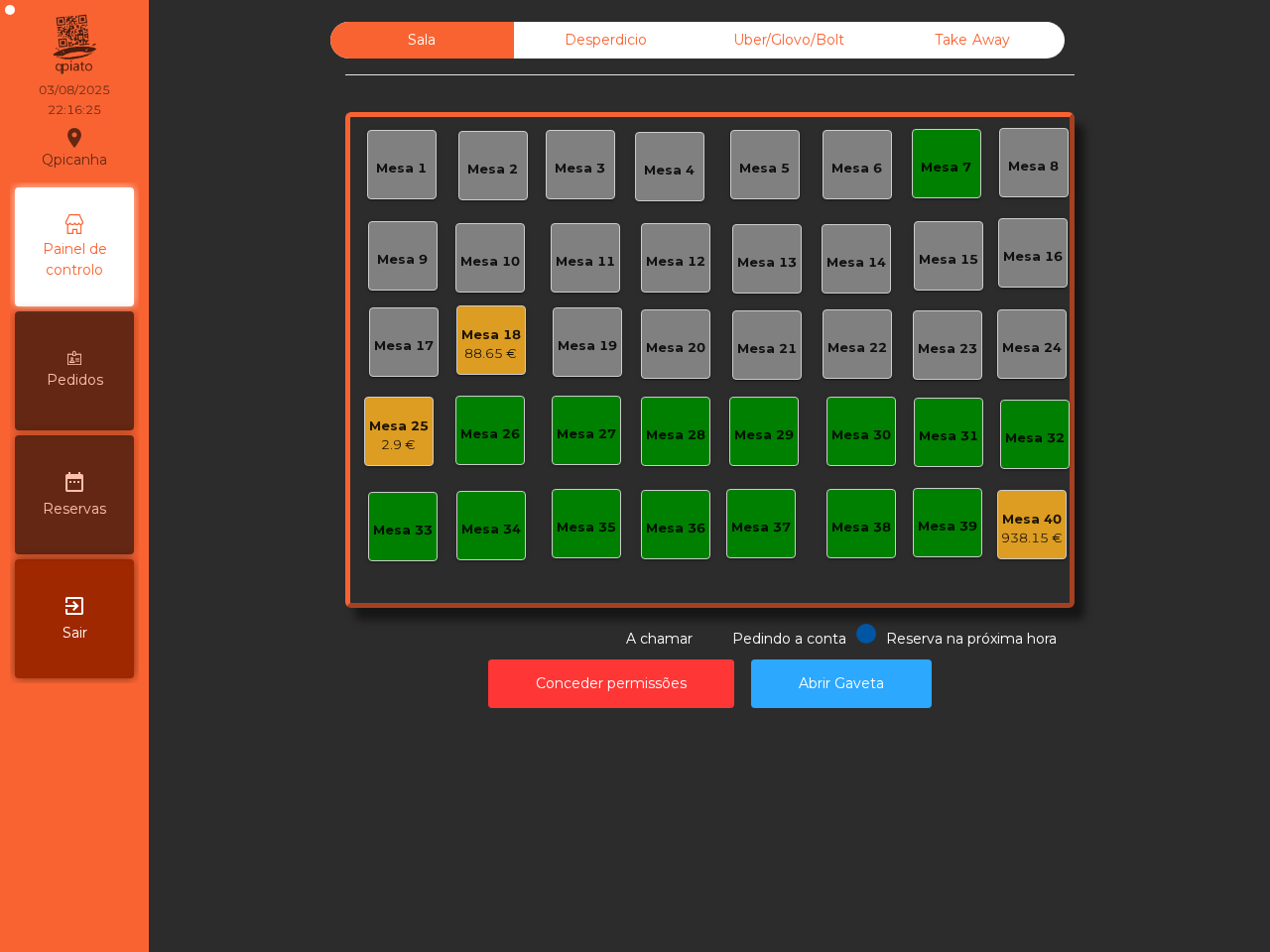 click on "Mesa 7" 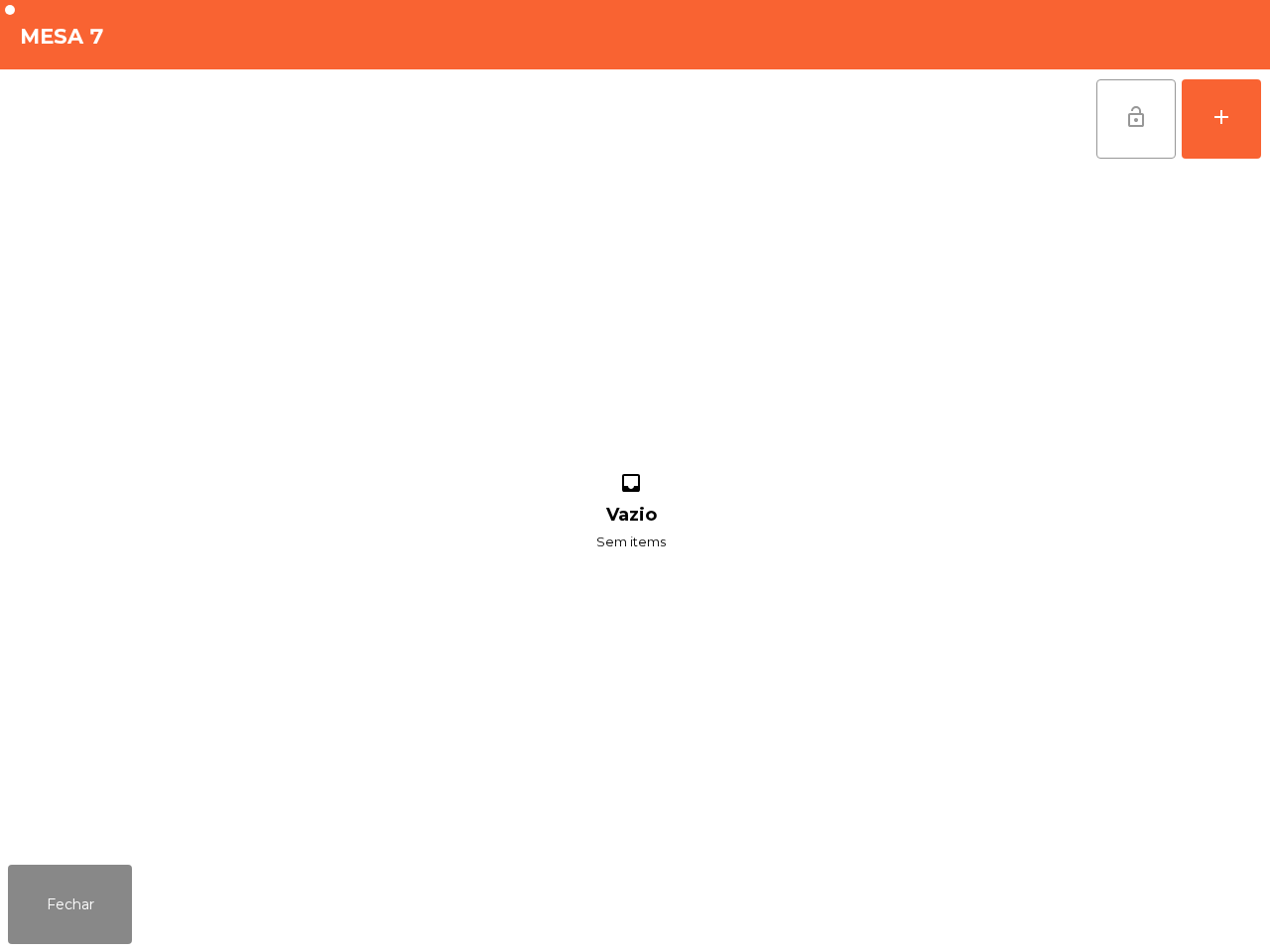 click on "lock_open" 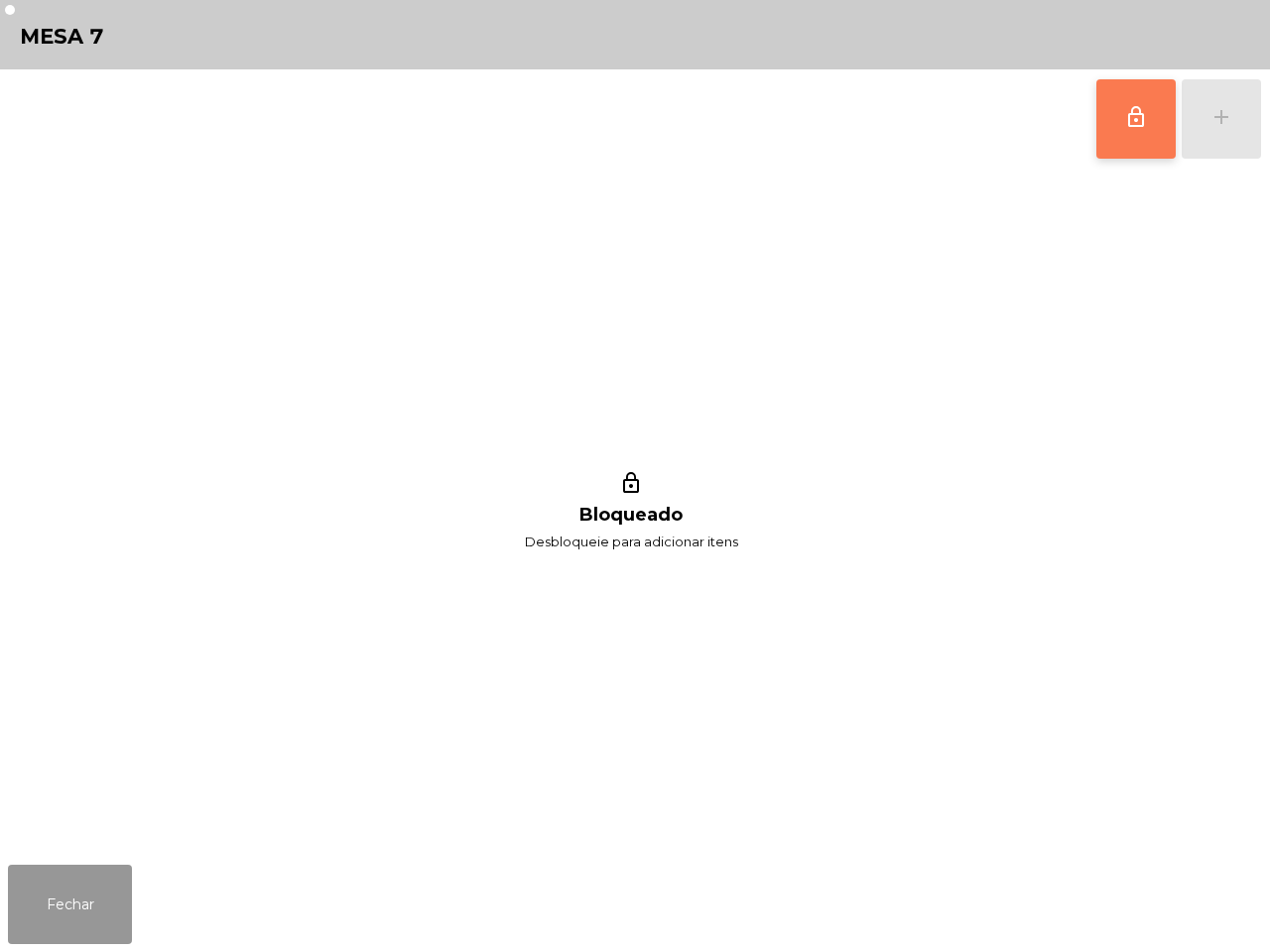 drag, startPoint x: 76, startPoint y: 886, endPoint x: 129, endPoint y: 851, distance: 63.51378 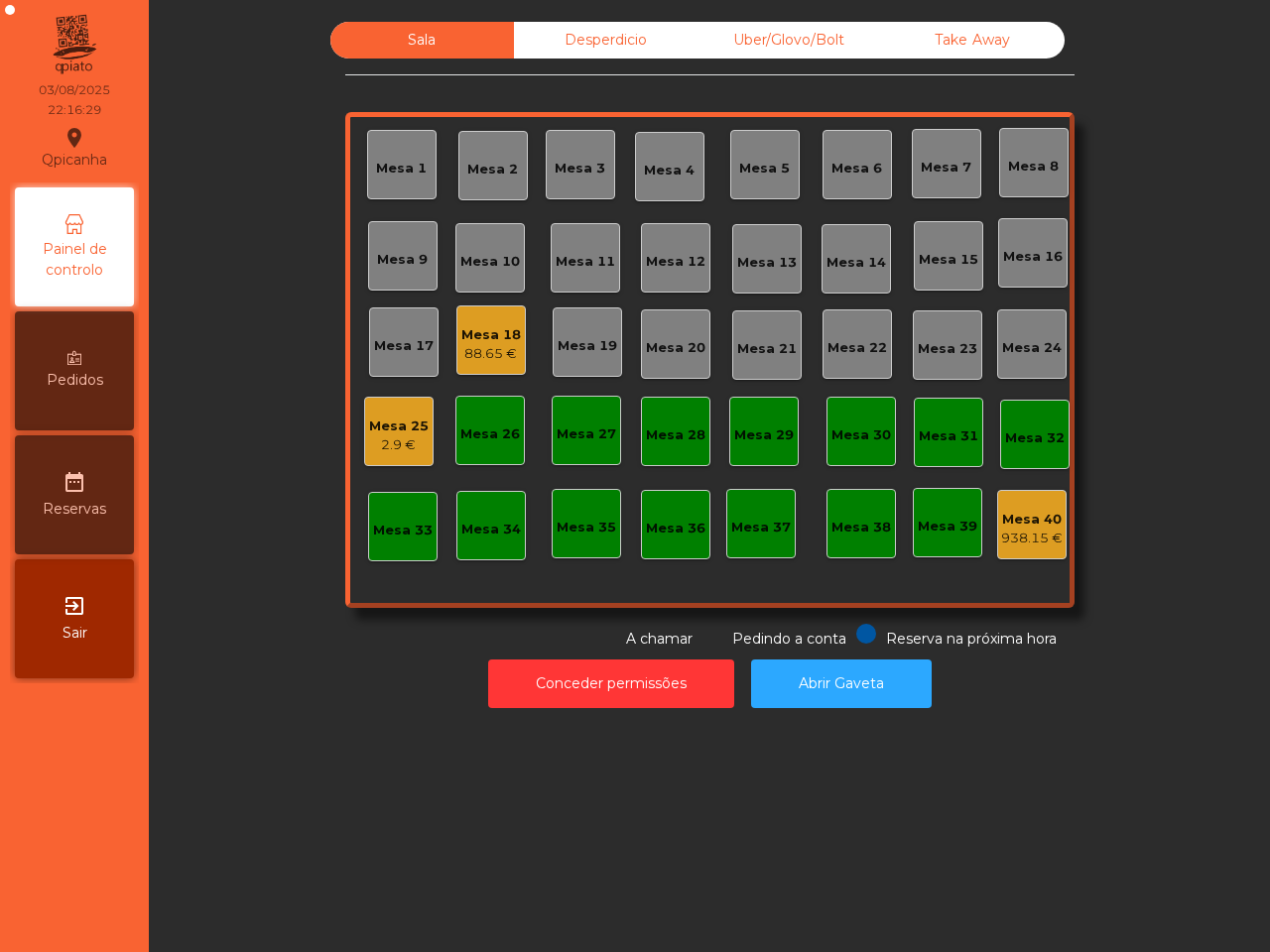 click on "2.9 €" 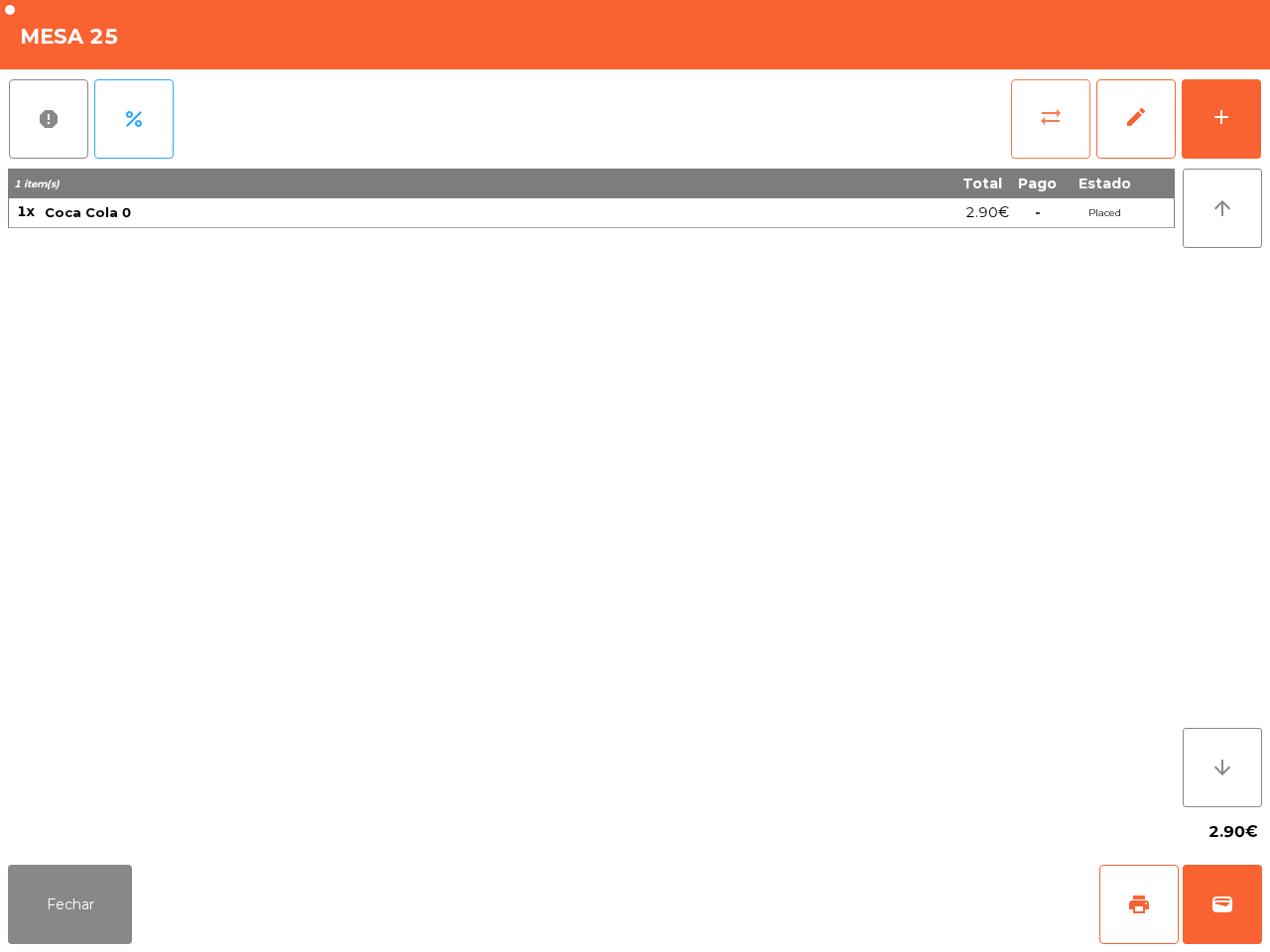 click on "sync_alt" 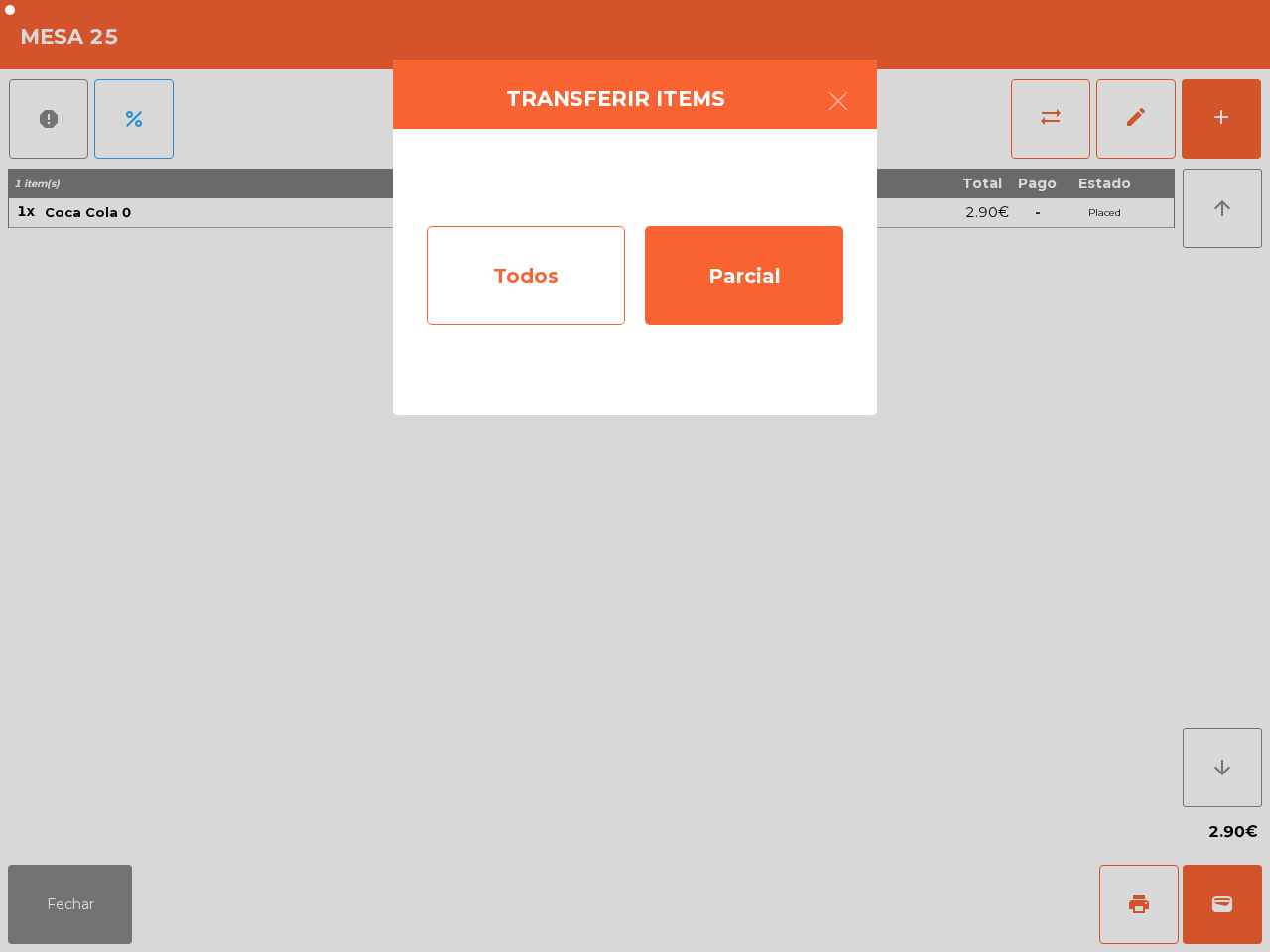 click on "Todos" 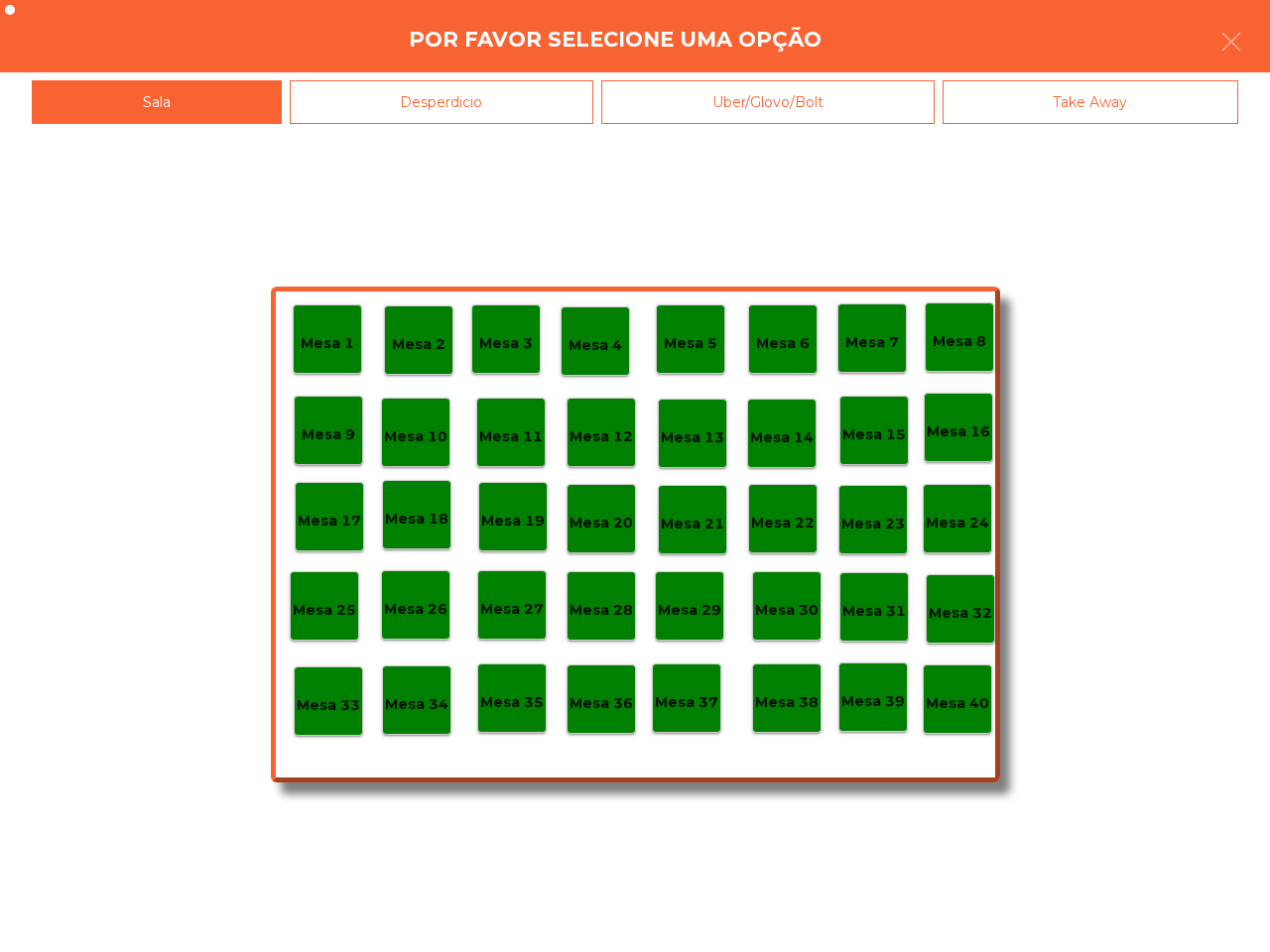 click on "Desperdicio" 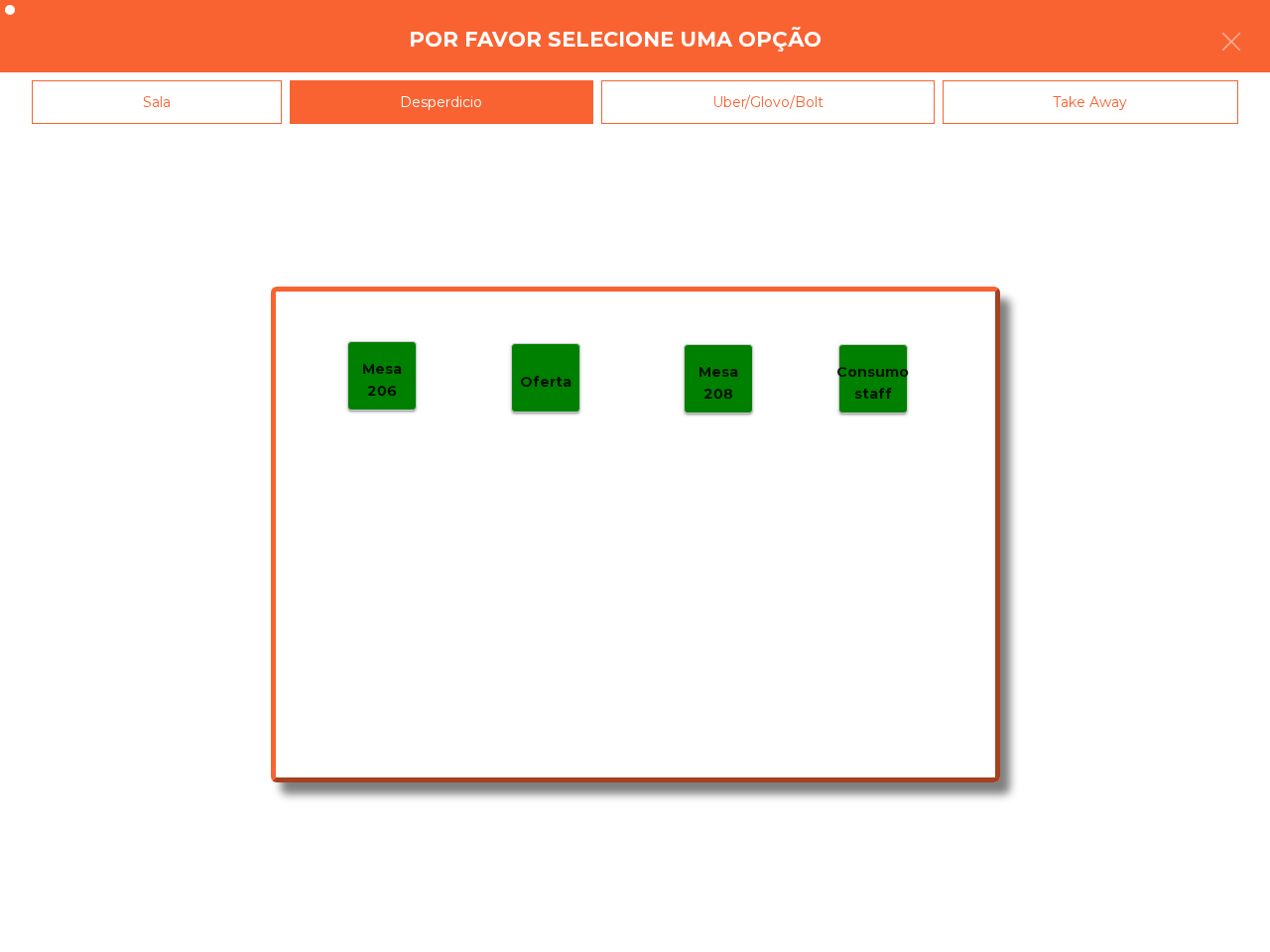 click on "Mesa 206" 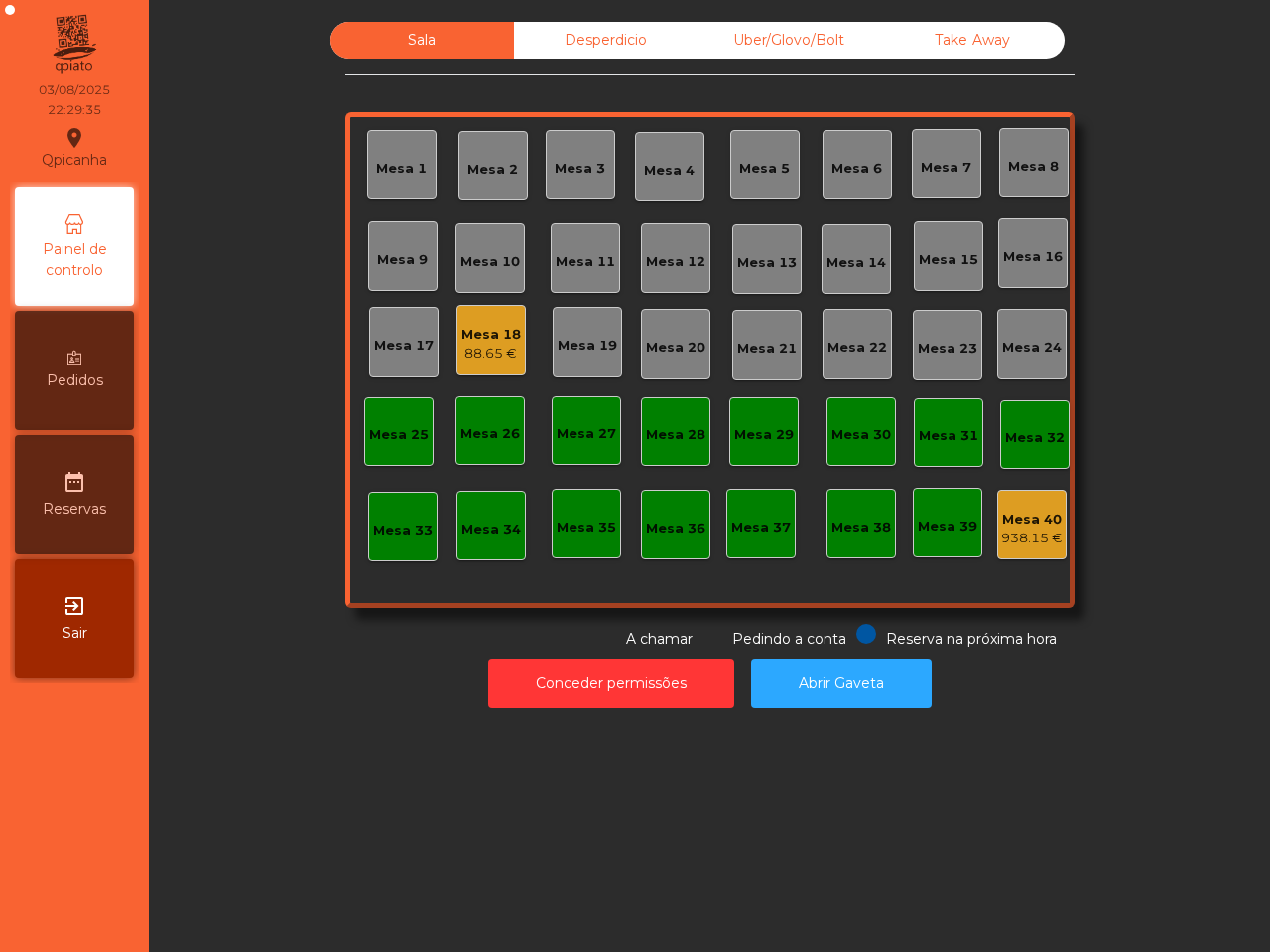 scroll, scrollTop: 0, scrollLeft: 0, axis: both 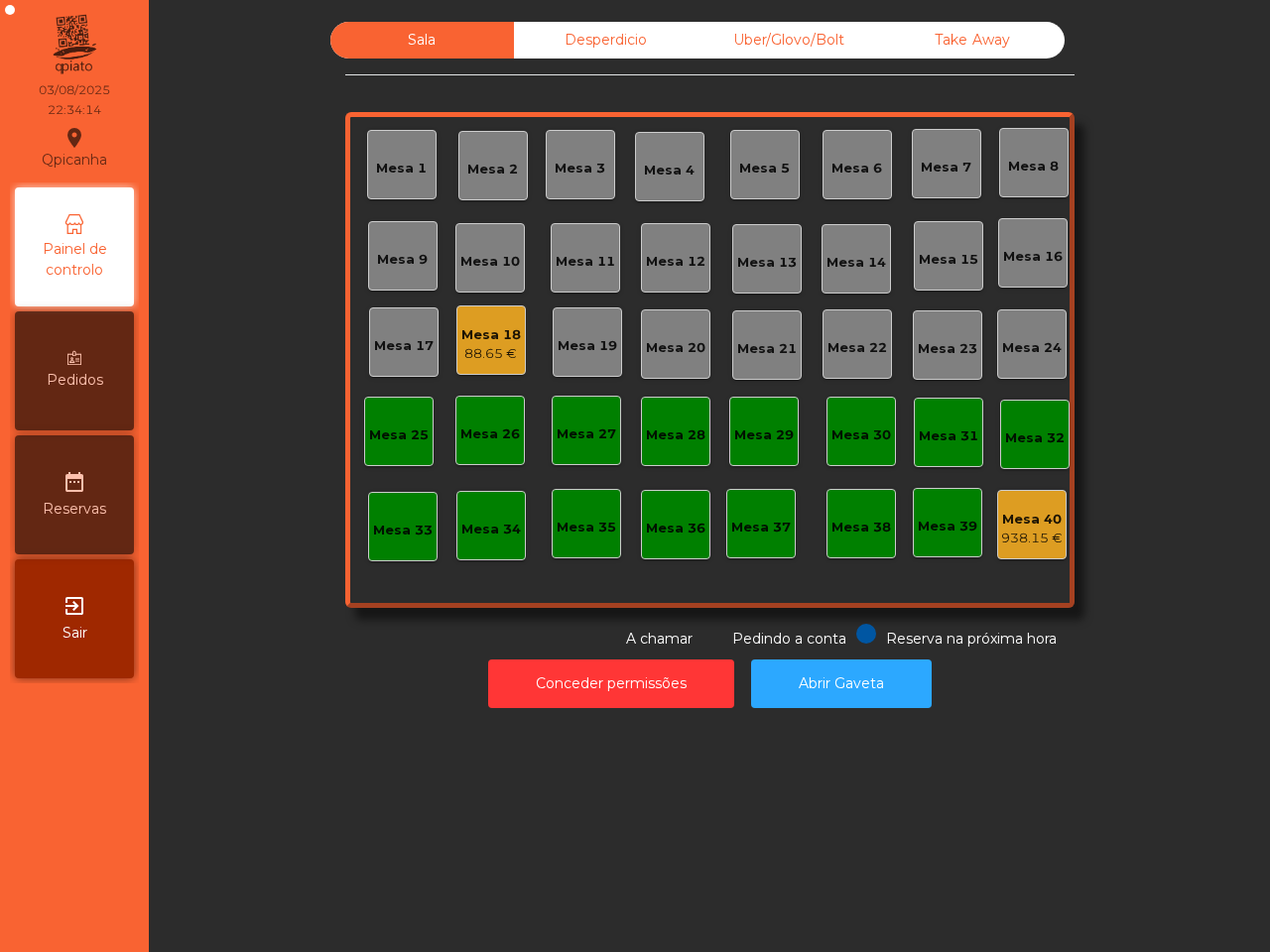 click on "Mesa 18" 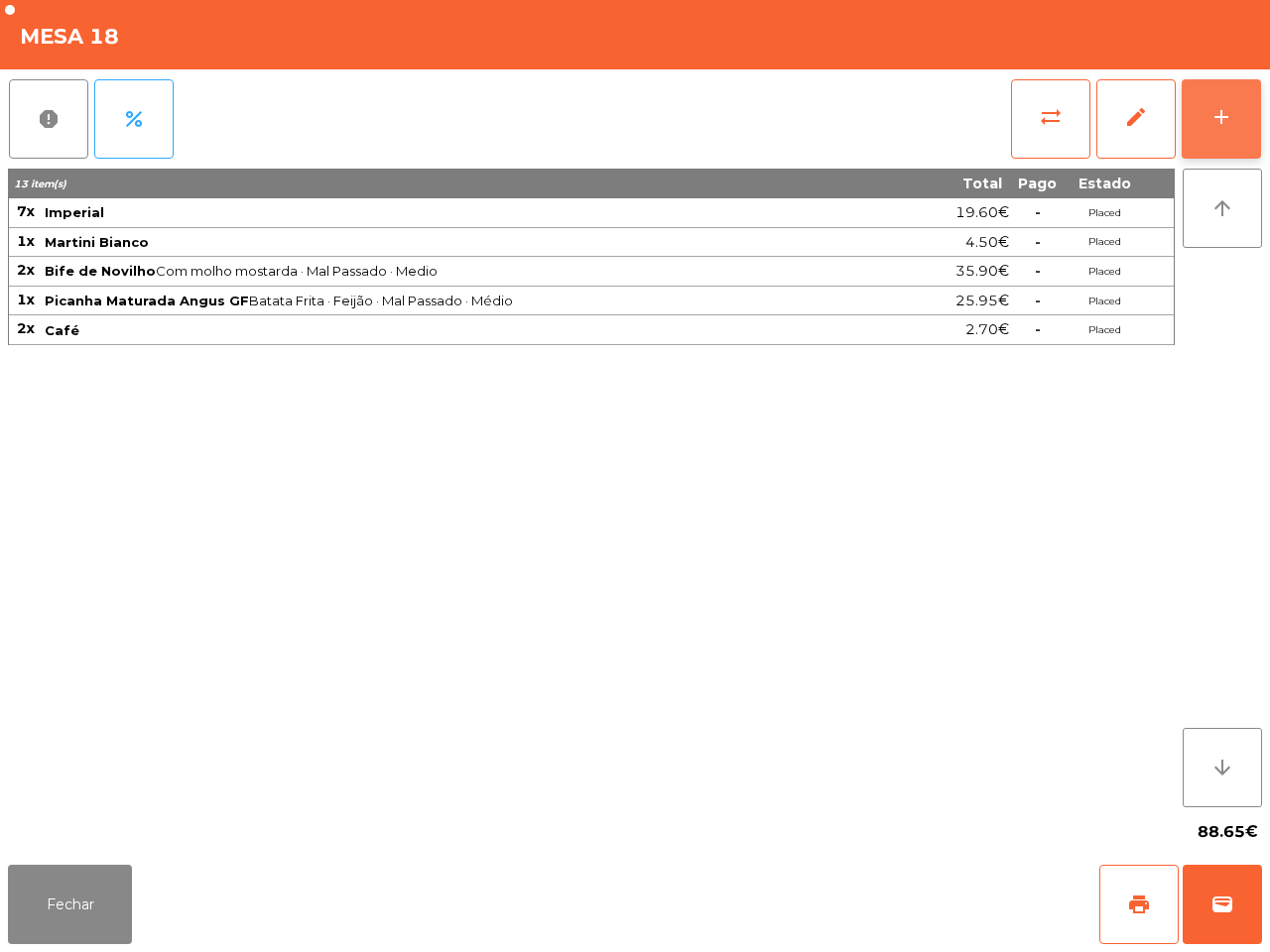 click on "add" 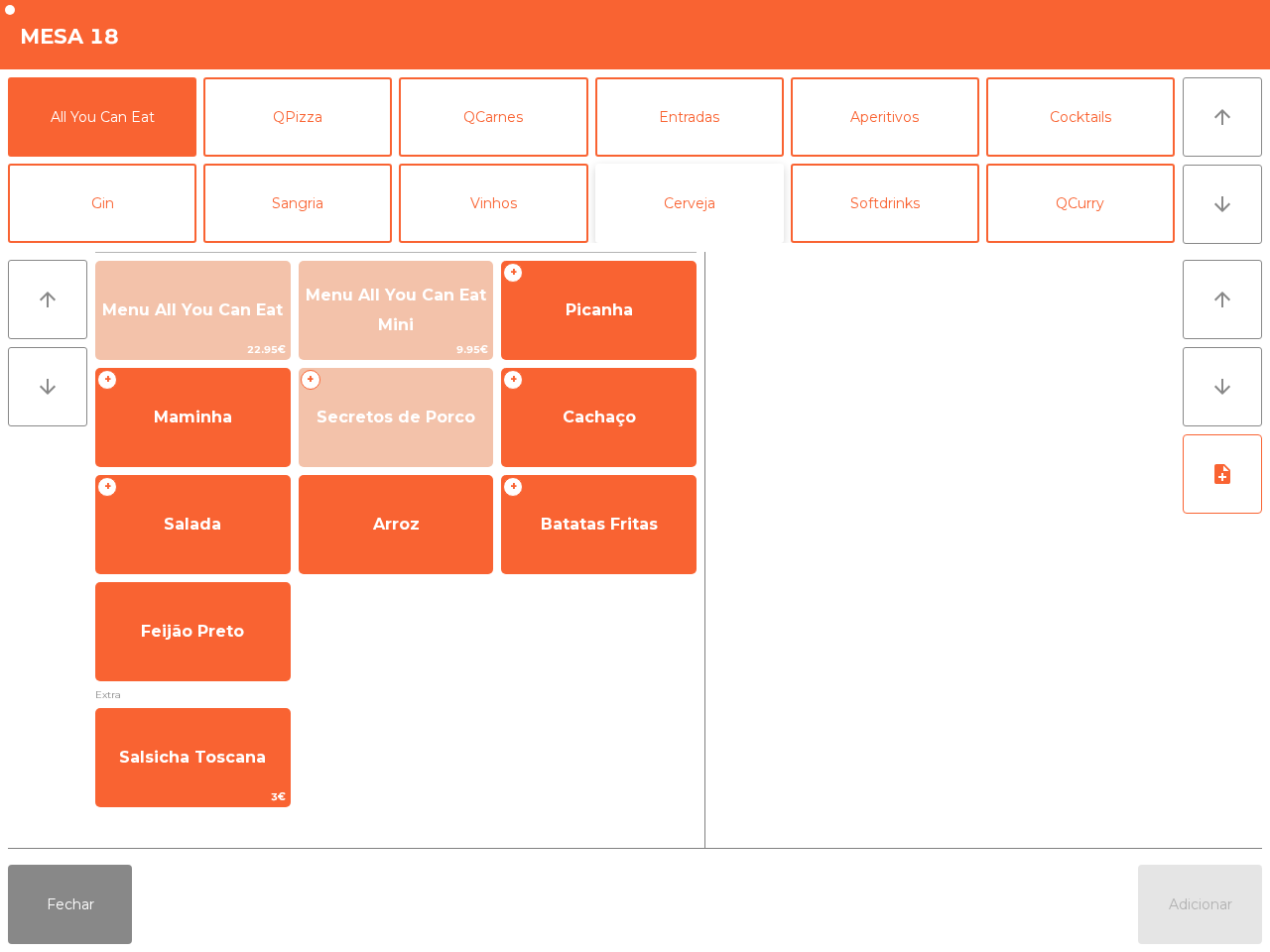 click on "Cerveja" 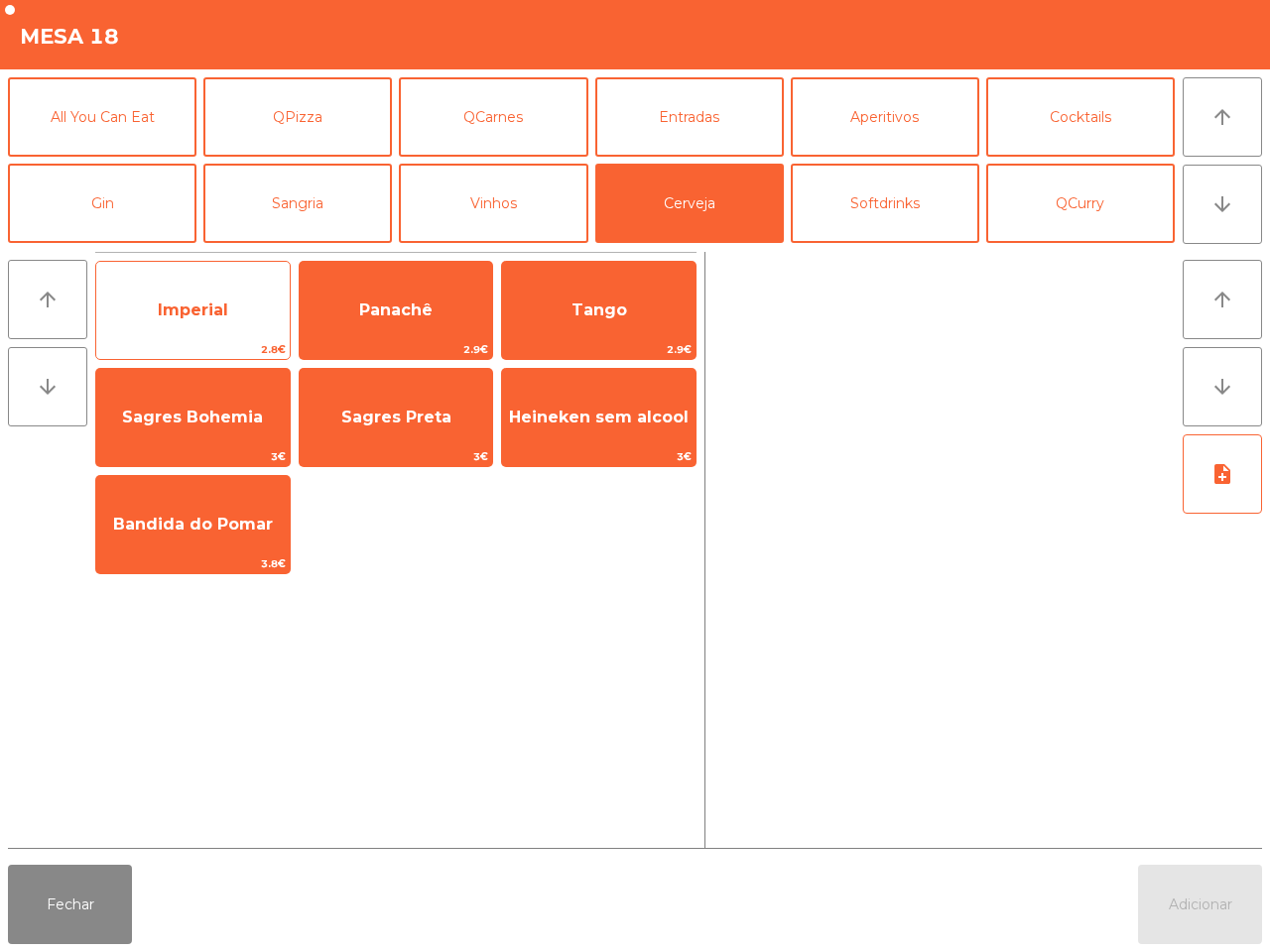 click on "Imperial" 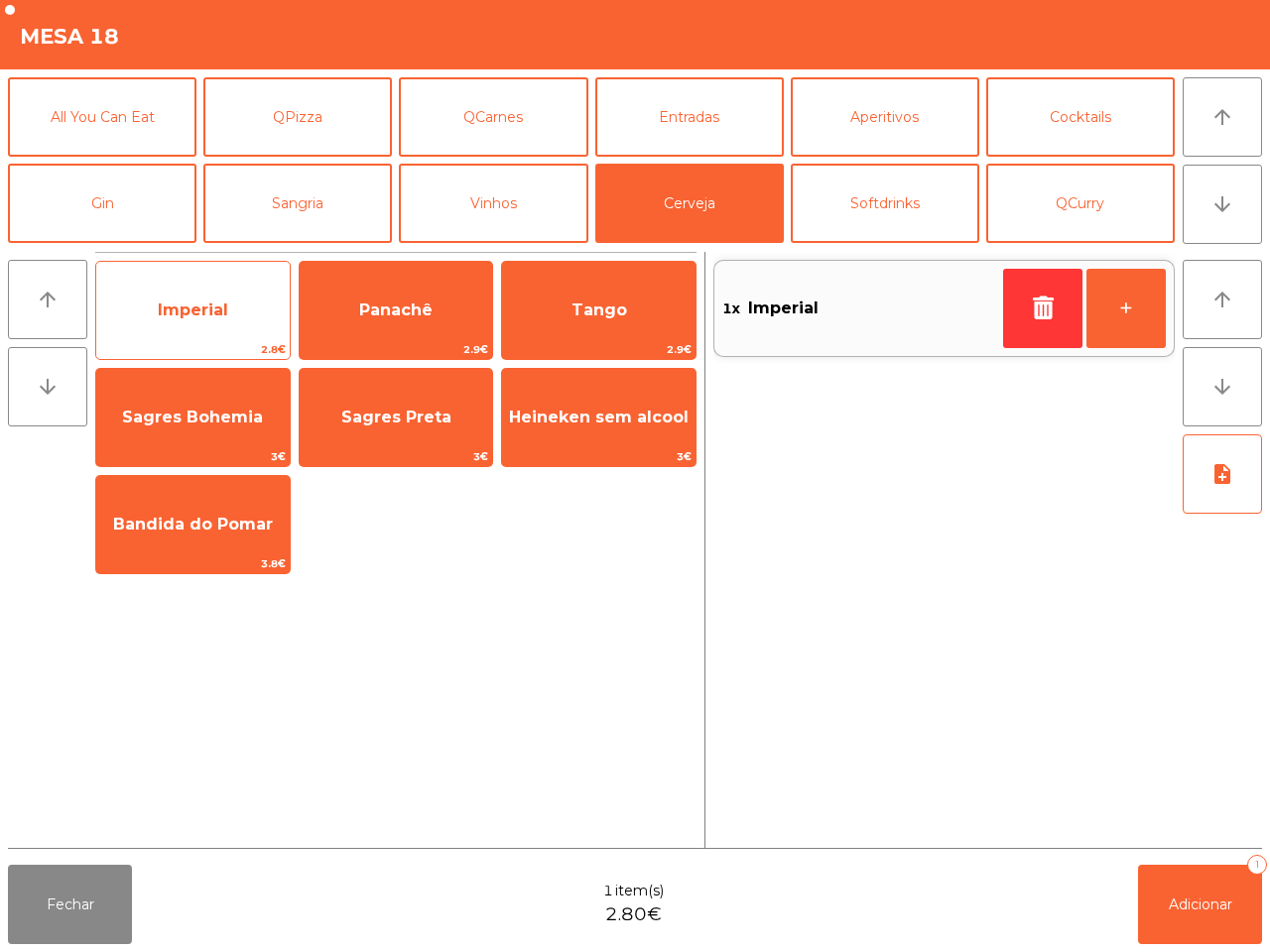 click on "Imperial" 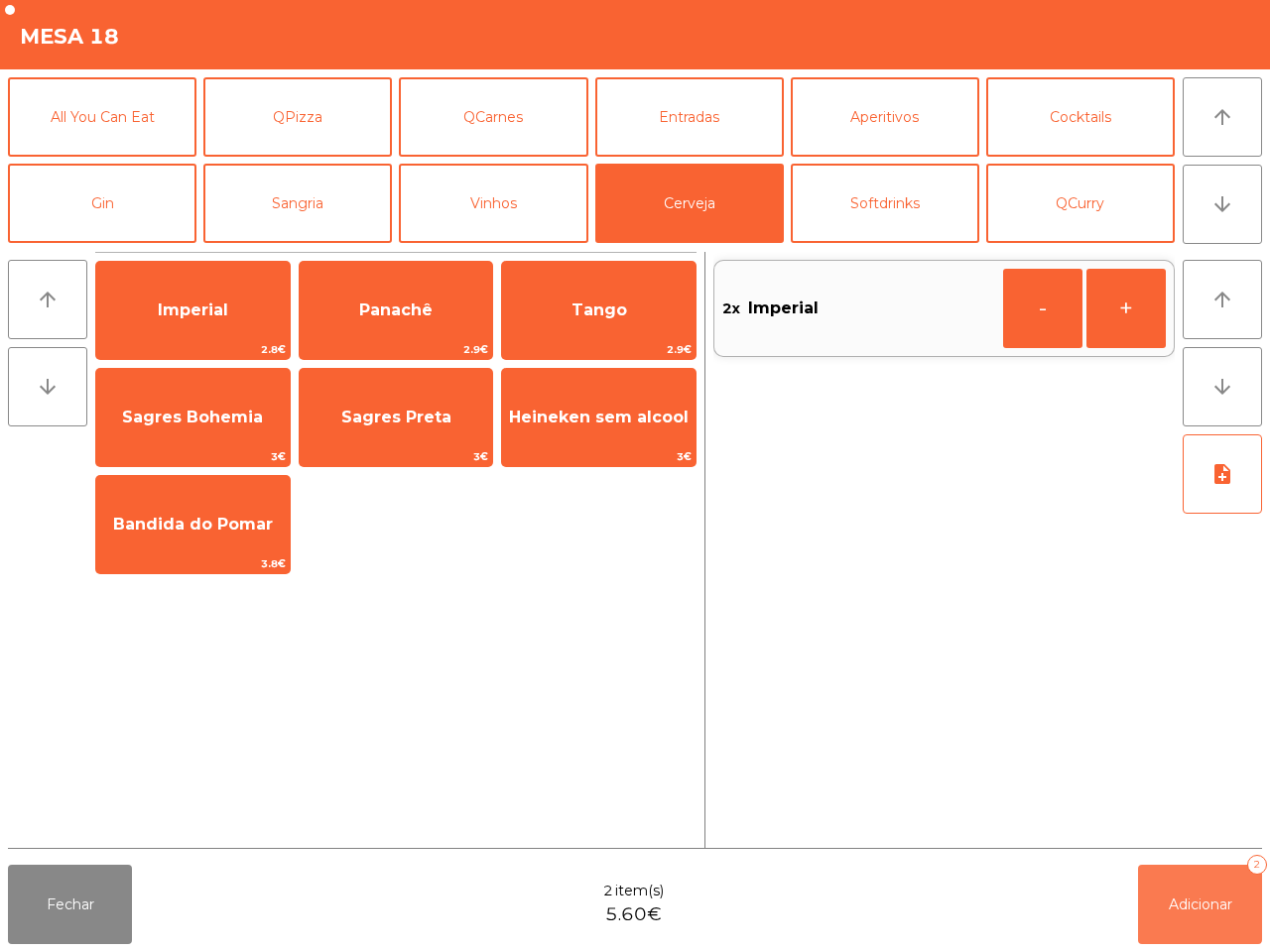 click on "Adicionar   2" 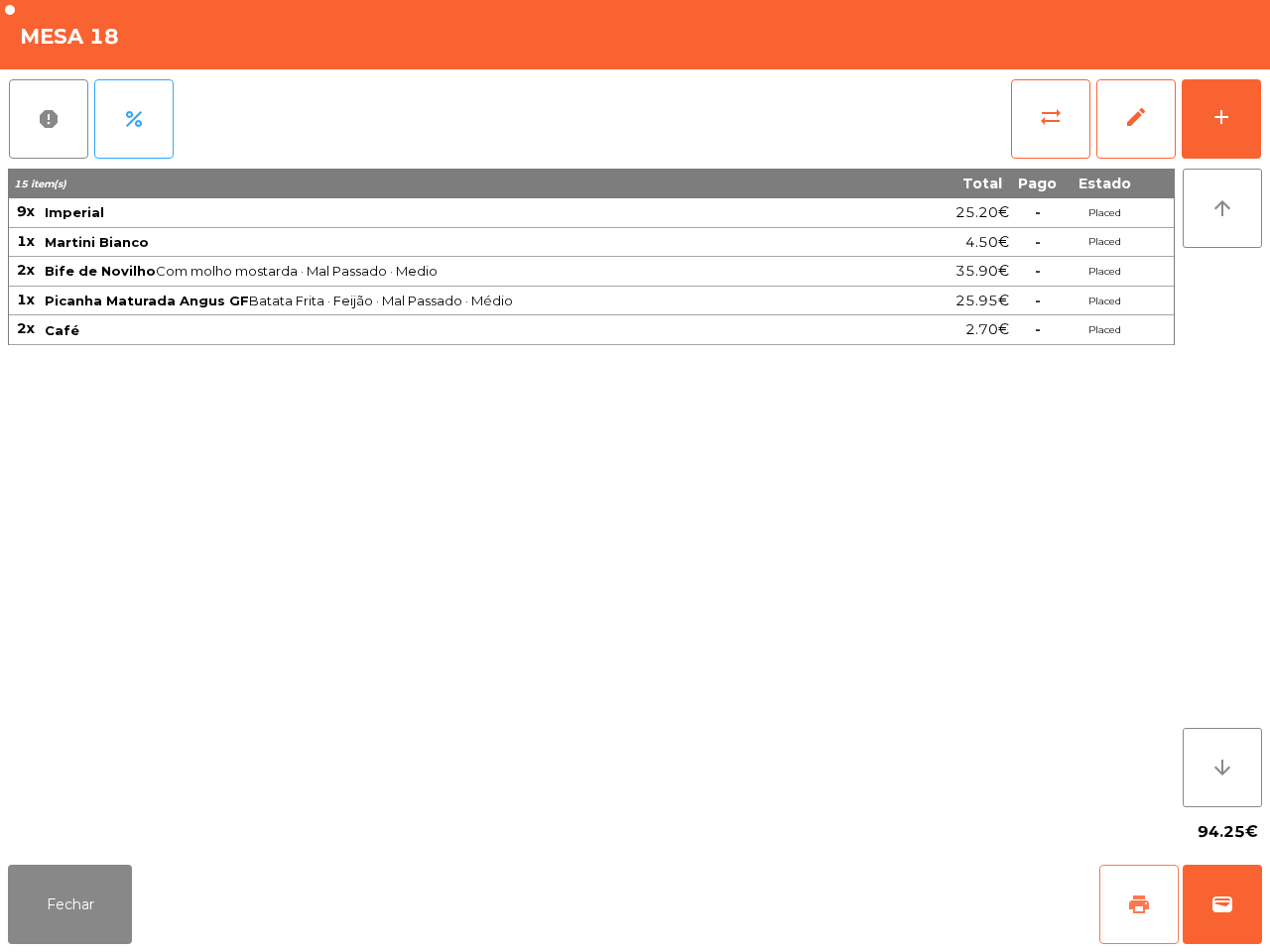 click on "print" 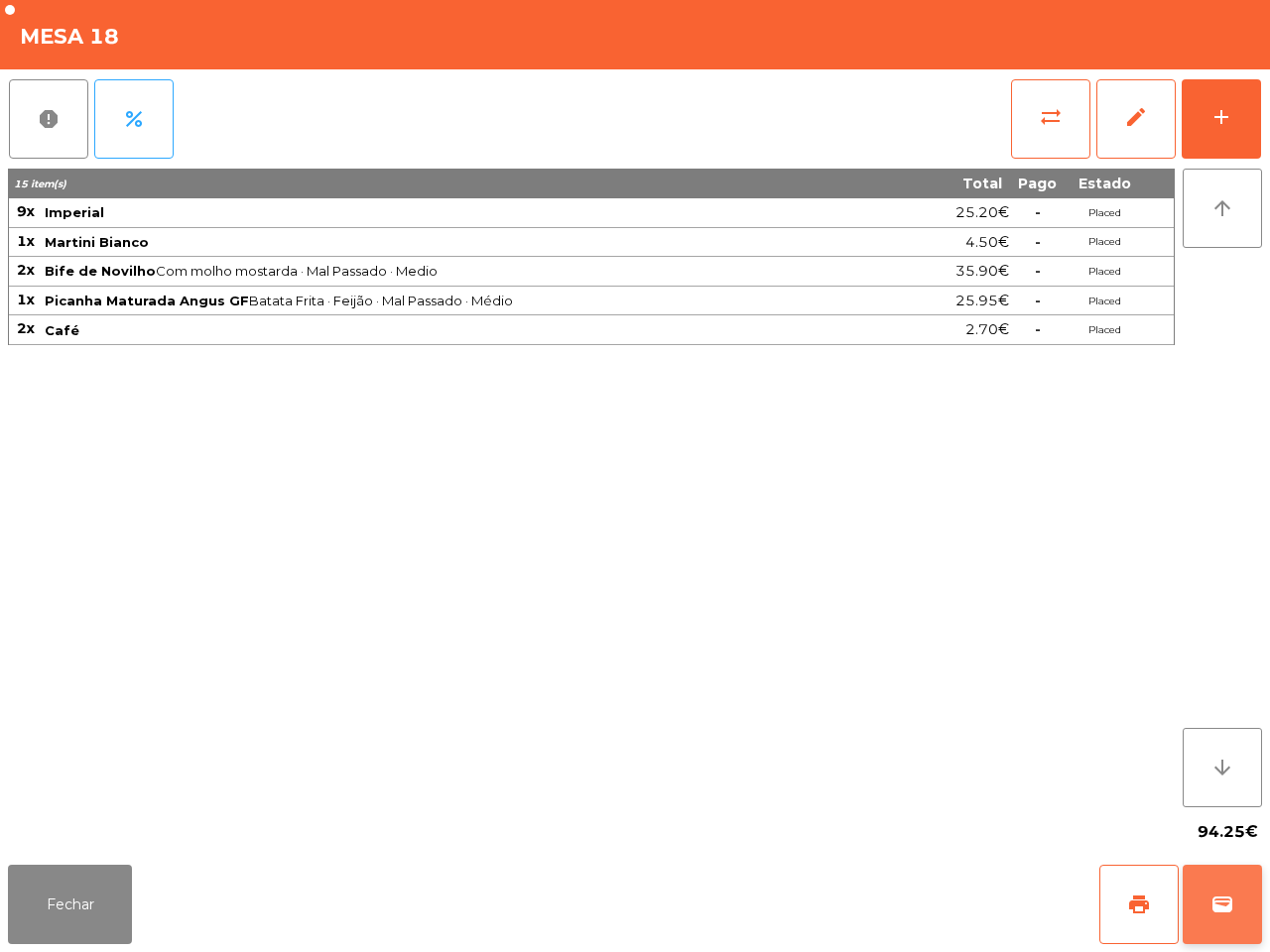 click on "wallet" 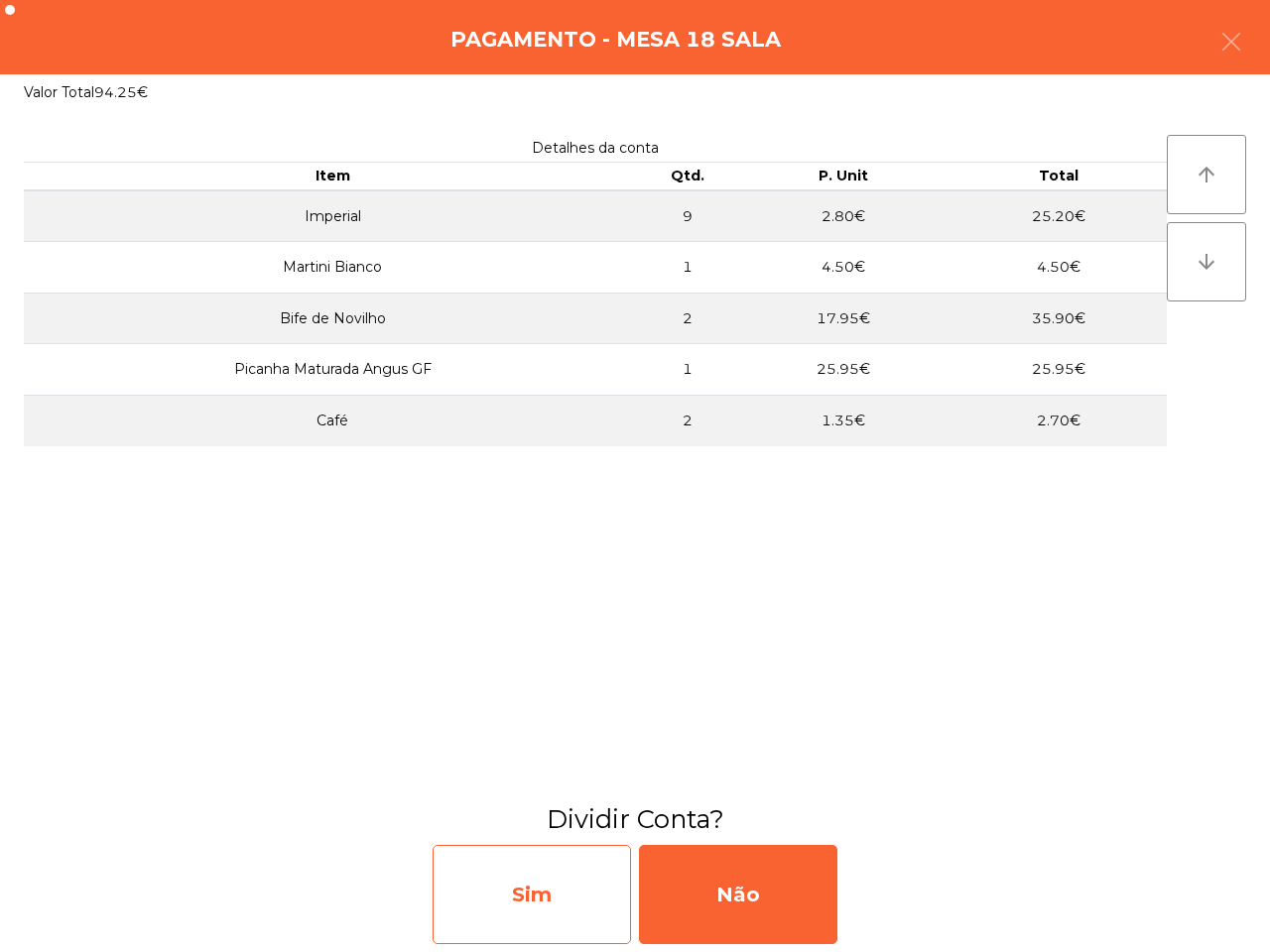 click on "Sim" 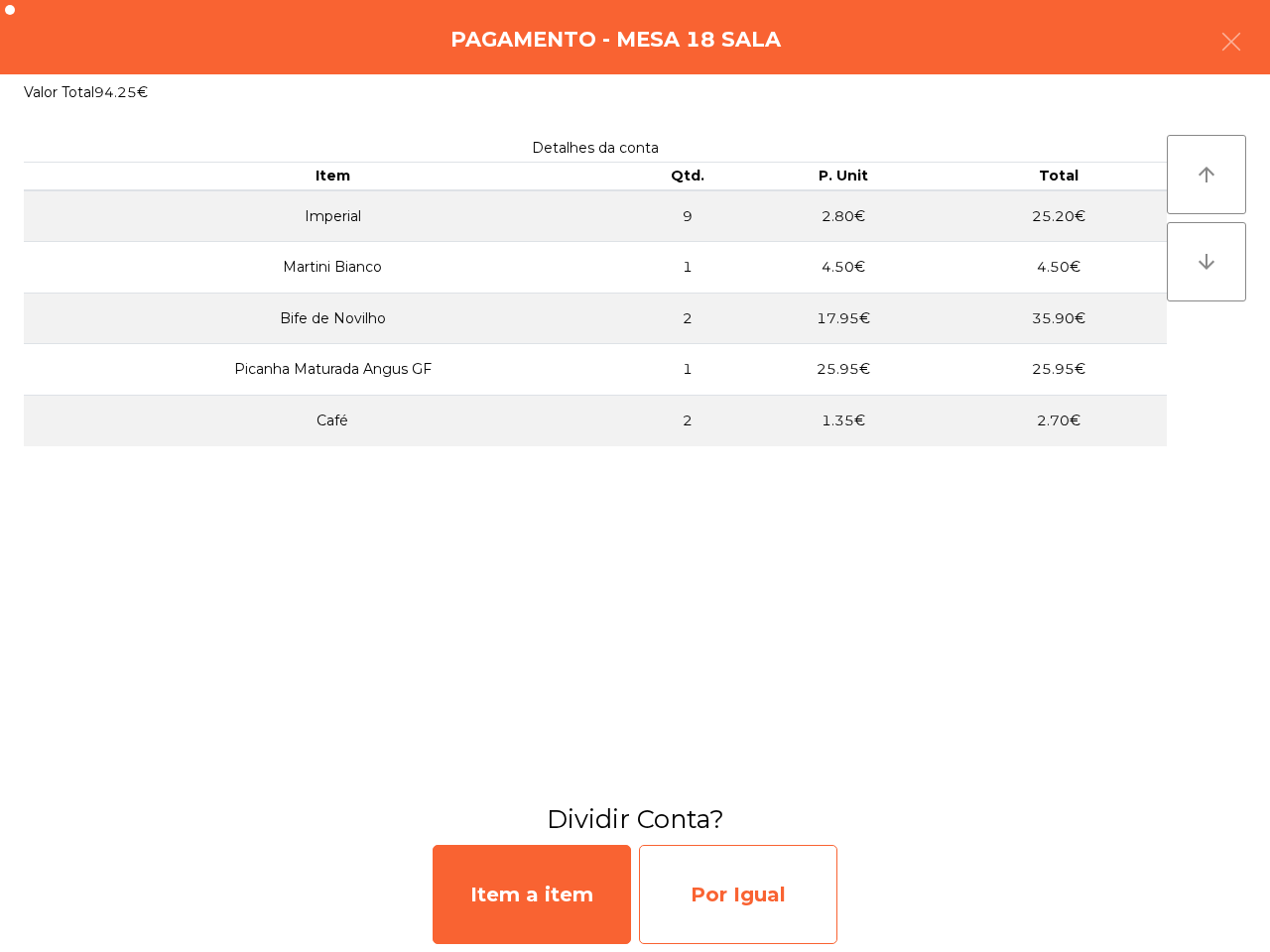 click on "Por Igual" 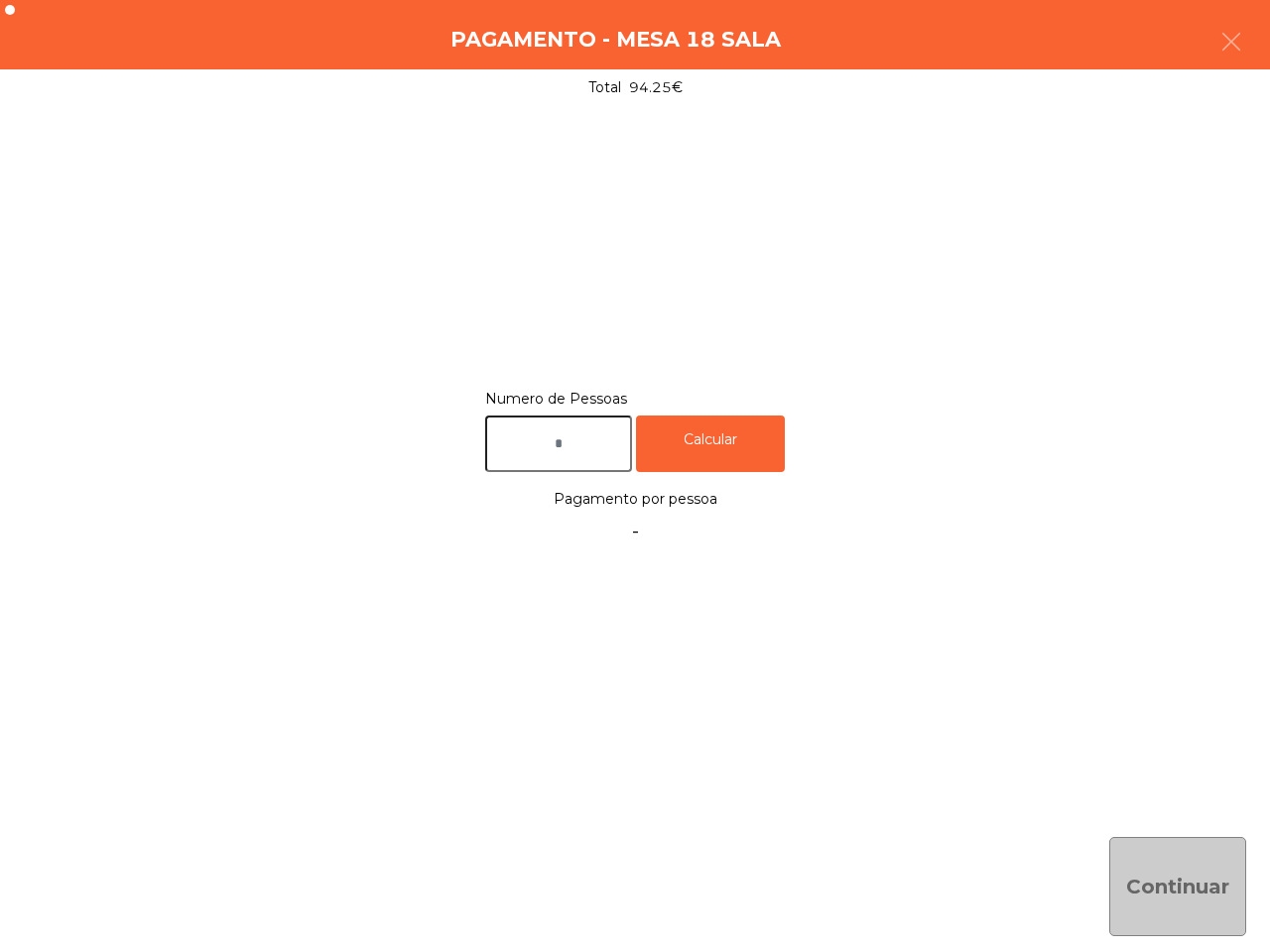 click 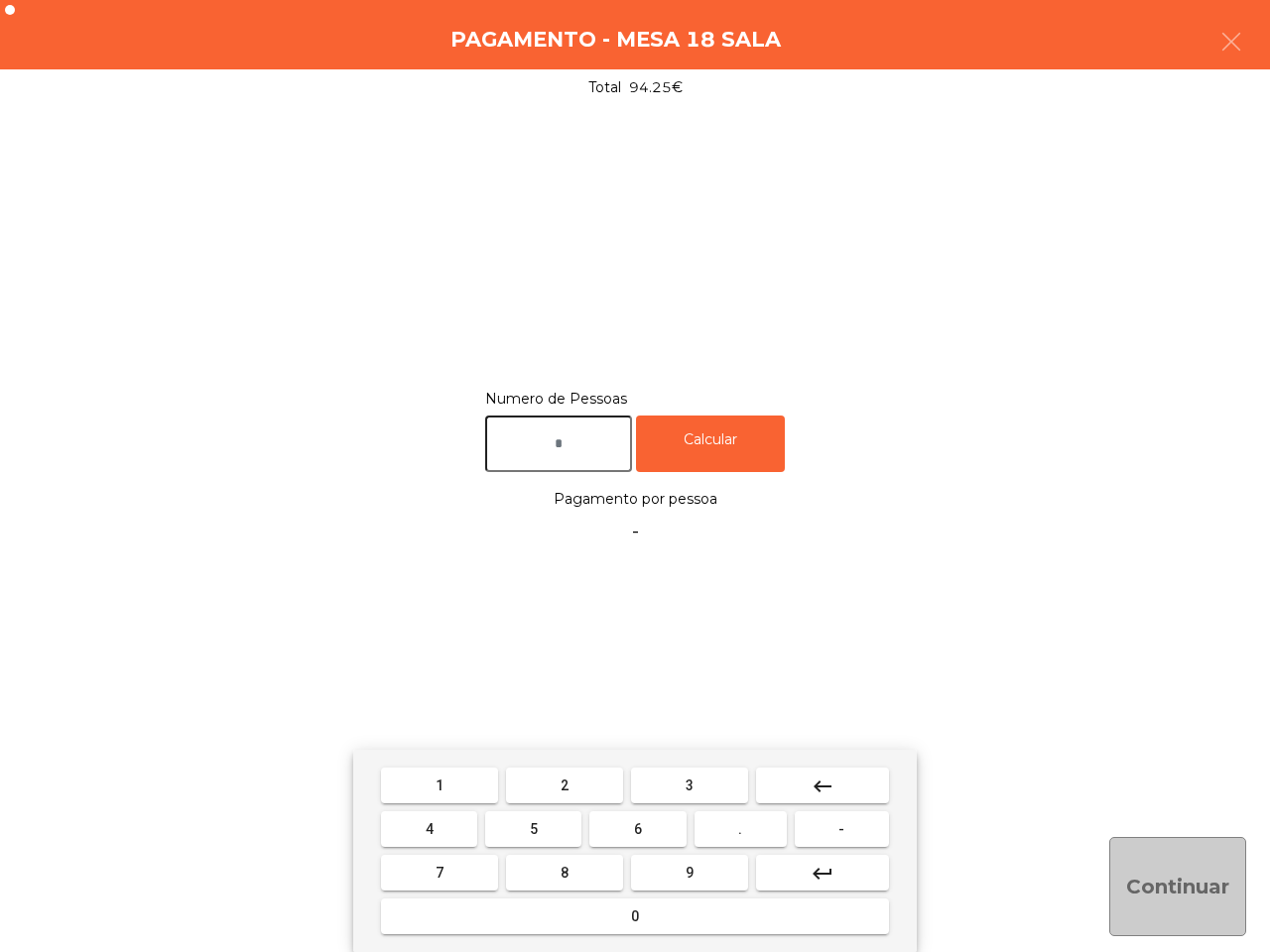 click on "2" at bounding box center (565, 785) 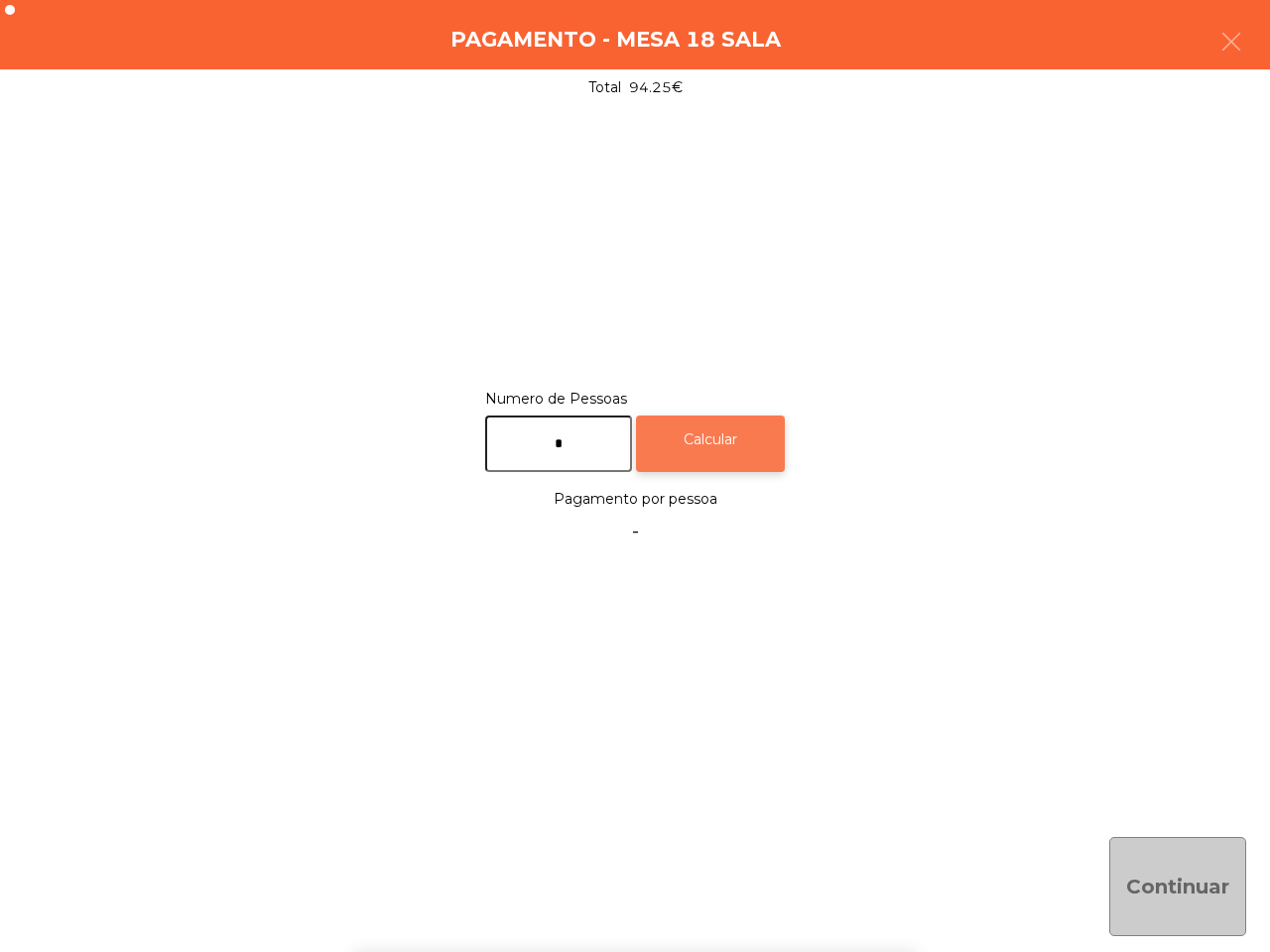 click on "Calcular" 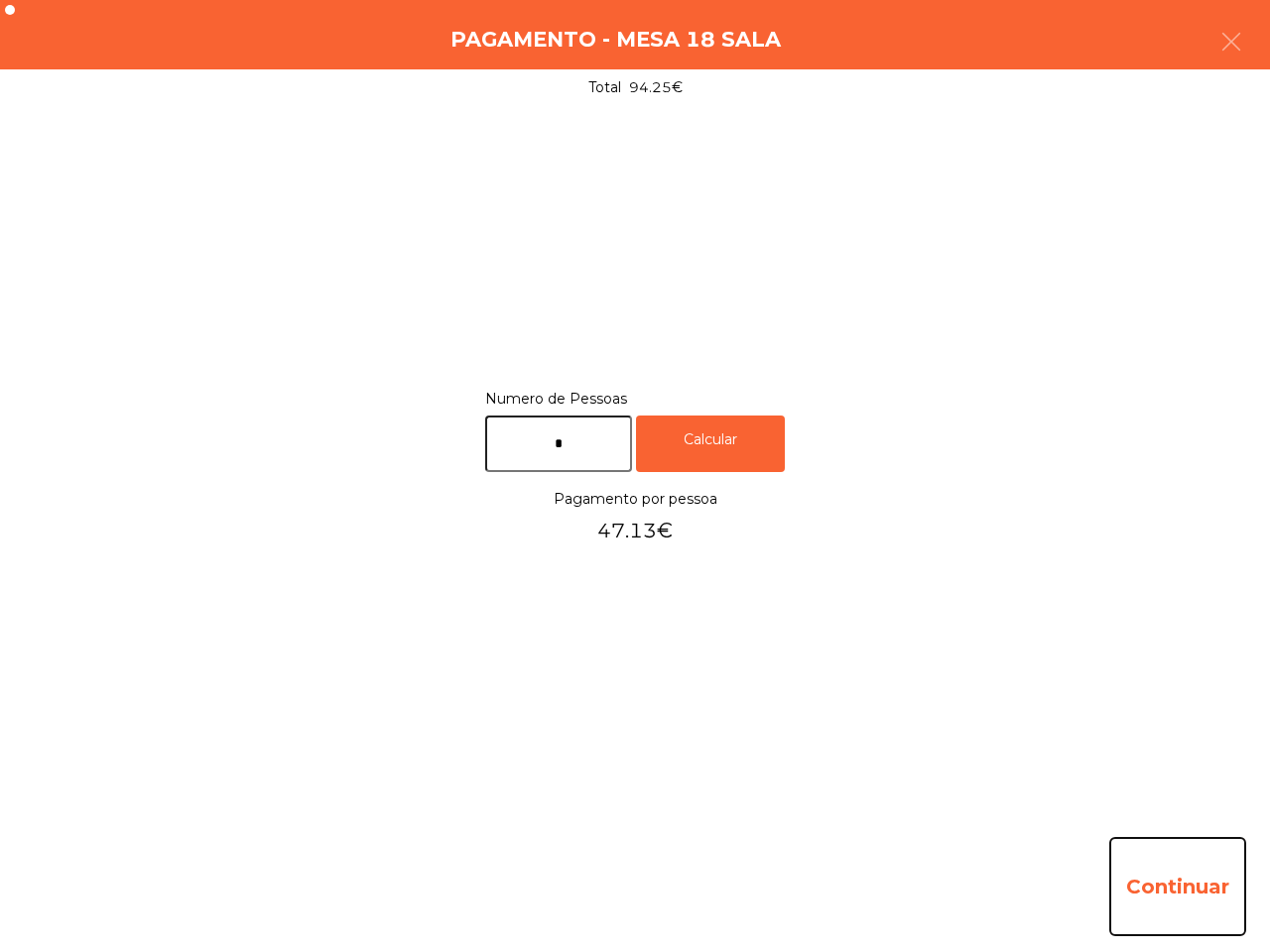 click on "Continuar" 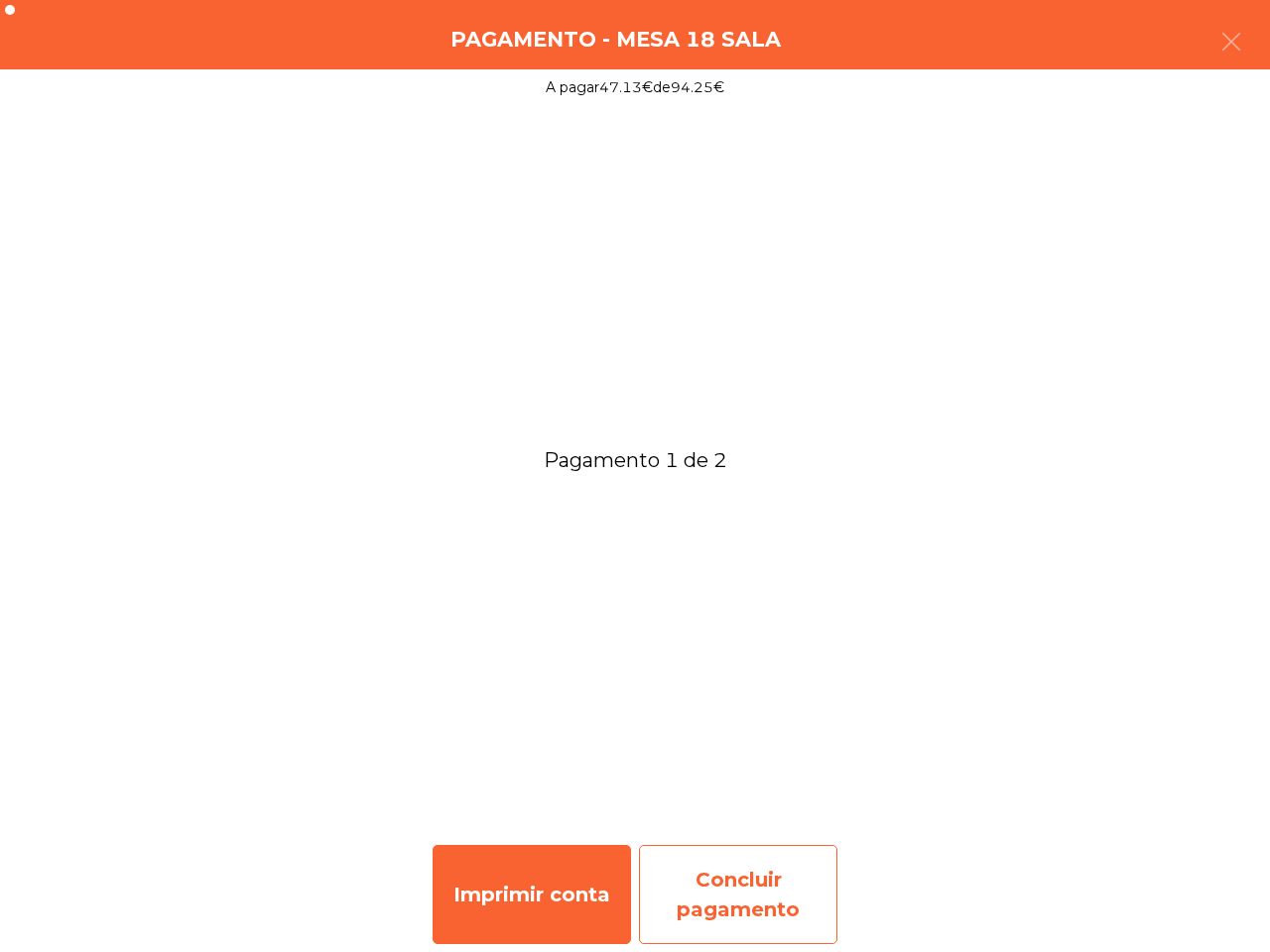 click on "Concluir pagamento" 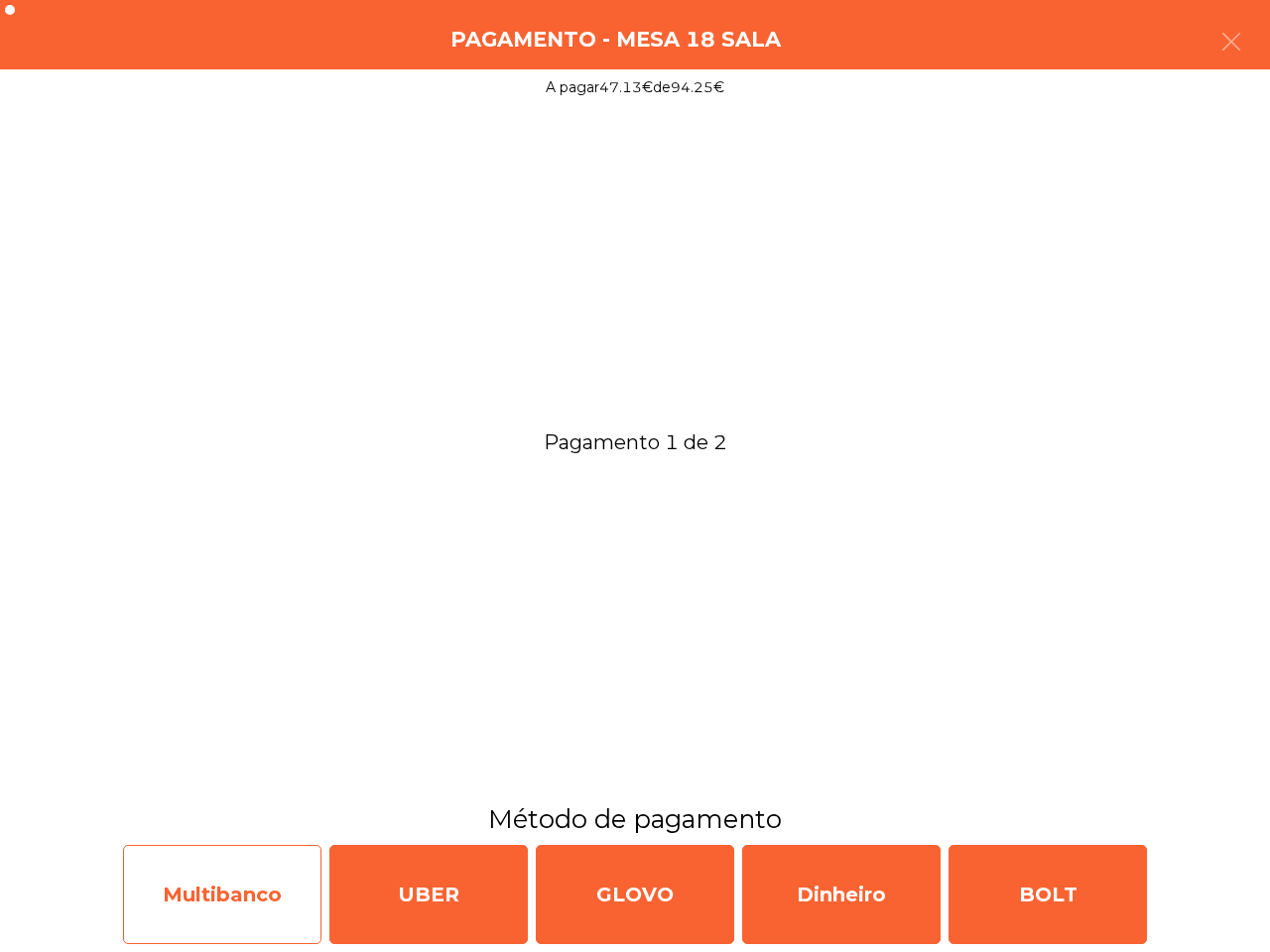 click on "Multibanco" 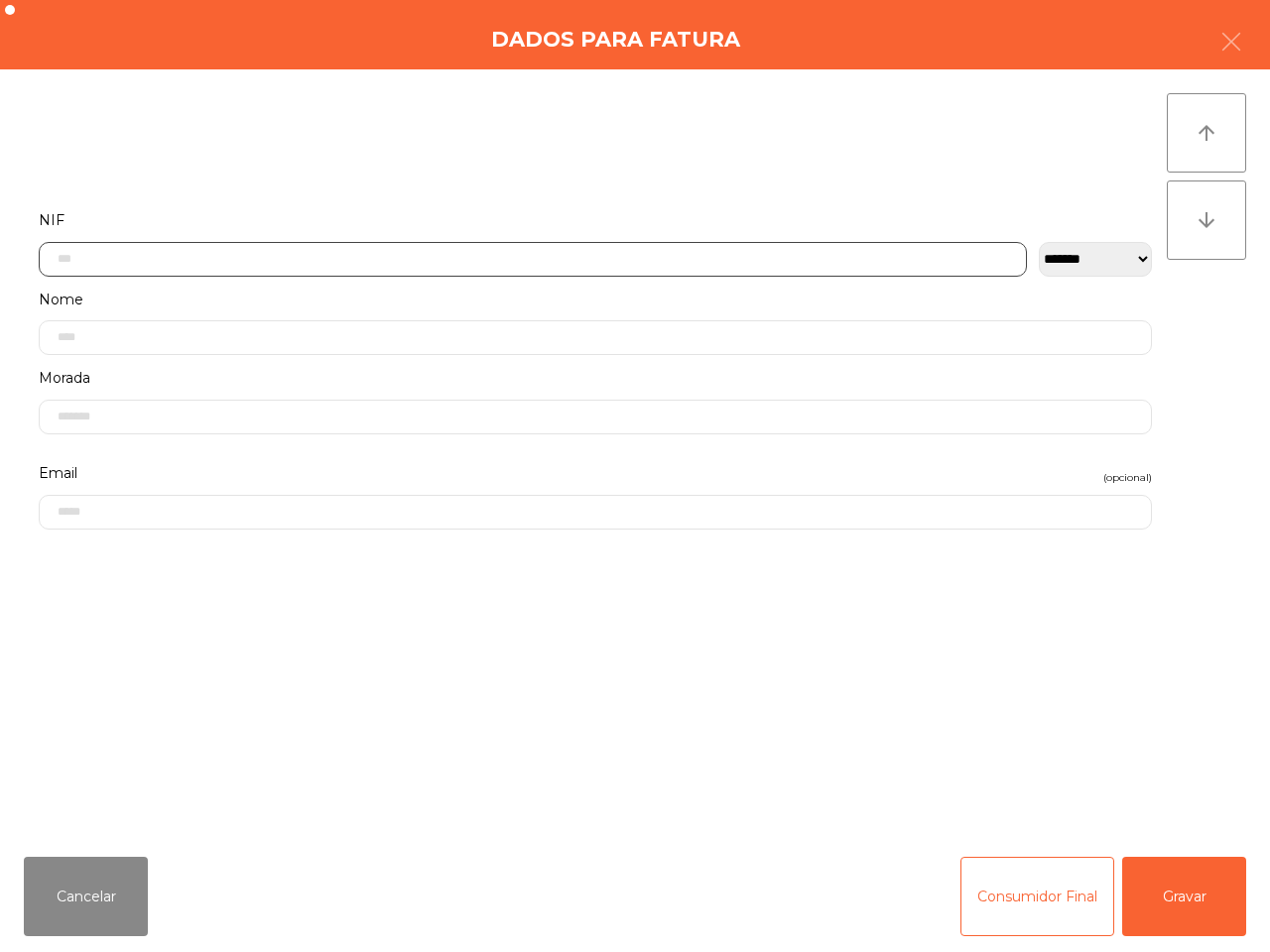 click 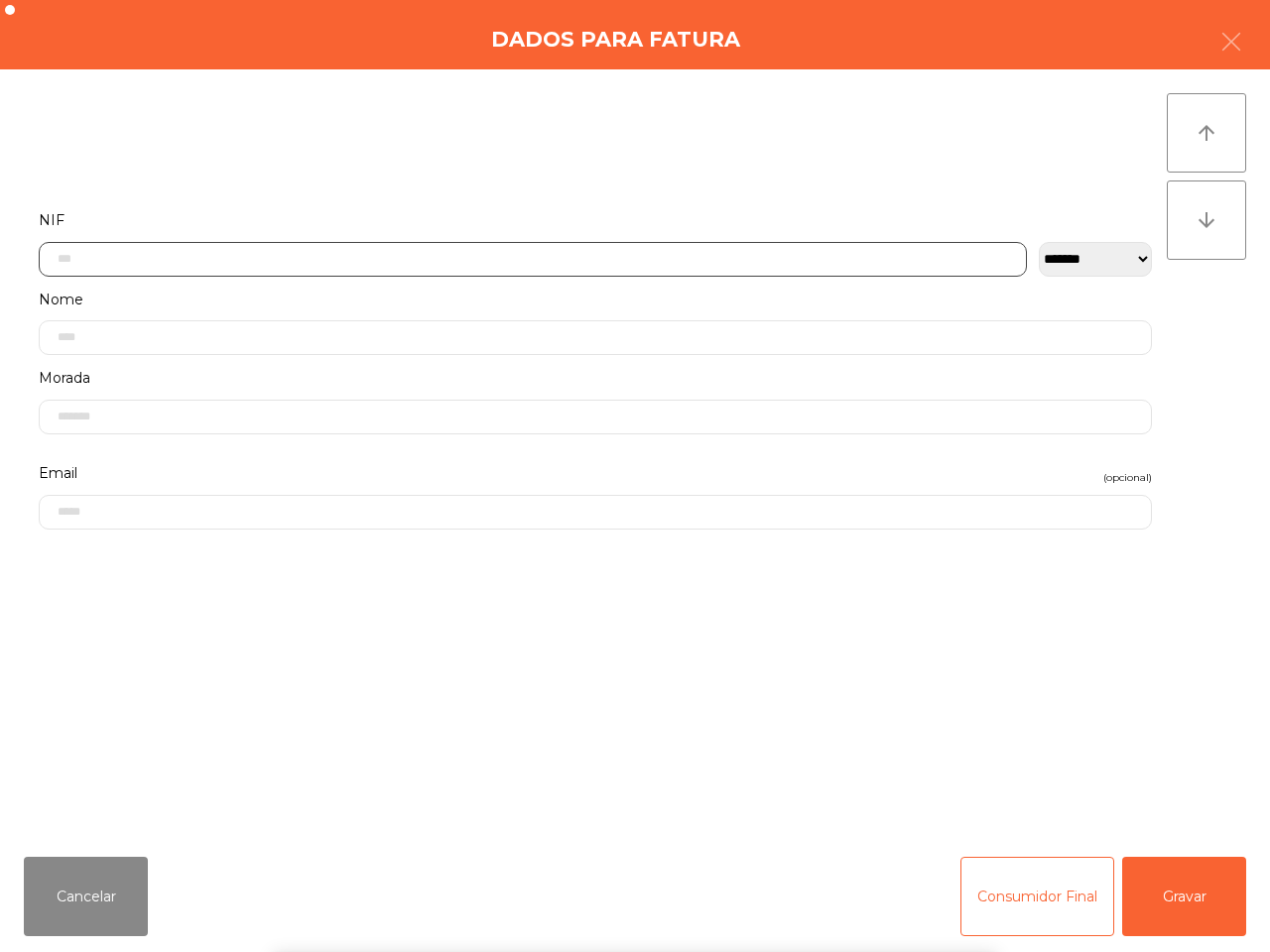 scroll, scrollTop: 111, scrollLeft: 0, axis: vertical 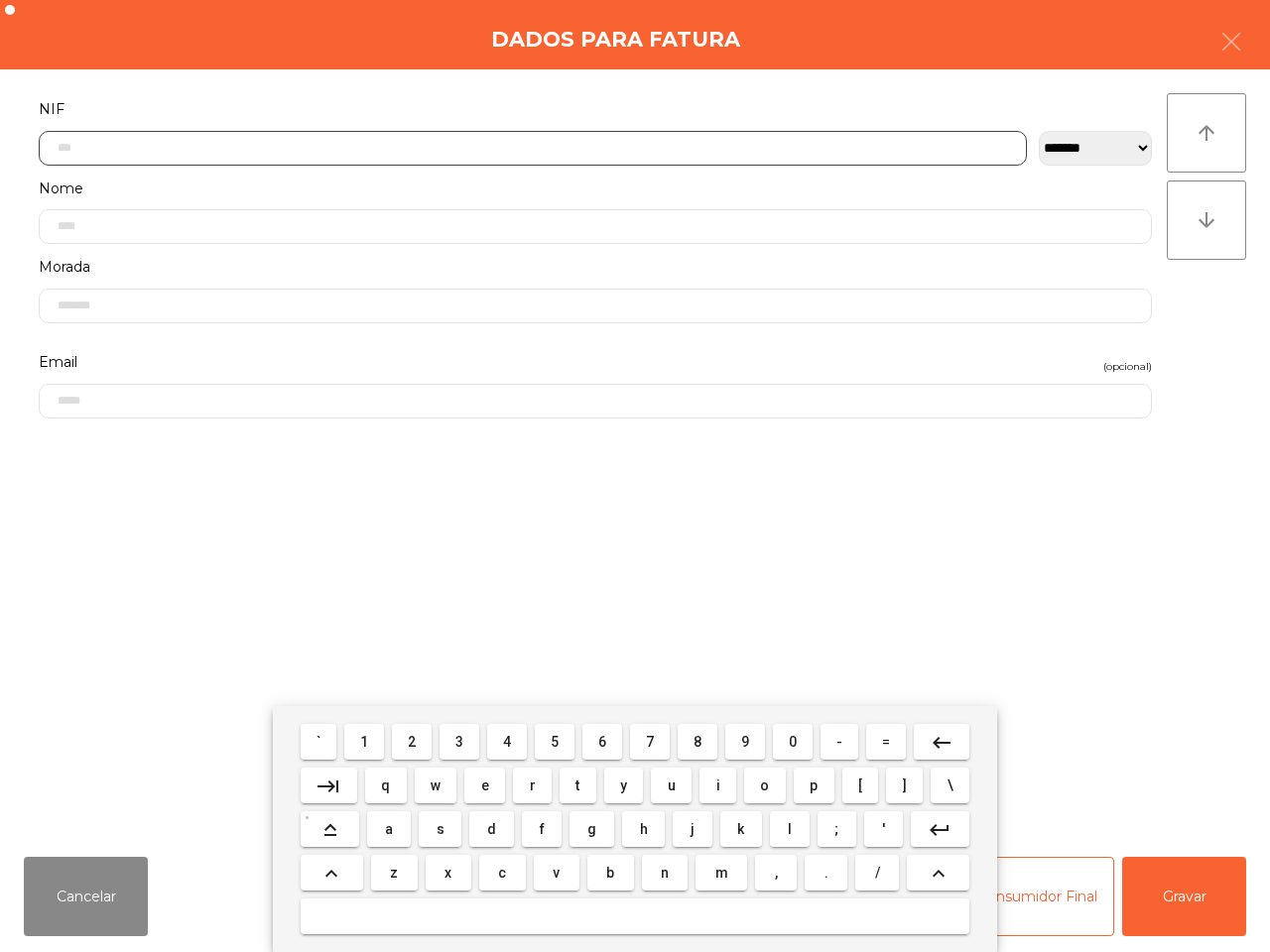 click on "2" at bounding box center (412, 742) 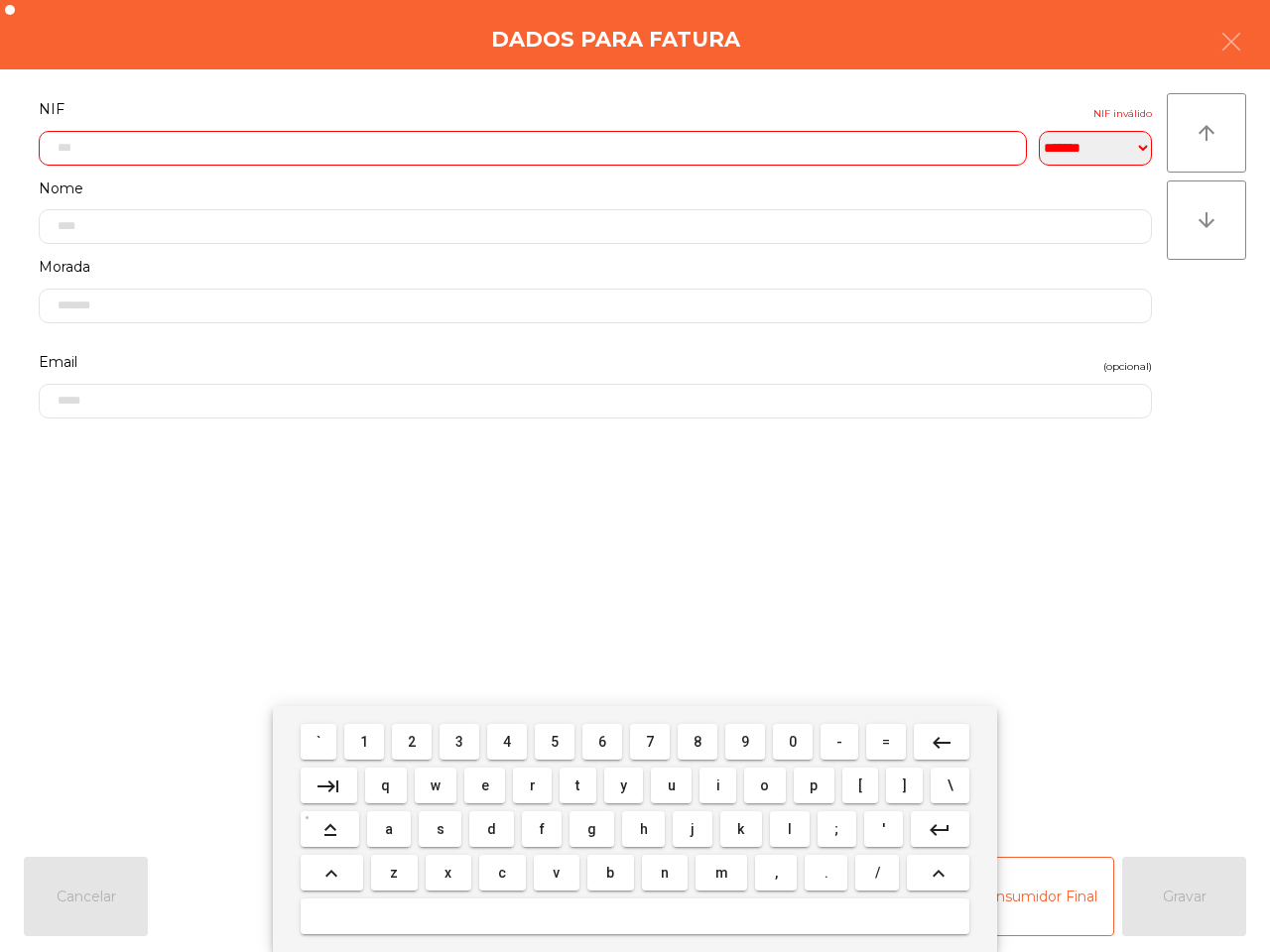 click on "5" at bounding box center [555, 742] 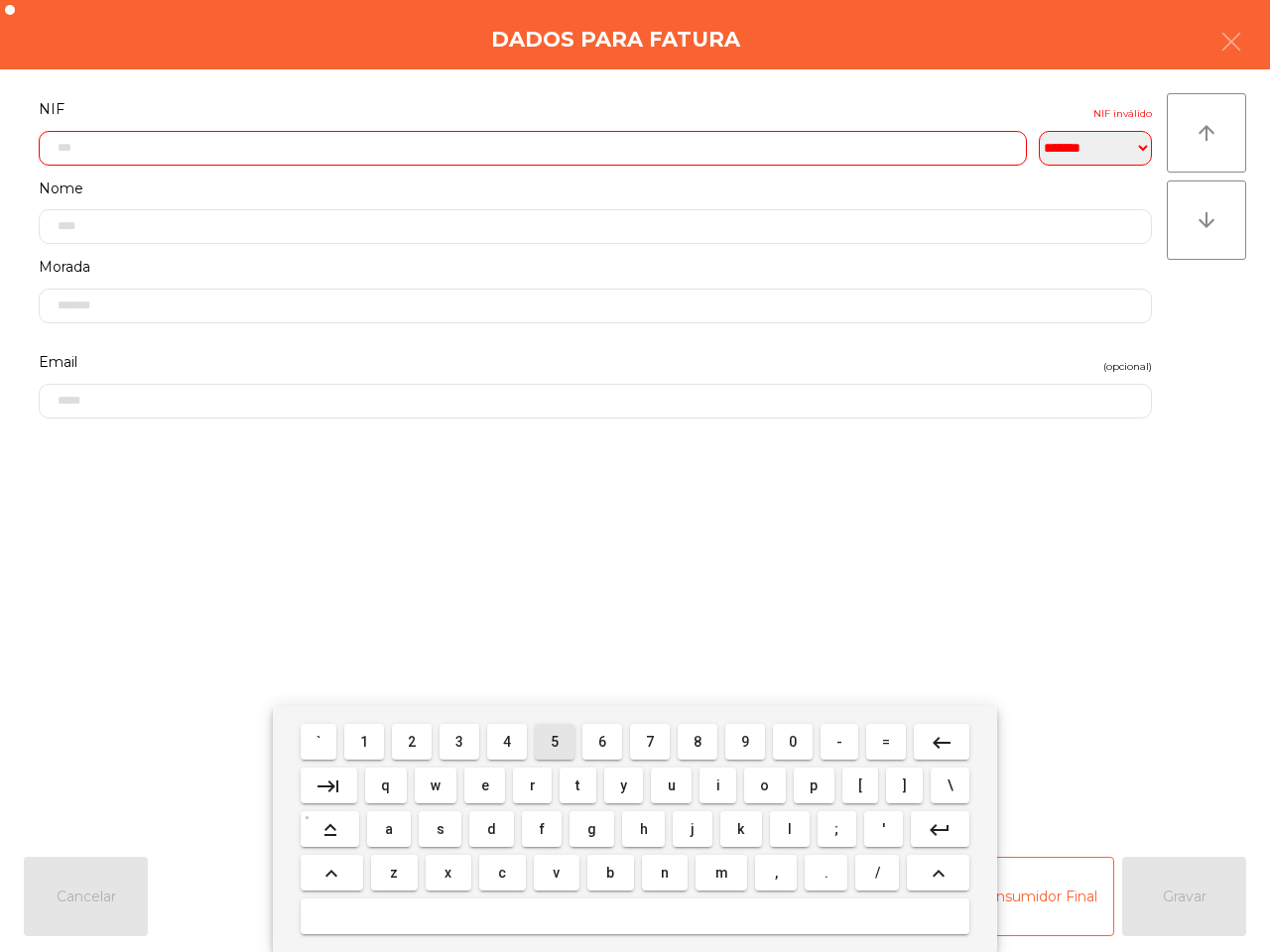 click on "5" at bounding box center (555, 742) 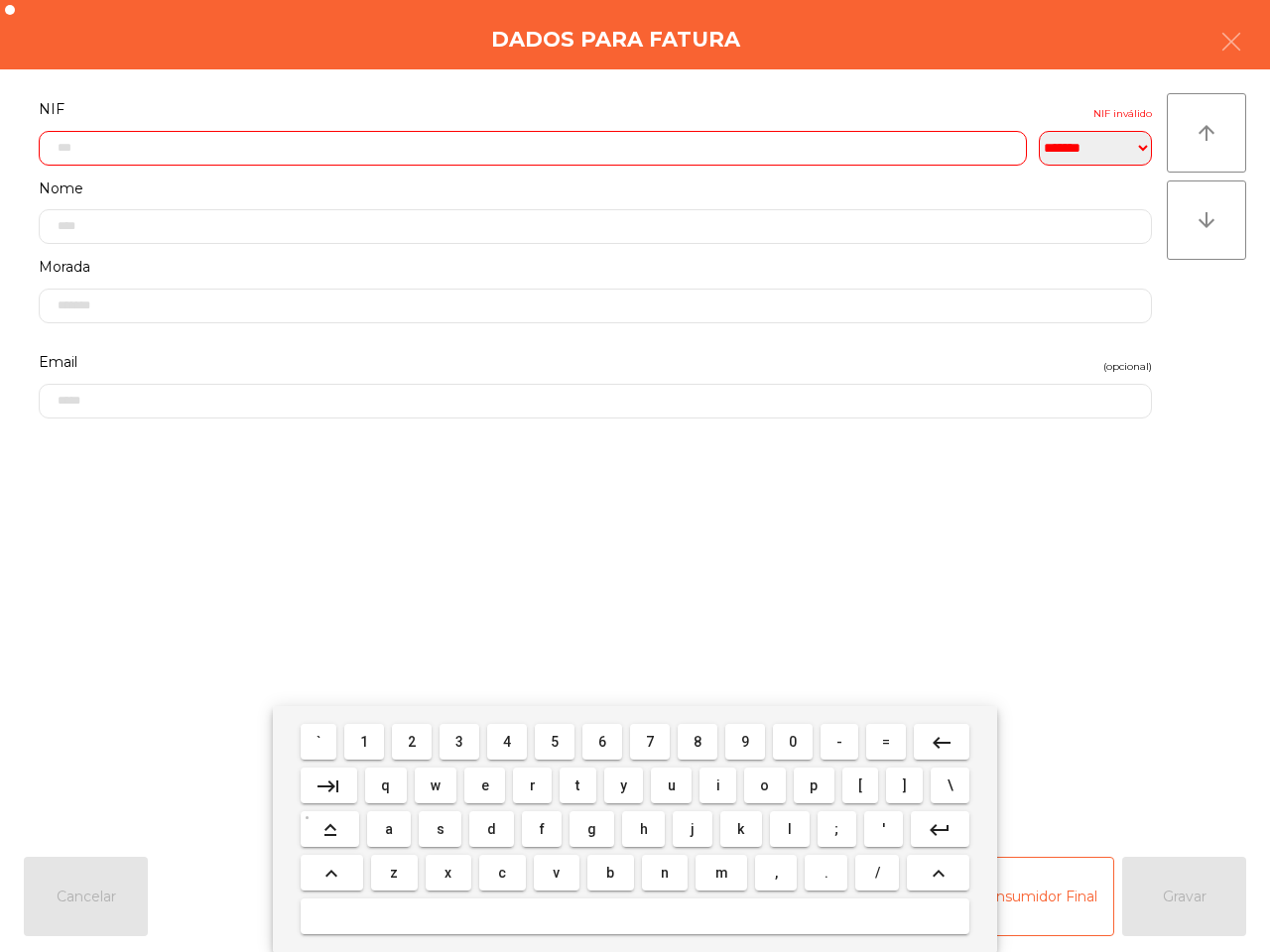 click on "7" at bounding box center [650, 742] 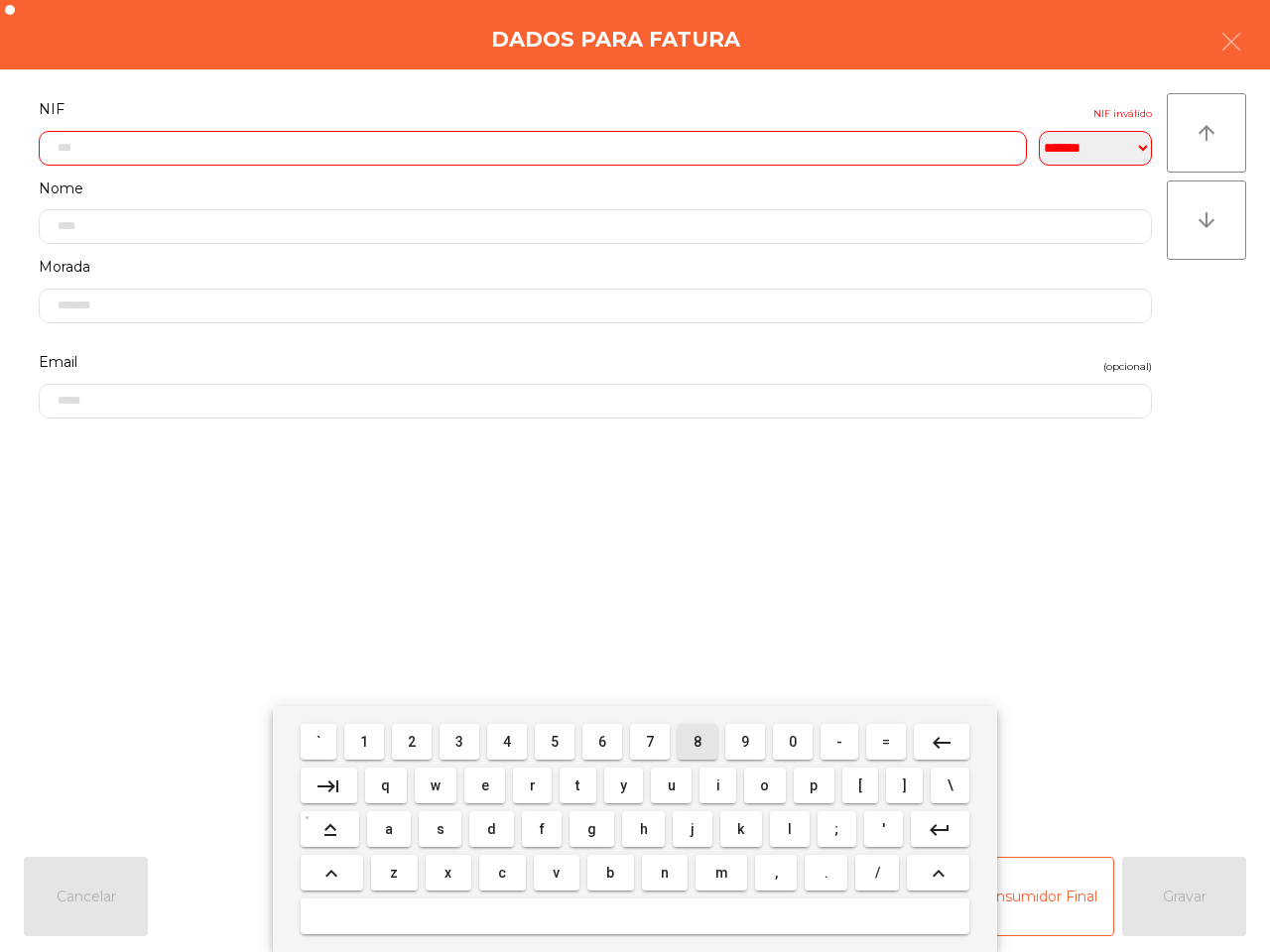 click on "8" at bounding box center [698, 742] 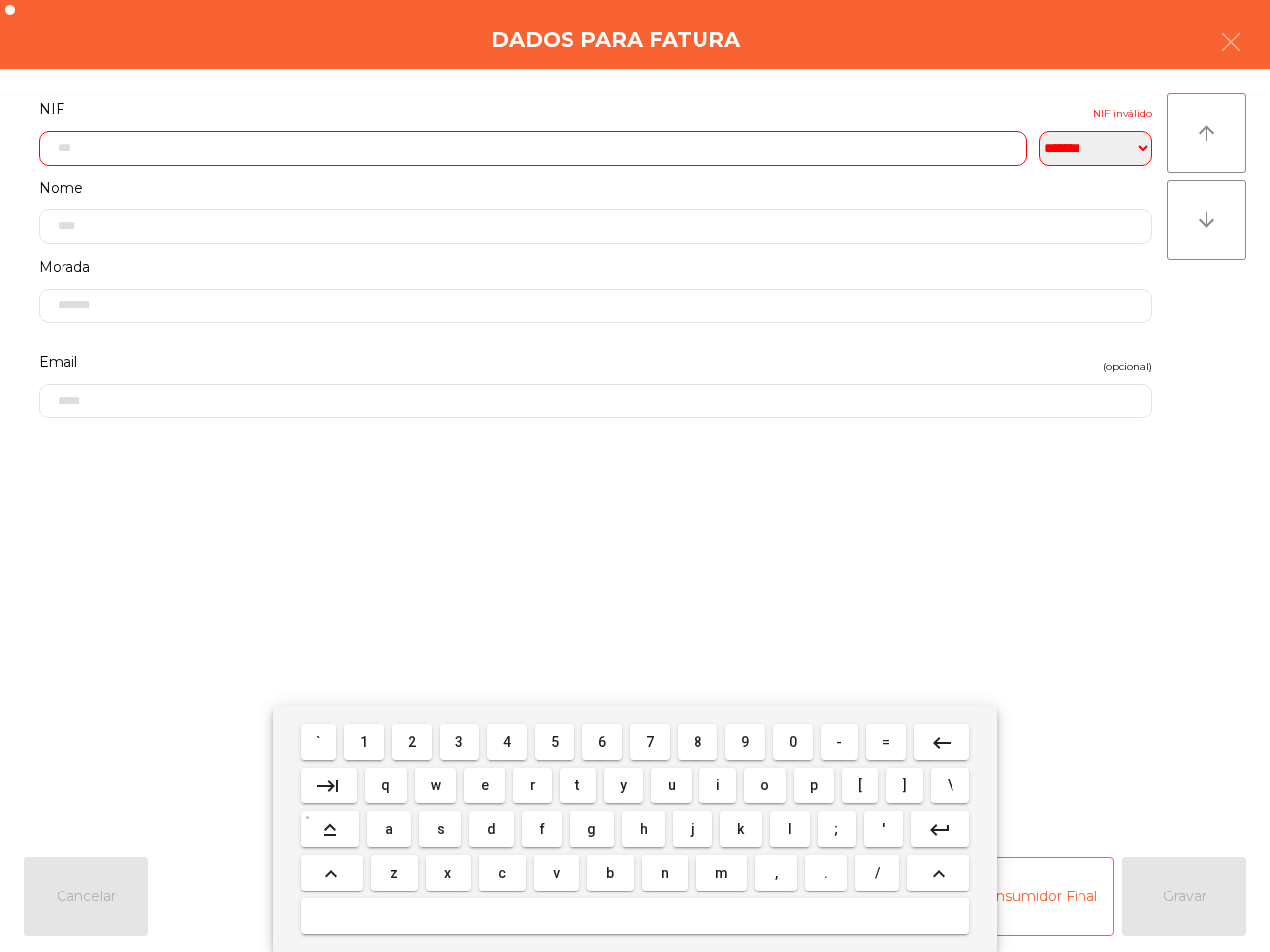 click on "6" at bounding box center [602, 742] 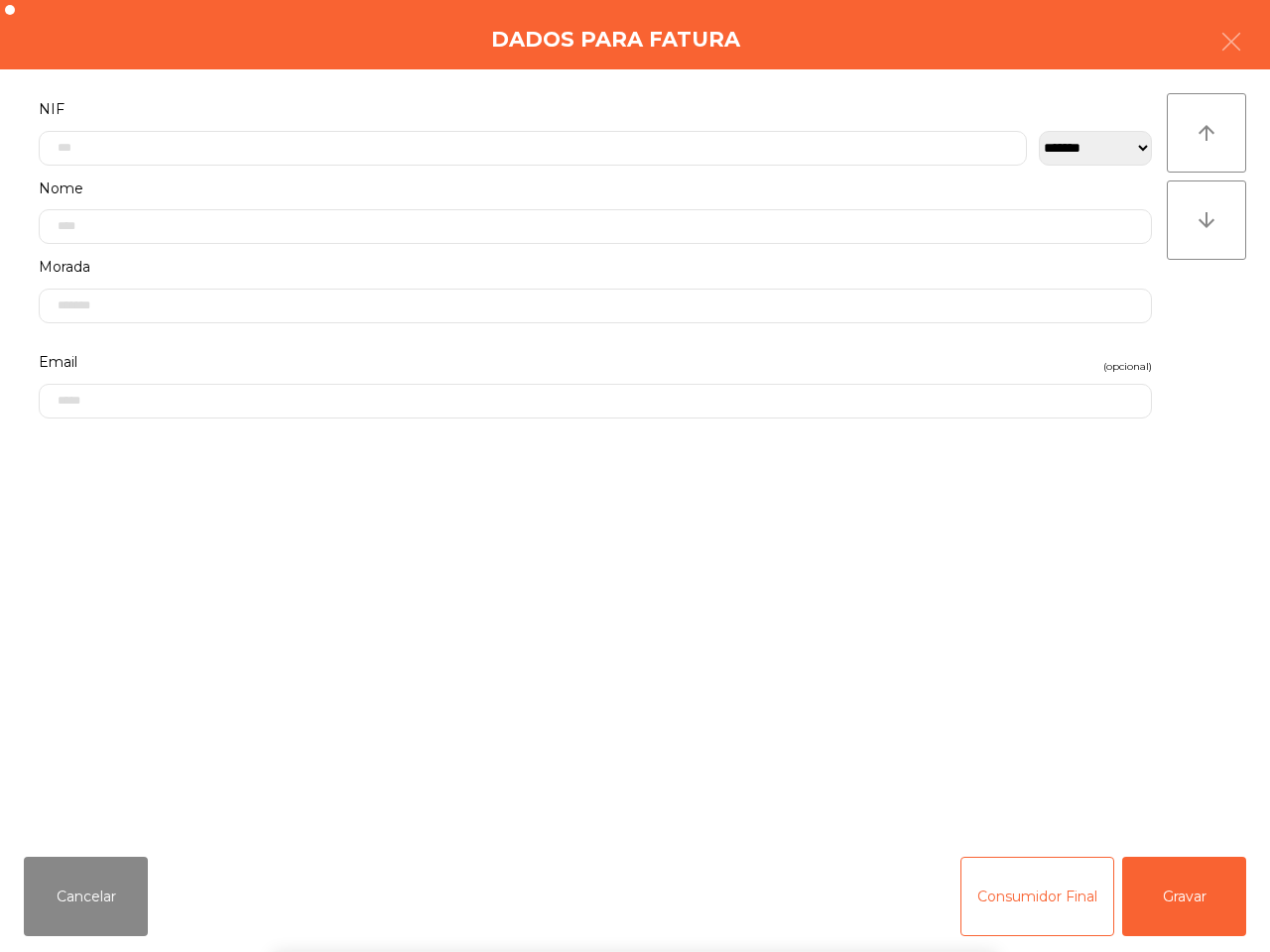 click on "` 1 2 3 4 5 6 7 8 9 0 - = keyboard_backspace keyboard_tab q w e r t y u i o p [ ] \ keyboard_capslock a s d f g h j k l ; ' keyboard_return keyboard_arrow_up z x c v b n m , . / keyboard_arrow_up" at bounding box center (635, 829) 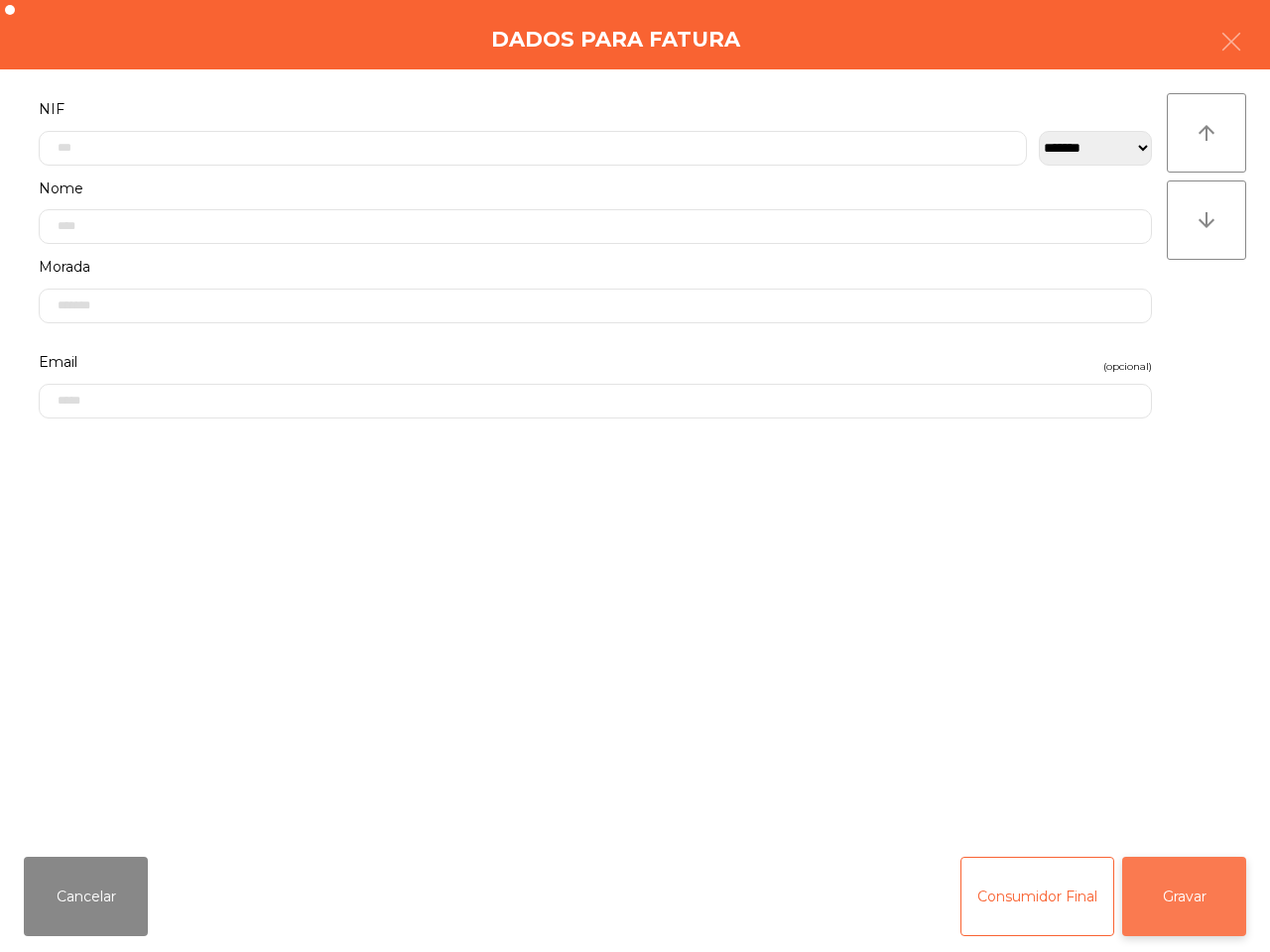 click on "Gravar" 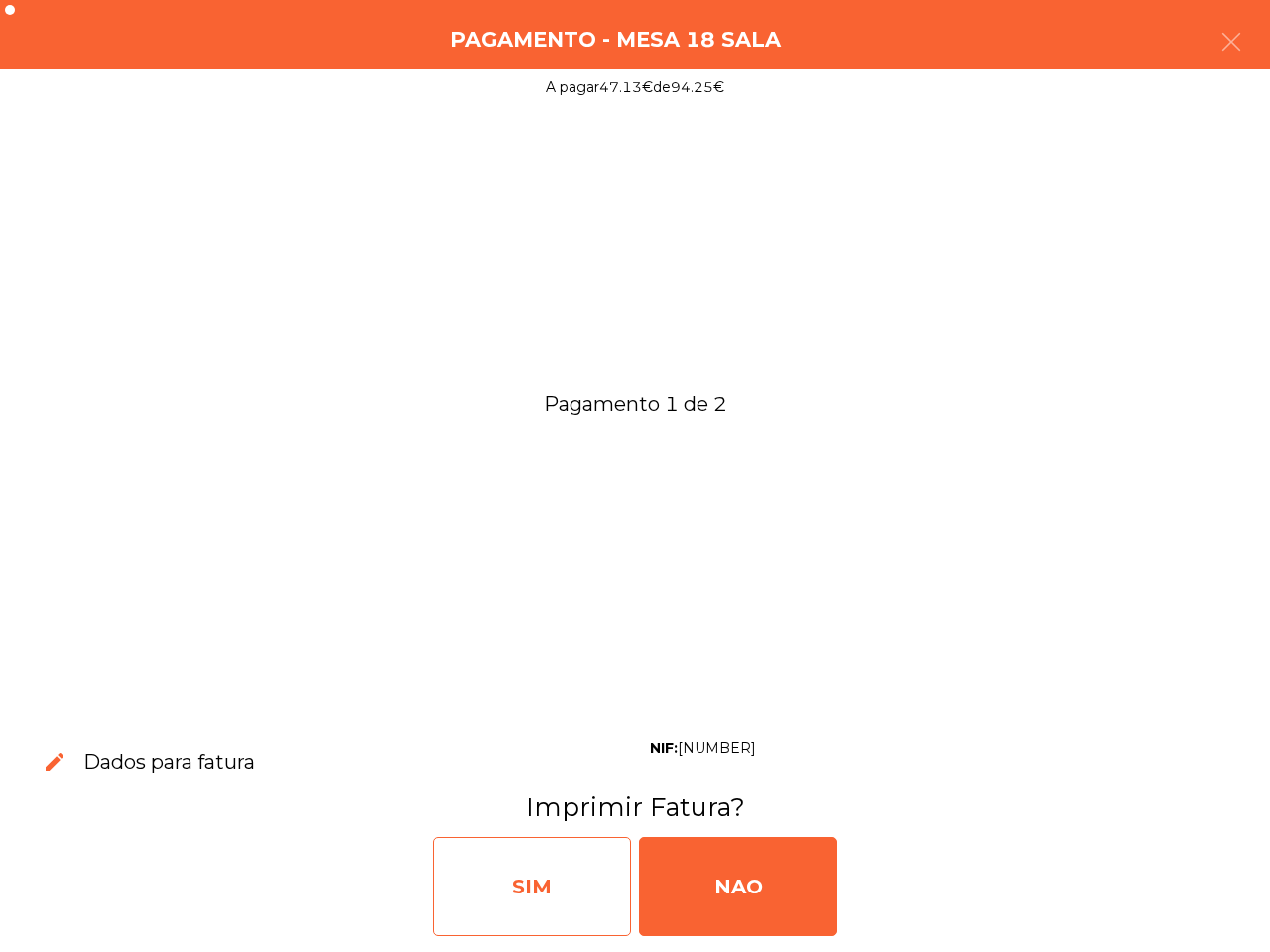 click on "SIM" 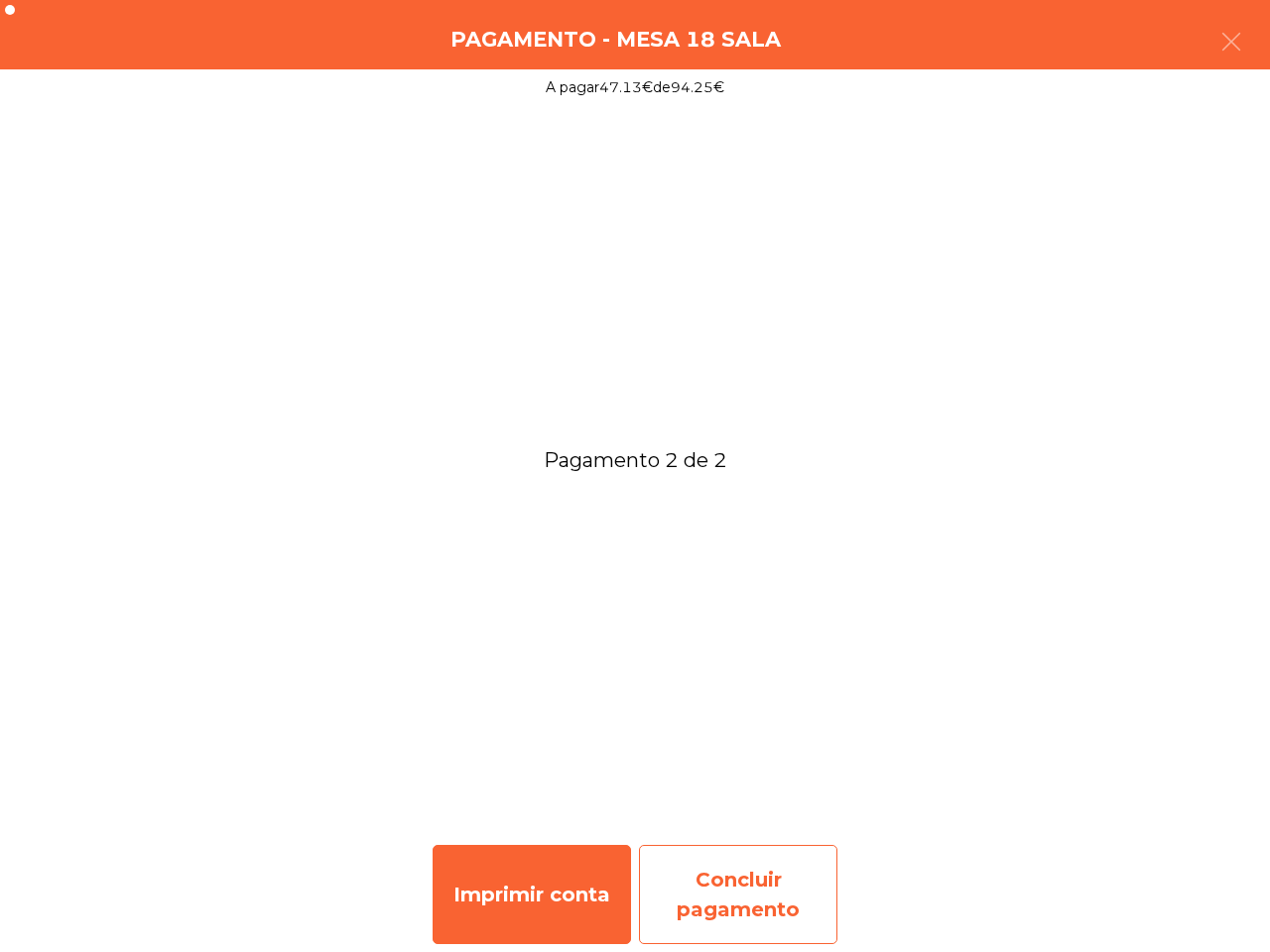 click on "Concluir pagamento" 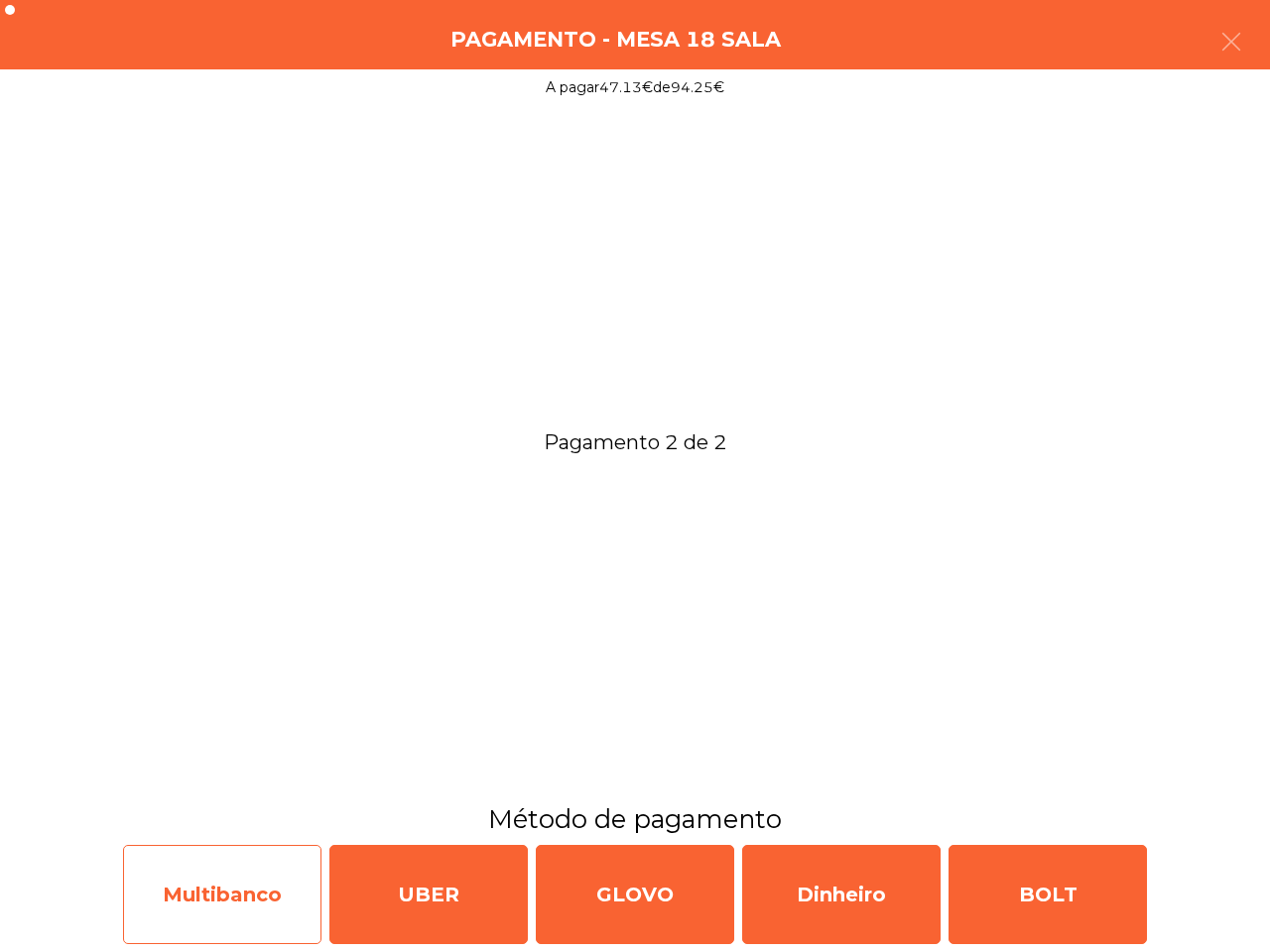 click on "Multibanco" 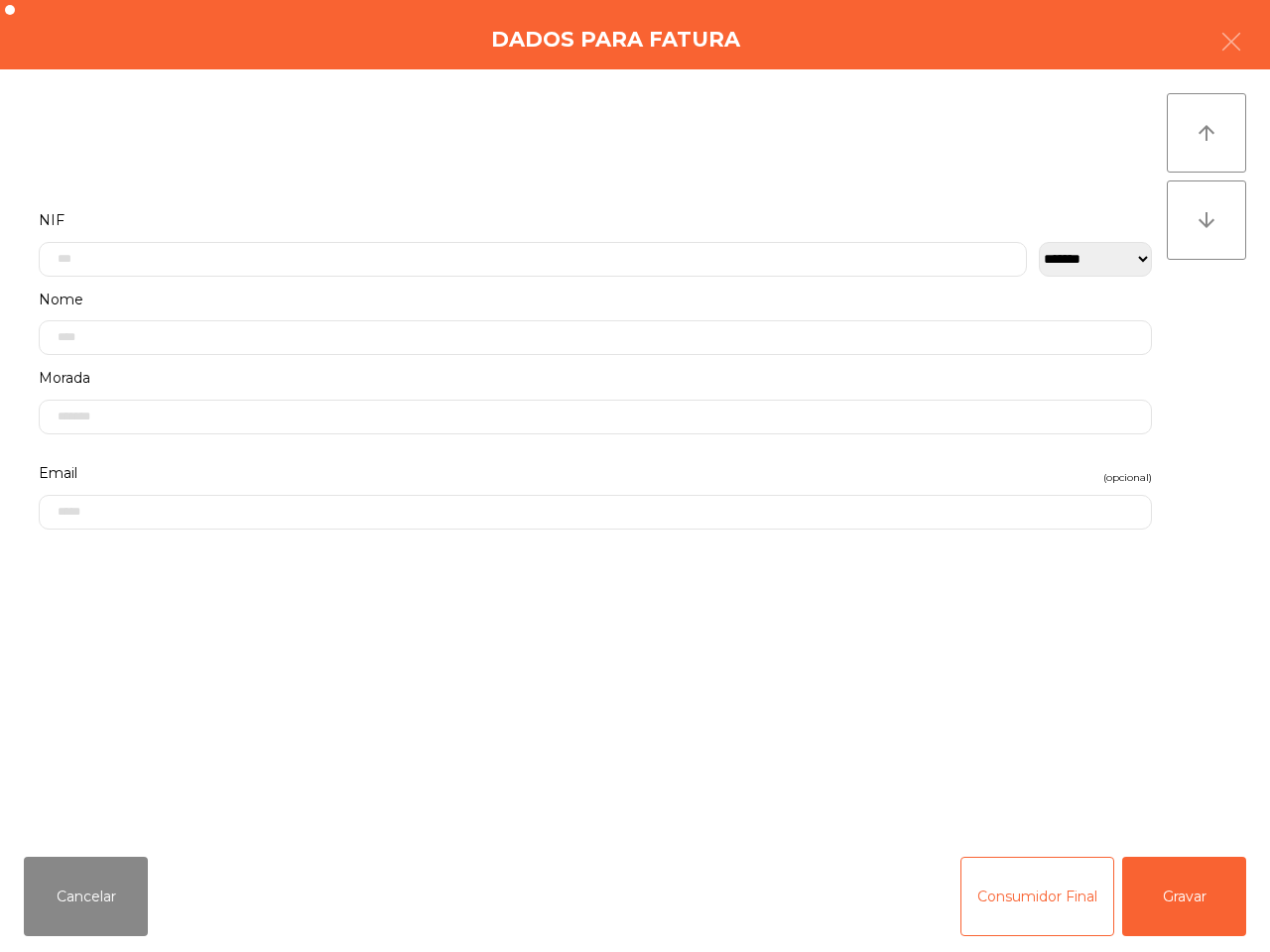 click on "**********" 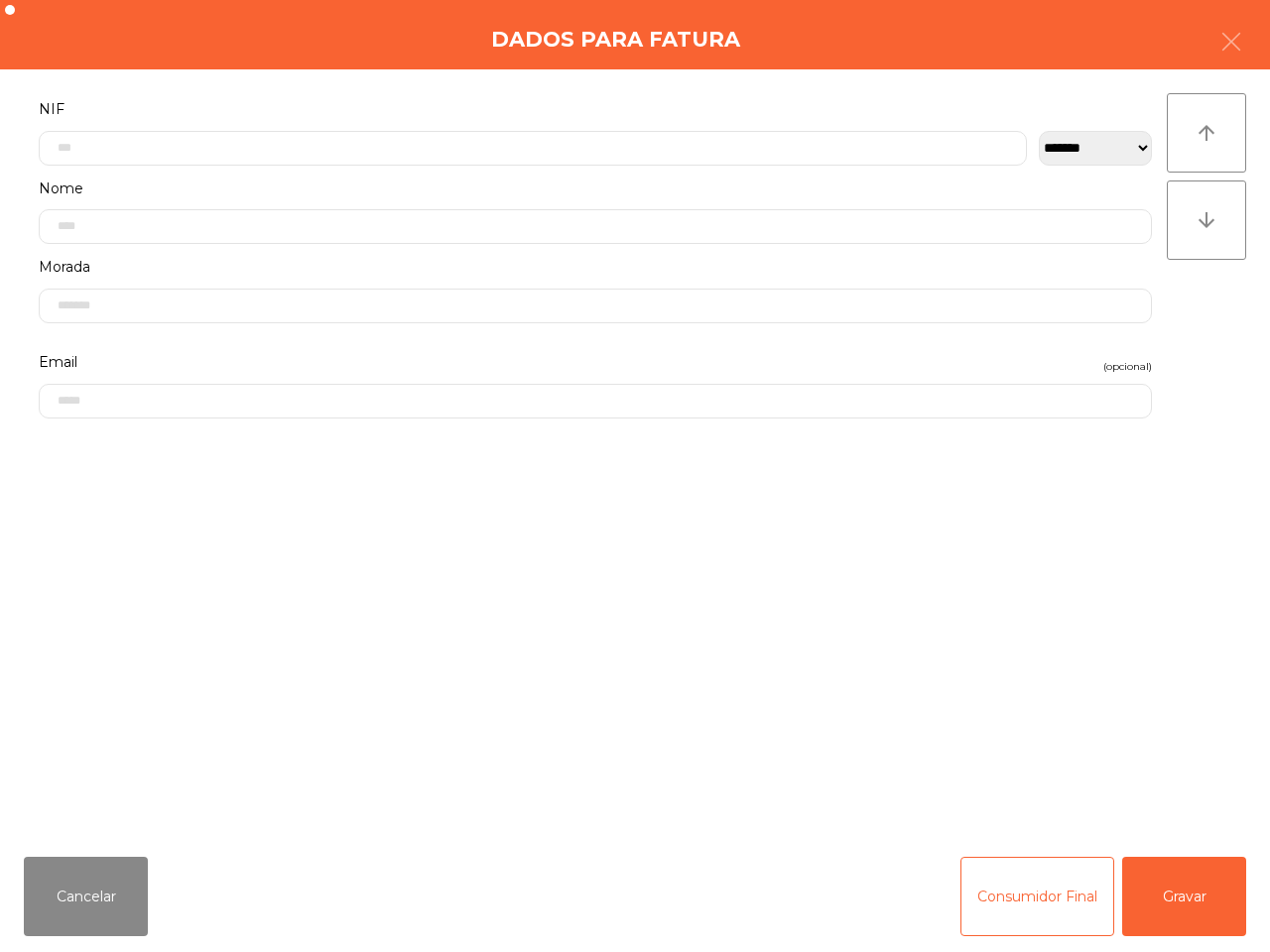 click on "Nome" 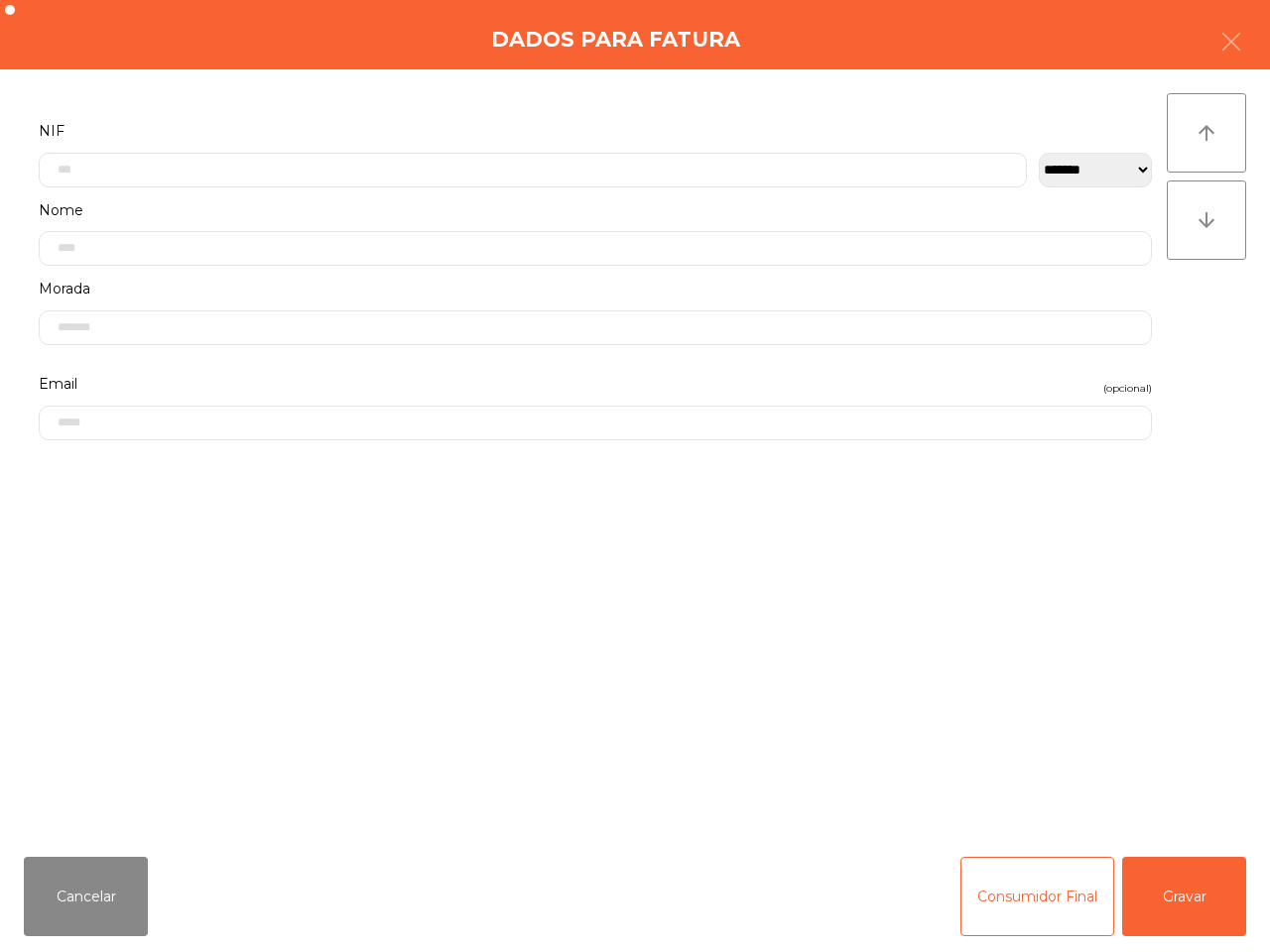 scroll, scrollTop: 0, scrollLeft: 0, axis: both 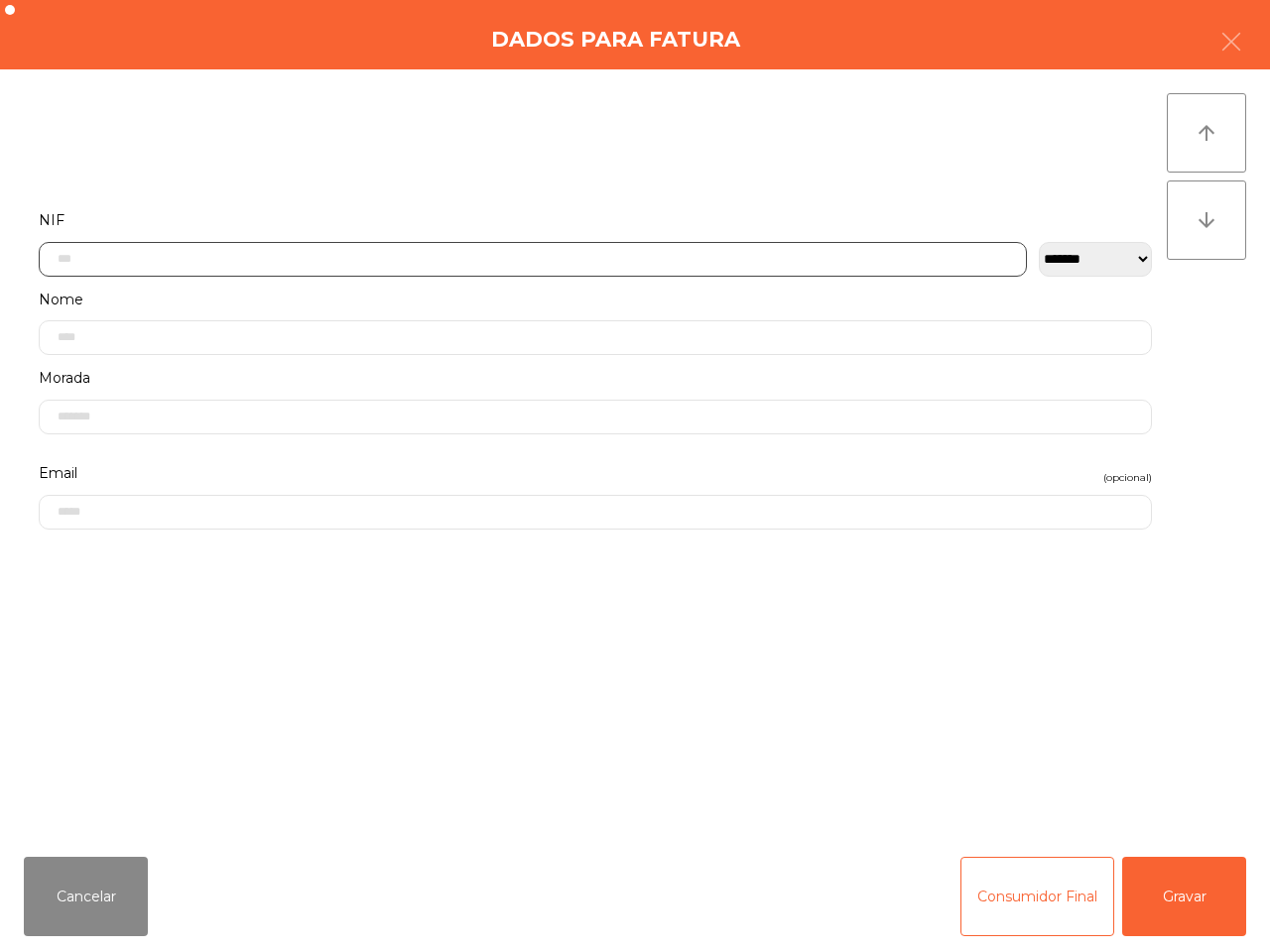click 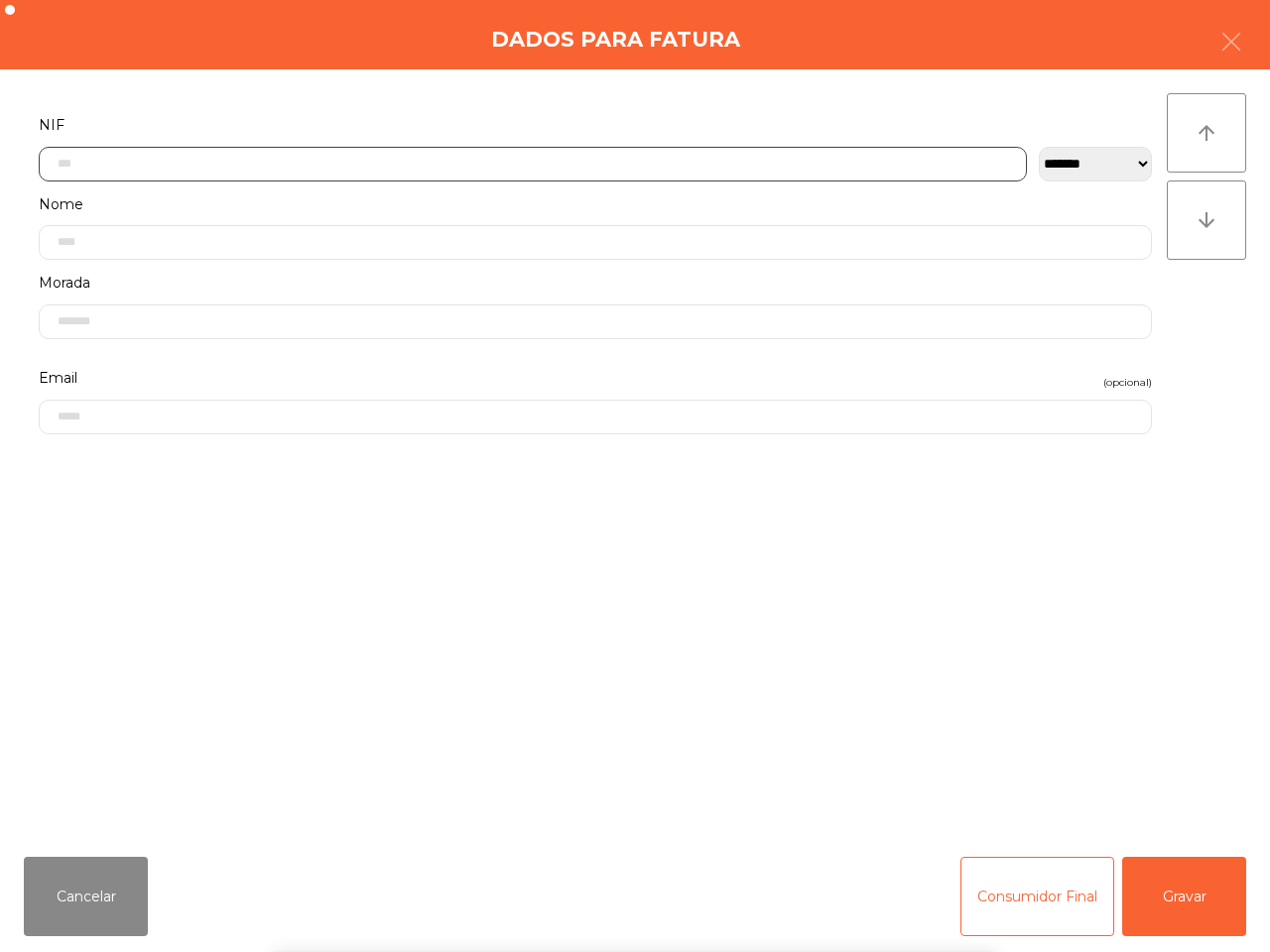 scroll, scrollTop: 111, scrollLeft: 0, axis: vertical 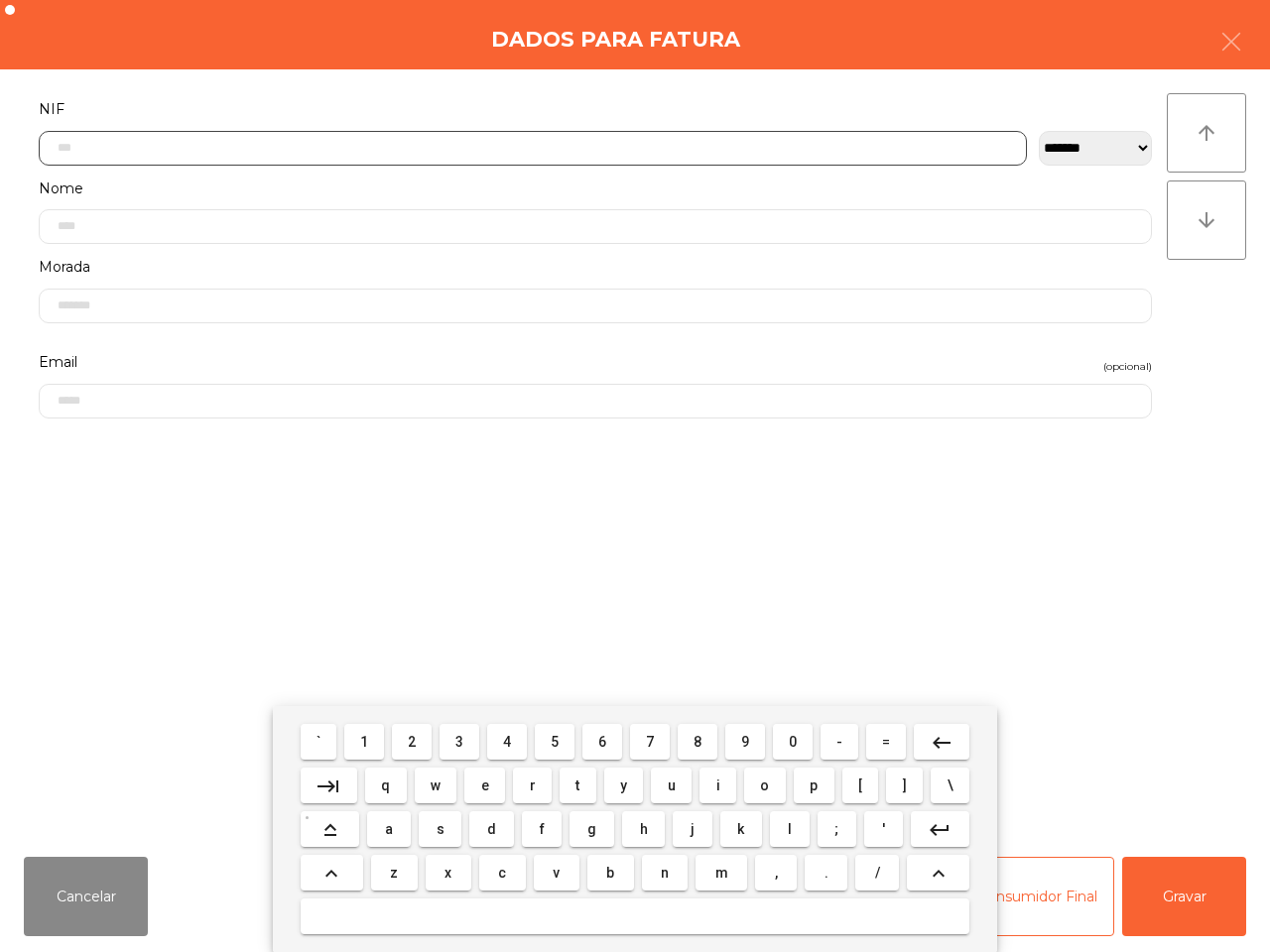 click on "2" at bounding box center [412, 742] 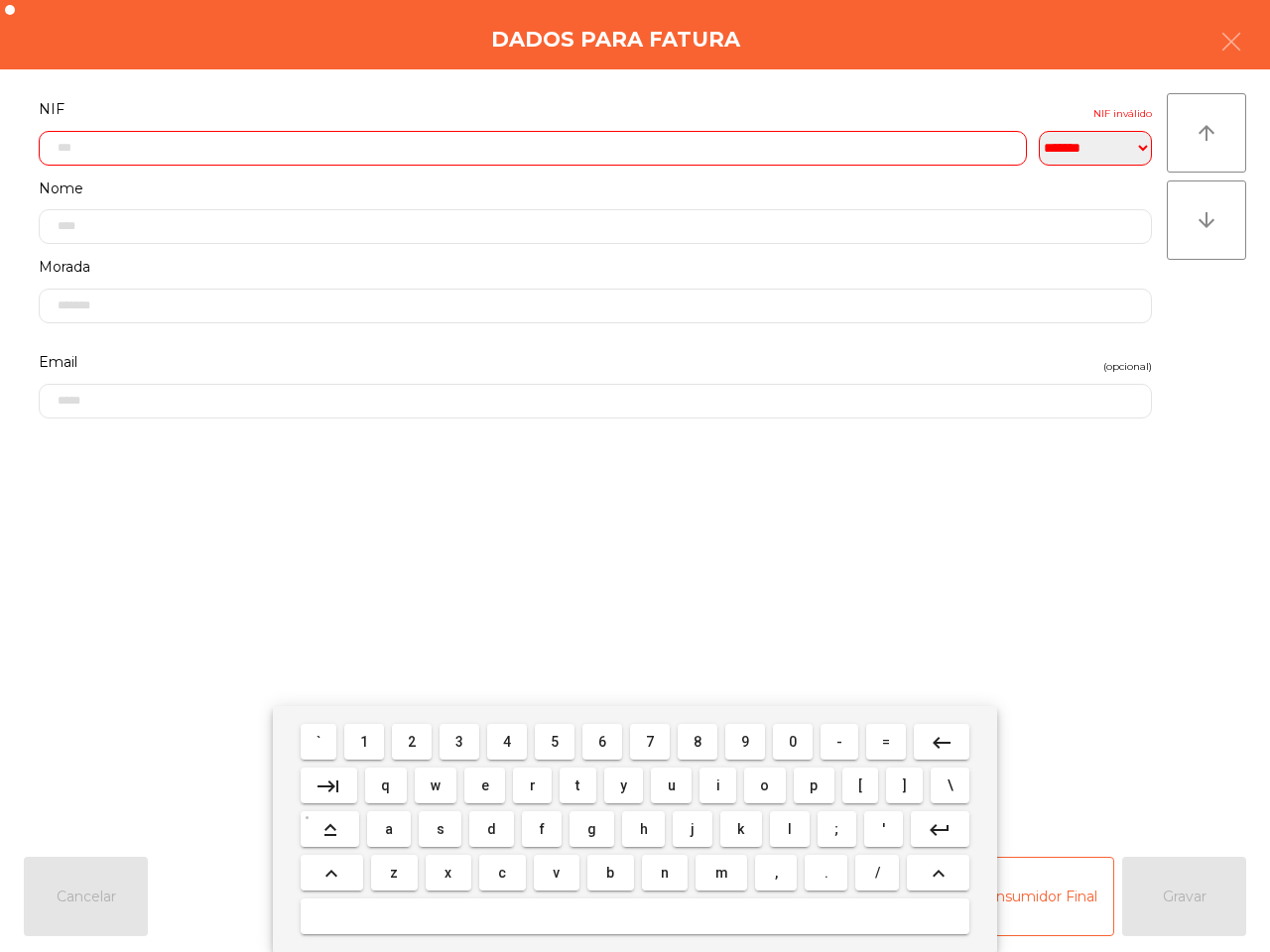 click on "7" at bounding box center [650, 742] 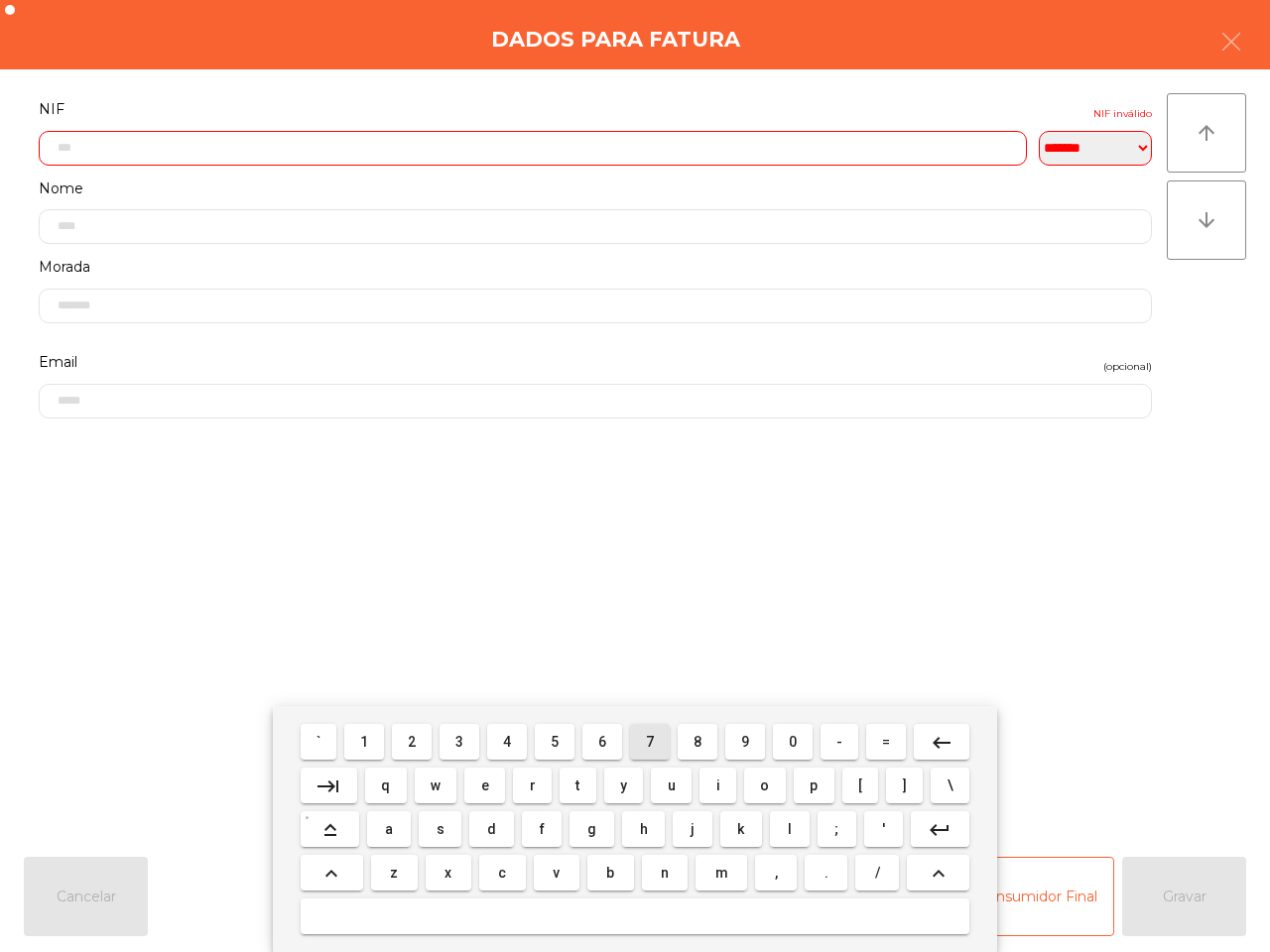 click on "4" at bounding box center (507, 742) 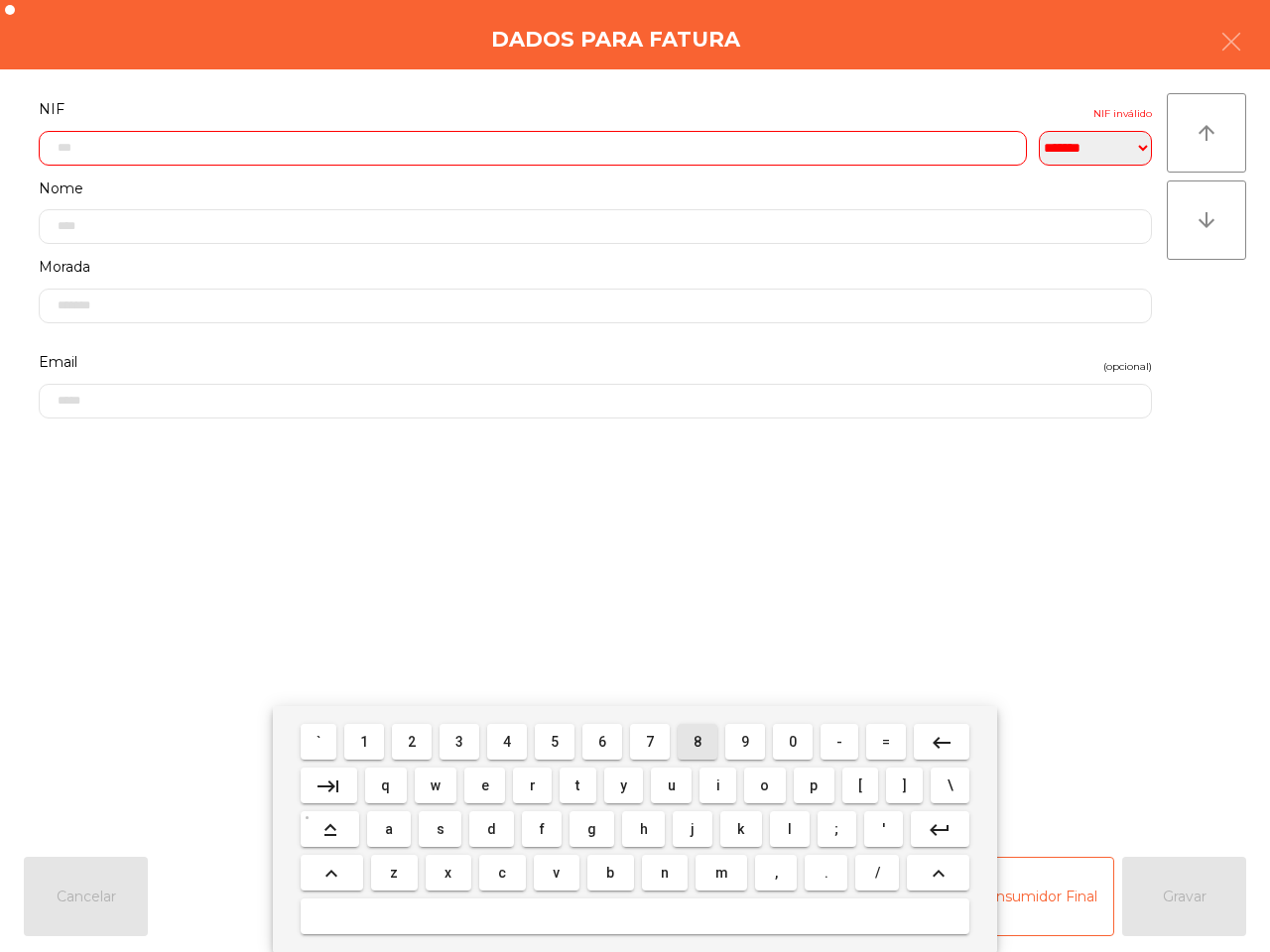 click on "8" at bounding box center (698, 742) 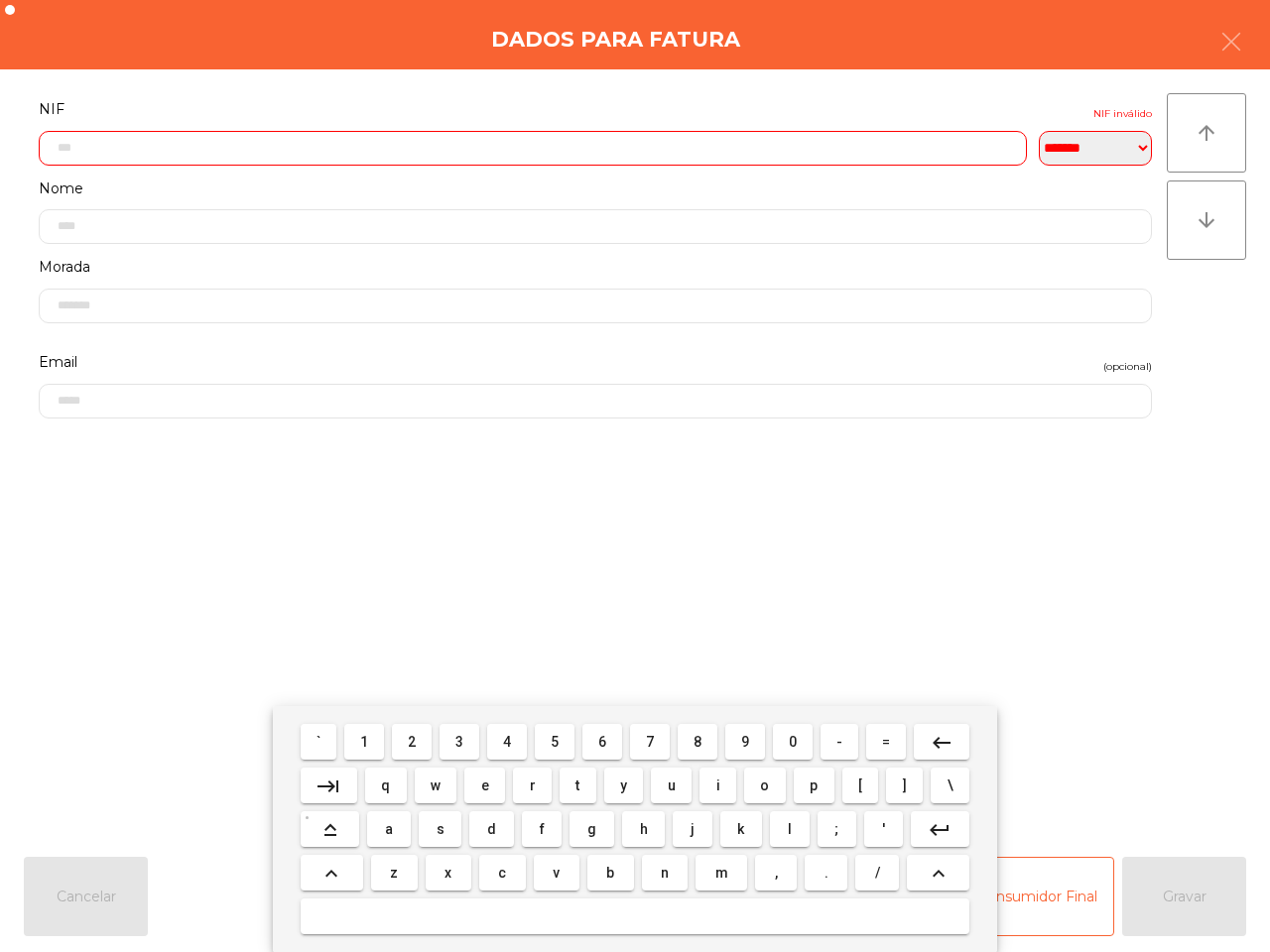 click on "3" at bounding box center (459, 742) 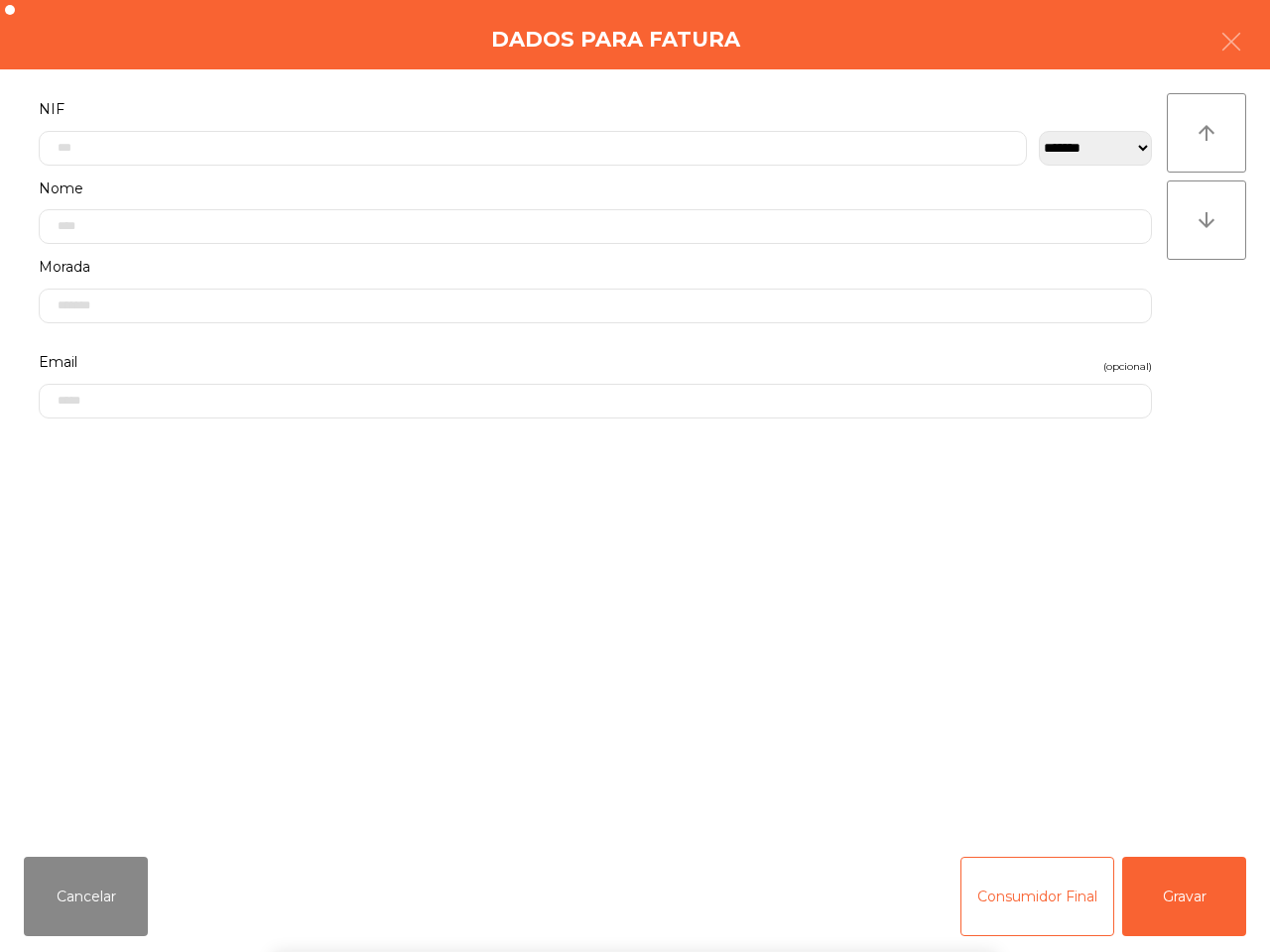 click on "` 1 2 3 4 5 6 7 8 9 0 - = keyboard_backspace keyboard_tab q w e r t y u i o p [ ] \ keyboard_capslock a s d f g h j k l ; ' keyboard_return keyboard_arrow_up z x c v b n m , . / keyboard_arrow_up" at bounding box center [635, 829] 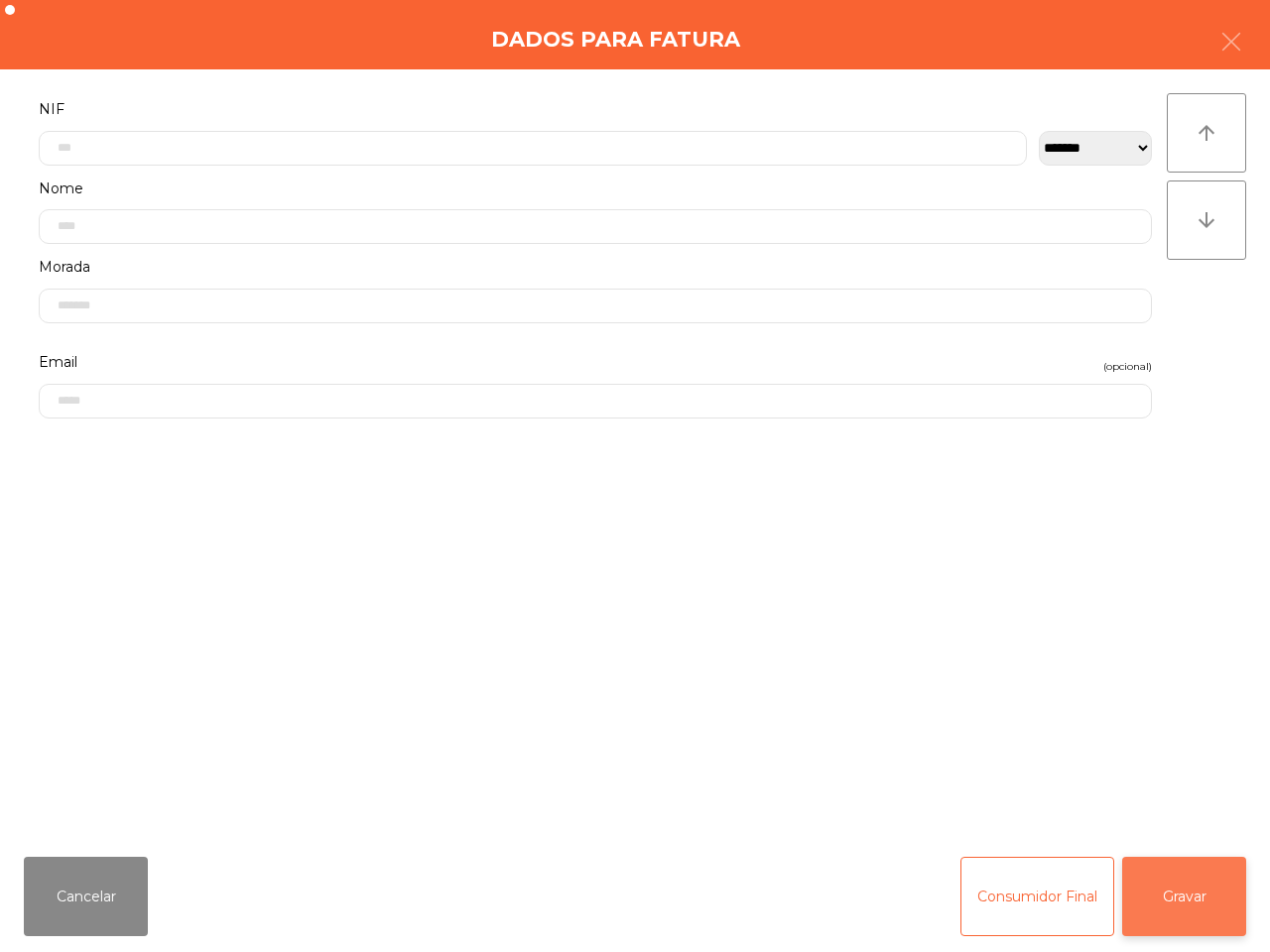 click on "Gravar" 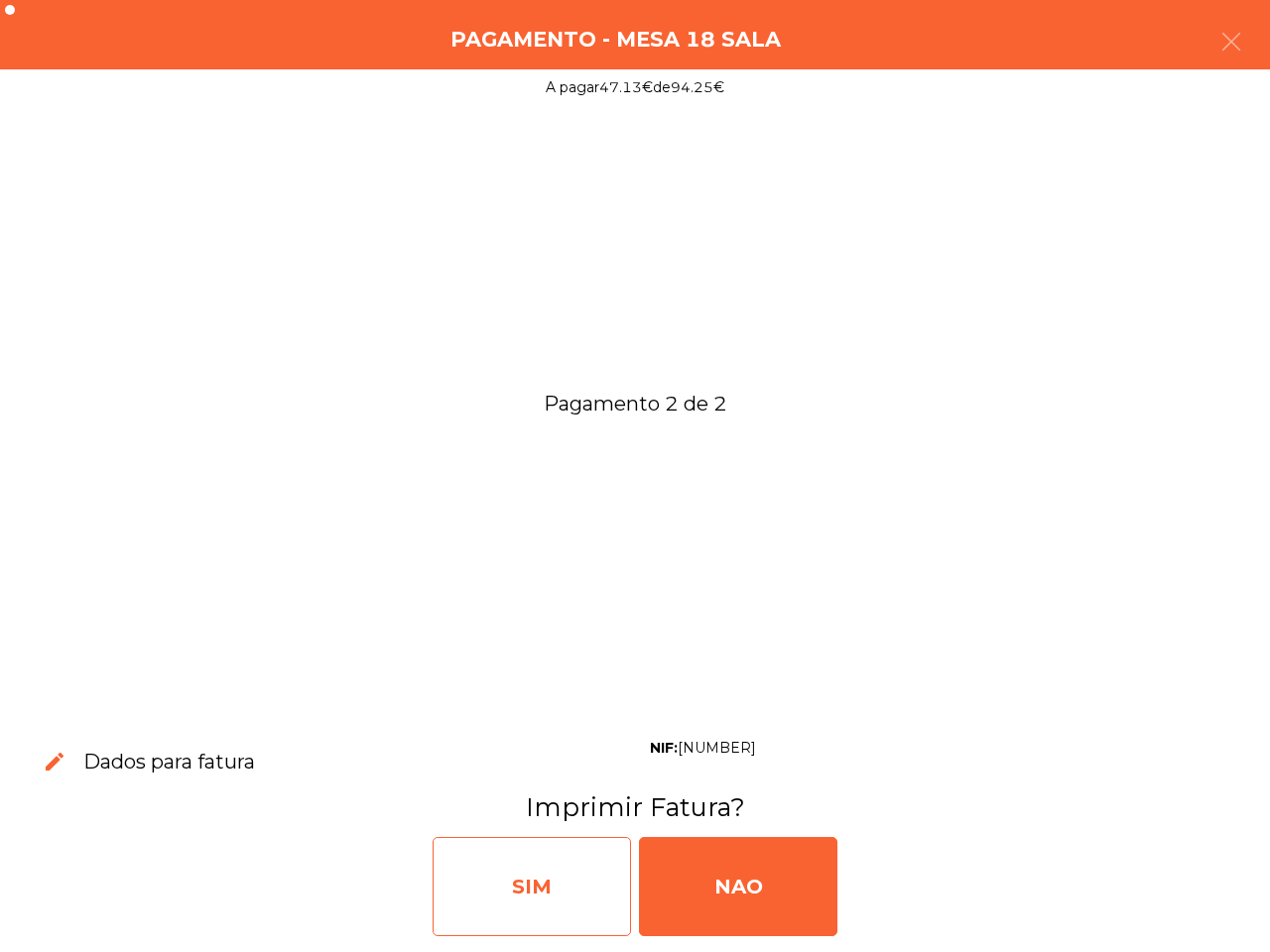 click on "SIM" 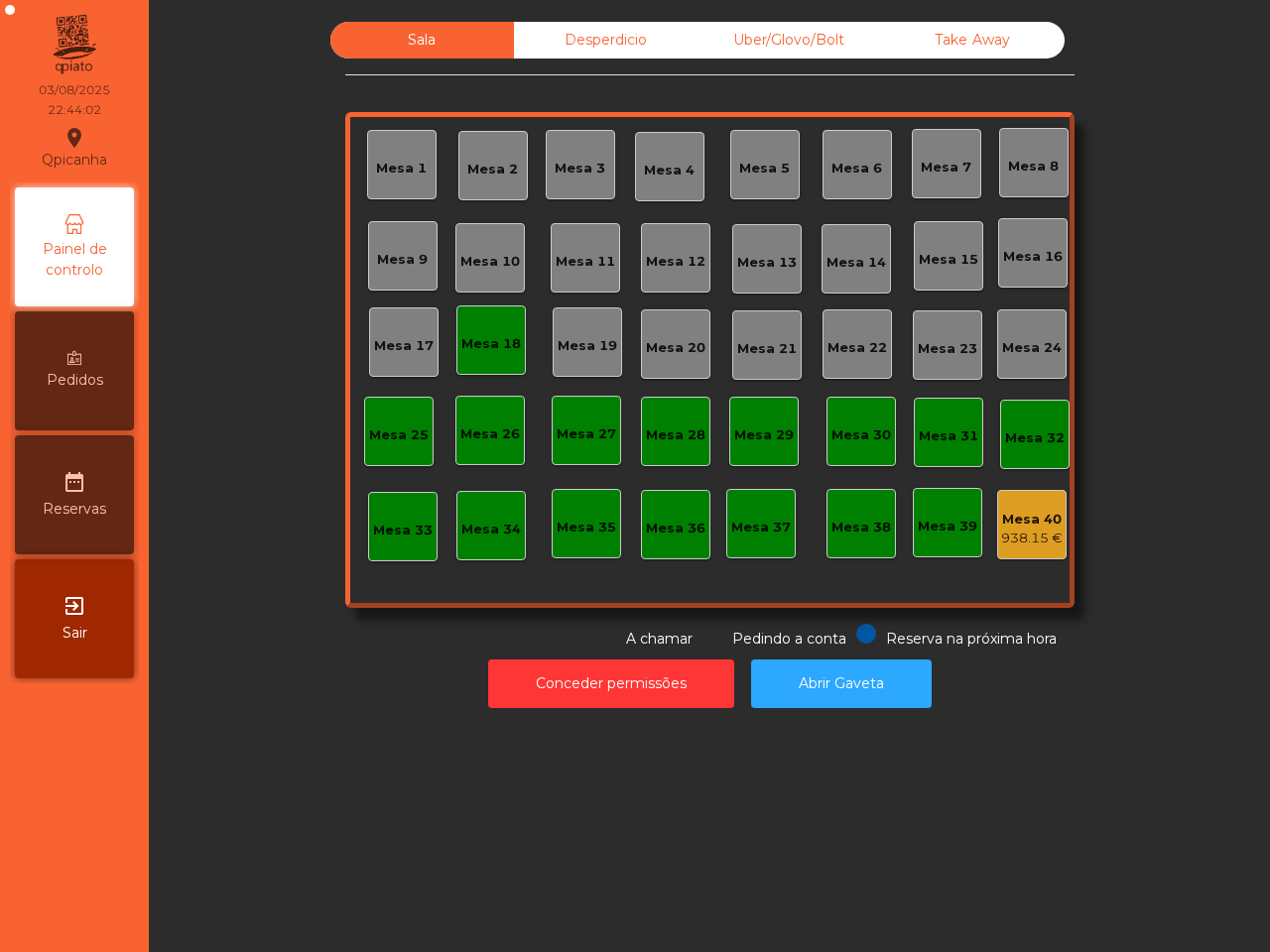 click on "Mesa 18" 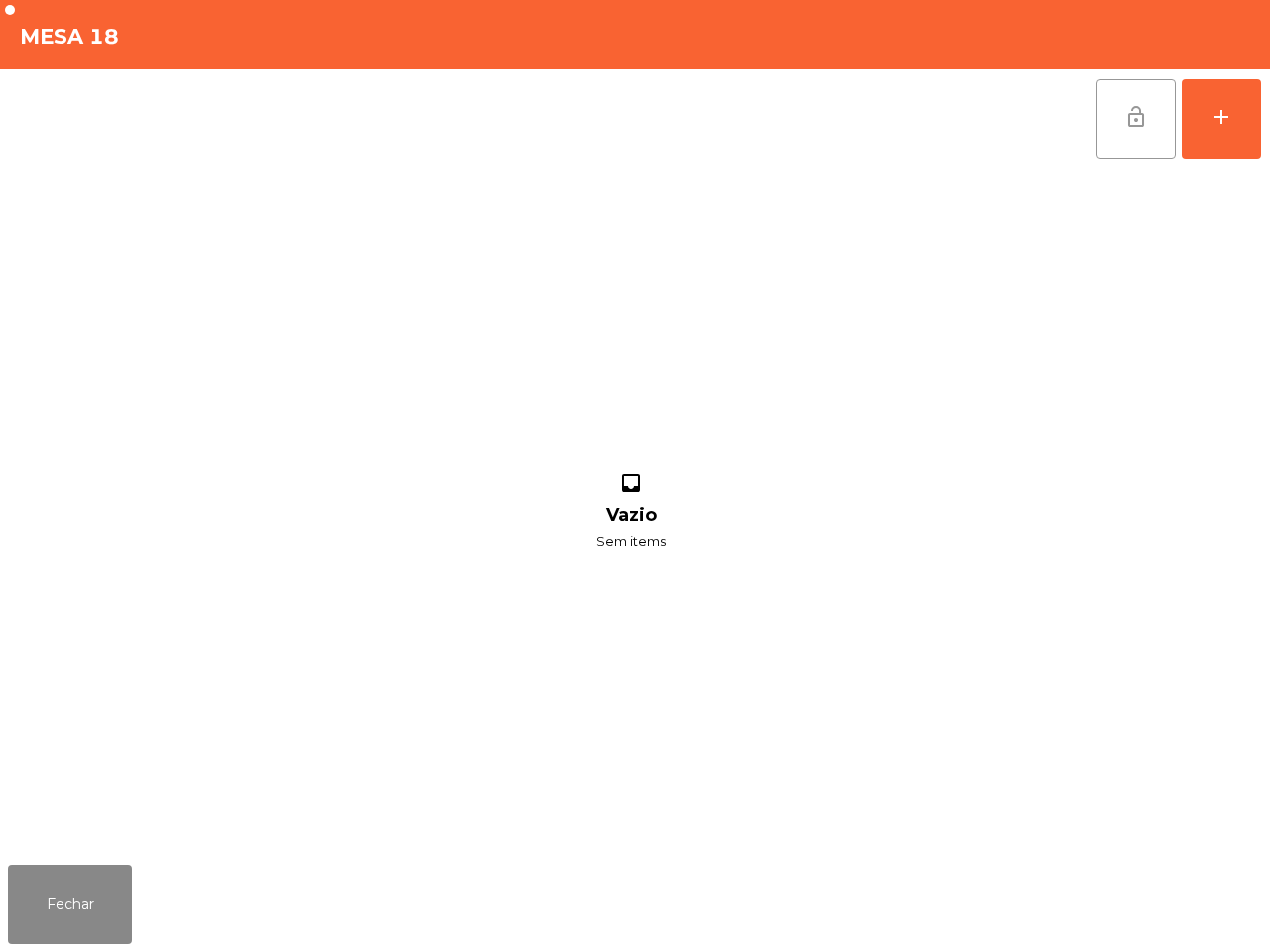 click on "lock_open" 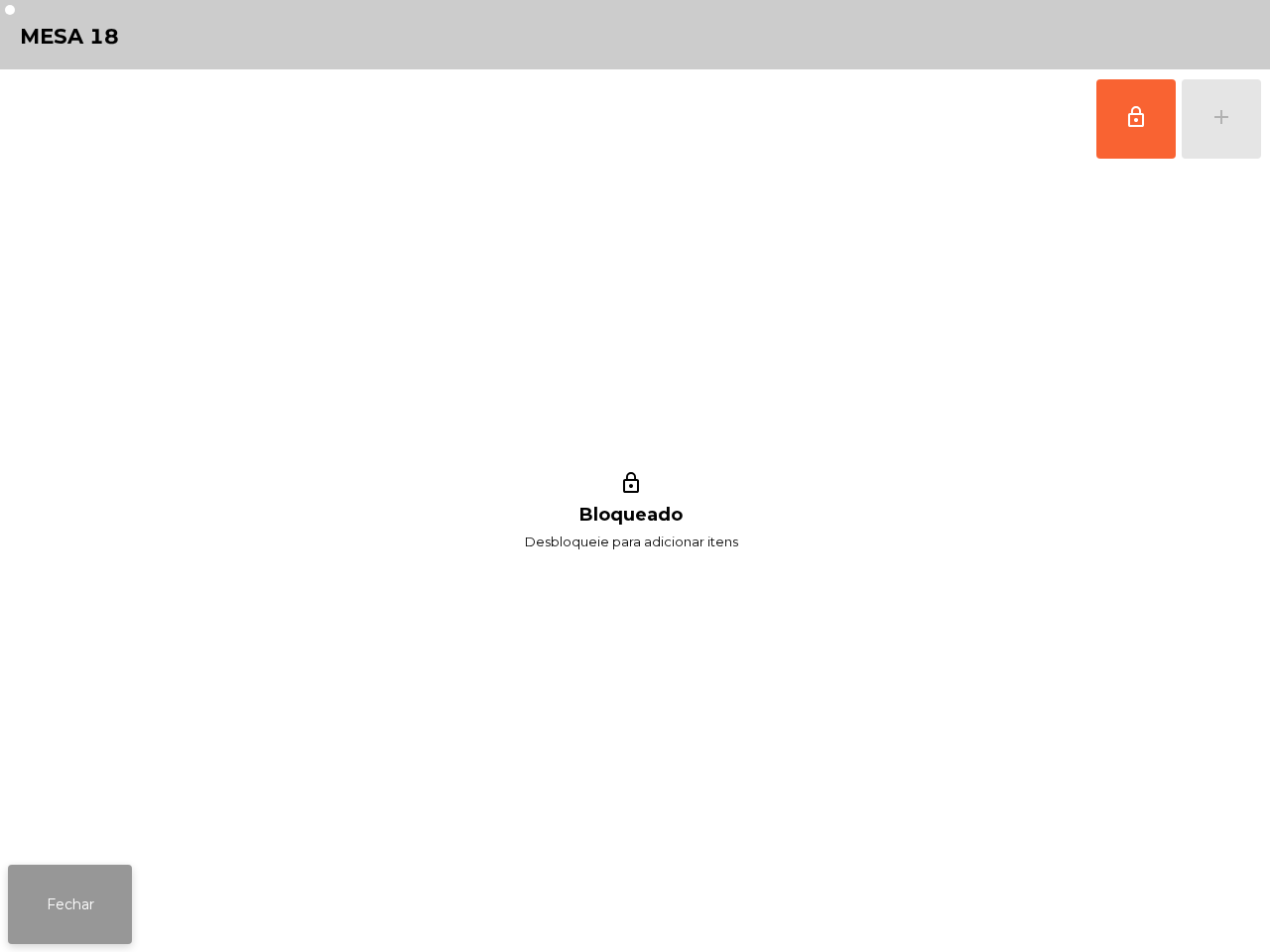 click on "Fechar" 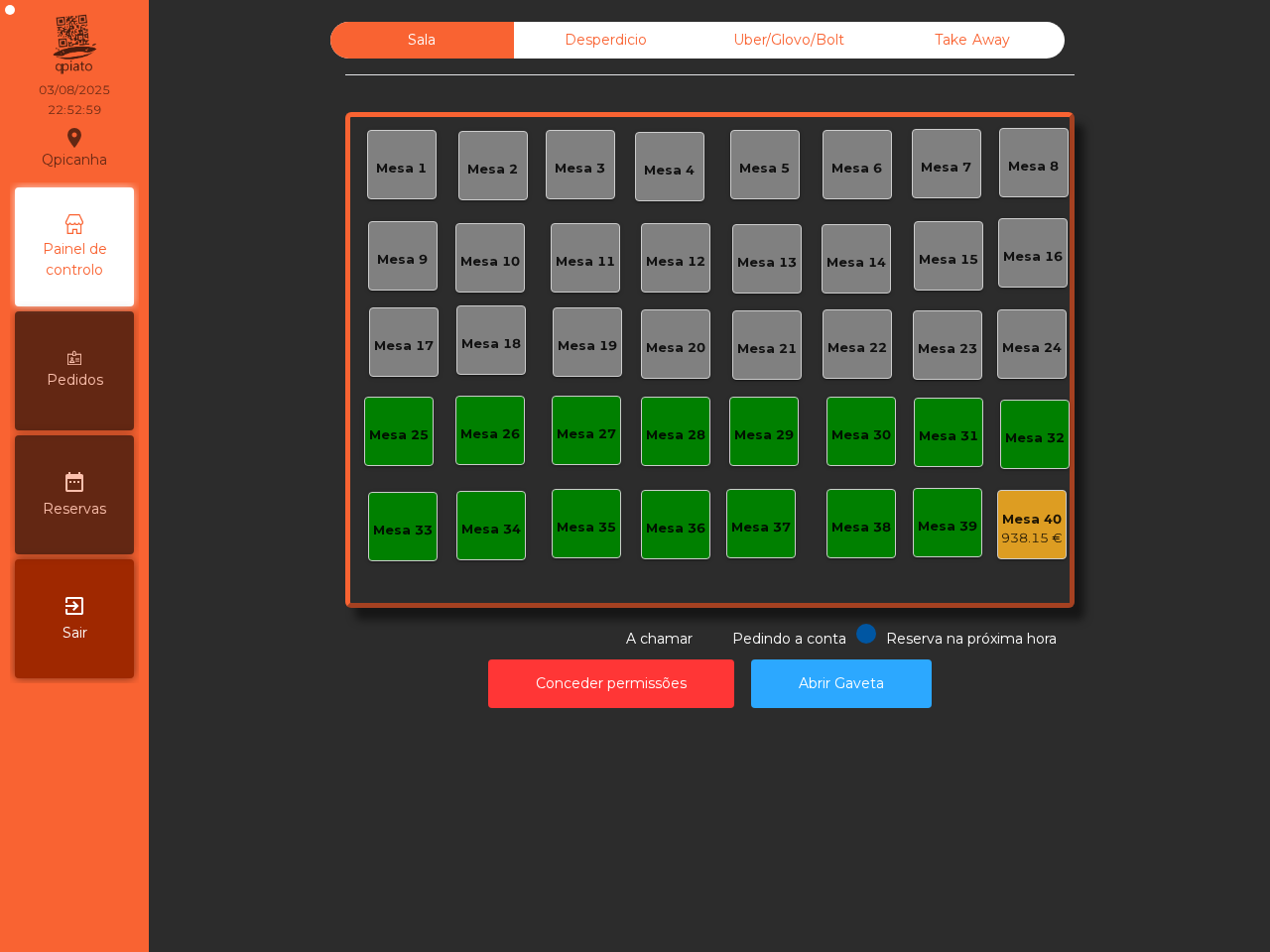 click on "Qpicanha  location_on  03/08/2025   22:52:59   Painel de controlo   Pedidos  date_range  Reservas  exit_to_app  Sair" 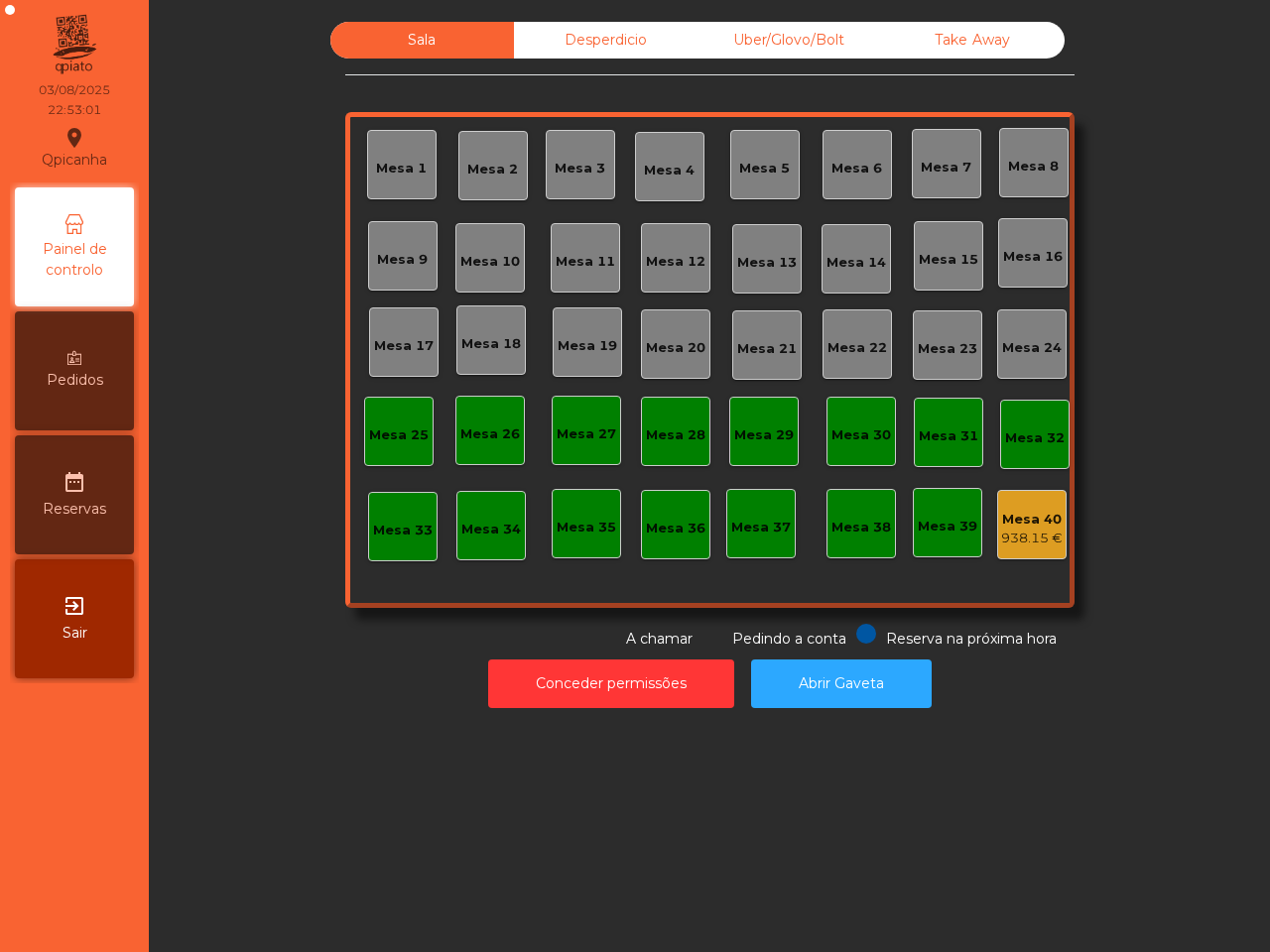 click on "Mesa 40   938.15 €" 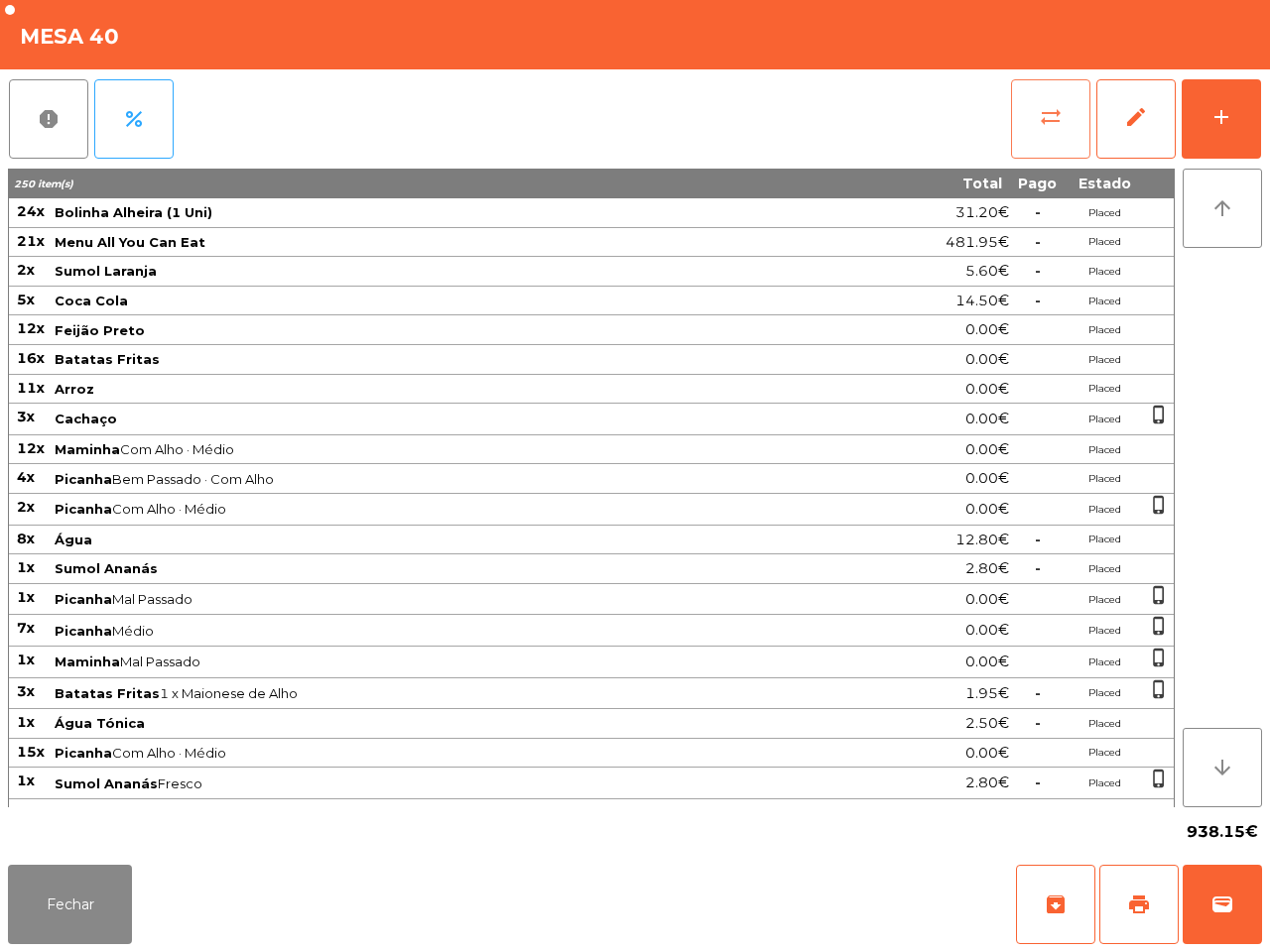 click on "sync_alt" 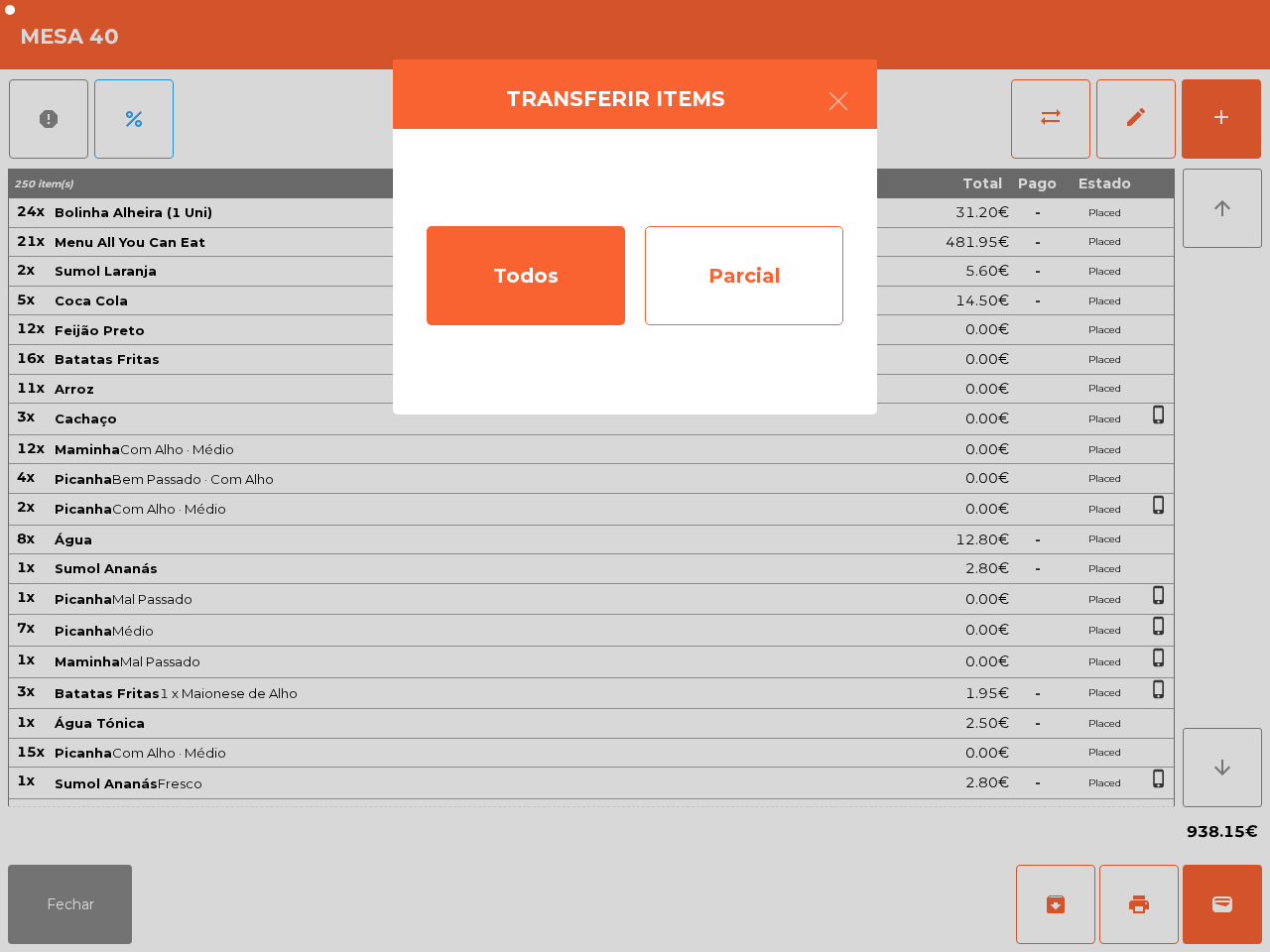 click on "Parcial" 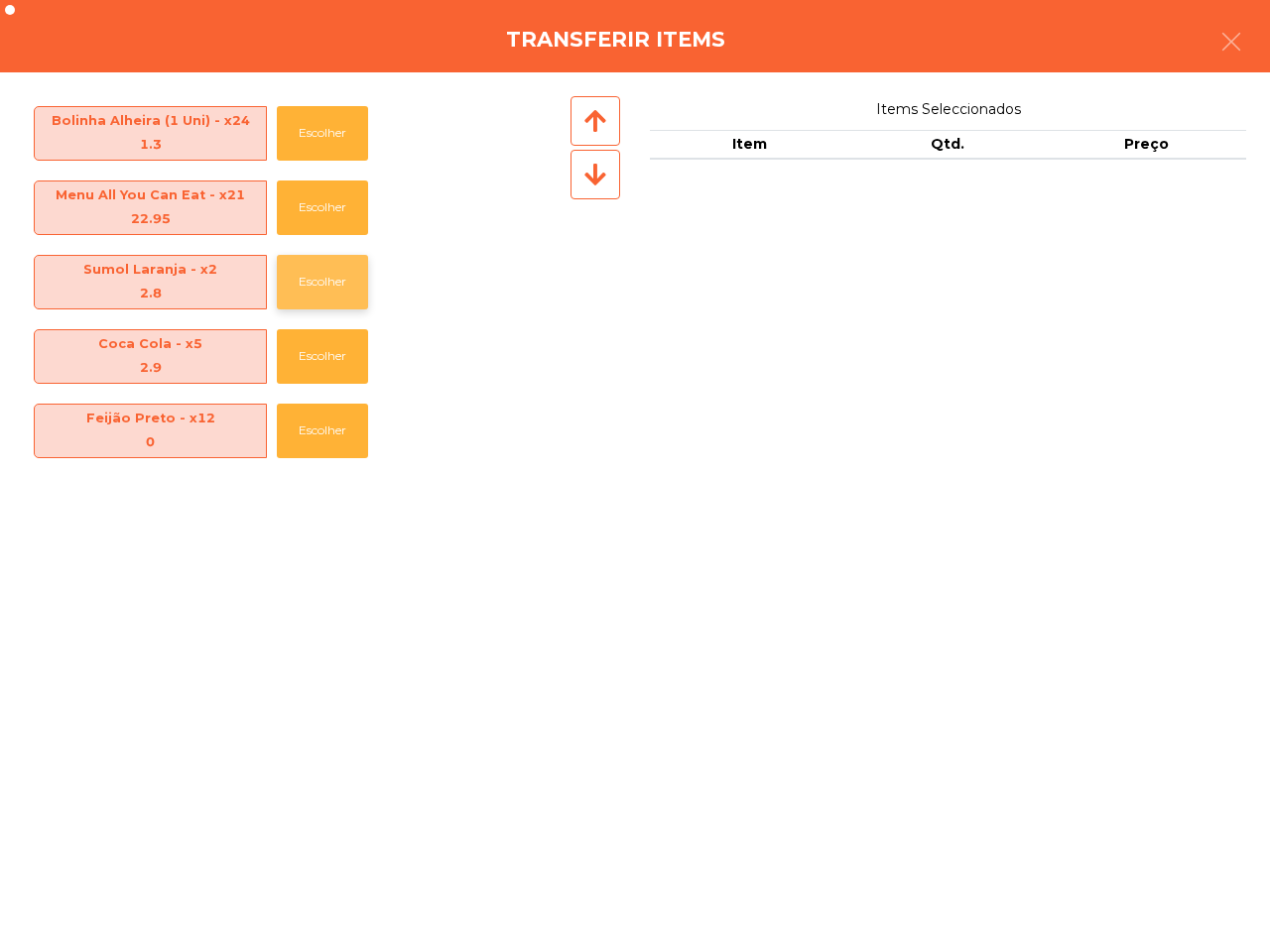 click on "Escolher" 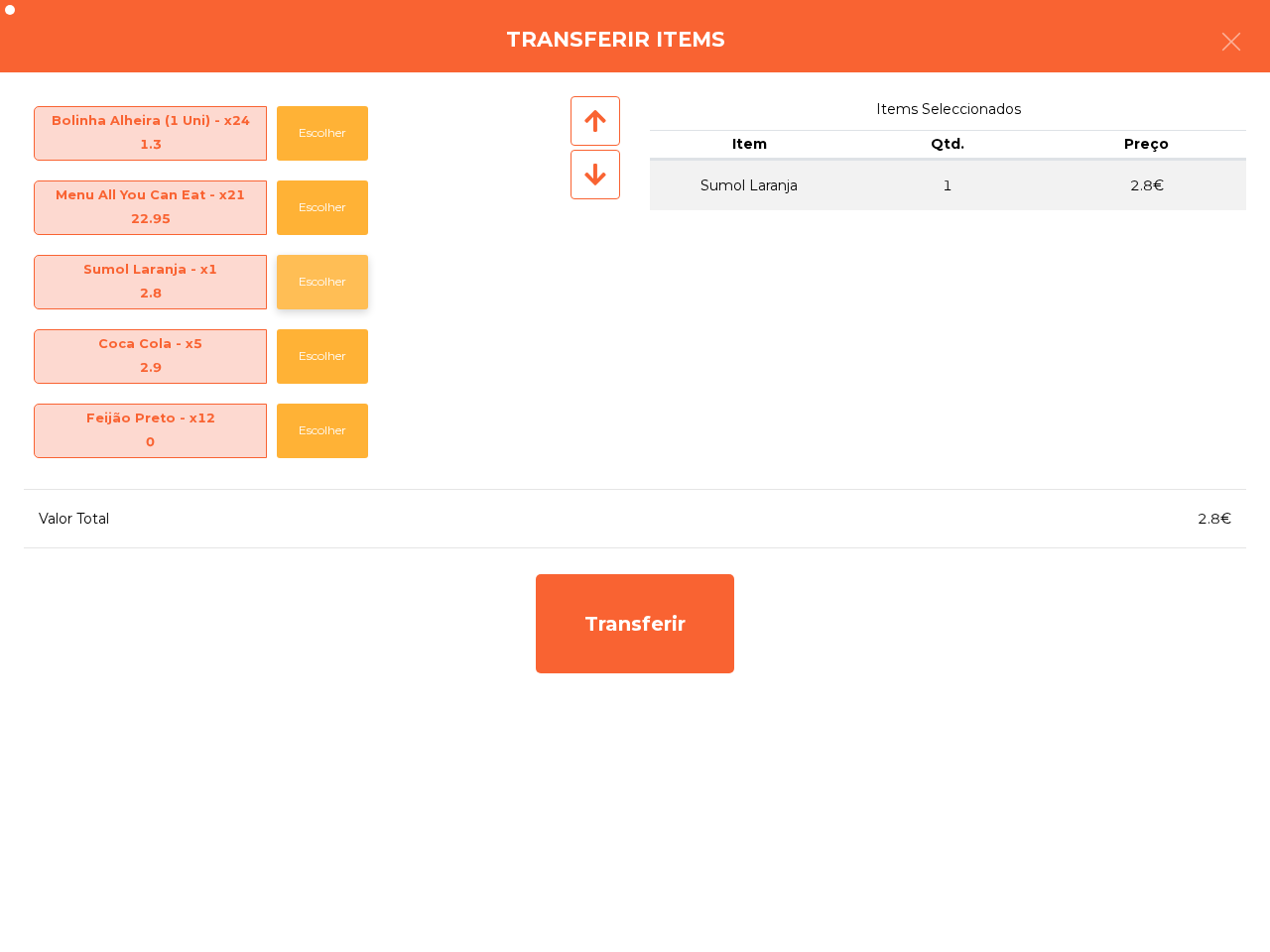 click on "Escolher" 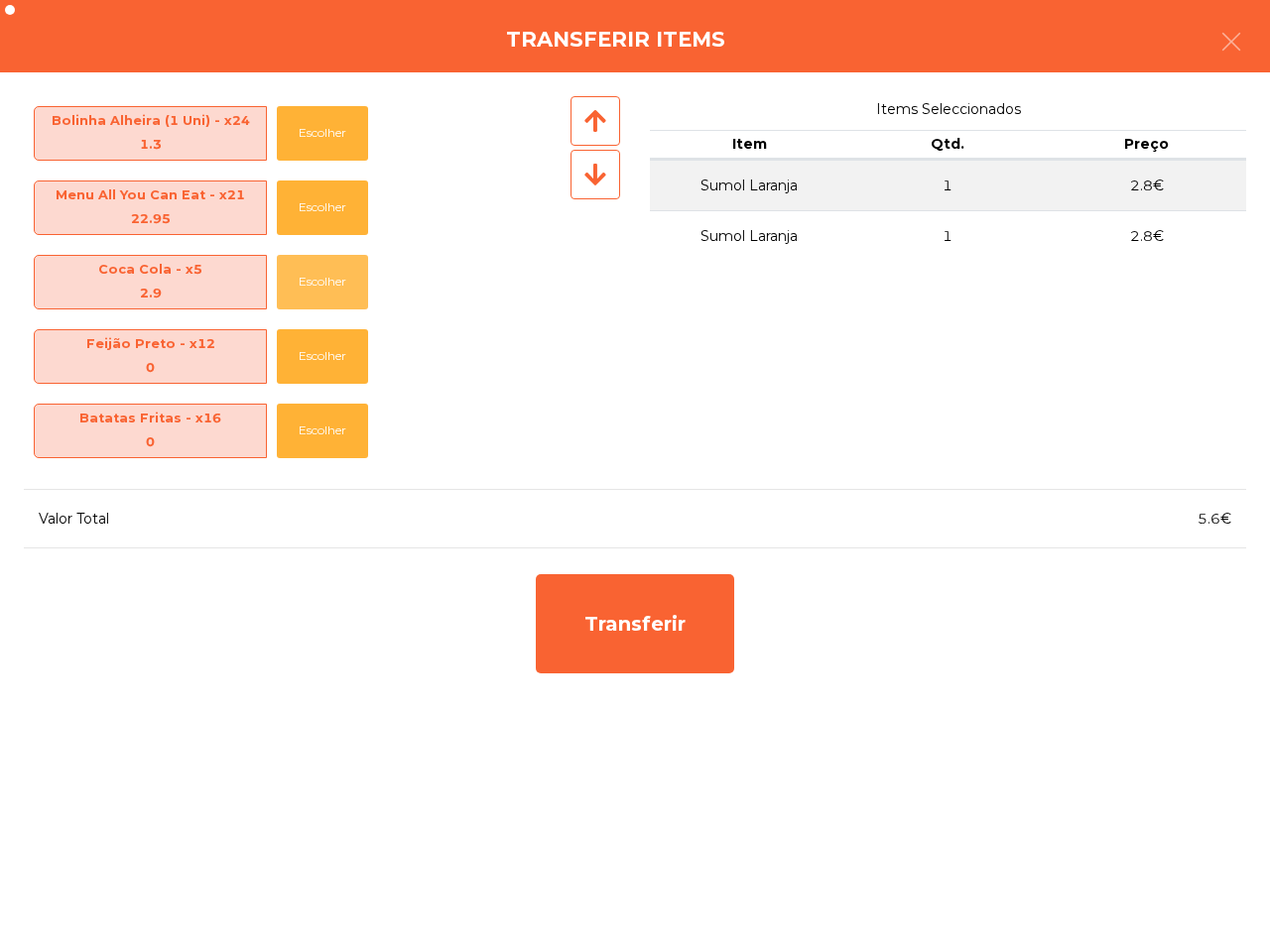 click on "Escolher" 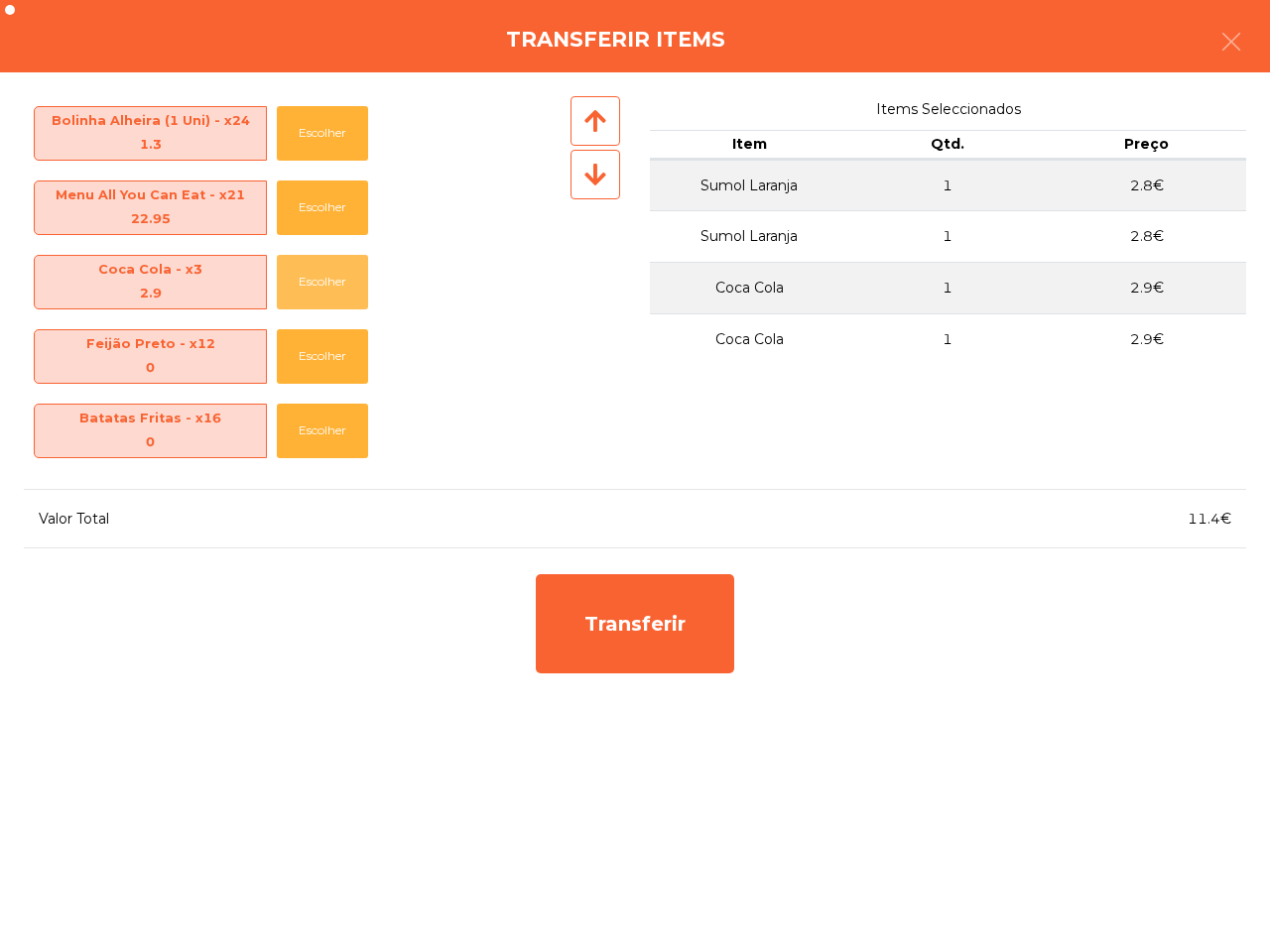 click on "Escolher" 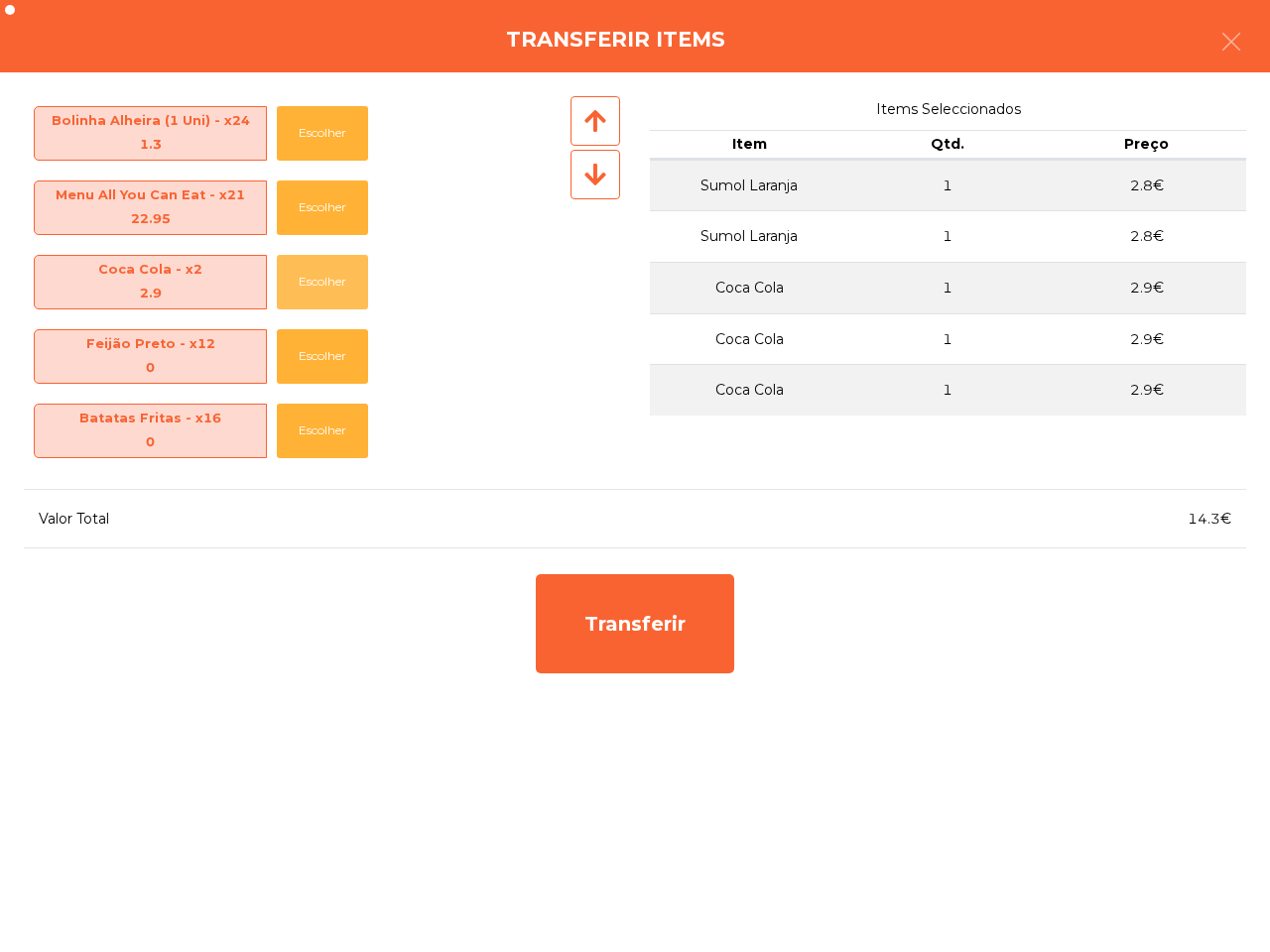click on "Escolher" 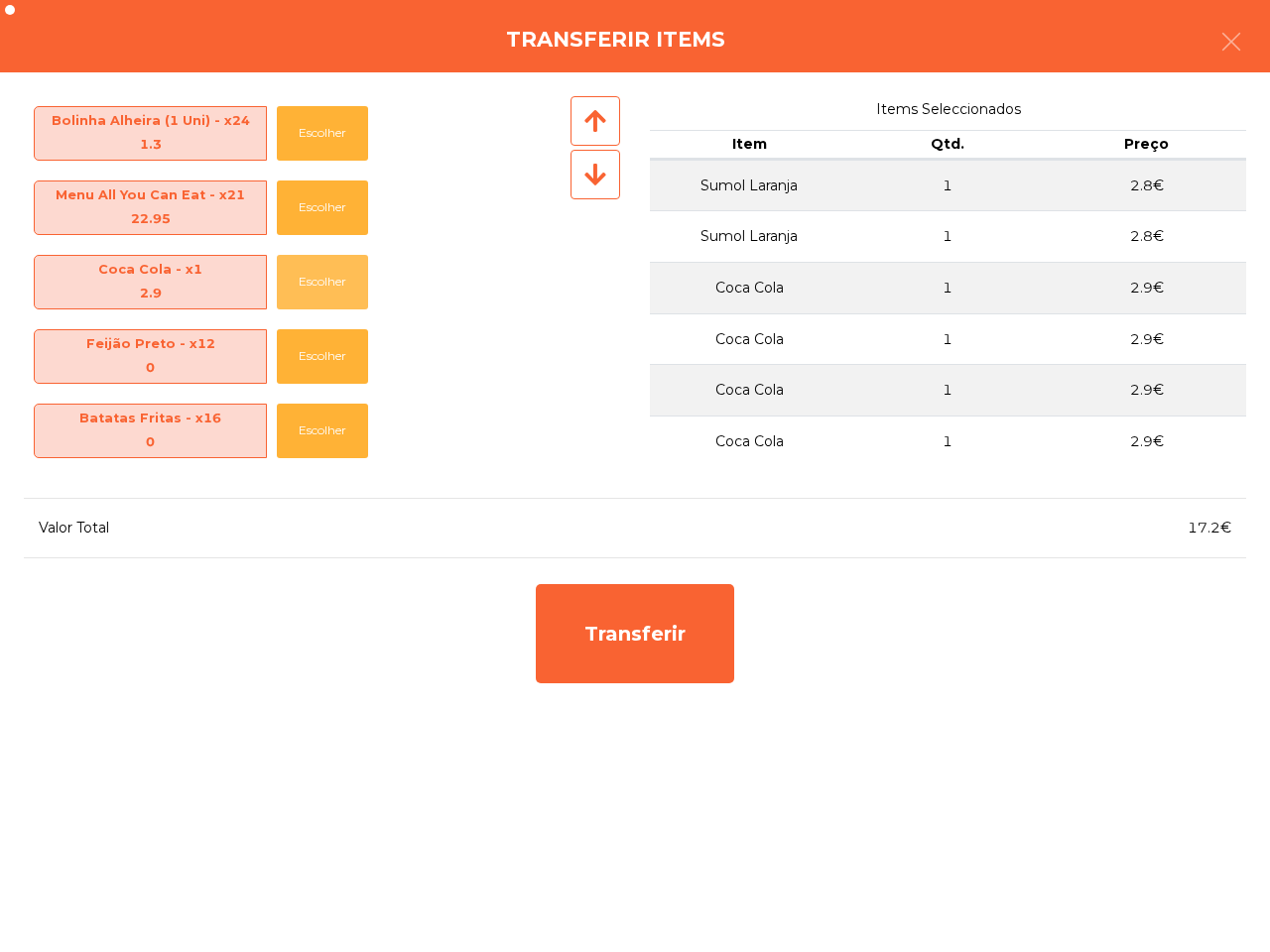 click on "Escolher" 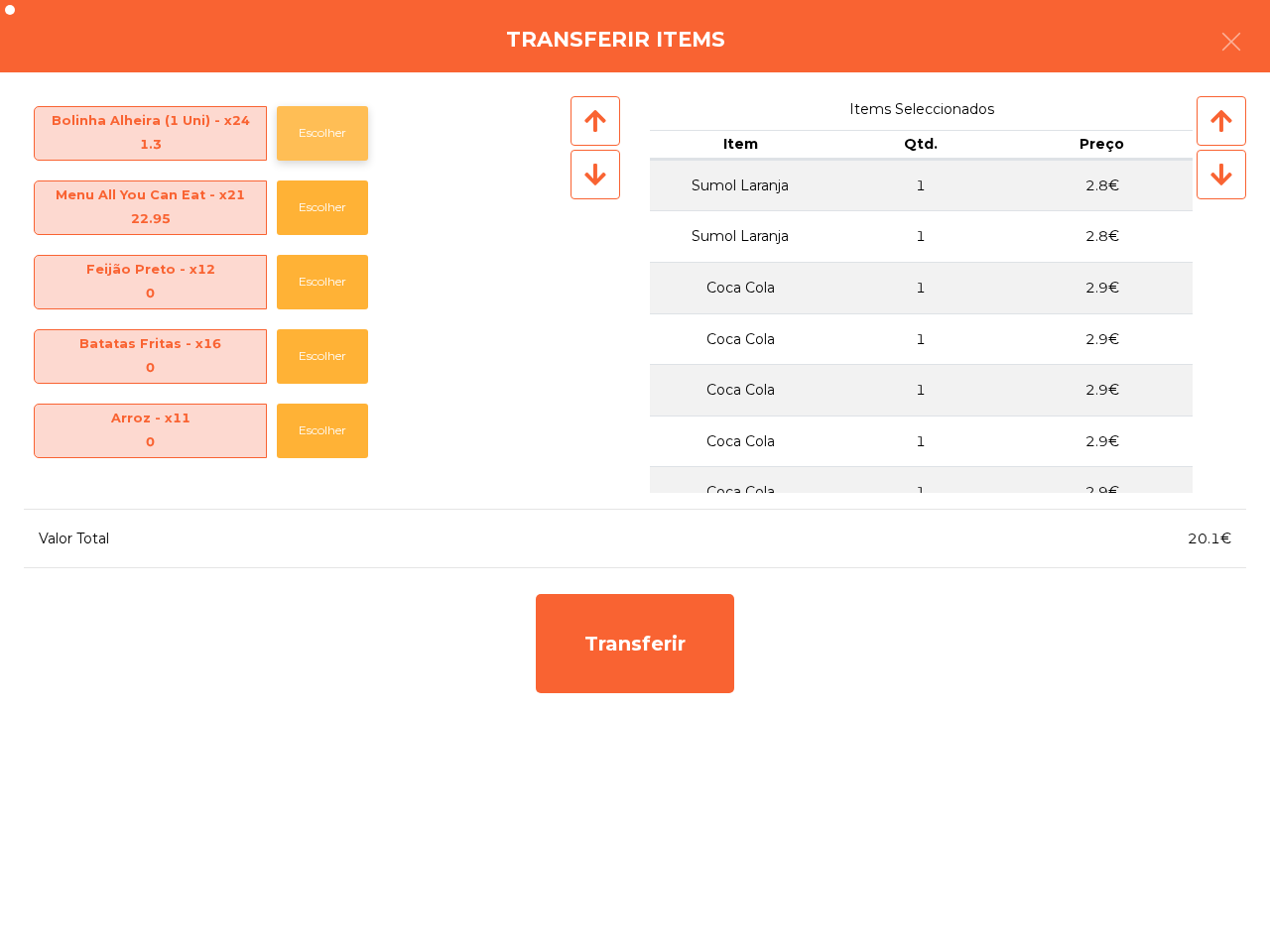 click on "Escolher" 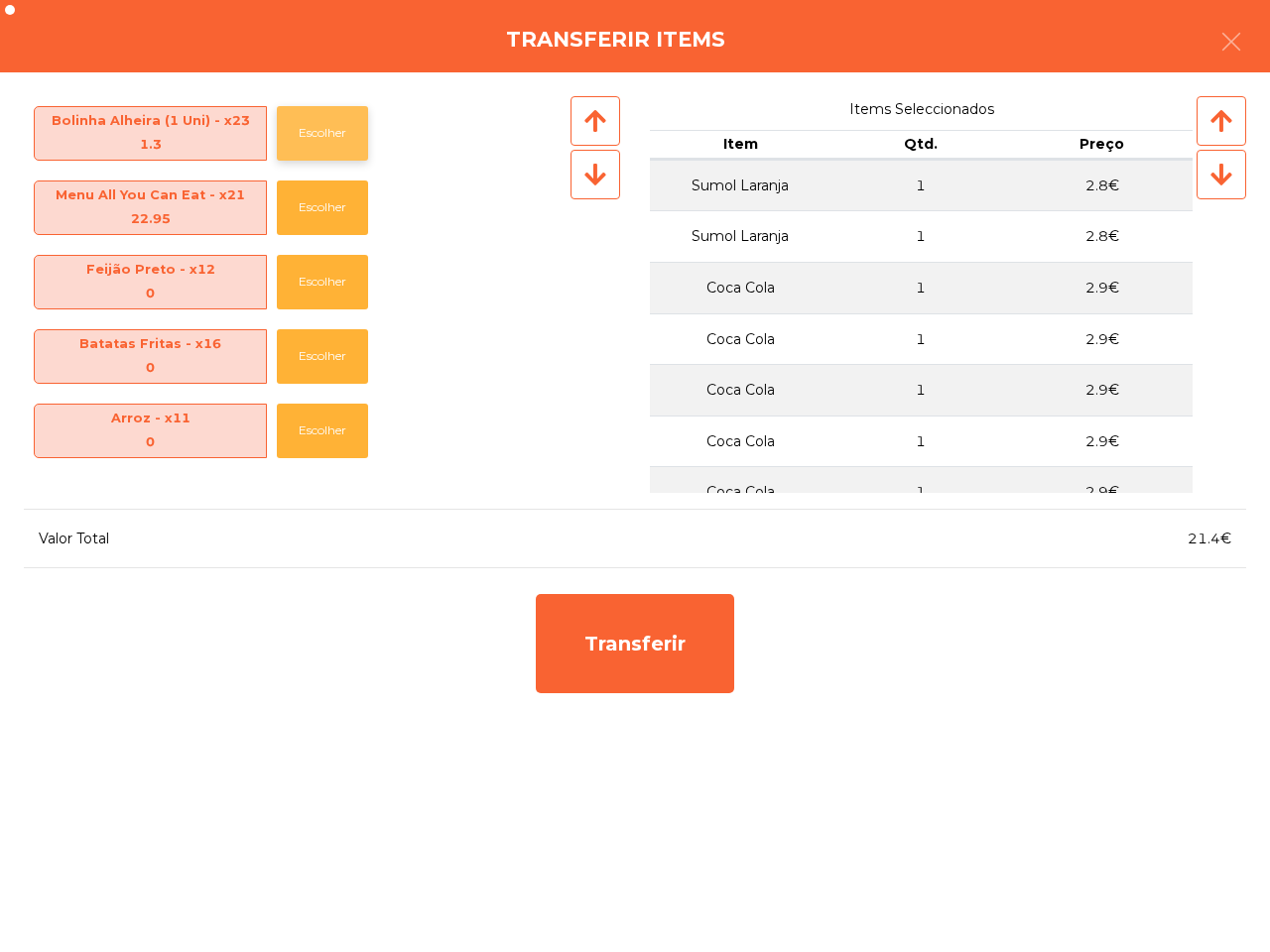 click on "Escolher" 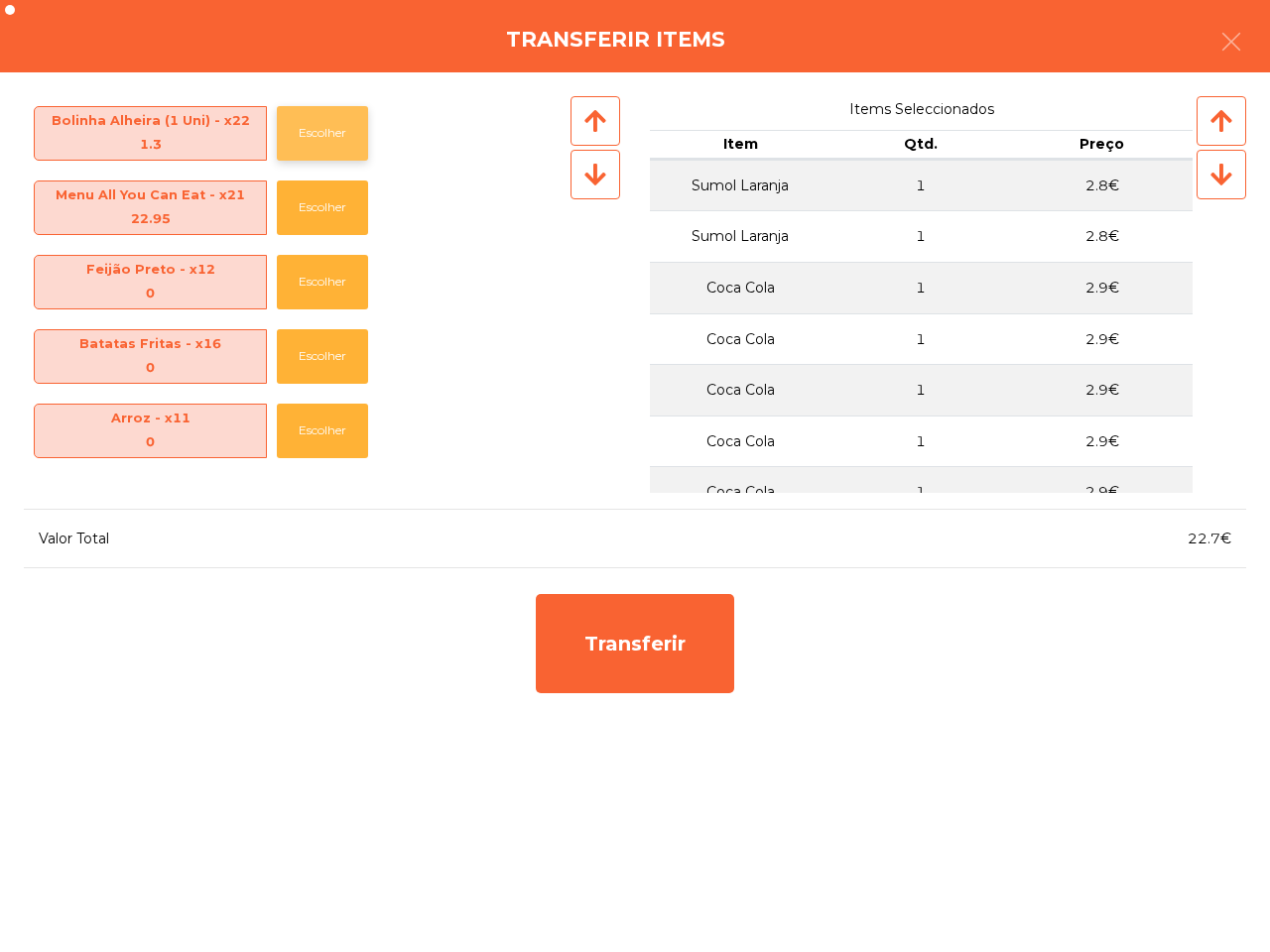 click on "Escolher" 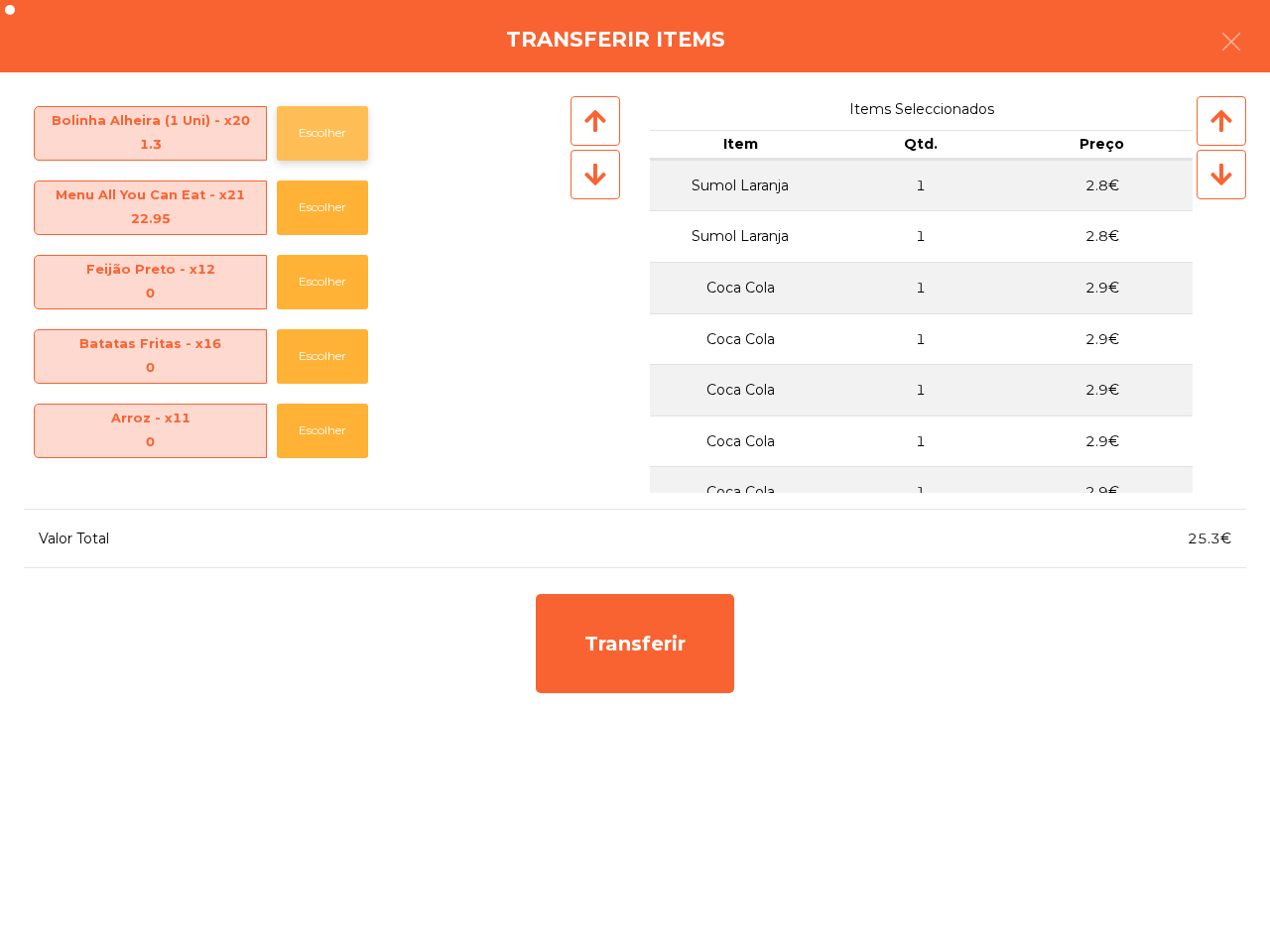 click on "Escolher" 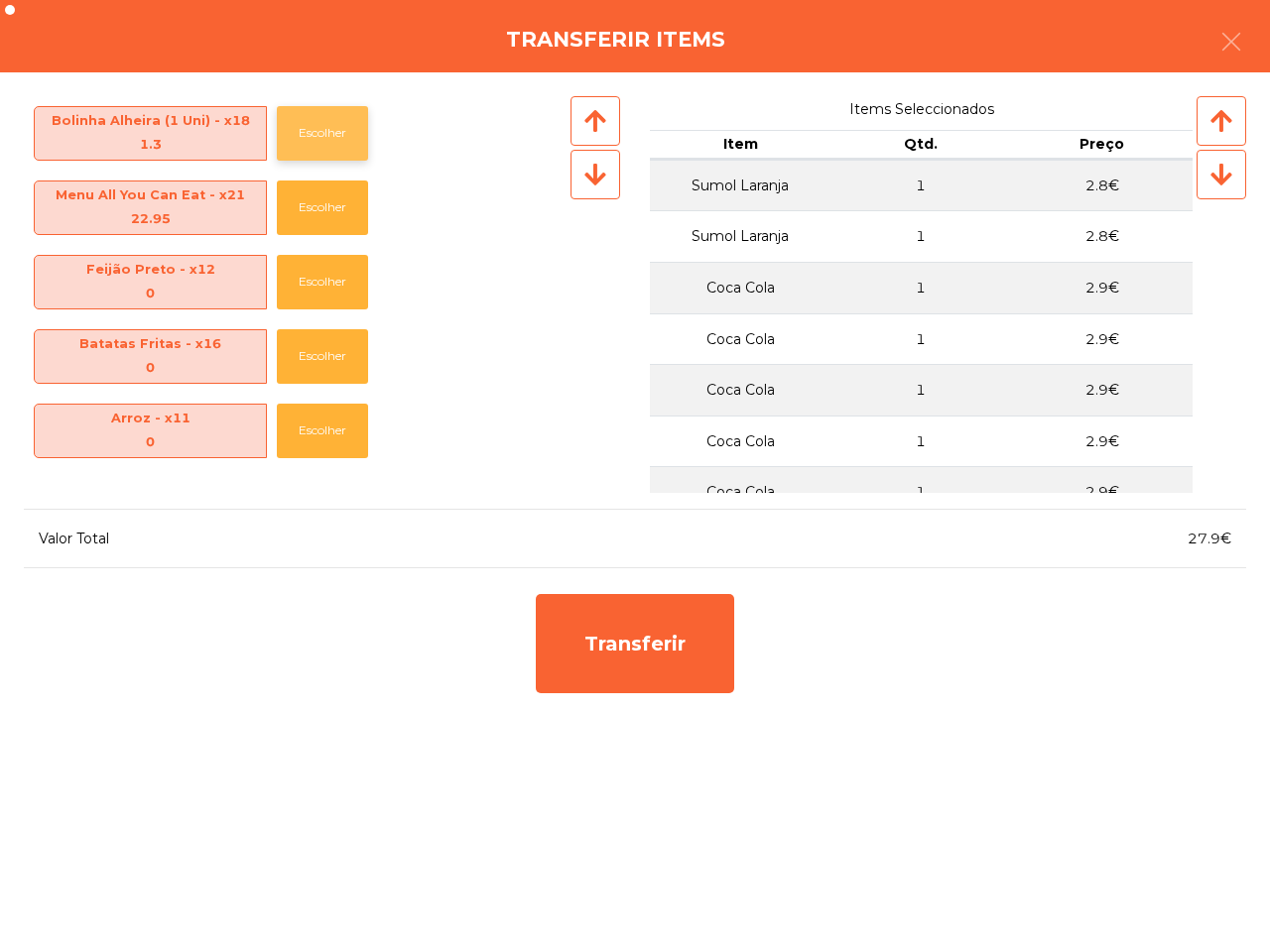 click on "Escolher" 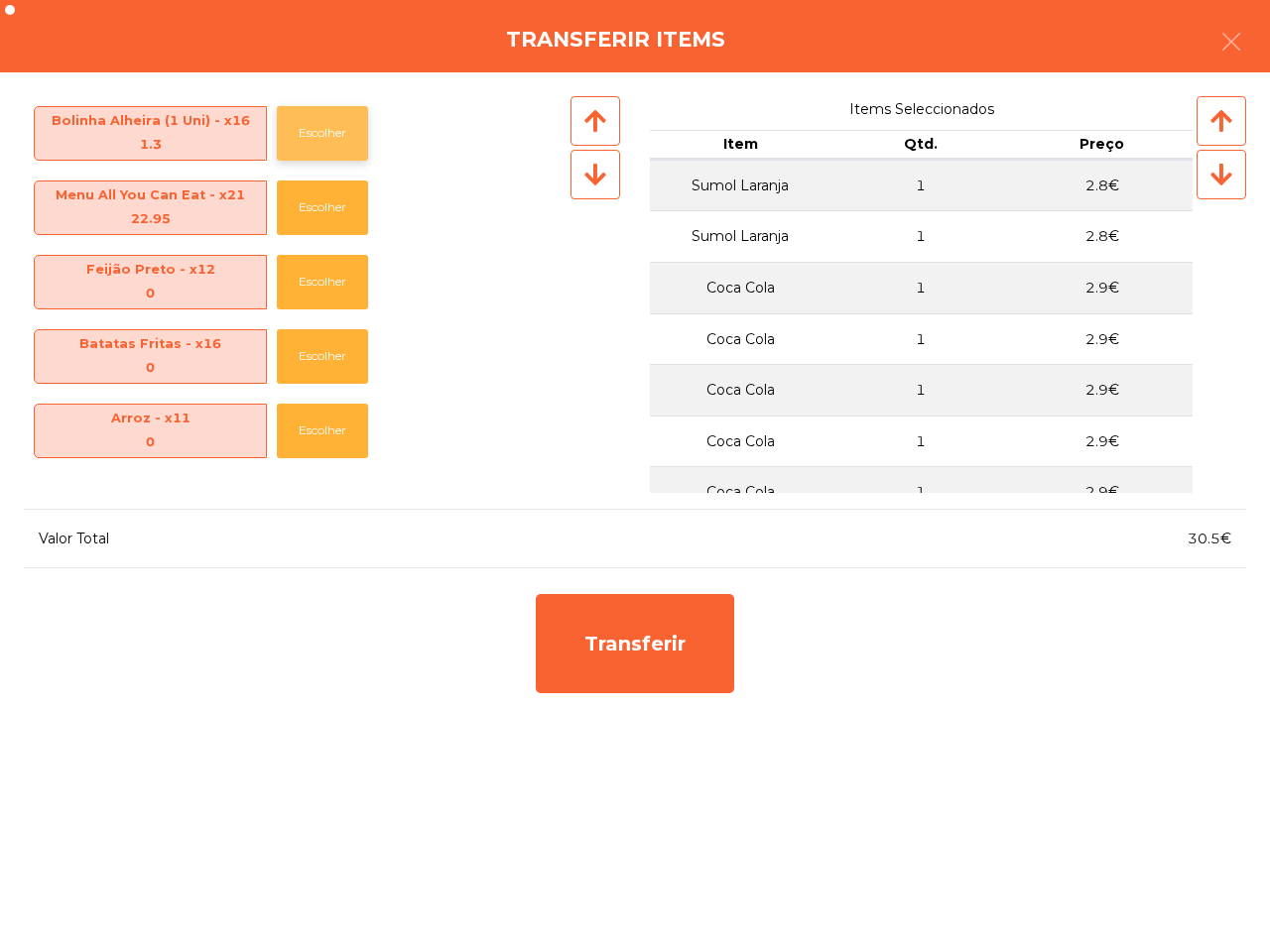 click on "Escolher" 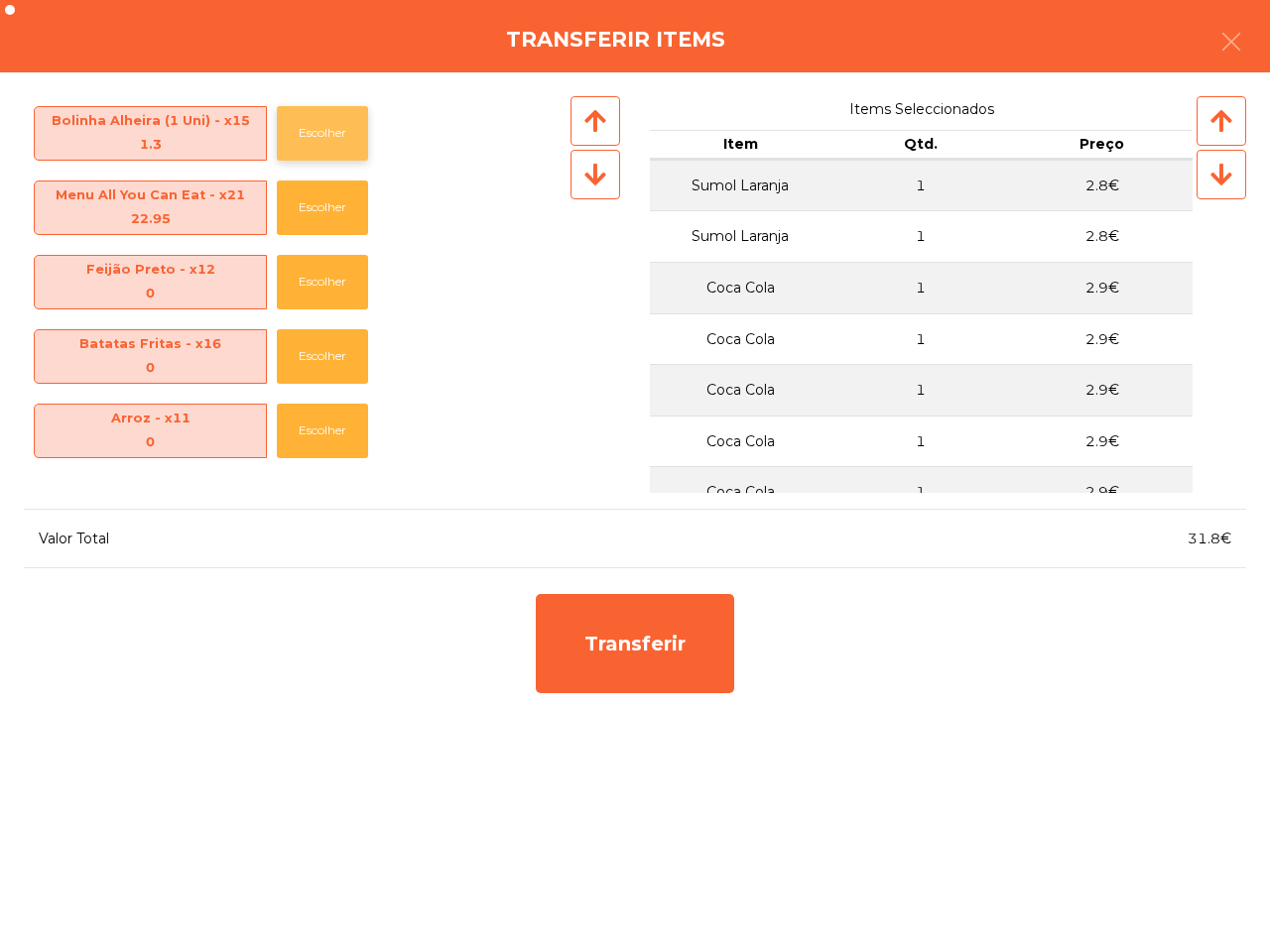 click on "Escolher" 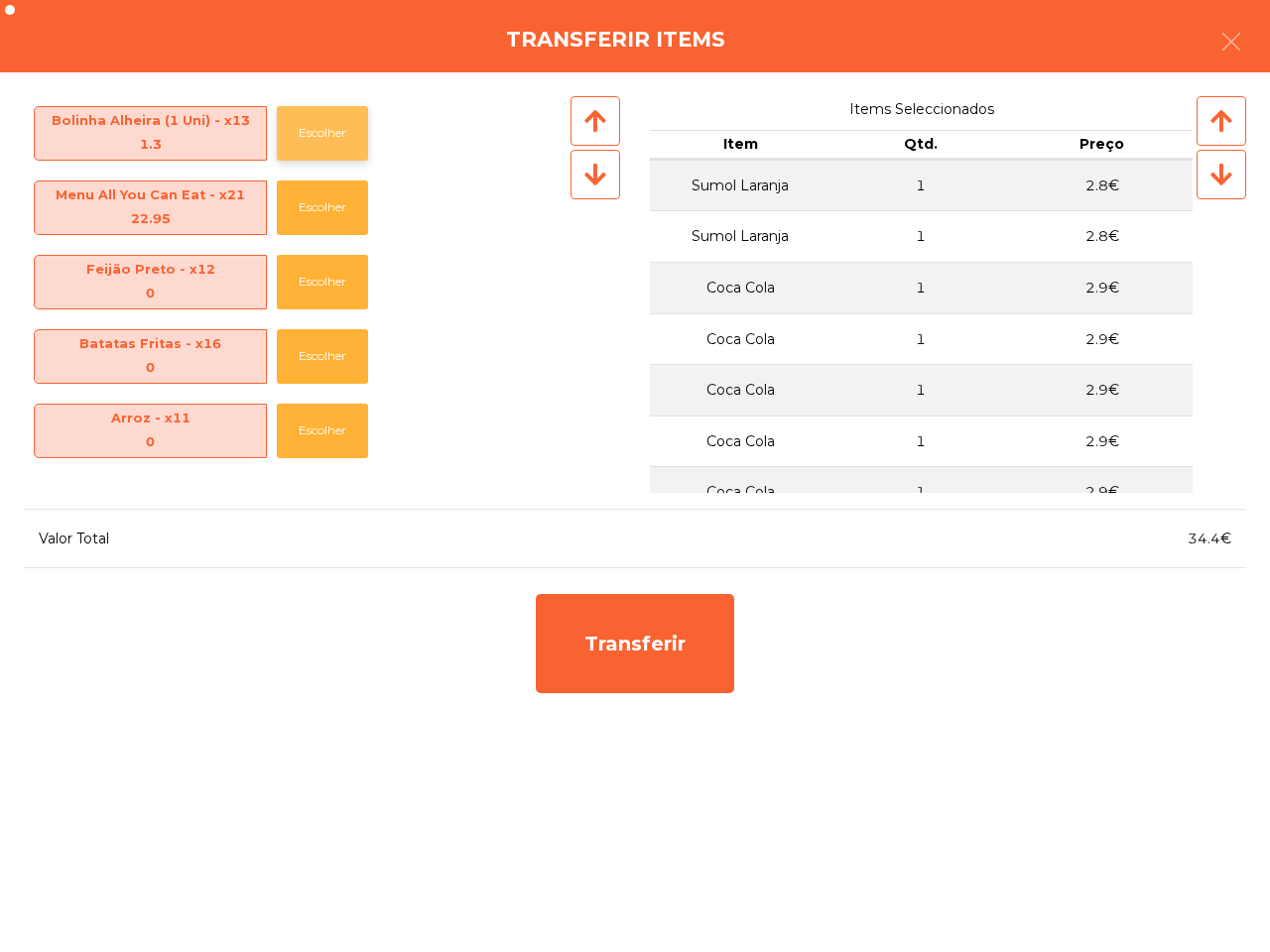 click on "Escolher" 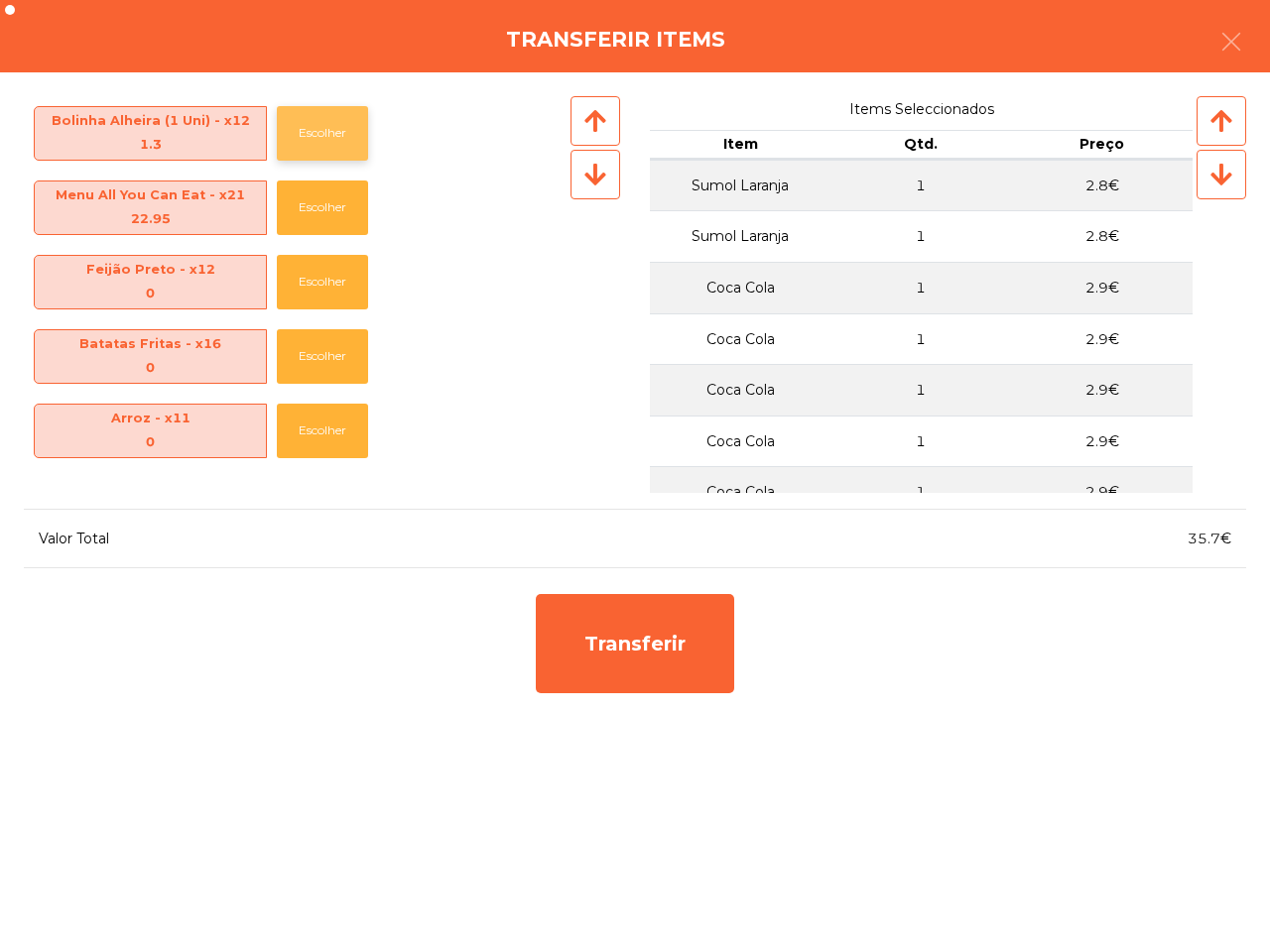 click on "Escolher" 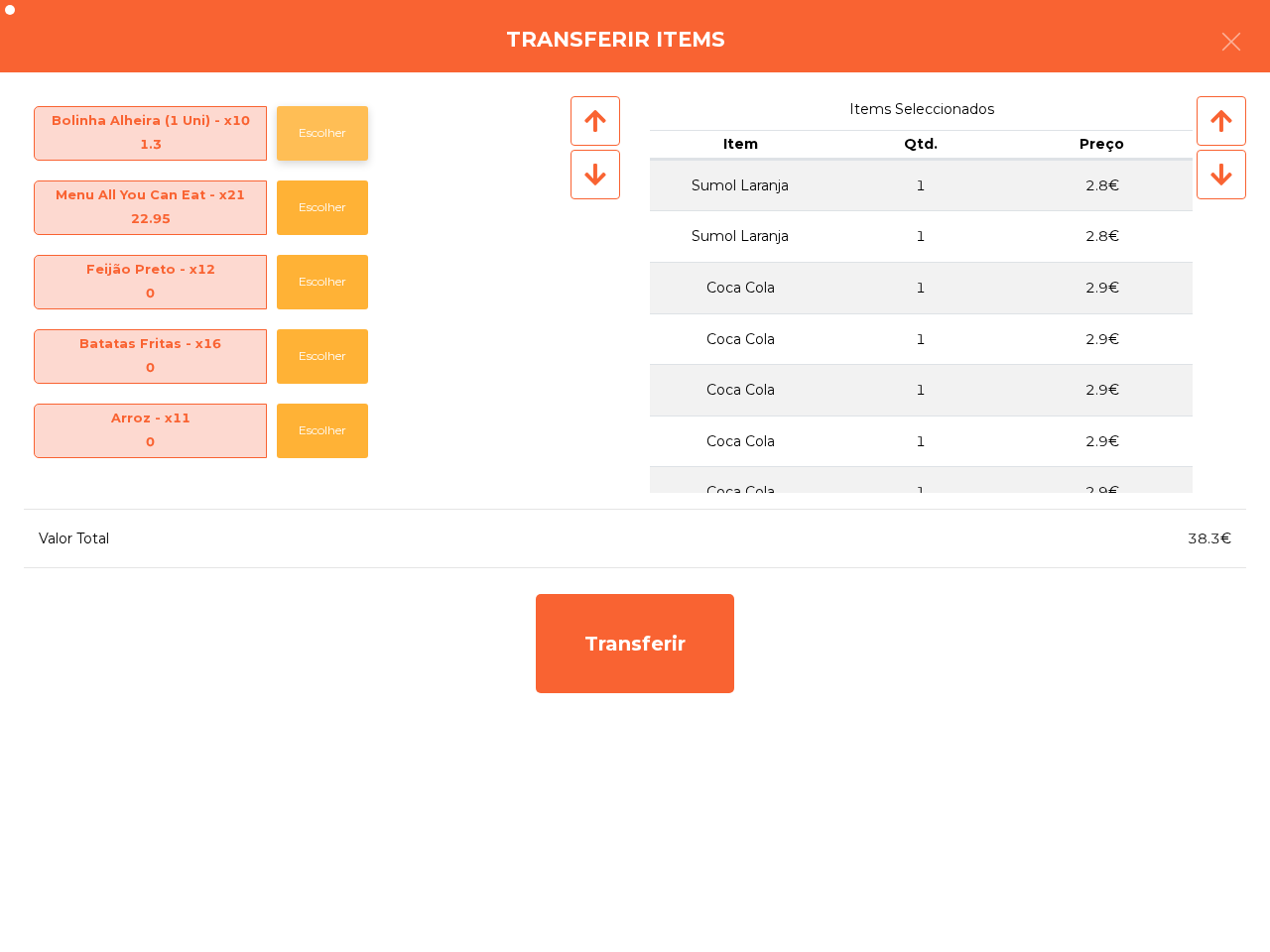click on "Escolher" 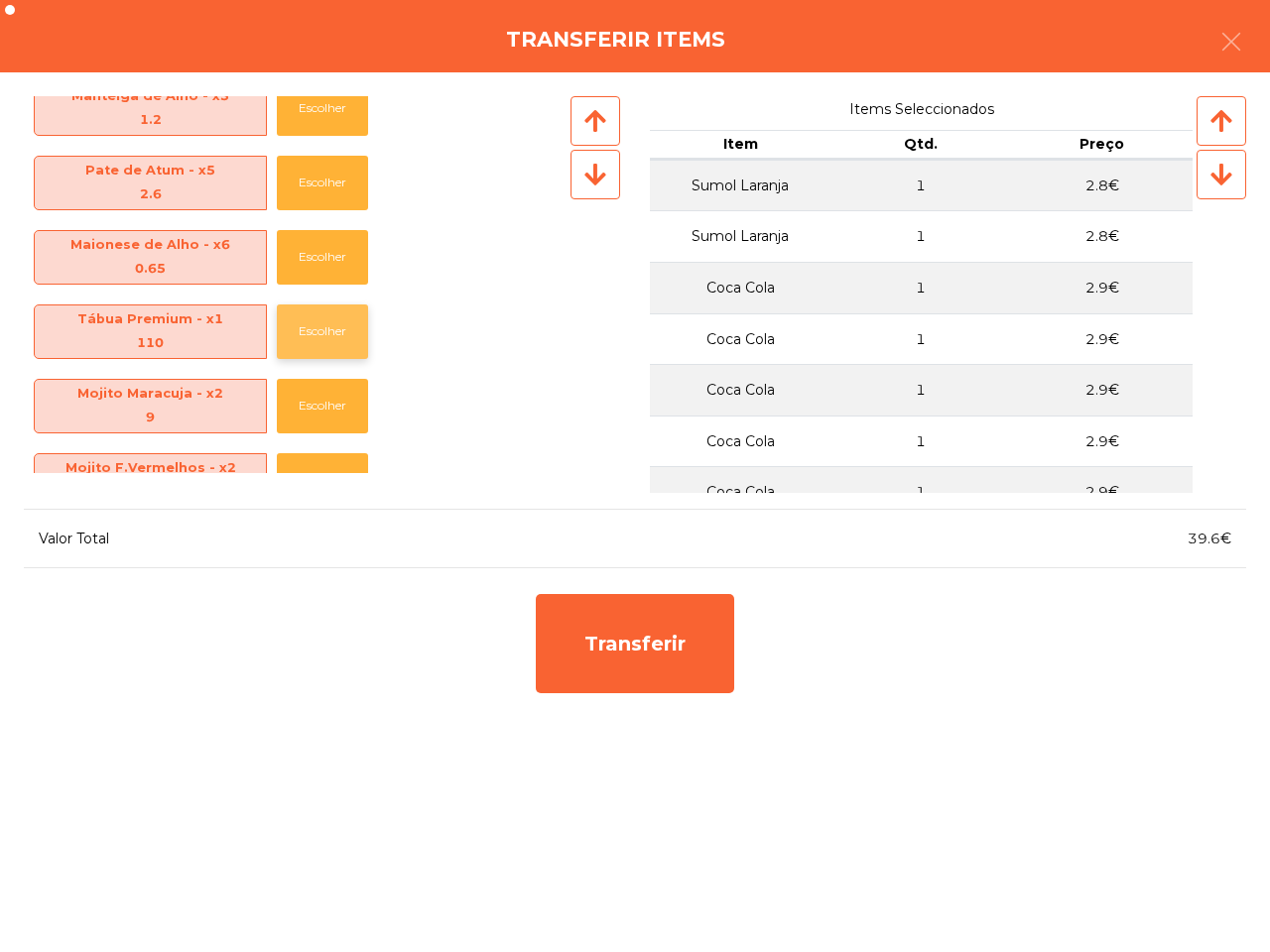 scroll, scrollTop: 1488, scrollLeft: 0, axis: vertical 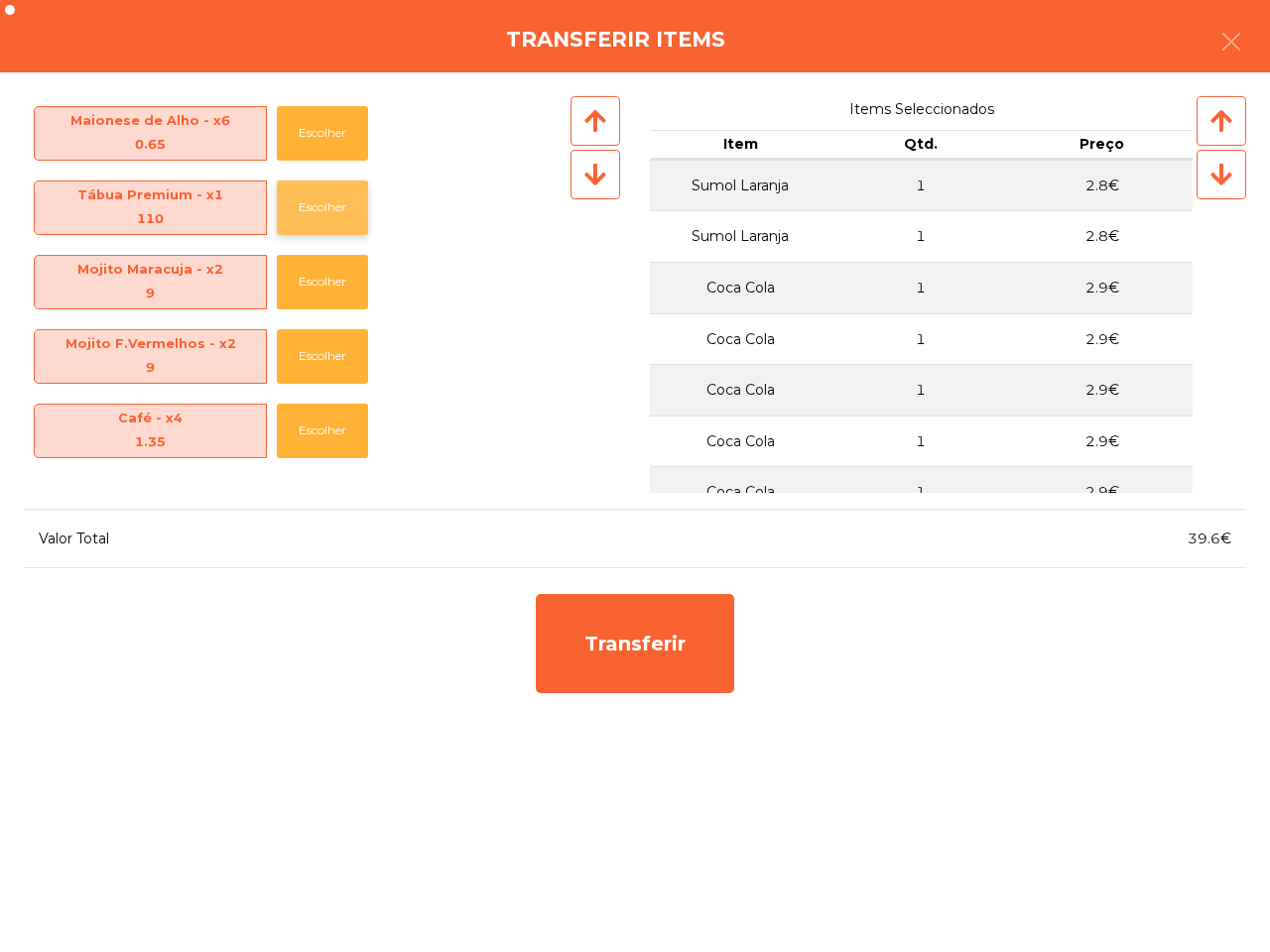 click on "Escolher" 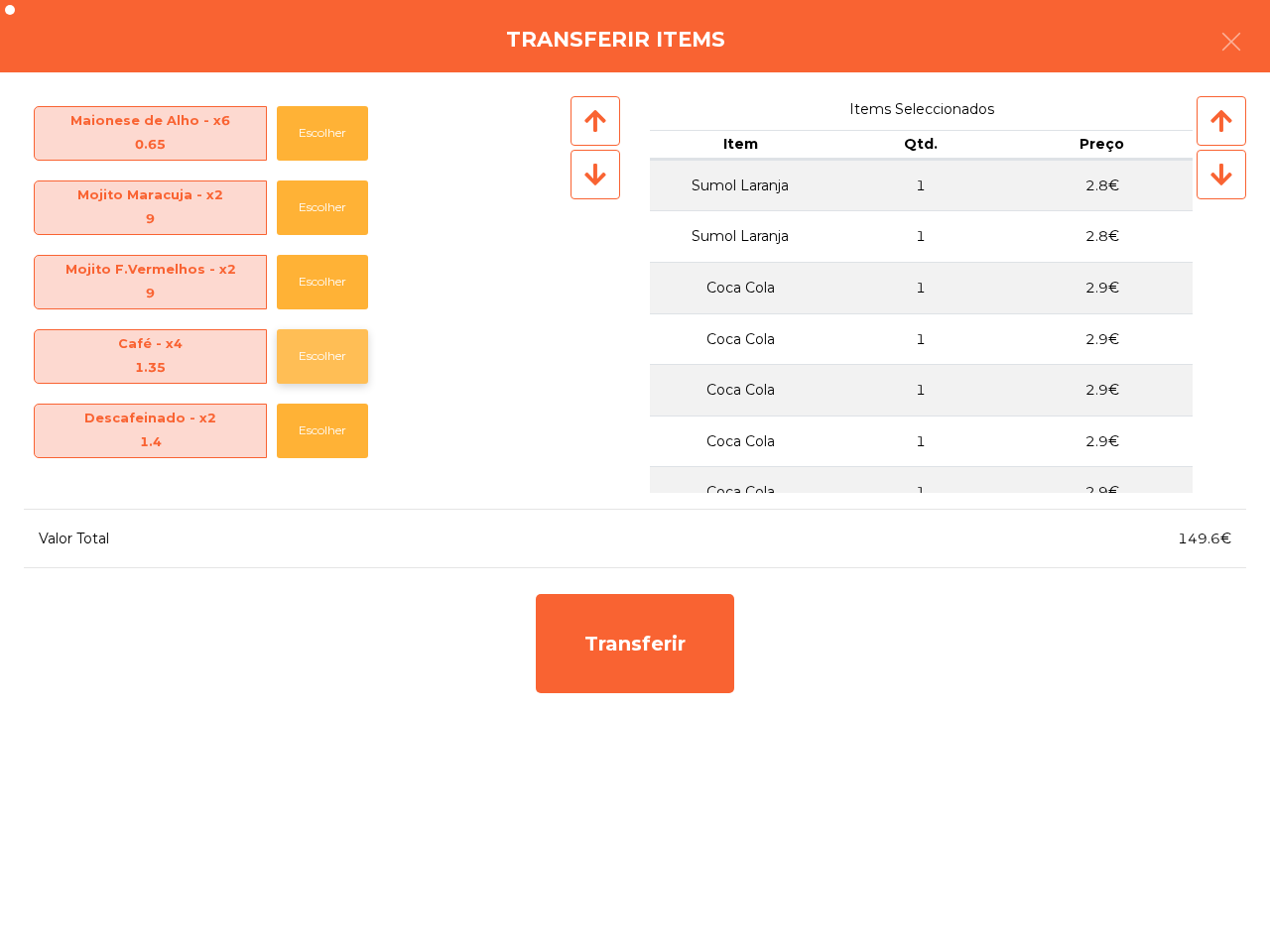 click on "Escolher" 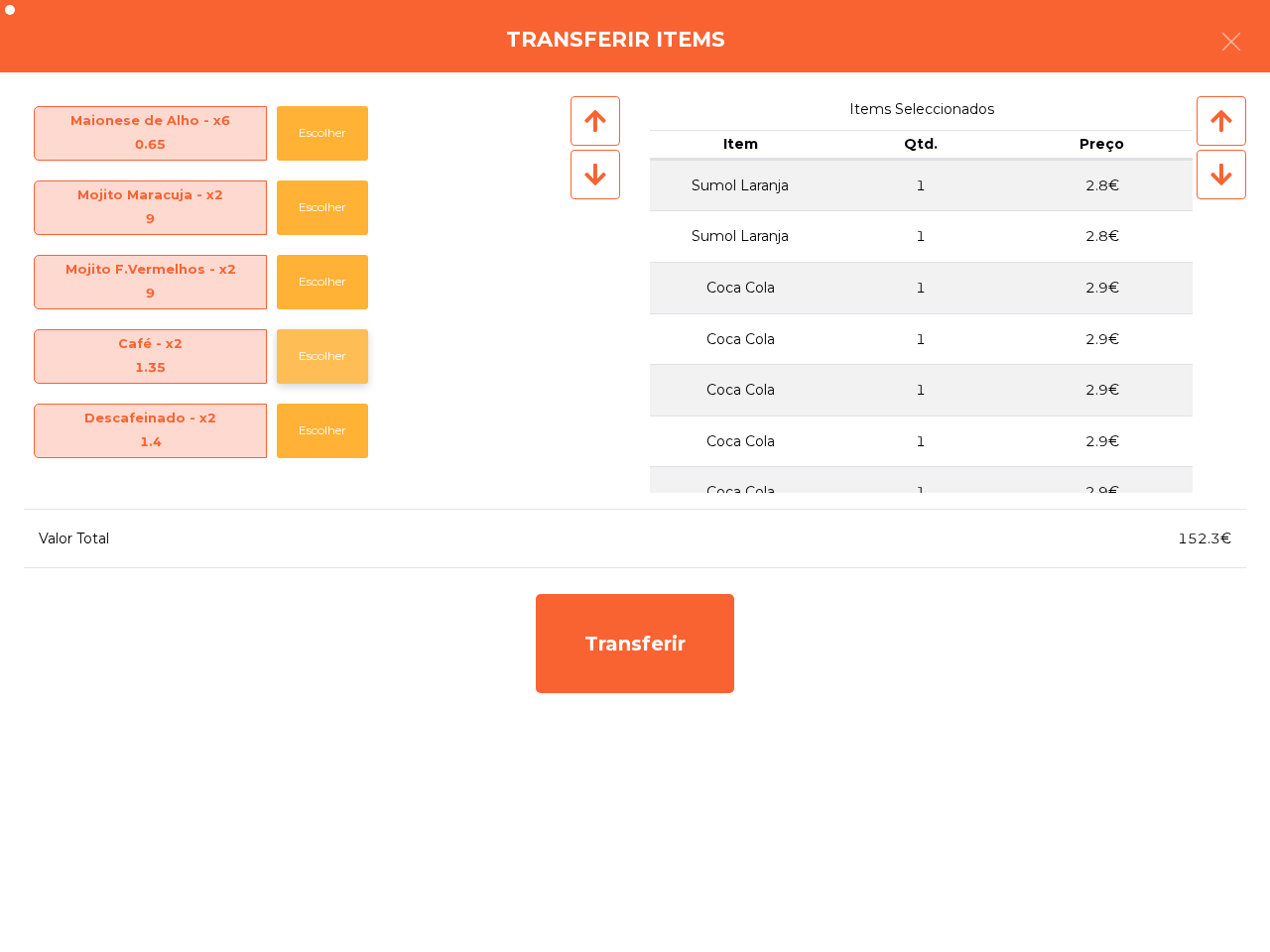 click on "Escolher" 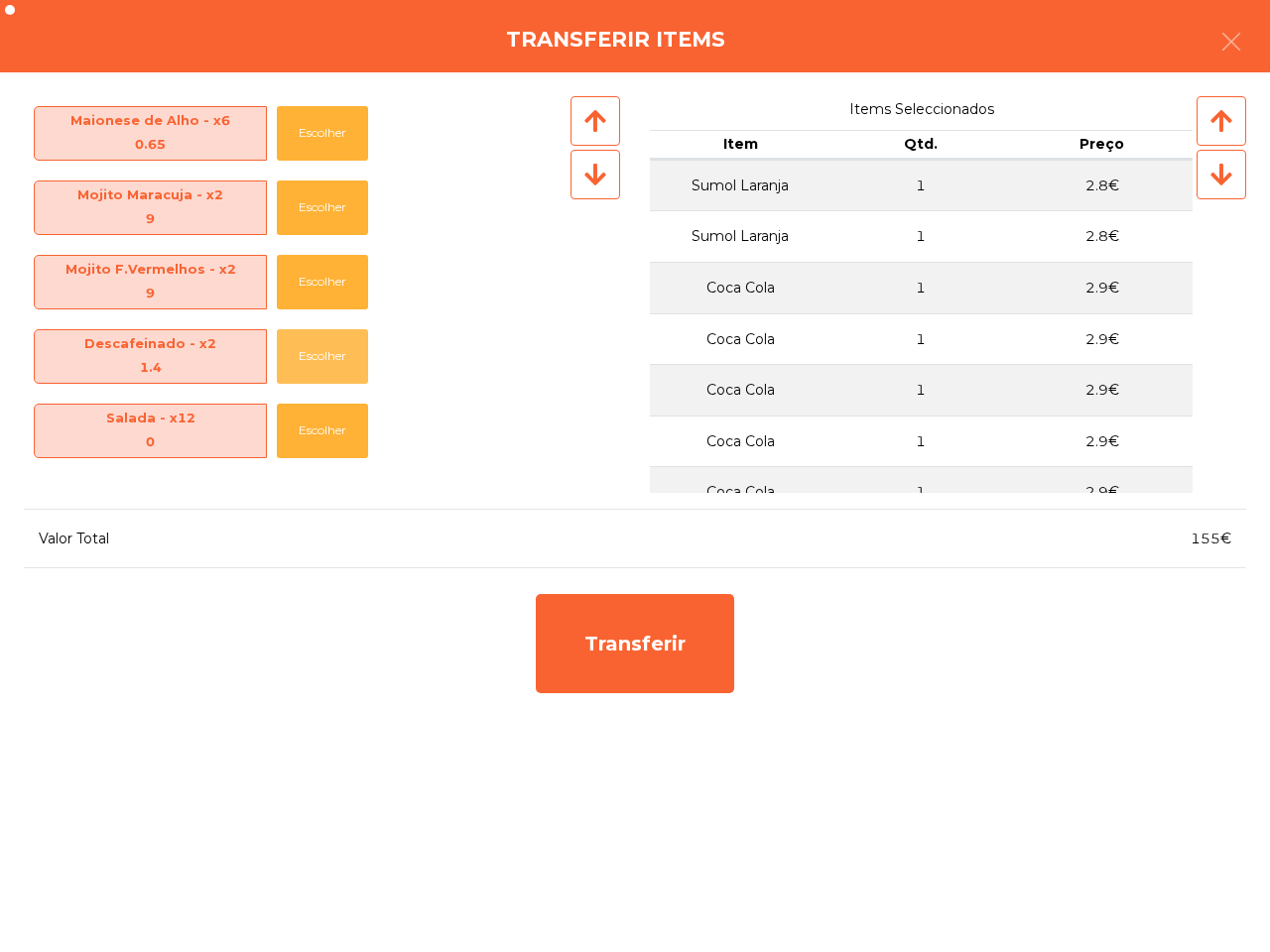 click on "Escolher" 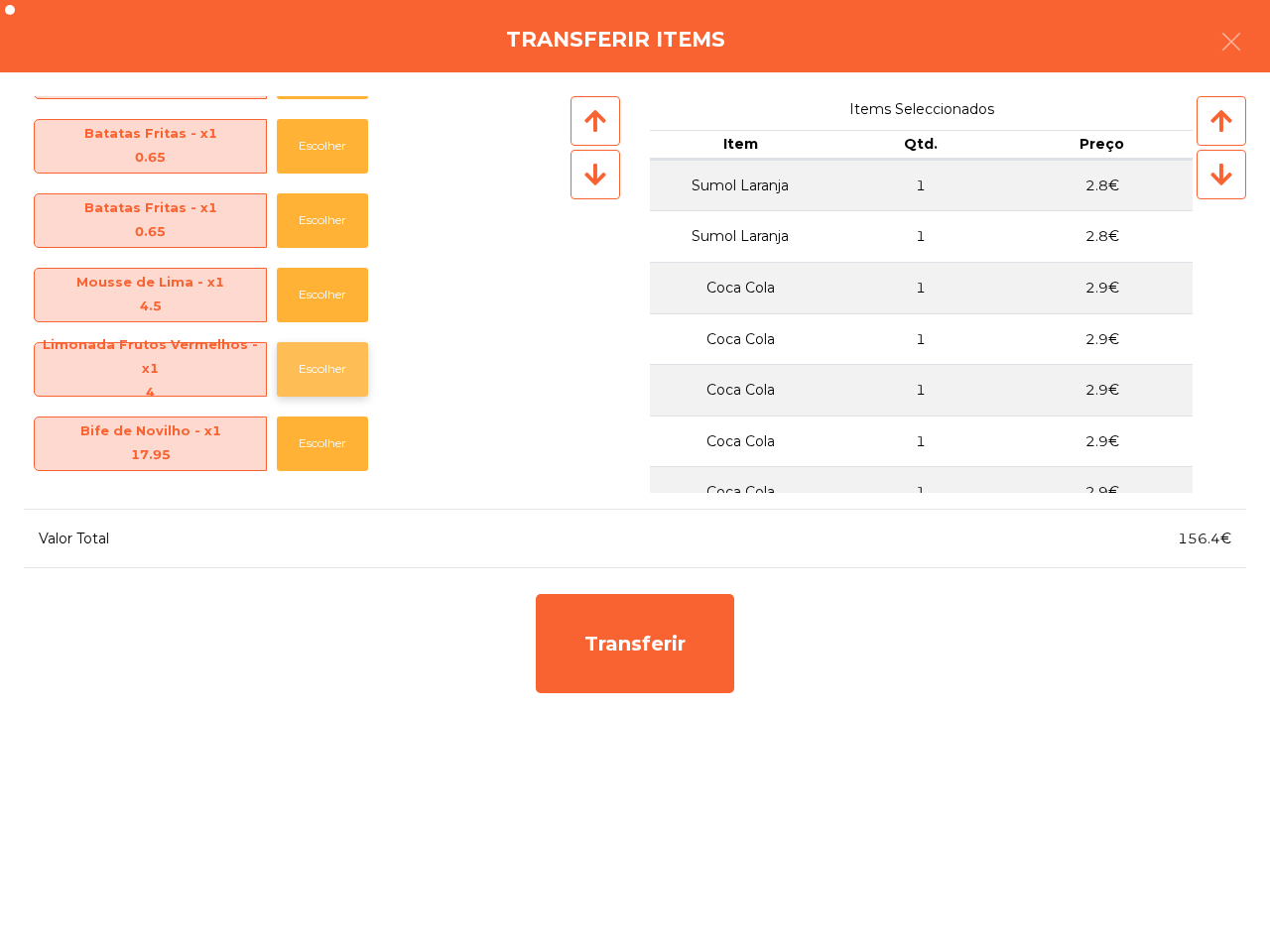 scroll, scrollTop: 2226, scrollLeft: 0, axis: vertical 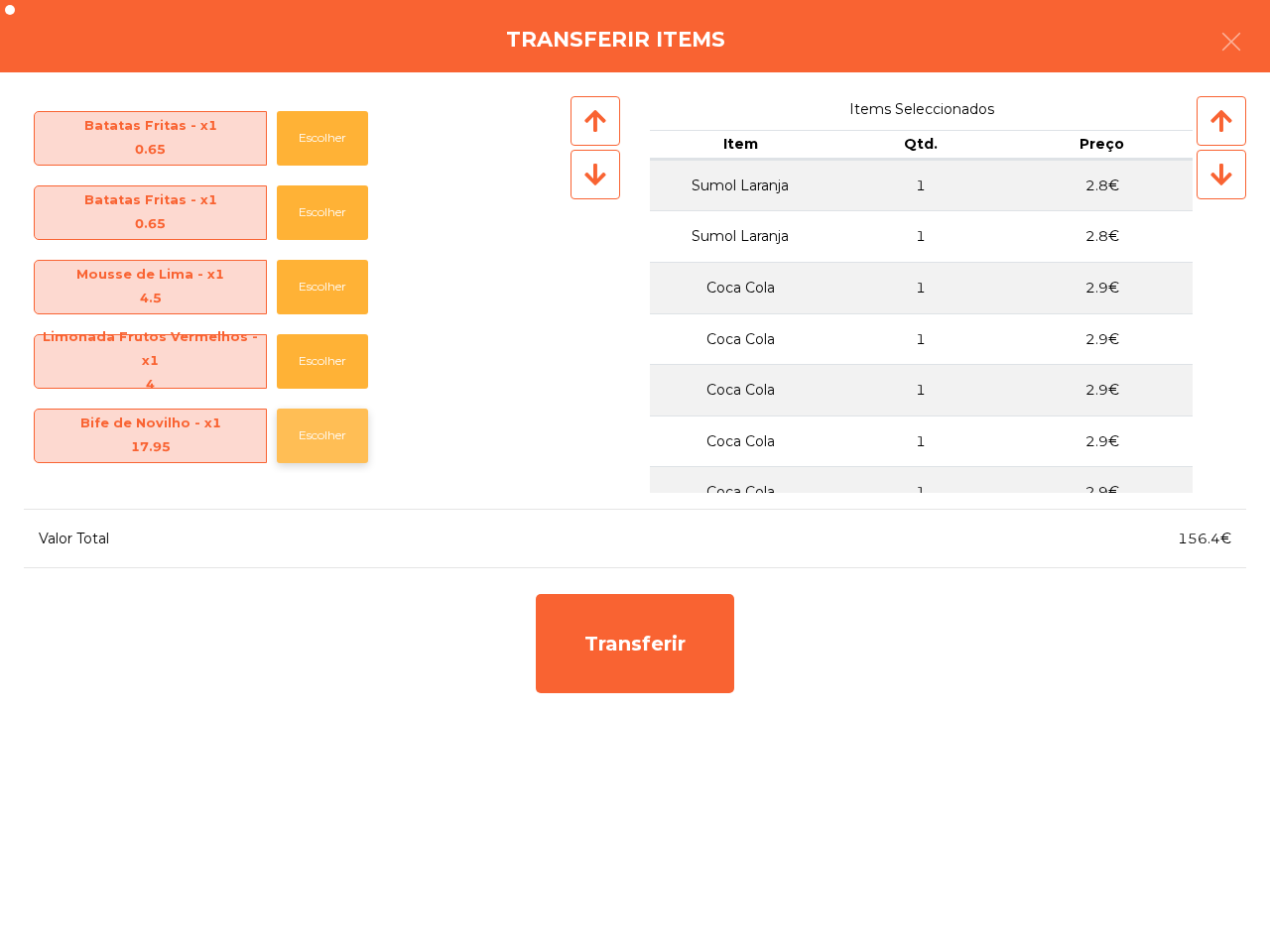click on "Escolher" 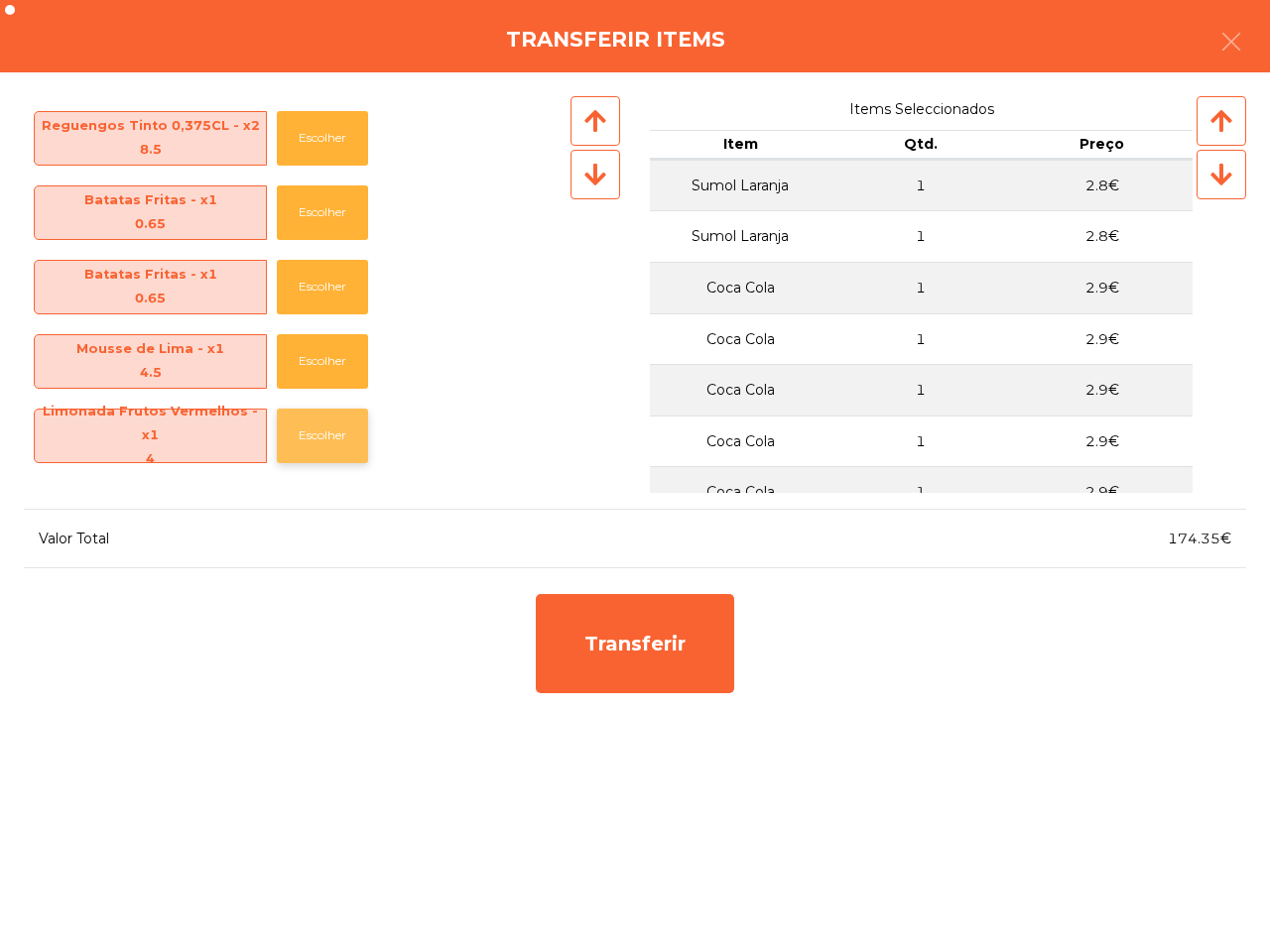scroll, scrollTop: 2152, scrollLeft: 0, axis: vertical 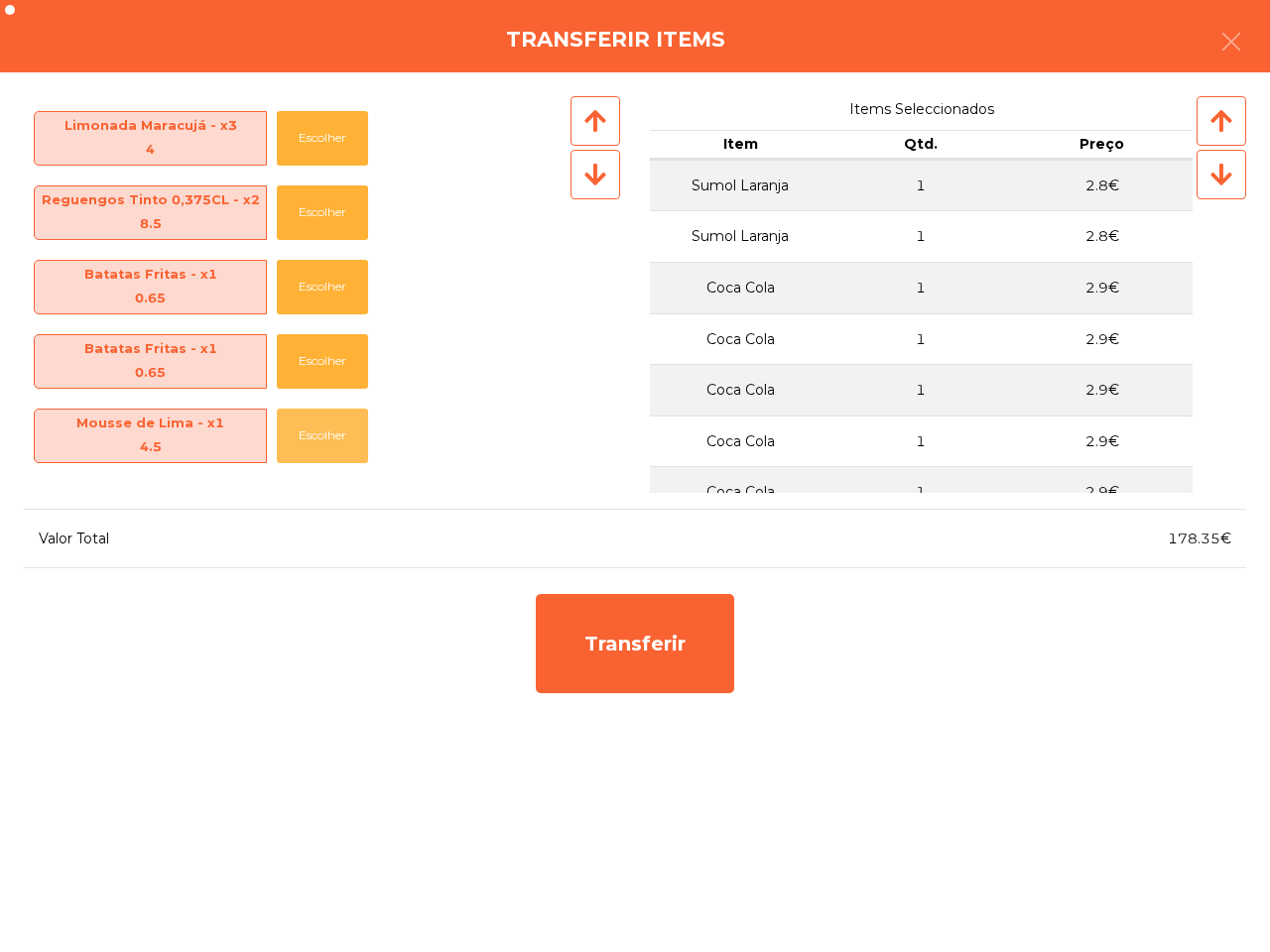 click on "Escolher" 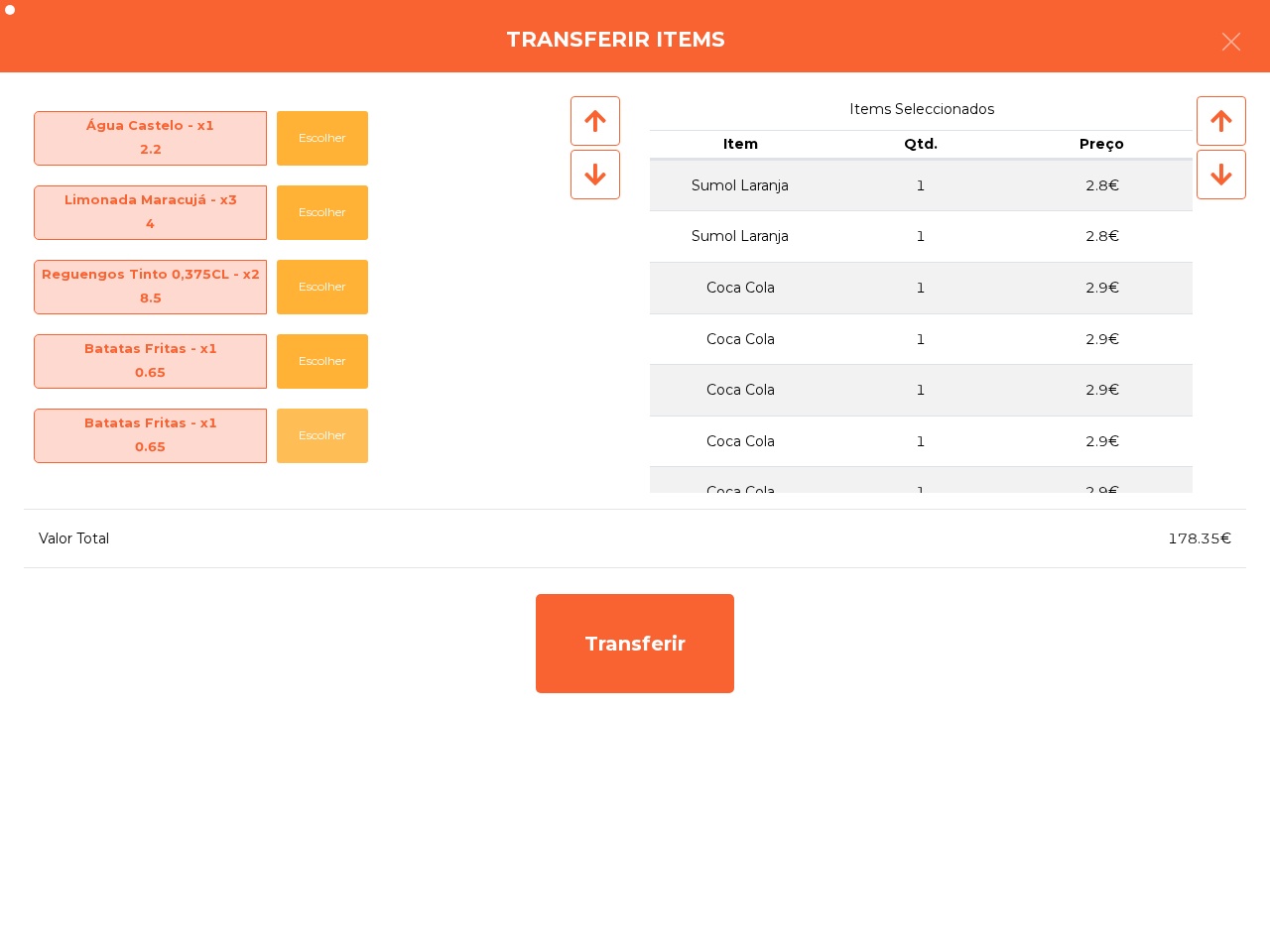 click on "Escolher" 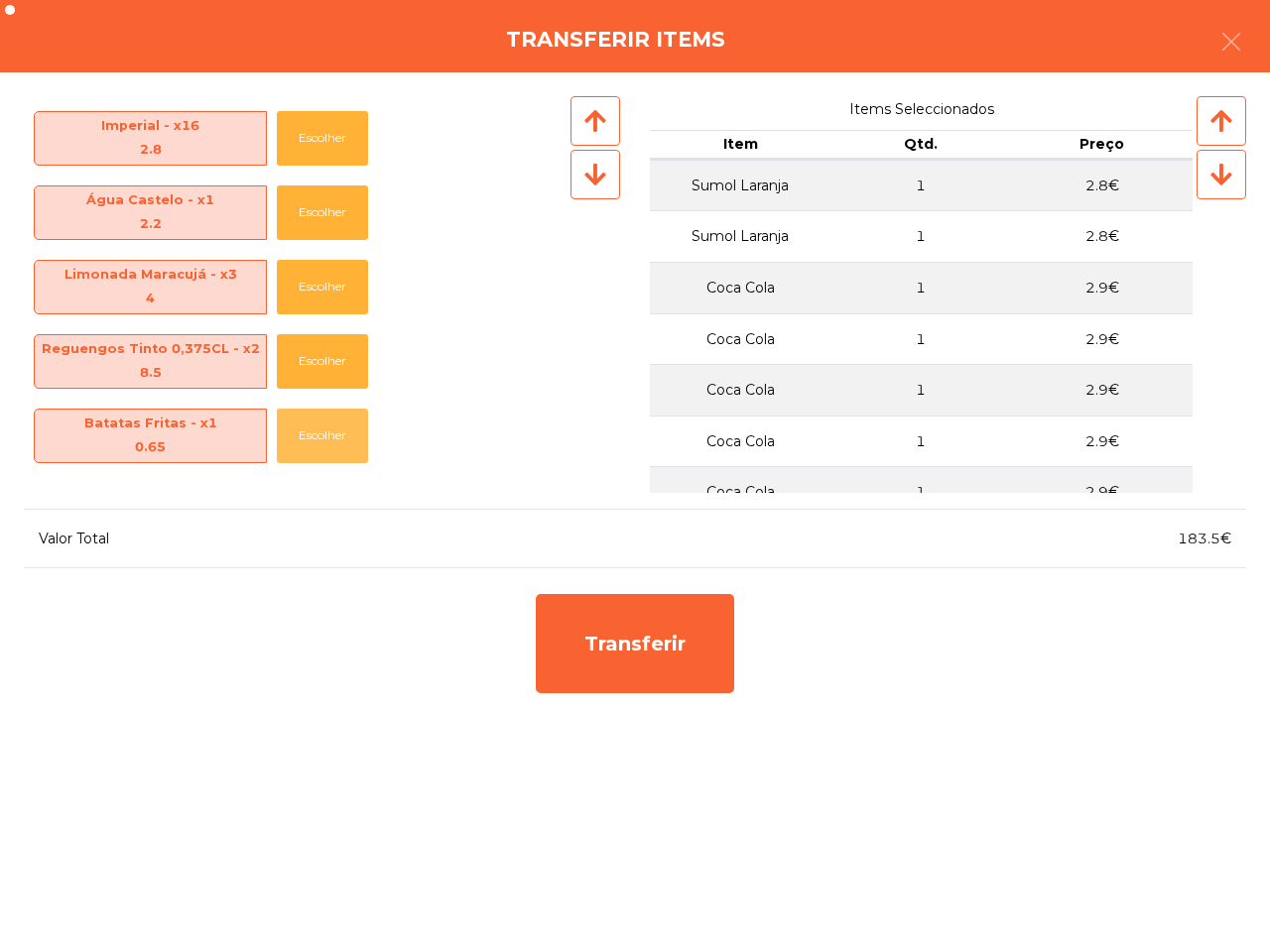 click on "Escolher" 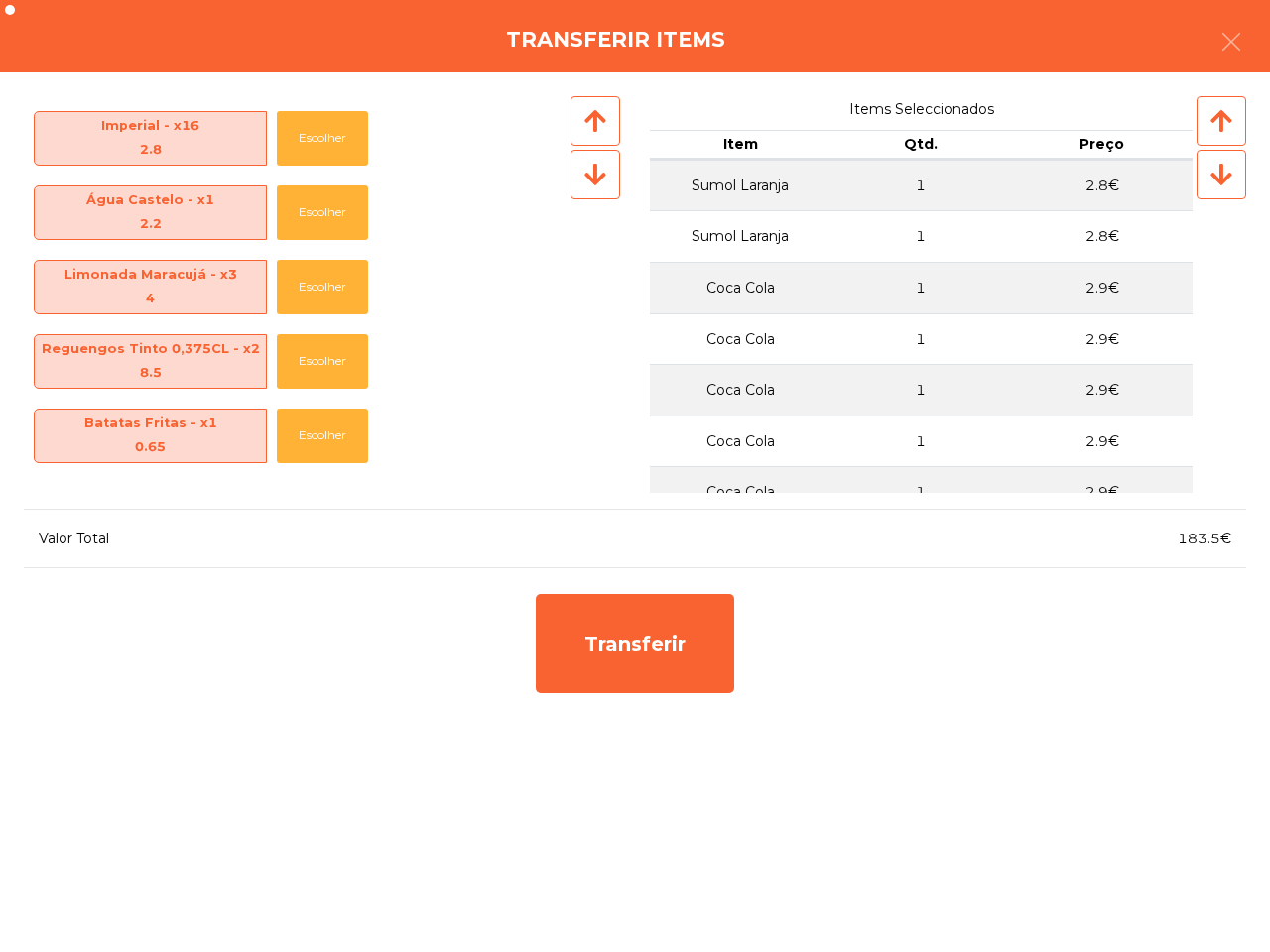 scroll, scrollTop: 1854, scrollLeft: 0, axis: vertical 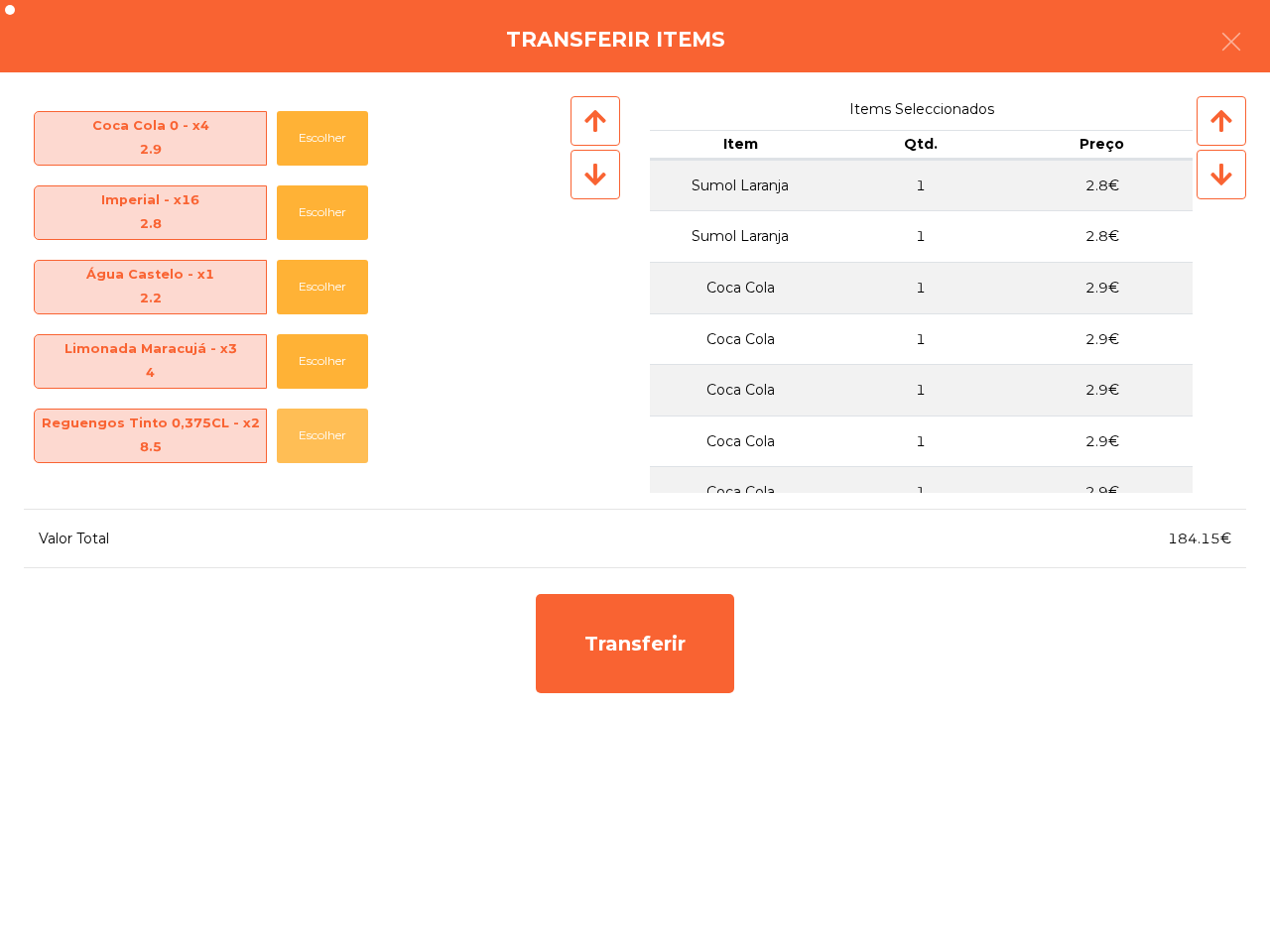 click on "Escolher" 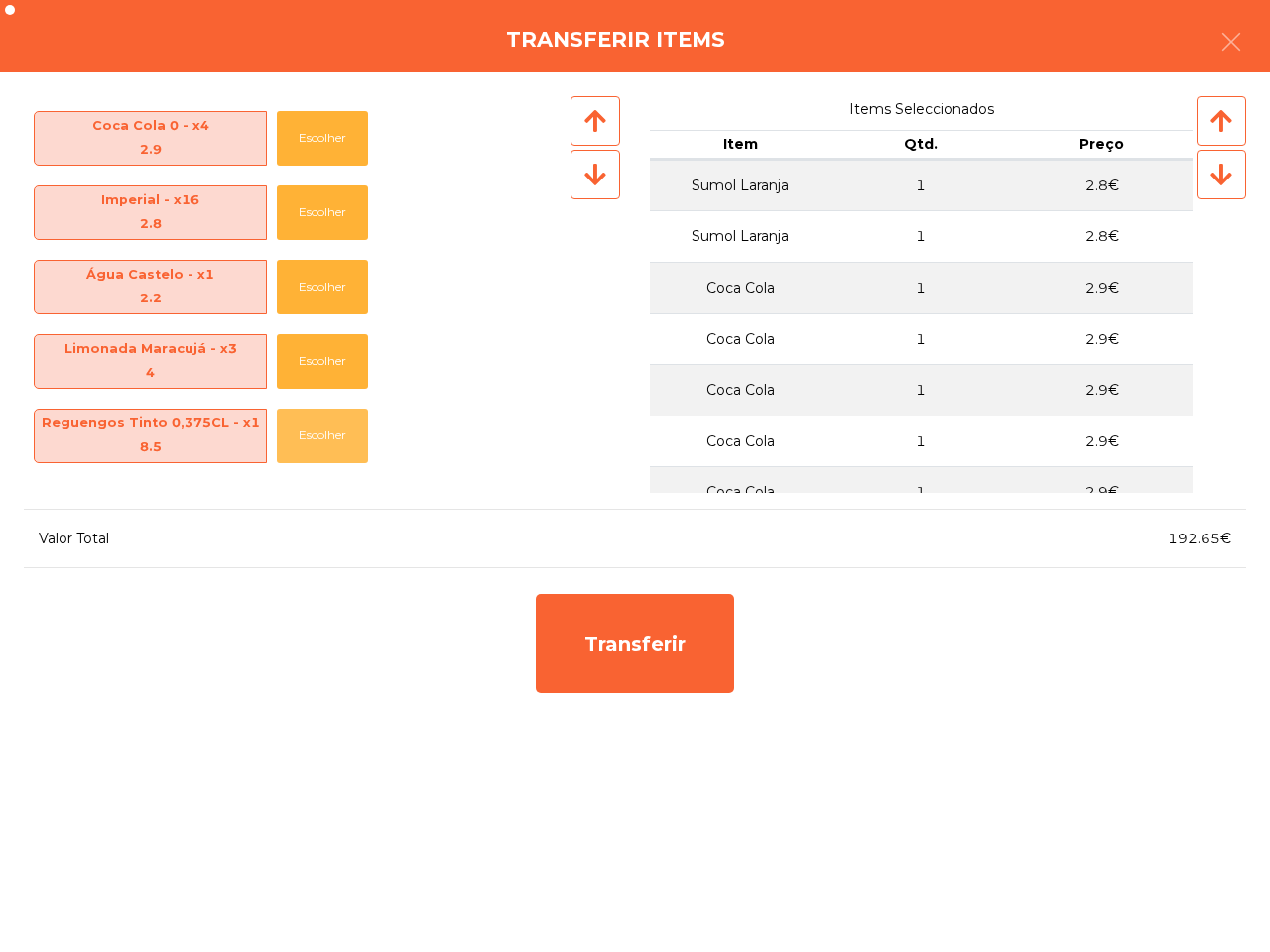 click on "Escolher" 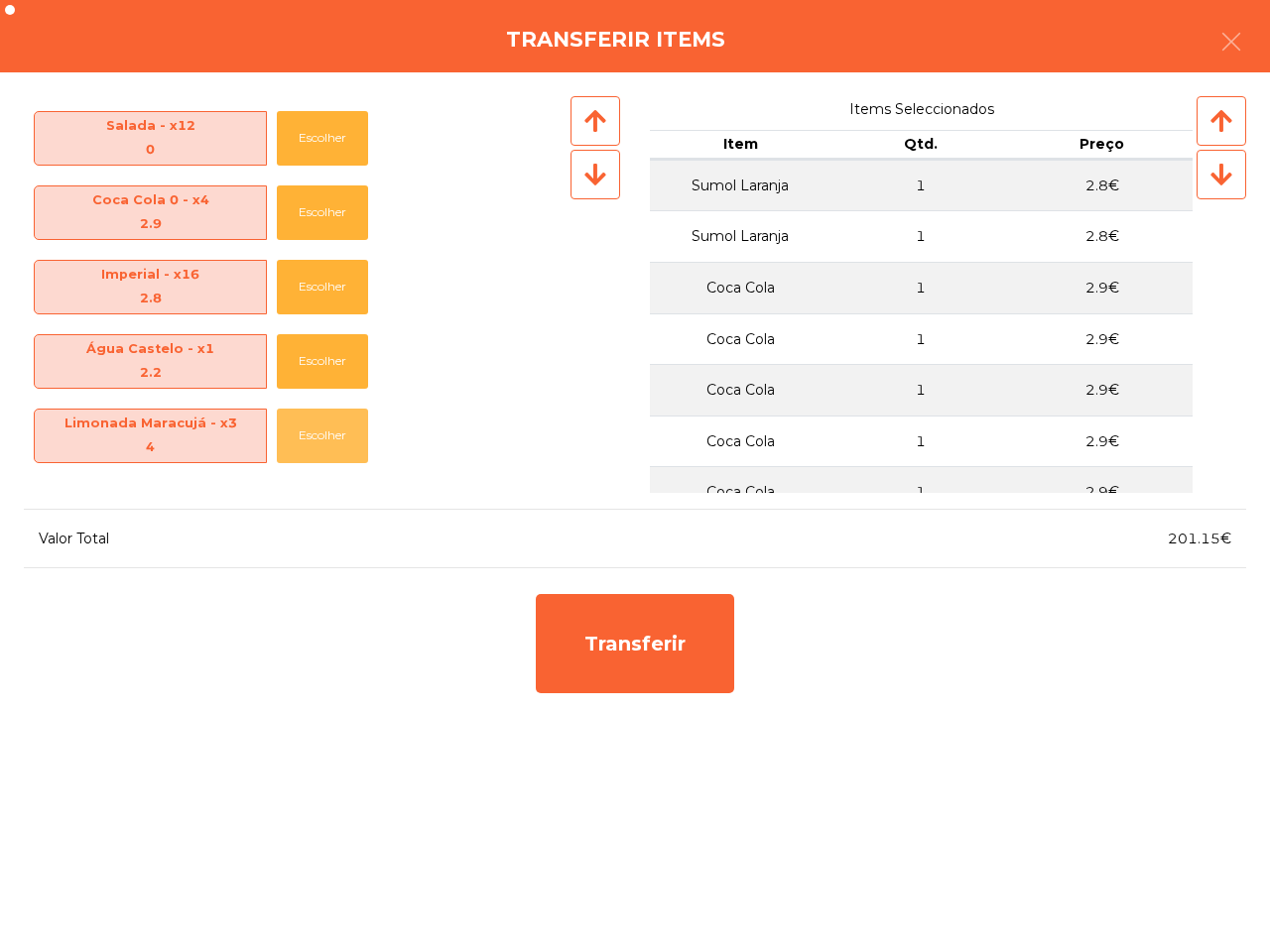 click on "Escolher" 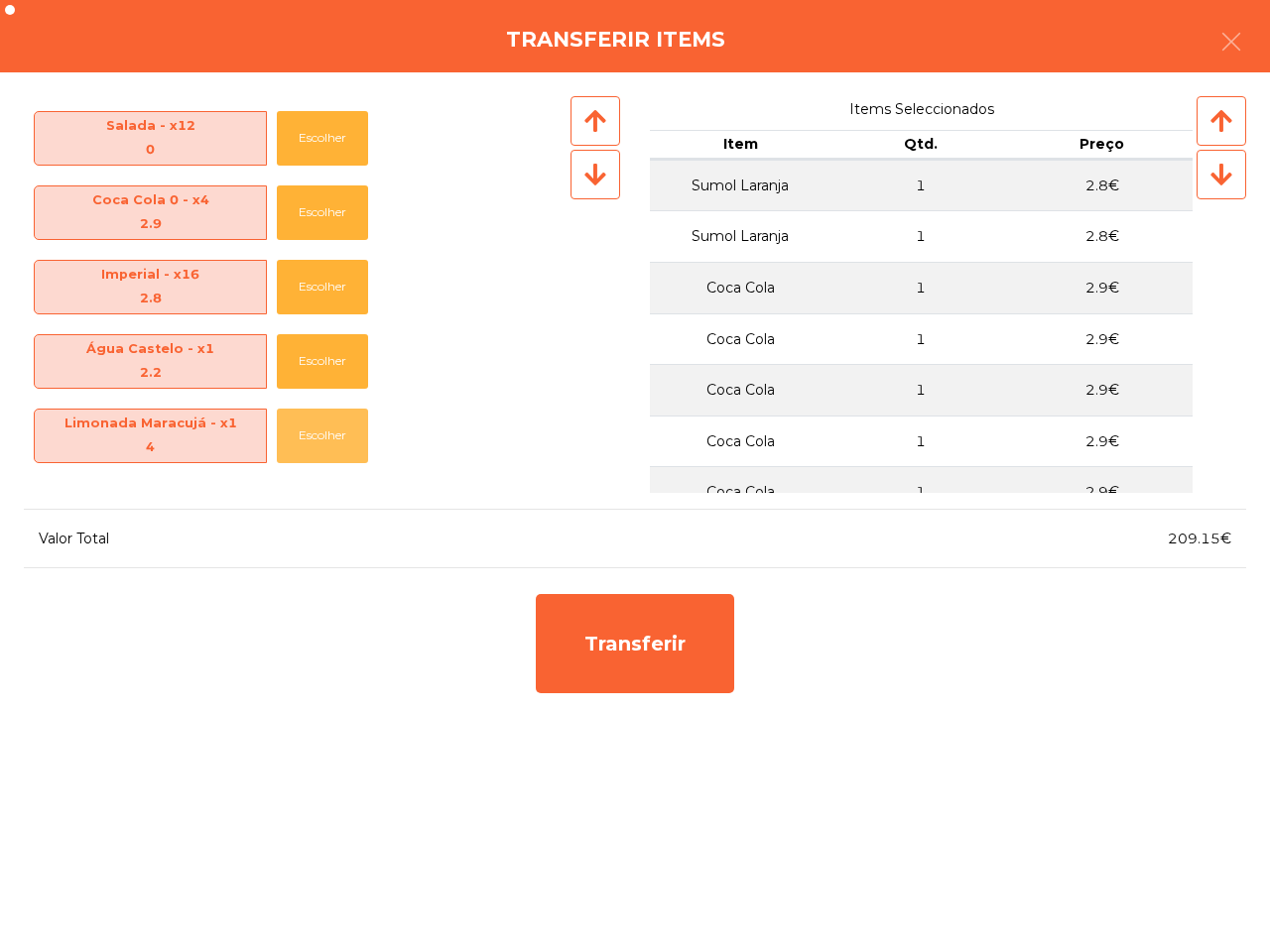 click on "Escolher" 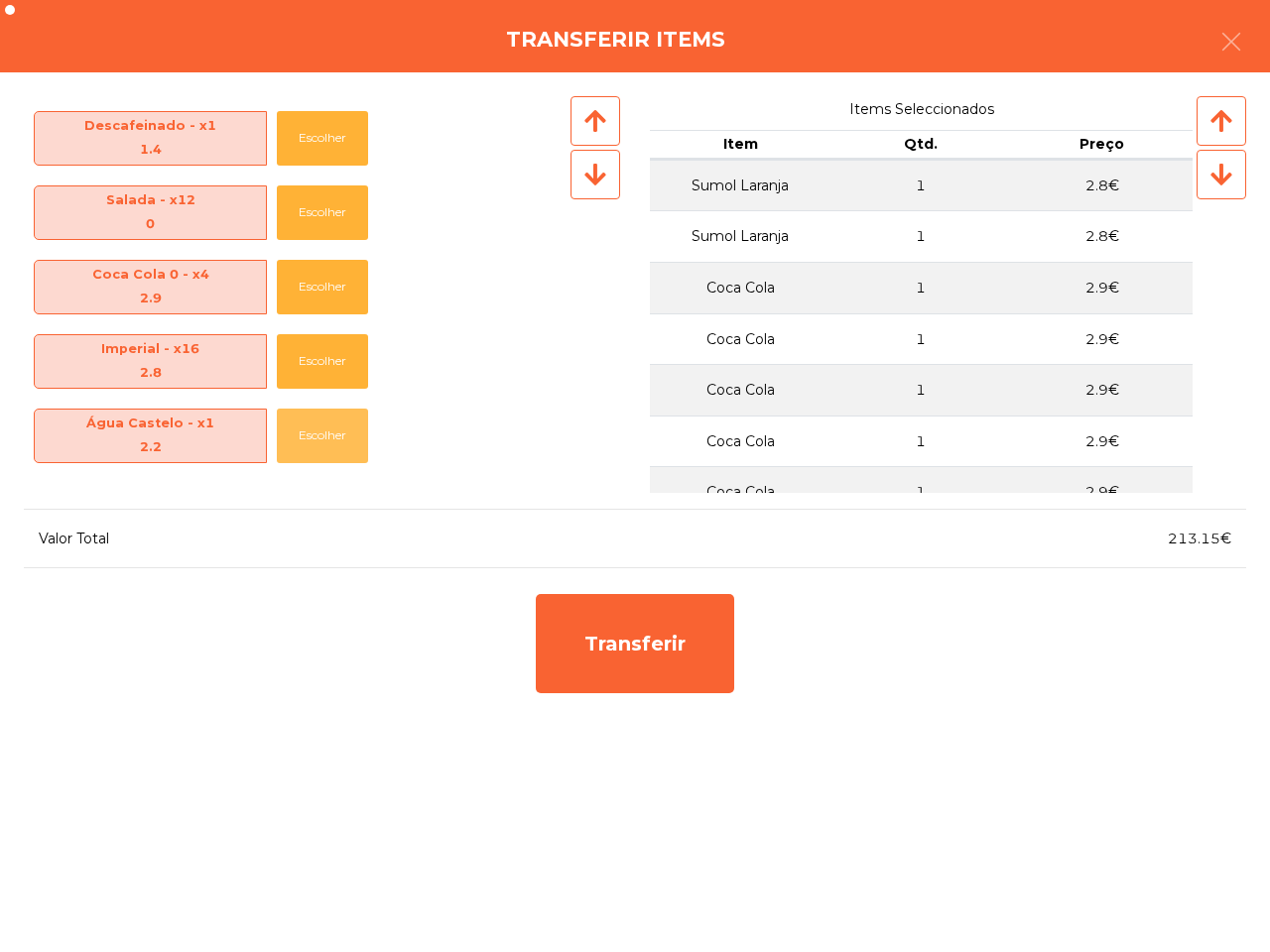 click on "Escolher" 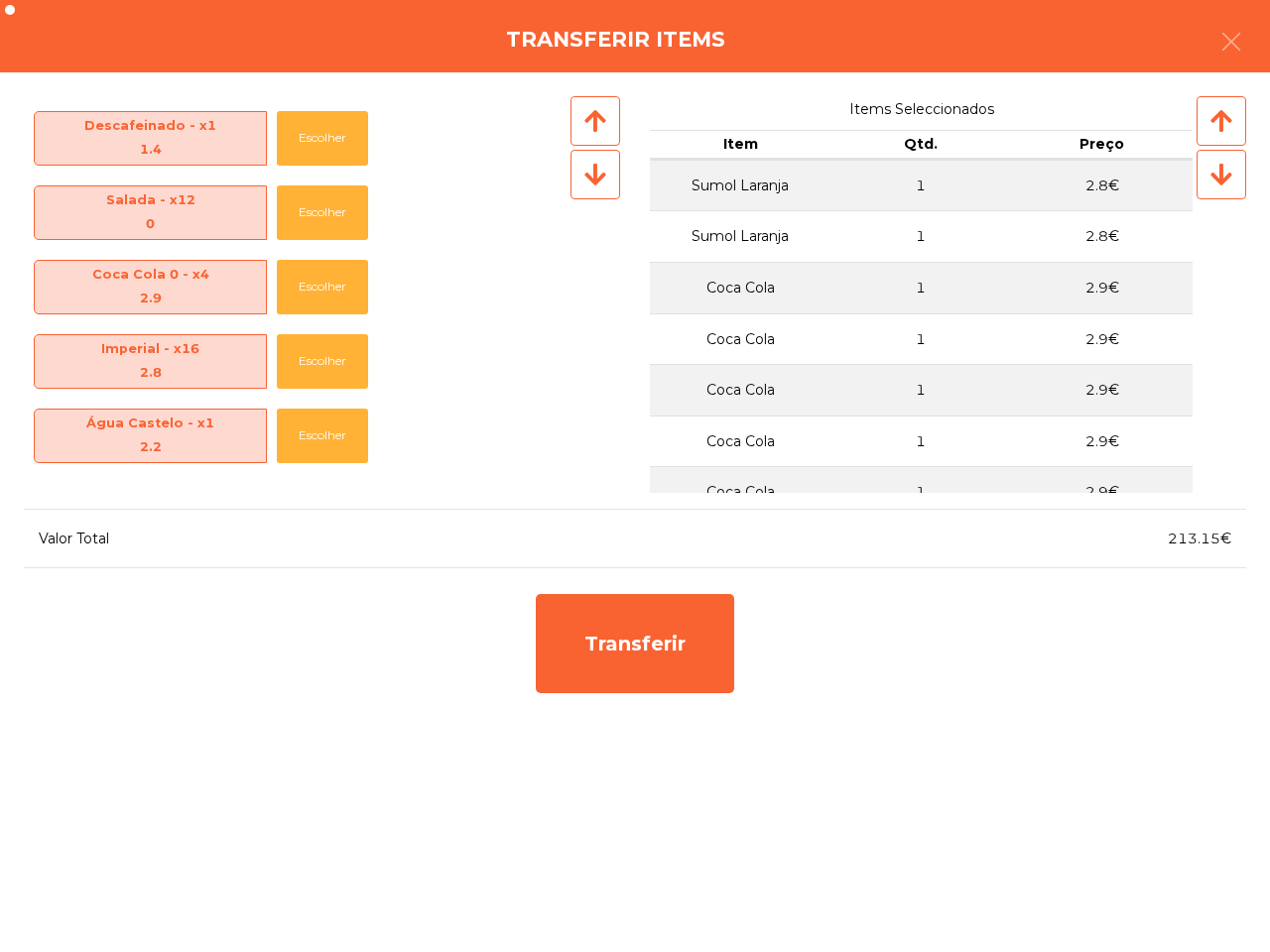 scroll, scrollTop: 1631, scrollLeft: 0, axis: vertical 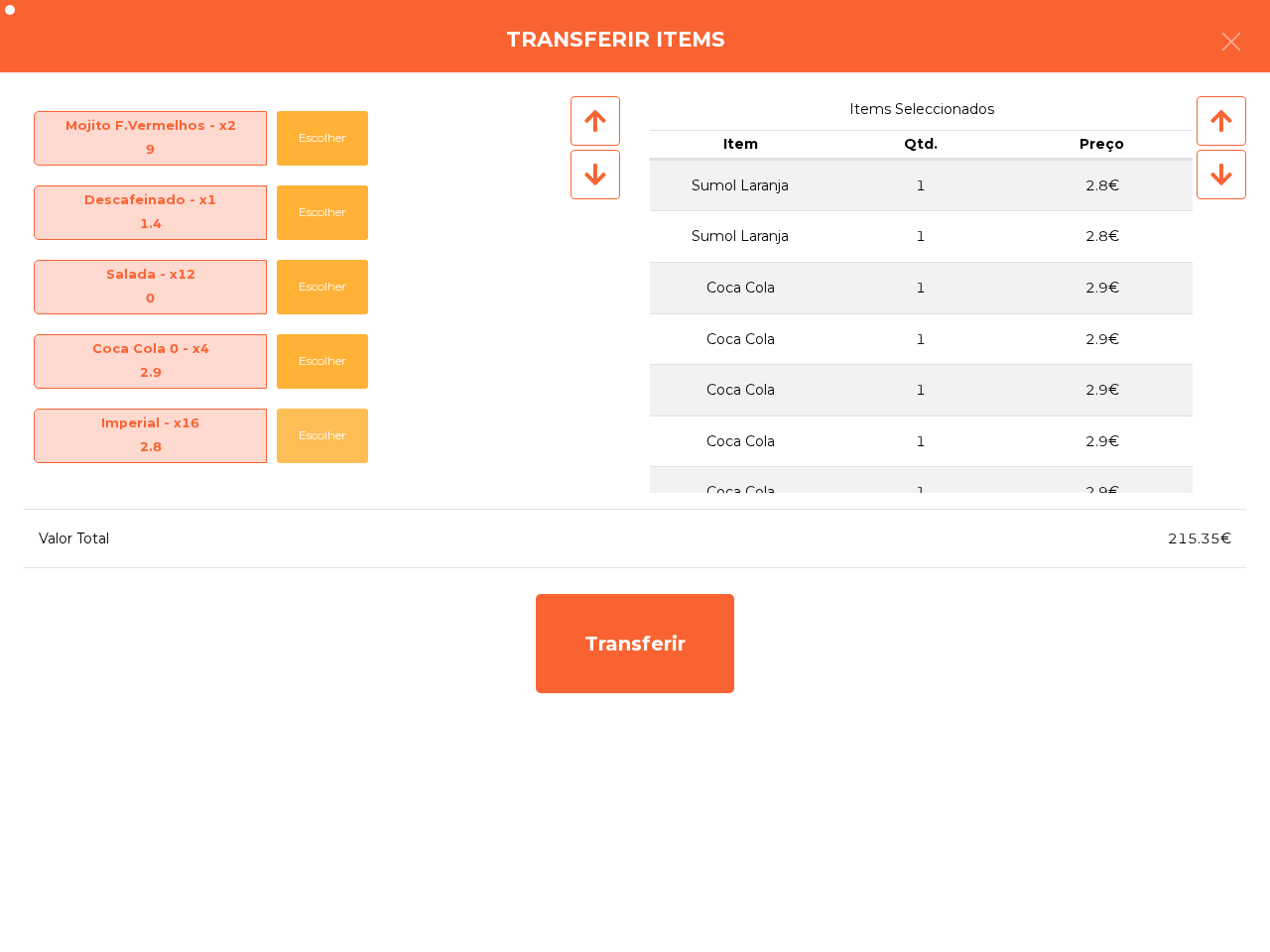 click on "Escolher" 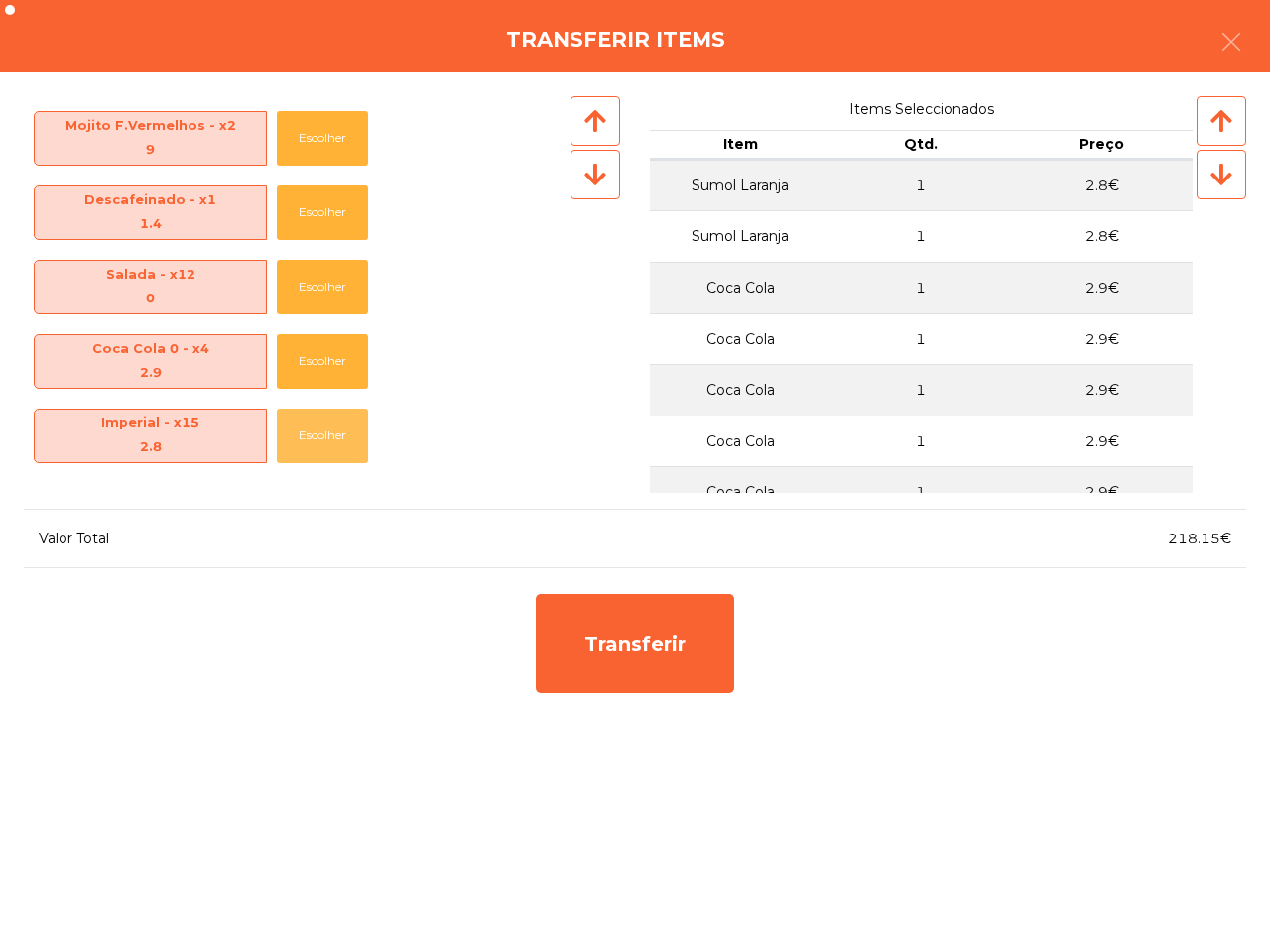 click on "Escolher" 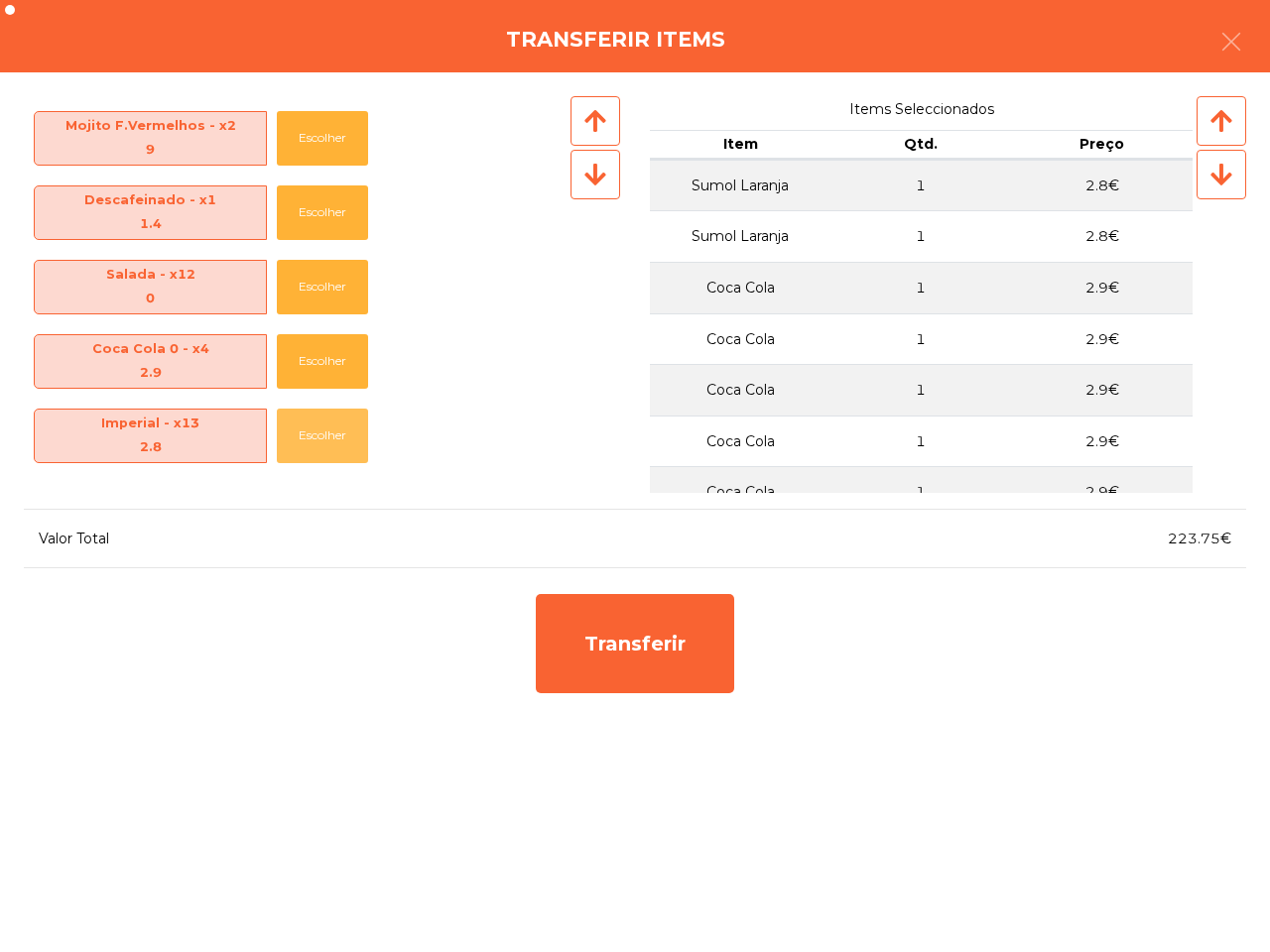 click on "Escolher" 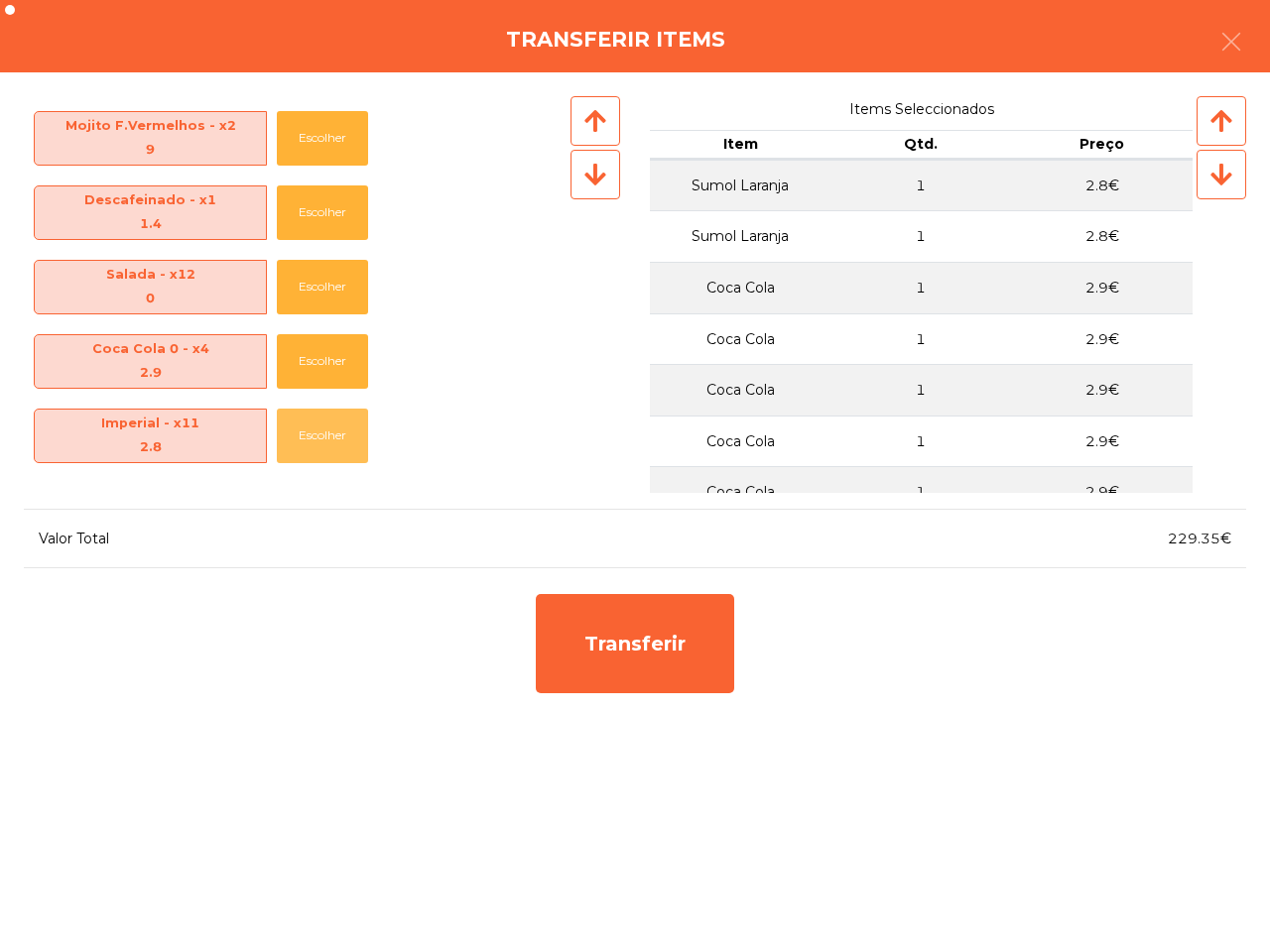 click on "Escolher" 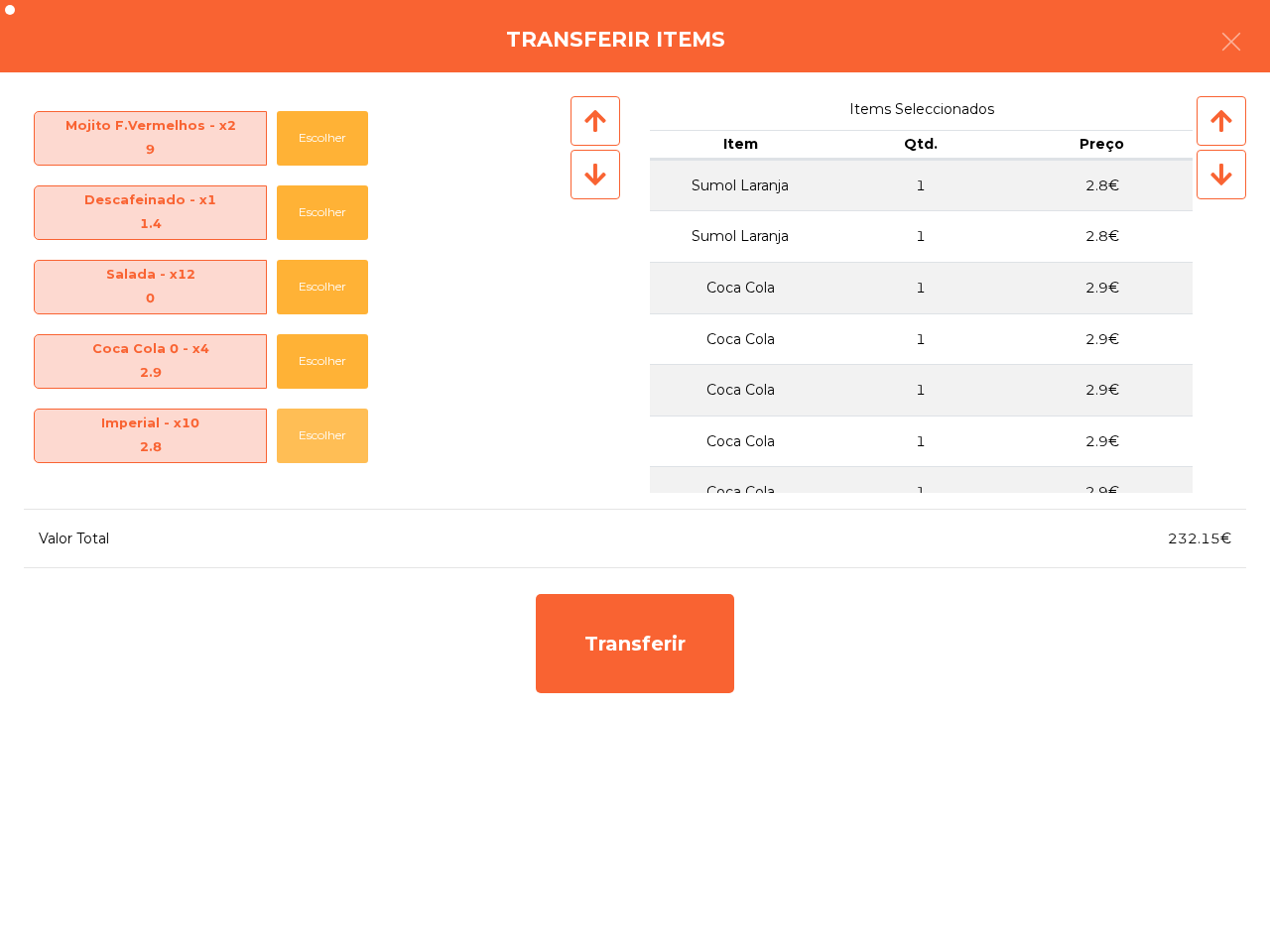 click on "Escolher" 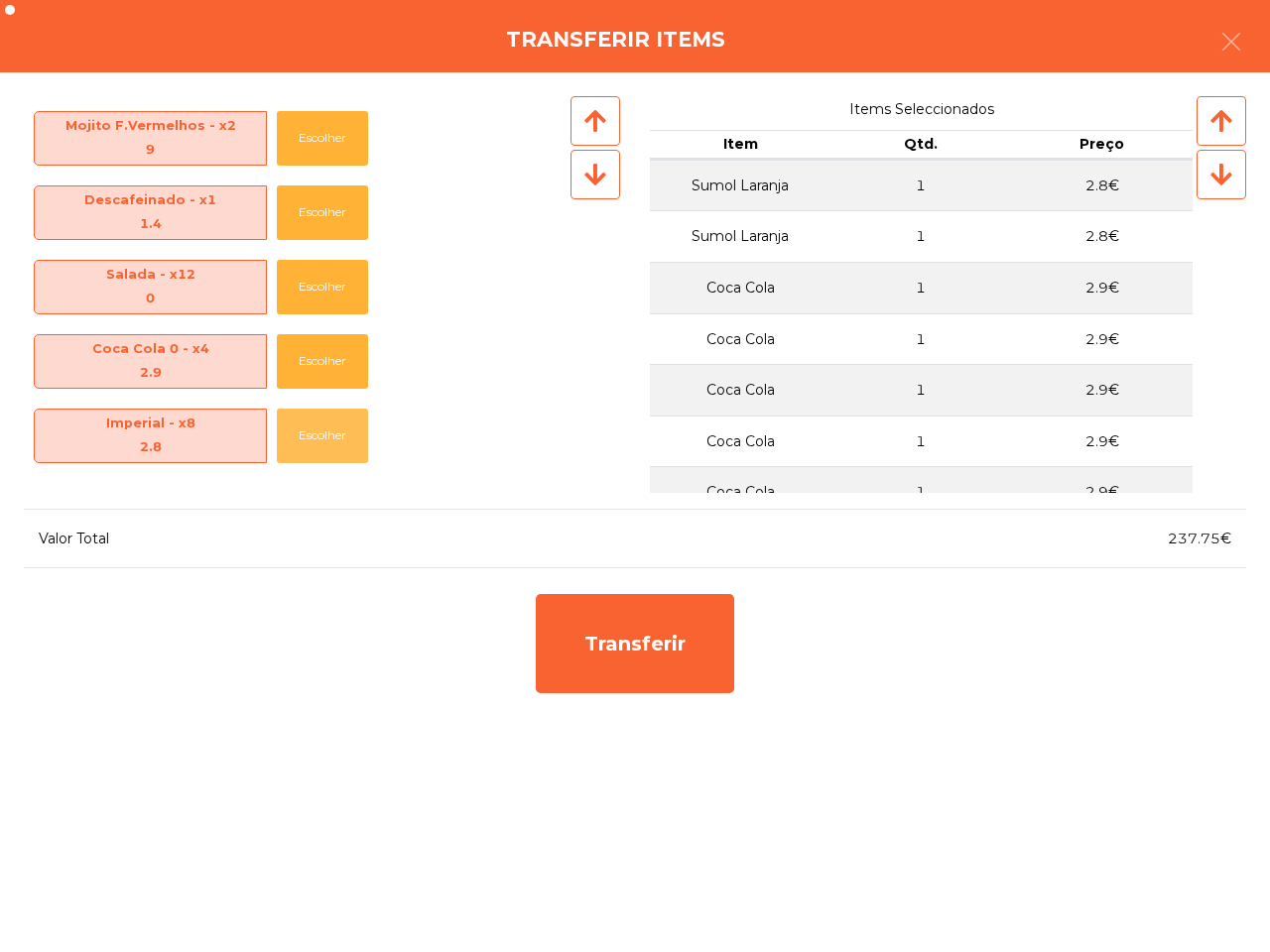 click on "Escolher" 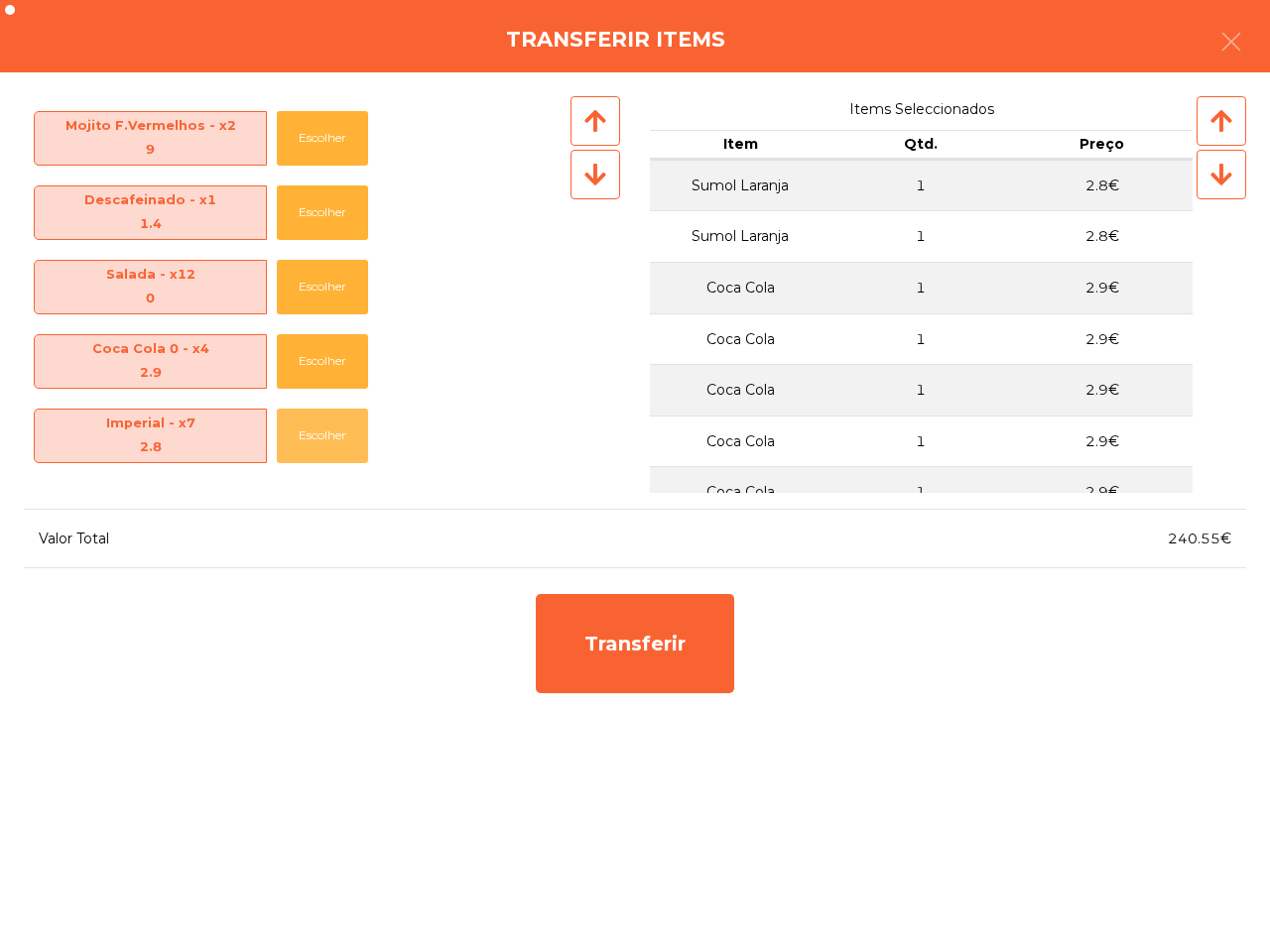 click on "Escolher" 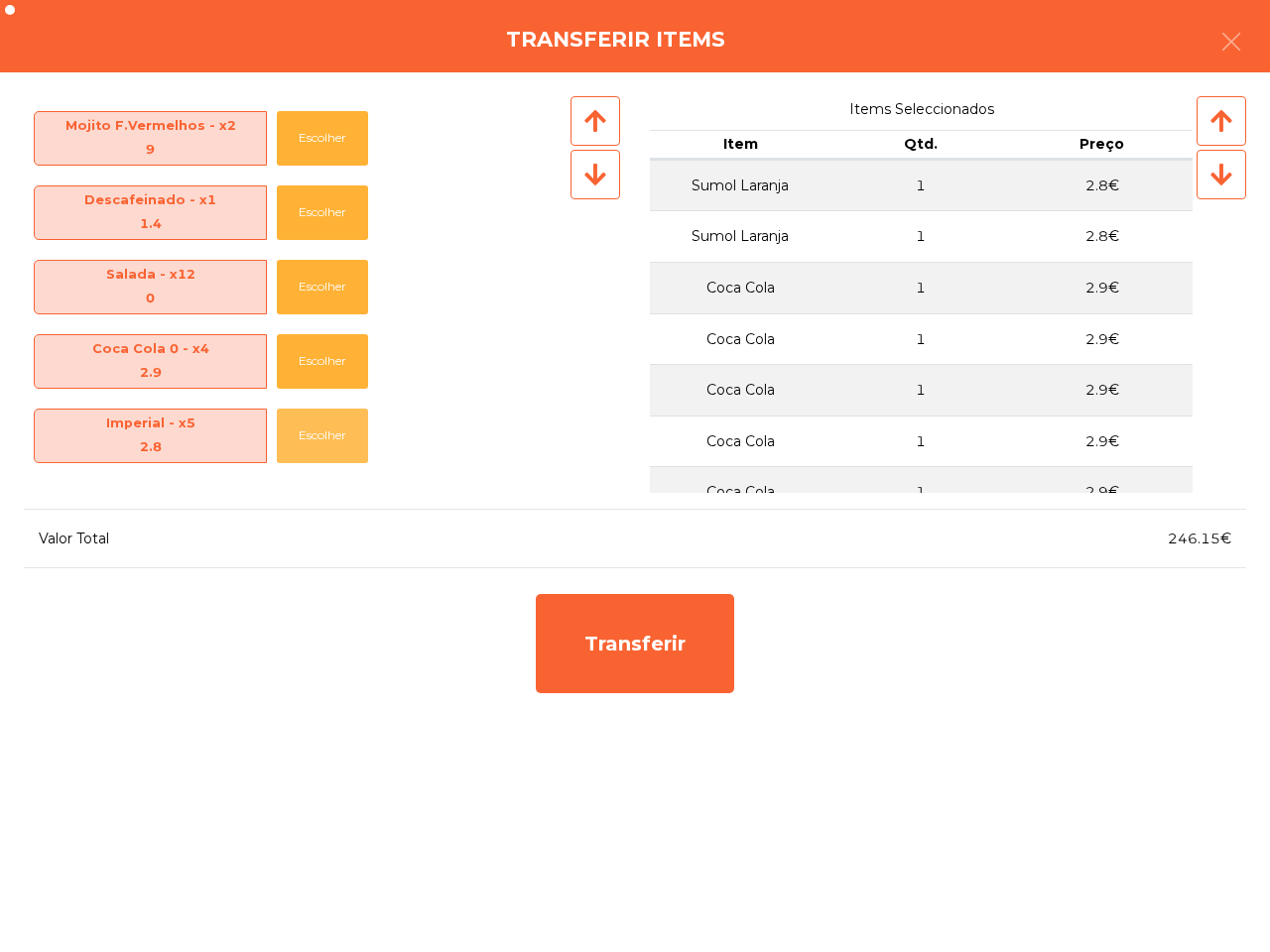 click on "Escolher" 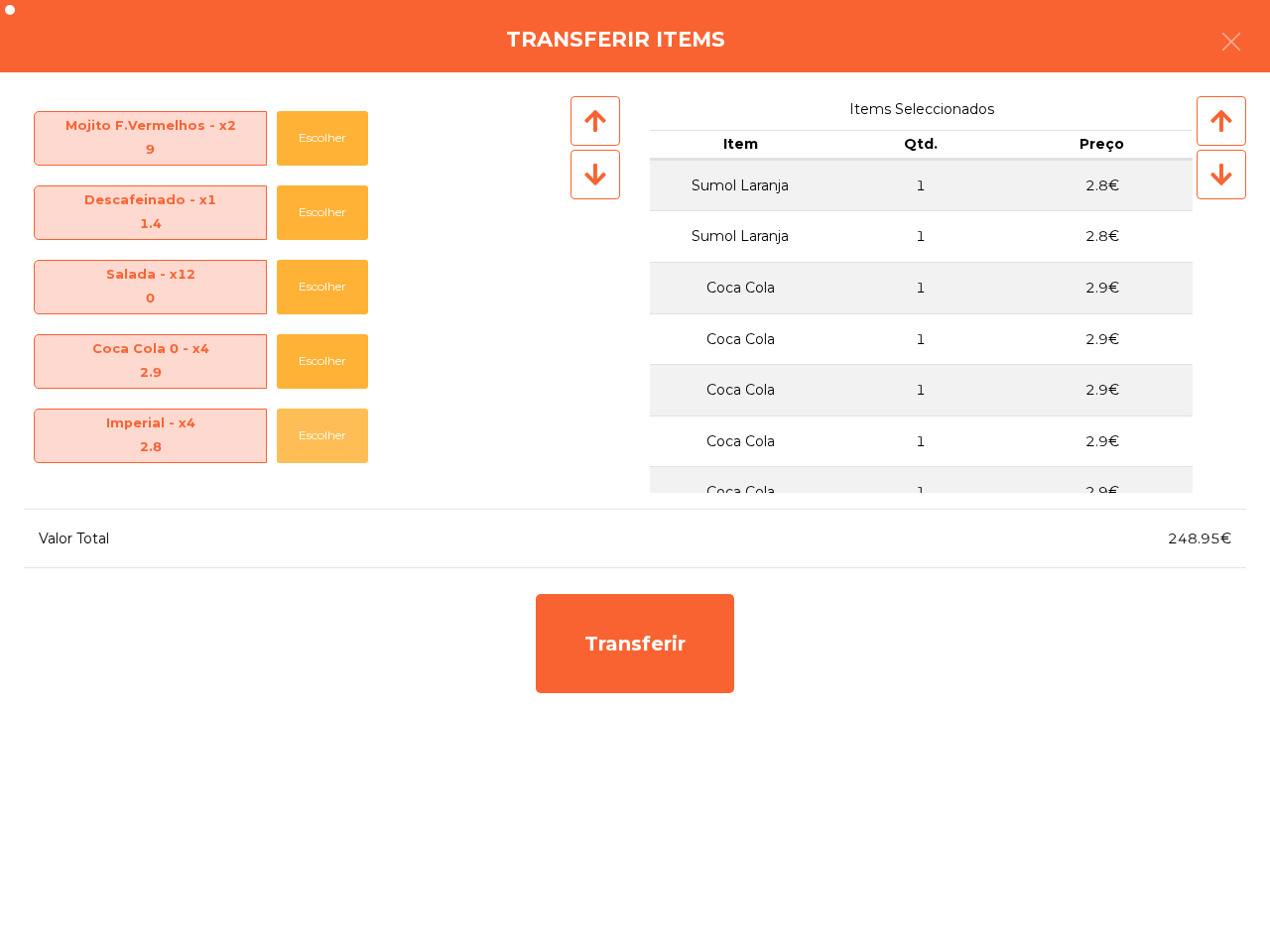click on "Escolher" 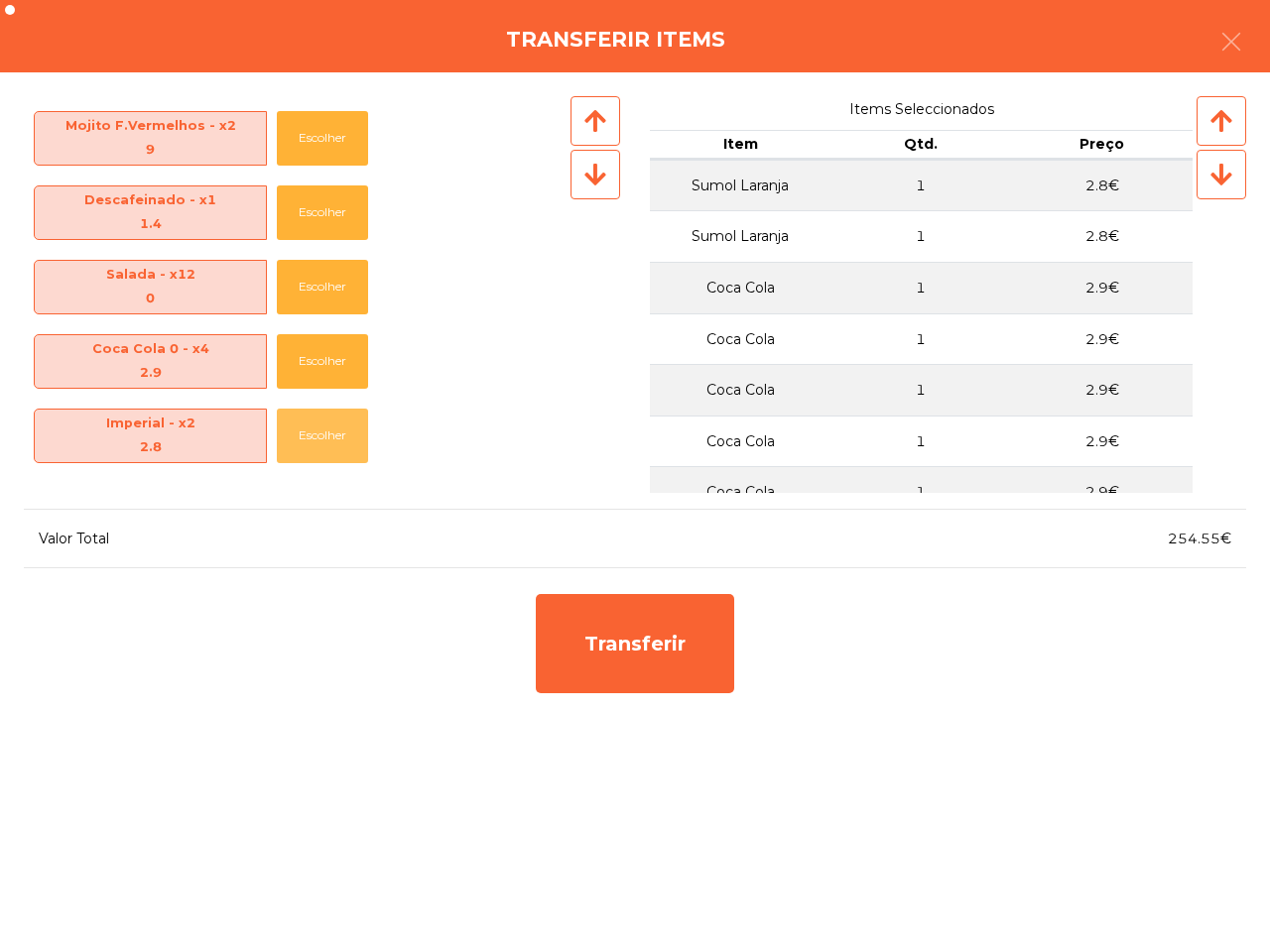 click on "Escolher" 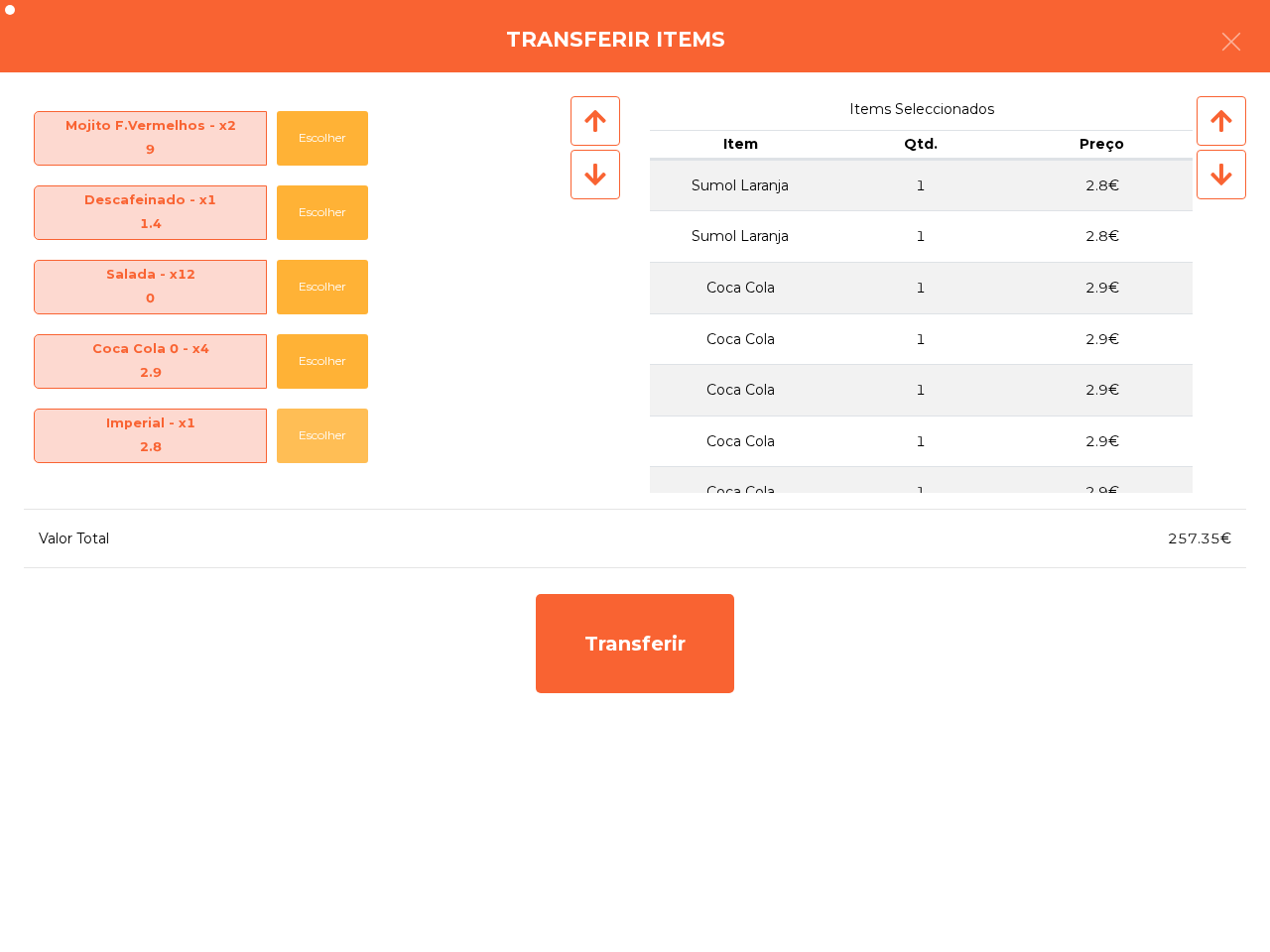 click on "Escolher" 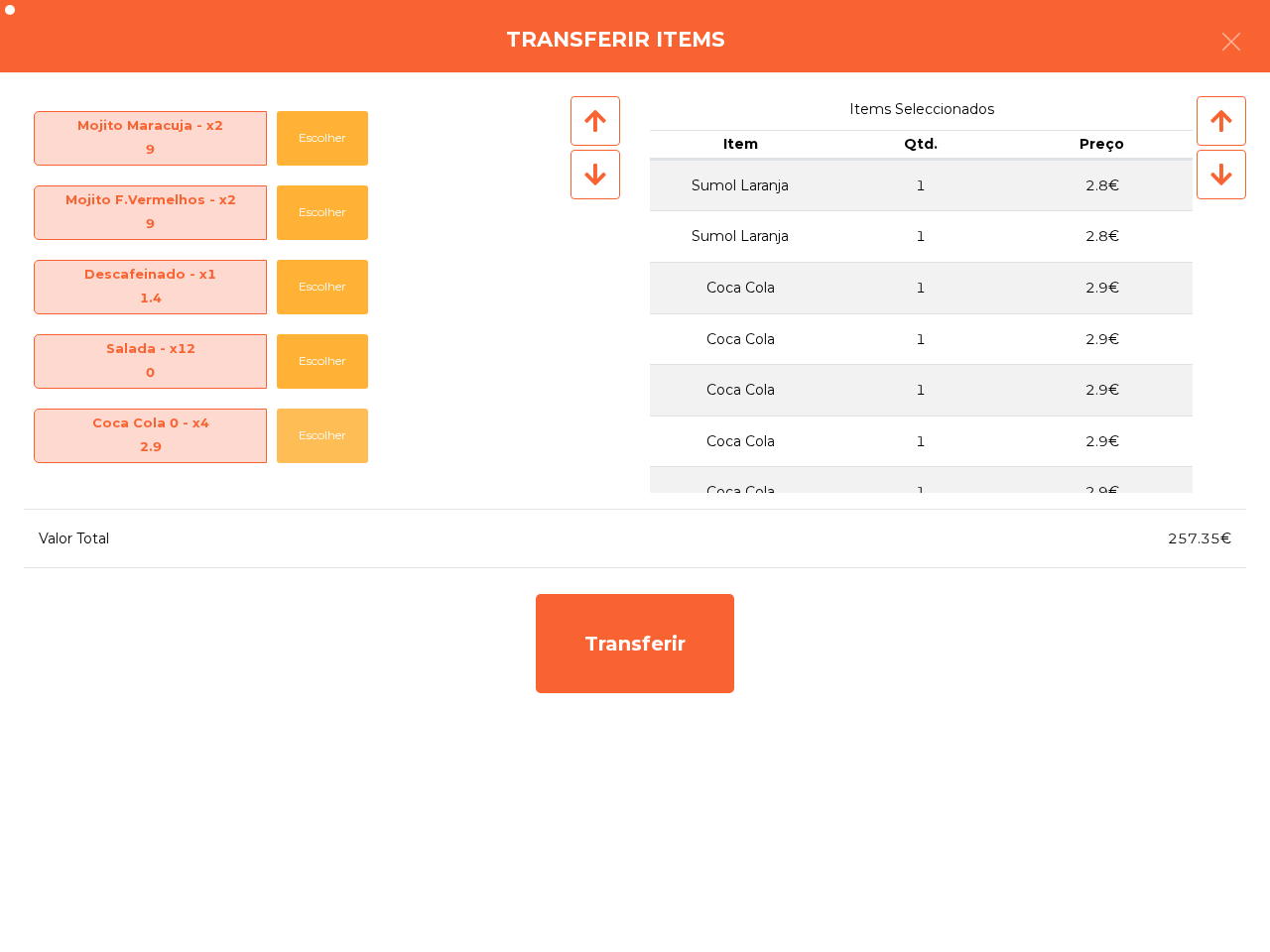 click on "Escolher" 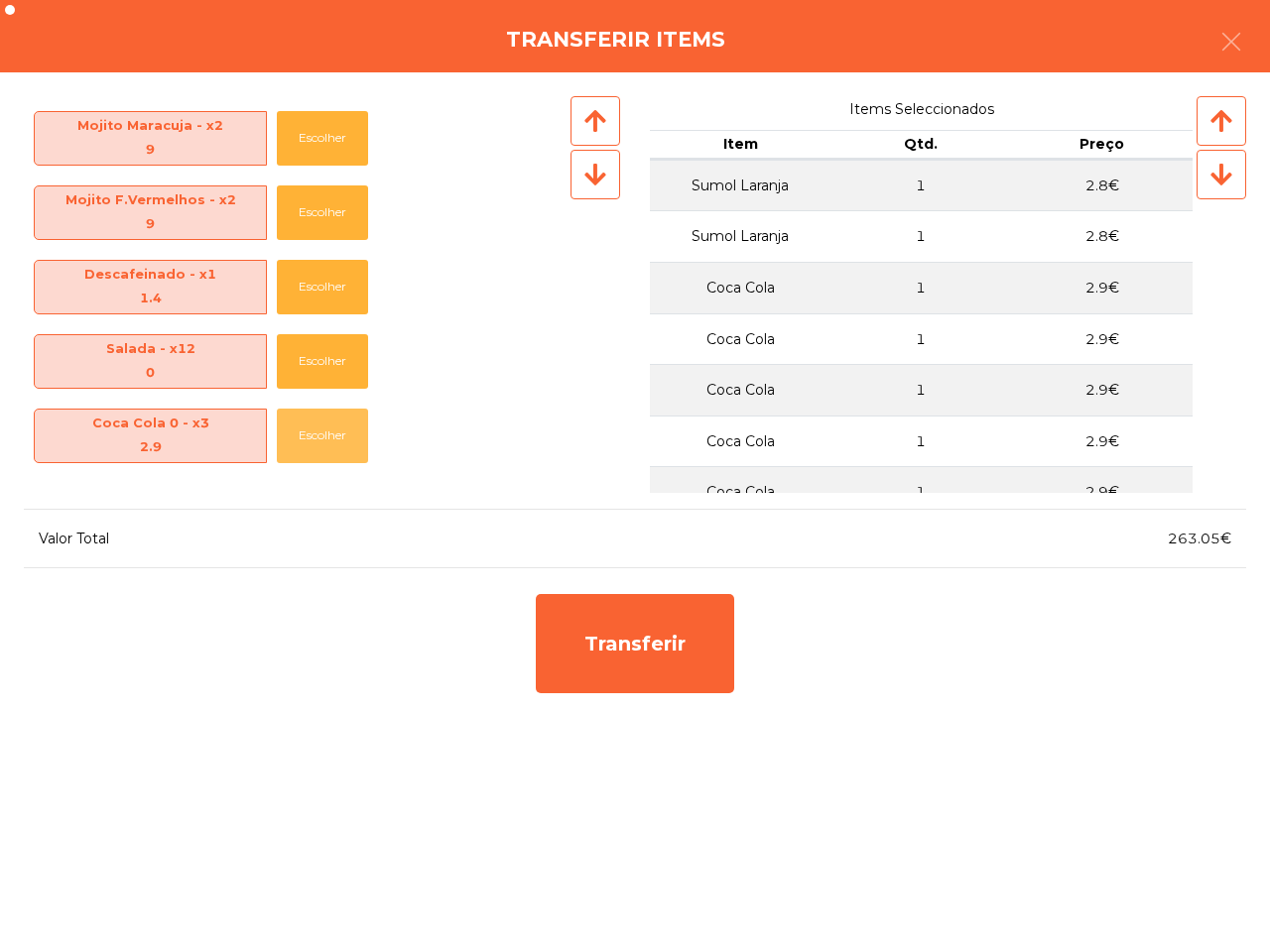 click on "Escolher" 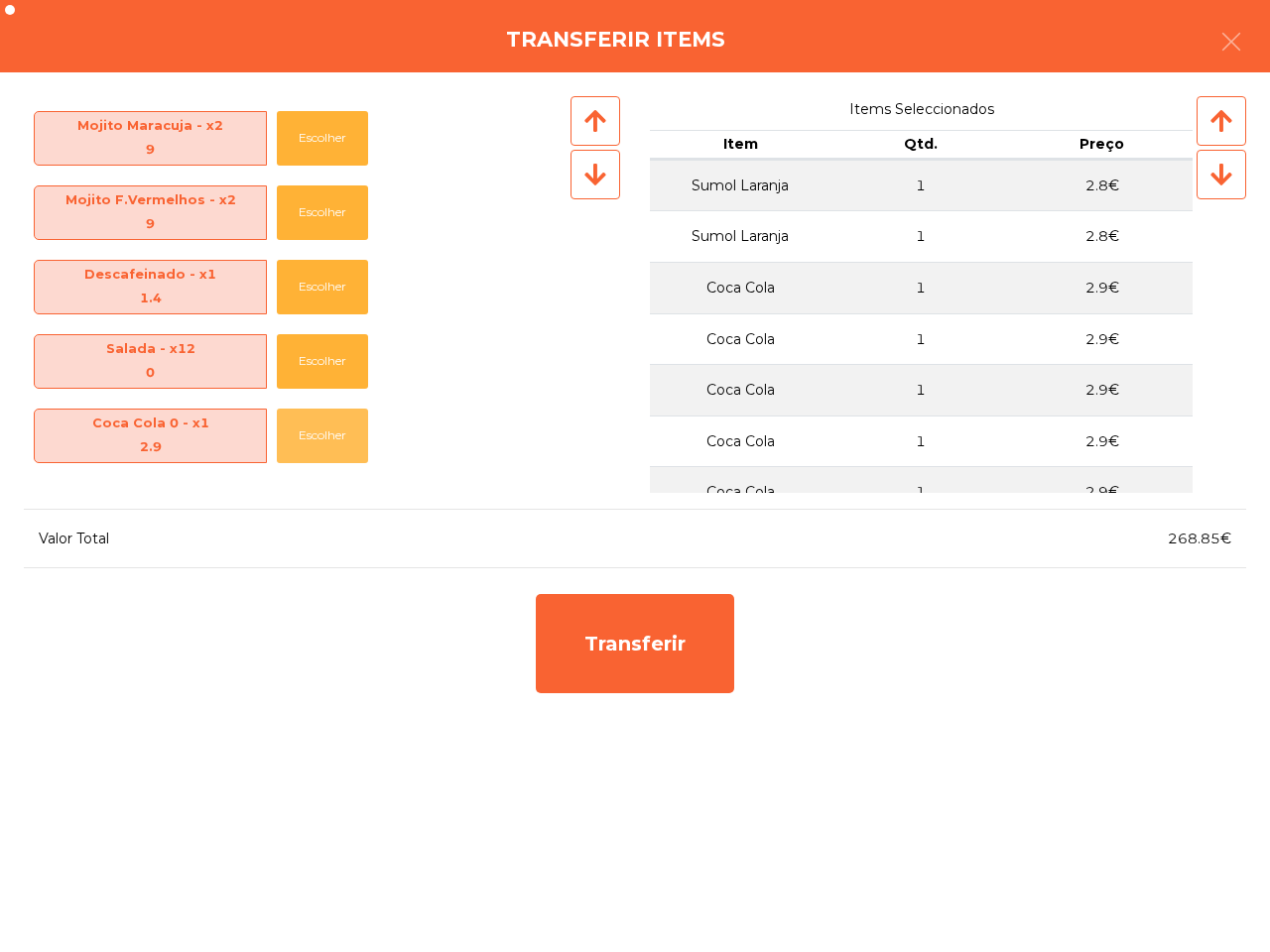 click on "Escolher" 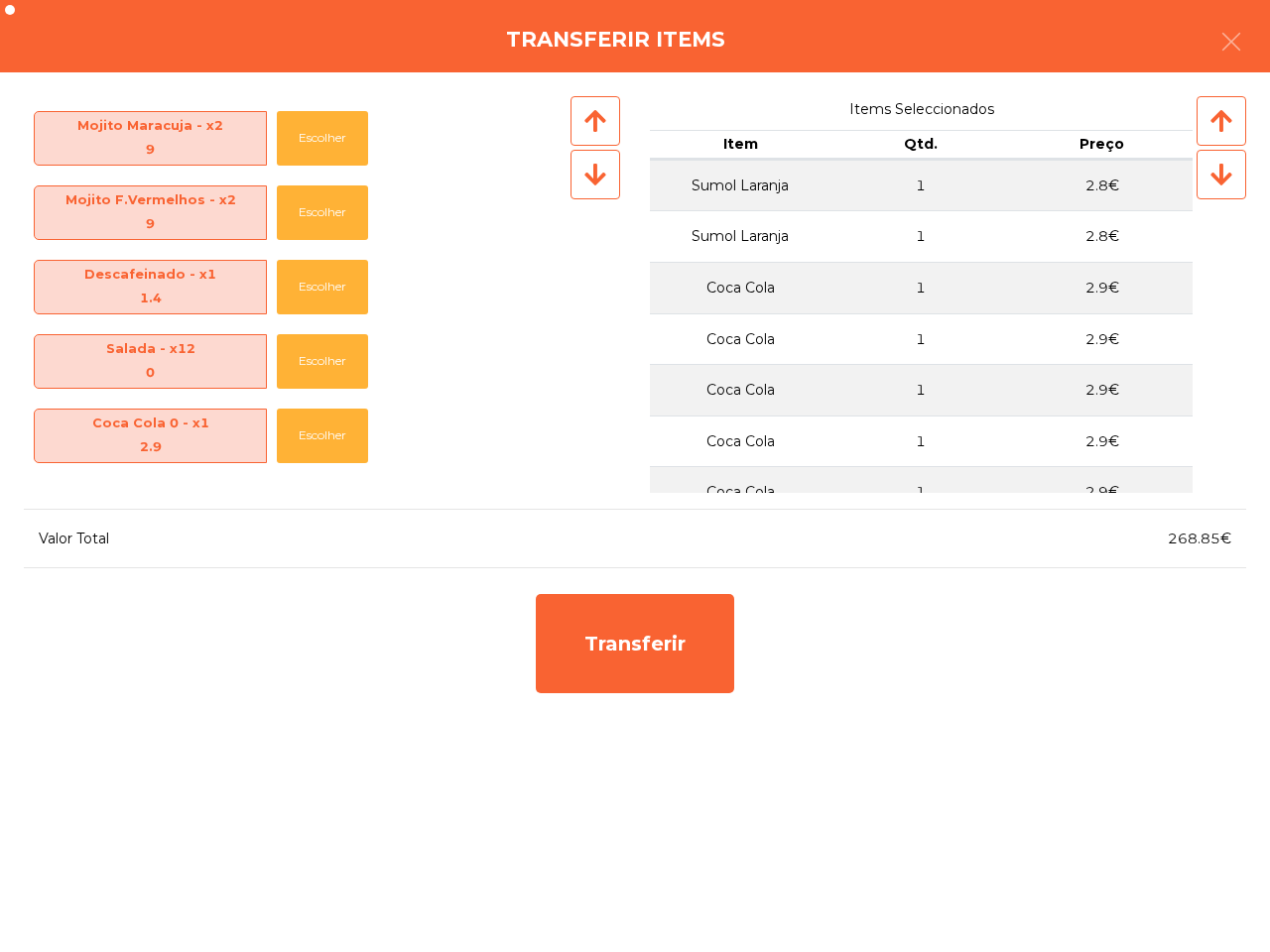 scroll, scrollTop: 1483, scrollLeft: 0, axis: vertical 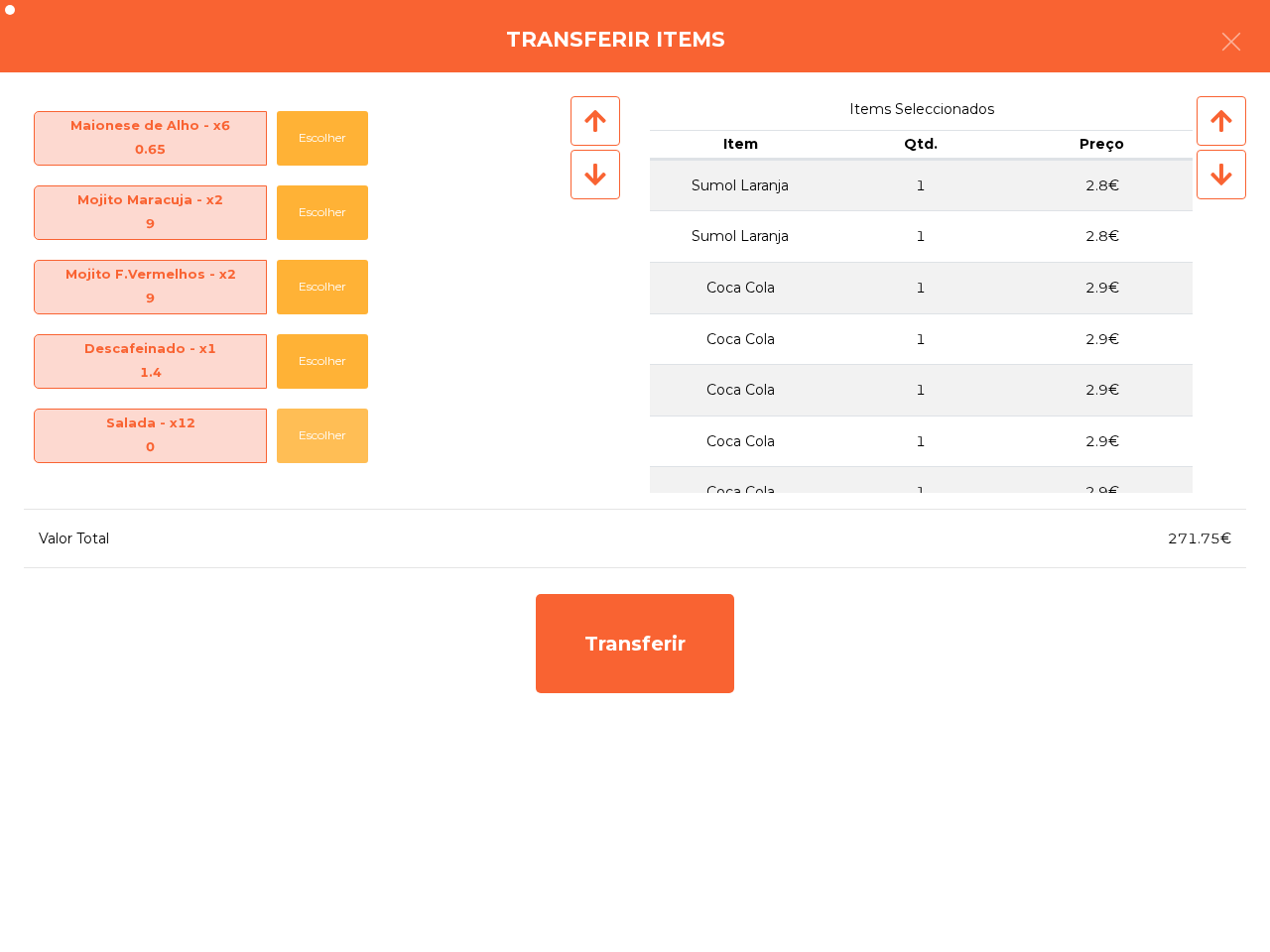 click on "Escolher" 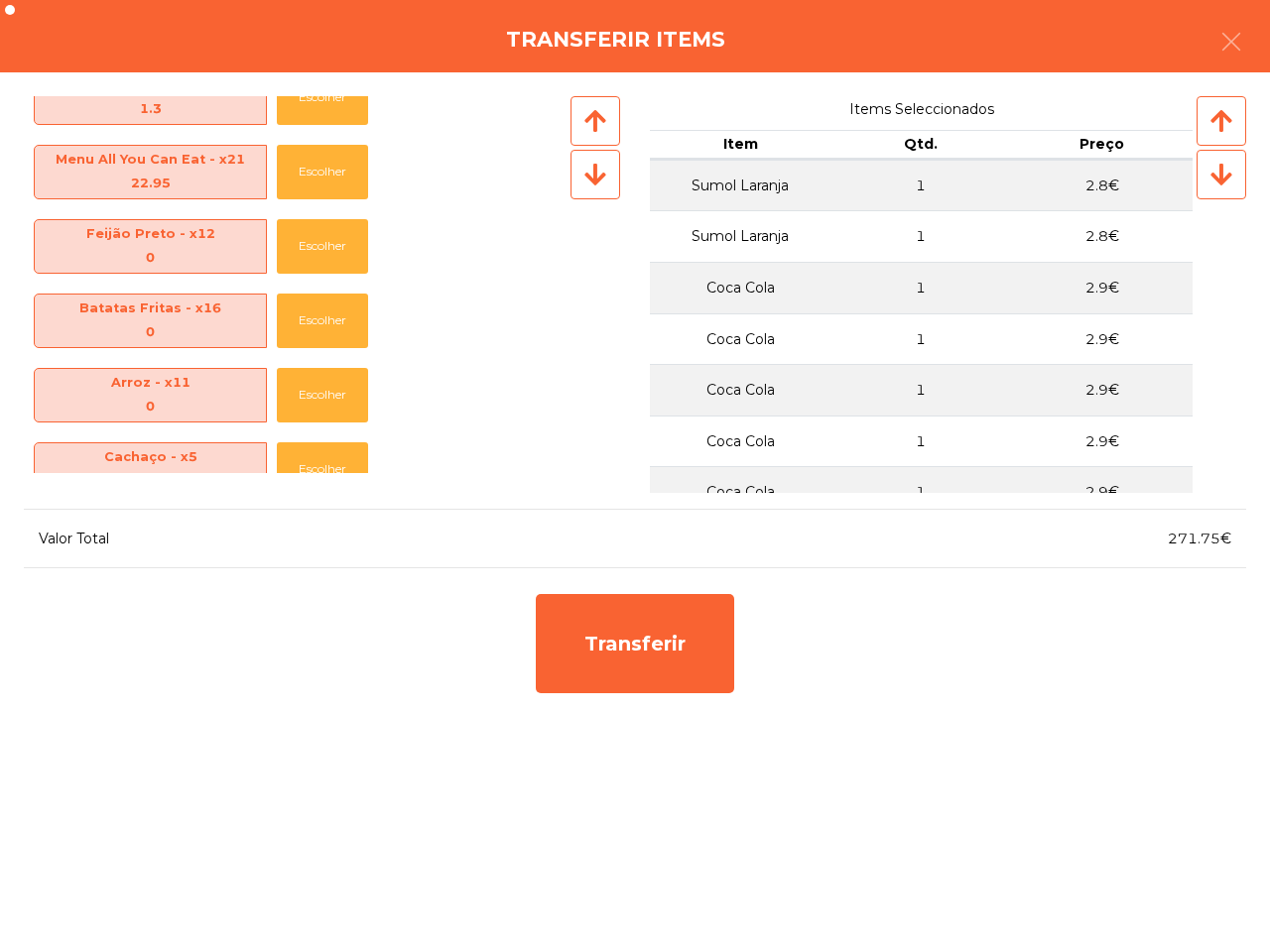 scroll, scrollTop: 0, scrollLeft: 0, axis: both 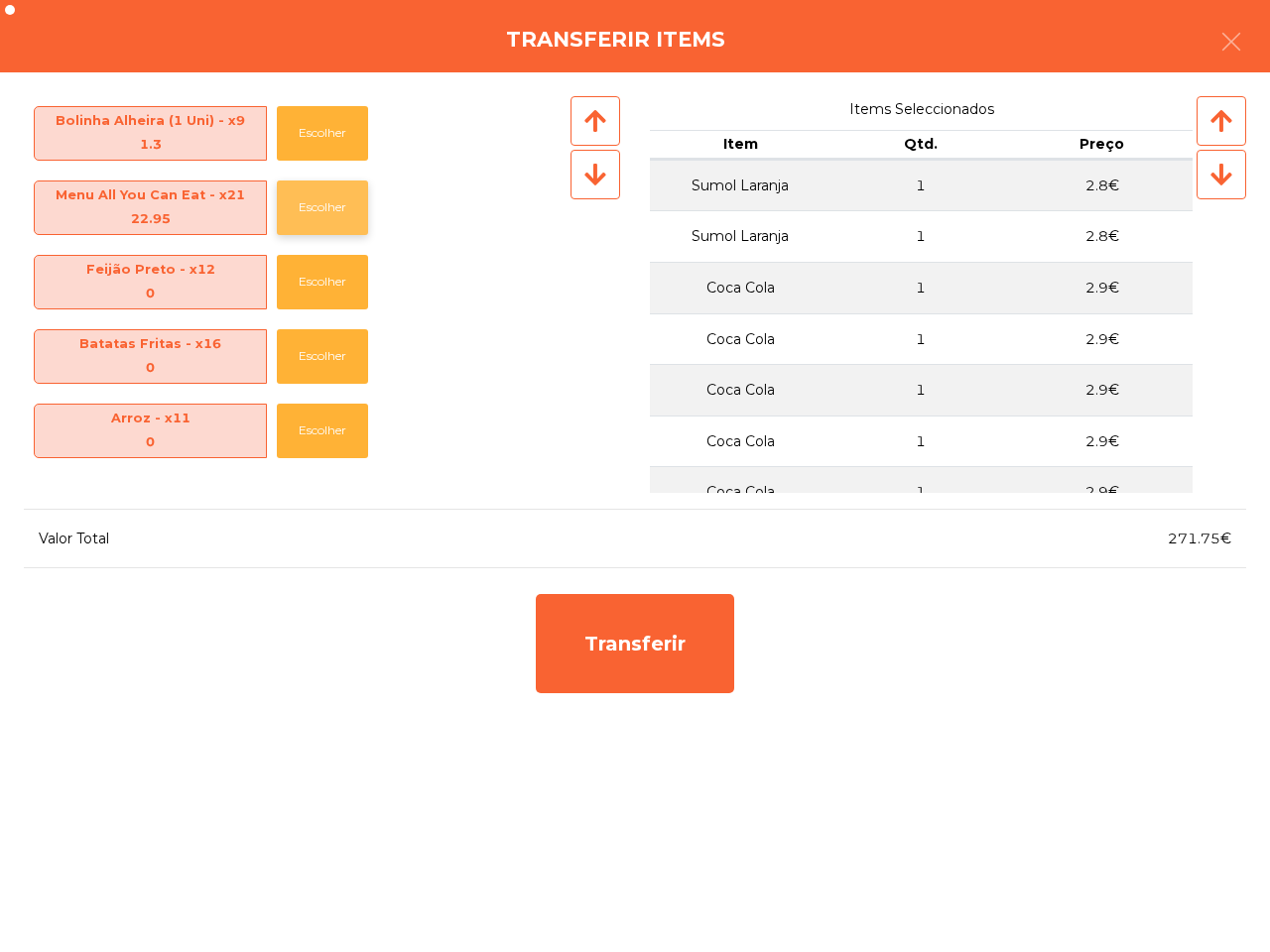 click on "Escolher" 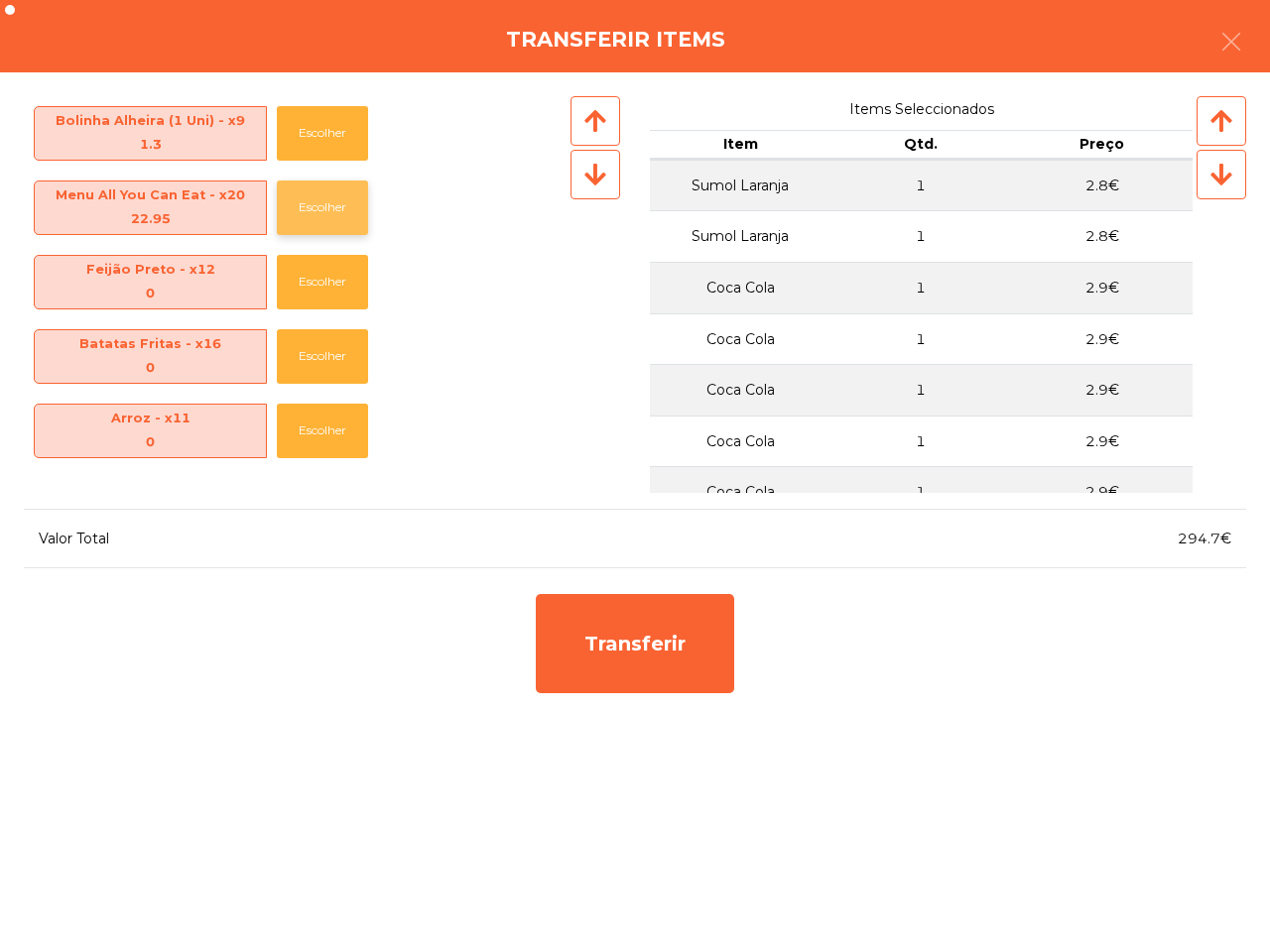 click on "Escolher" 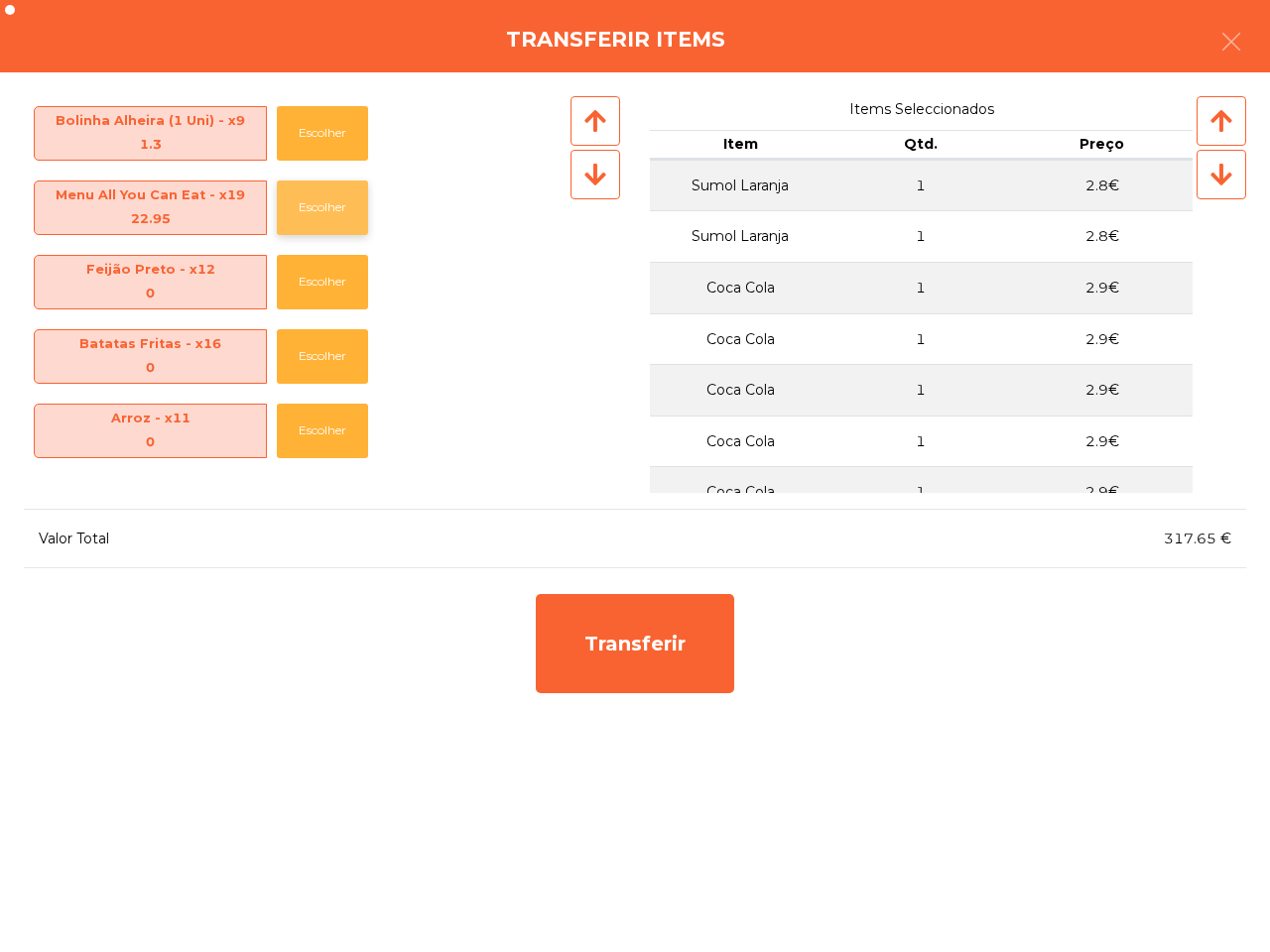 click on "Escolher" 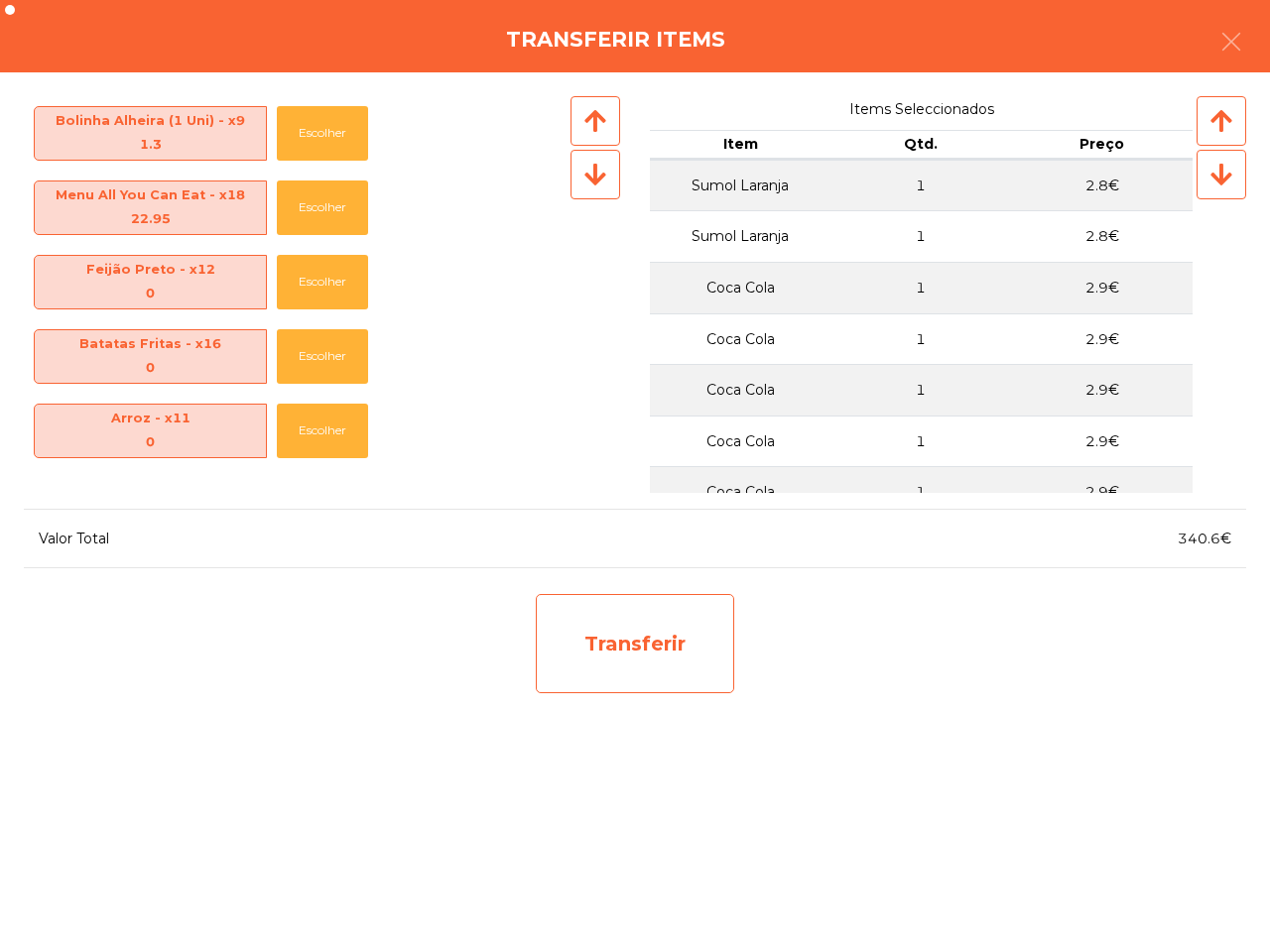 click on "Transferir" 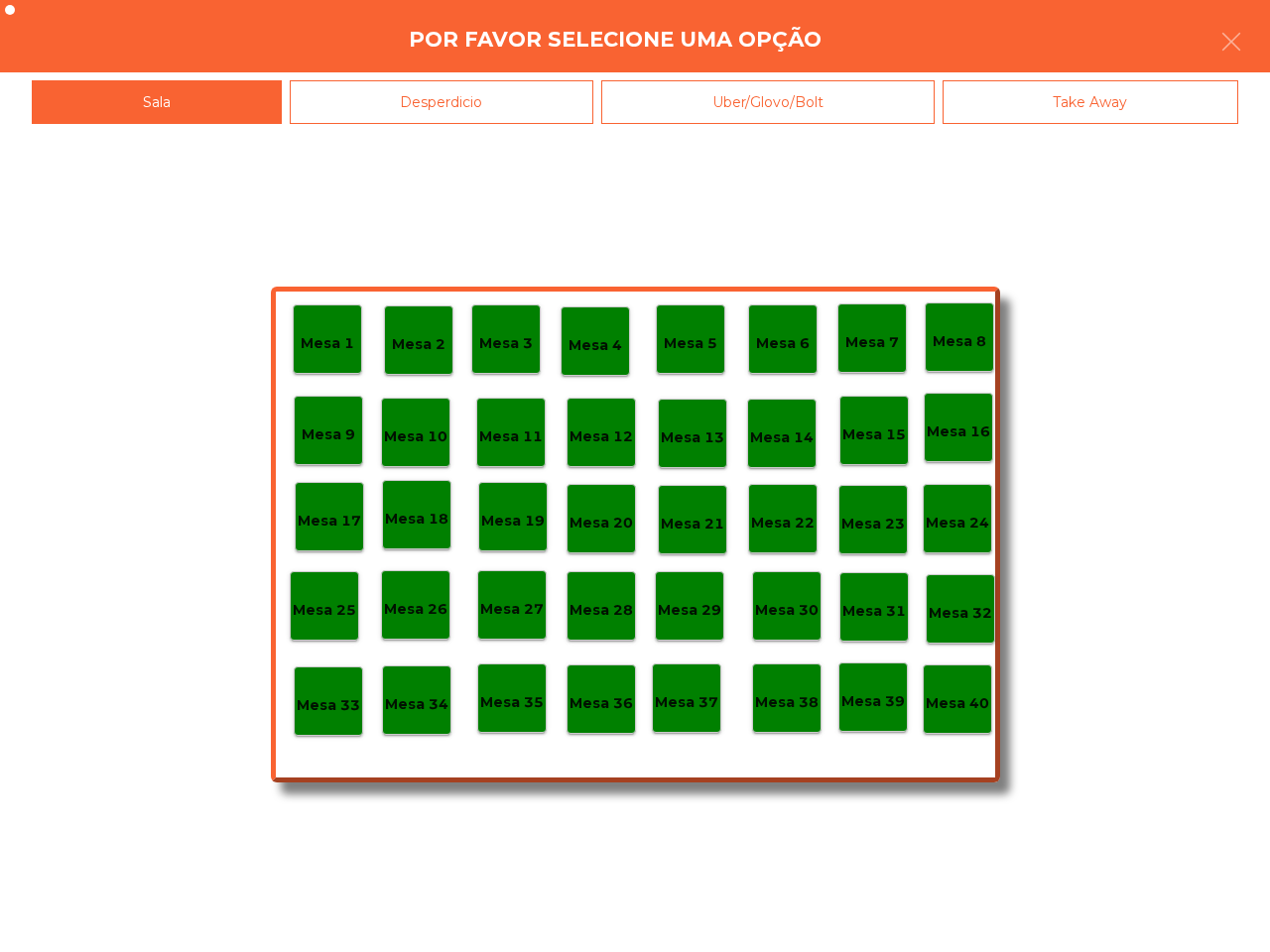 click on "Mesa 25" 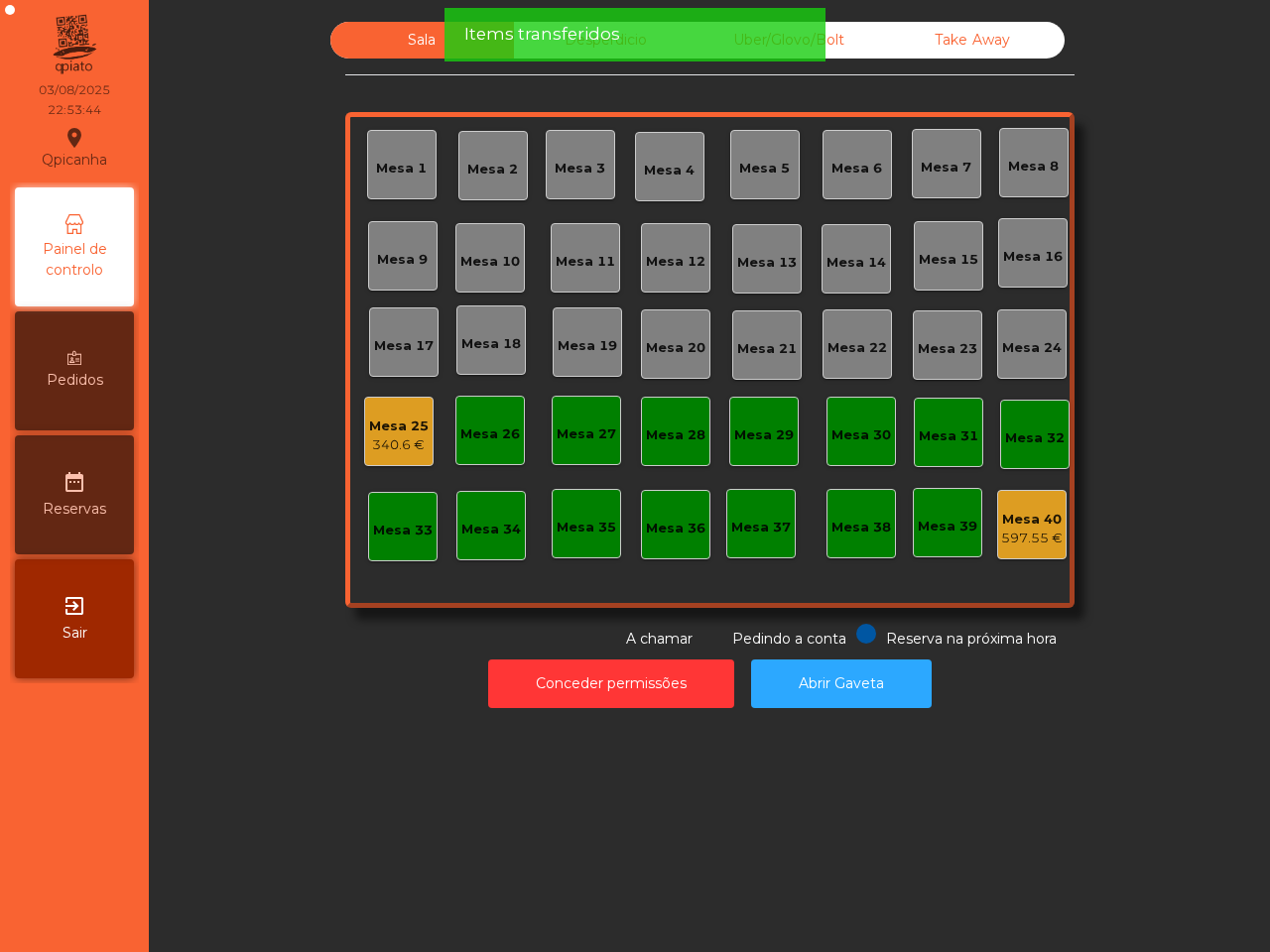click on "Mesa 25" 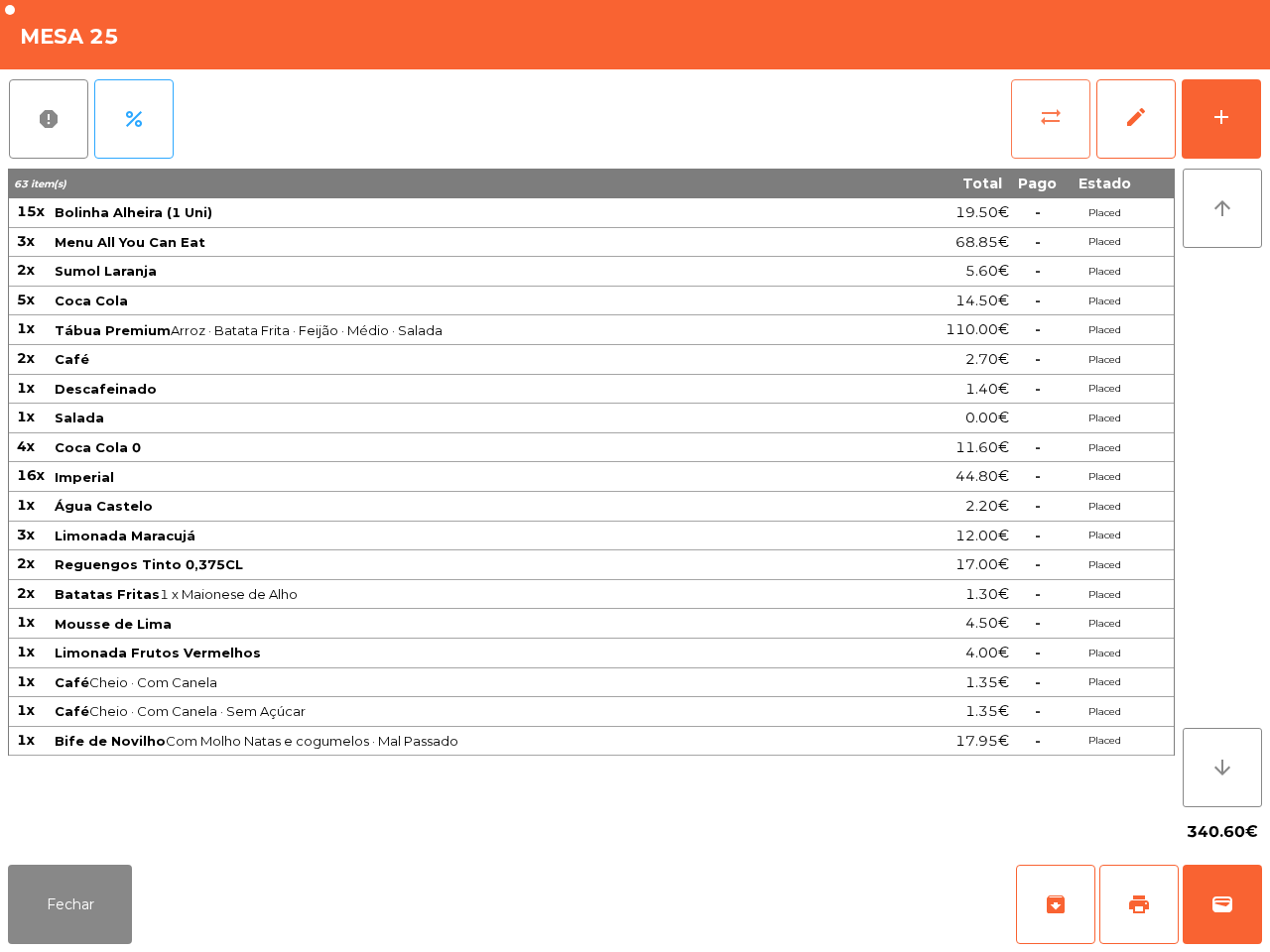 click on "sync_alt" 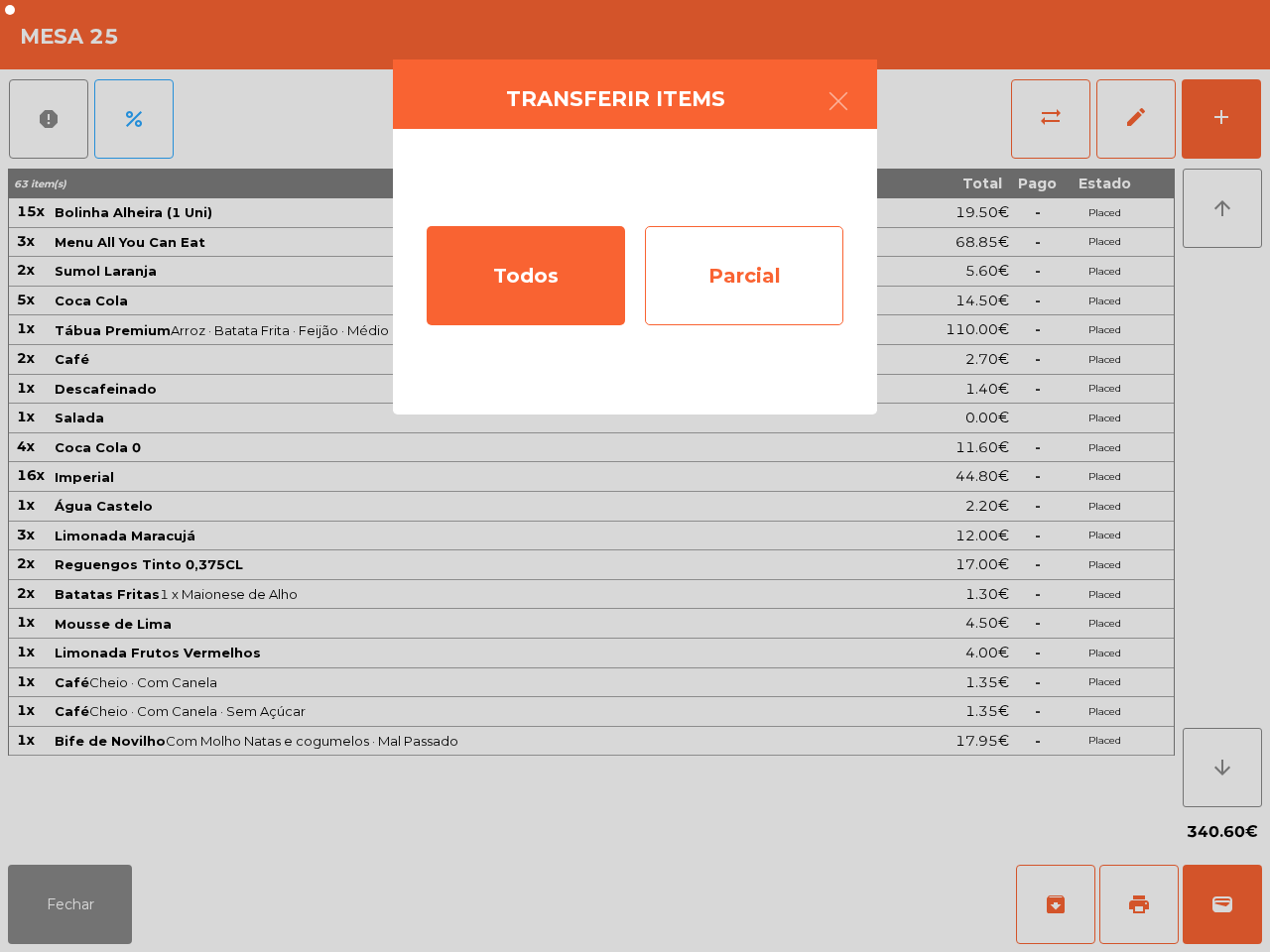 click on "Parcial" 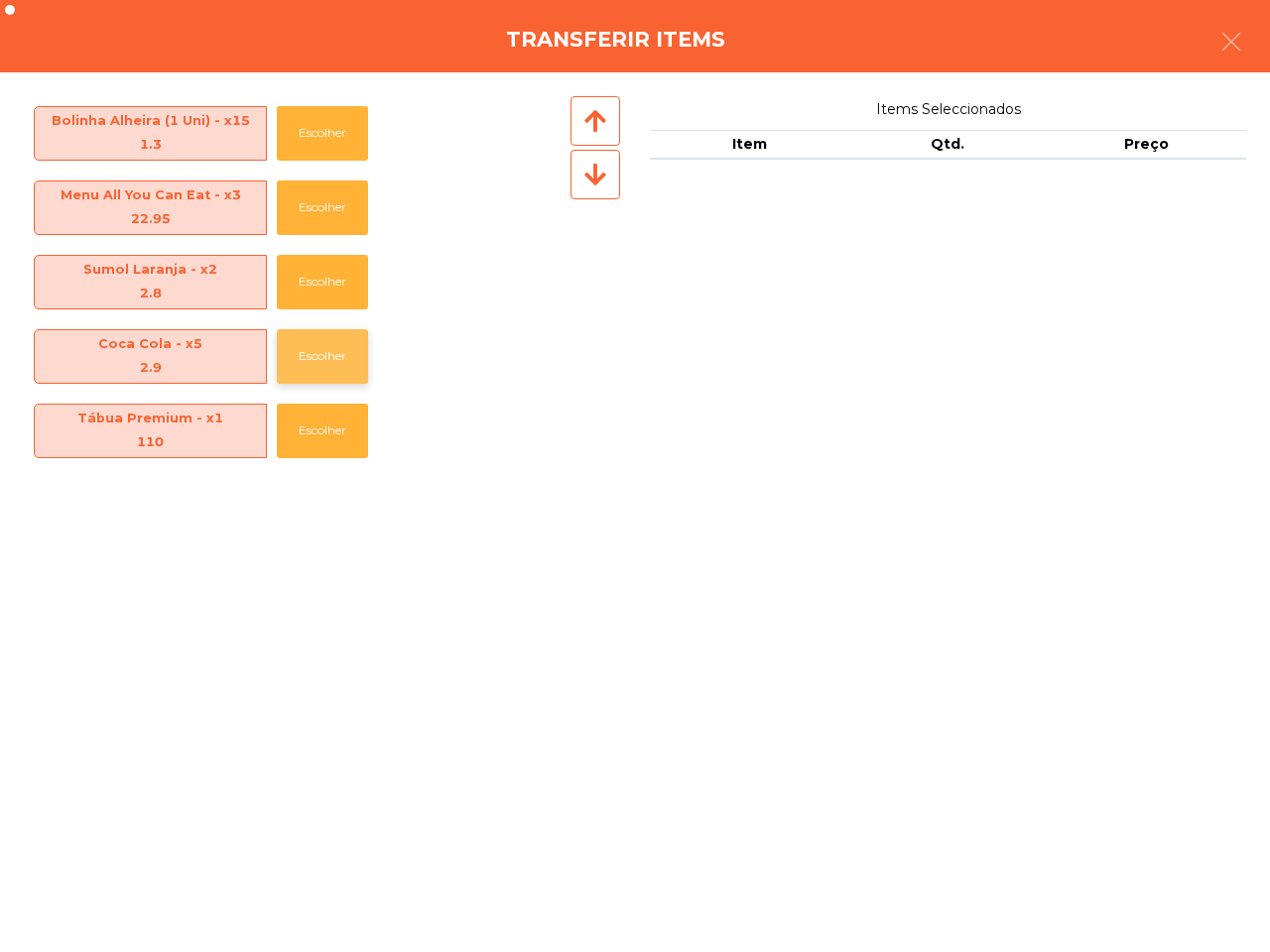 click on "Escolher" 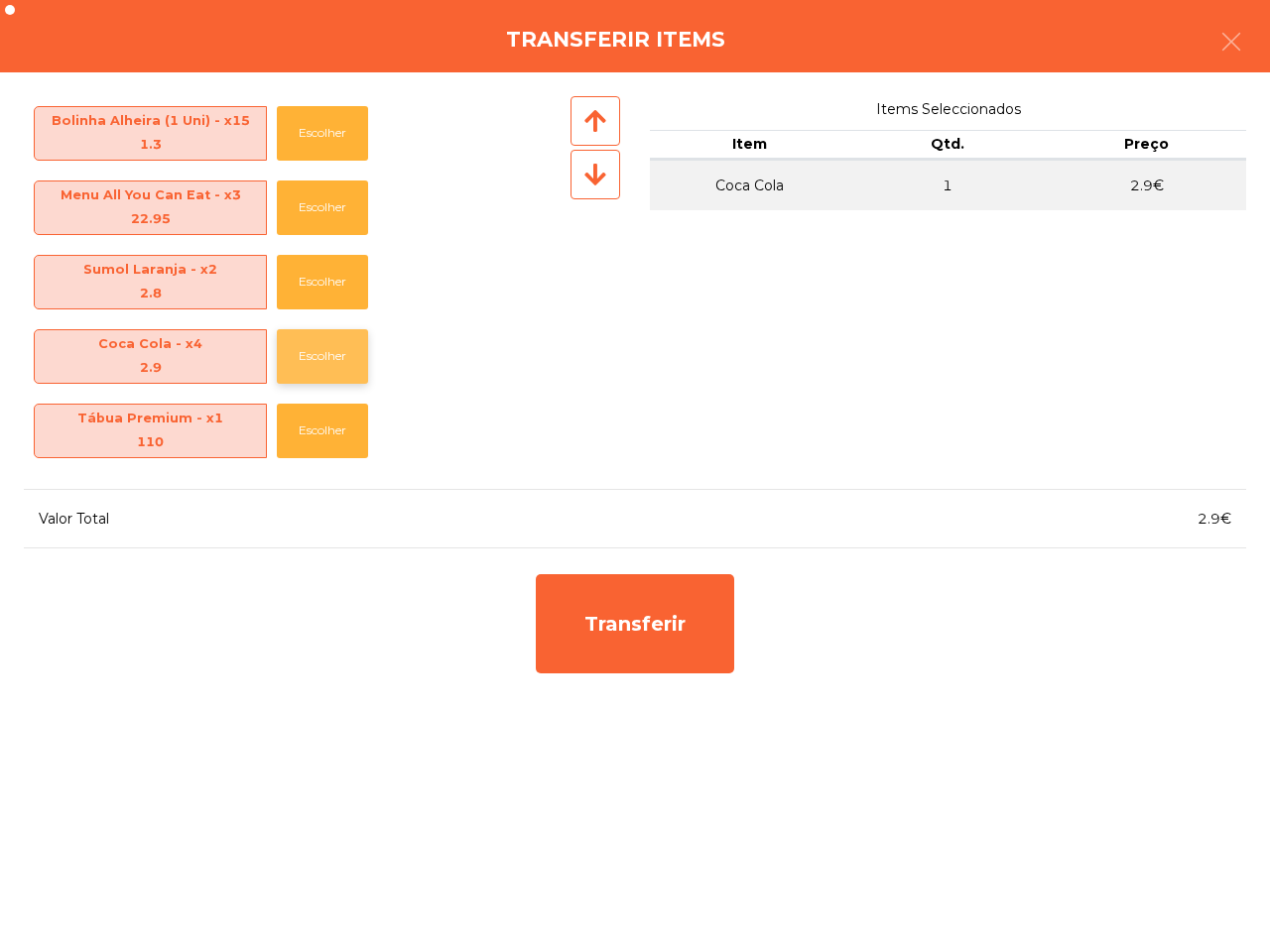 click on "Escolher" 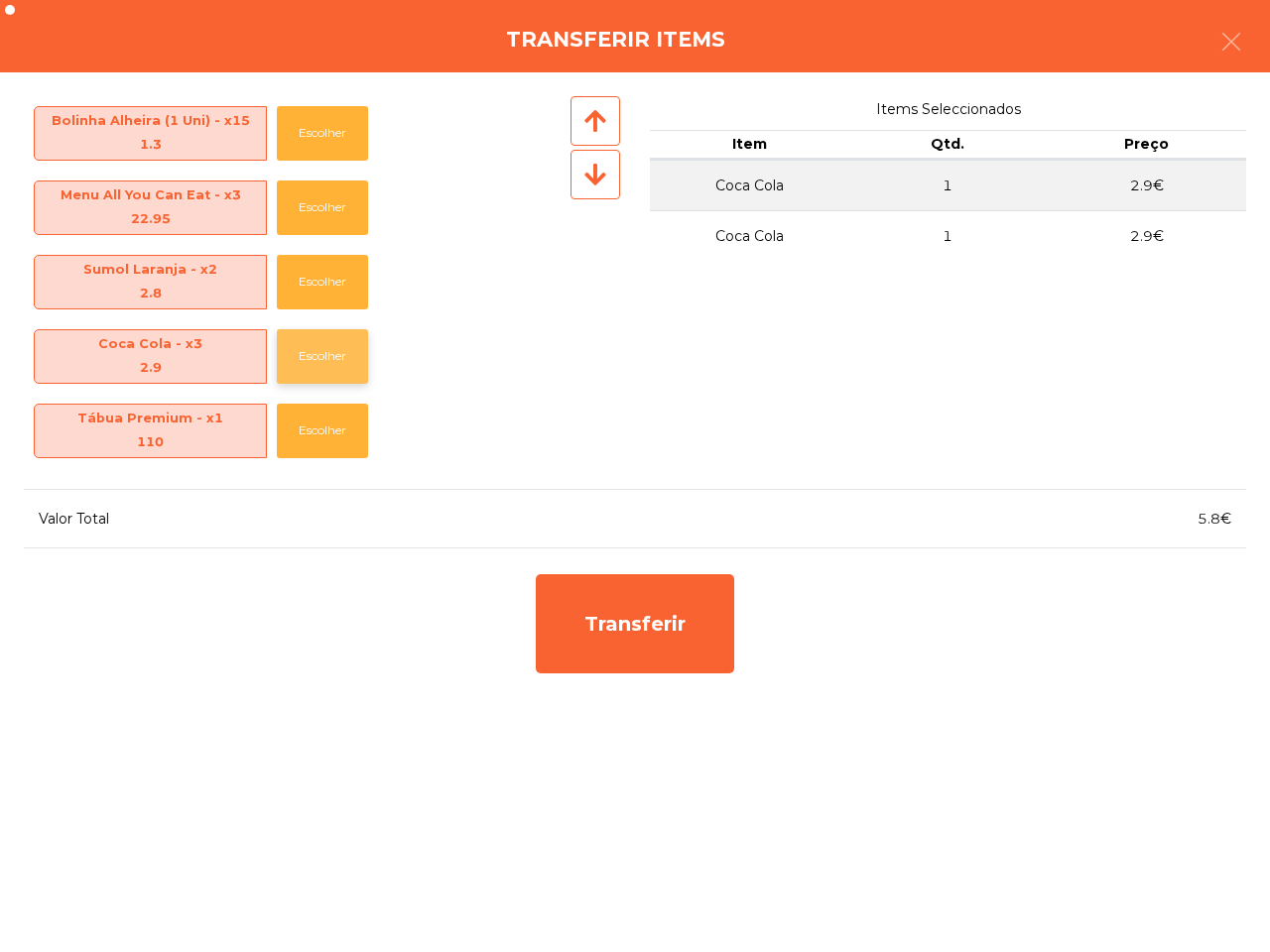 click on "Escolher" 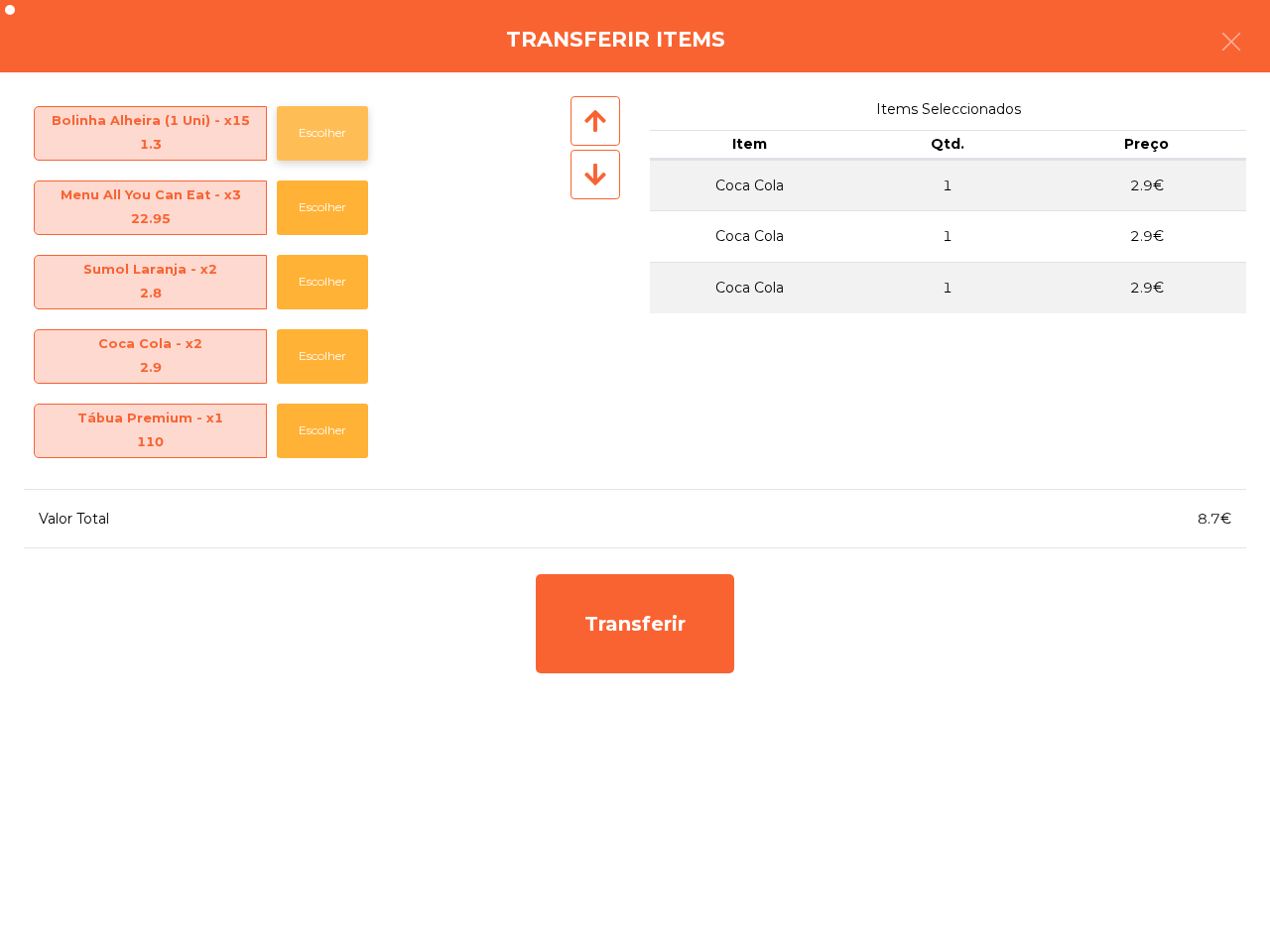 click on "Escolher" 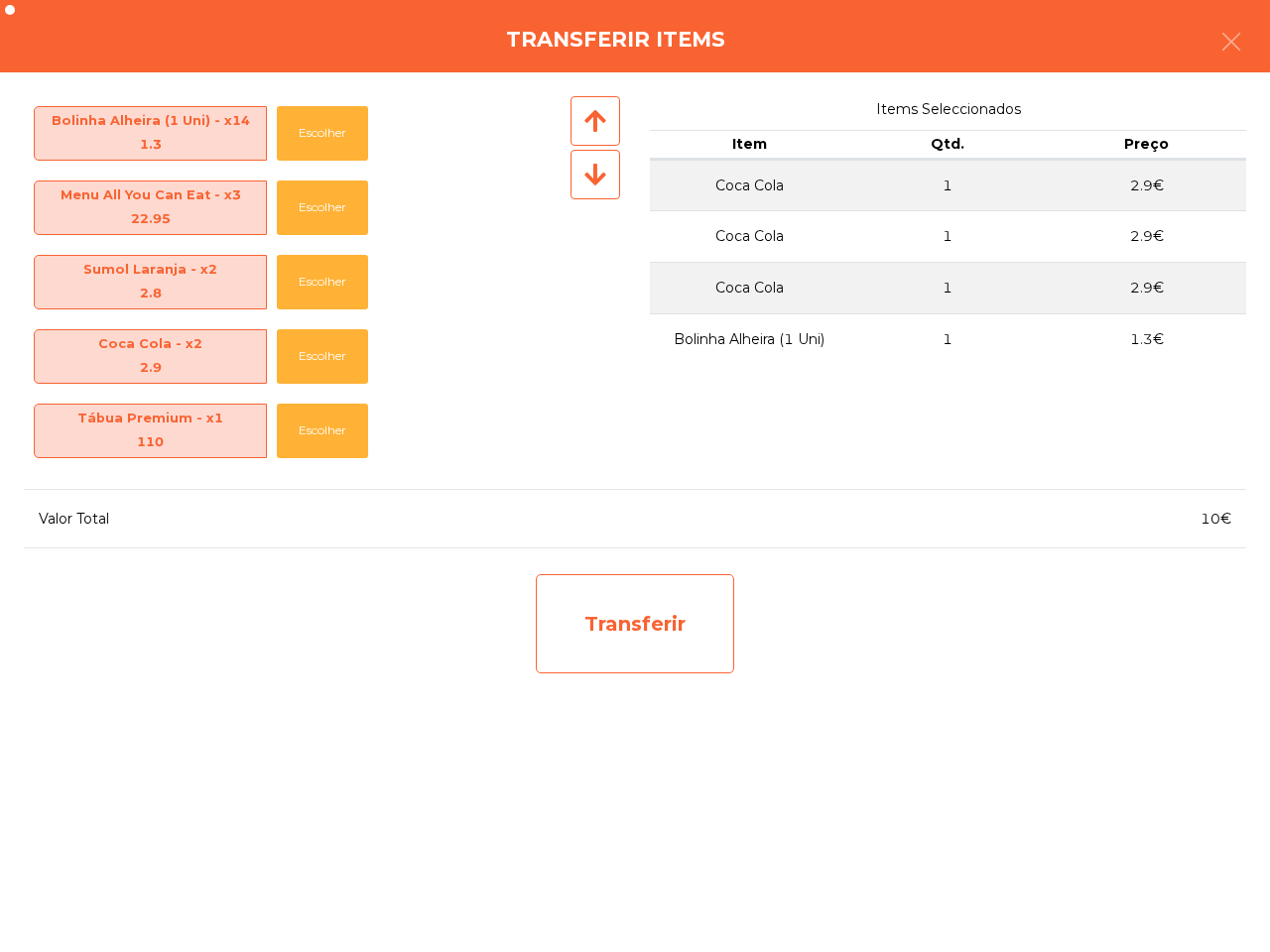 click on "Transferir" 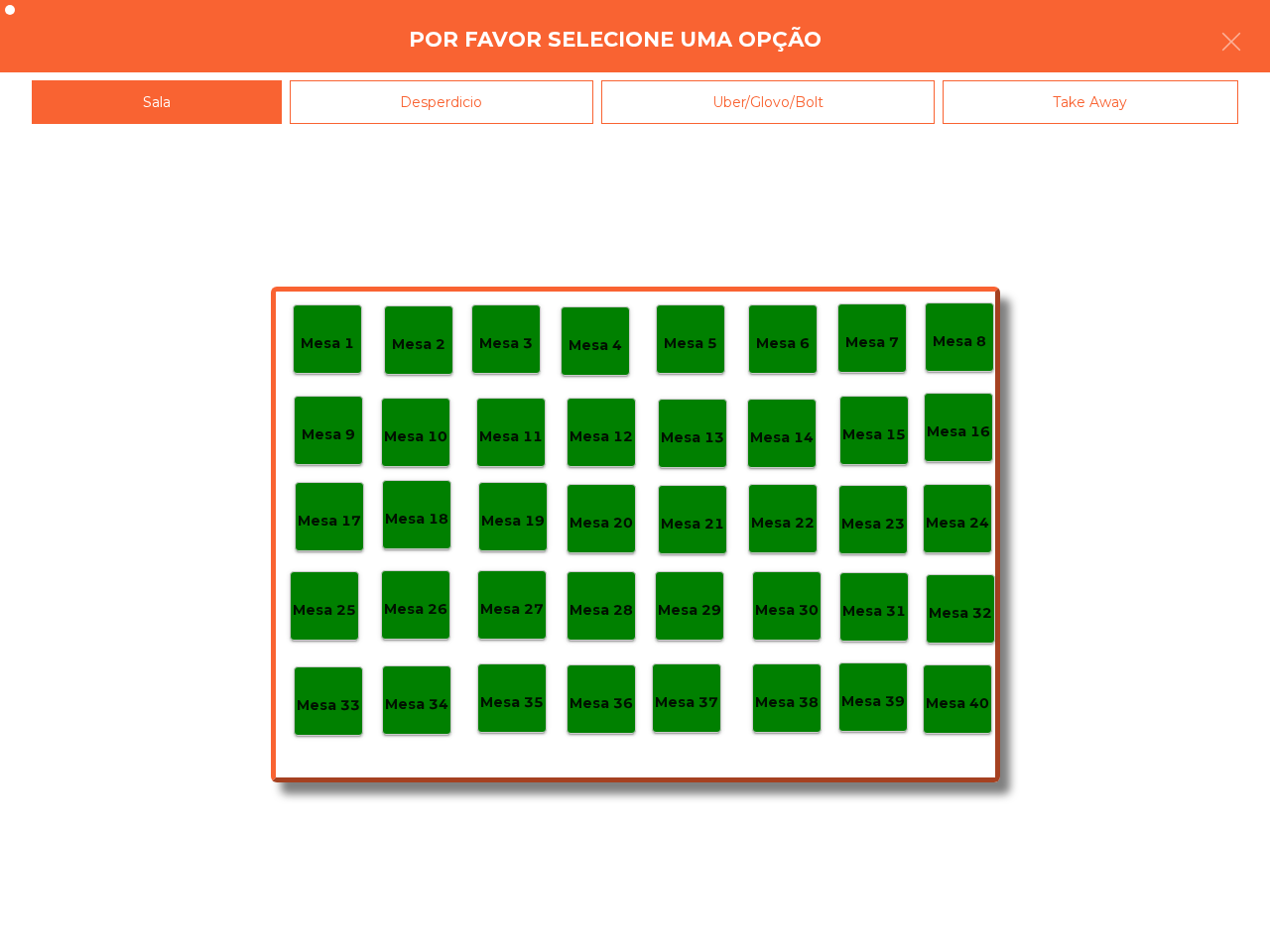 click on "Mesa 40" 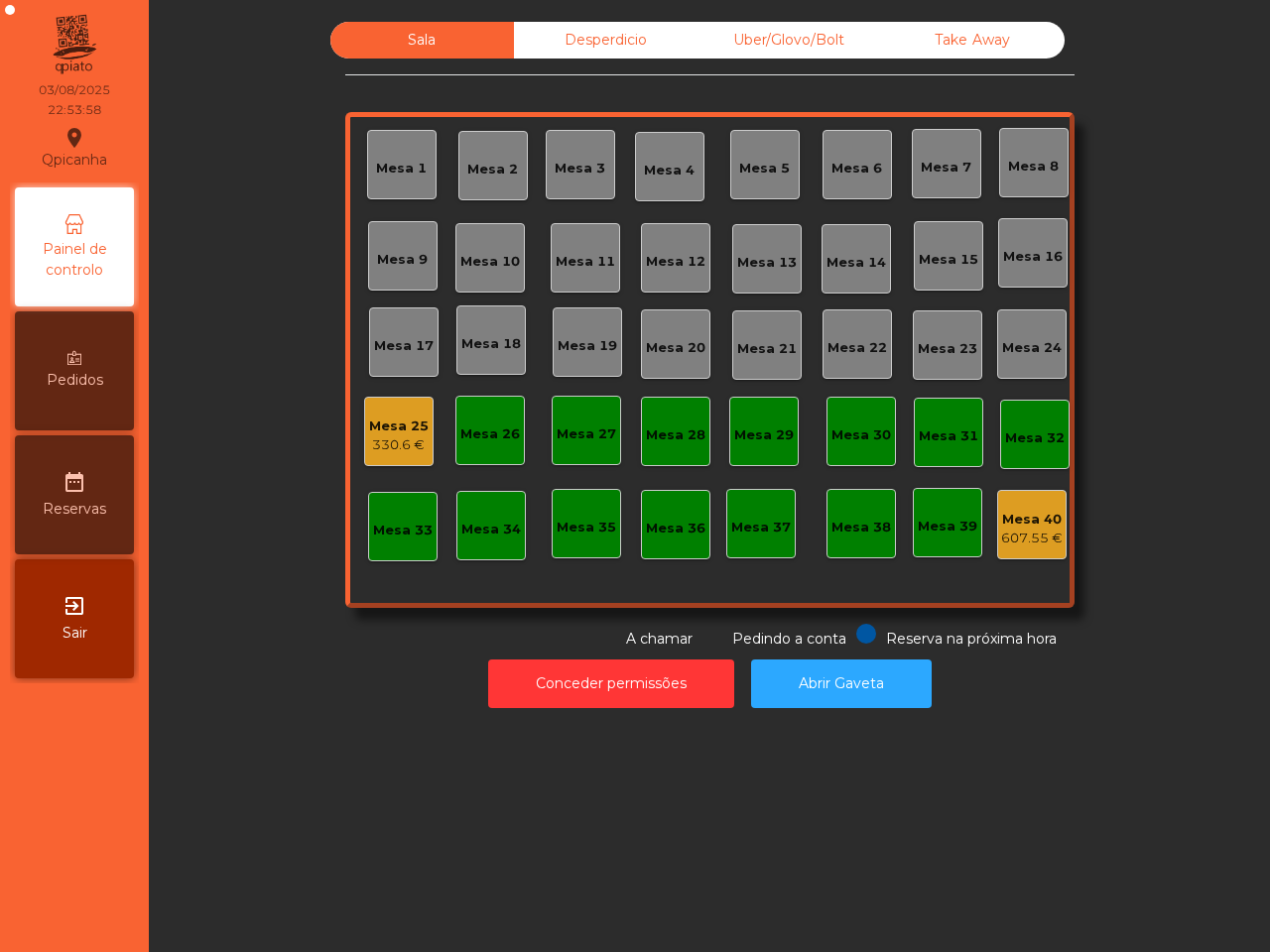 click on "607.55 €" 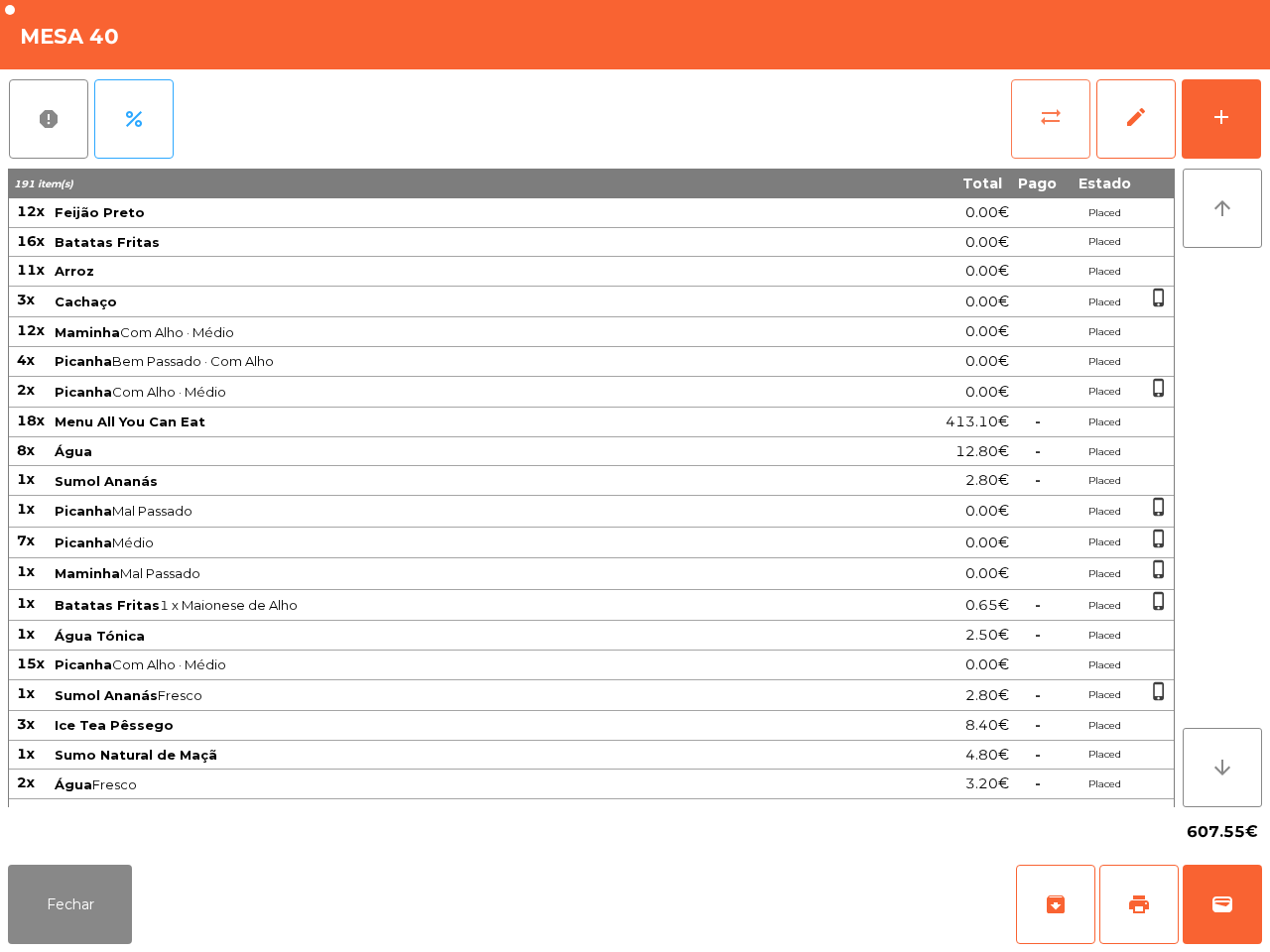 click on "sync_alt" 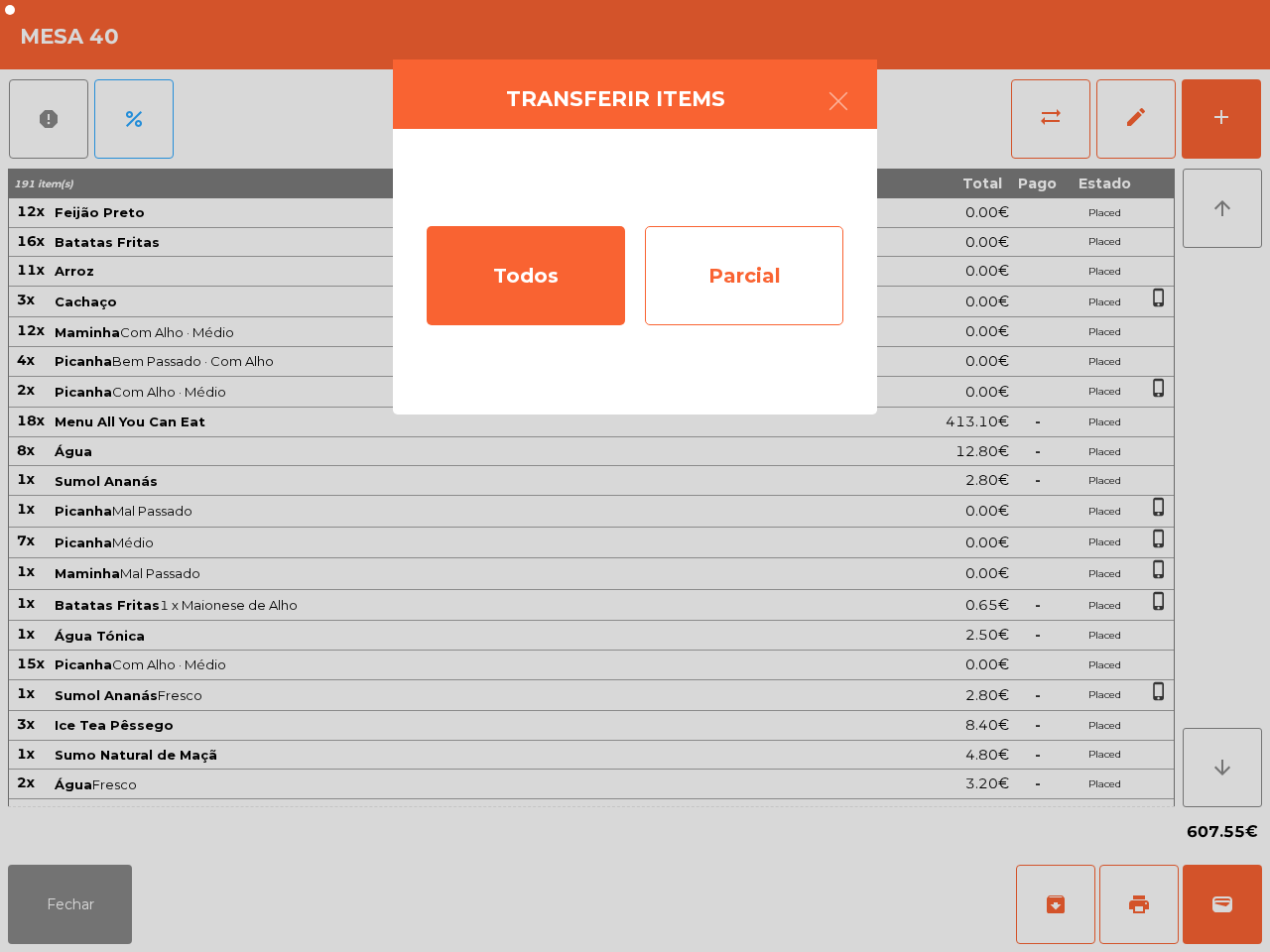 click on "Parcial" 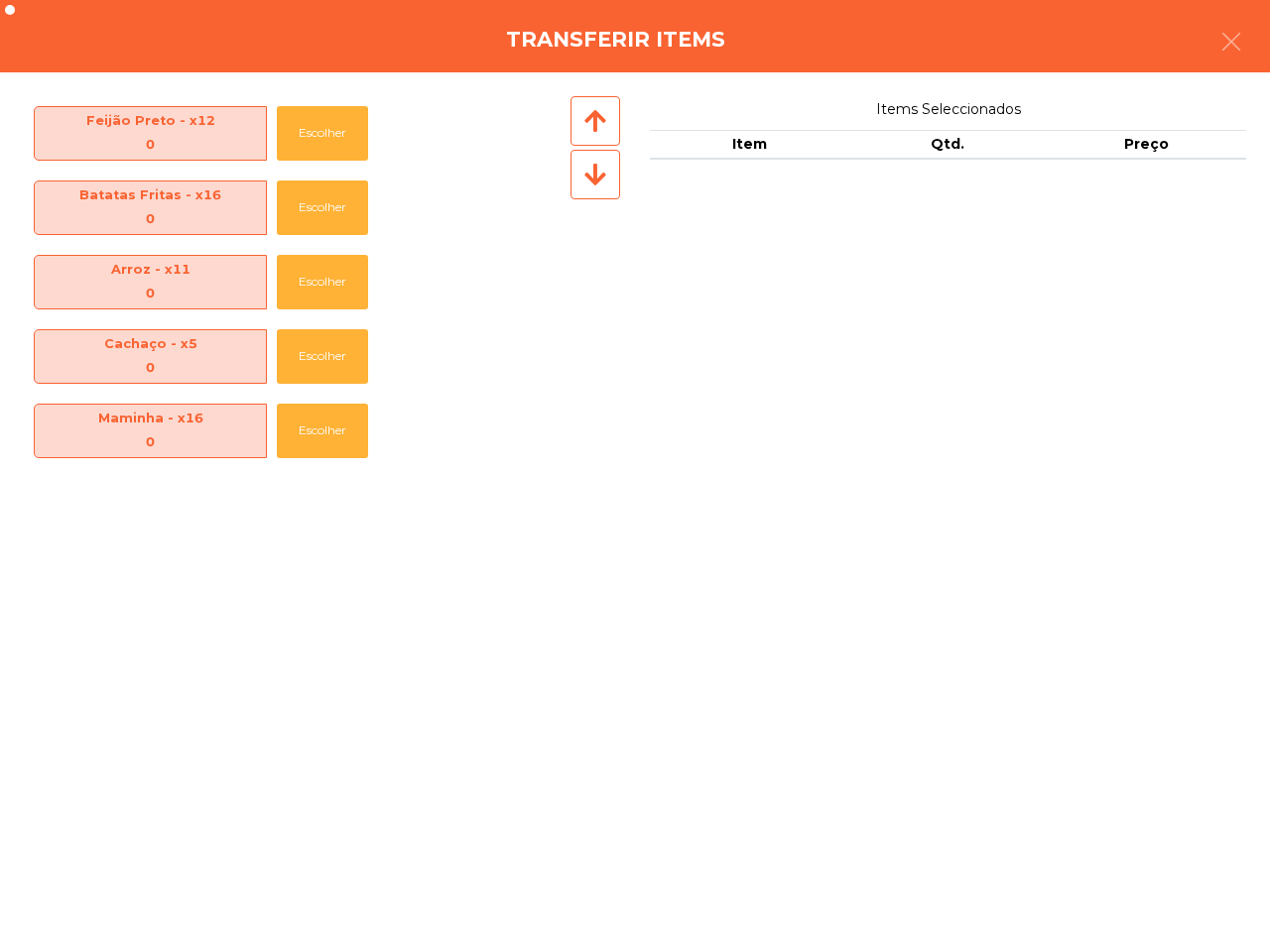 scroll, scrollTop: 992, scrollLeft: 0, axis: vertical 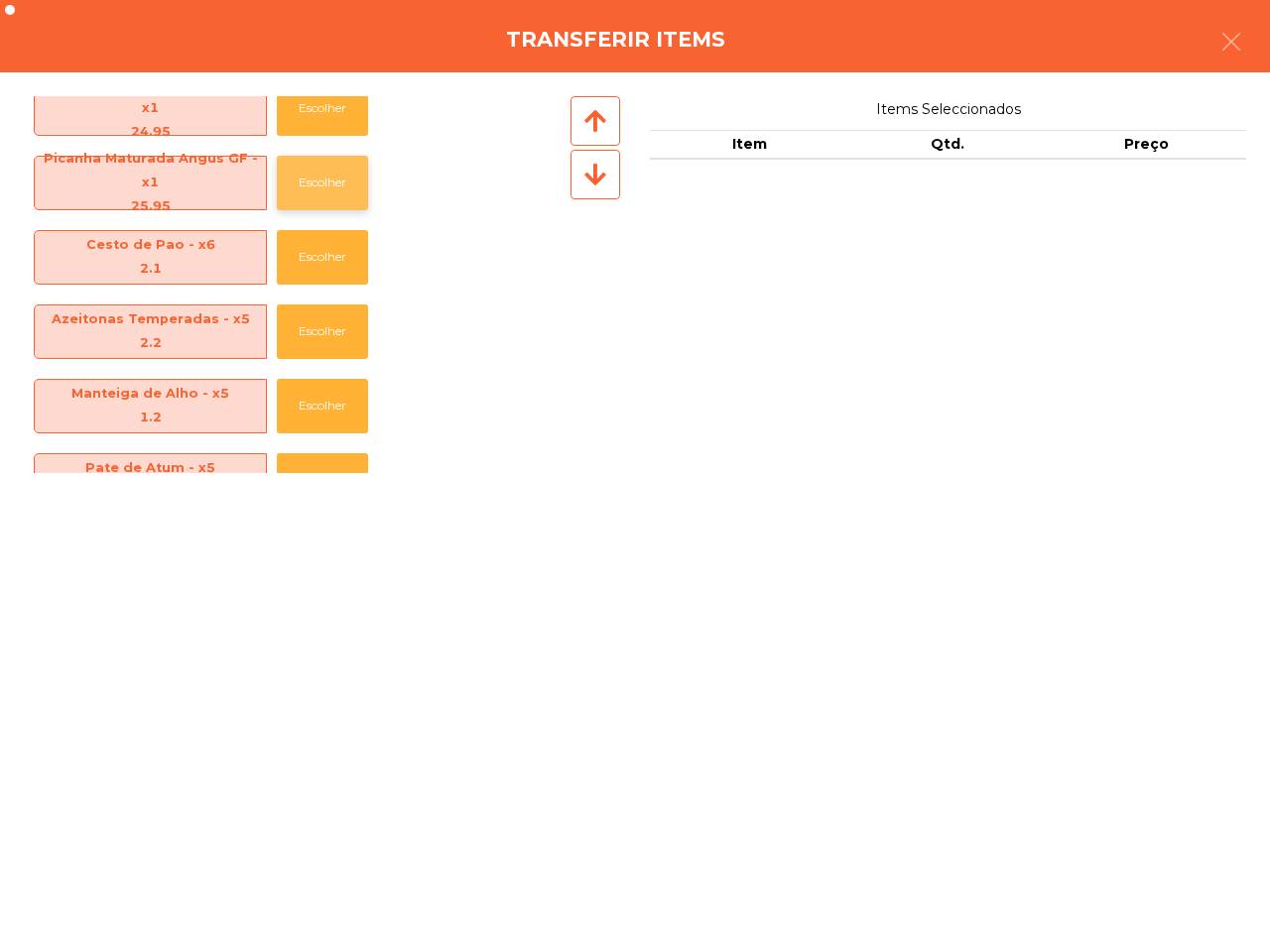 click on "Escolher" 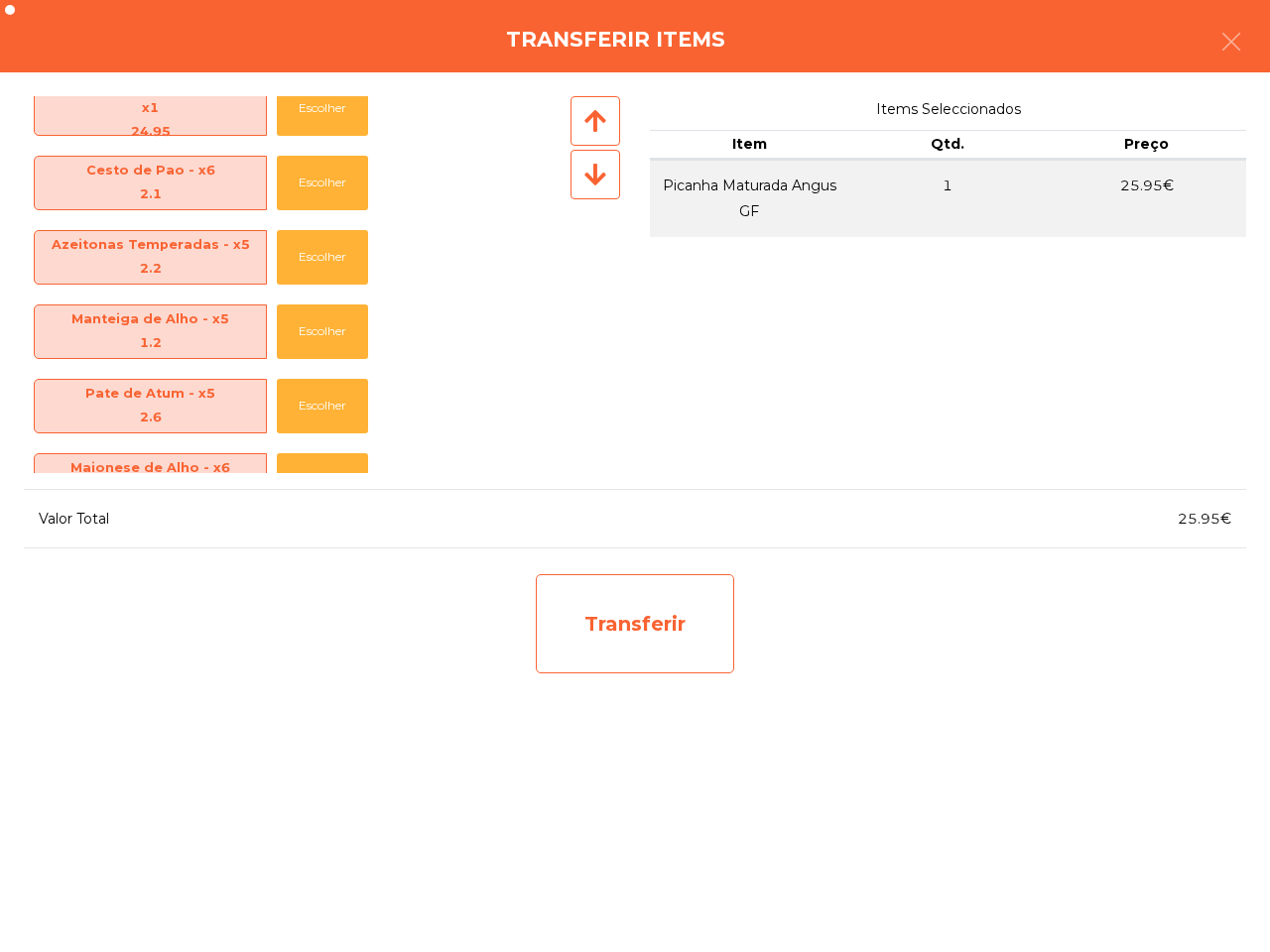 click on "Transferir" 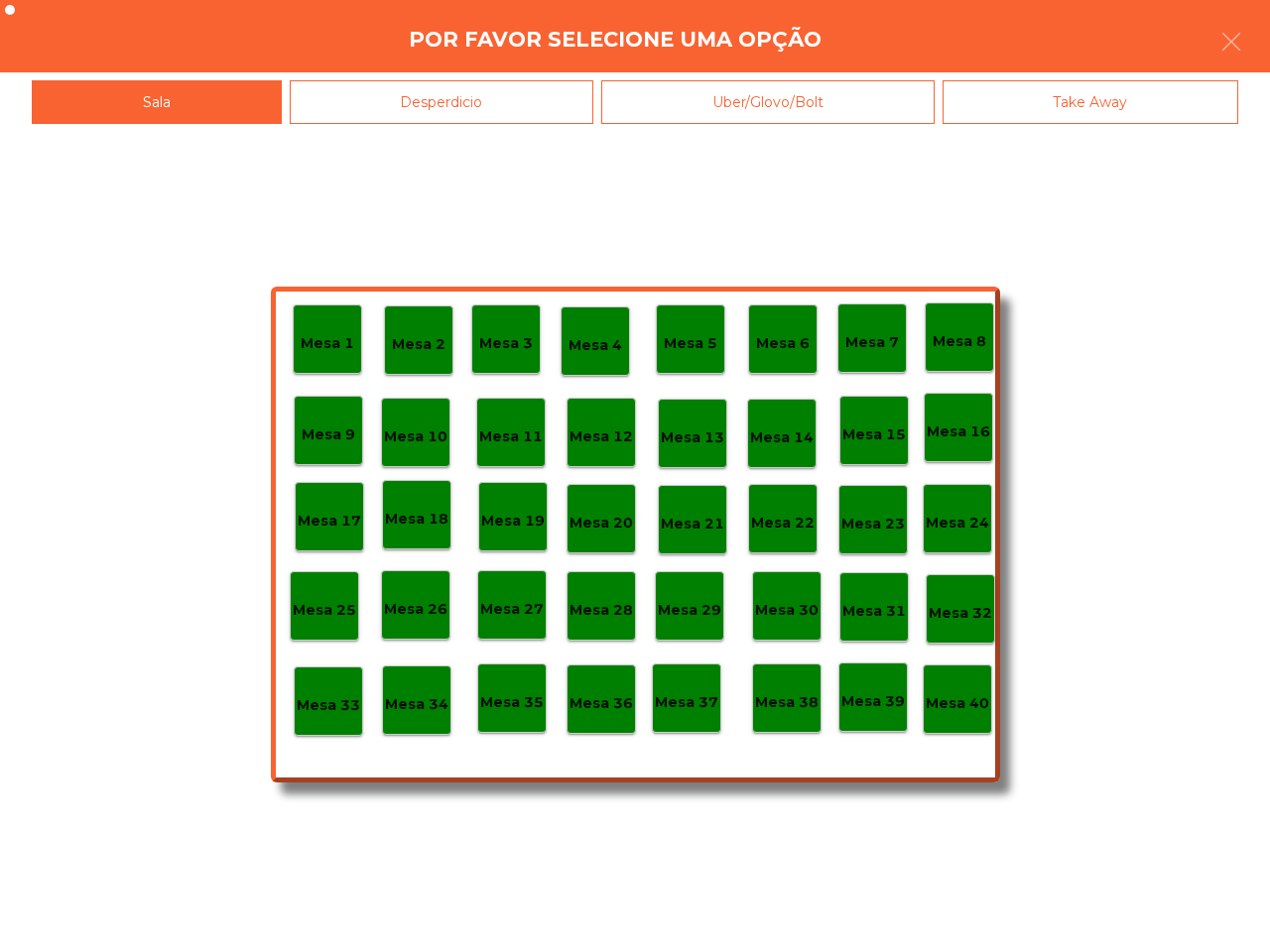 click on "Mesa 25" 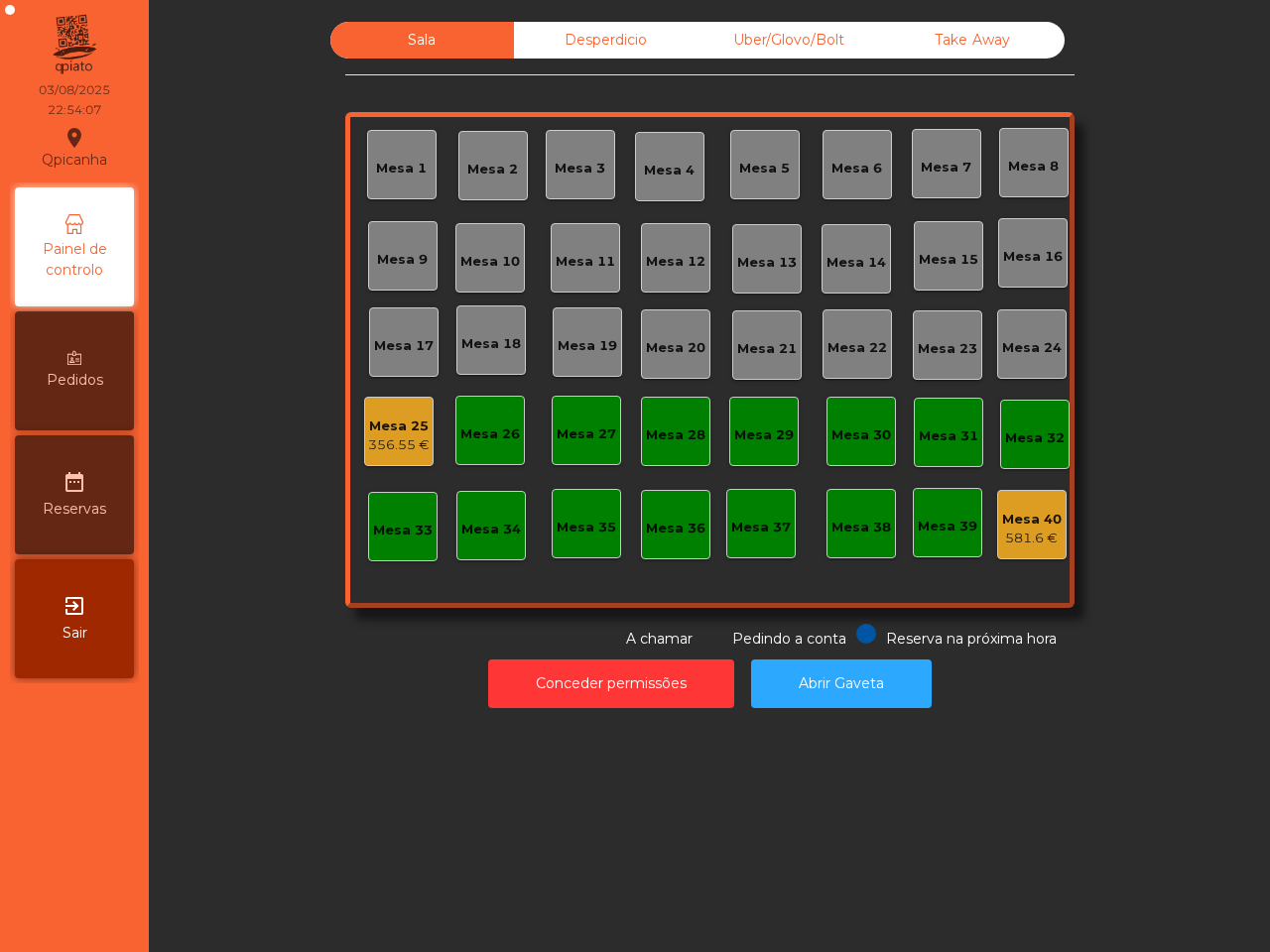 click on "Mesa 40" 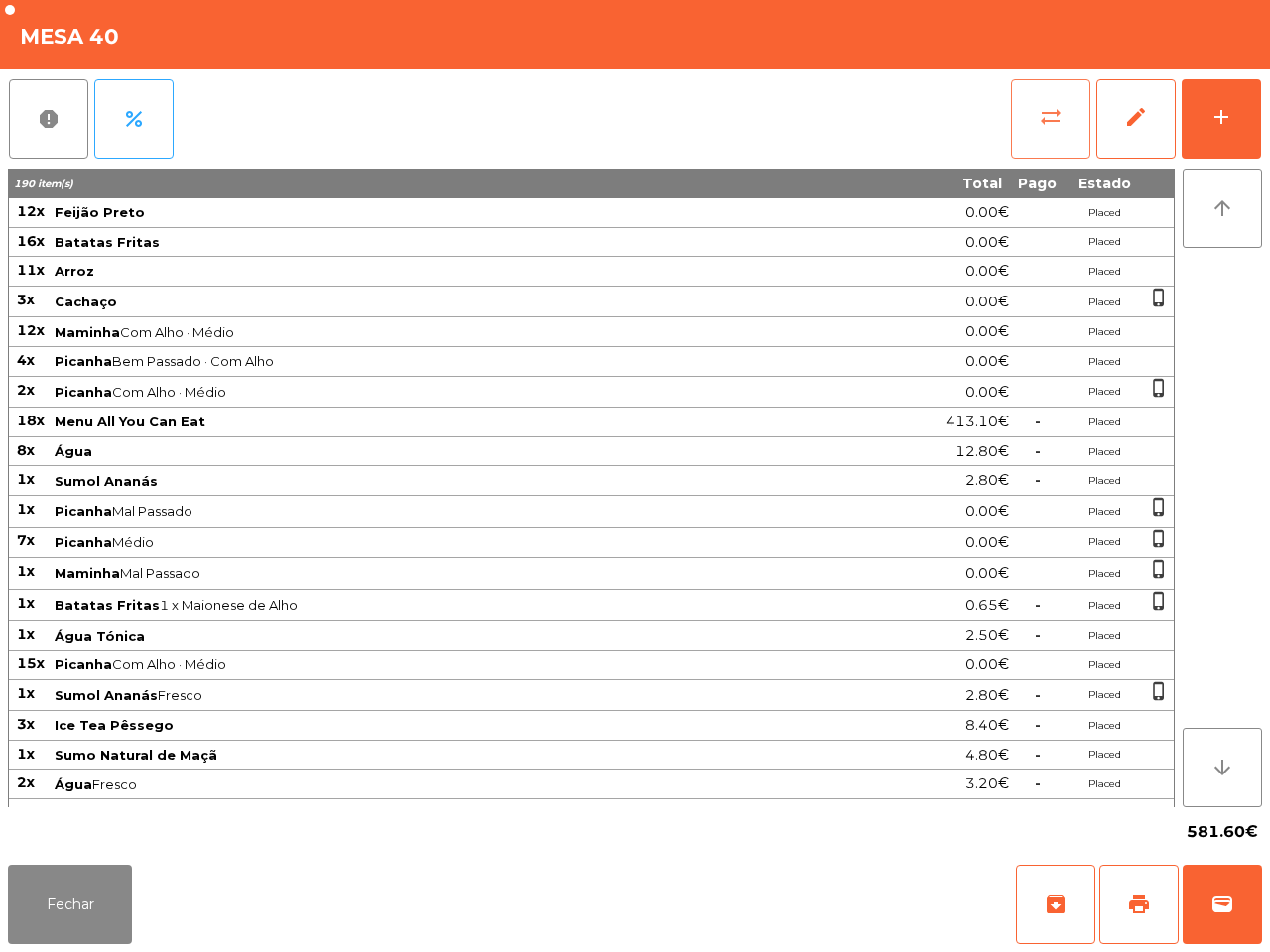 click on "sync_alt" 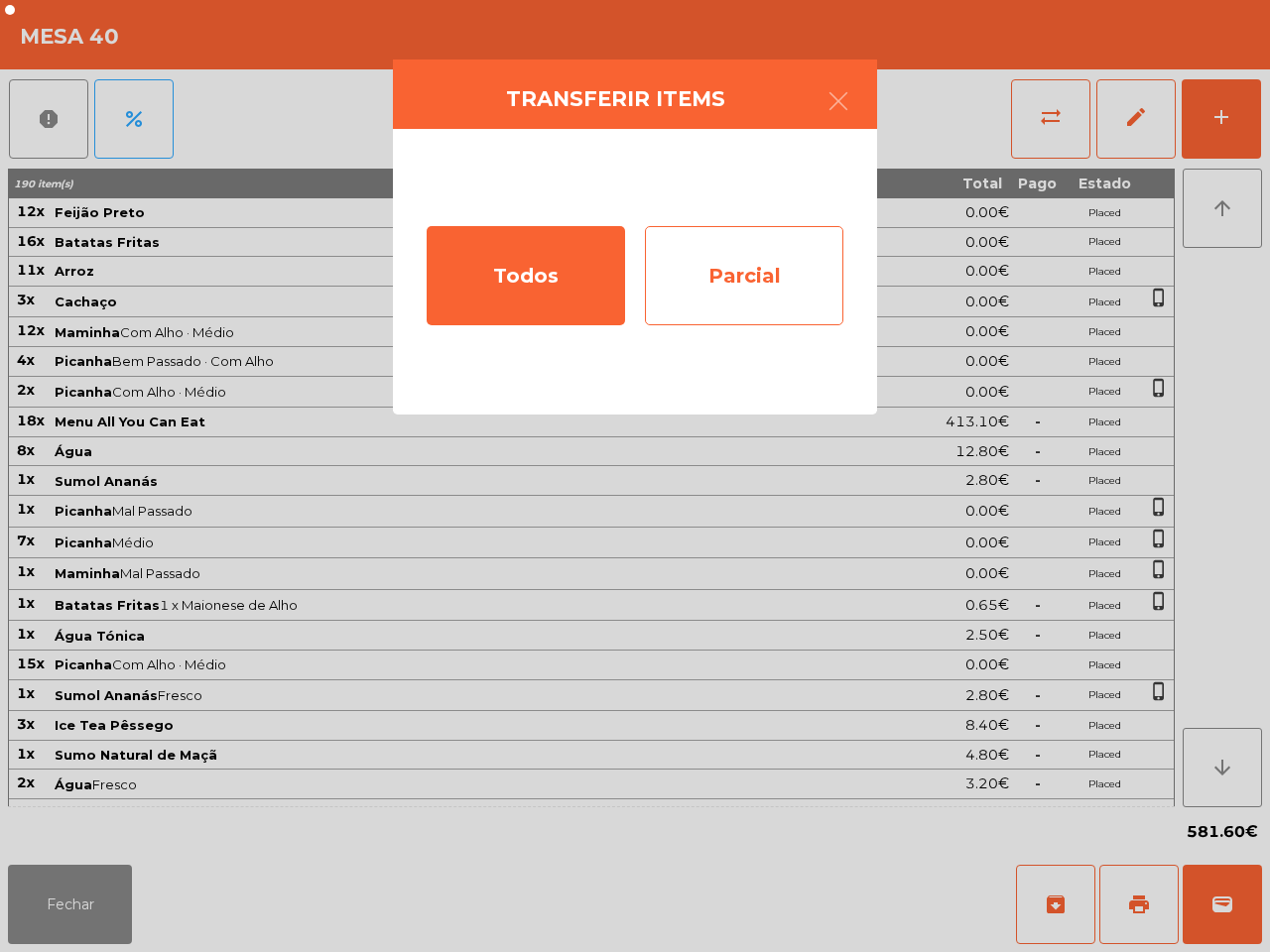 click on "Parcial" 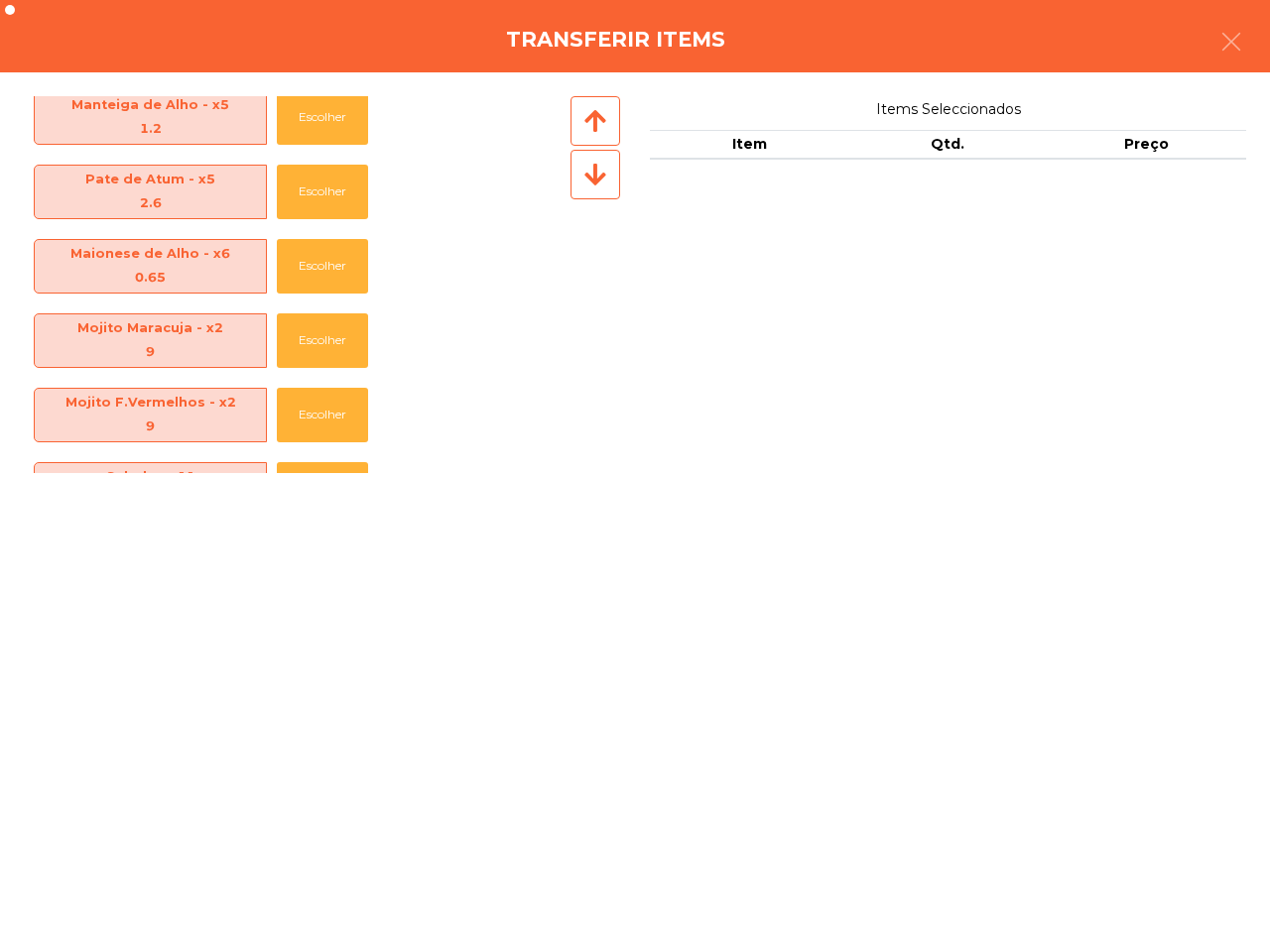 scroll, scrollTop: 1116, scrollLeft: 0, axis: vertical 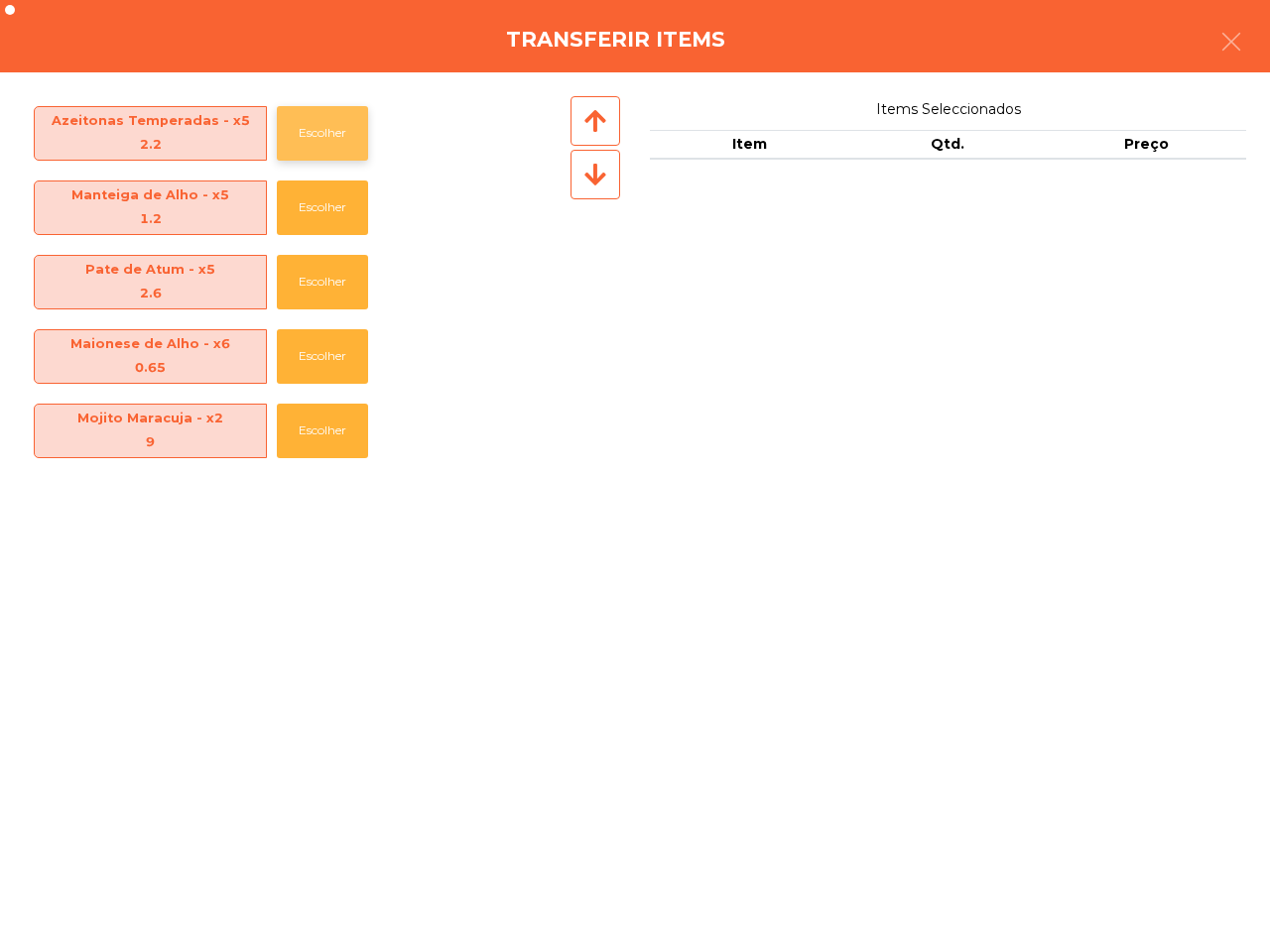 click on "Escolher" 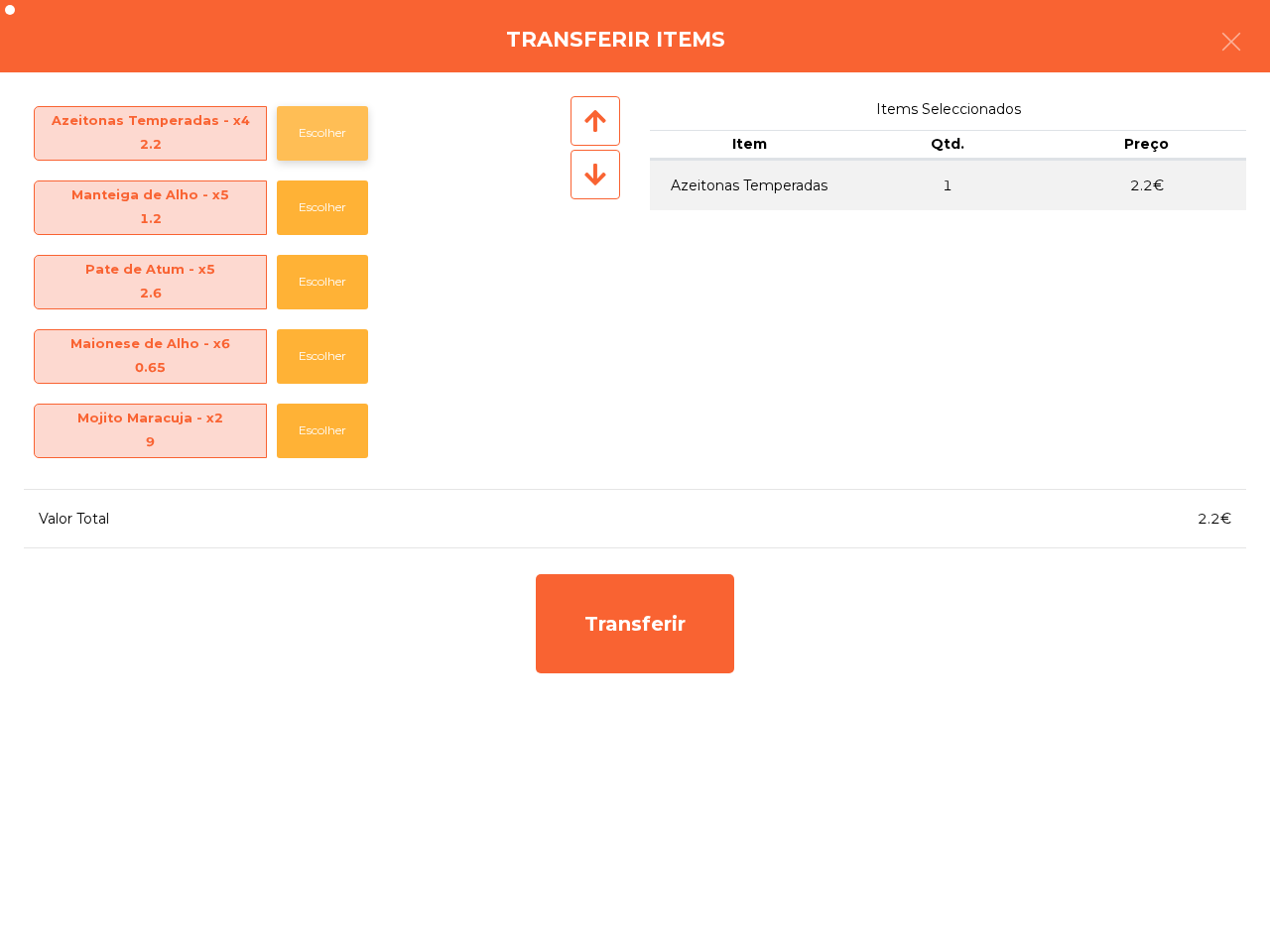 click on "Escolher" 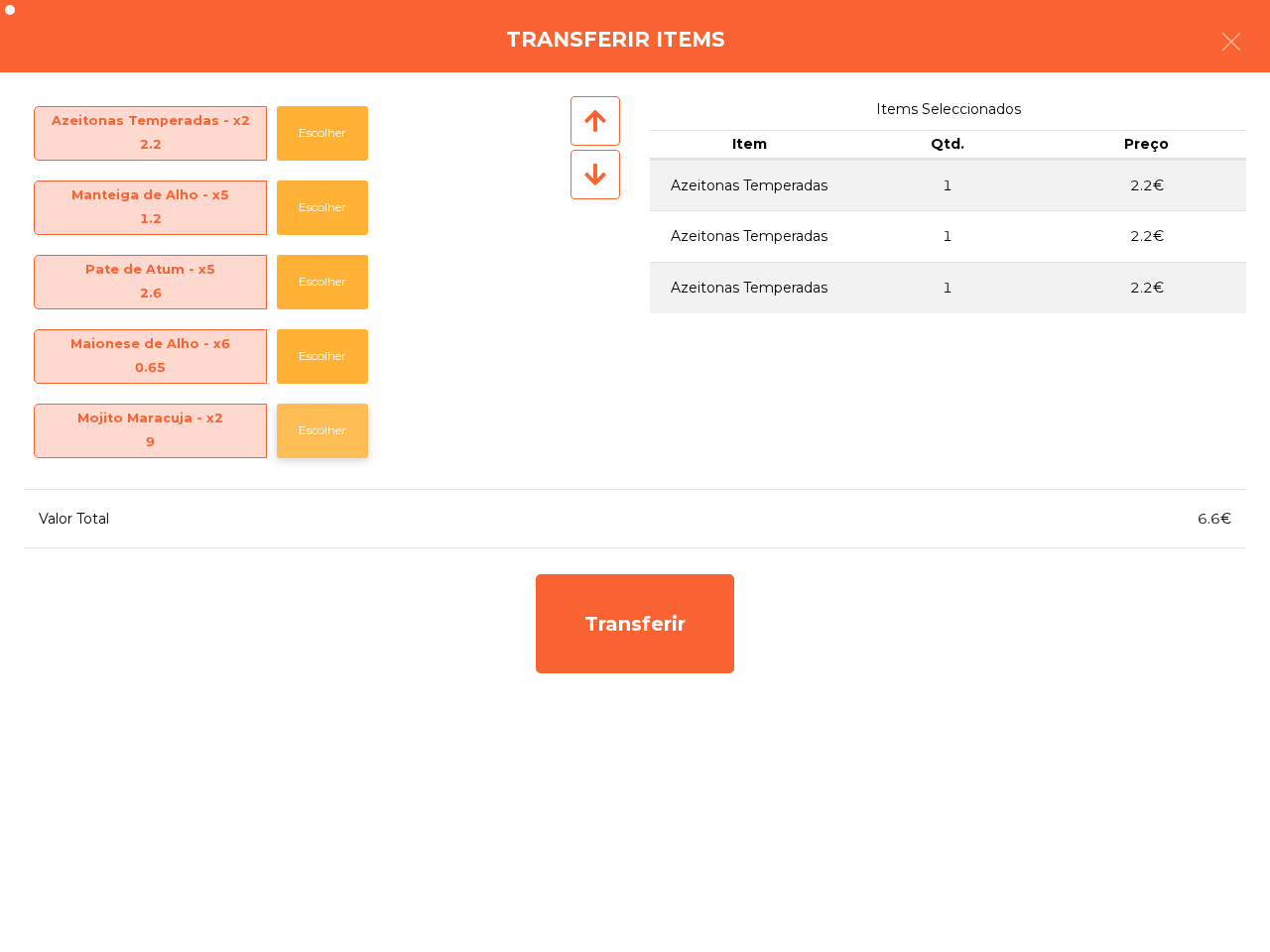 click on "Escolher" 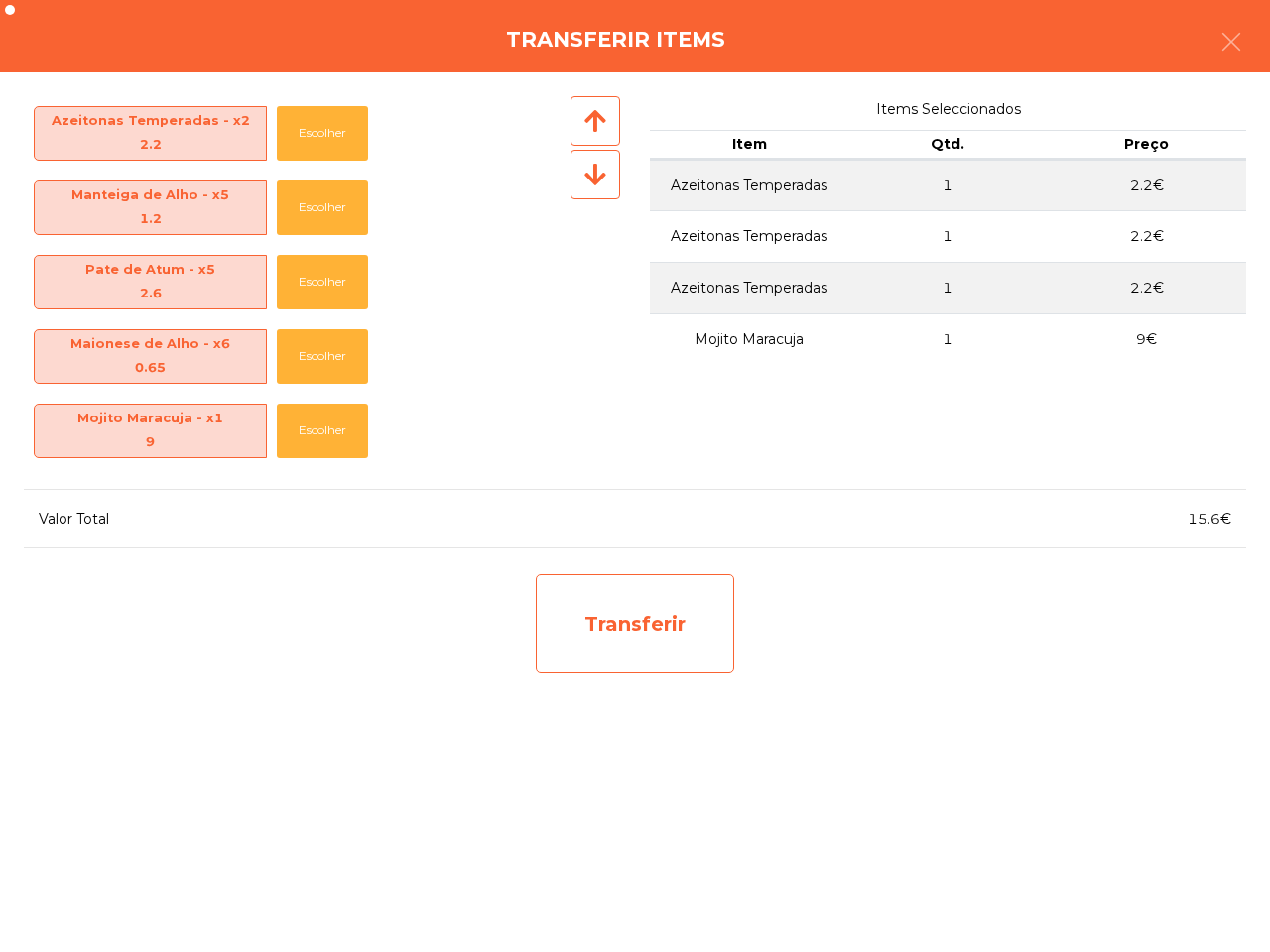 click on "Transferir" 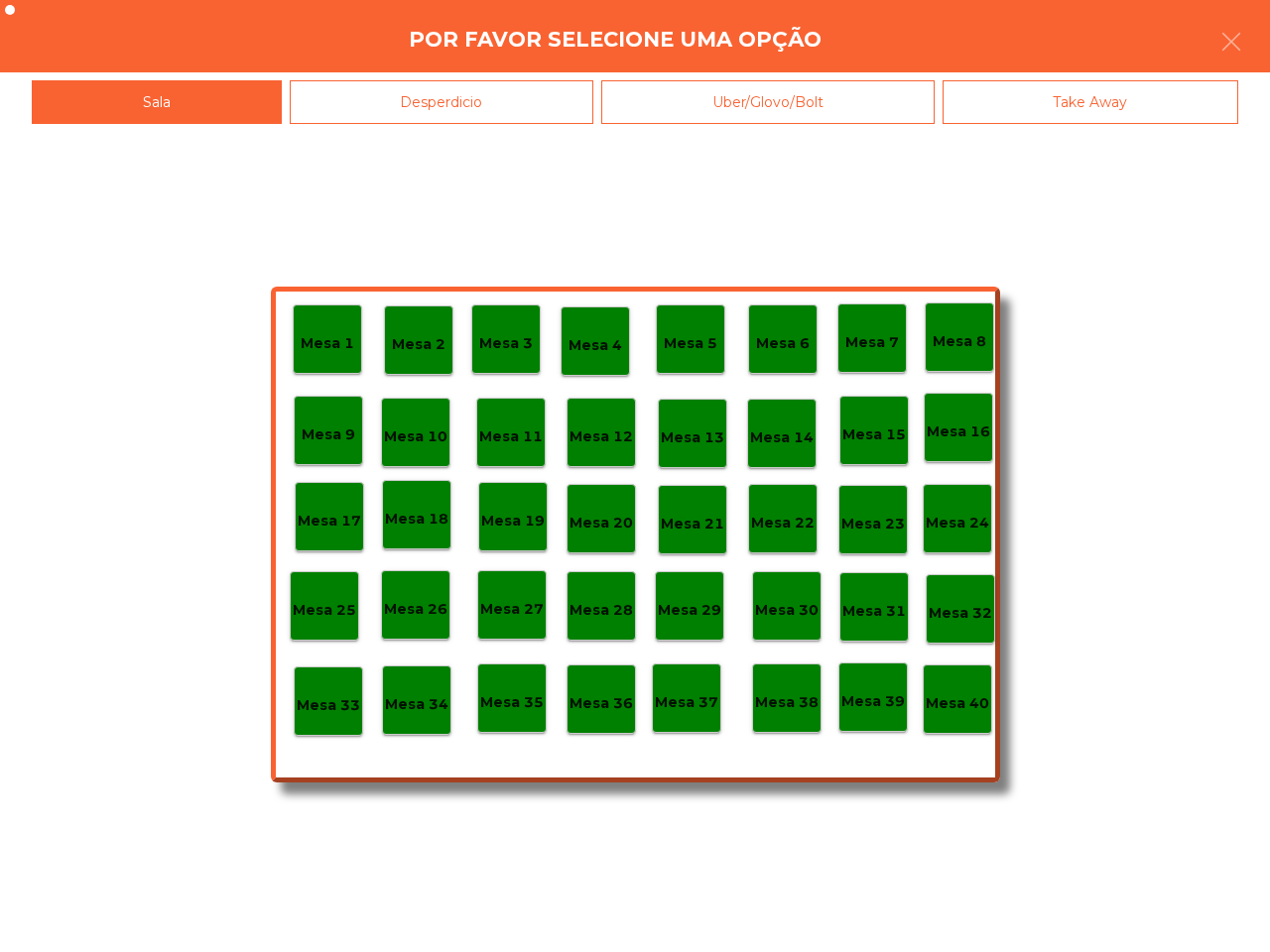 click on "Mesa 25" 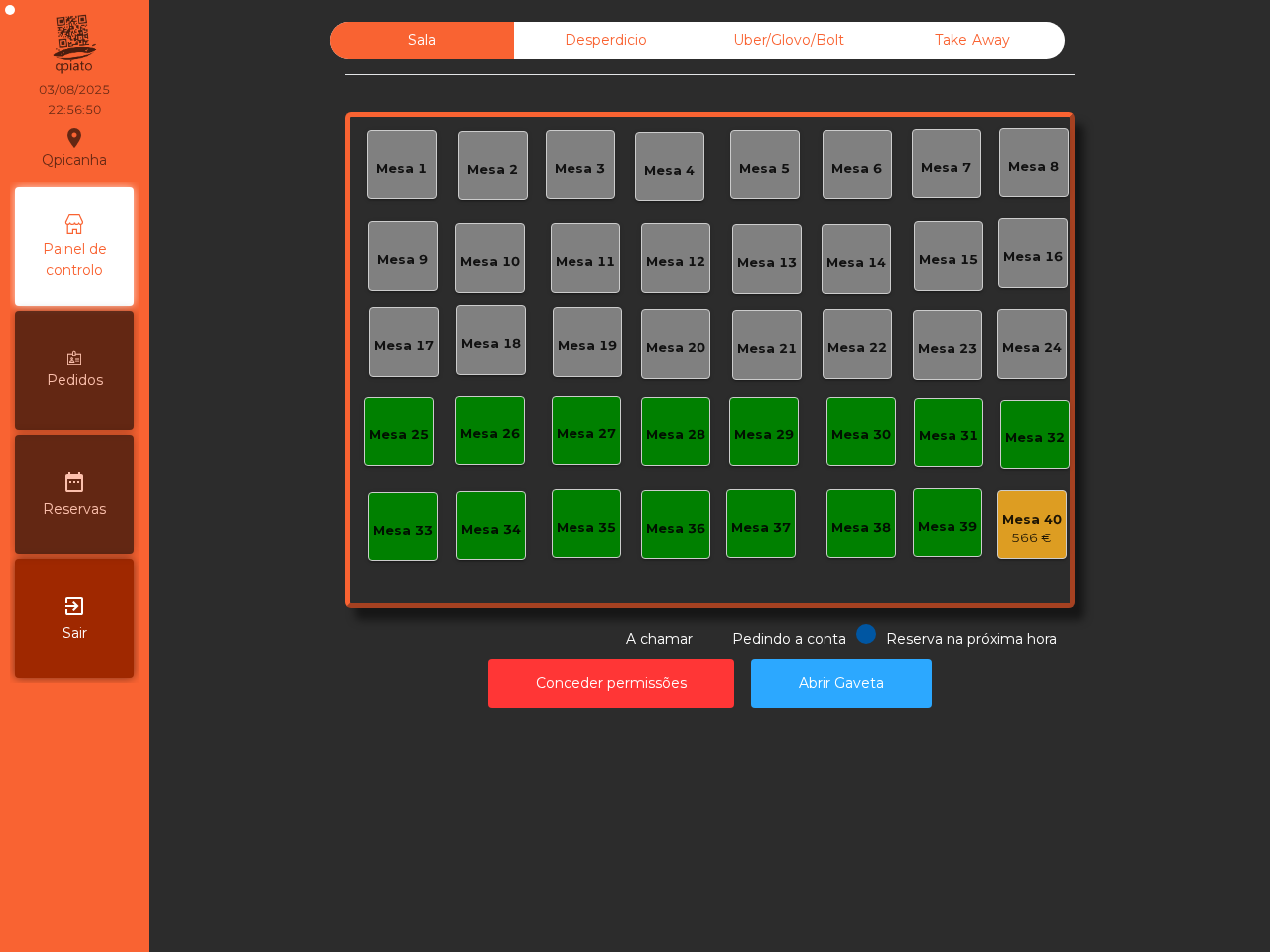 click on "566 €" 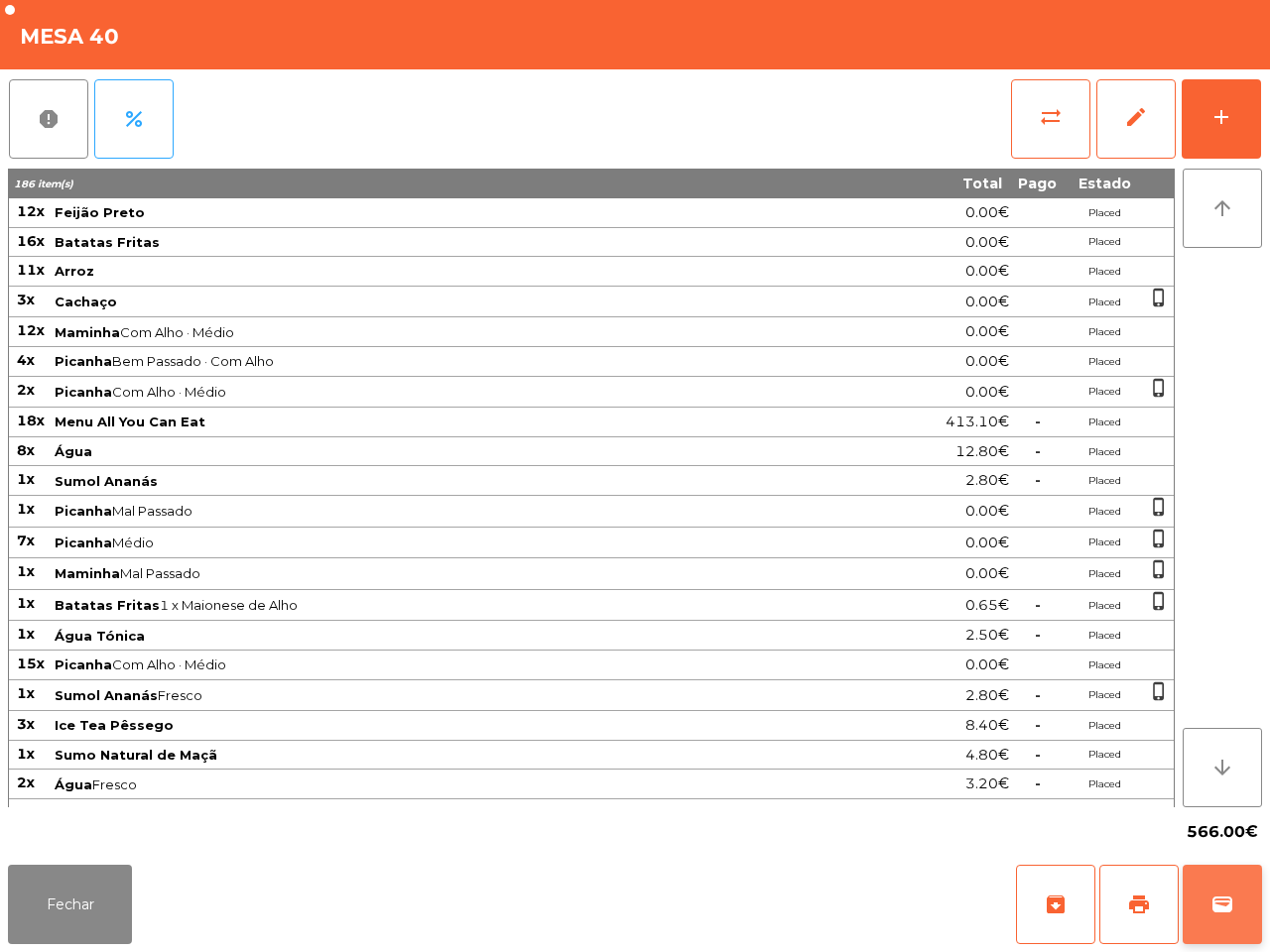click on "wallet" 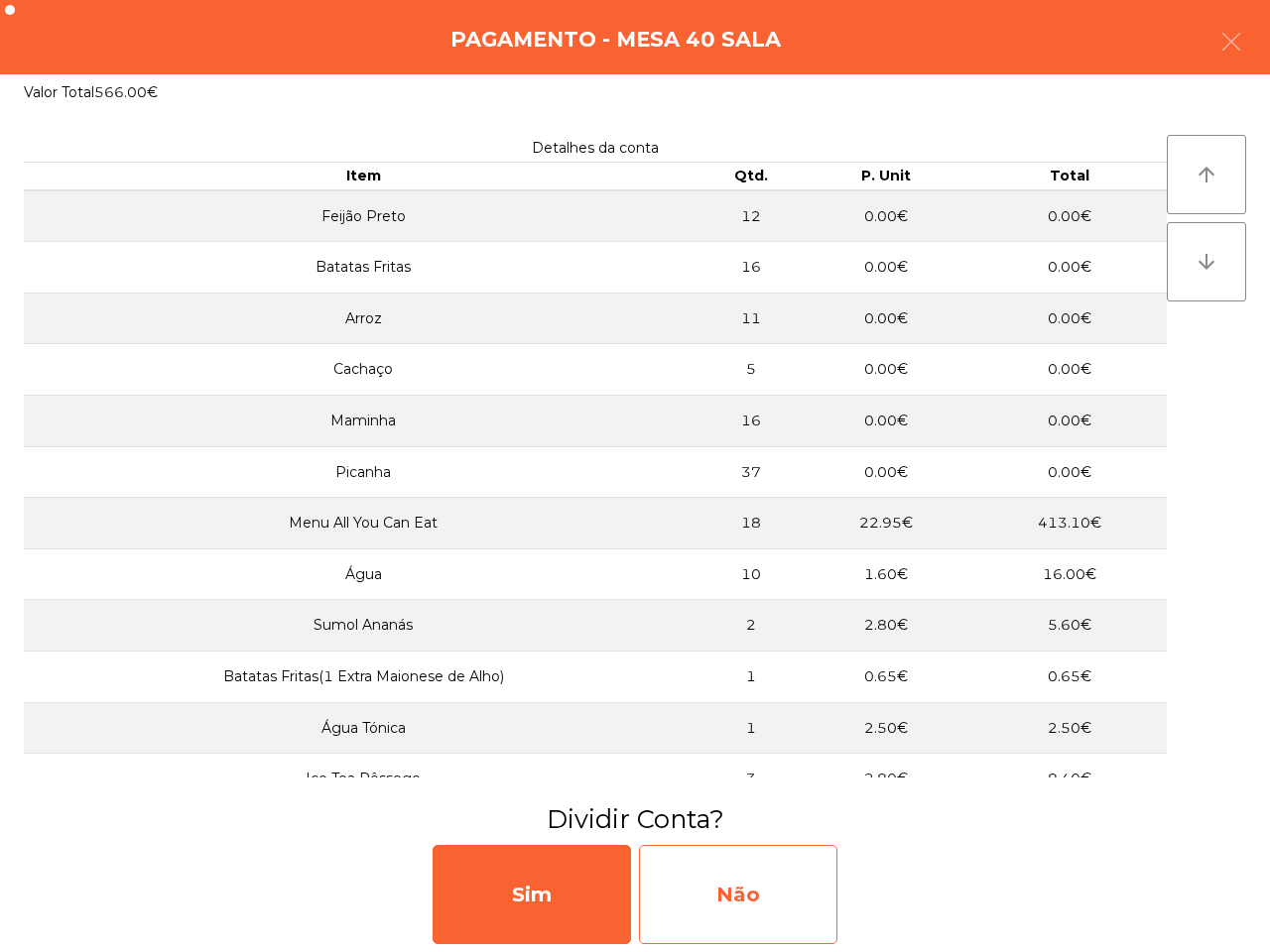 click on "Não" 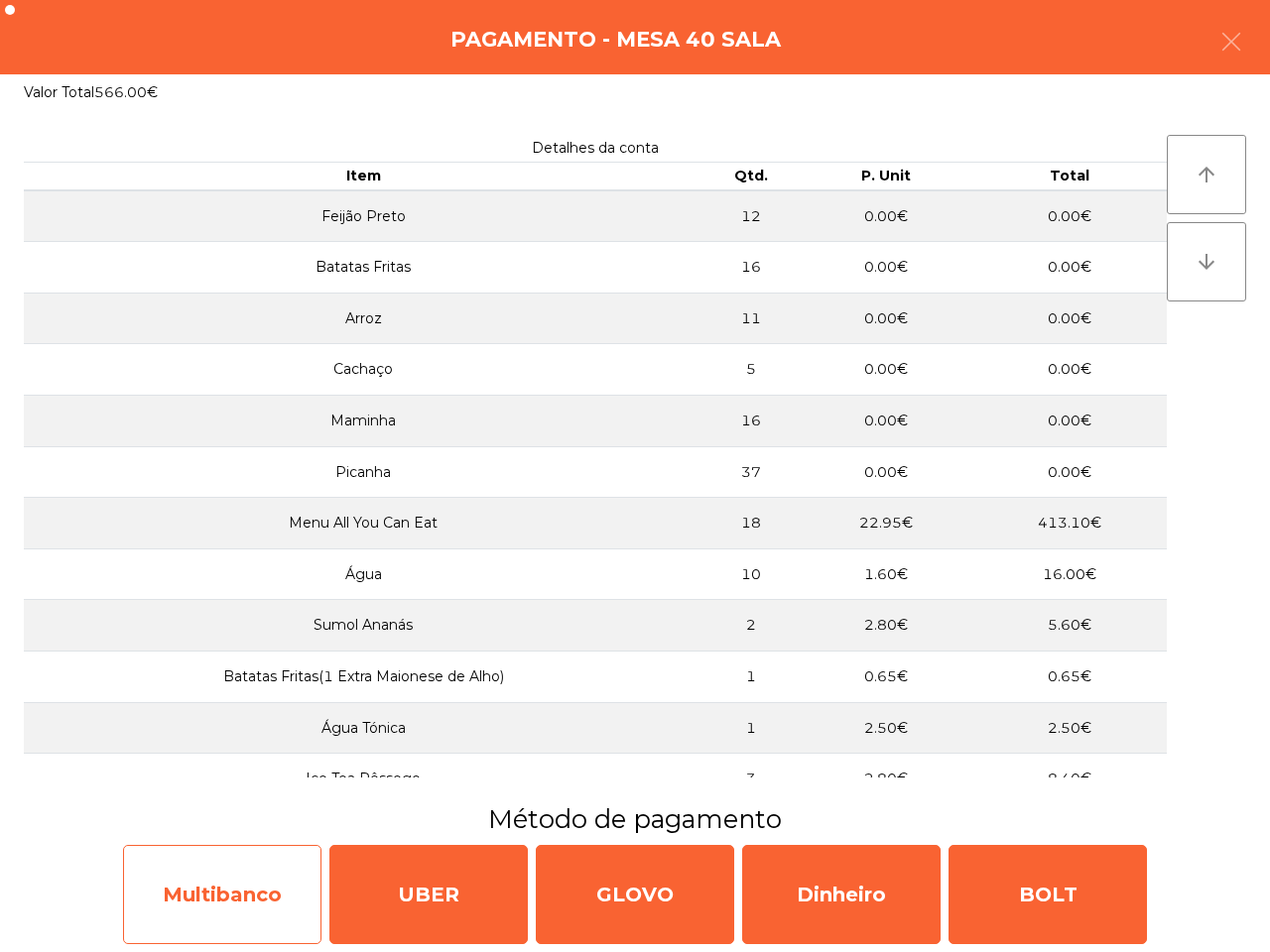 click on "Multibanco" 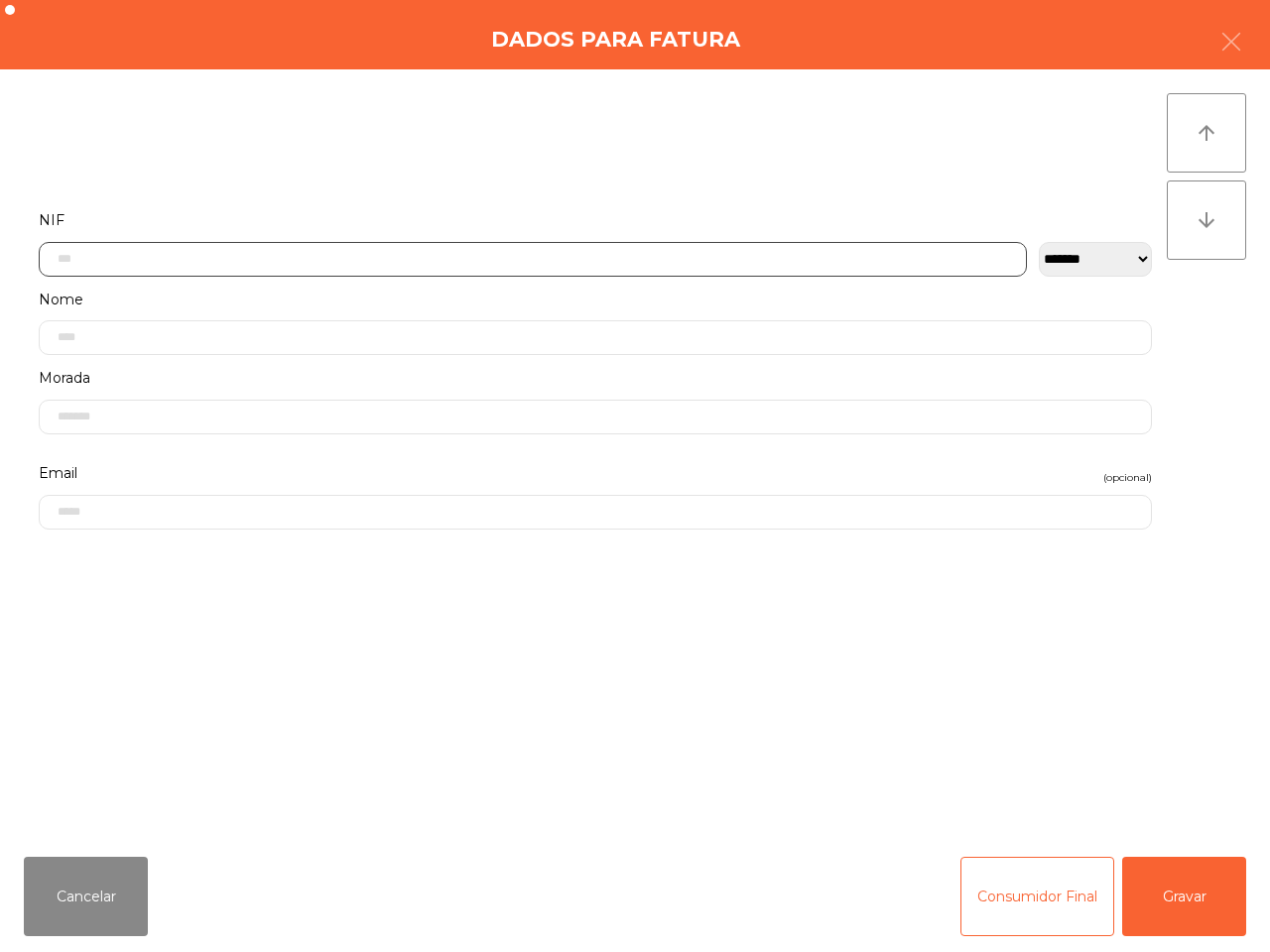 click 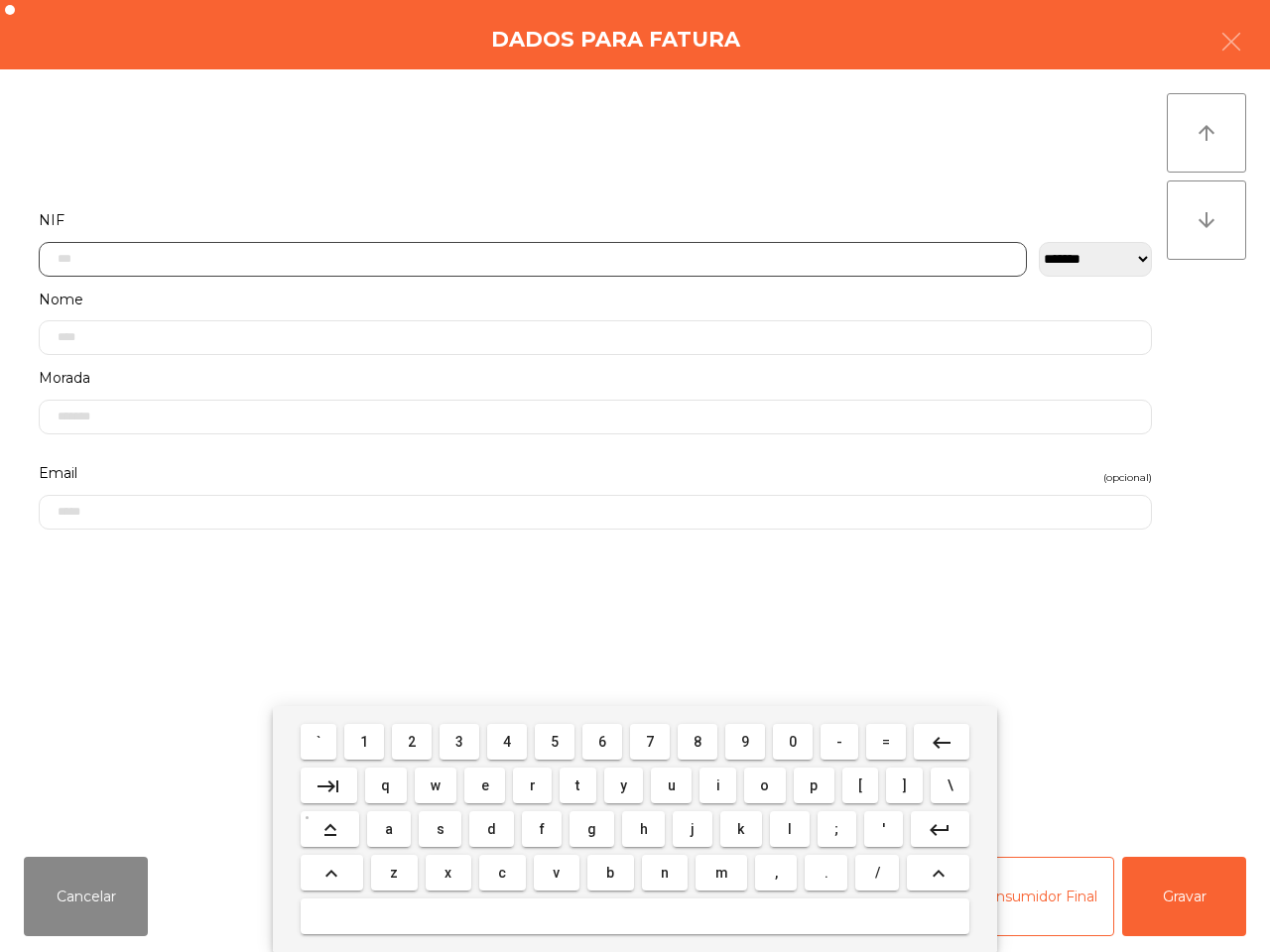 scroll, scrollTop: 111, scrollLeft: 0, axis: vertical 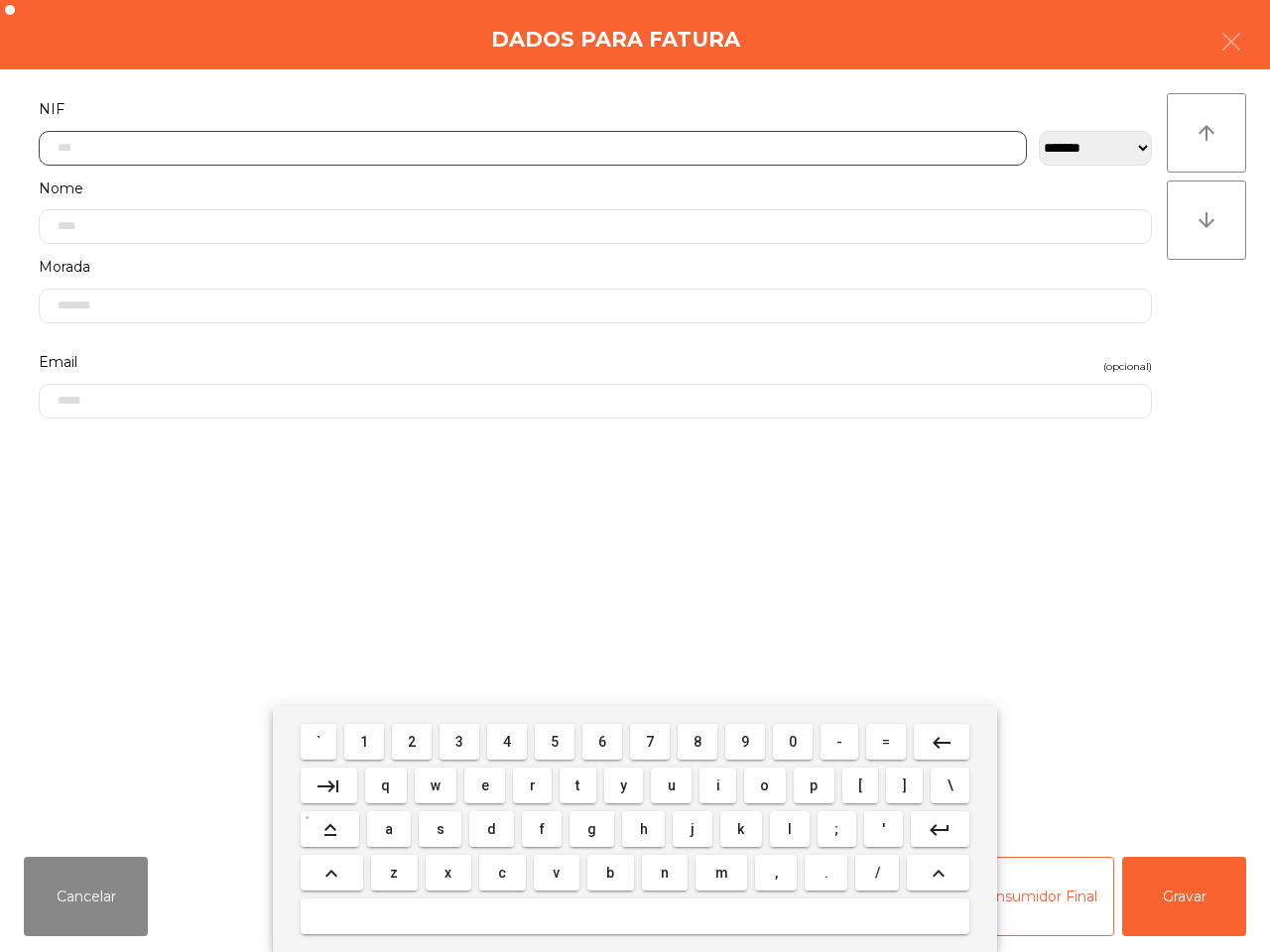 click on "5" at bounding box center (555, 742) 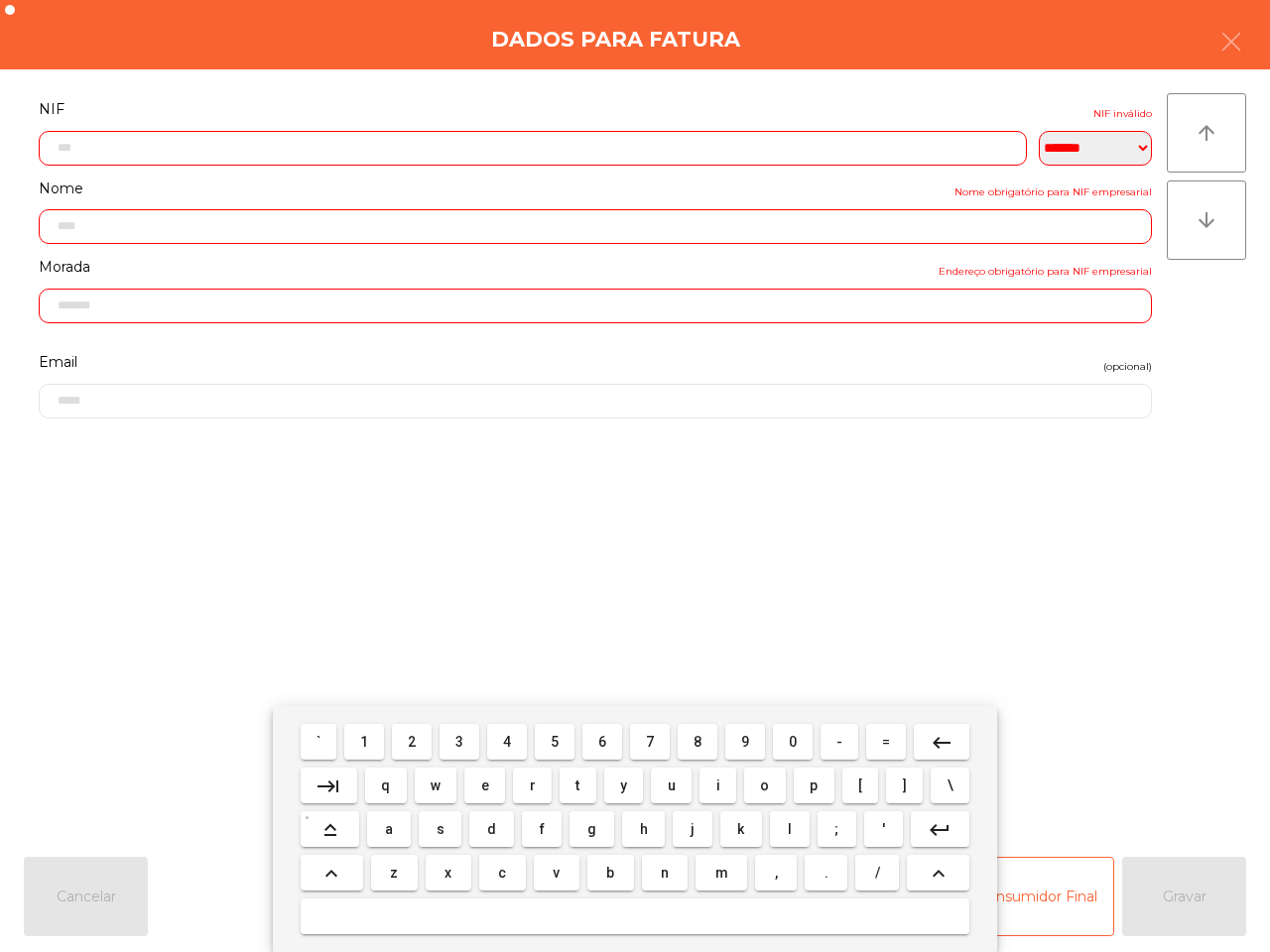 click on "1" at bounding box center (364, 742) 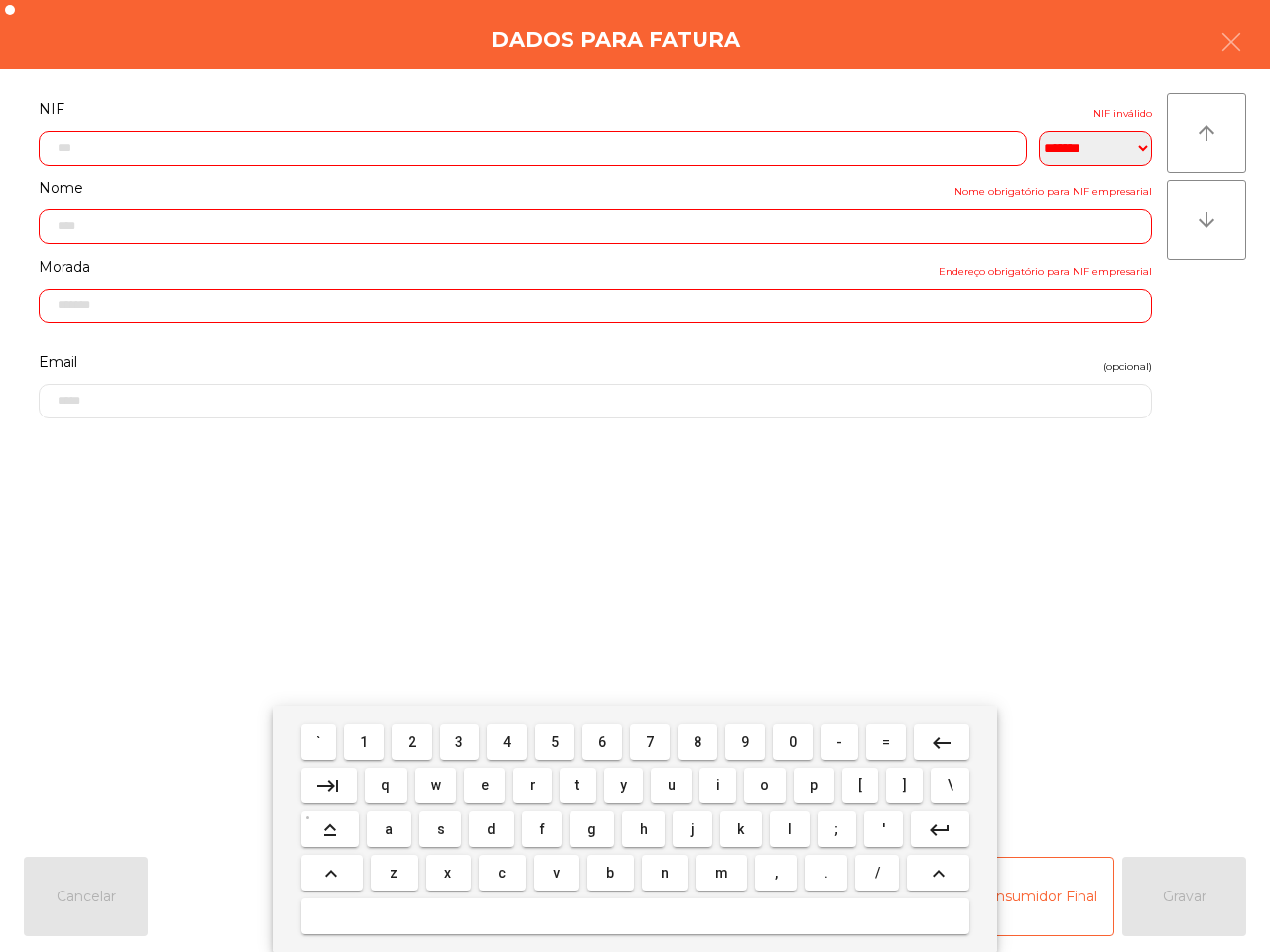 click on "5" at bounding box center (555, 742) 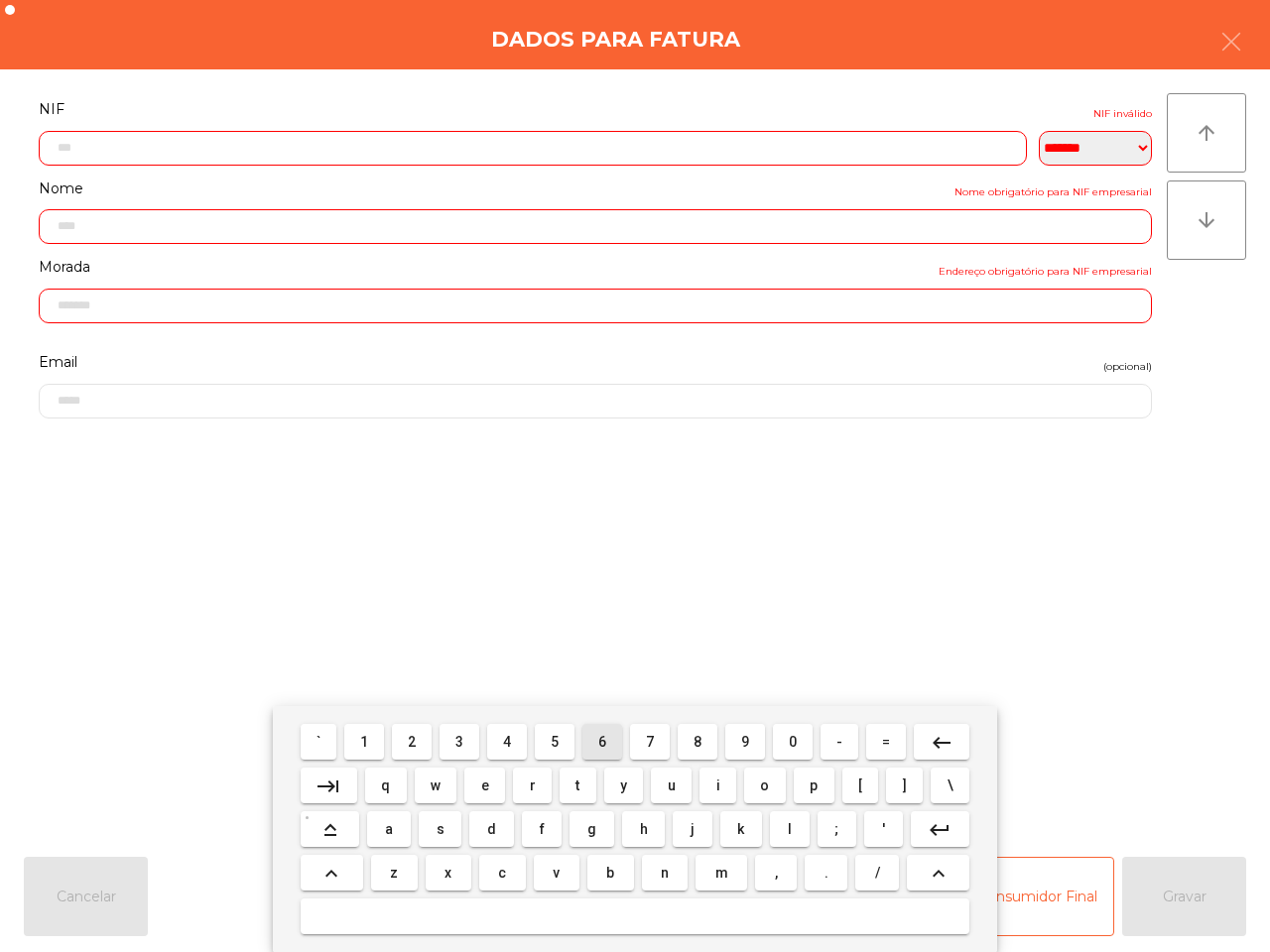 click on "6" at bounding box center (602, 742) 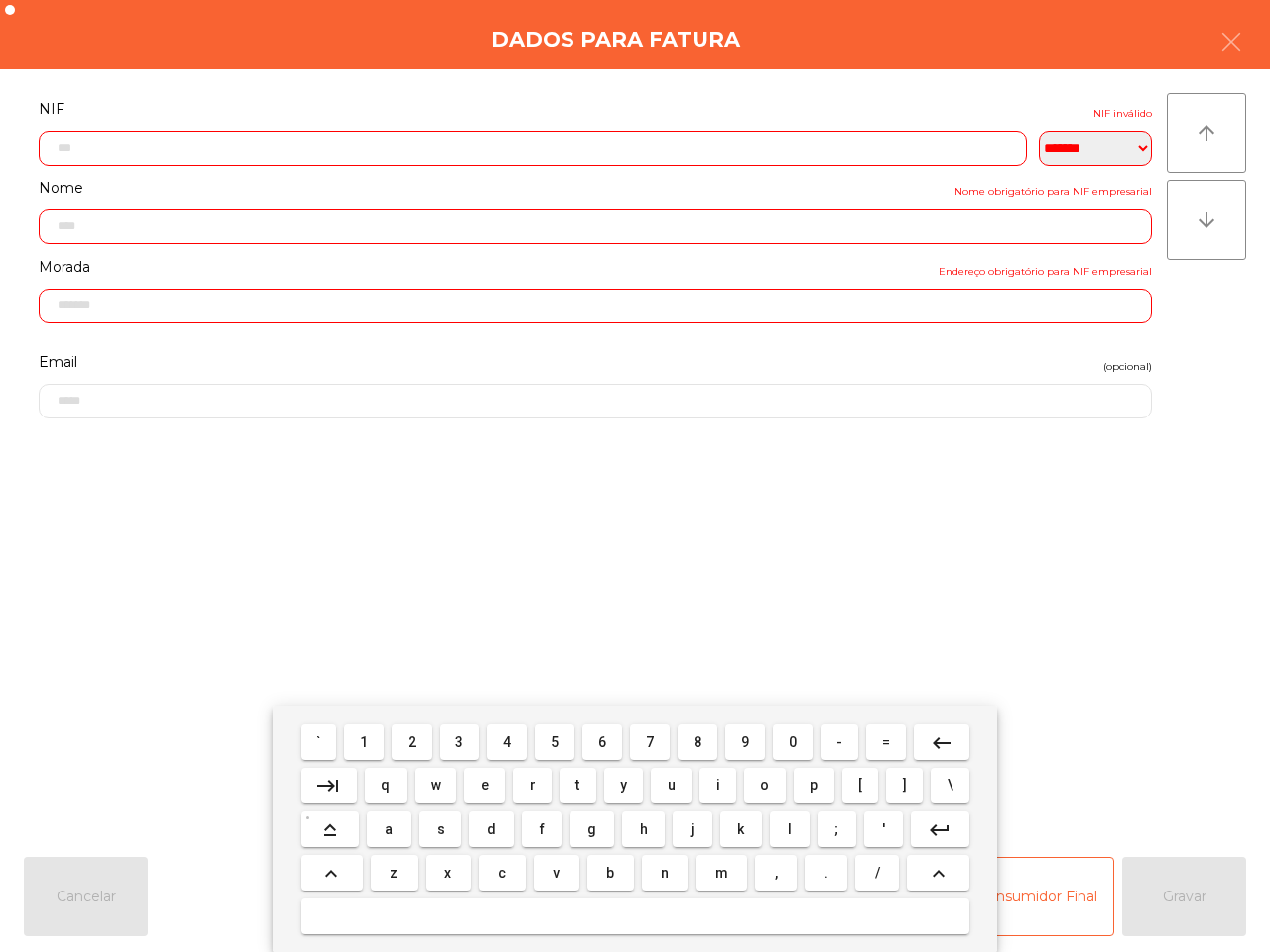 click on "2" at bounding box center (412, 742) 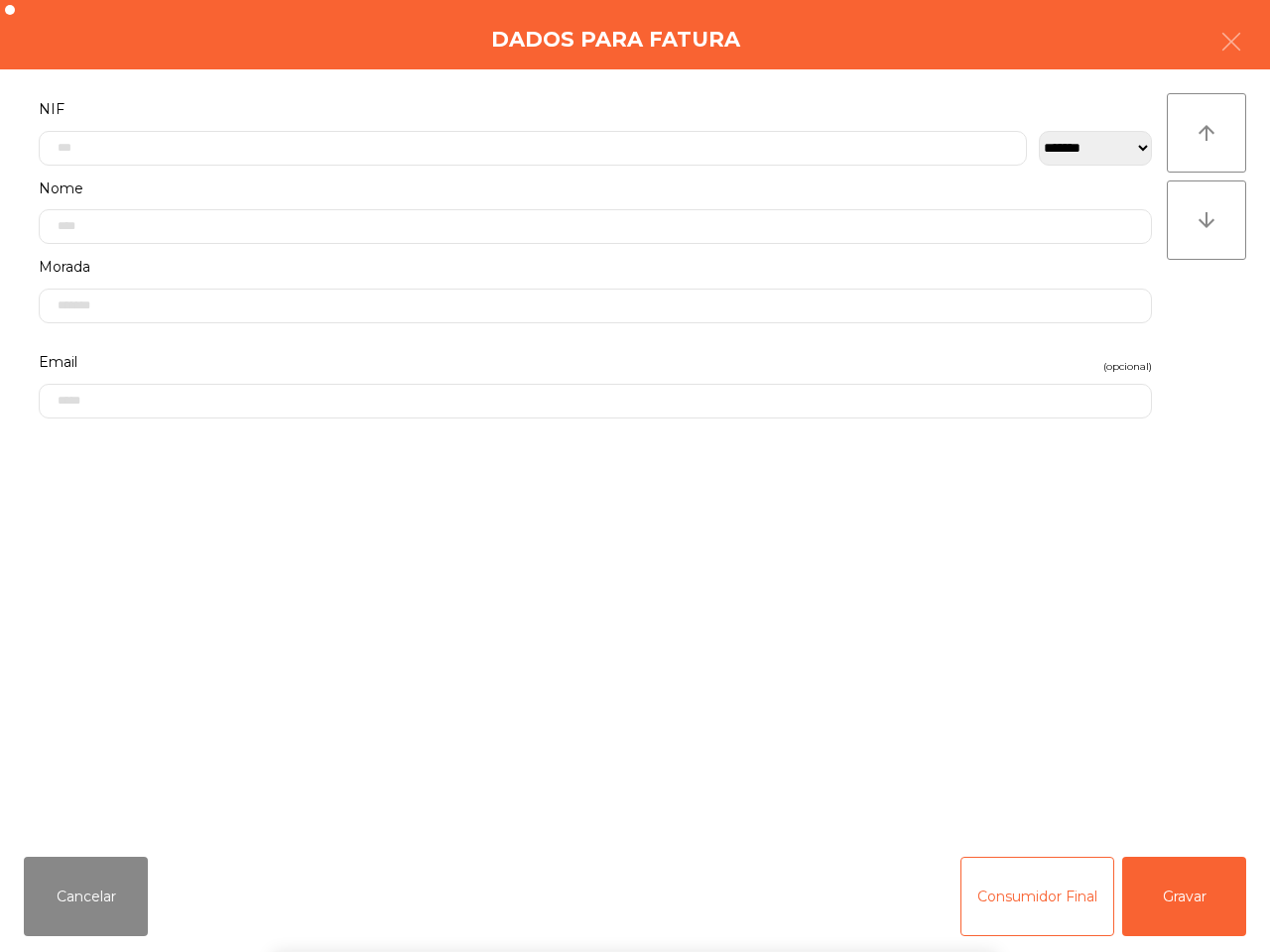 click on "` 1 2 3 4 5 6 7 8 9 0 - = keyboard_backspace keyboard_tab q w e r t y u i o p [ ] \ keyboard_capslock a s d f g h j k l ; ' keyboard_return keyboard_arrow_up z x c v b n m , . / keyboard_arrow_up" at bounding box center (635, 829) 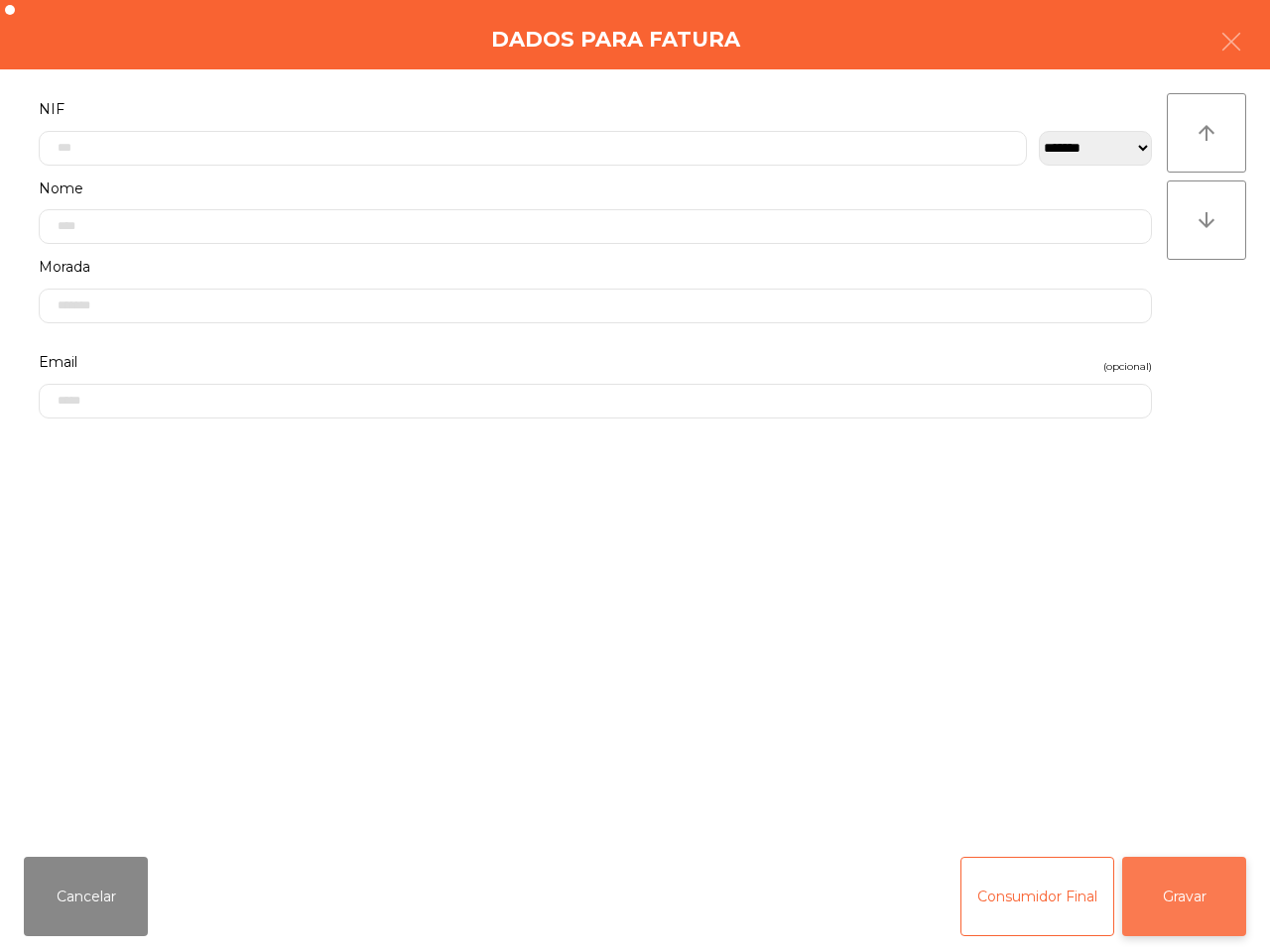 click on "Gravar" 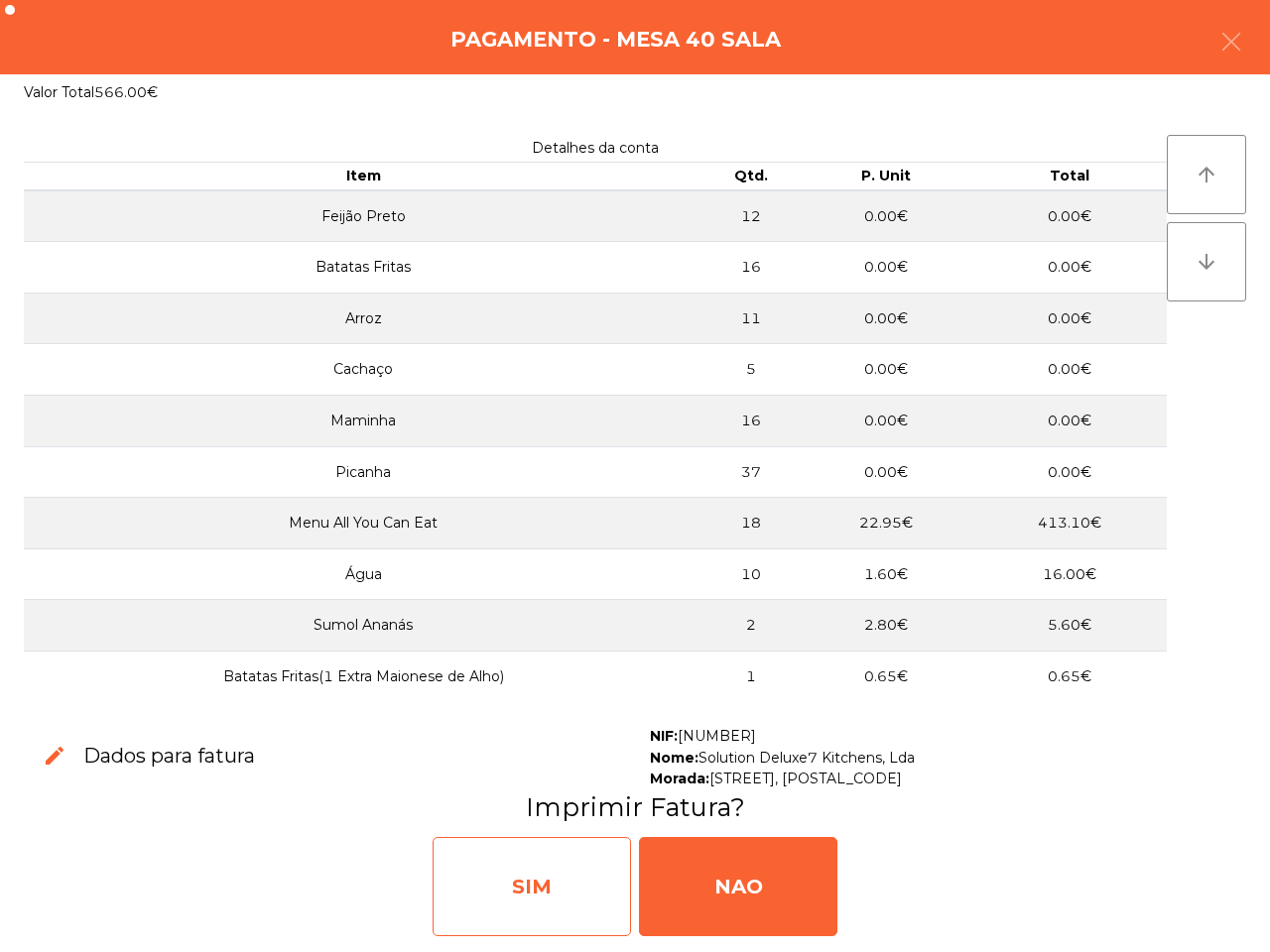 click on "SIM" 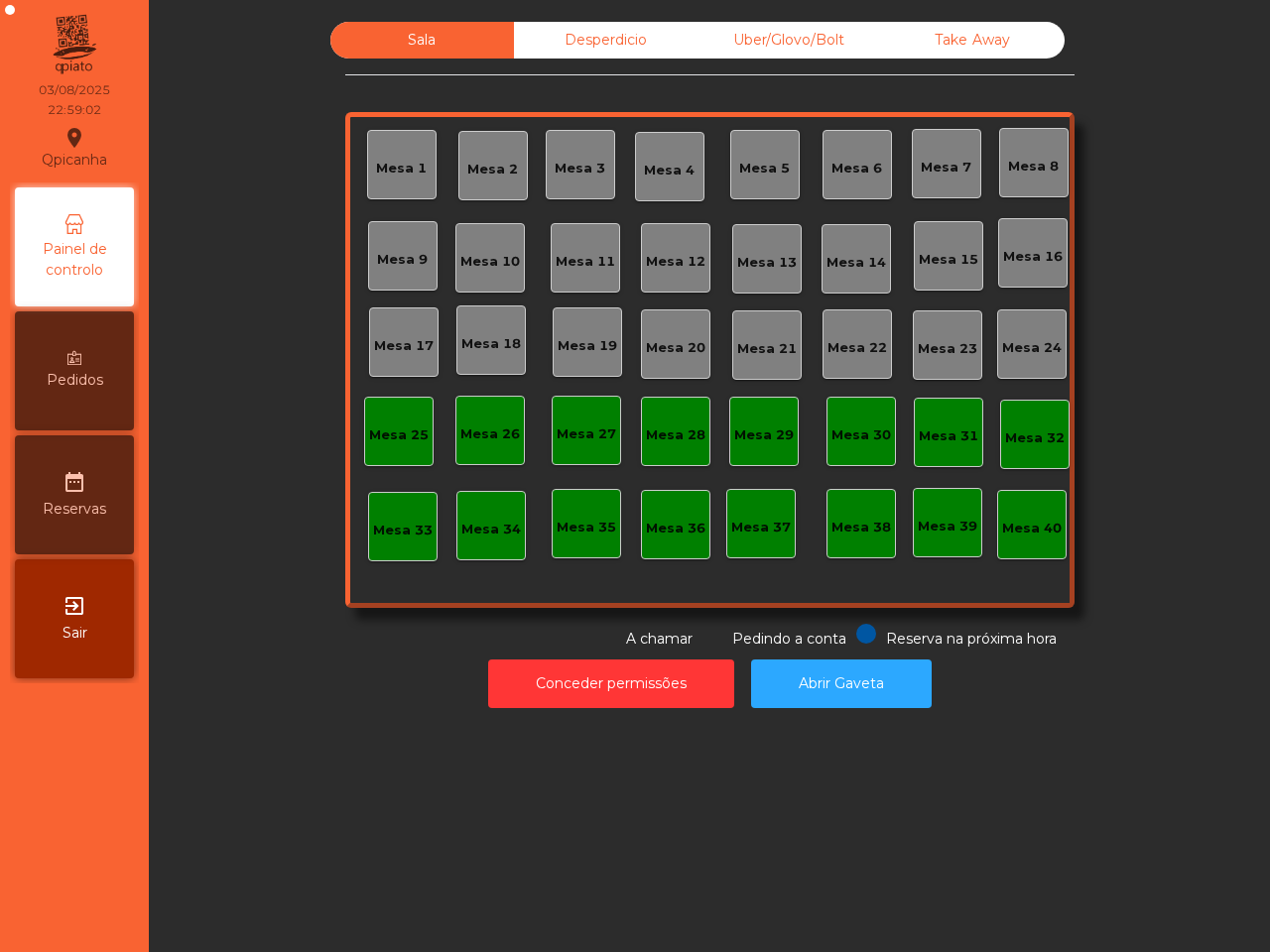 drag, startPoint x: 518, startPoint y: 883, endPoint x: 497, endPoint y: 878, distance: 21.587033 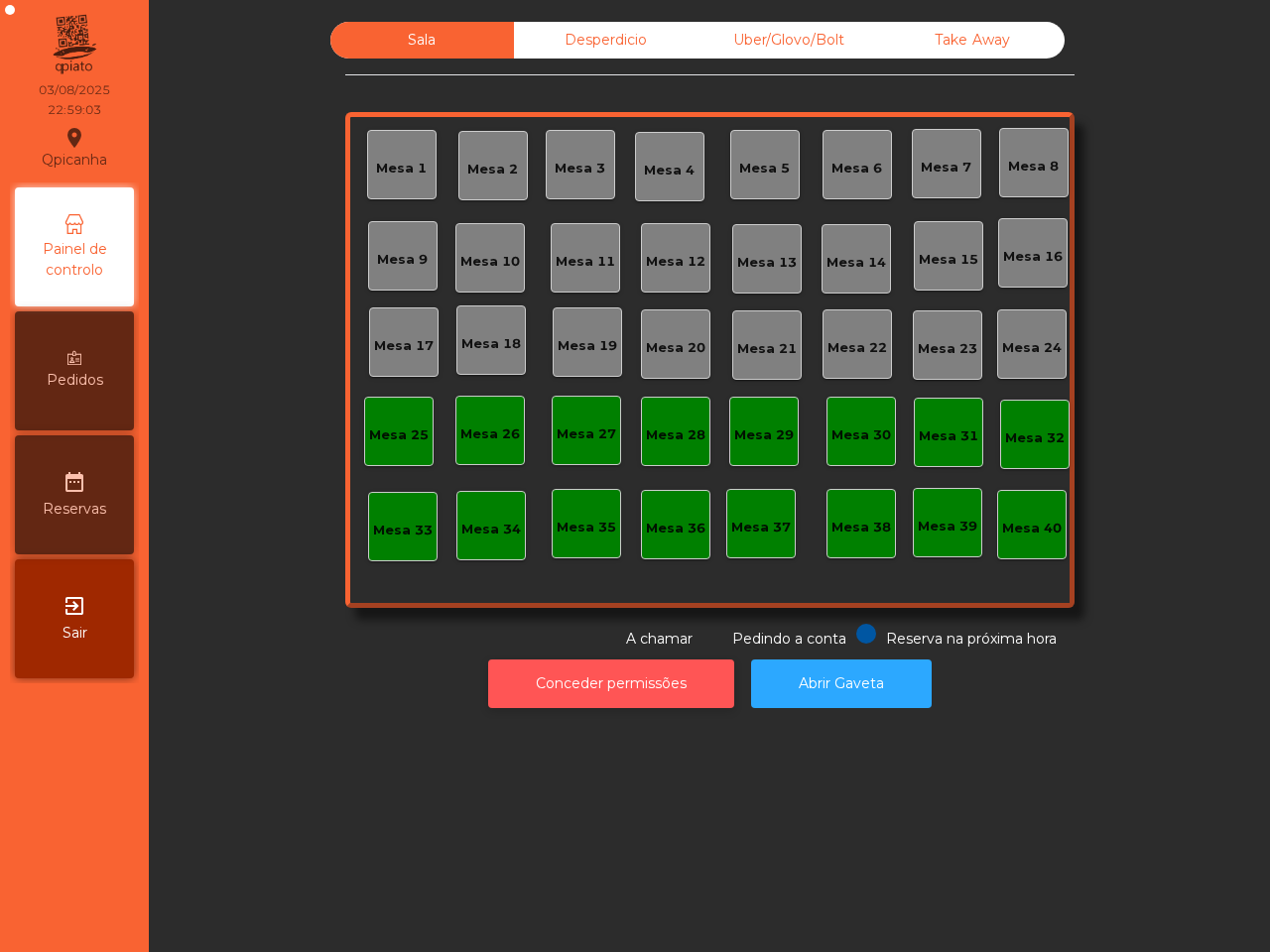 click on "Conceder permissões" 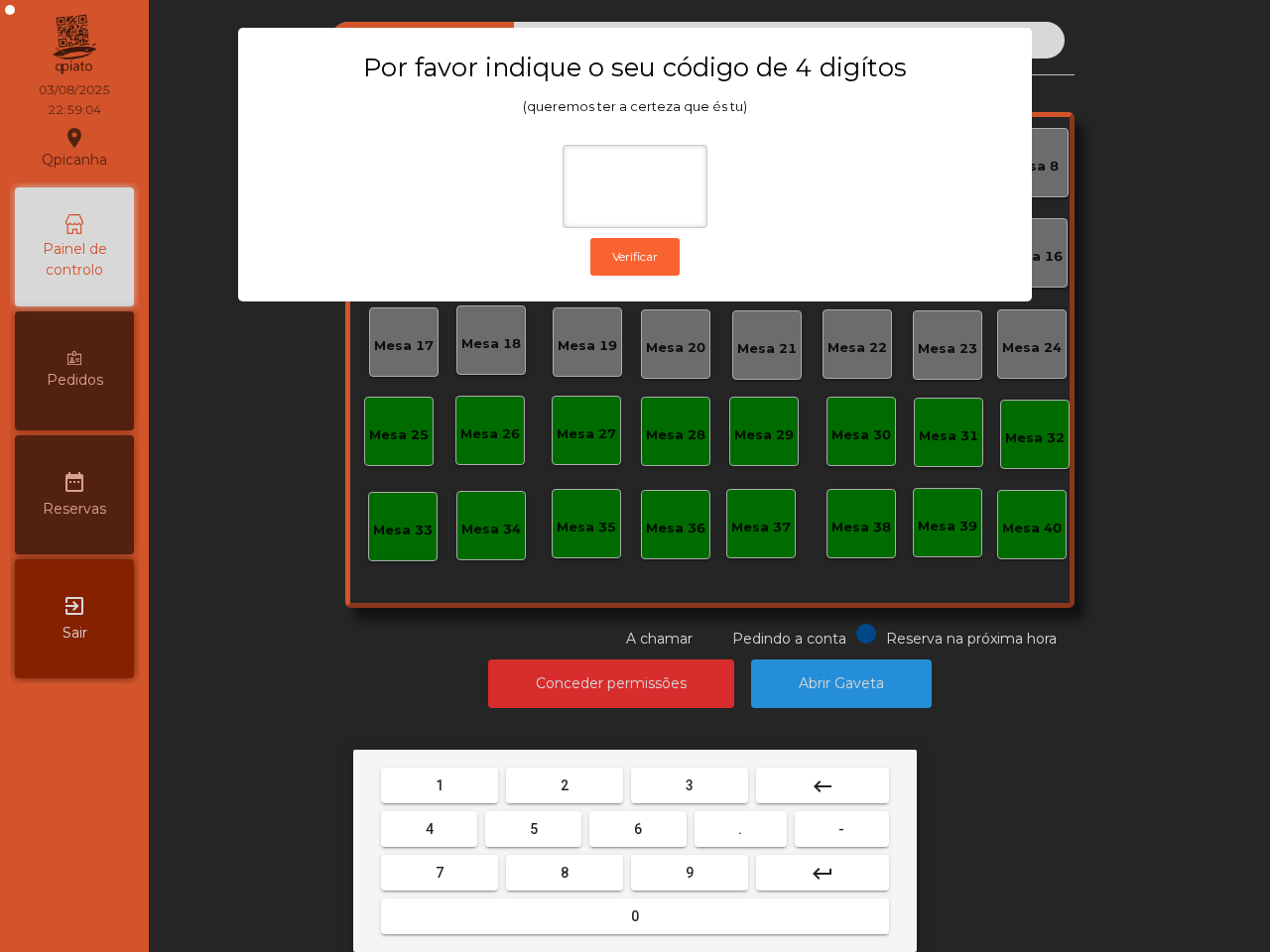 click on "6" at bounding box center [638, 829] 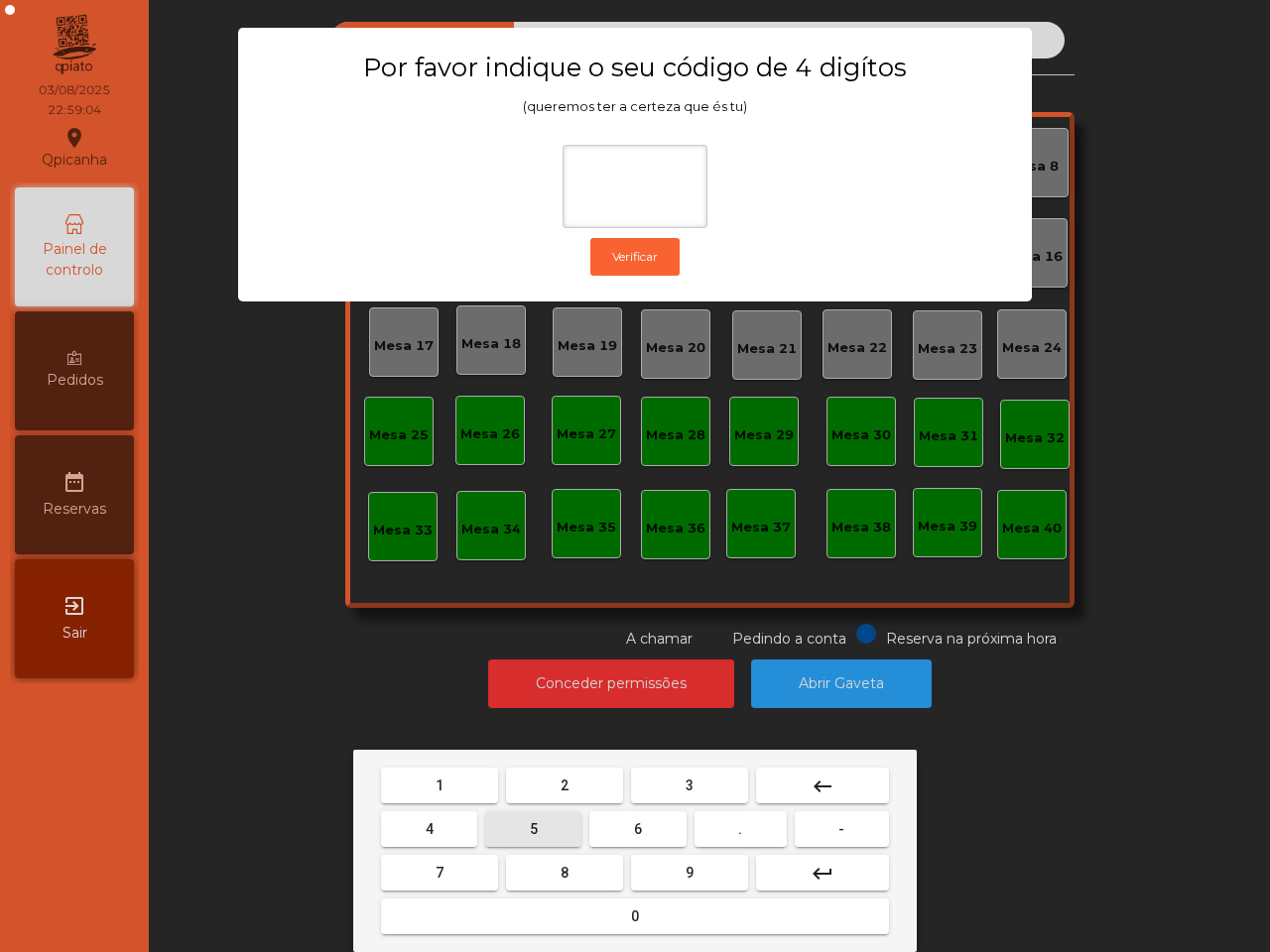 click on "5" at bounding box center (533, 829) 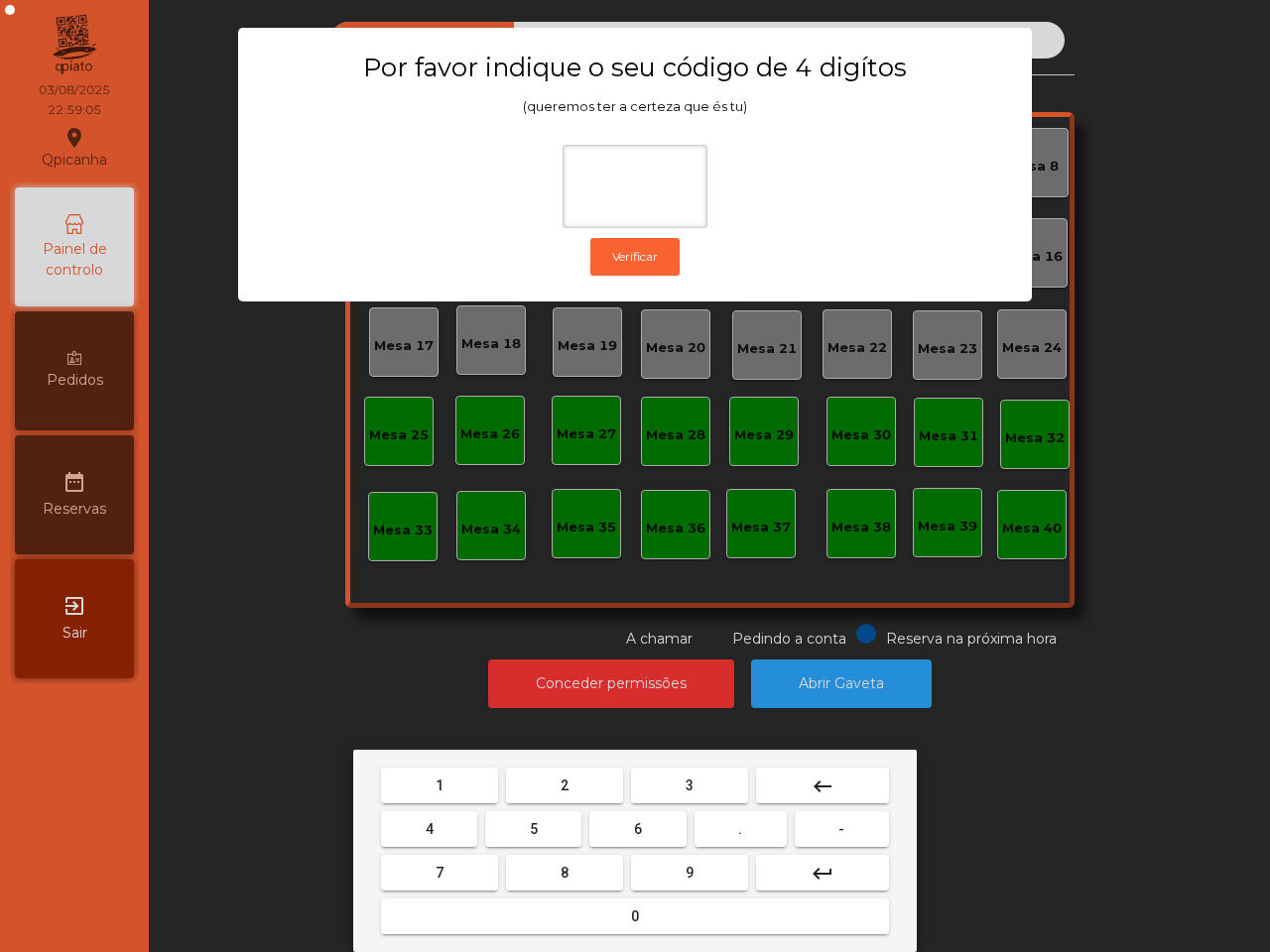 click on "1" at bounding box center [440, 785] 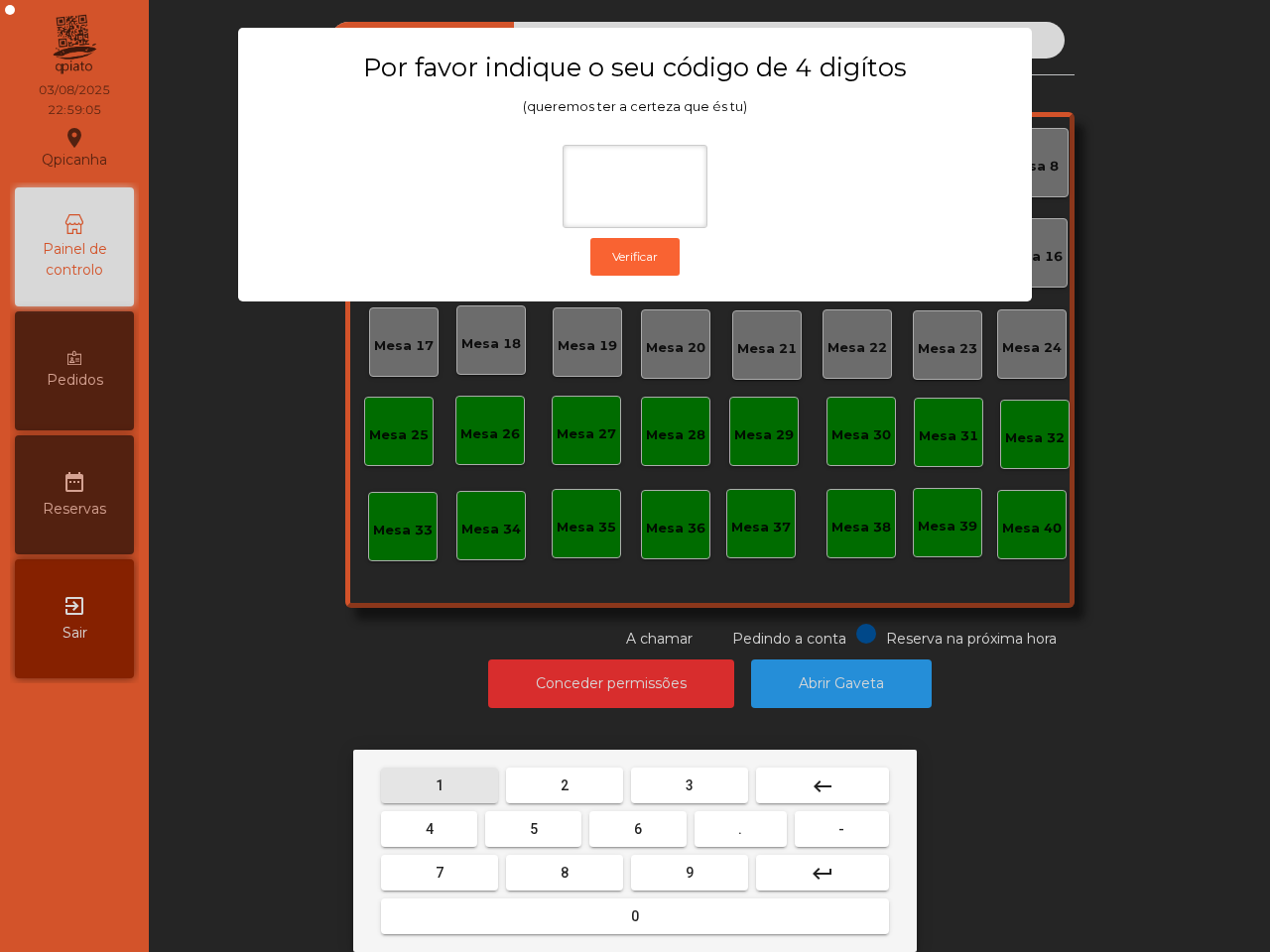 click on "2" at bounding box center [565, 785] 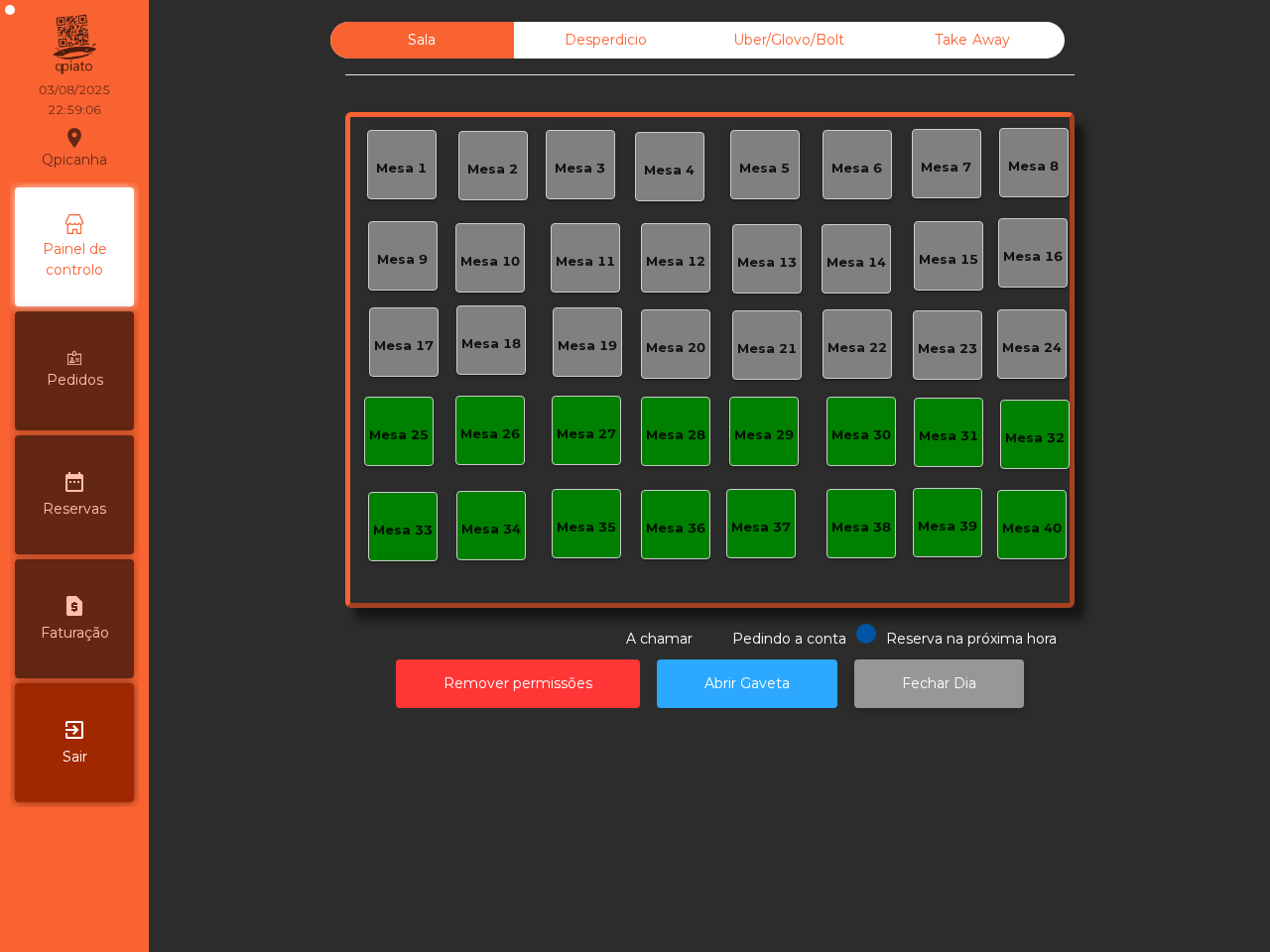 click on "Fechar Dia" 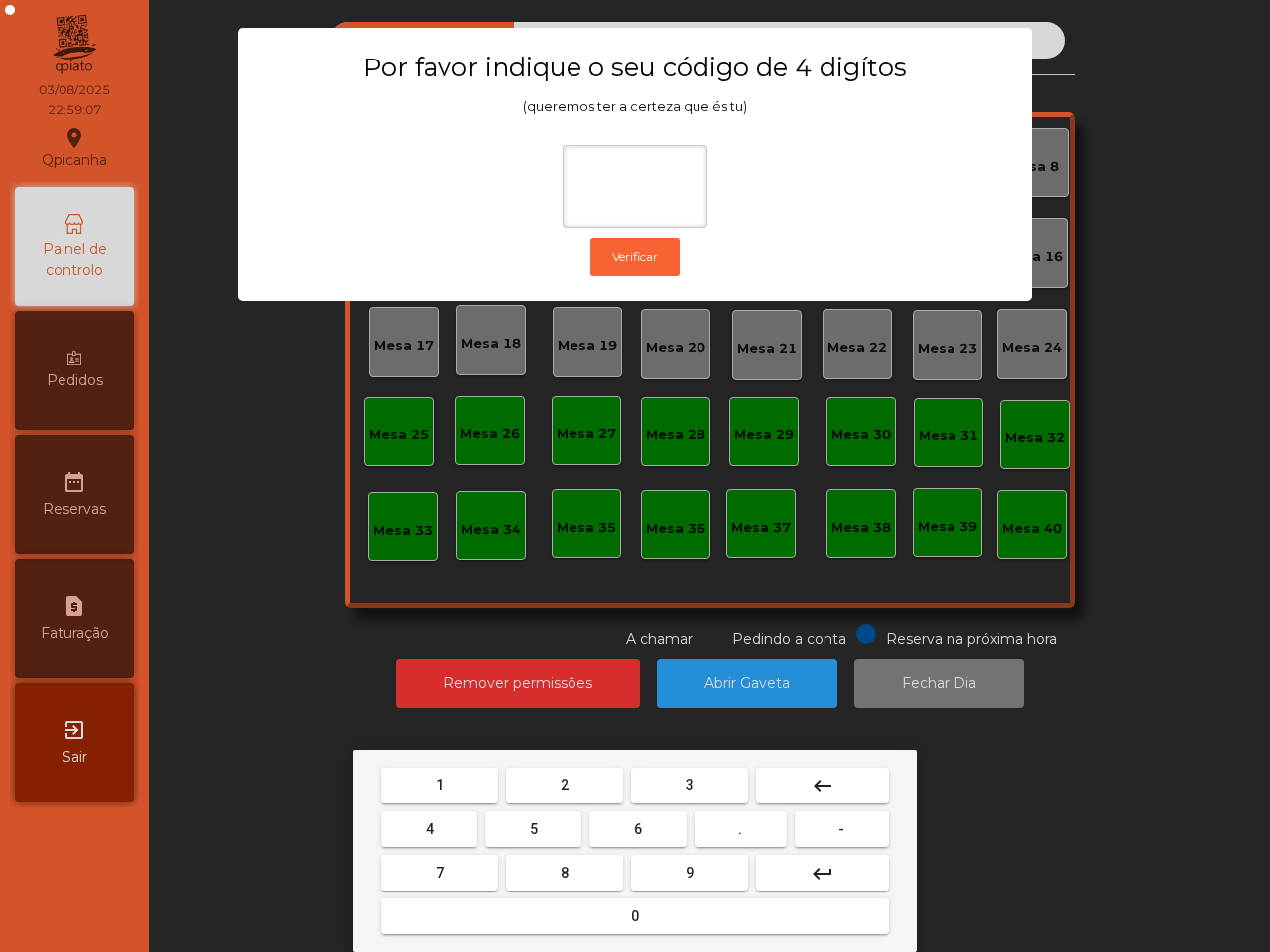 click on "6" at bounding box center (637, 829) 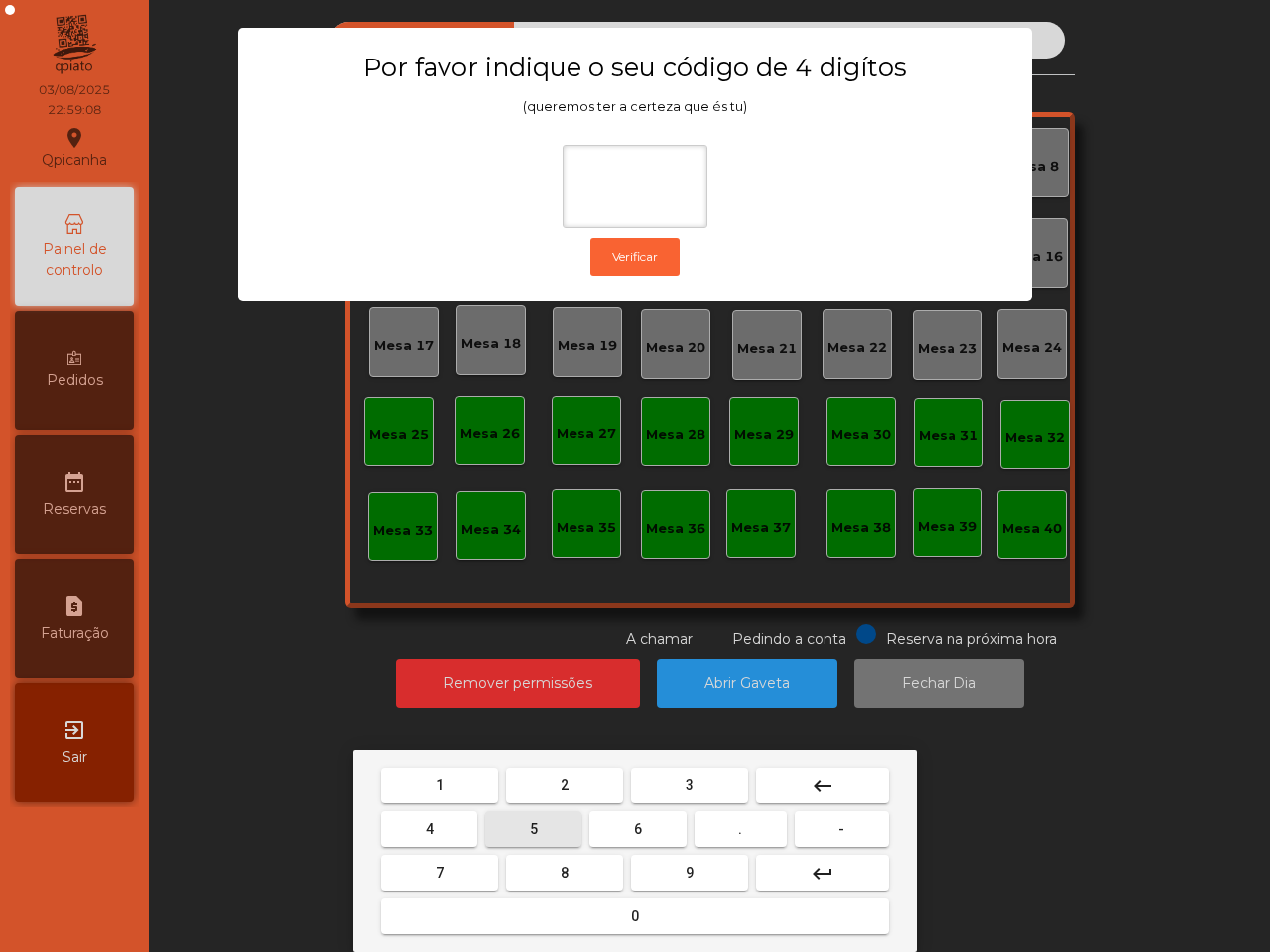 click on "5" at bounding box center [534, 829] 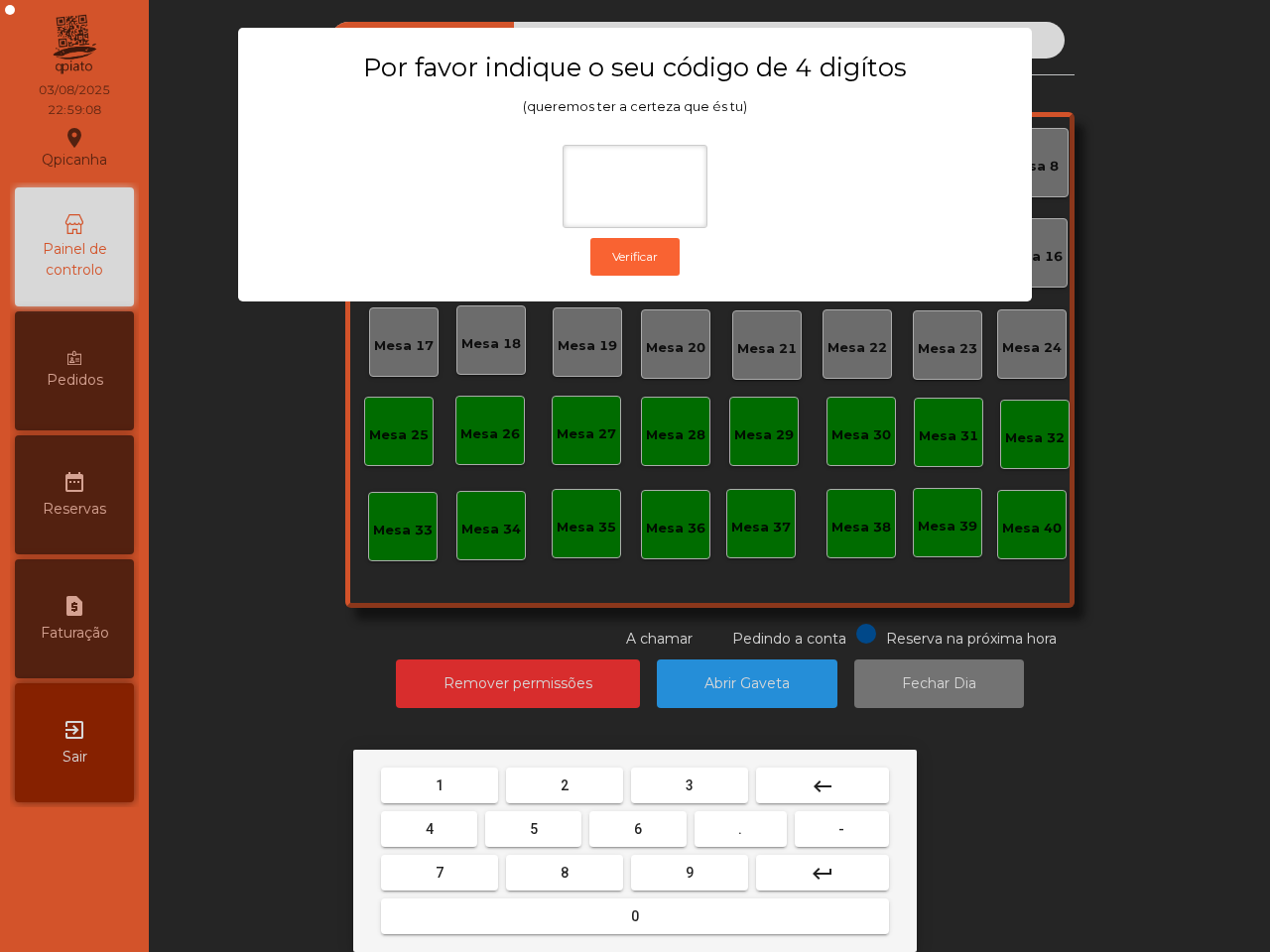 drag, startPoint x: 452, startPoint y: 774, endPoint x: 549, endPoint y: 783, distance: 97.4166 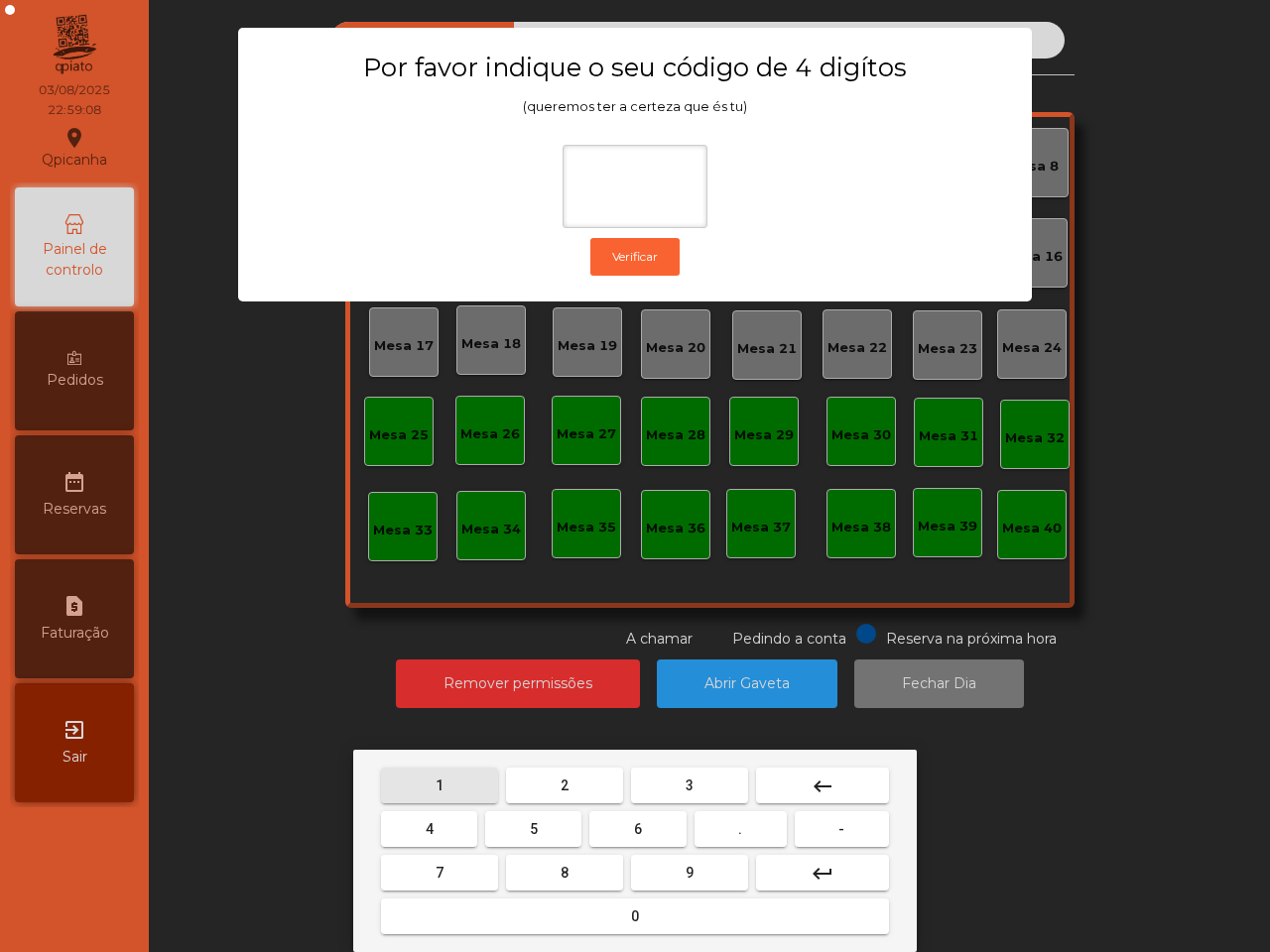 click on "2" at bounding box center [565, 785] 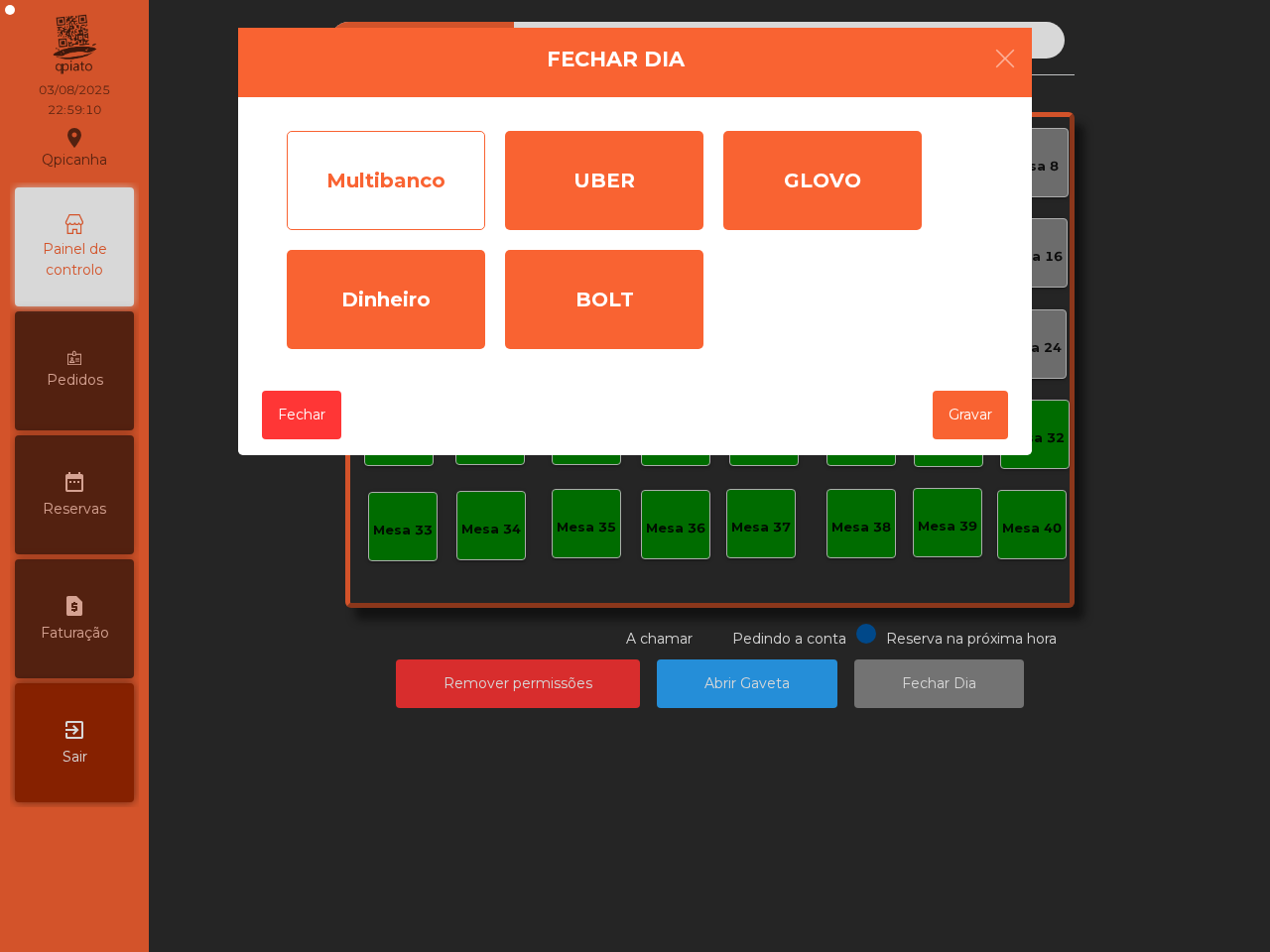 click on "Multibanco" 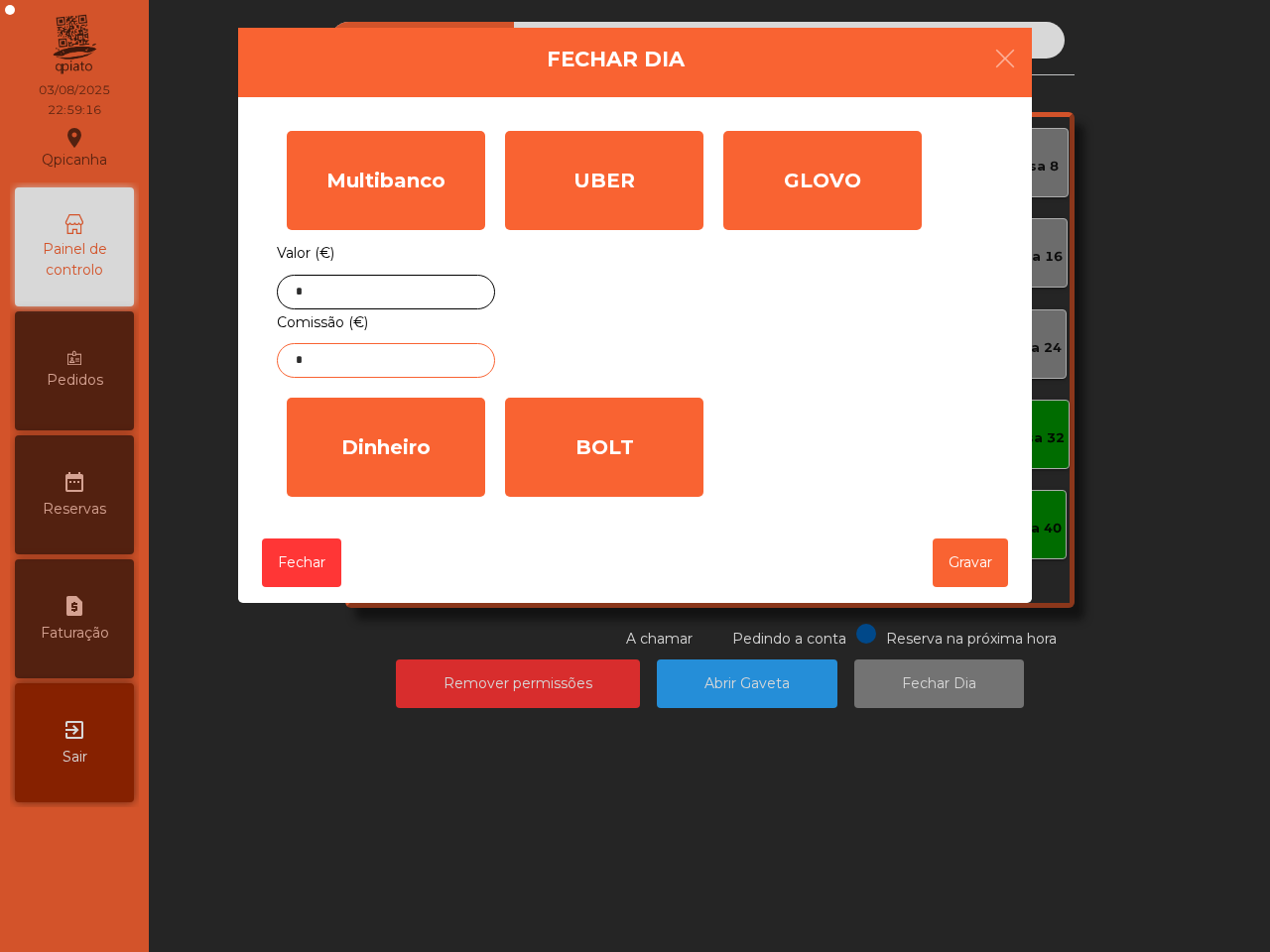 click on "*" 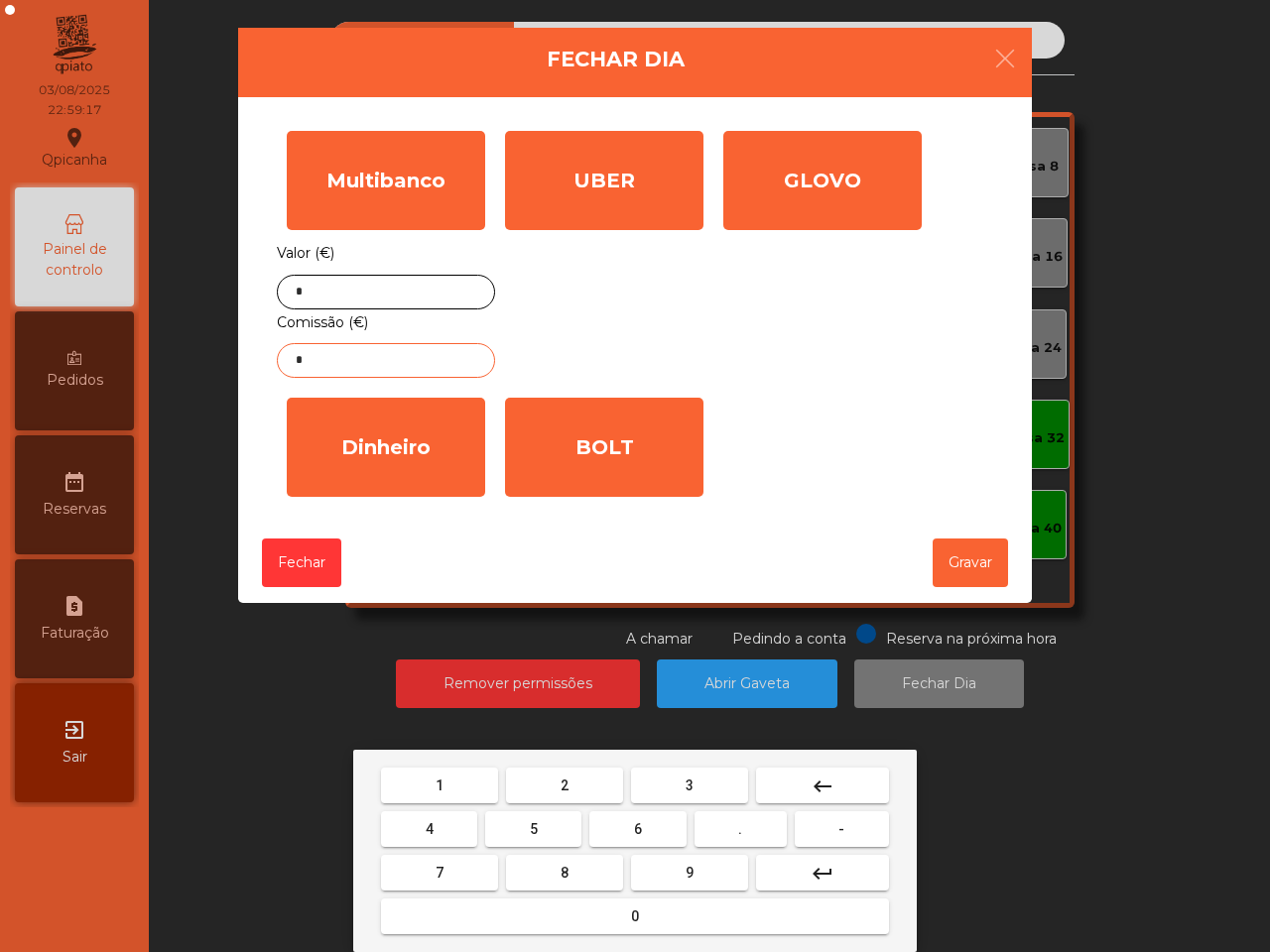click on "0" at bounding box center (635, 916) 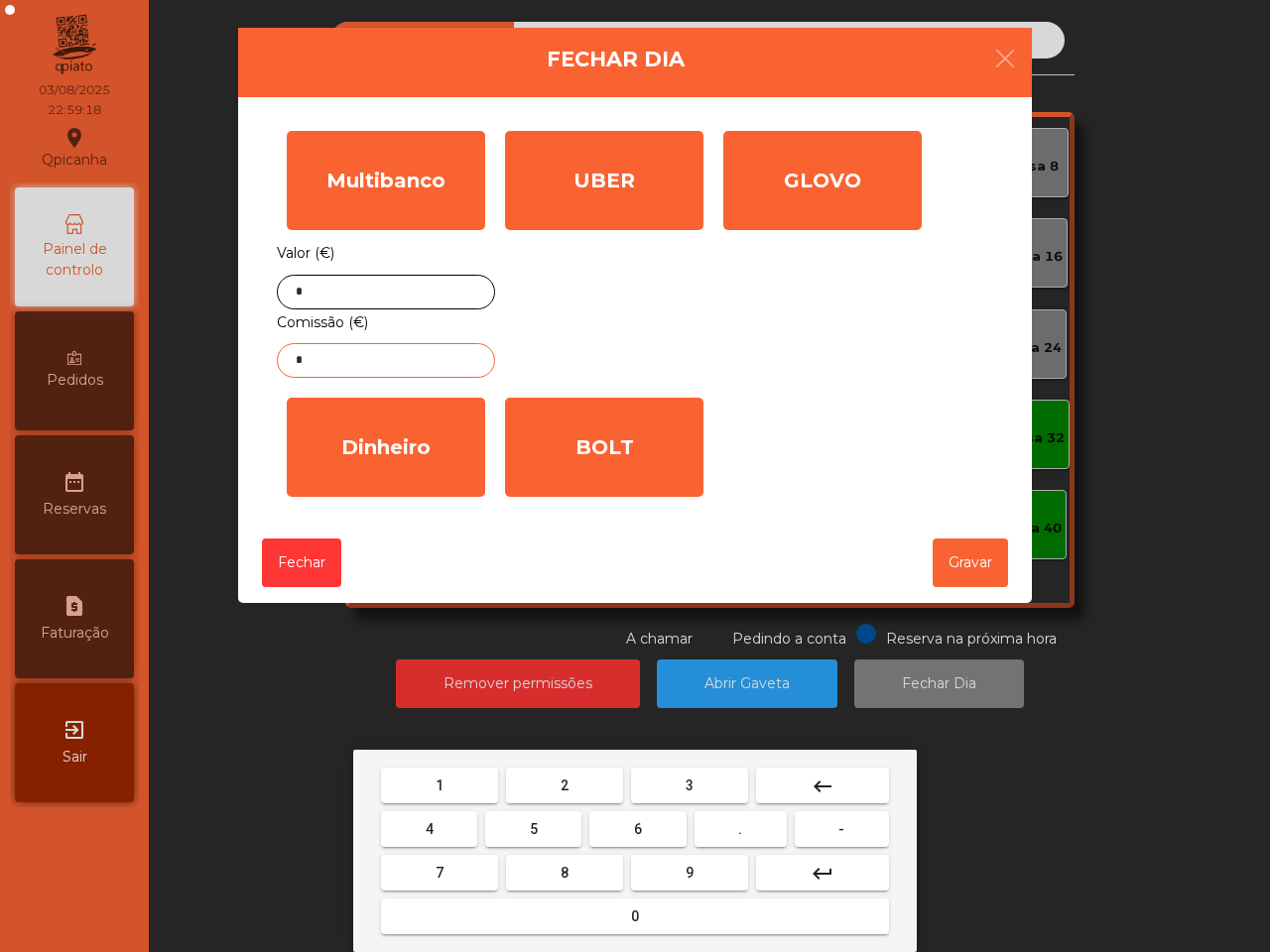 click on "." at bounding box center [740, 829] 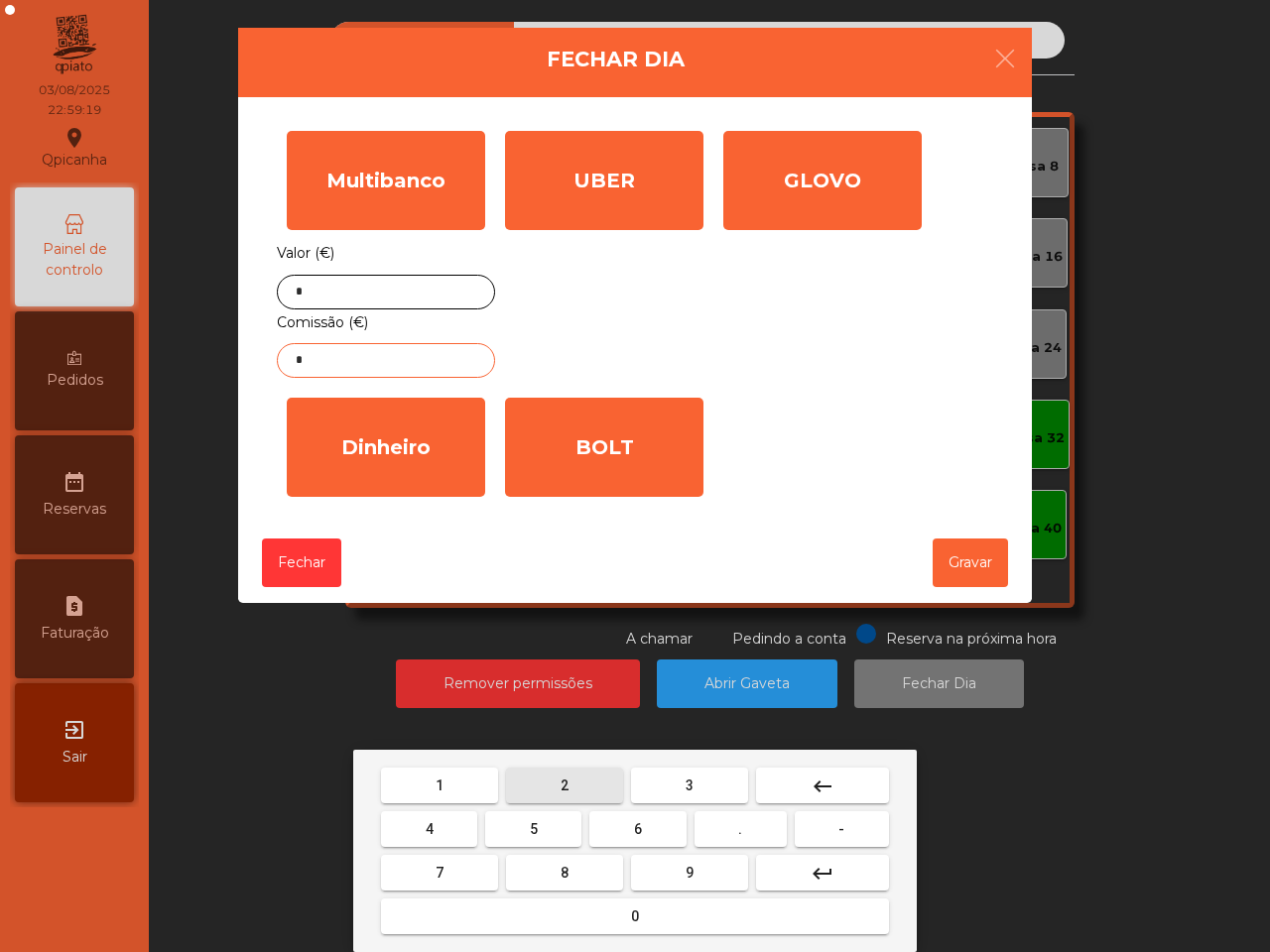 click on "2" at bounding box center (565, 785) 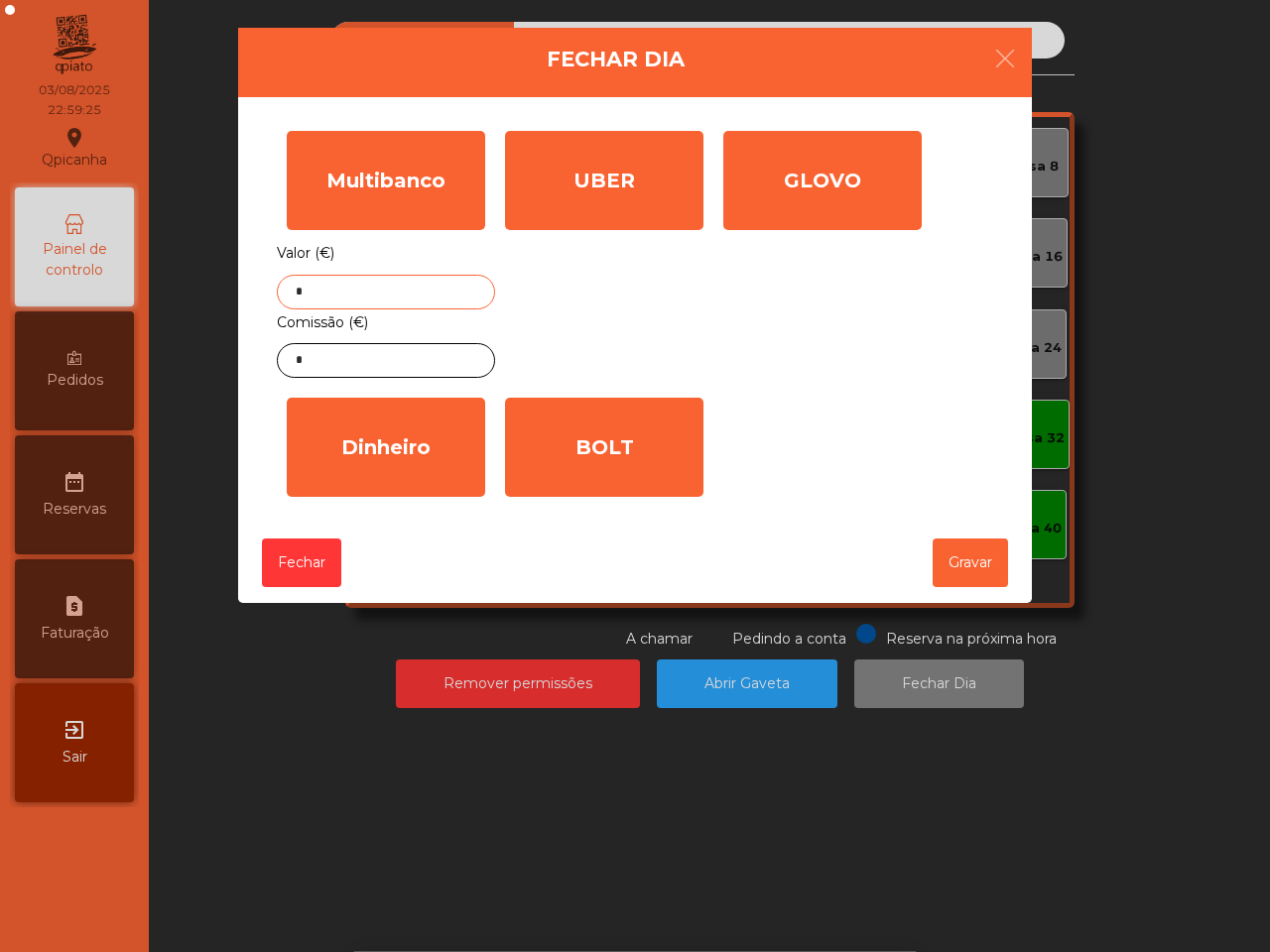 click on "*" 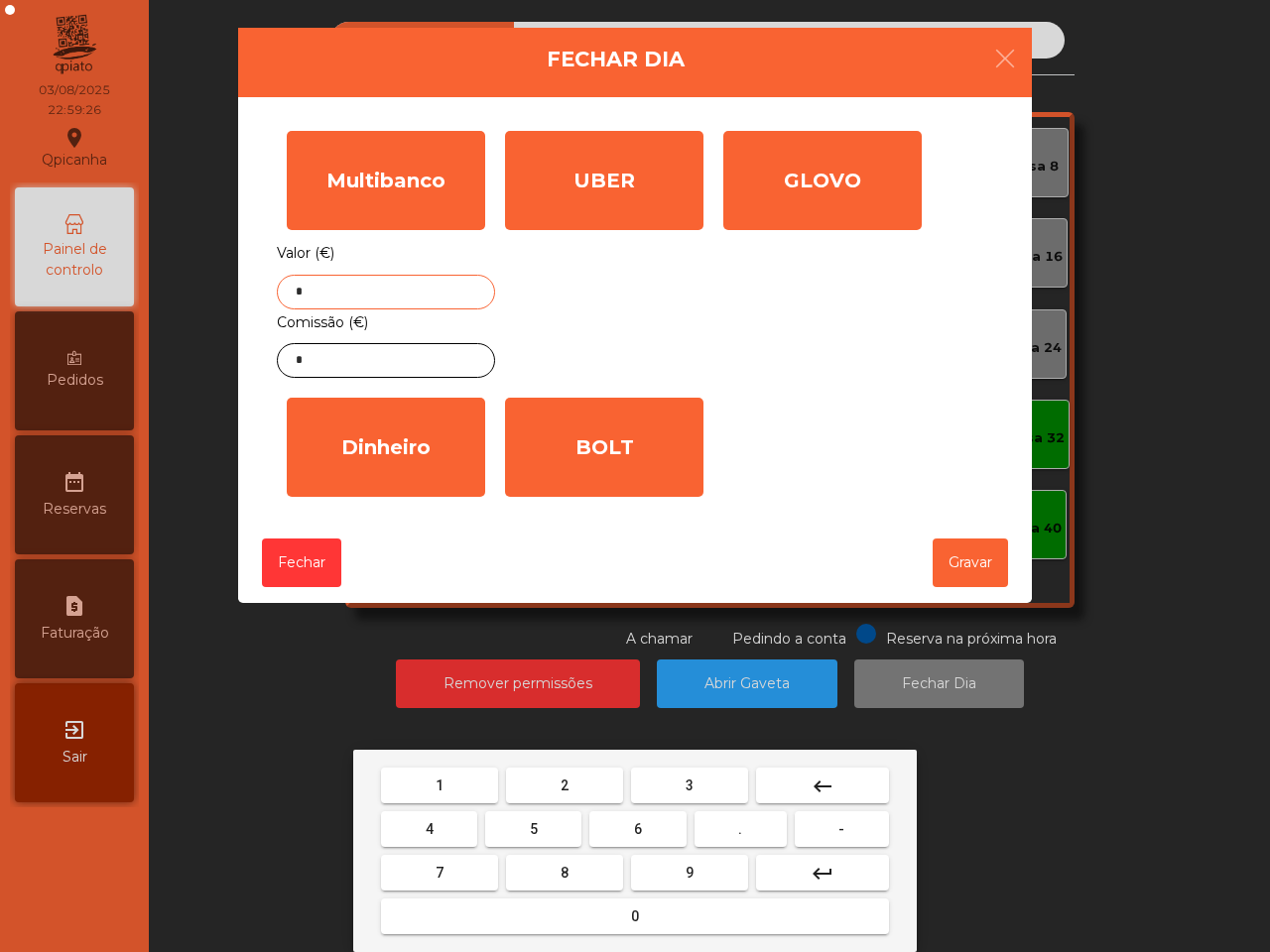 click on "9" at bounding box center [690, 873] 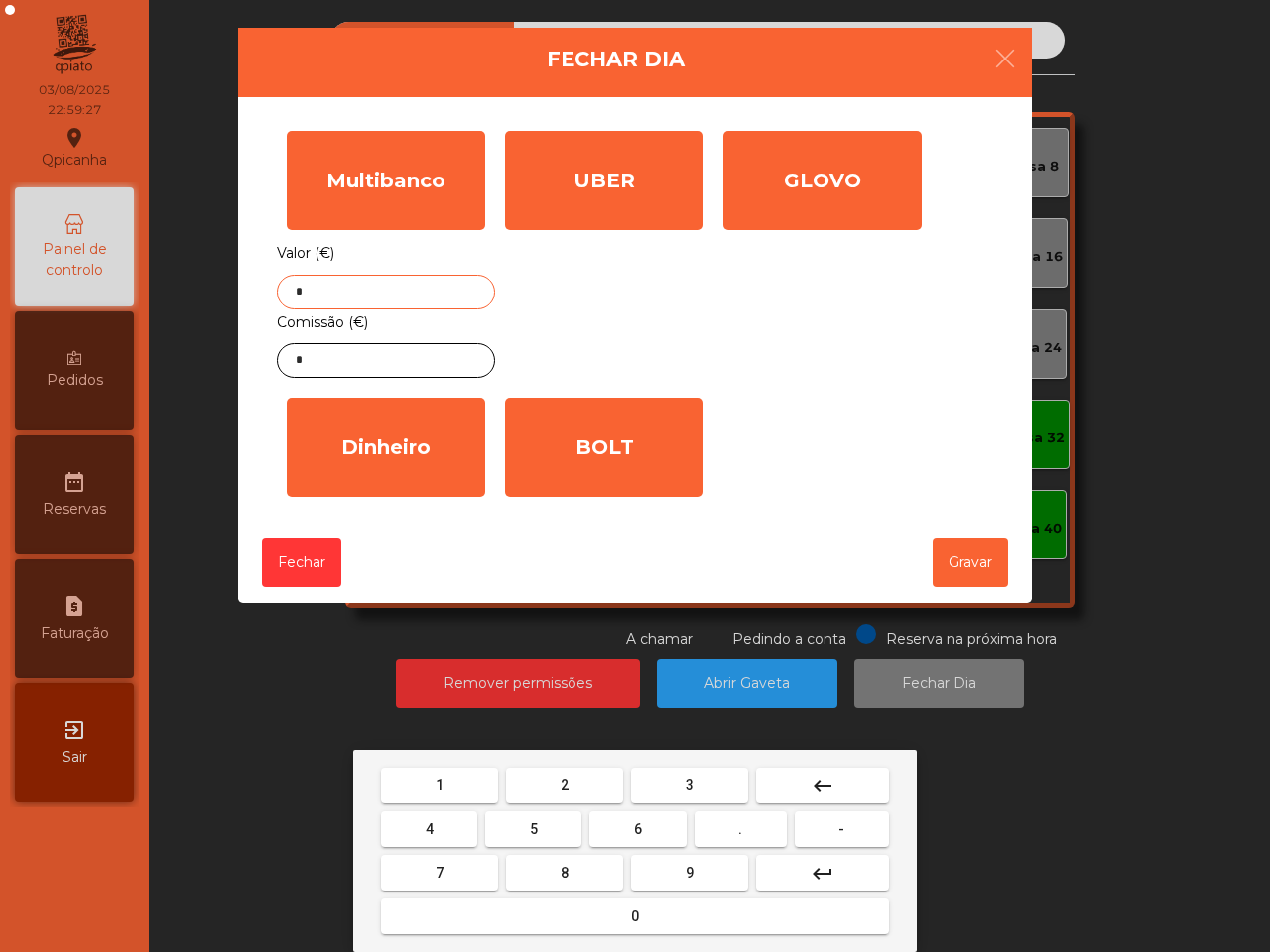 click on "1" at bounding box center (440, 785) 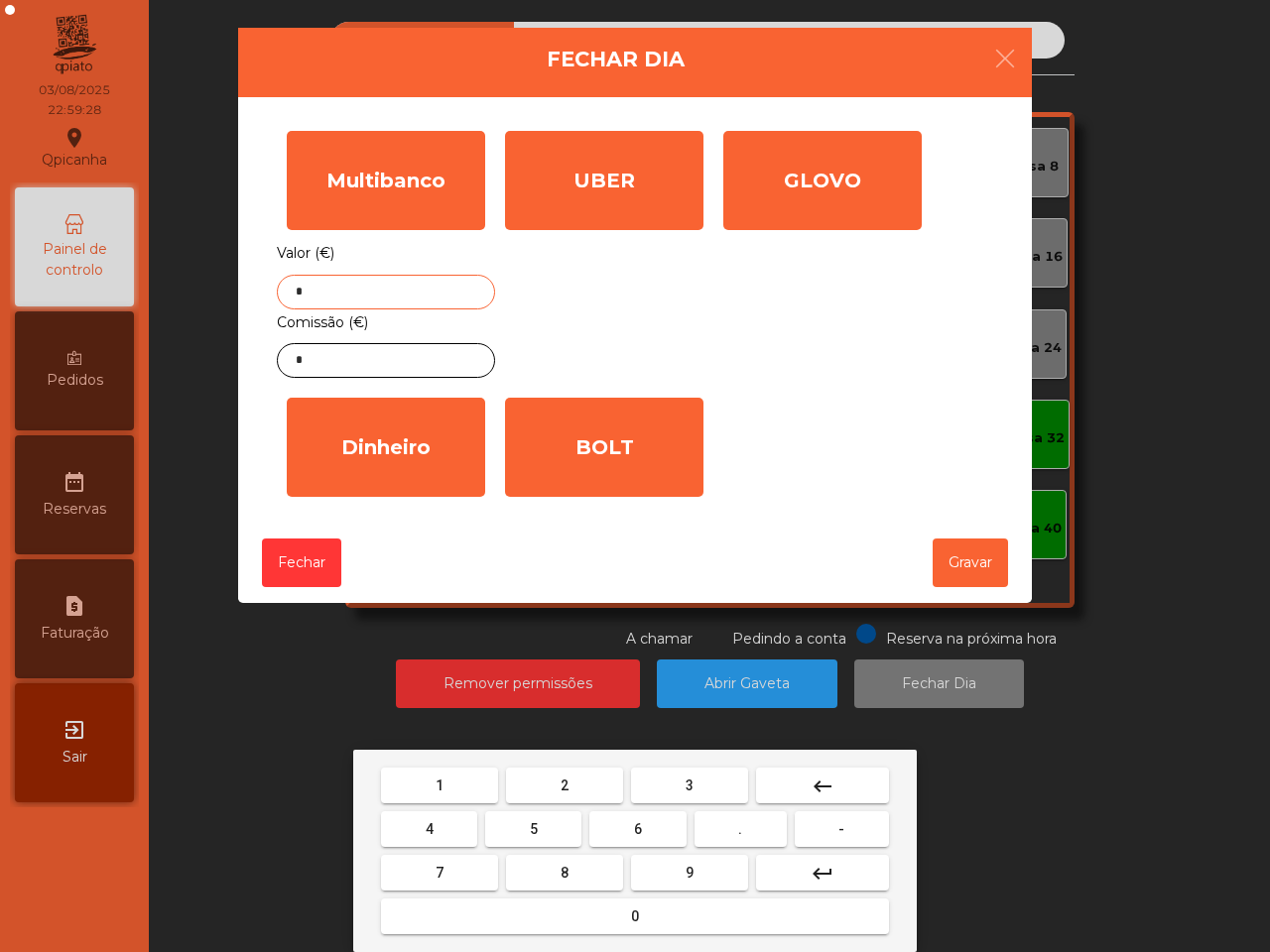 click on "." at bounding box center (740, 829) 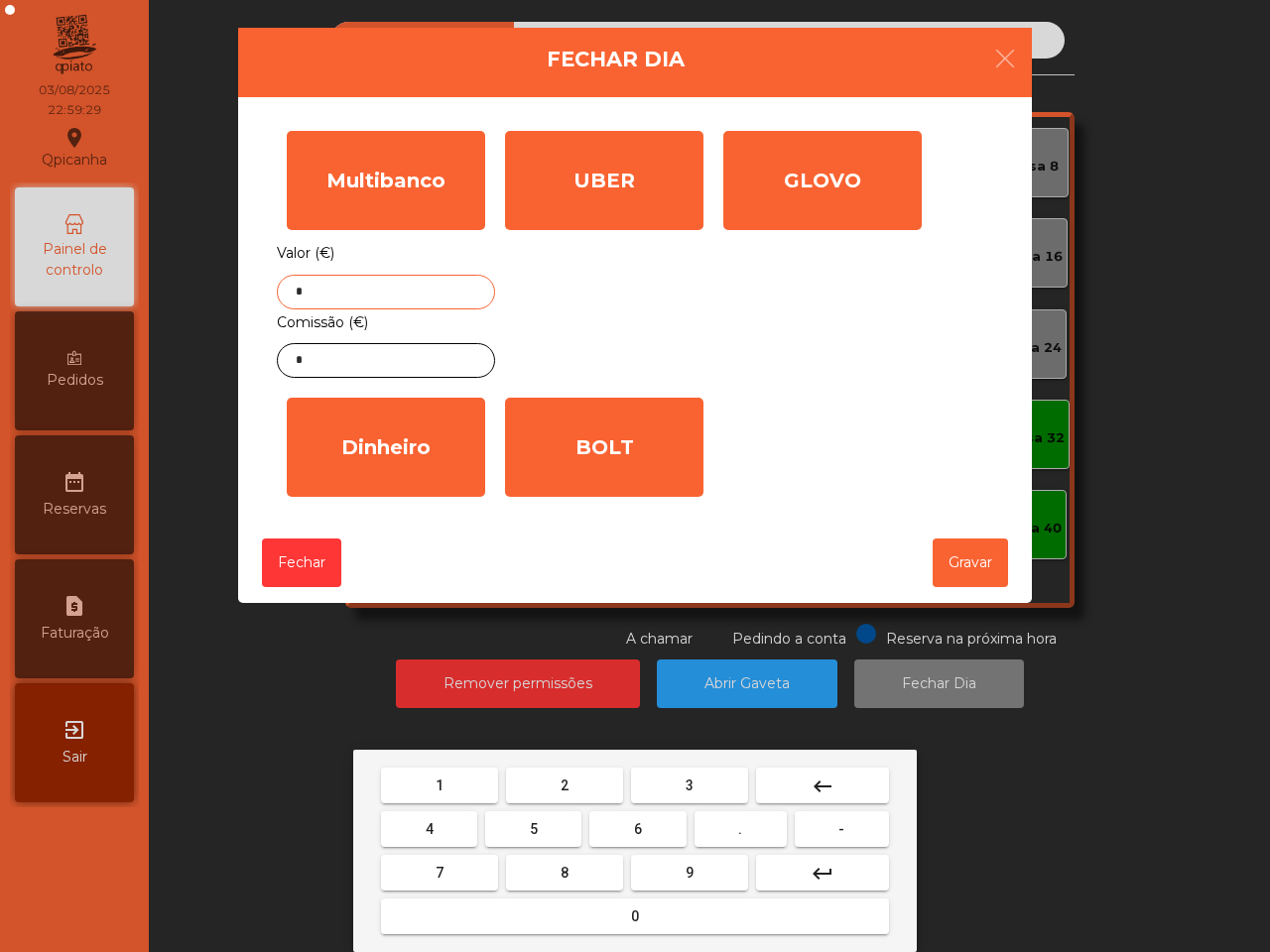 drag, startPoint x: 571, startPoint y: 860, endPoint x: 613, endPoint y: 824, distance: 55.3173 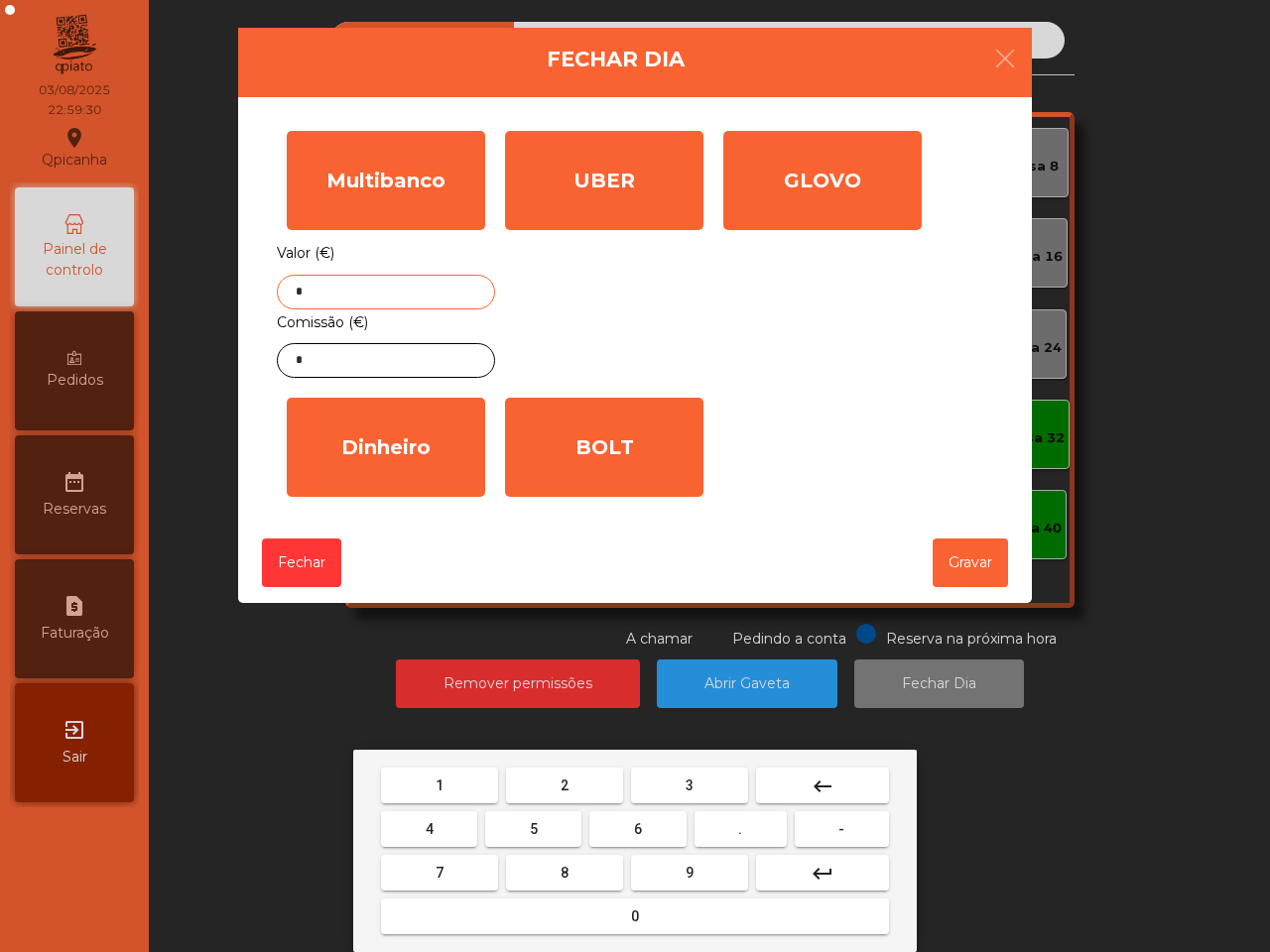 click on "3" at bounding box center (690, 785) 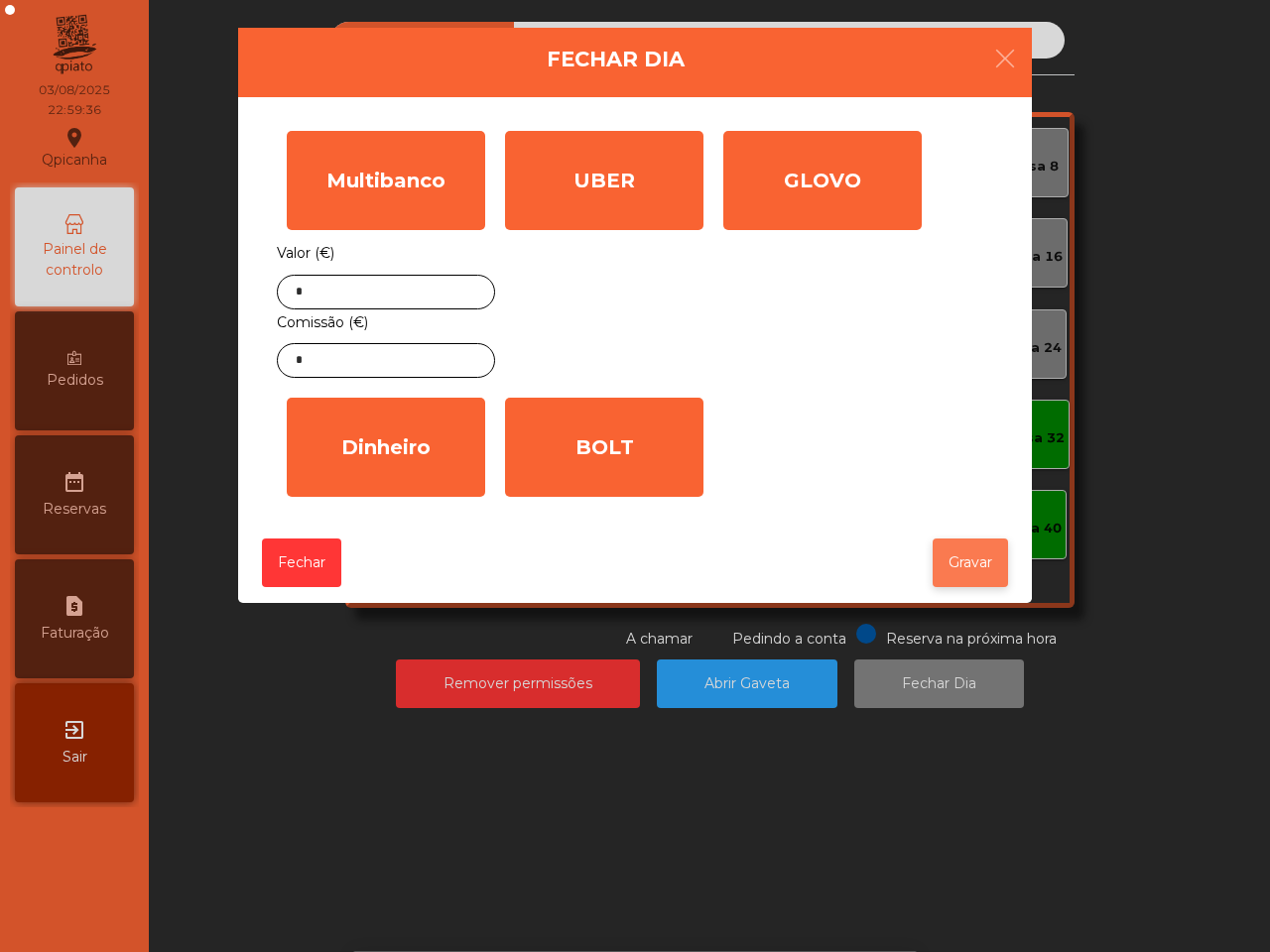 click on "Gravar" 